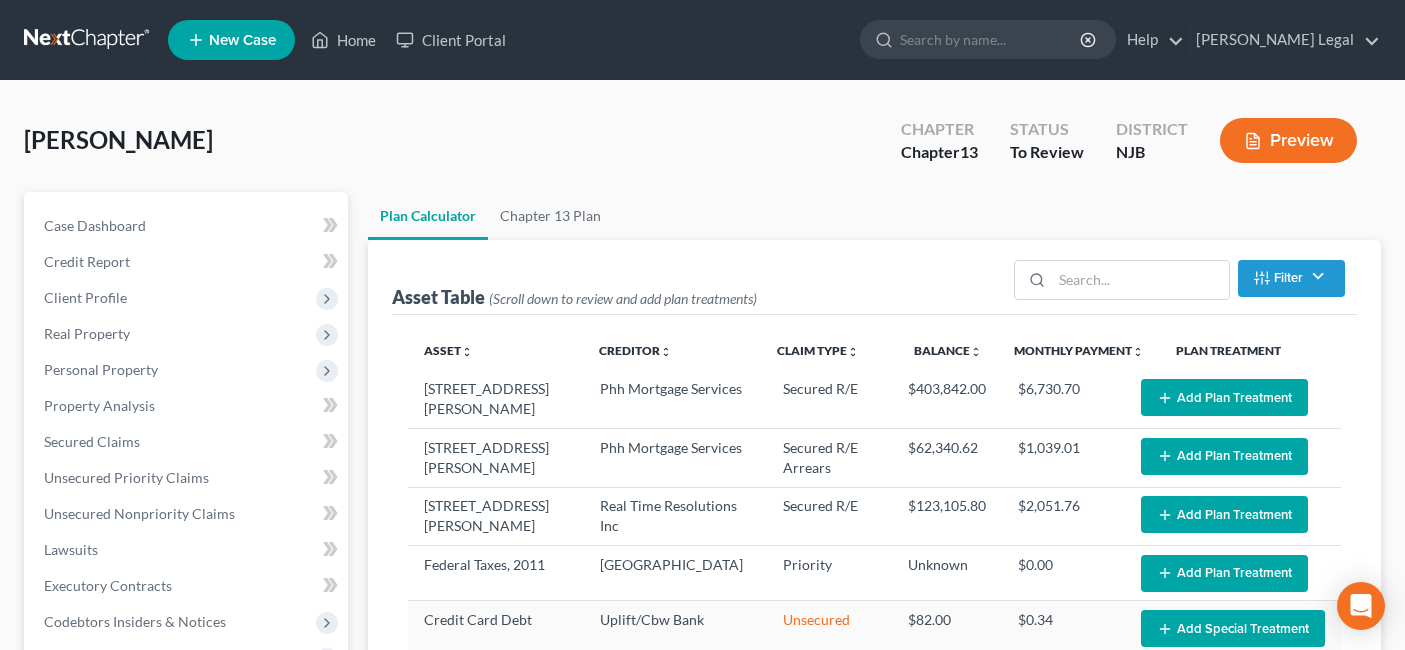 select on "59" 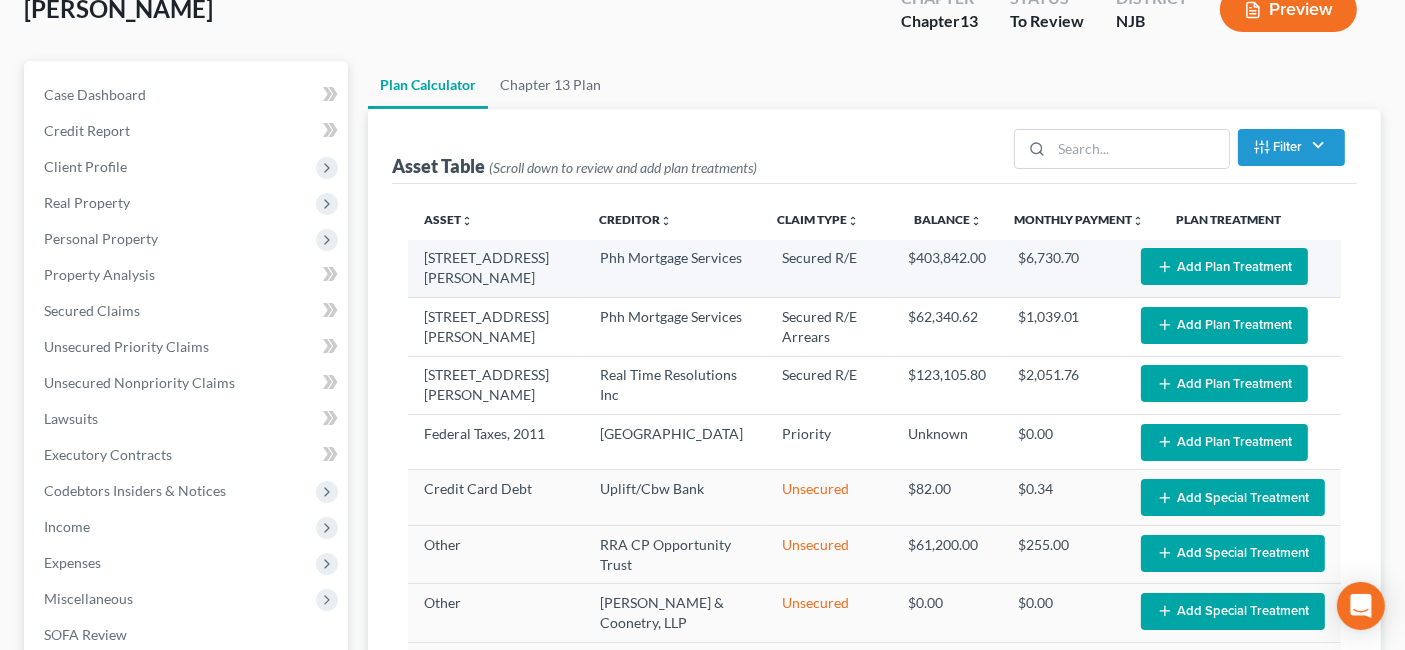 scroll, scrollTop: 111, scrollLeft: 0, axis: vertical 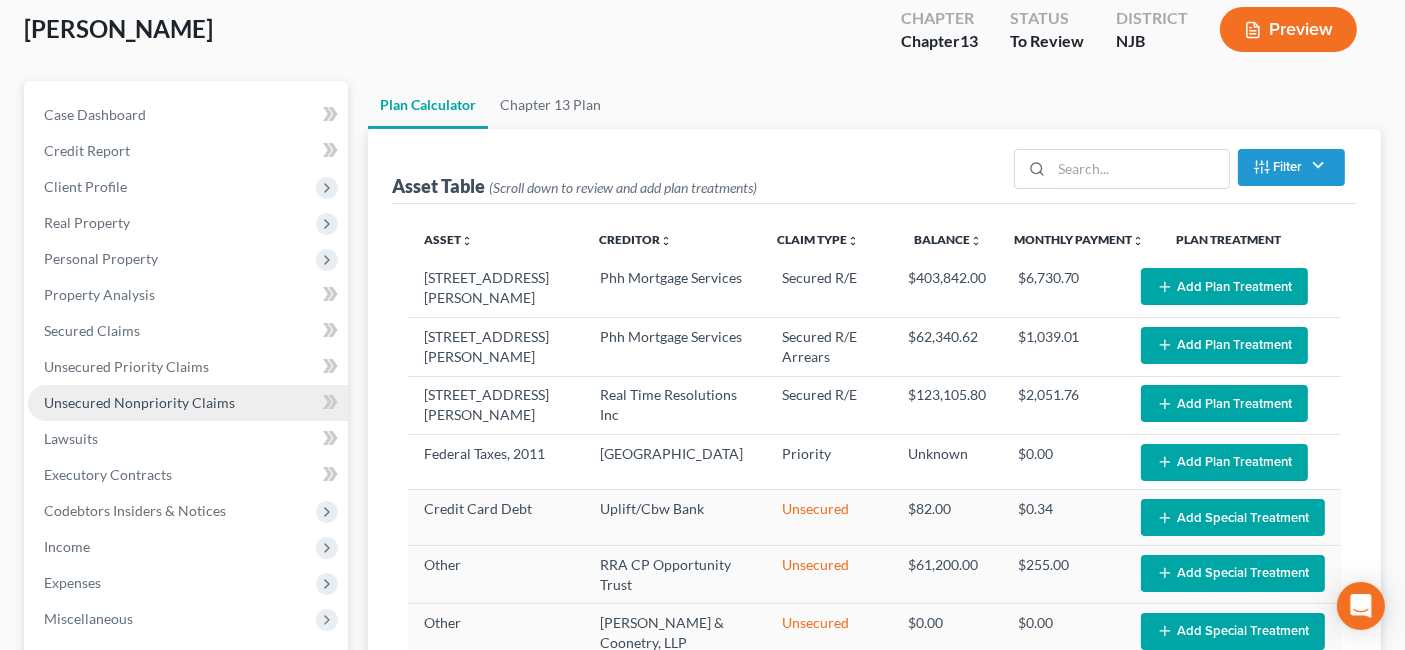 click on "Unsecured Nonpriority Claims" at bounding box center (188, 403) 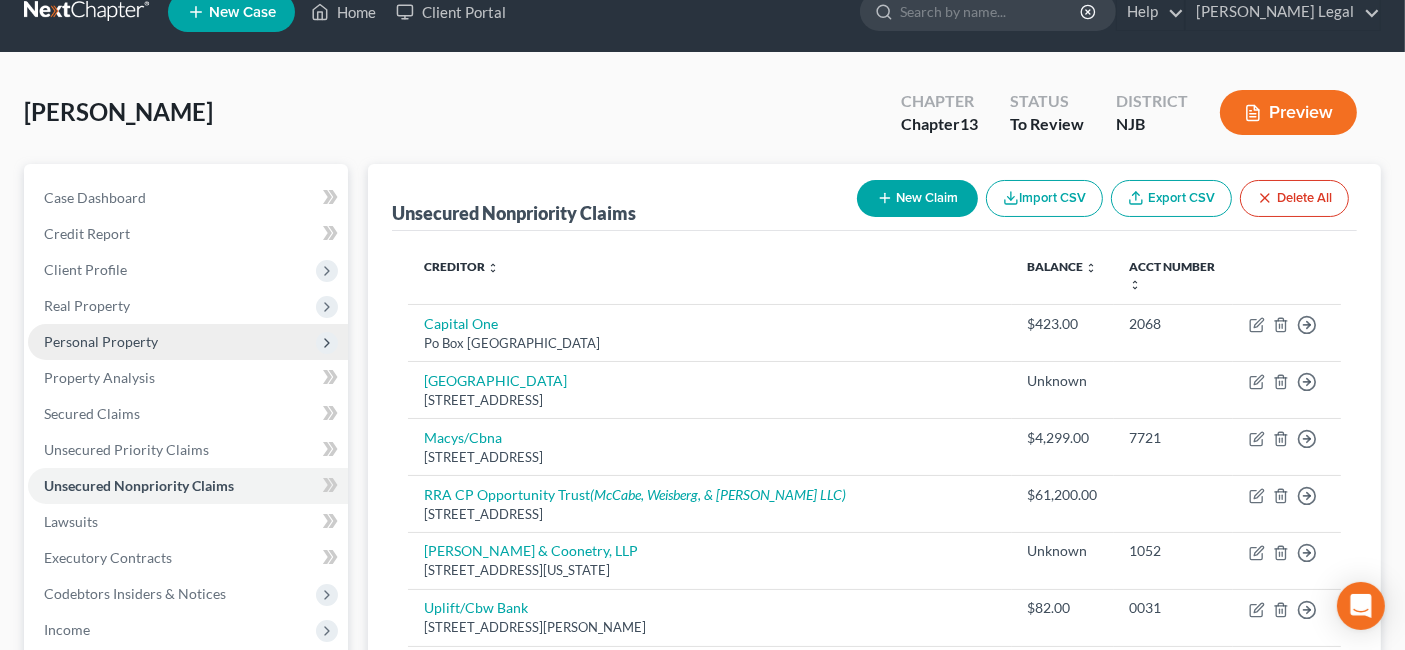 scroll, scrollTop: 0, scrollLeft: 0, axis: both 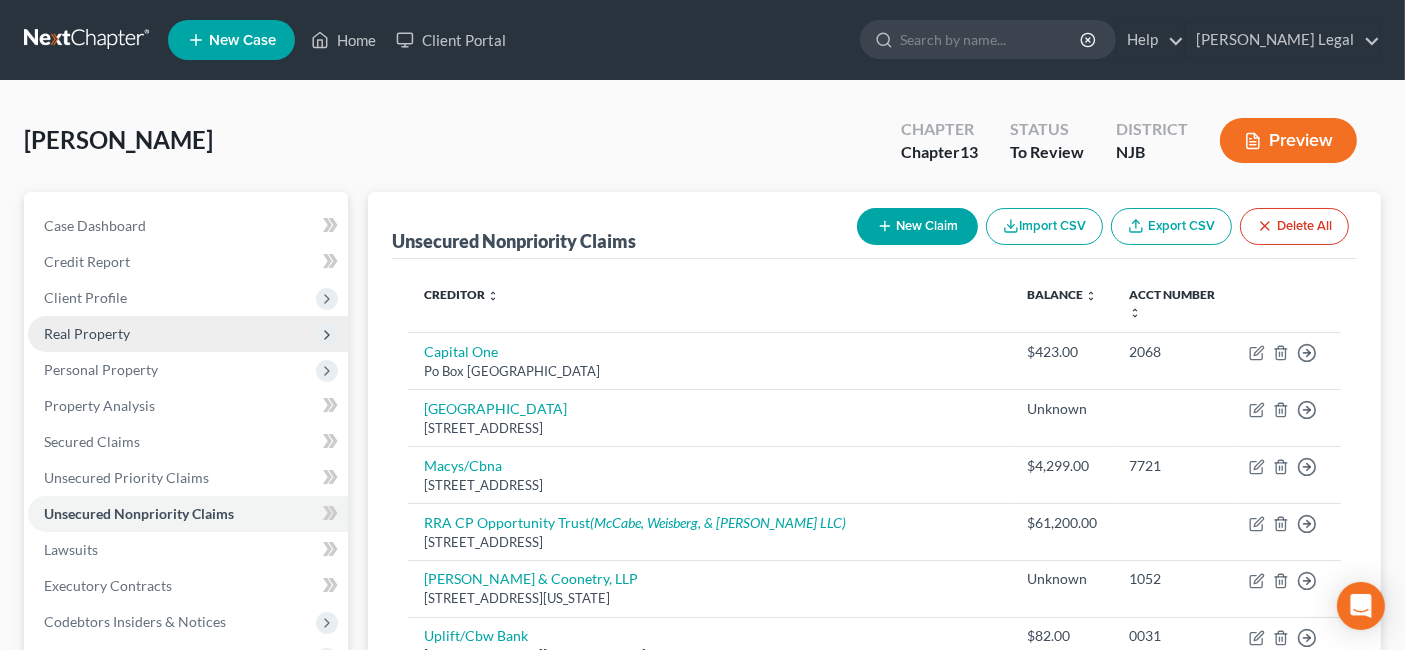 click on "Real Property" at bounding box center (188, 334) 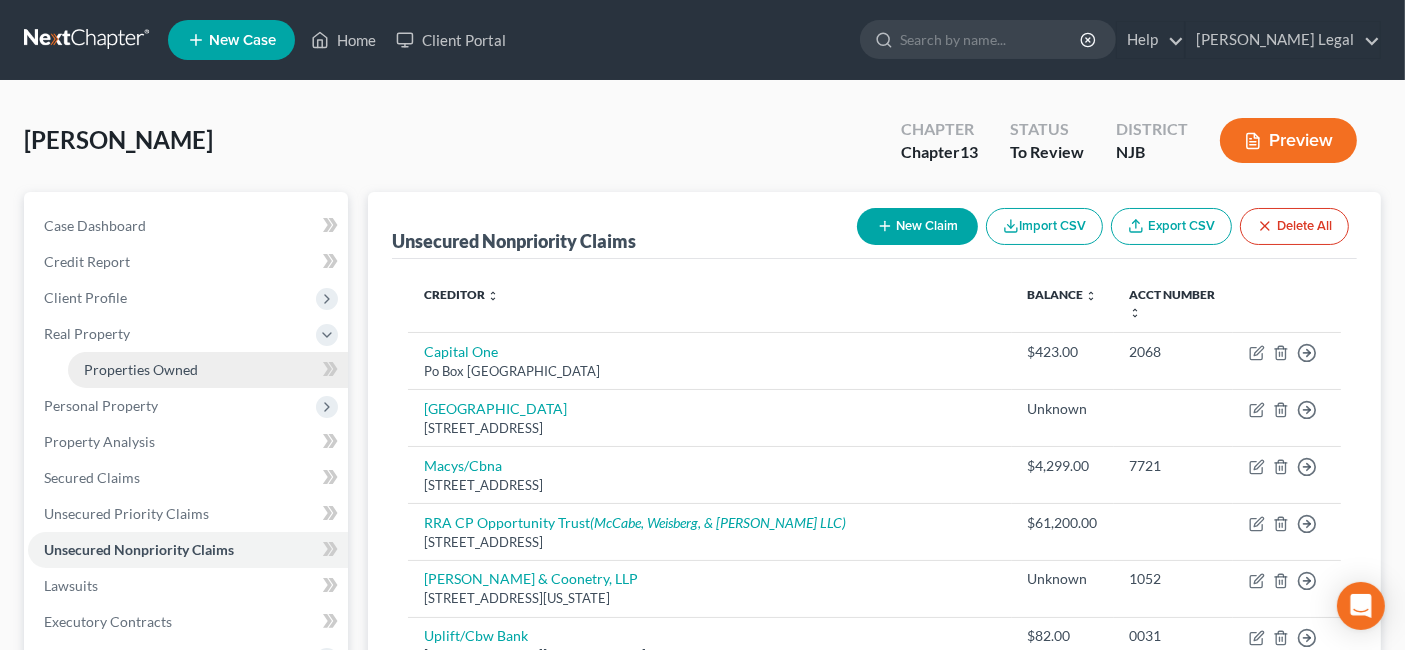 click on "Properties Owned" at bounding box center (208, 370) 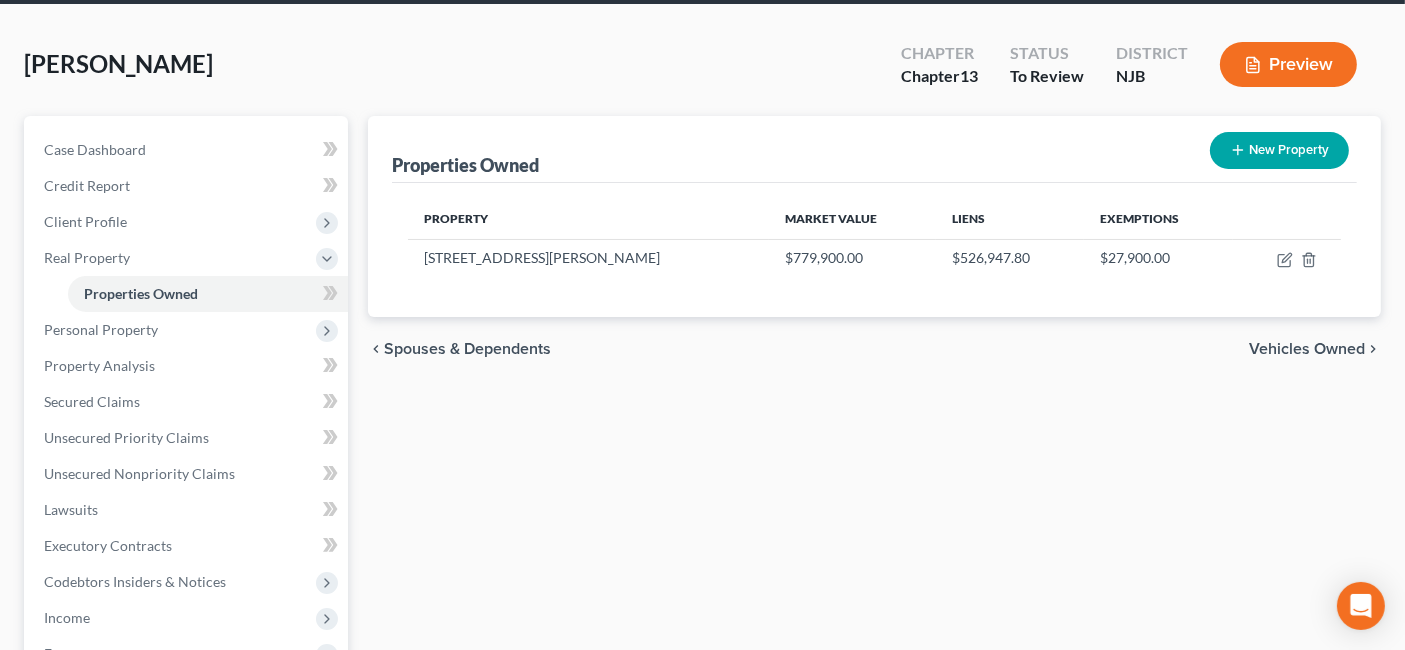 scroll, scrollTop: 111, scrollLeft: 0, axis: vertical 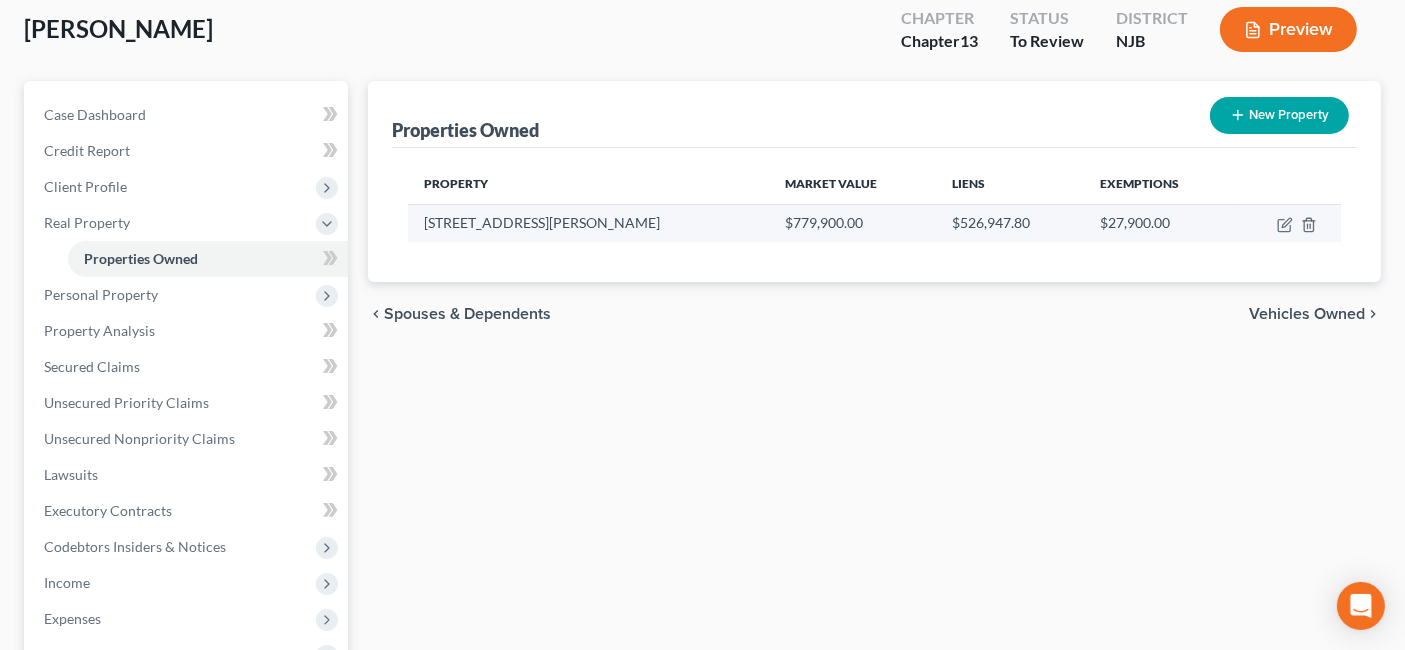 click at bounding box center [1287, 223] 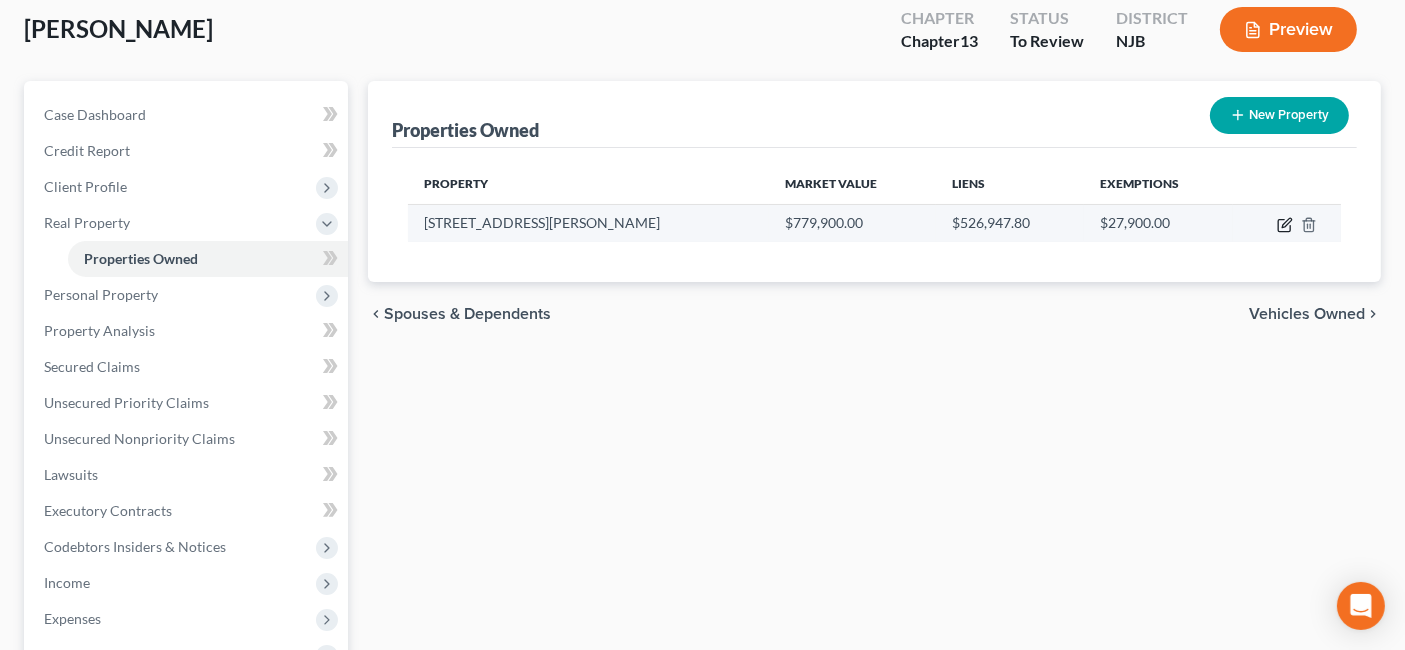 click 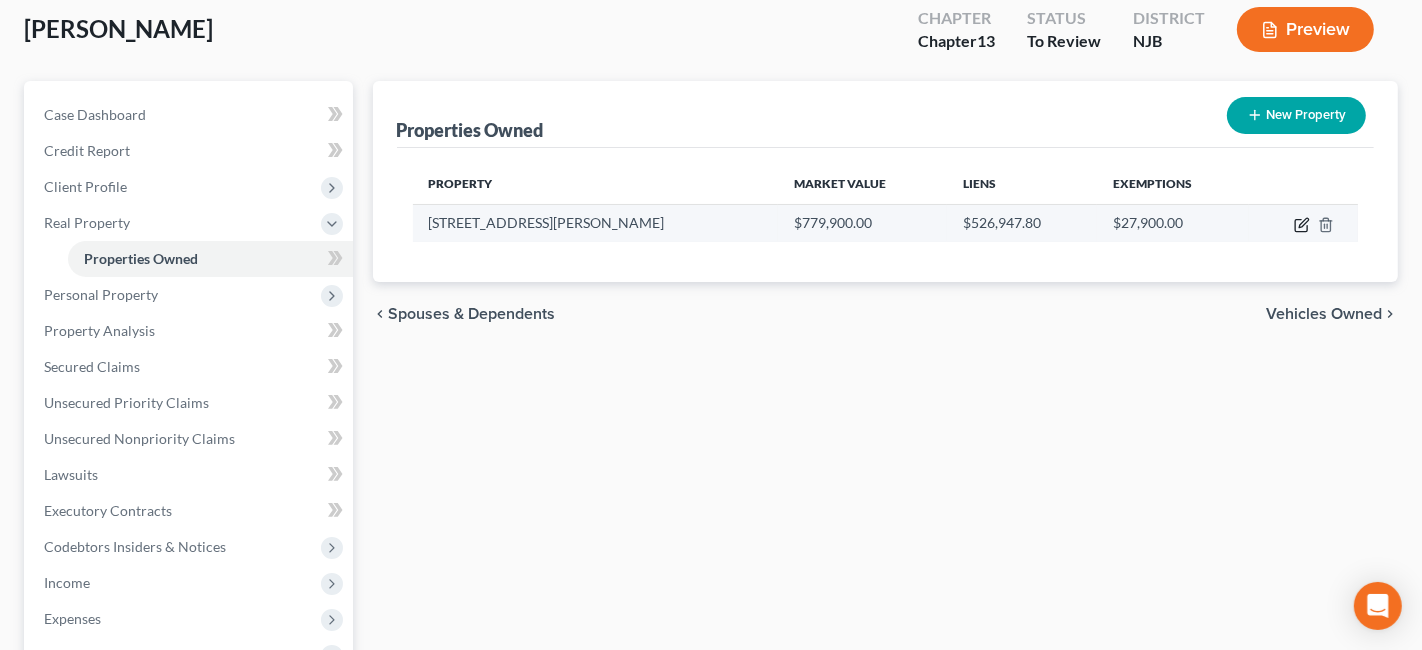 select on "33" 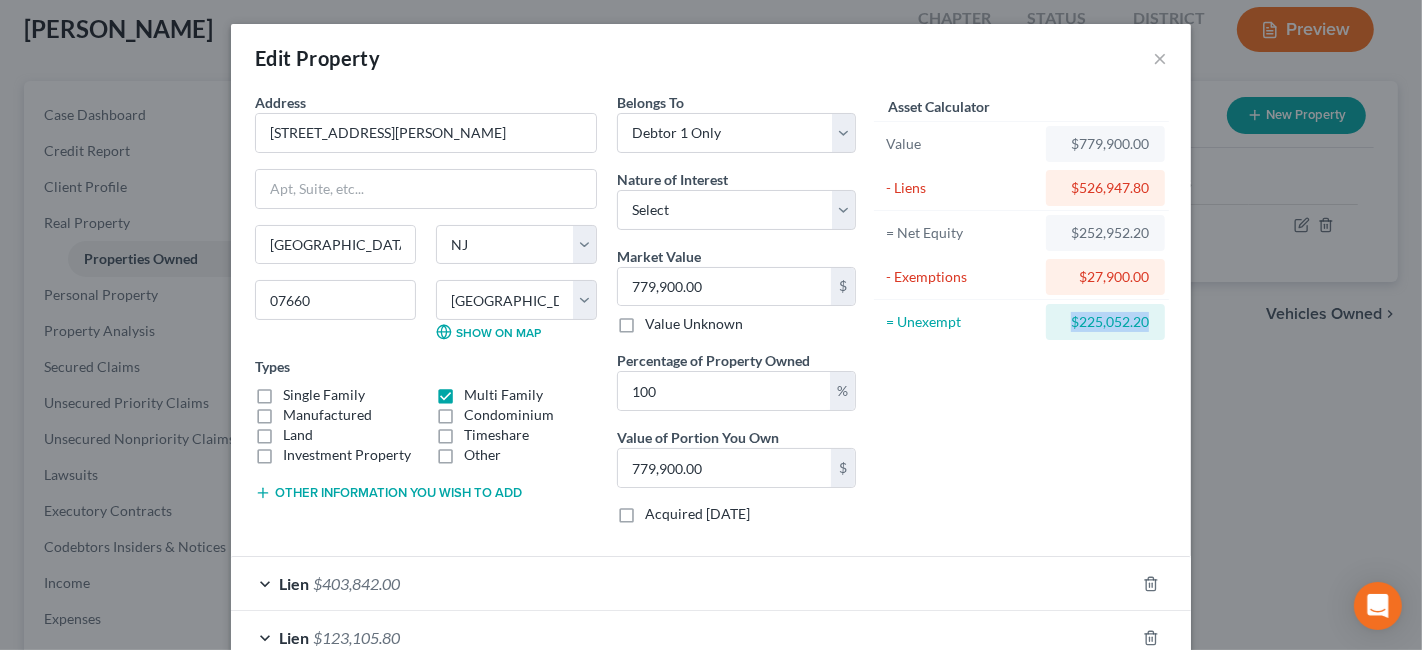 drag, startPoint x: 1050, startPoint y: 322, endPoint x: 1157, endPoint y: 327, distance: 107.11676 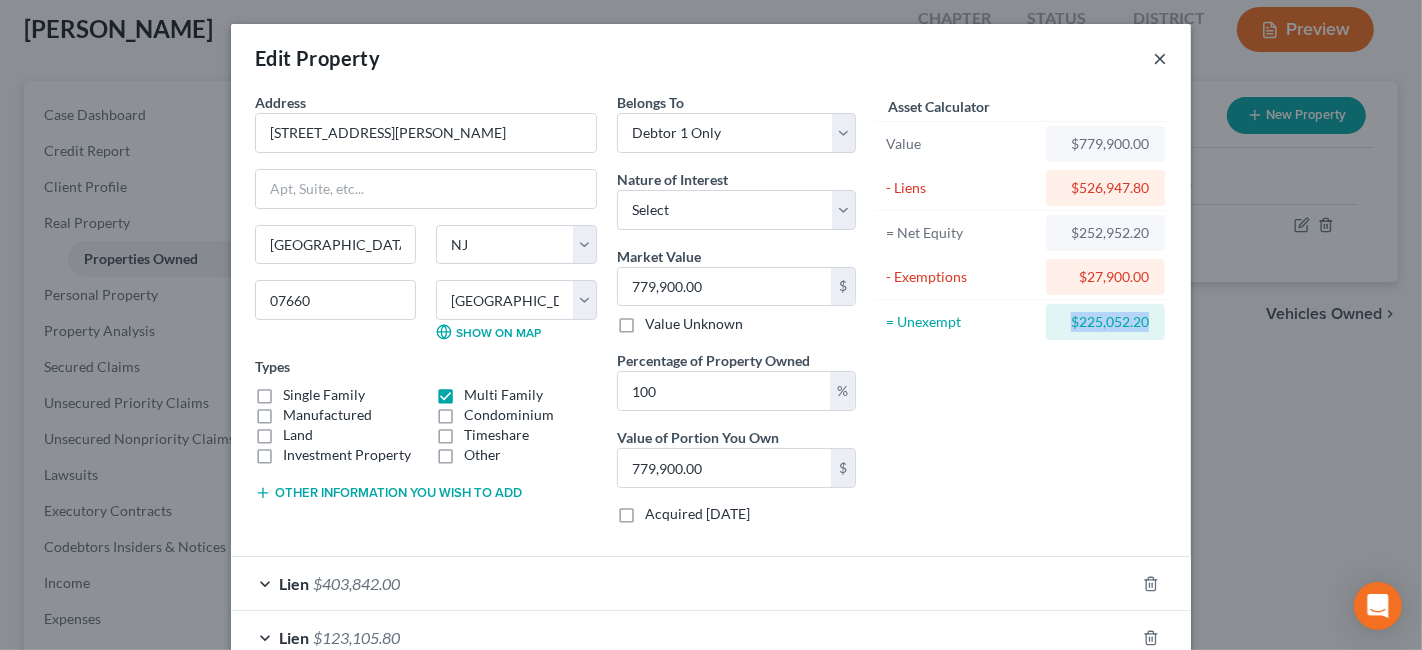 click on "×" at bounding box center (1160, 58) 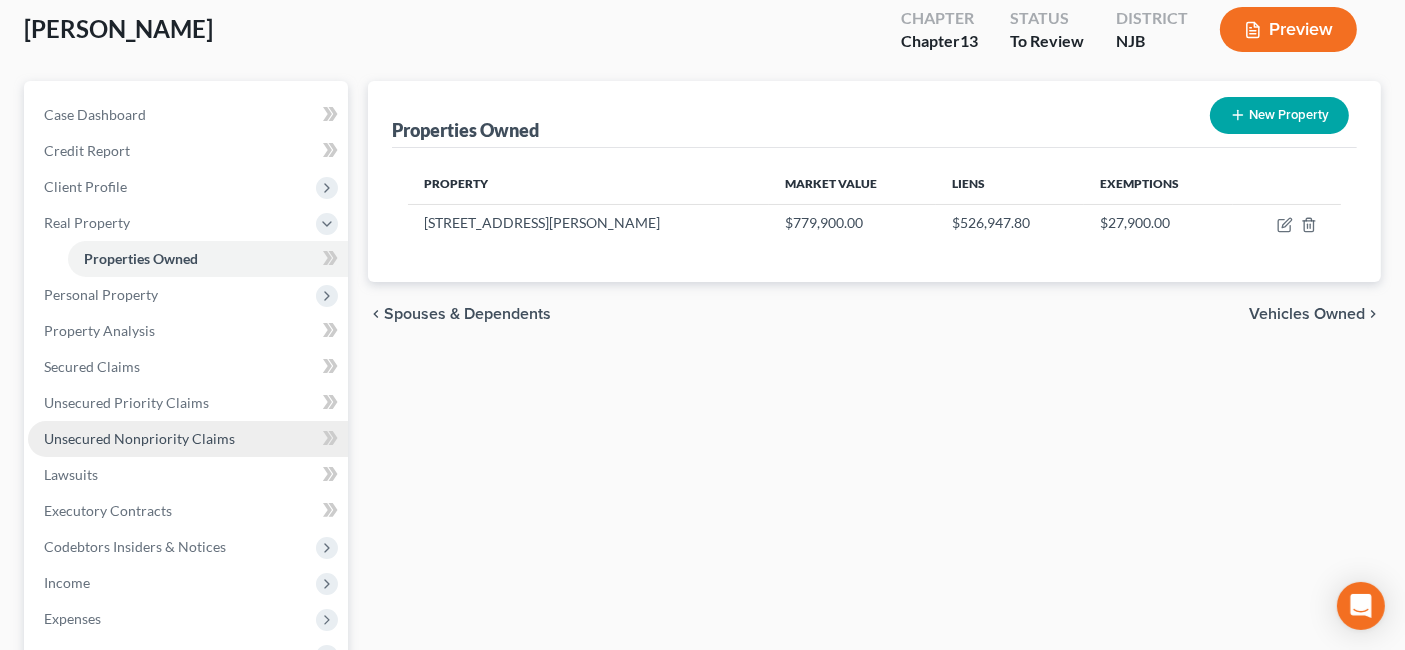 click on "Unsecured Nonpriority Claims" at bounding box center (188, 439) 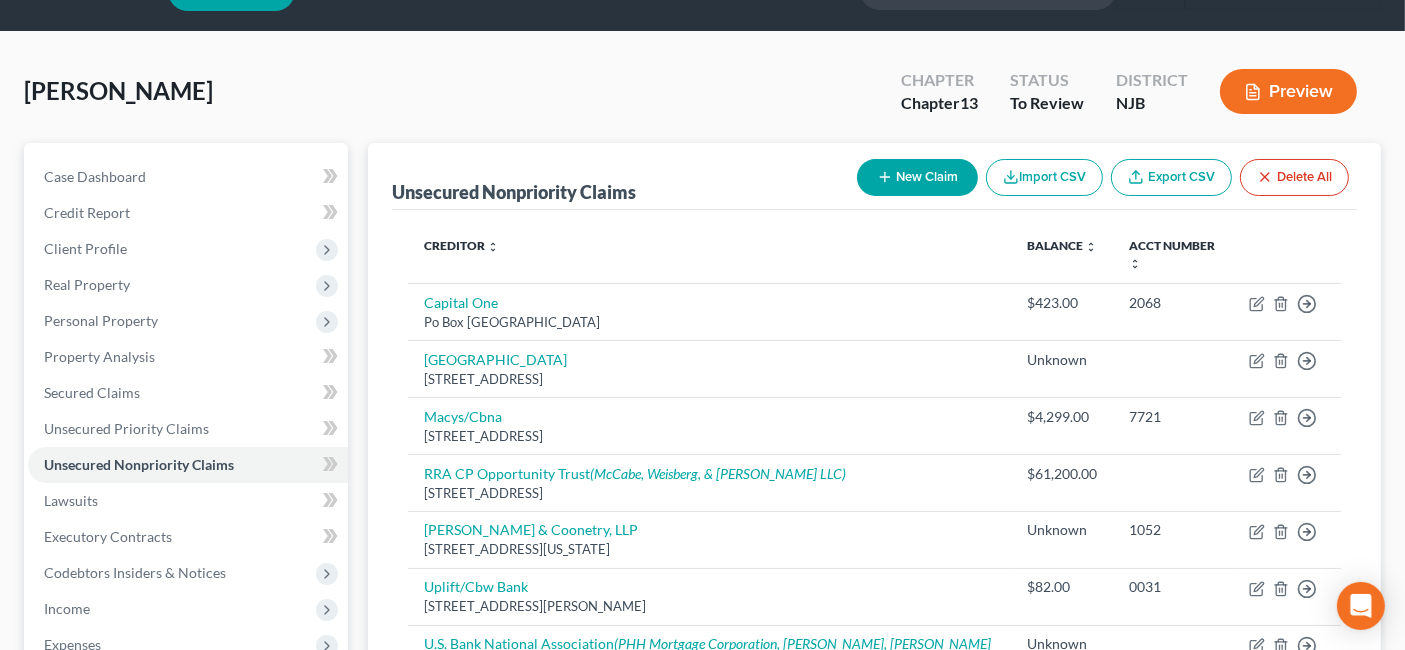 scroll, scrollTop: 444, scrollLeft: 0, axis: vertical 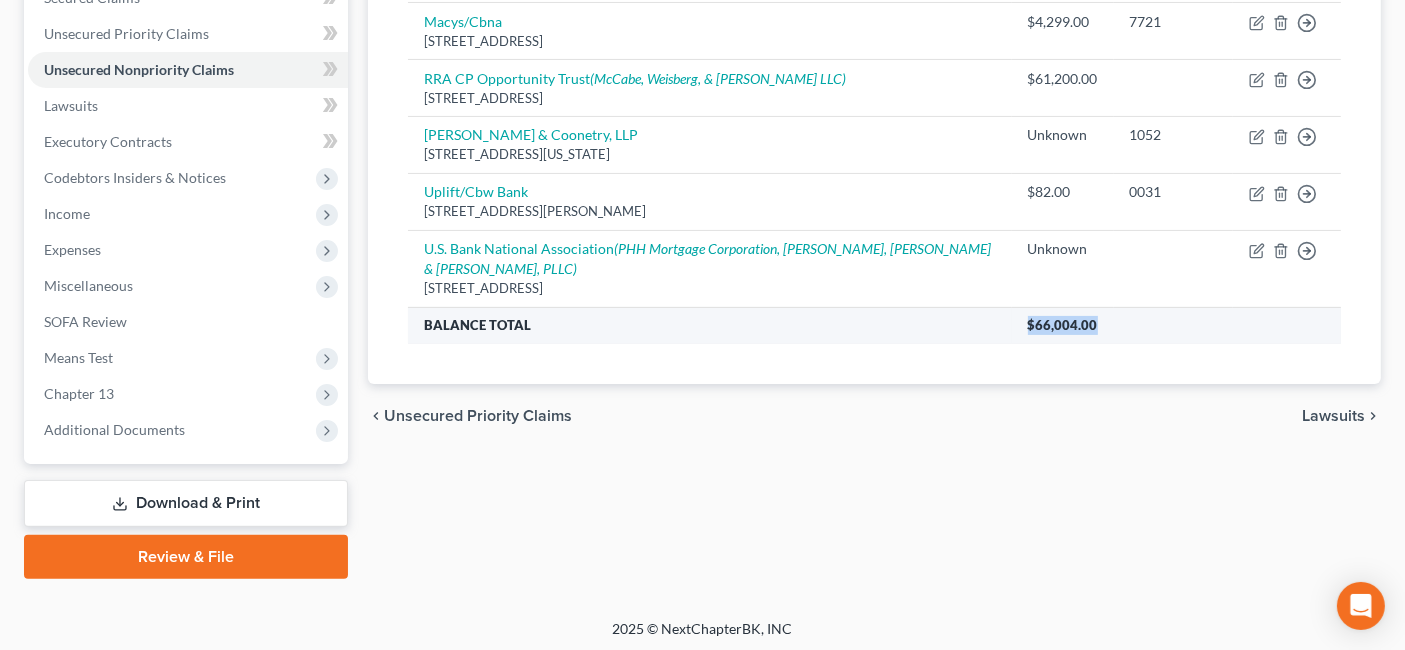 drag, startPoint x: 1100, startPoint y: 319, endPoint x: 986, endPoint y: 324, distance: 114.1096 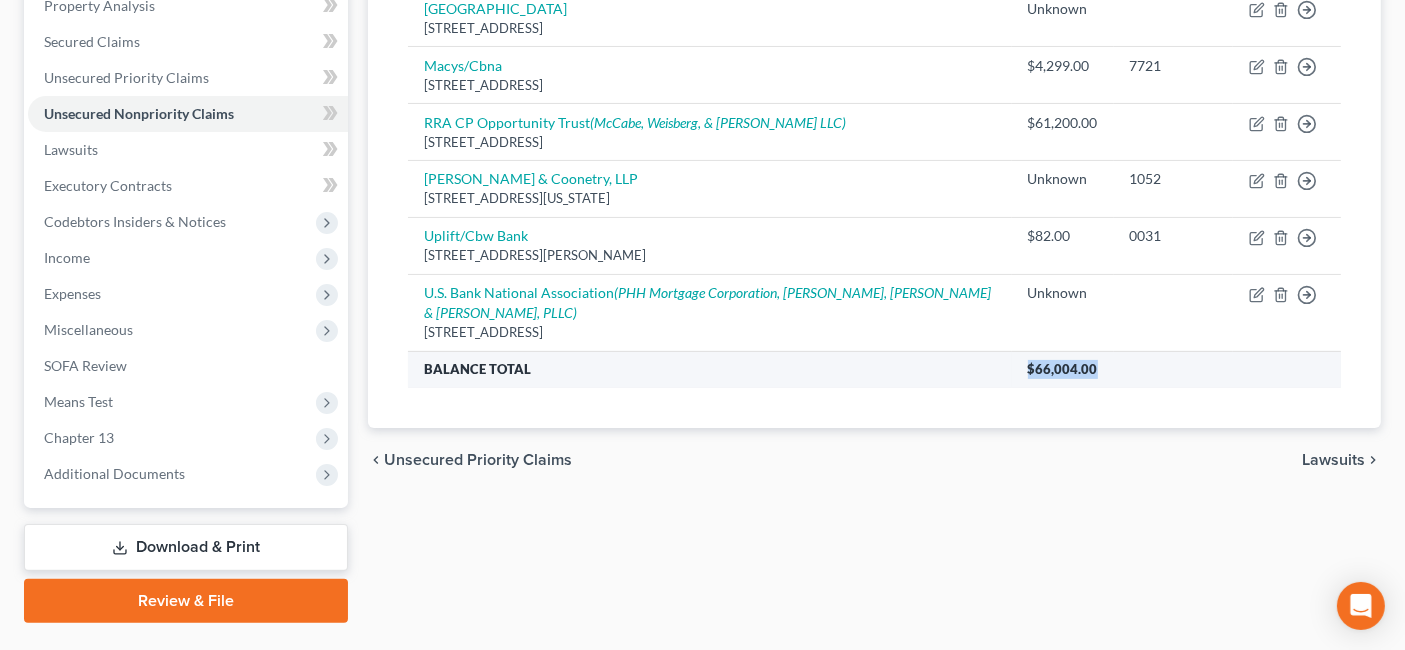 scroll, scrollTop: 333, scrollLeft: 0, axis: vertical 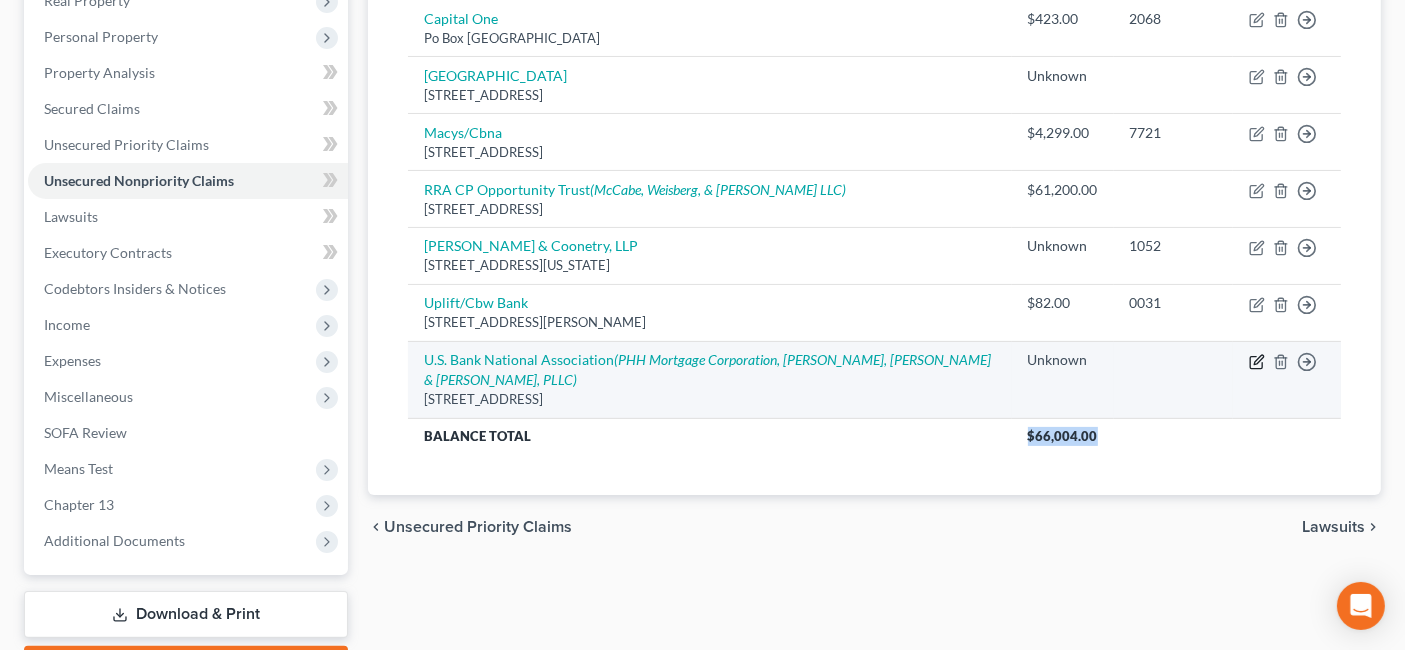 click 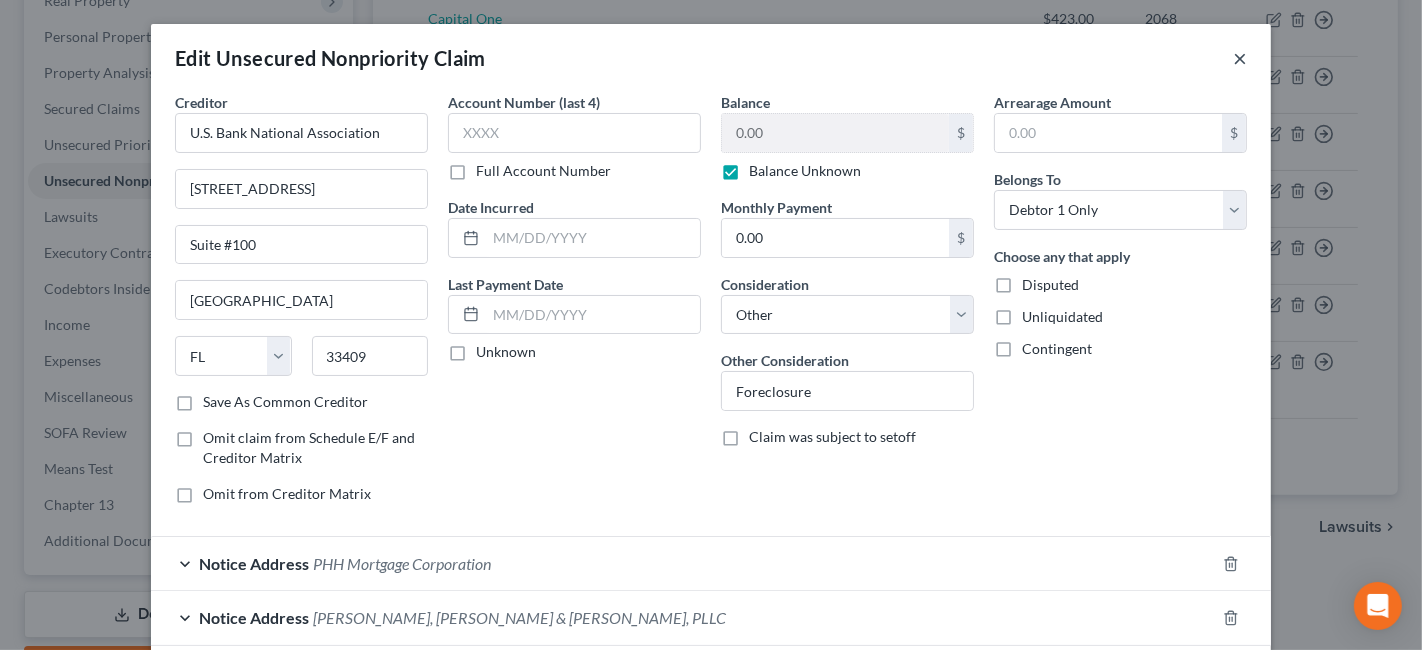 click on "×" at bounding box center (1240, 58) 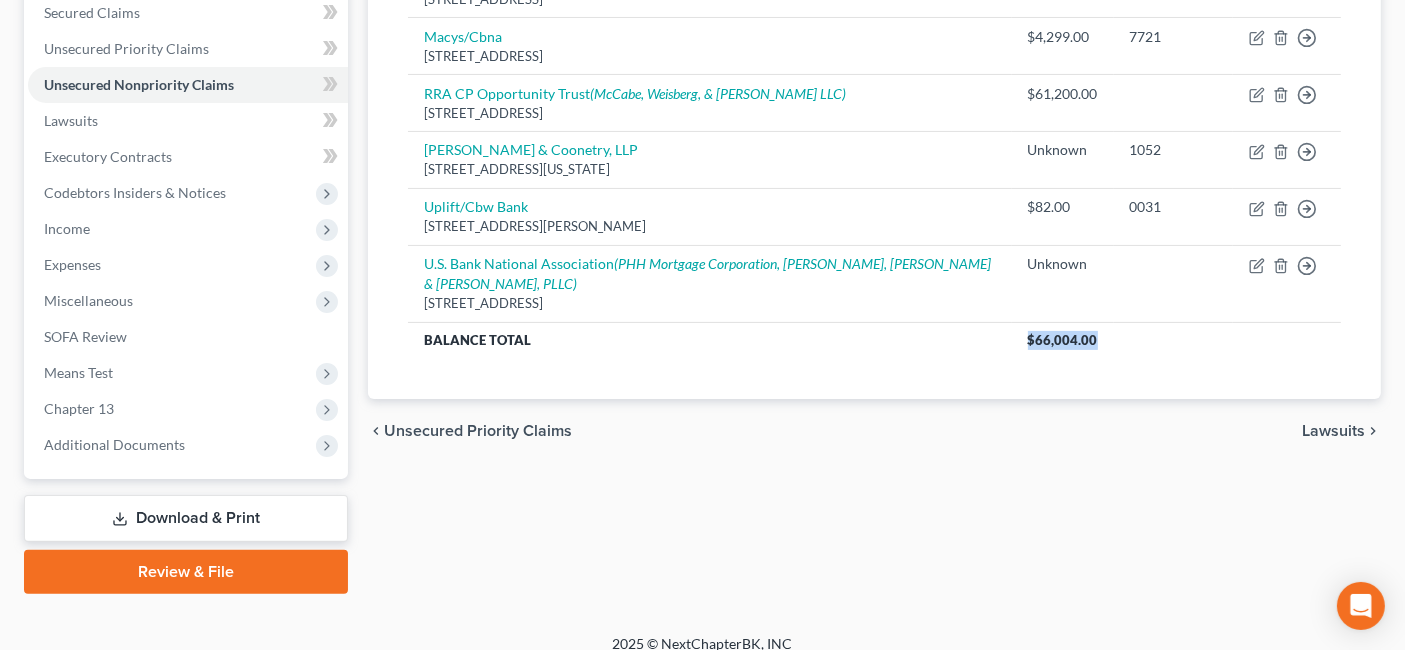 scroll, scrollTop: 444, scrollLeft: 0, axis: vertical 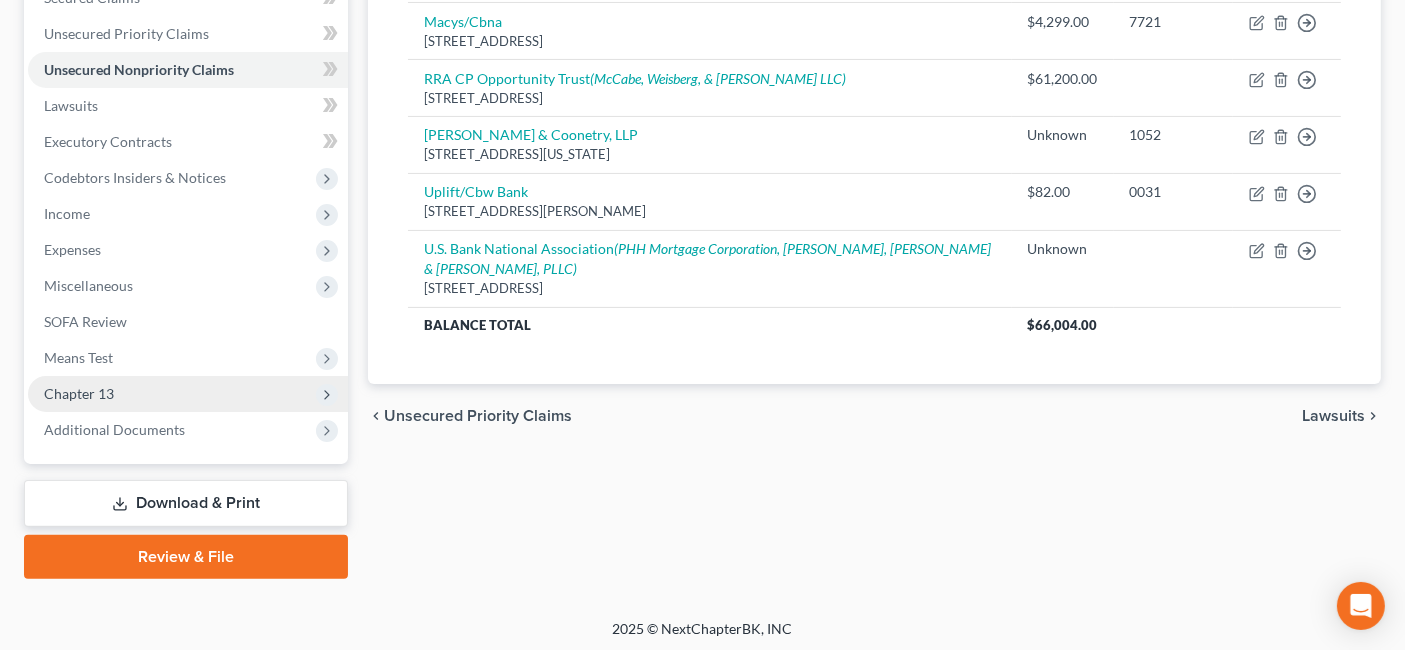 click on "Chapter 13" at bounding box center (188, 394) 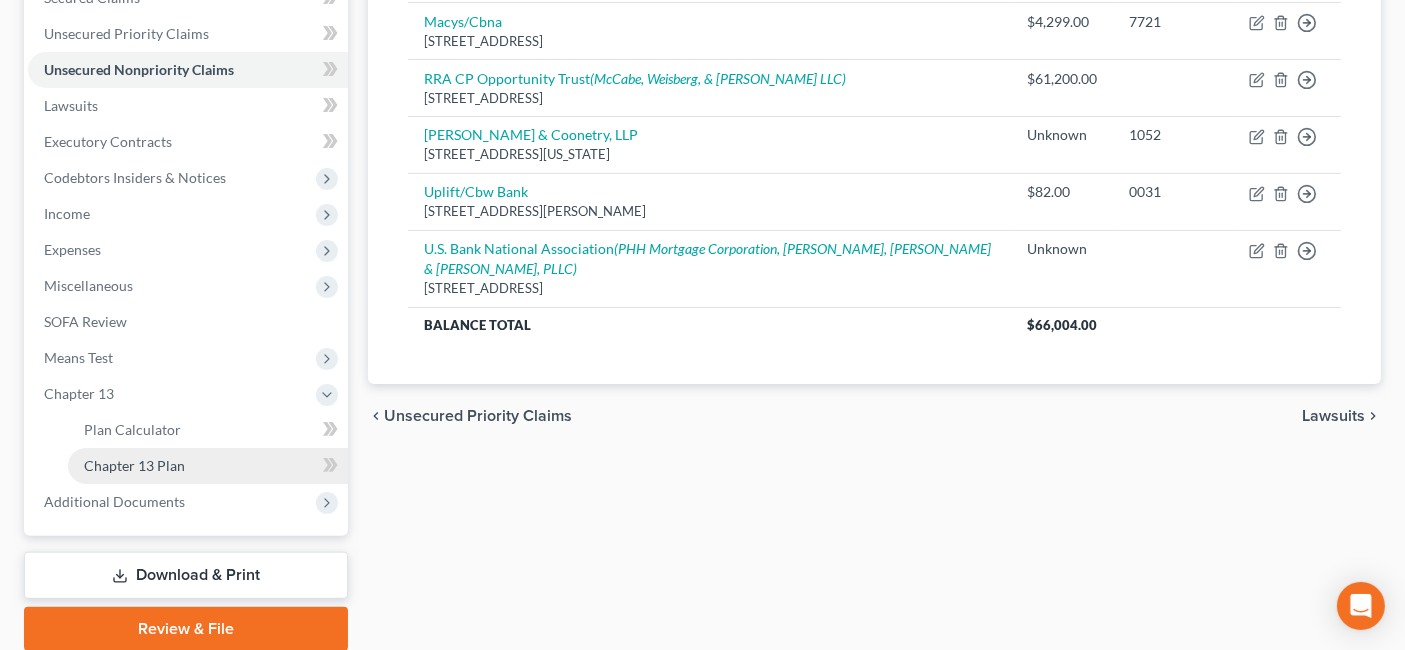 click on "Chapter 13 Plan" at bounding box center (208, 466) 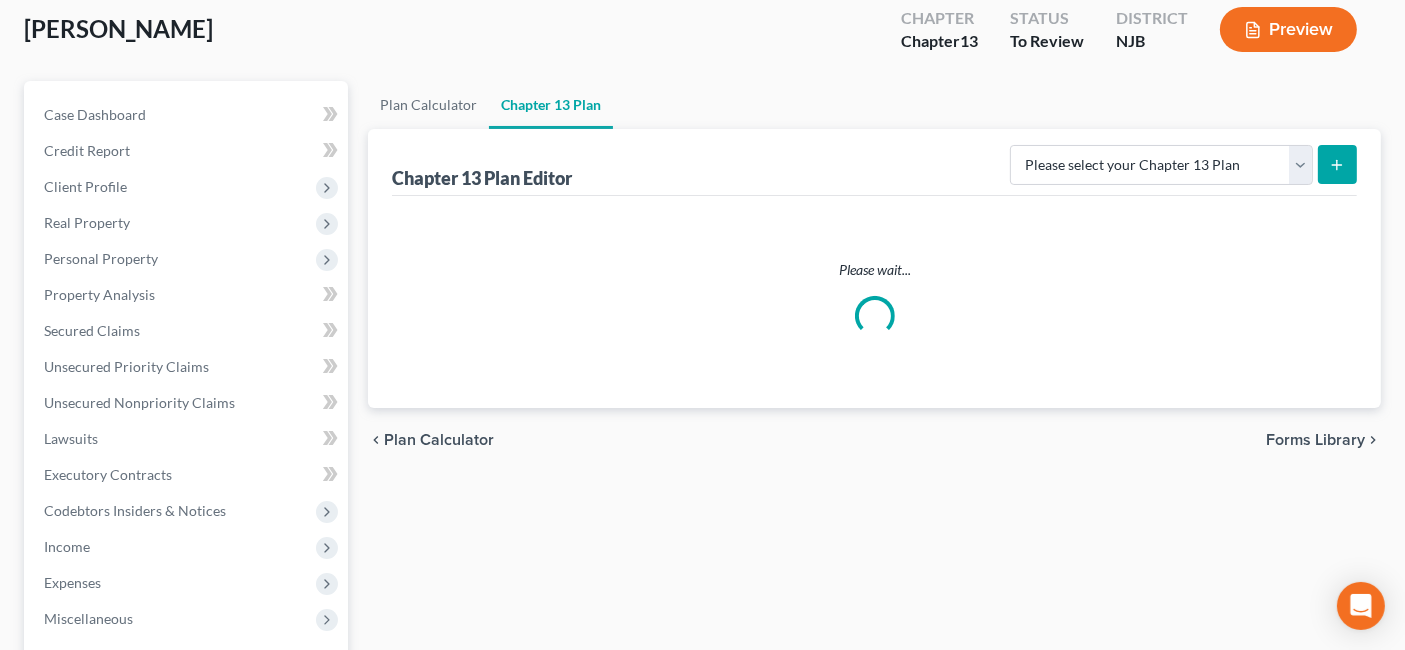 scroll, scrollTop: 0, scrollLeft: 0, axis: both 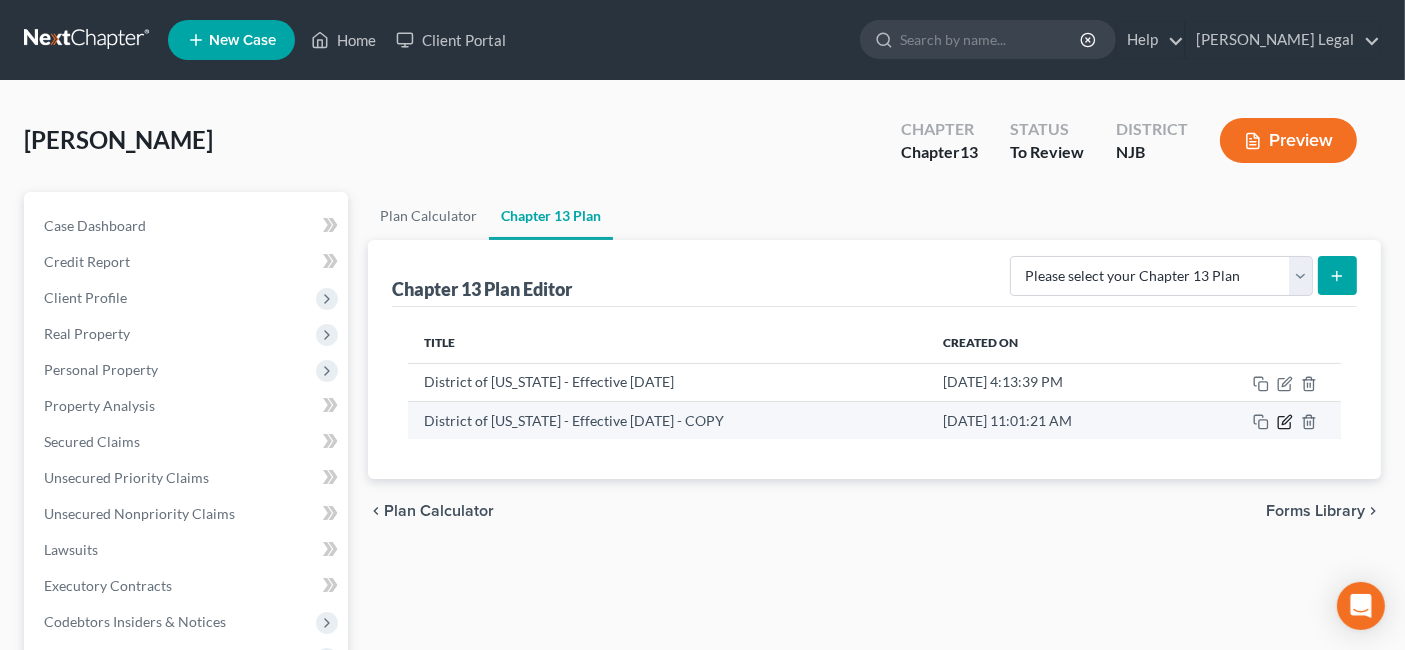 click 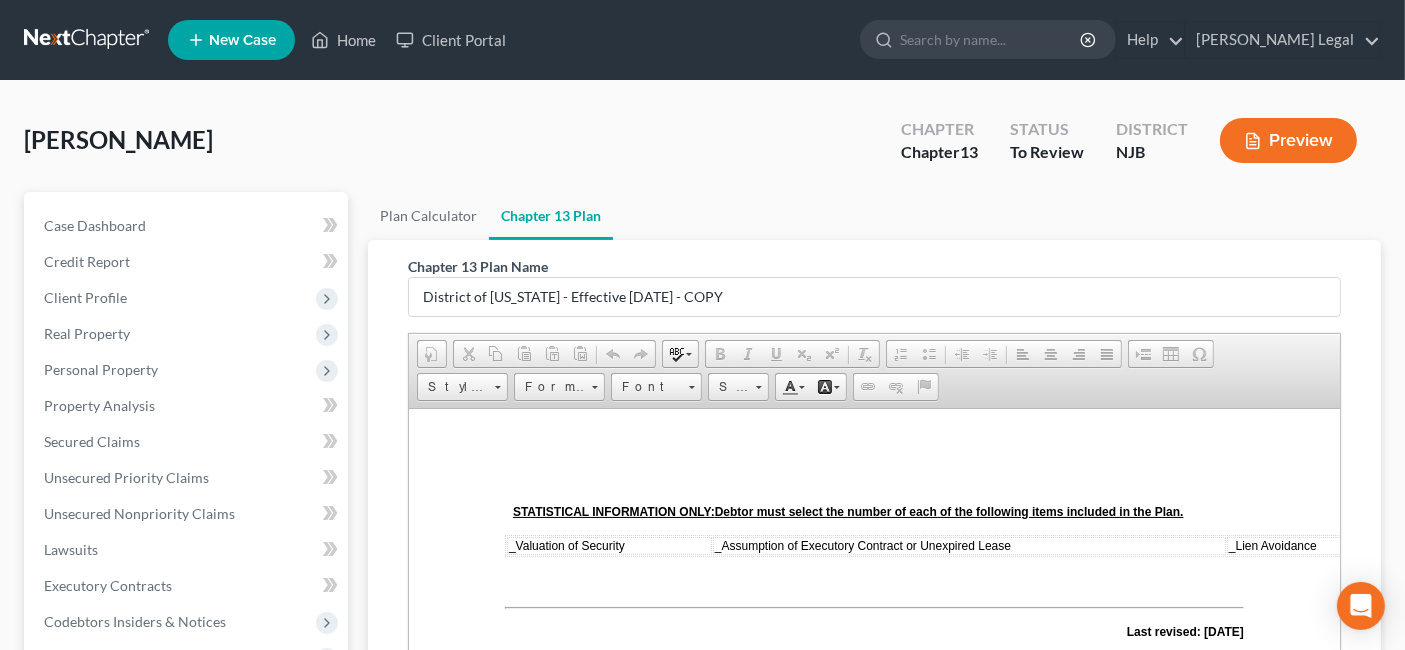 scroll, scrollTop: 0, scrollLeft: 0, axis: both 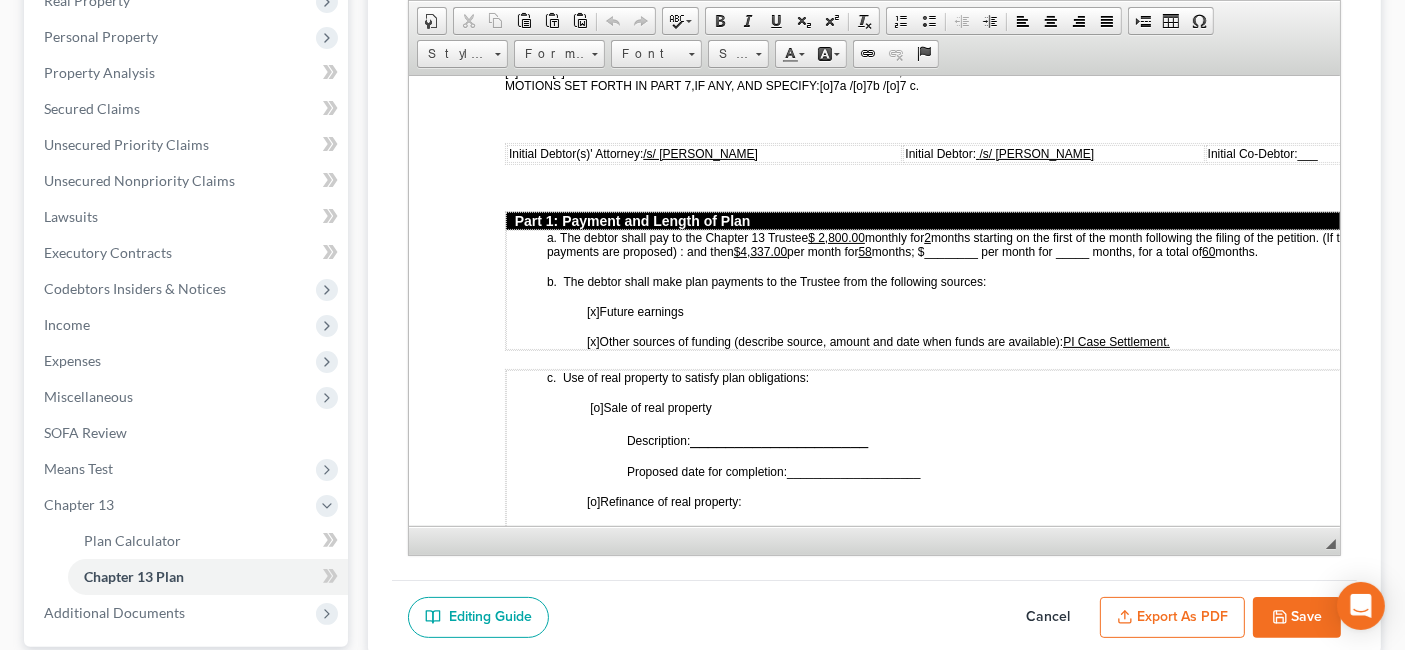 click on "[x]     Other sources of funding (describe source, amount and date when funds are available):  PI Case Settlement." at bounding box center (985, 341) 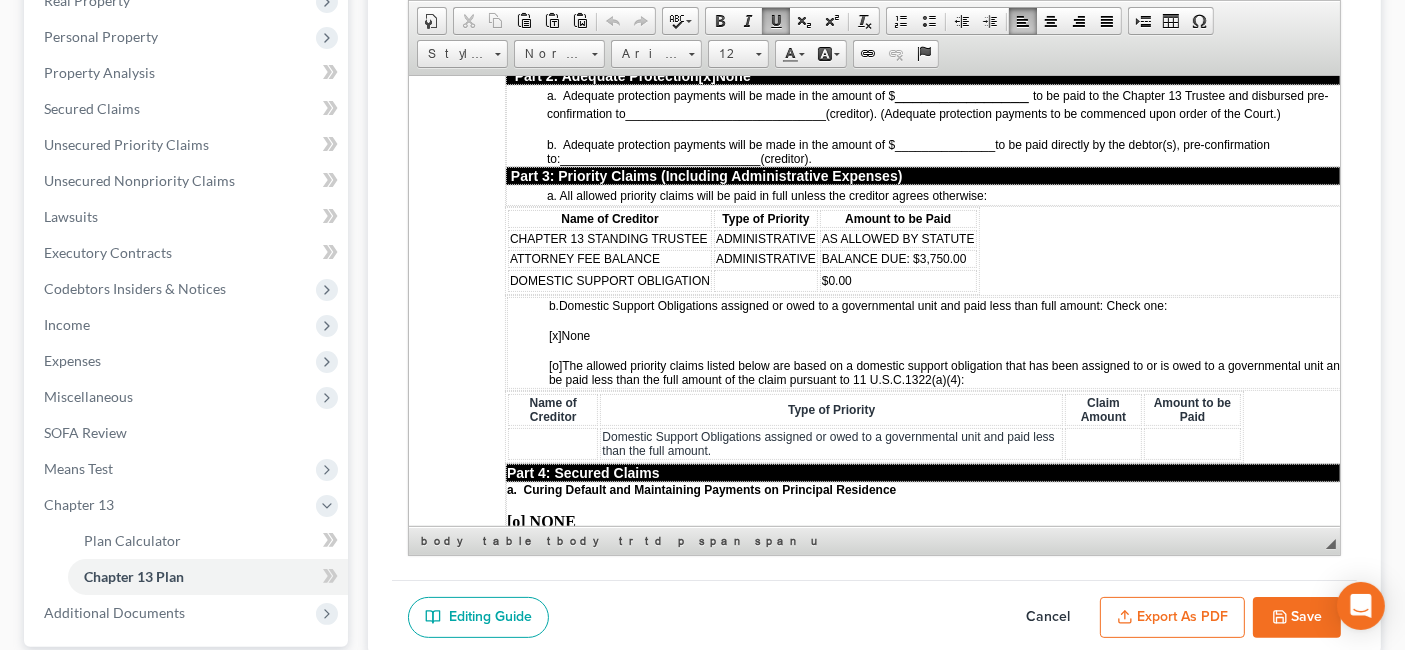 scroll, scrollTop: 1777, scrollLeft: 0, axis: vertical 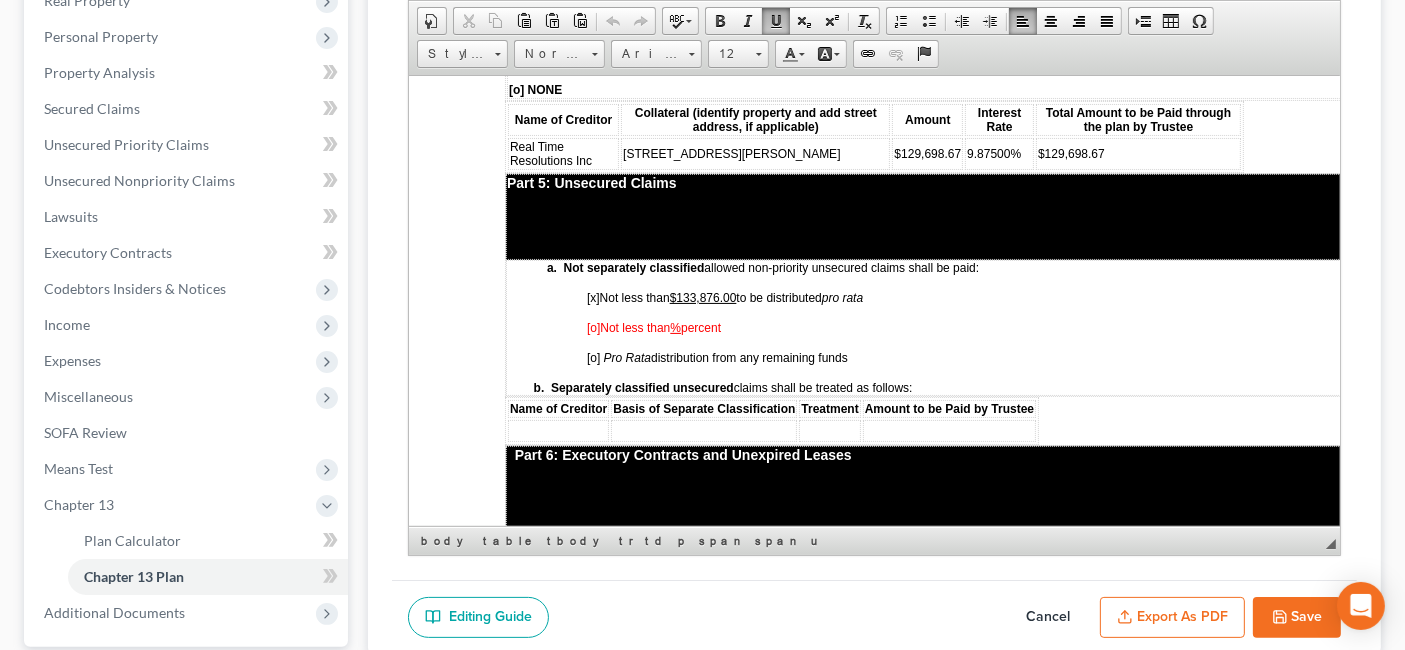 click on "[o]  Not less than  %                  percent" at bounding box center (985, 327) 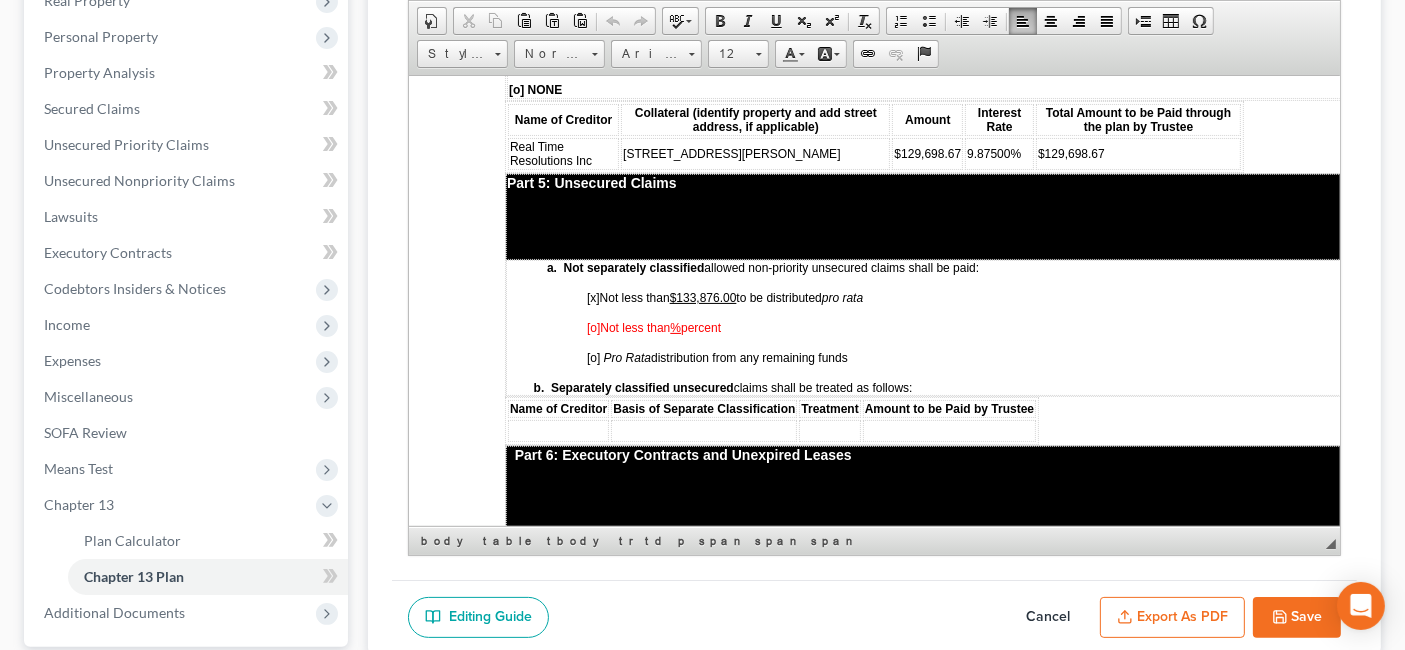 click on "%" at bounding box center (675, 327) 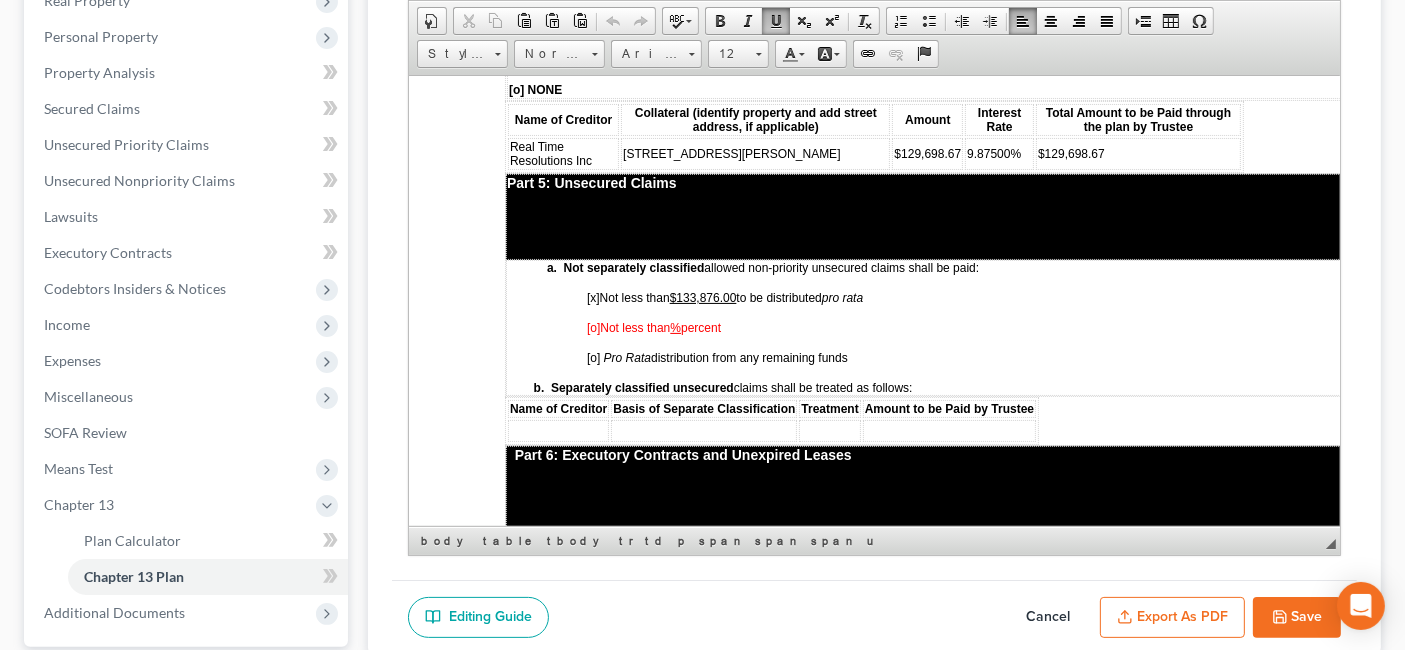 click 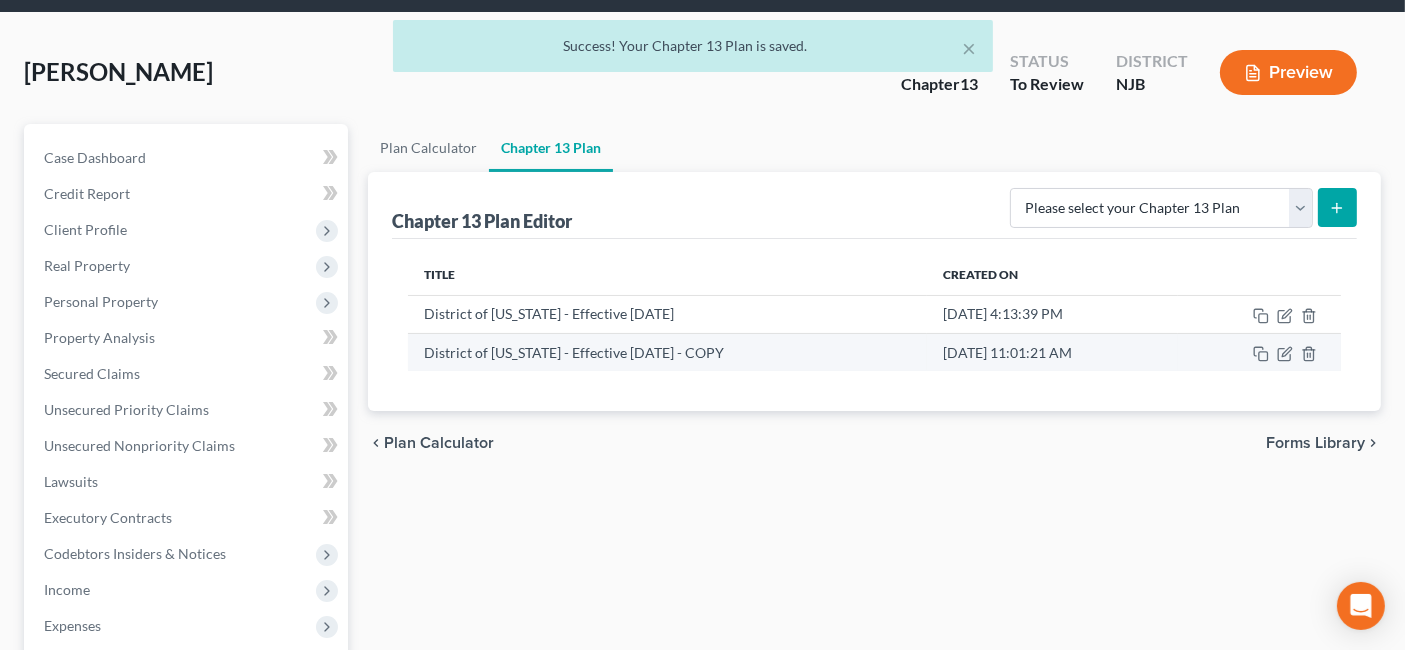 scroll, scrollTop: 0, scrollLeft: 0, axis: both 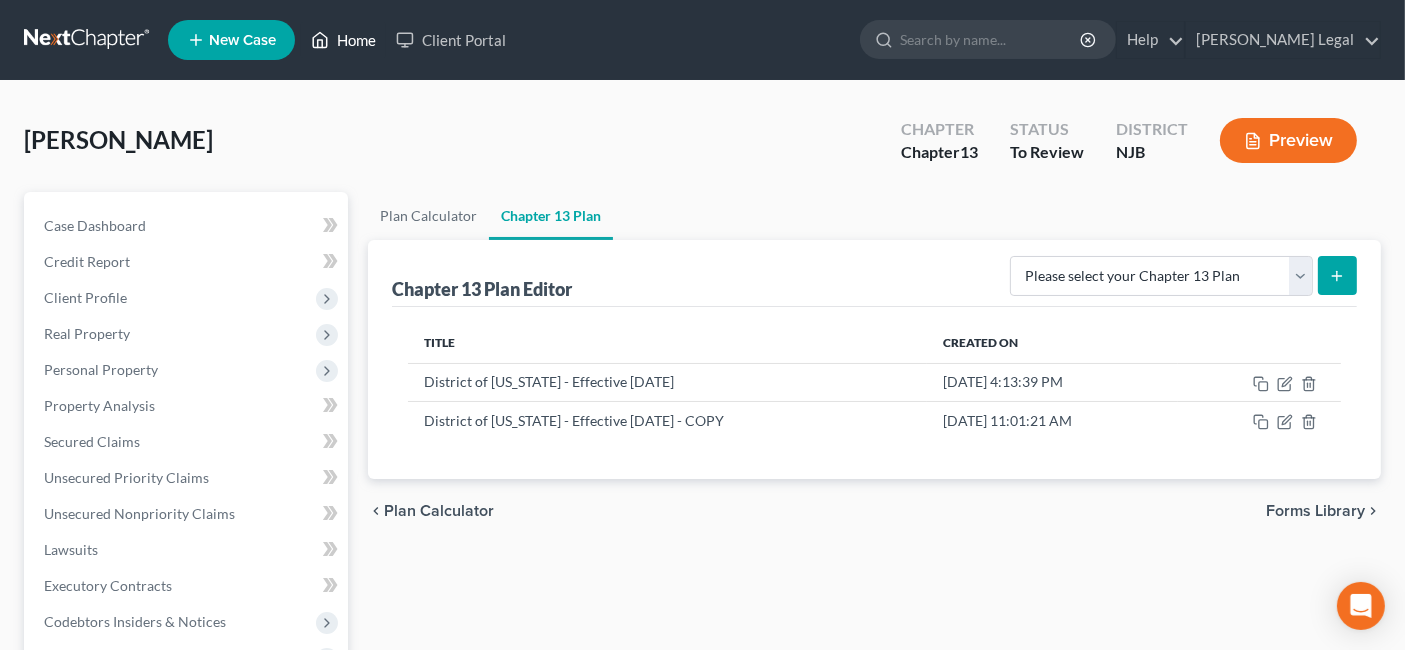 click on "Home" at bounding box center (343, 40) 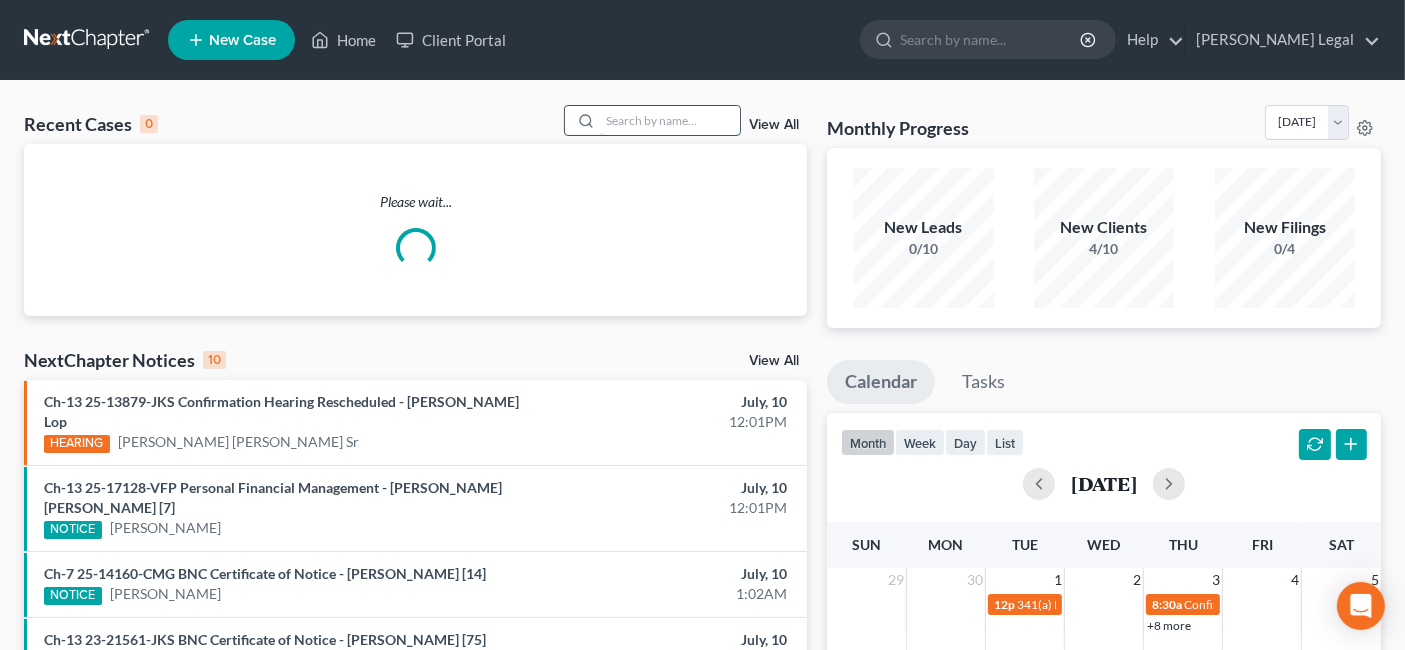 click at bounding box center (670, 120) 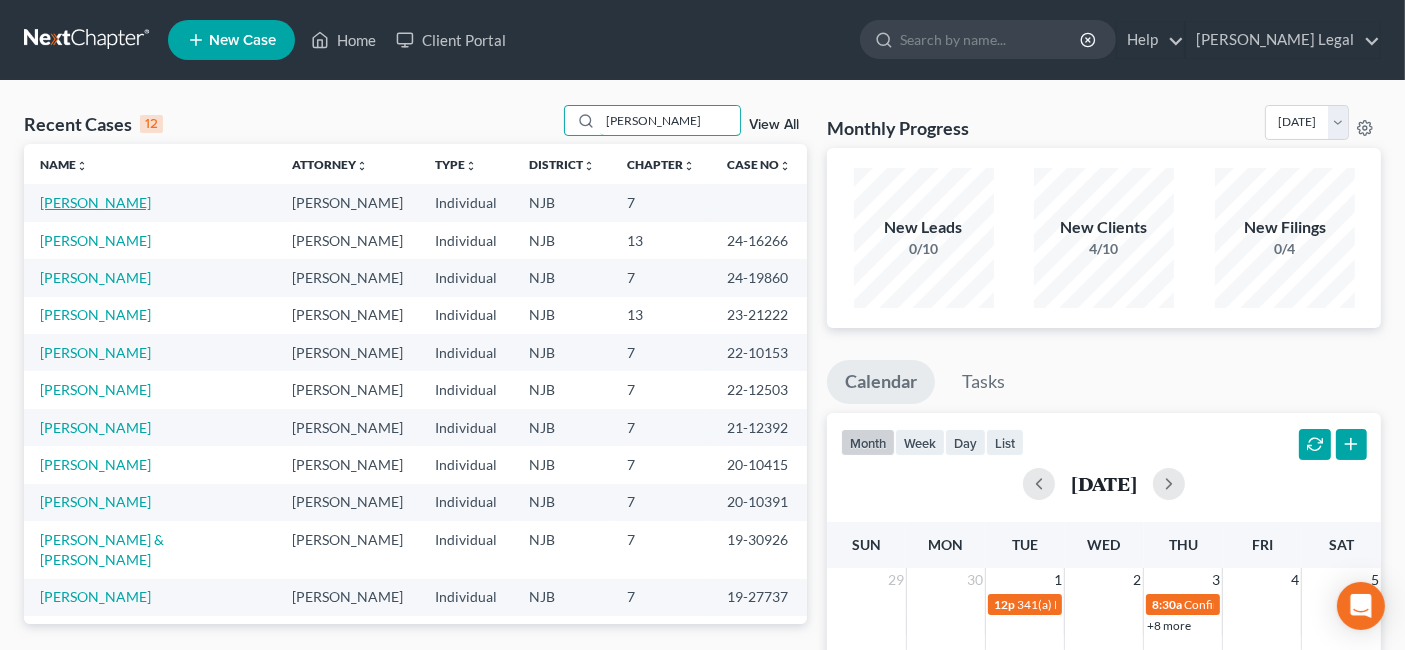 type on "[PERSON_NAME]" 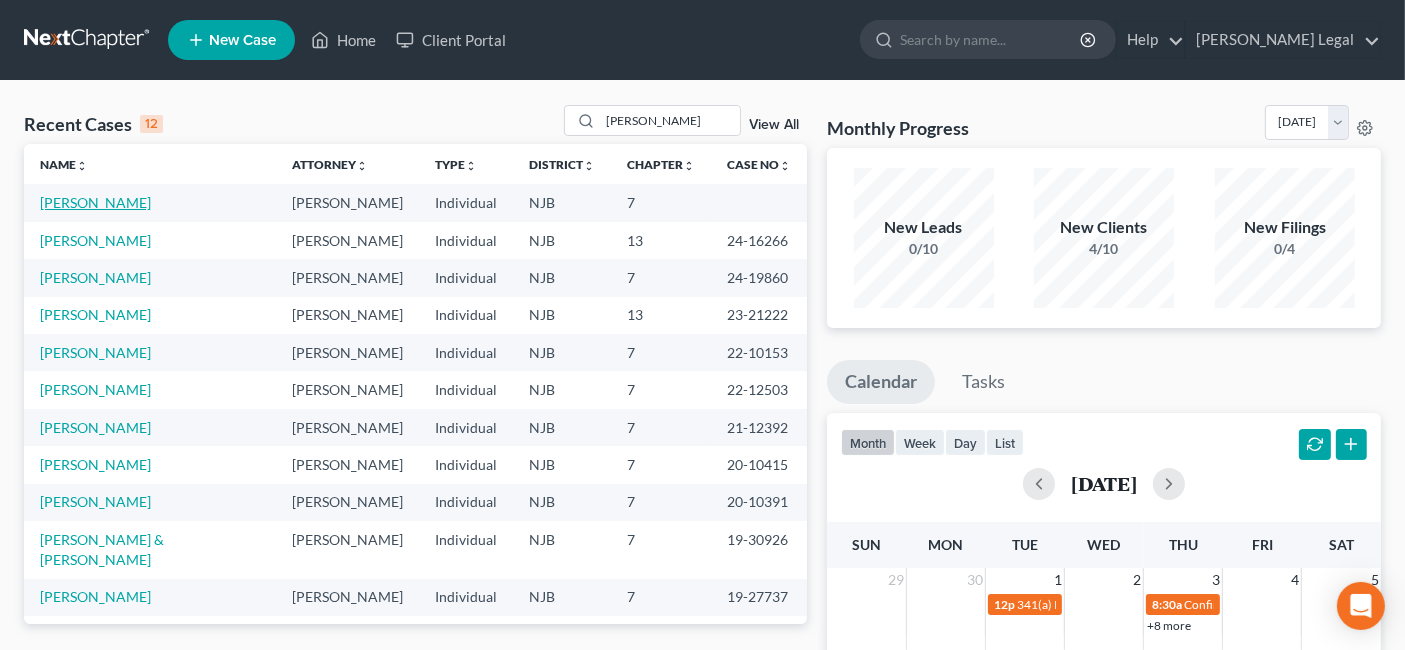 click on "[PERSON_NAME]" at bounding box center [95, 202] 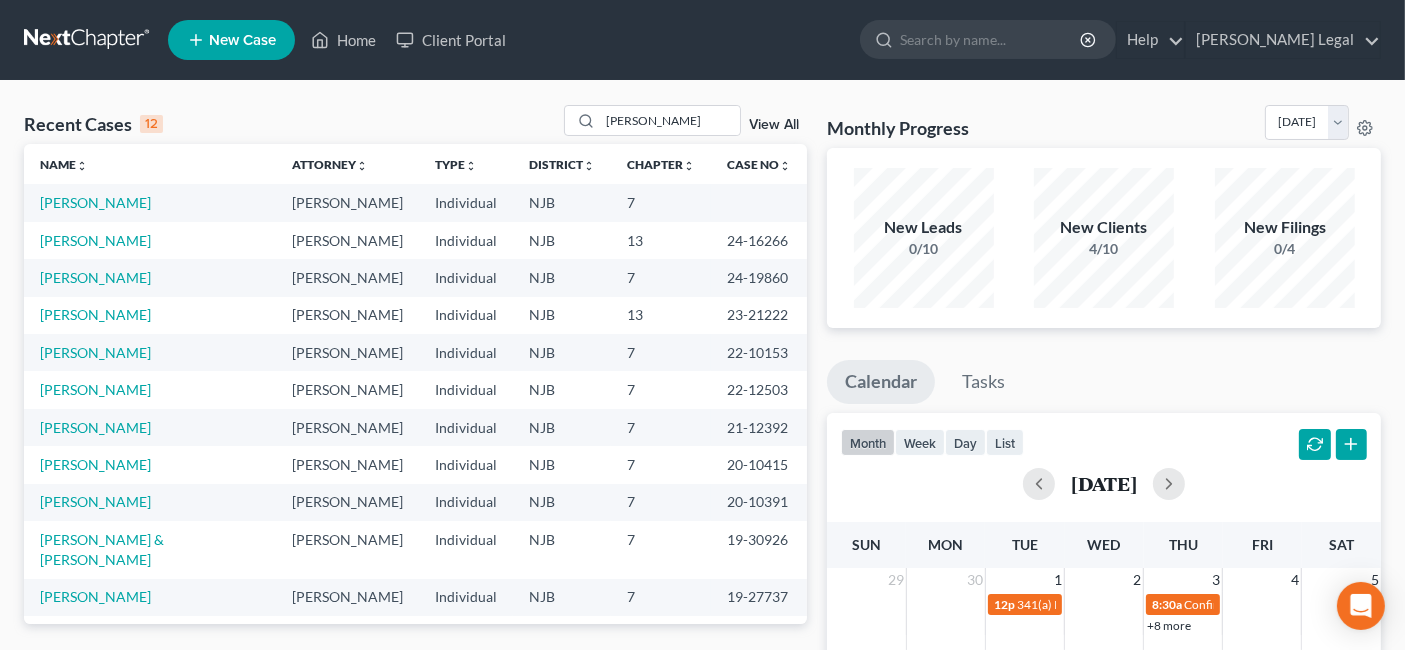 select on "6" 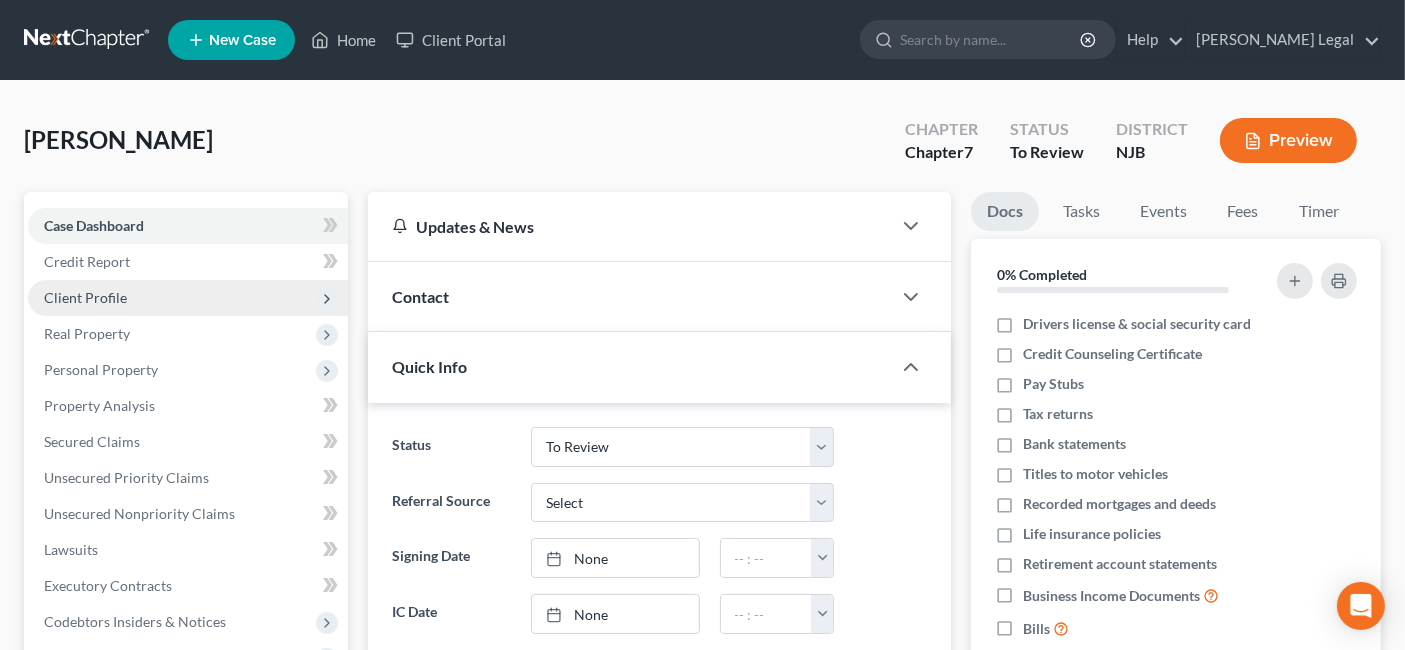 click on "Client Profile" at bounding box center [85, 297] 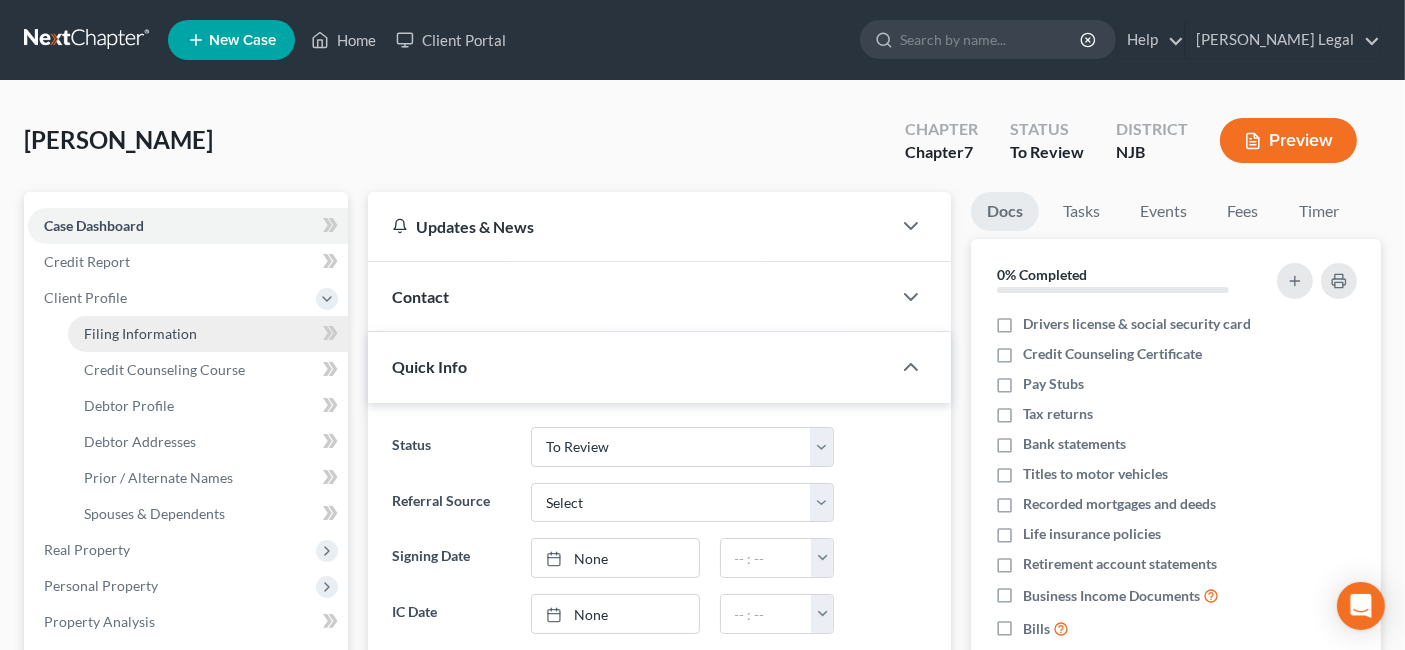 click on "Filing Information" at bounding box center [140, 333] 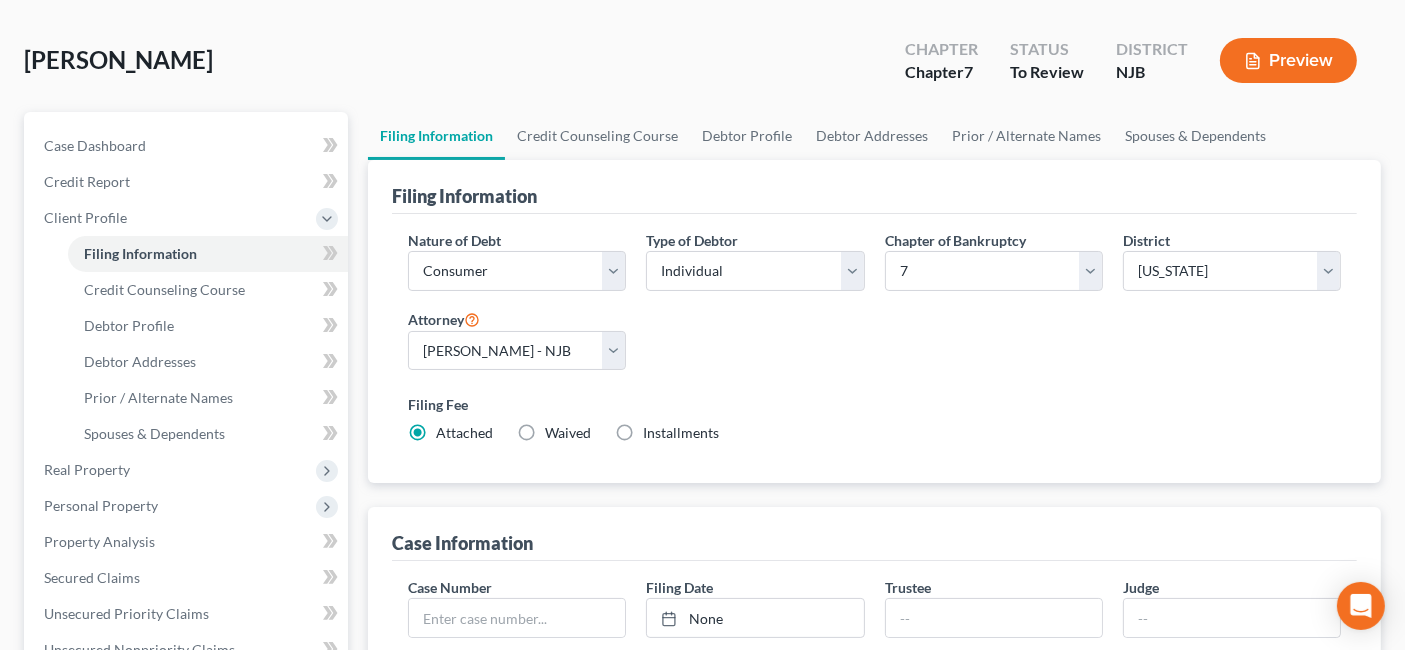 scroll, scrollTop: 111, scrollLeft: 0, axis: vertical 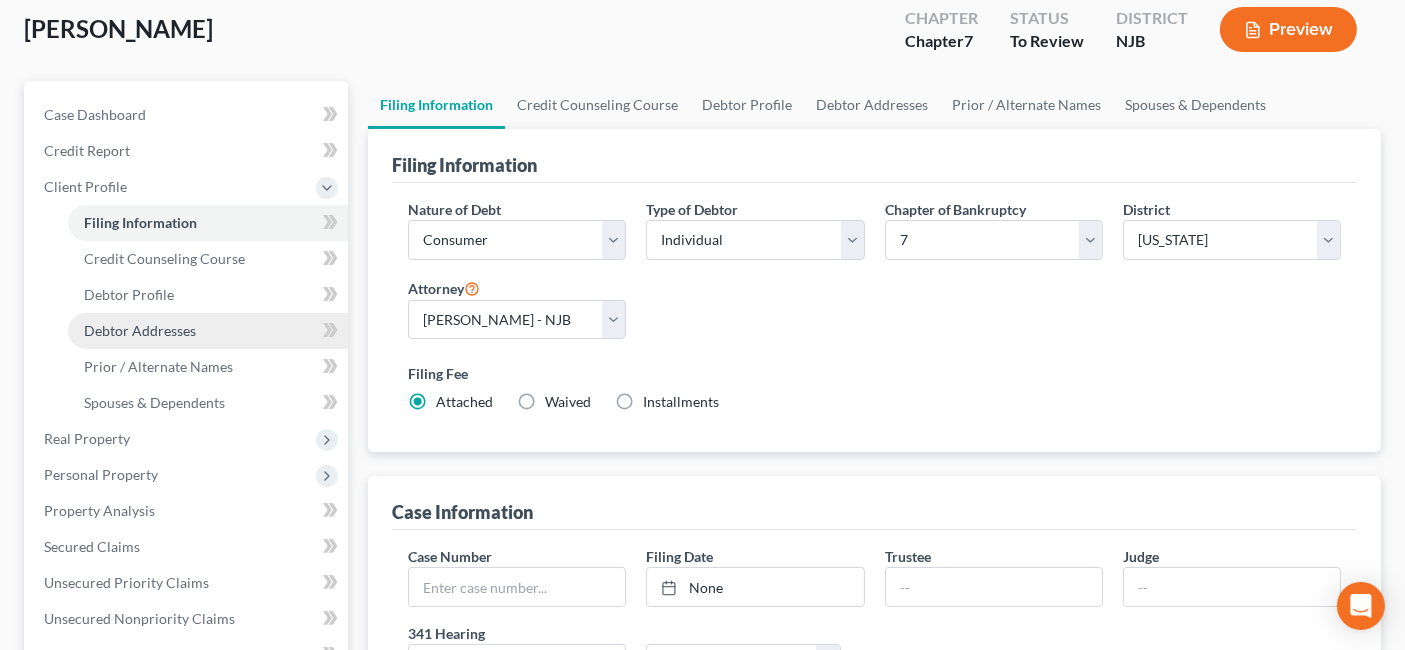 click on "Debtor Addresses" at bounding box center [208, 331] 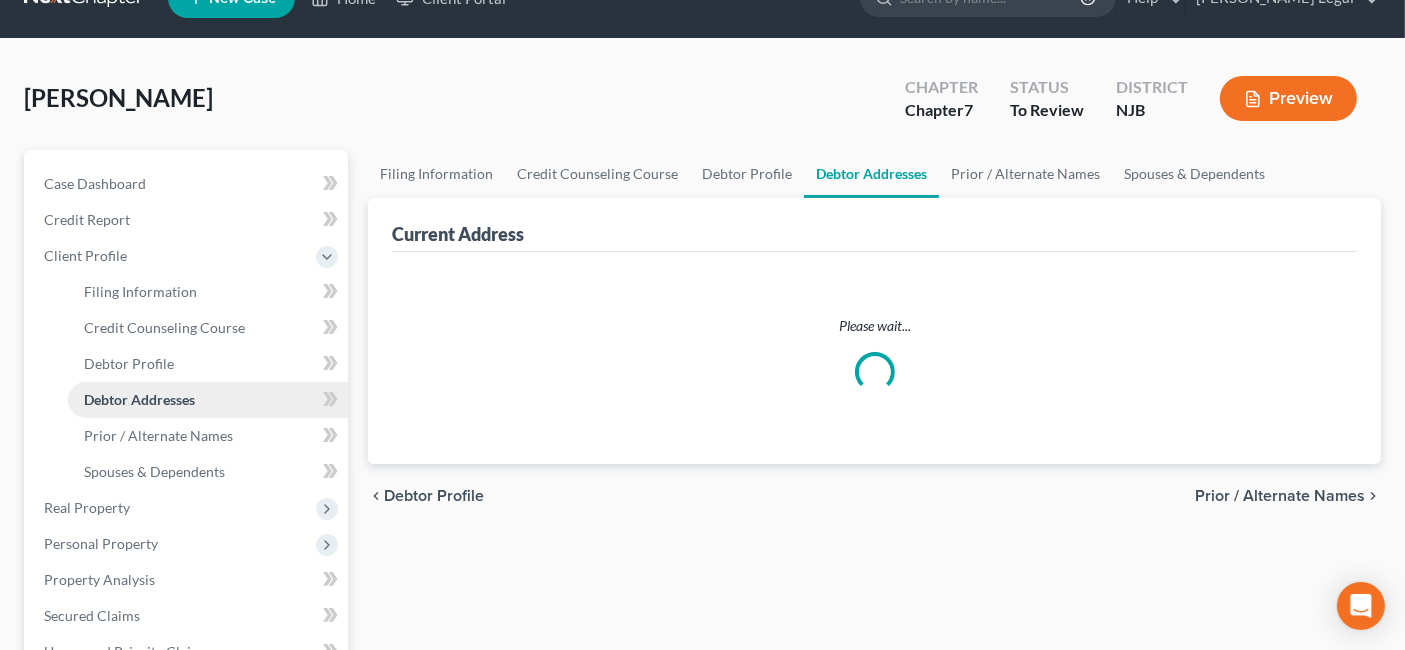 scroll, scrollTop: 0, scrollLeft: 0, axis: both 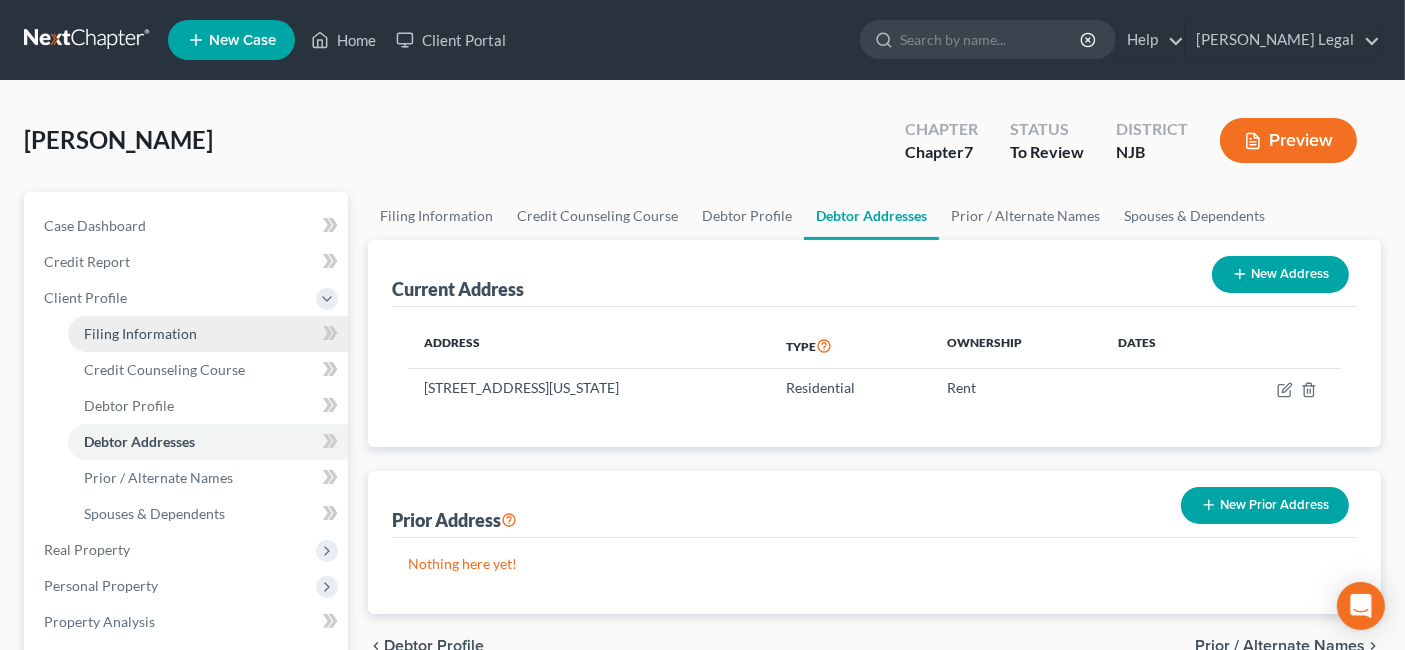click on "Filing Information" at bounding box center [208, 334] 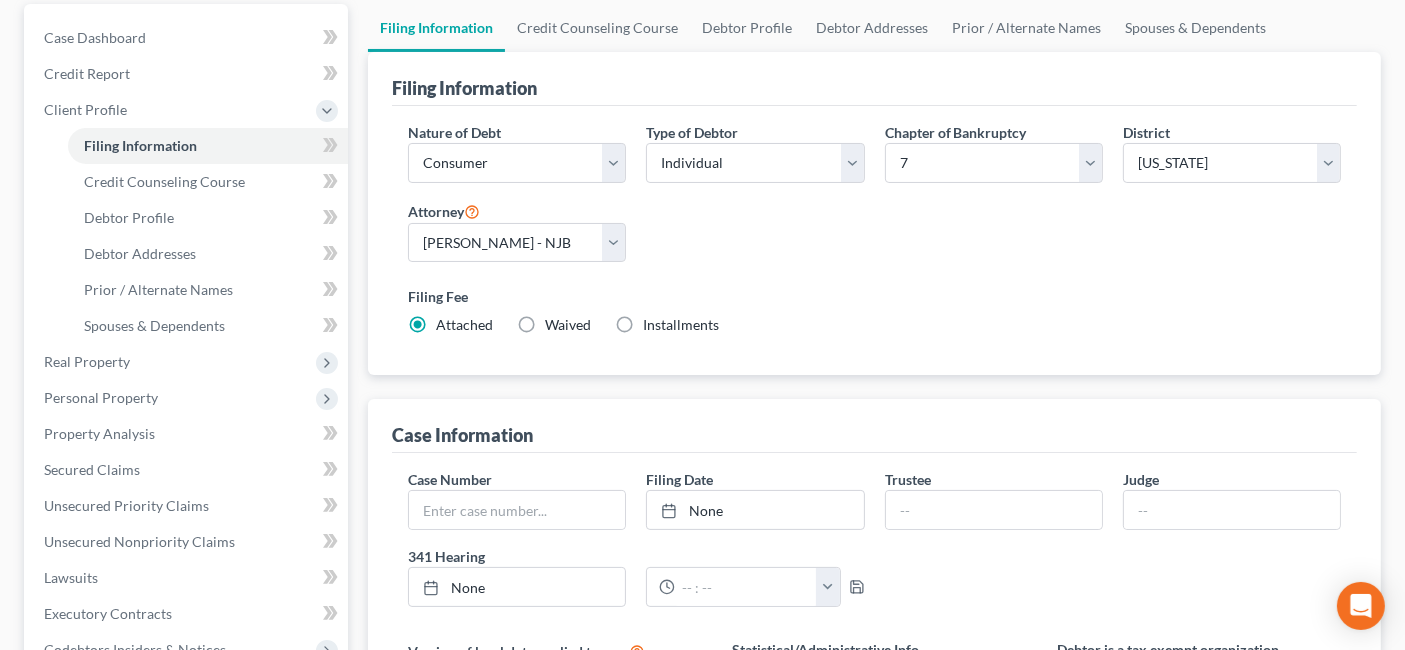 scroll, scrollTop: 77, scrollLeft: 0, axis: vertical 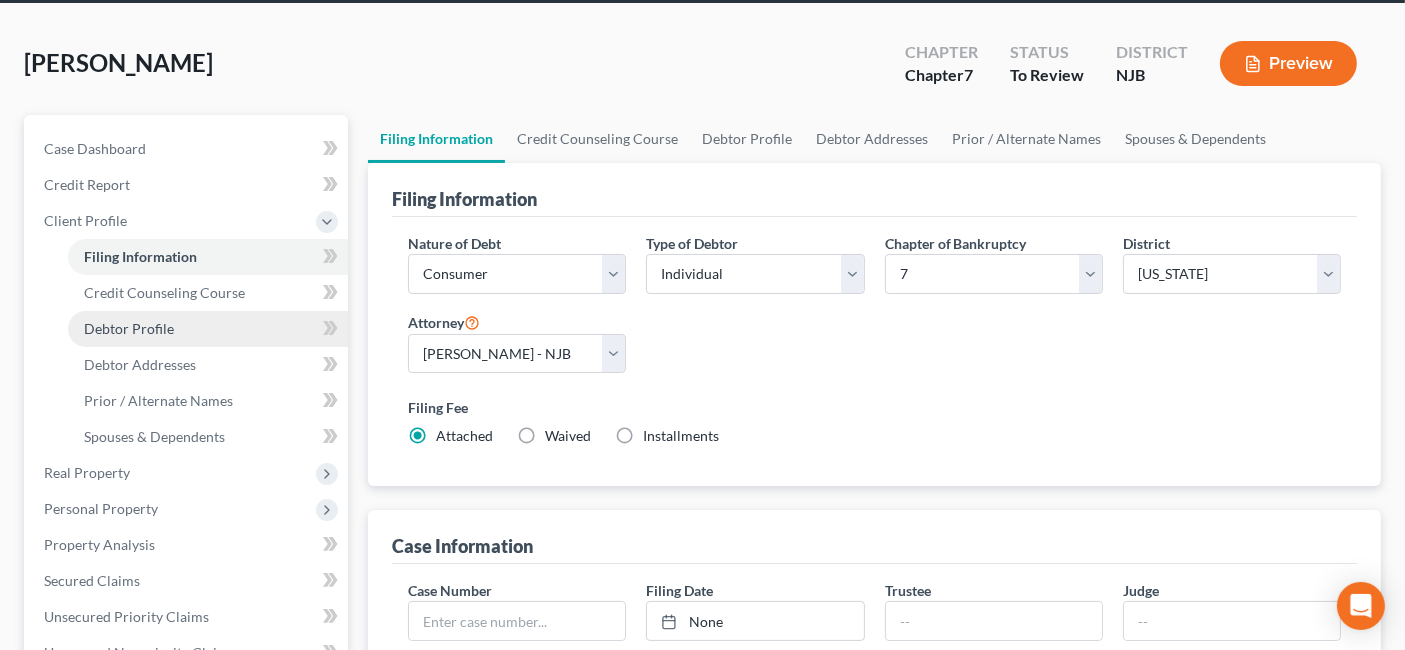 click on "Debtor Profile" at bounding box center [208, 329] 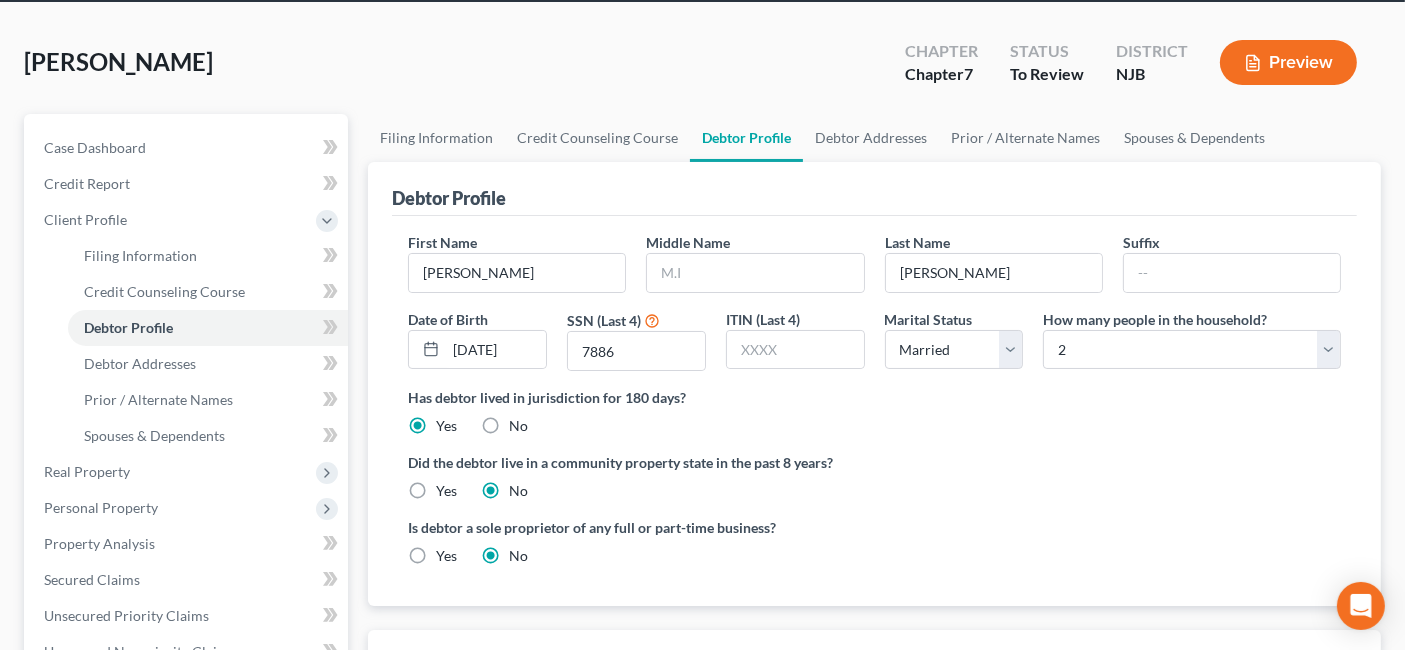 scroll, scrollTop: 111, scrollLeft: 0, axis: vertical 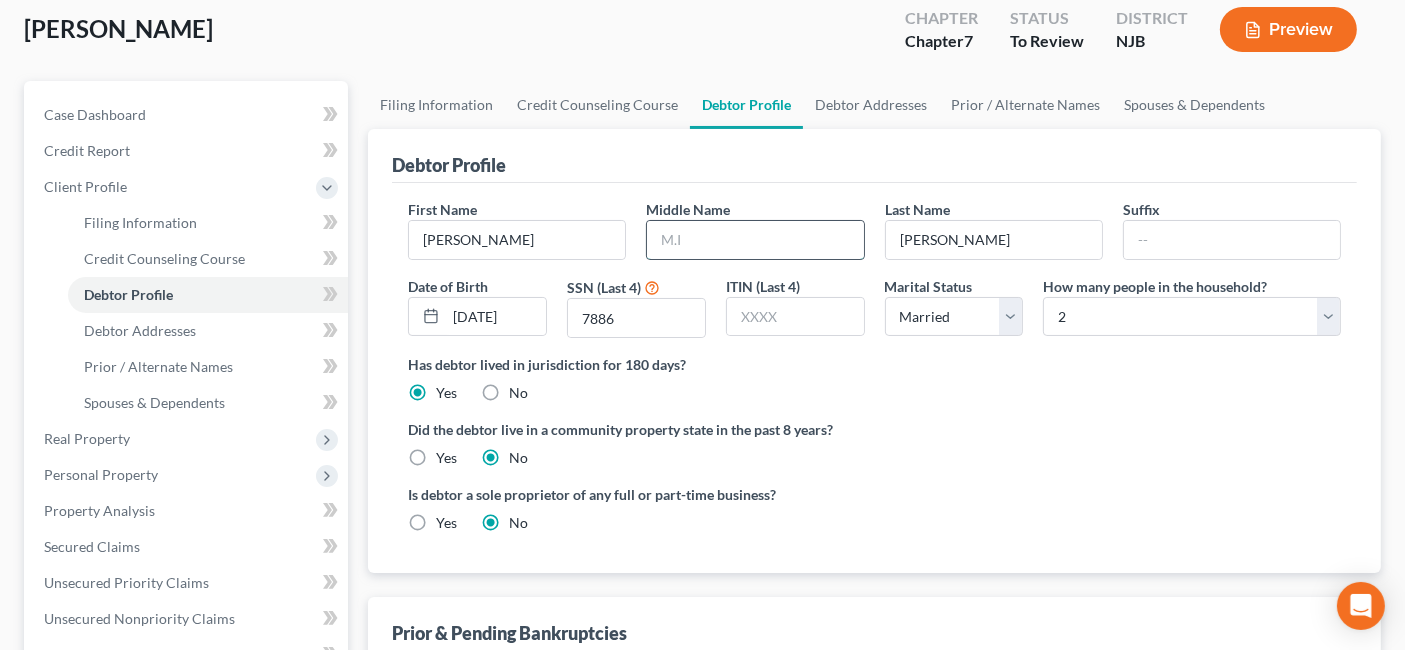 click at bounding box center [755, 240] 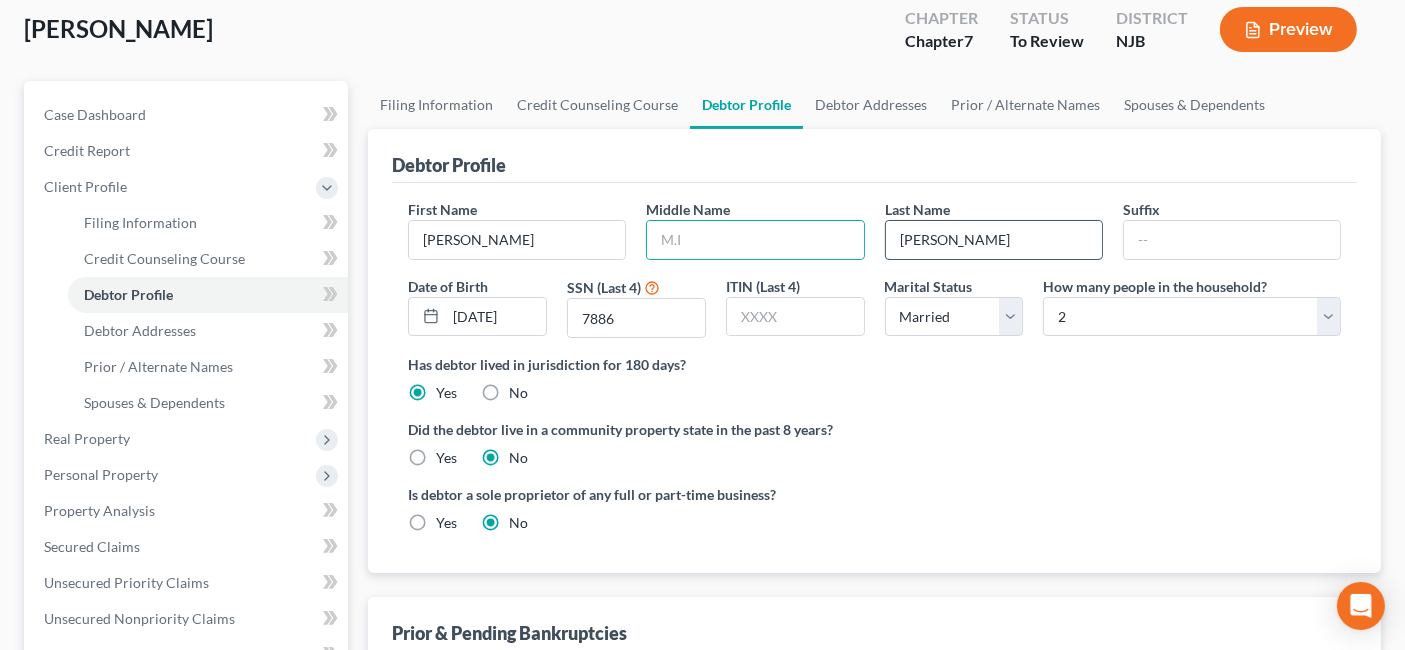 click on "[PERSON_NAME]" at bounding box center (994, 240) 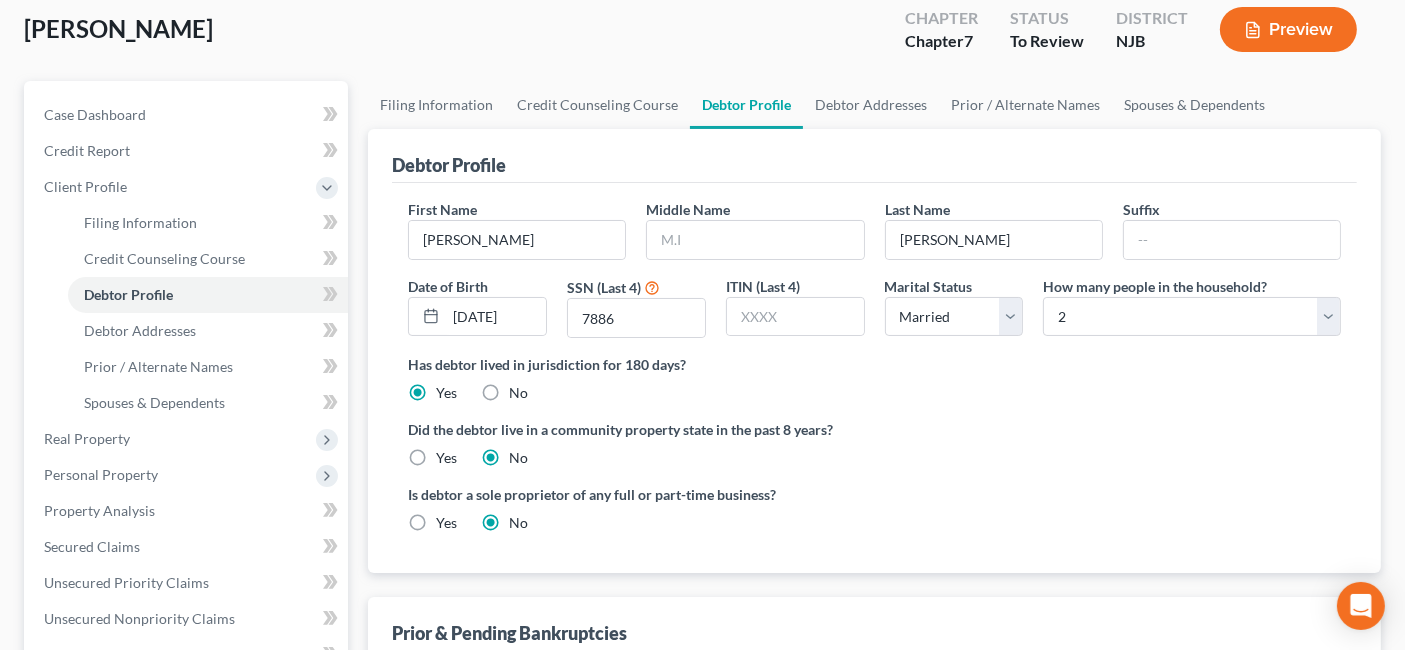 drag, startPoint x: 889, startPoint y: 385, endPoint x: 869, endPoint y: 381, distance: 20.396078 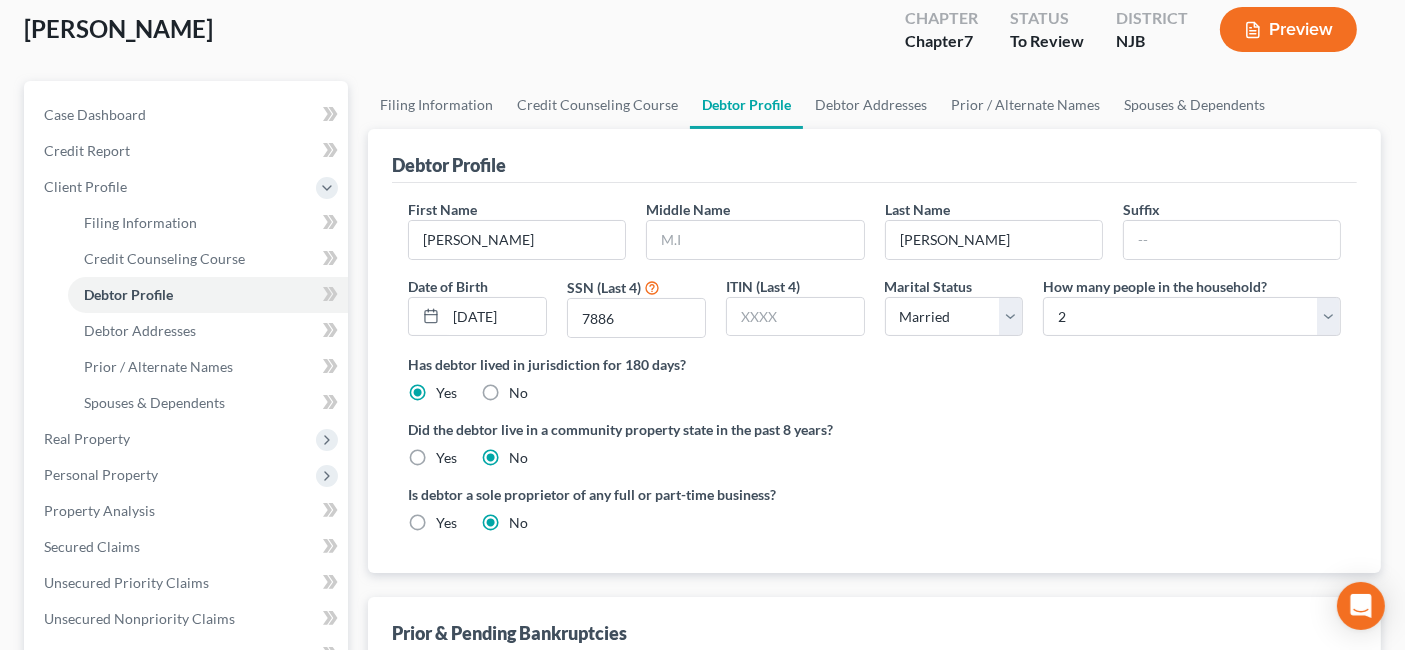click on "Has debtor lived in jurisdiction for 180 days? Yes No Debtor must reside in jurisdiction for 180 prior to filing bankruptcy pursuant to U.S.C. 11 28 USC § 1408.   More Info" at bounding box center [874, 378] 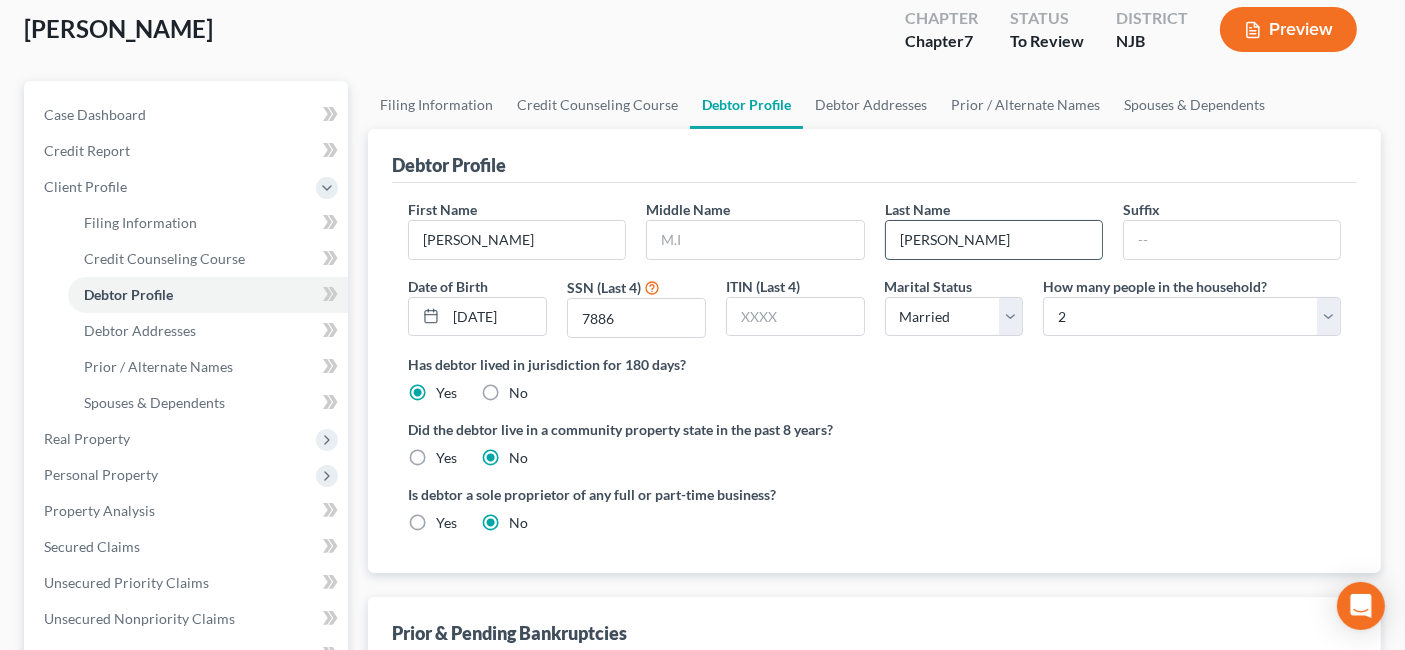 click on "[PERSON_NAME]" at bounding box center (994, 240) 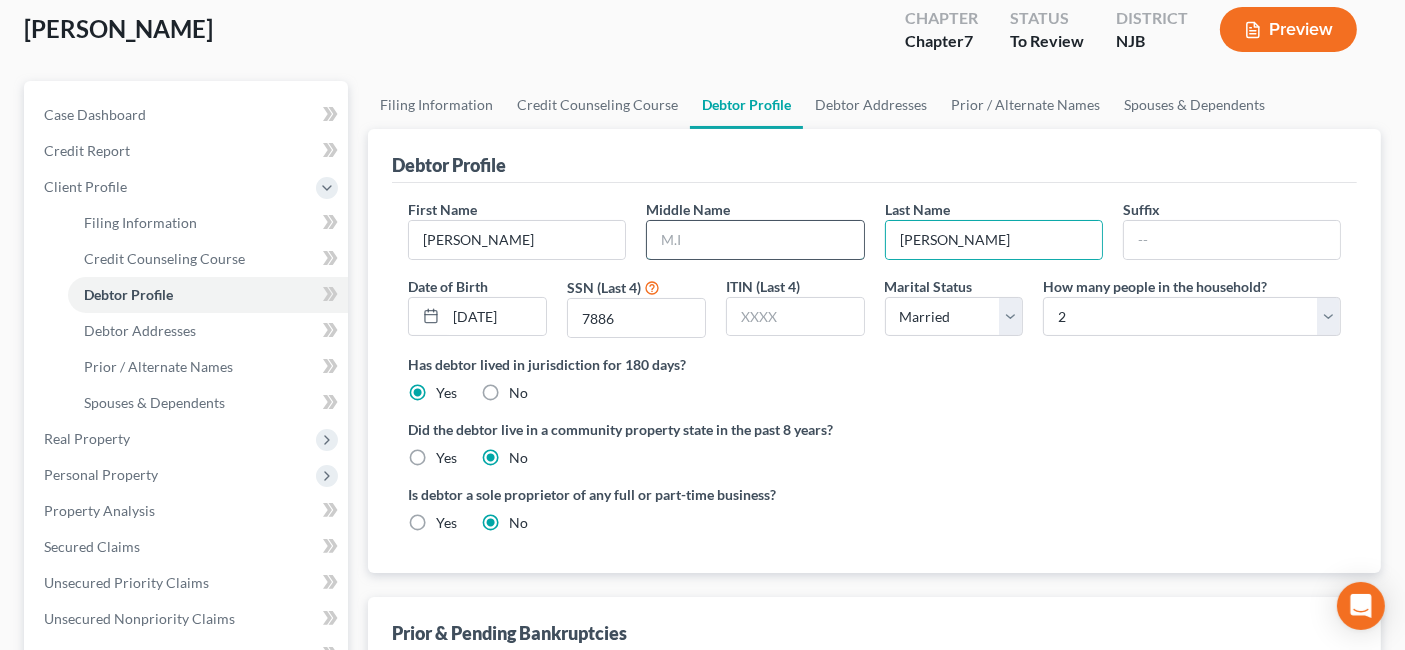 click at bounding box center (755, 240) 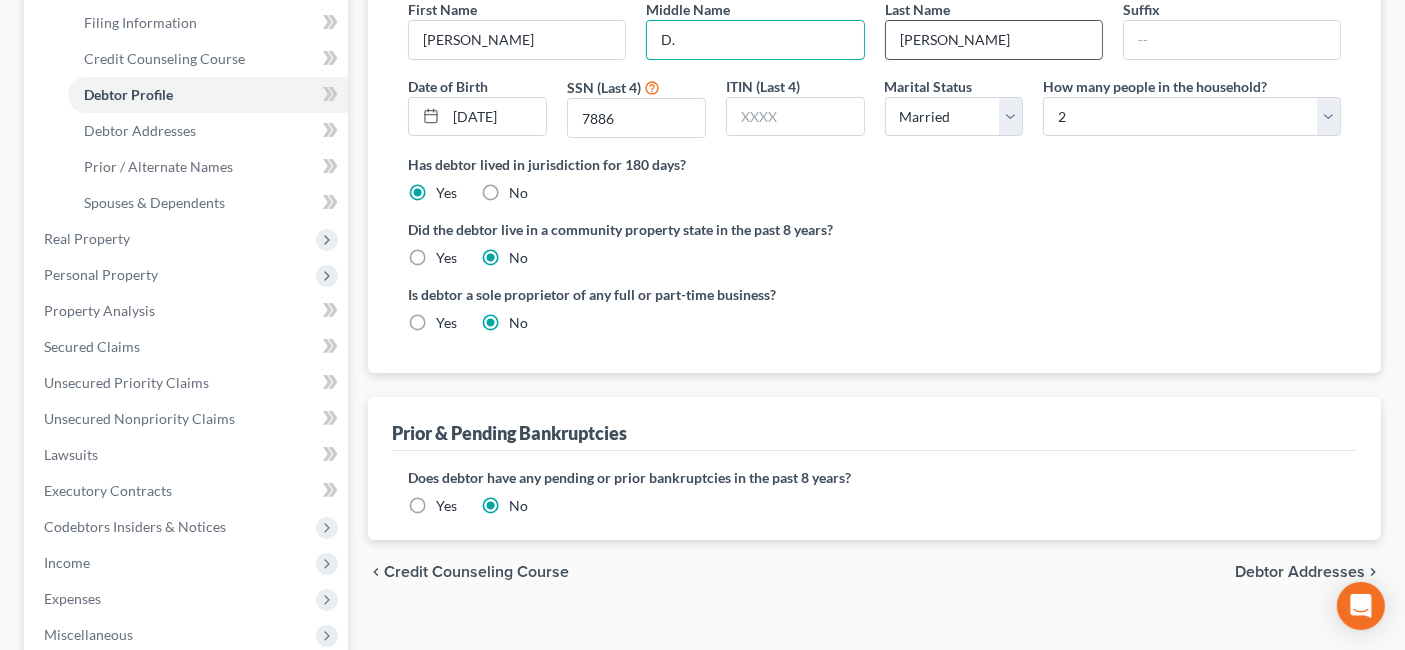 scroll, scrollTop: 333, scrollLeft: 0, axis: vertical 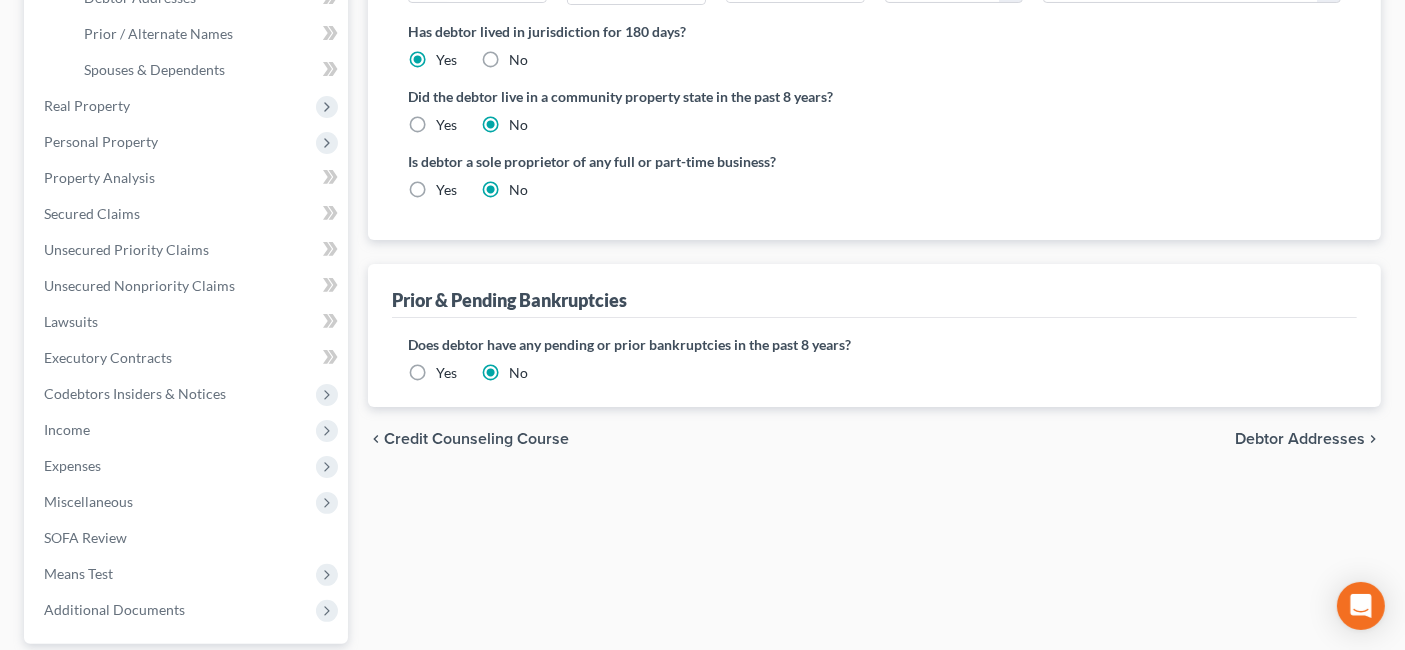 type on "D." 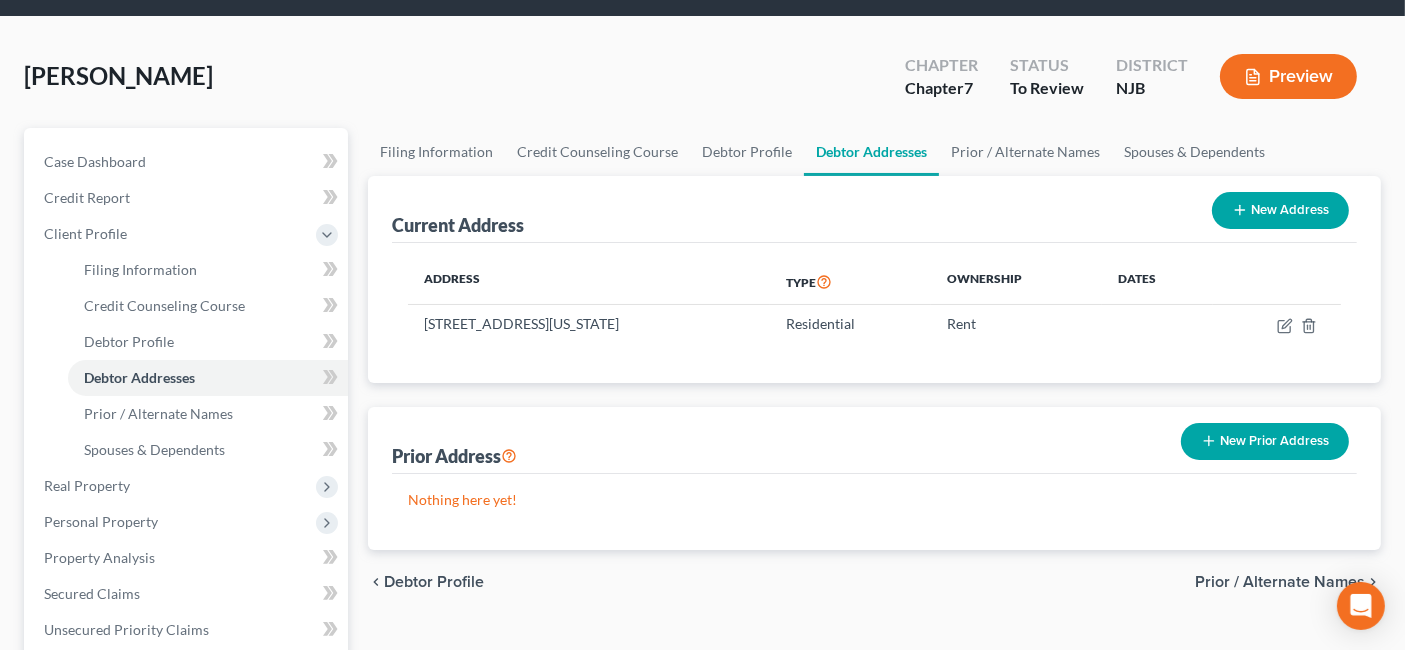 scroll, scrollTop: 111, scrollLeft: 0, axis: vertical 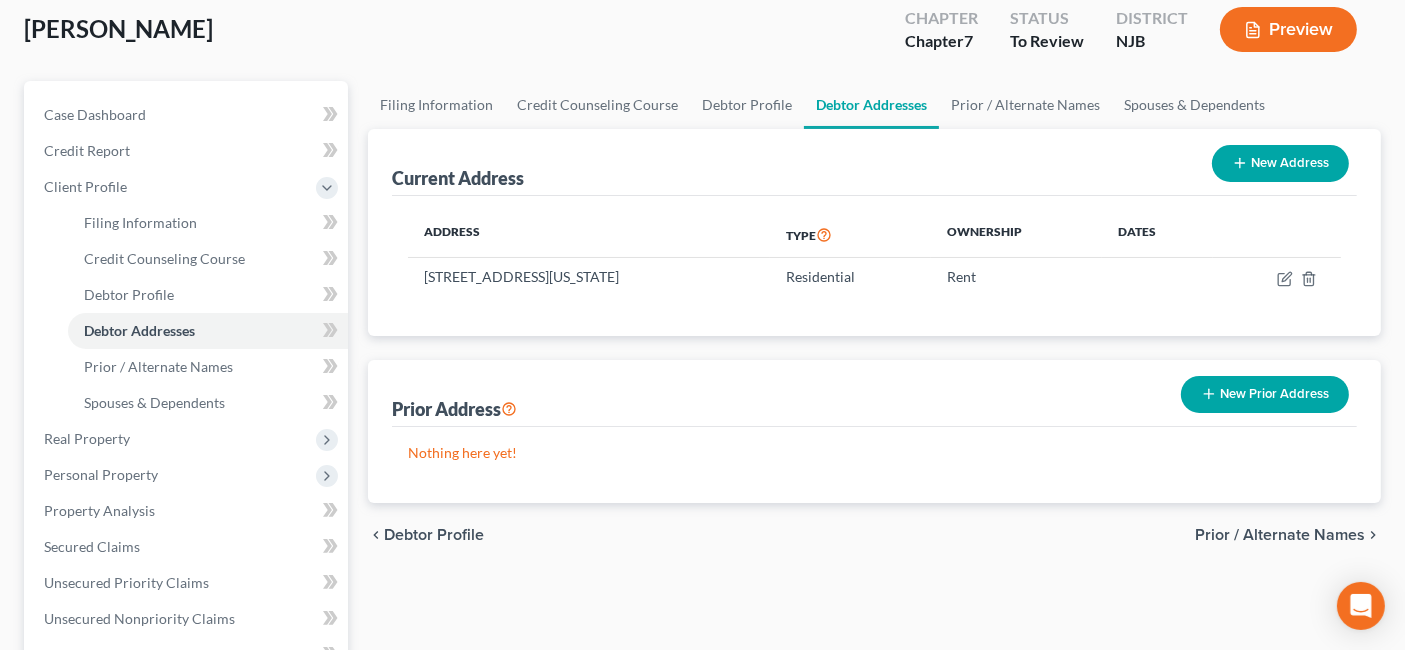 drag, startPoint x: 580, startPoint y: 279, endPoint x: 887, endPoint y: 345, distance: 314.01434 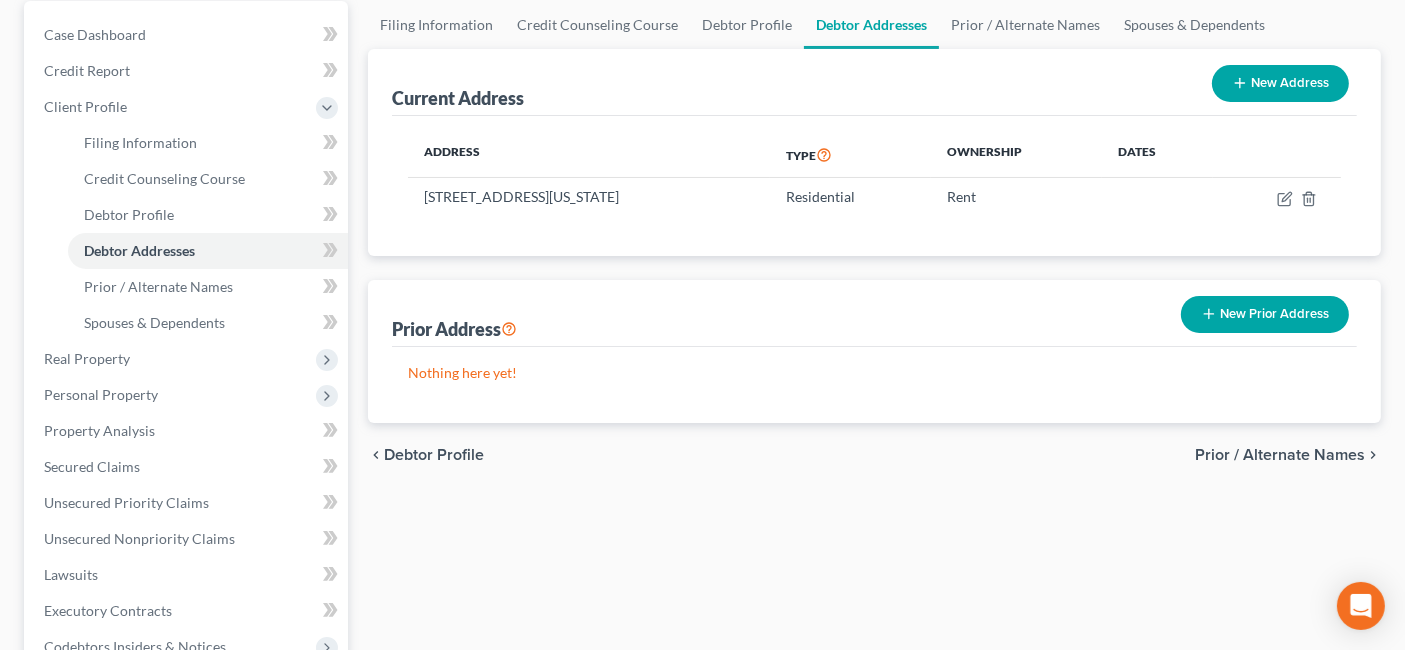 scroll, scrollTop: 222, scrollLeft: 0, axis: vertical 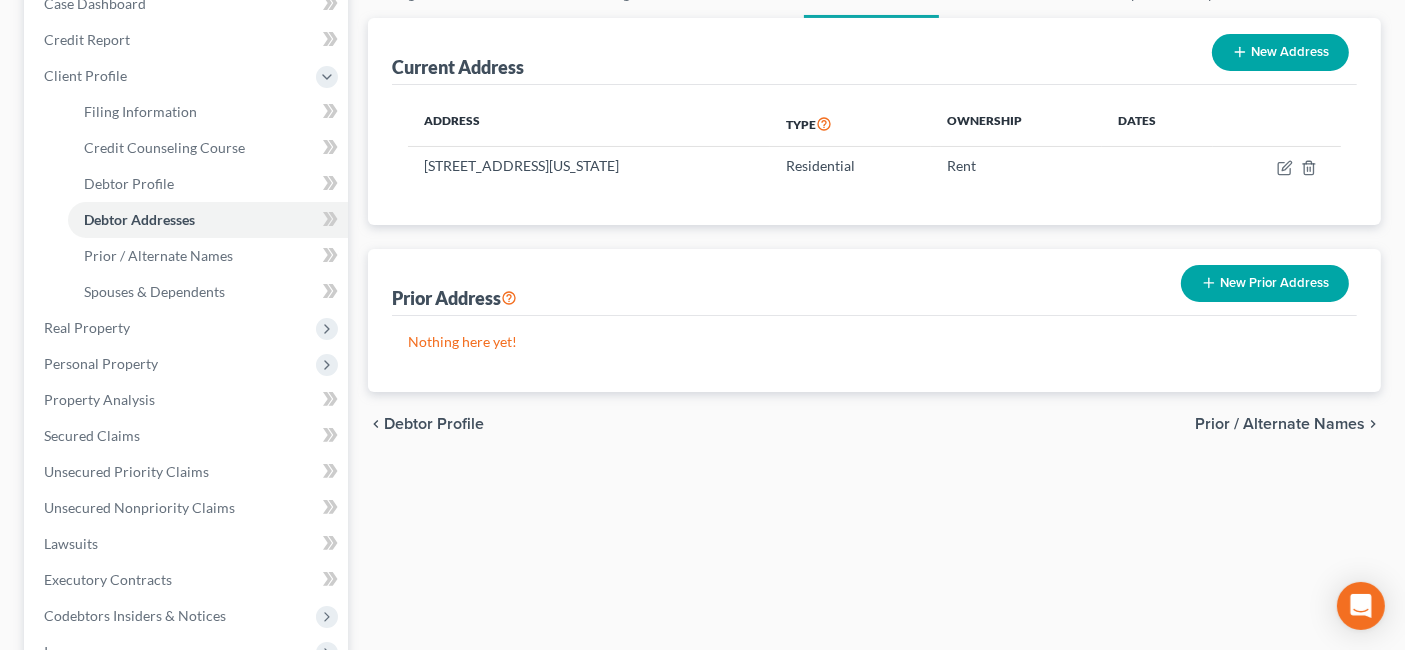 click on "chevron_left
Debtor Profile
Prior / Alternate Names
chevron_right" at bounding box center (874, 424) 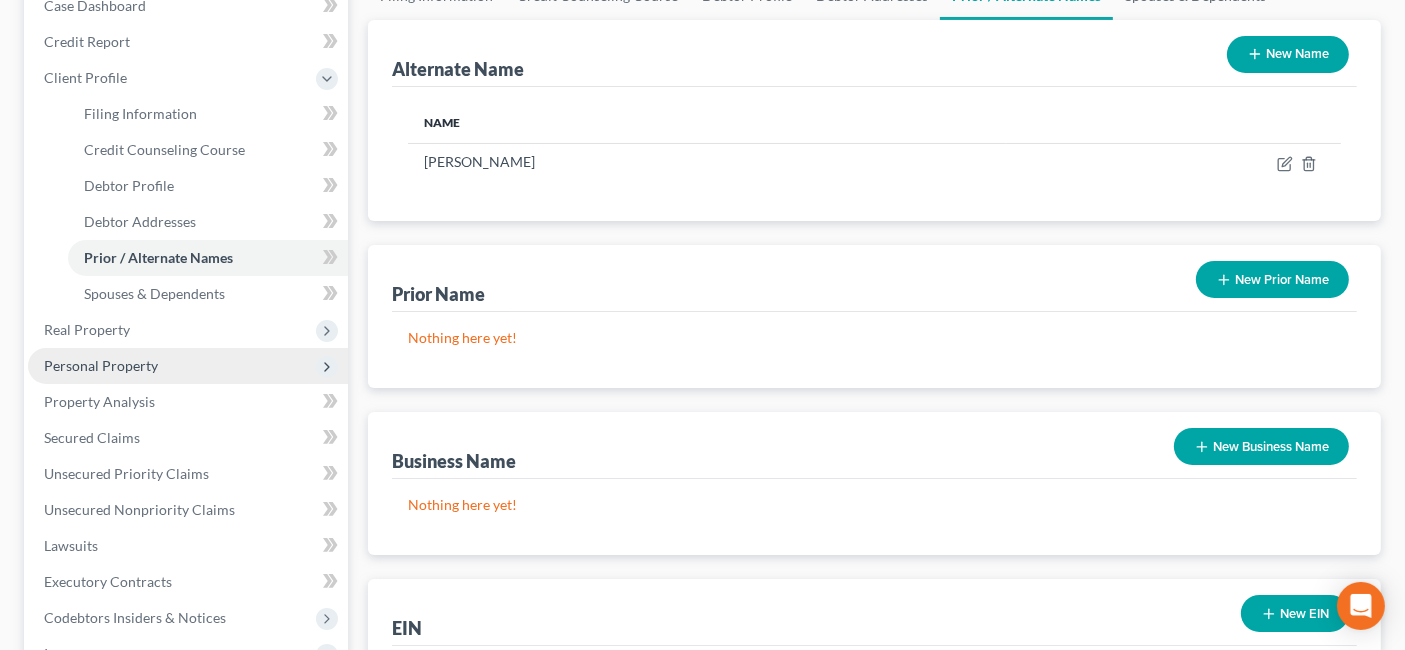 scroll, scrollTop: 222, scrollLeft: 0, axis: vertical 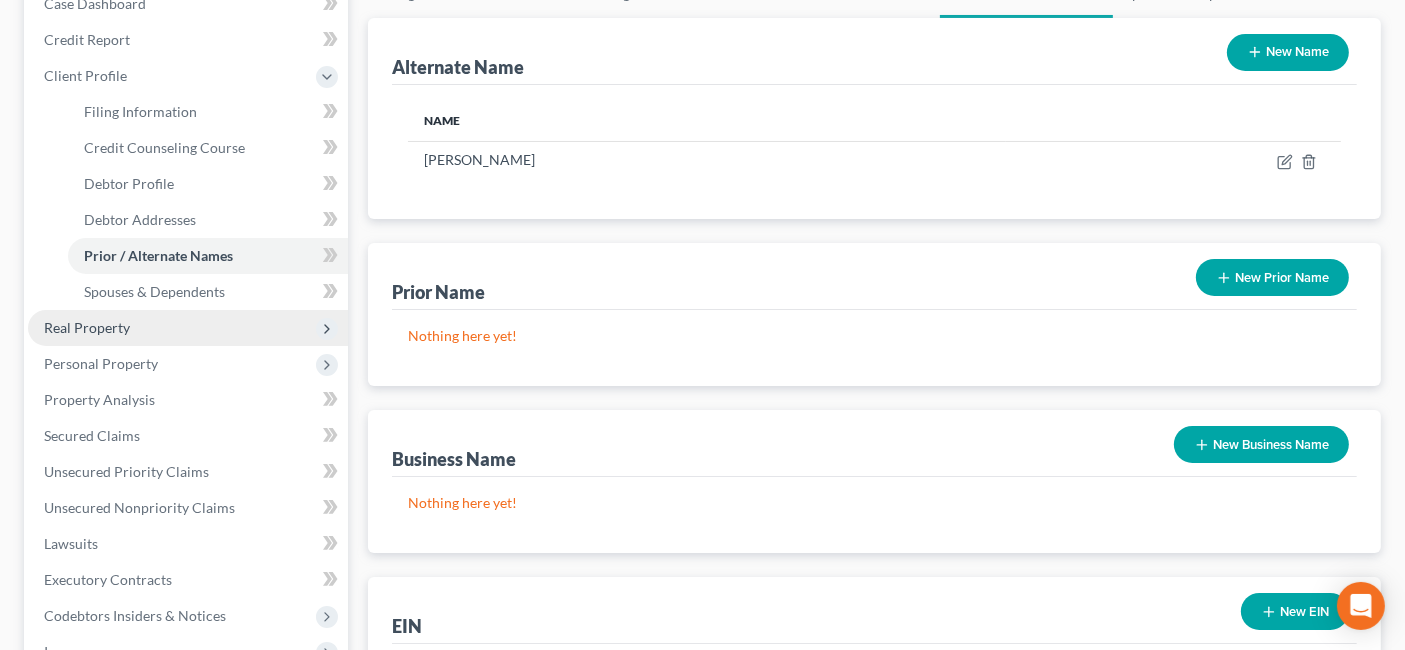 click on "Real Property" at bounding box center (188, 328) 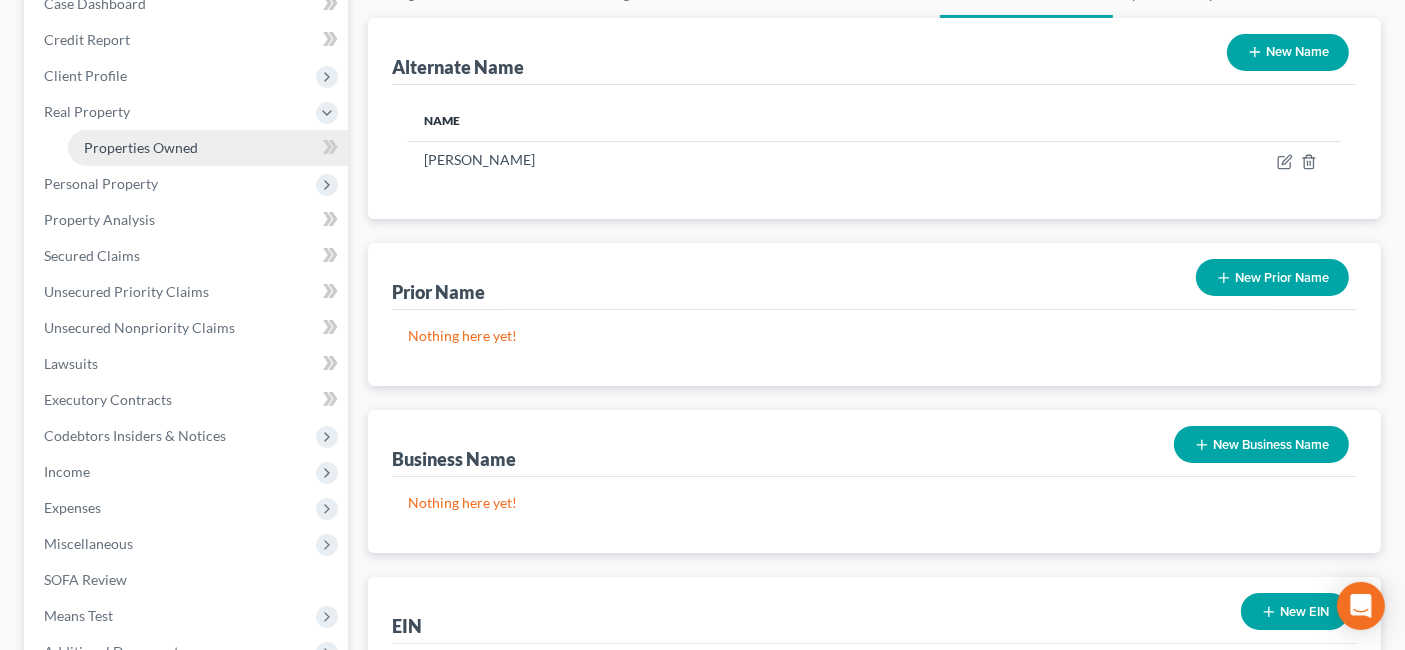 click on "Properties Owned" at bounding box center (141, 147) 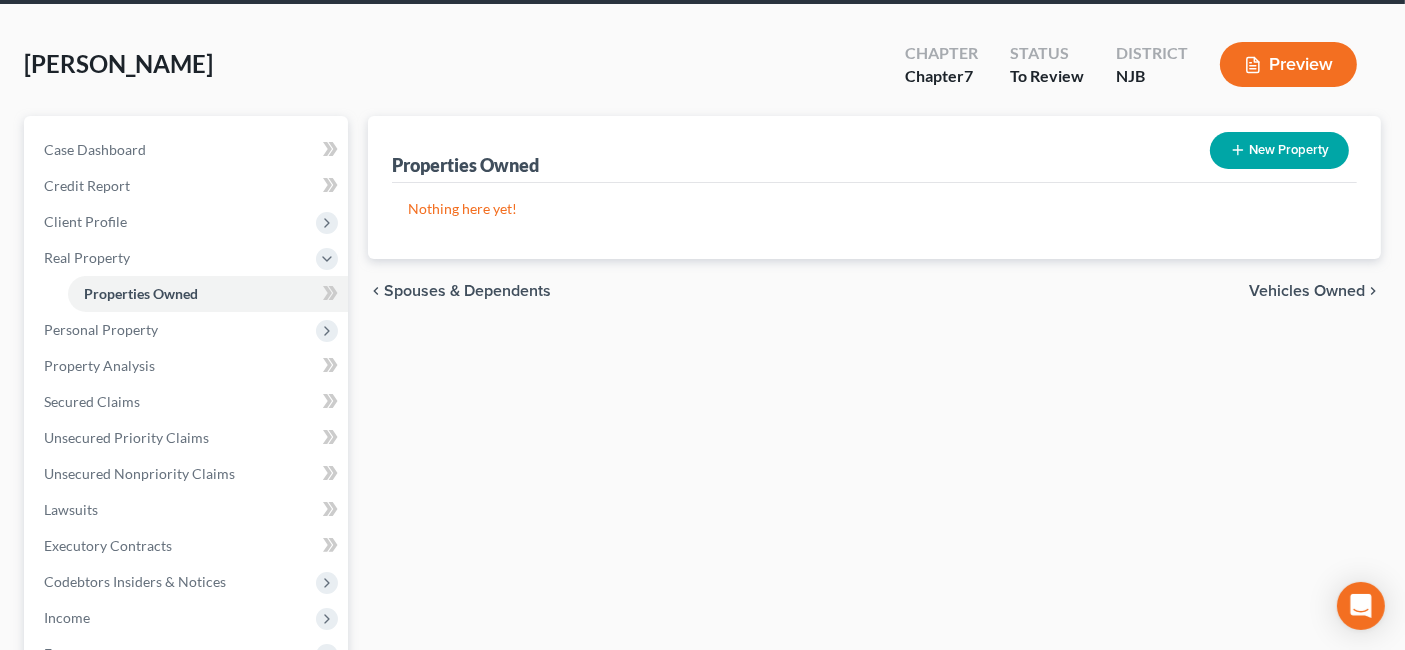 scroll, scrollTop: 111, scrollLeft: 0, axis: vertical 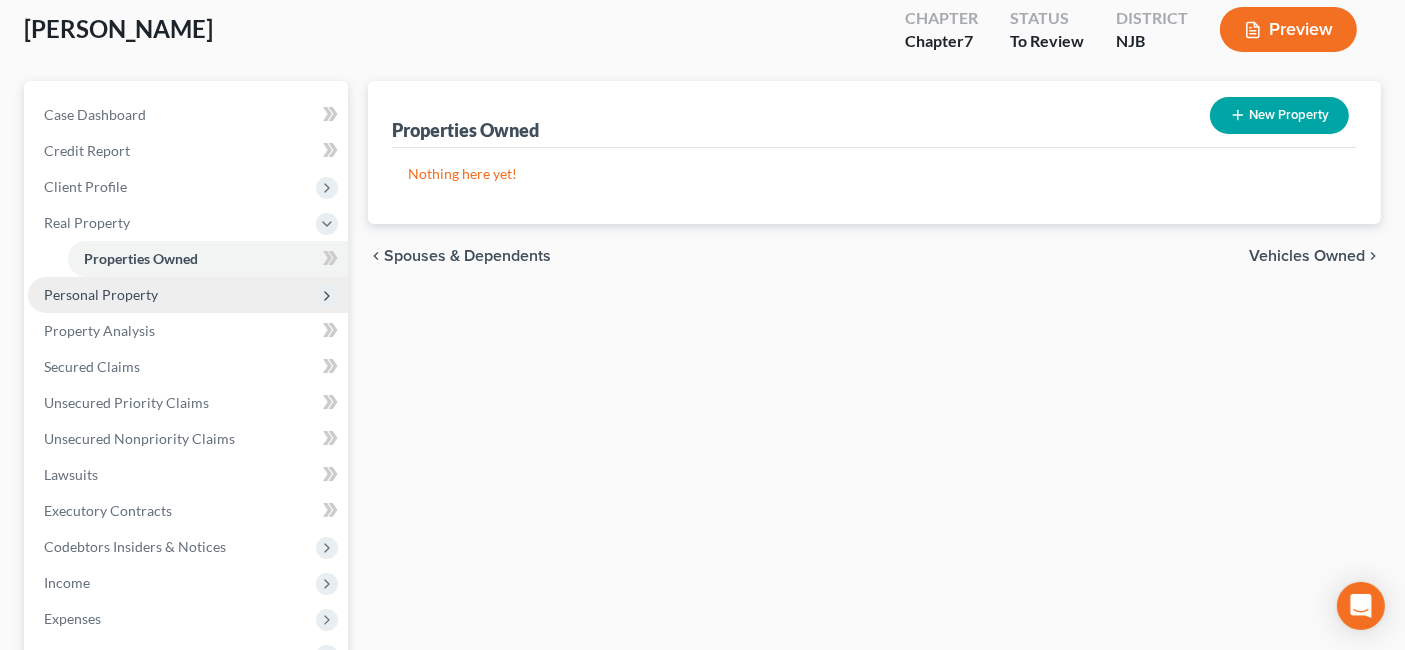 click on "Personal Property" at bounding box center (188, 295) 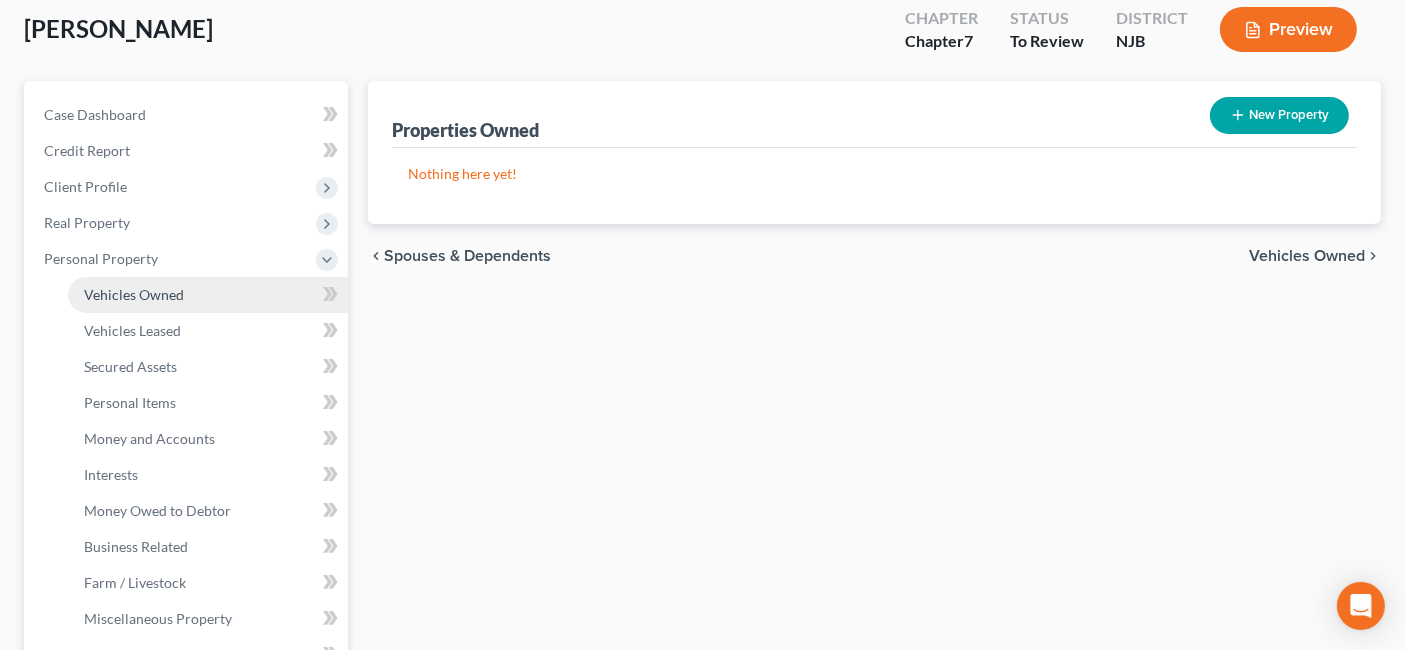 click on "Vehicles Owned" at bounding box center (208, 295) 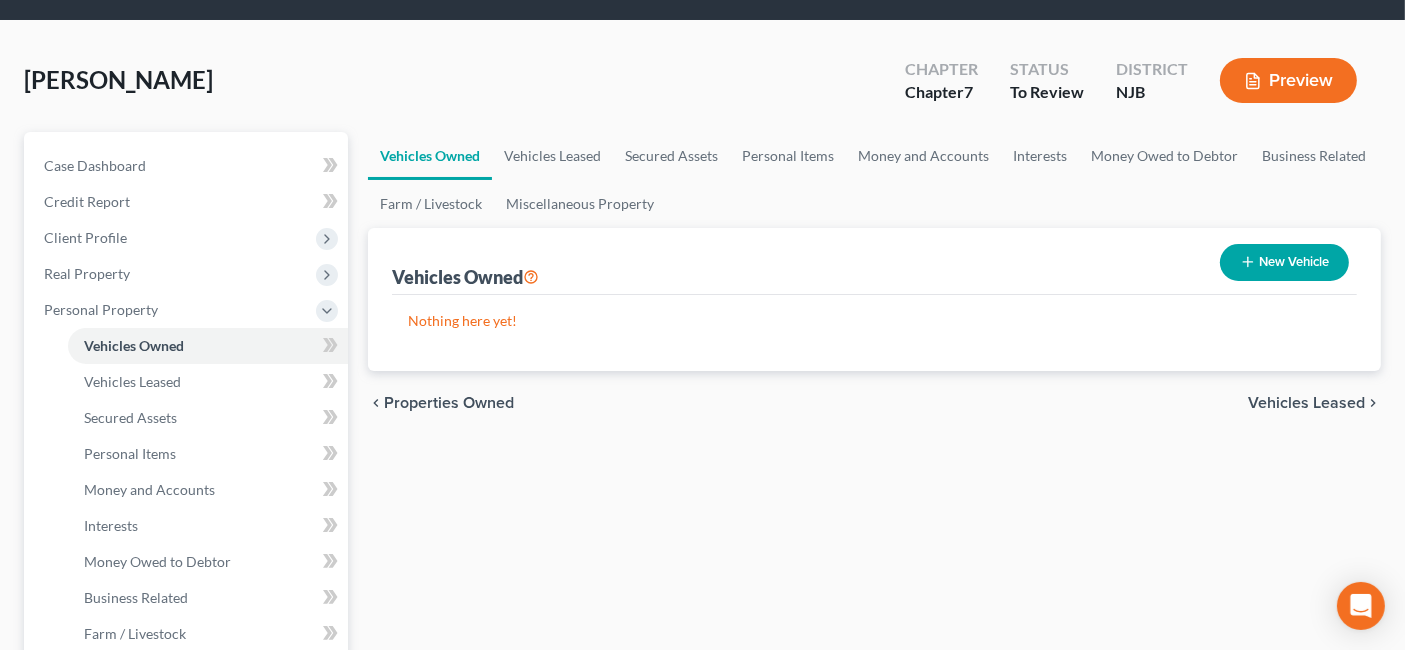 scroll, scrollTop: 111, scrollLeft: 0, axis: vertical 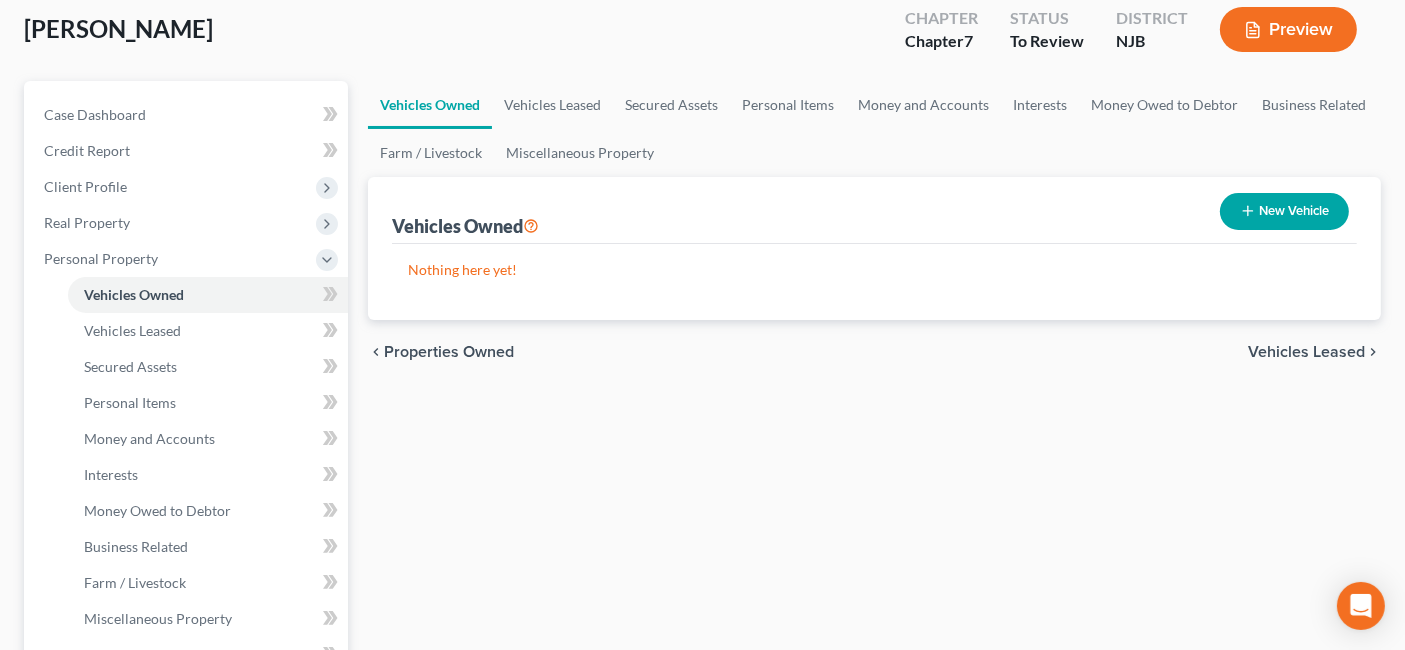 click on "New Vehicle" at bounding box center (1284, 211) 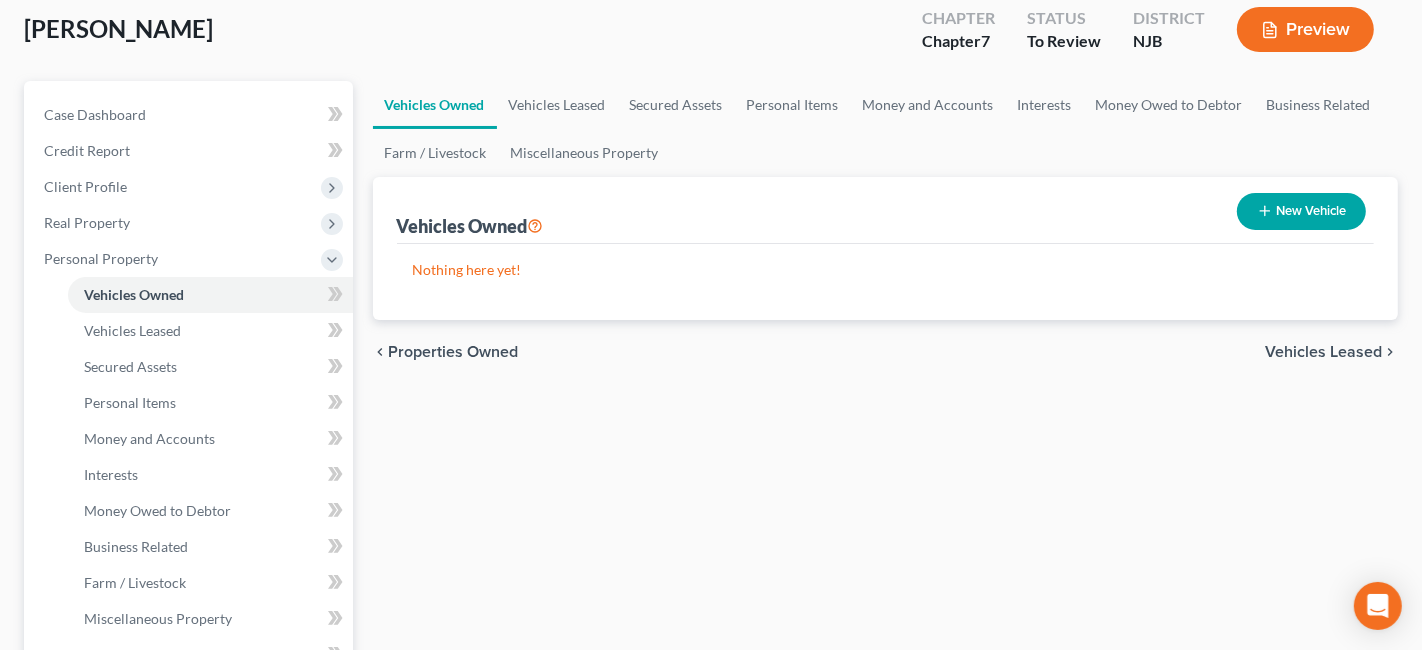 select on "0" 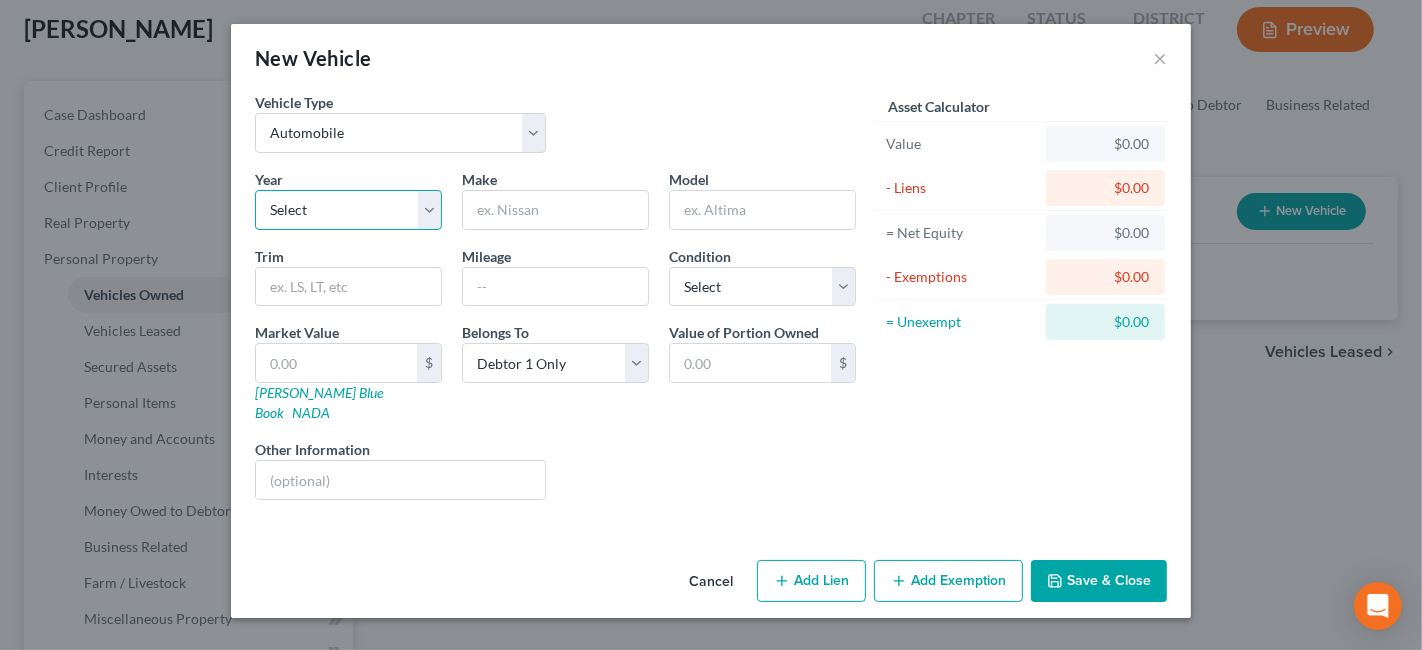 click on "Select 2026 2025 2024 2023 2022 2021 2020 2019 2018 2017 2016 2015 2014 2013 2012 2011 2010 2009 2008 2007 2006 2005 2004 2003 2002 2001 2000 1999 1998 1997 1996 1995 1994 1993 1992 1991 1990 1989 1988 1987 1986 1985 1984 1983 1982 1981 1980 1979 1978 1977 1976 1975 1974 1973 1972 1971 1970 1969 1968 1967 1966 1965 1964 1963 1962 1961 1960 1959 1958 1957 1956 1955 1954 1953 1952 1951 1950 1949 1948 1947 1946 1945 1944 1943 1942 1941 1940 1939 1938 1937 1936 1935 1934 1933 1932 1931 1930 1929 1928 1927 1926 1925 1924 1923 1922 1921 1920 1919 1918 1917 1916 1915 1914 1913 1912 1911 1910 1909 1908 1907 1906 1905 1904 1903 1902 1901" at bounding box center [348, 210] 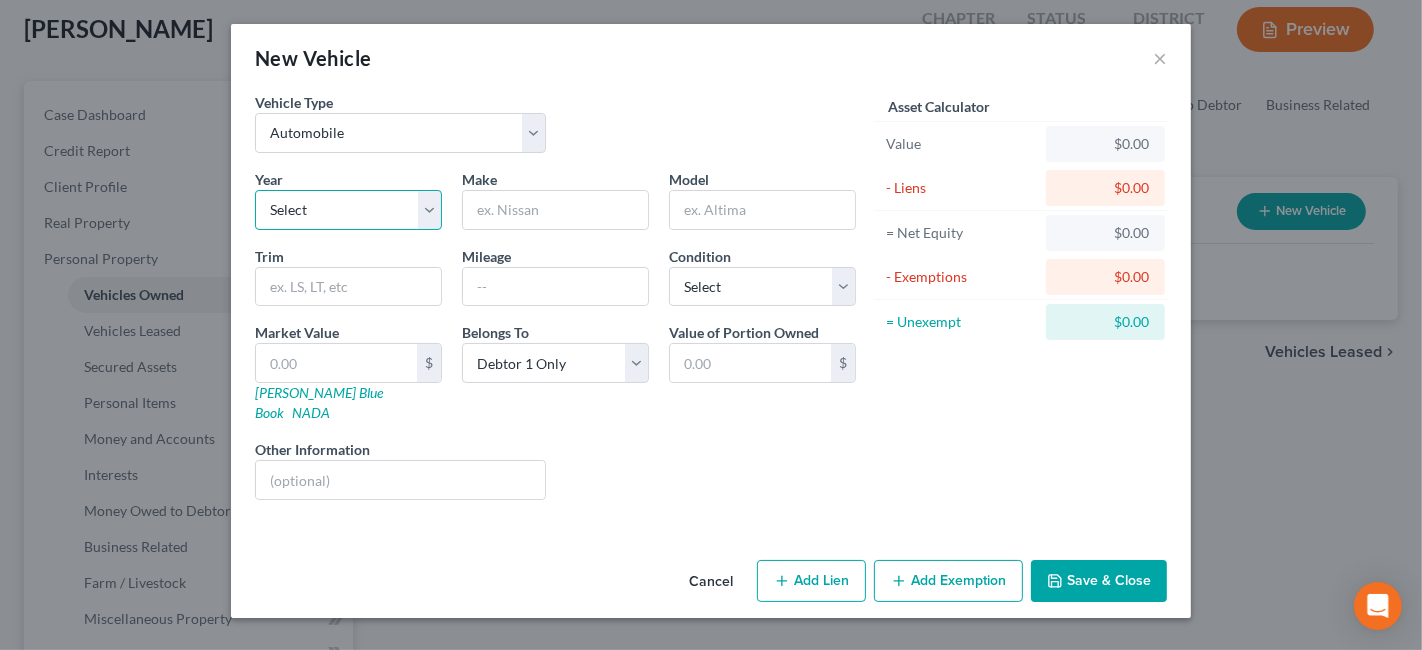 select on "12" 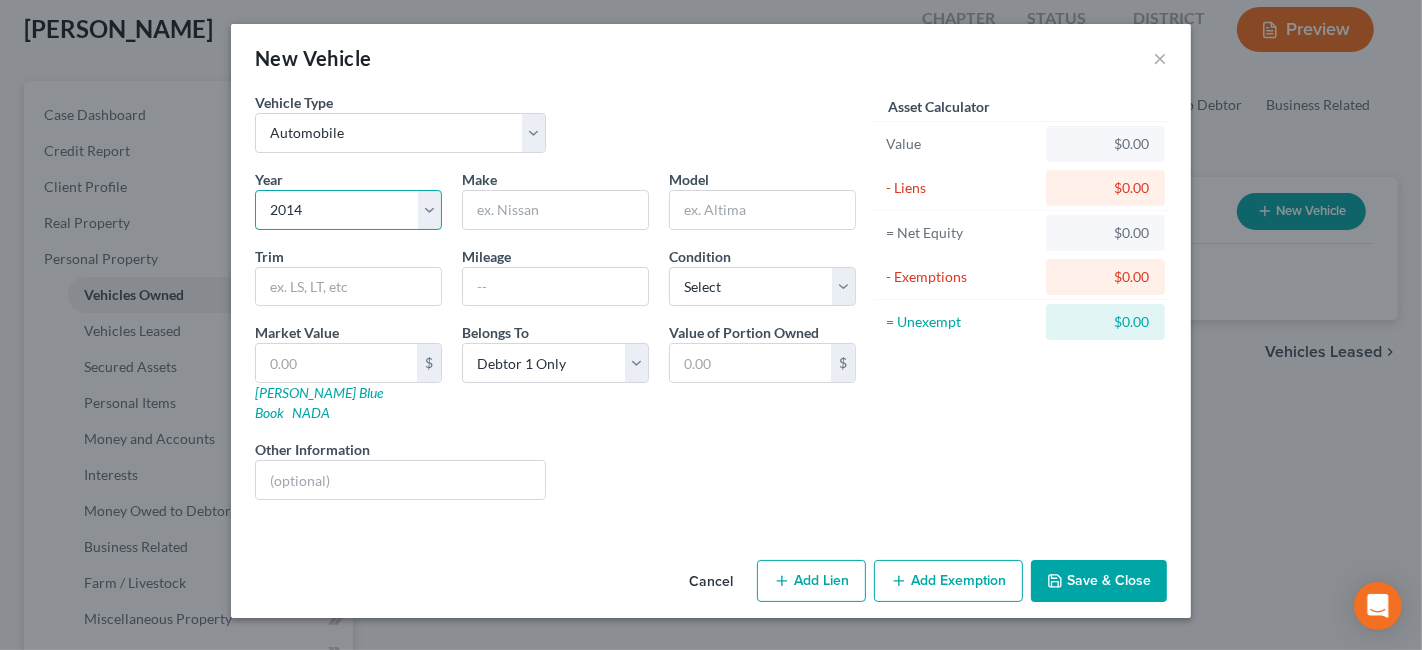 click on "Select 2026 2025 2024 2023 2022 2021 2020 2019 2018 2017 2016 2015 2014 2013 2012 2011 2010 2009 2008 2007 2006 2005 2004 2003 2002 2001 2000 1999 1998 1997 1996 1995 1994 1993 1992 1991 1990 1989 1988 1987 1986 1985 1984 1983 1982 1981 1980 1979 1978 1977 1976 1975 1974 1973 1972 1971 1970 1969 1968 1967 1966 1965 1964 1963 1962 1961 1960 1959 1958 1957 1956 1955 1954 1953 1952 1951 1950 1949 1948 1947 1946 1945 1944 1943 1942 1941 1940 1939 1938 1937 1936 1935 1934 1933 1932 1931 1930 1929 1928 1927 1926 1925 1924 1923 1922 1921 1920 1919 1918 1917 1916 1915 1914 1913 1912 1911 1910 1909 1908 1907 1906 1905 1904 1903 1902 1901" at bounding box center (348, 210) 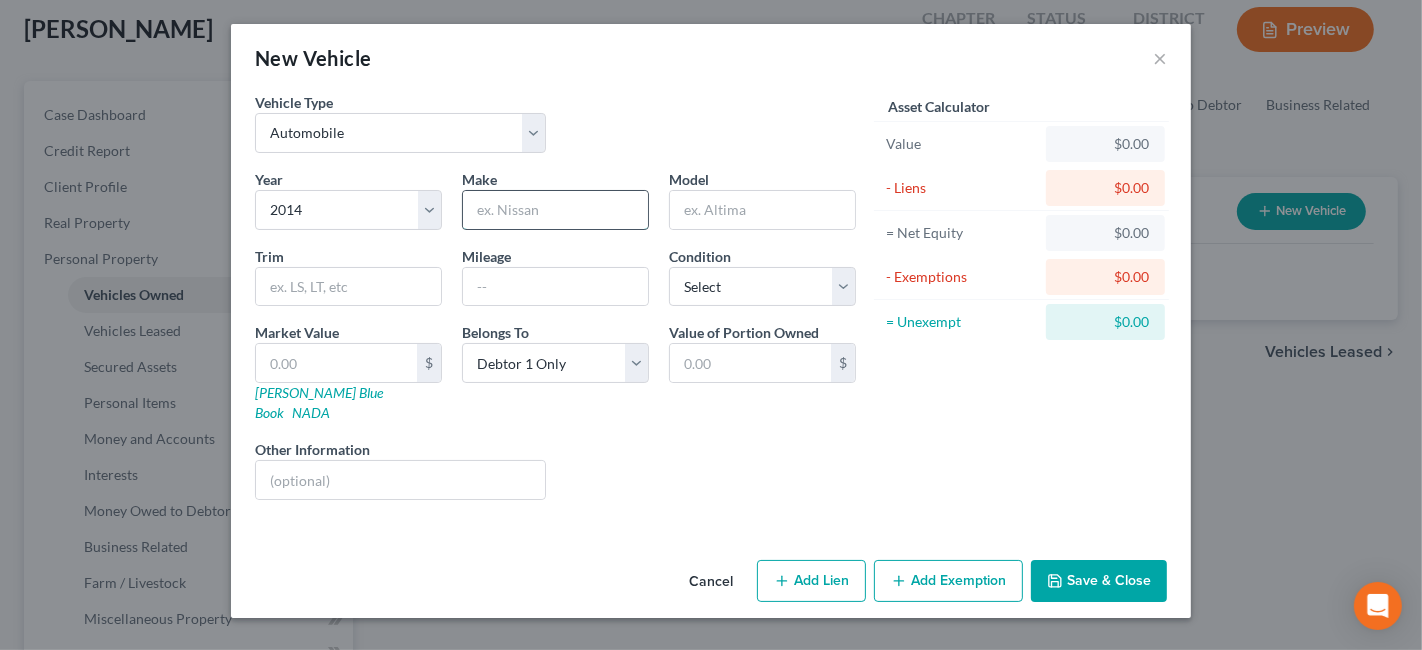 click at bounding box center [555, 210] 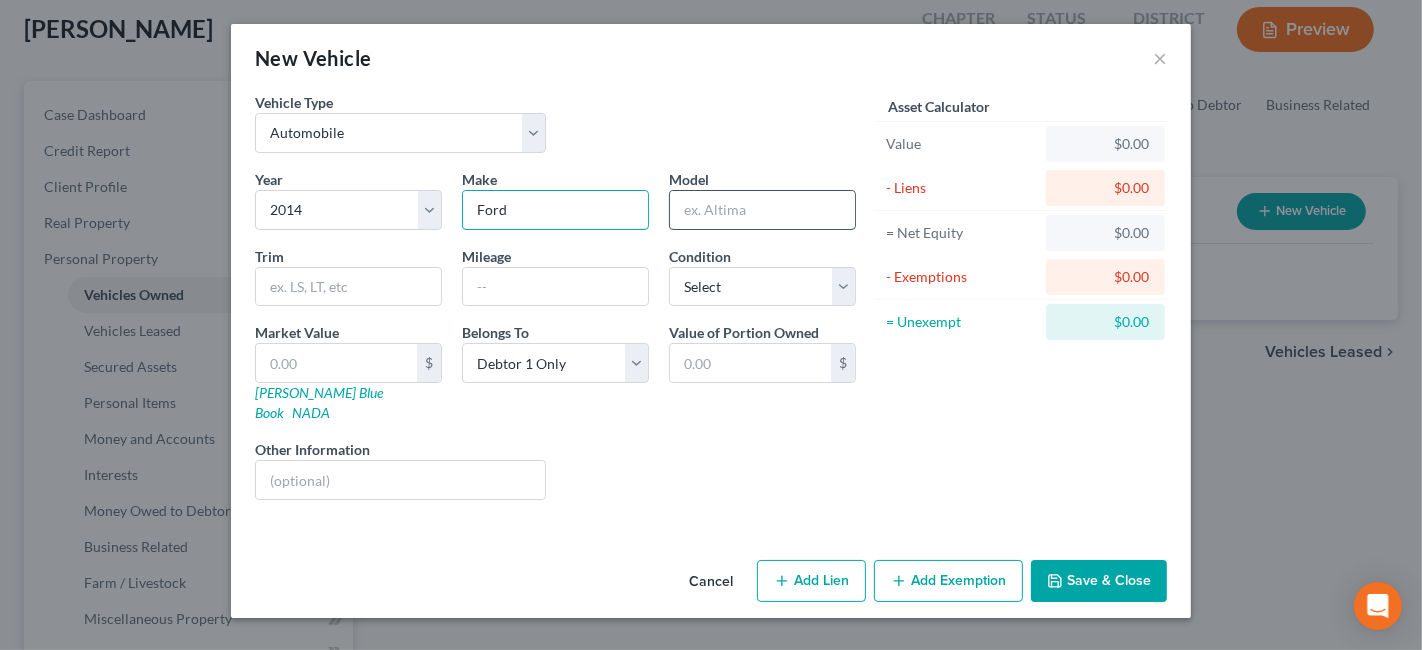 type on "Ford" 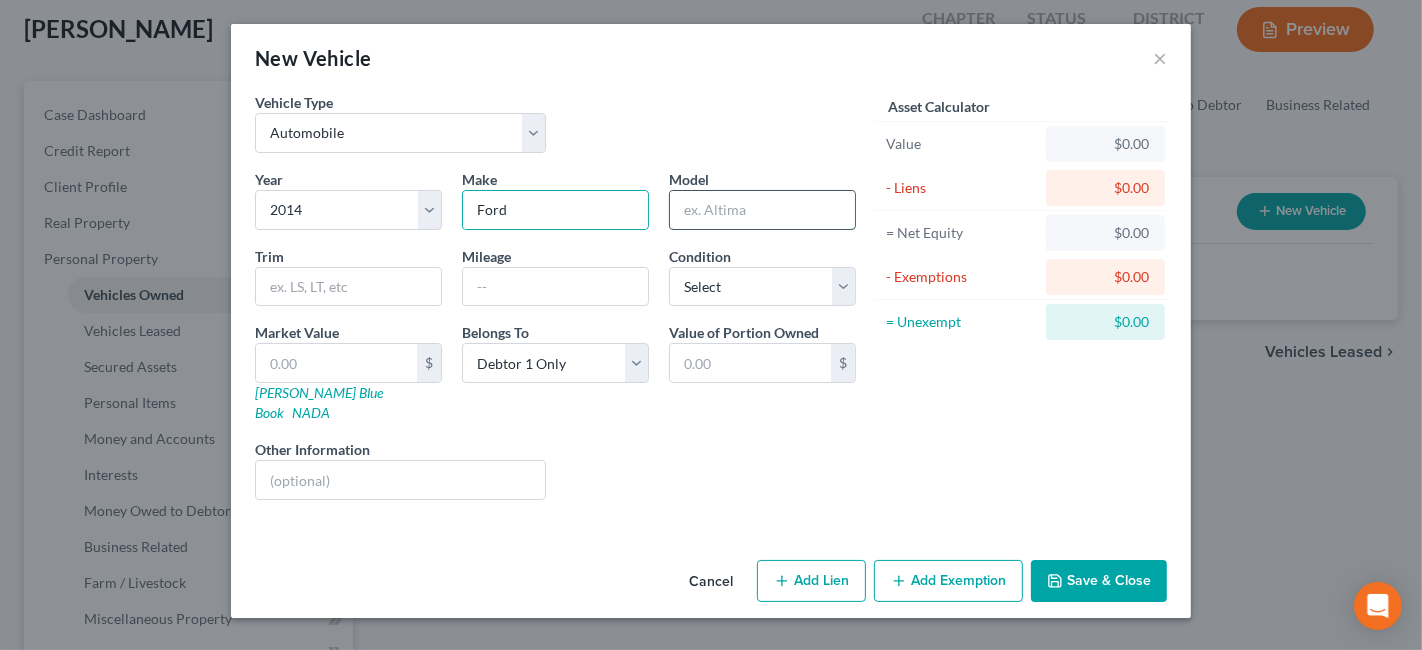 click at bounding box center [762, 210] 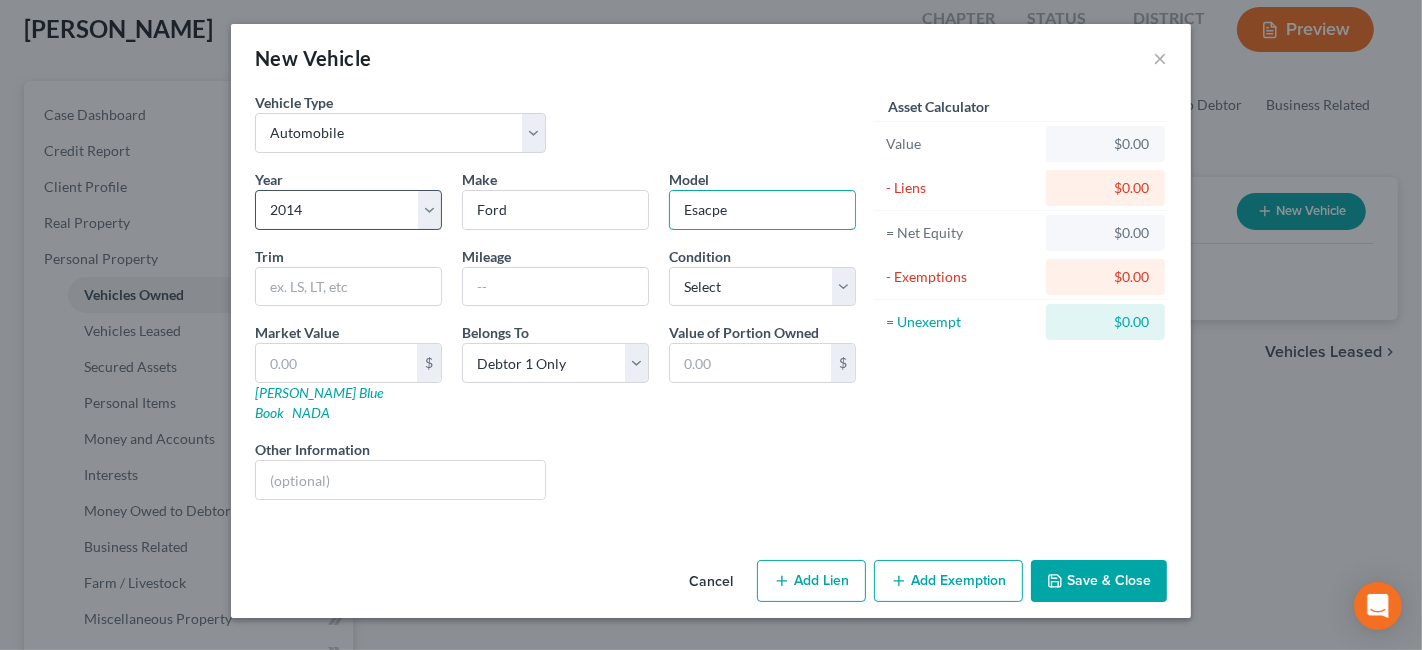 type on "Esacpe" 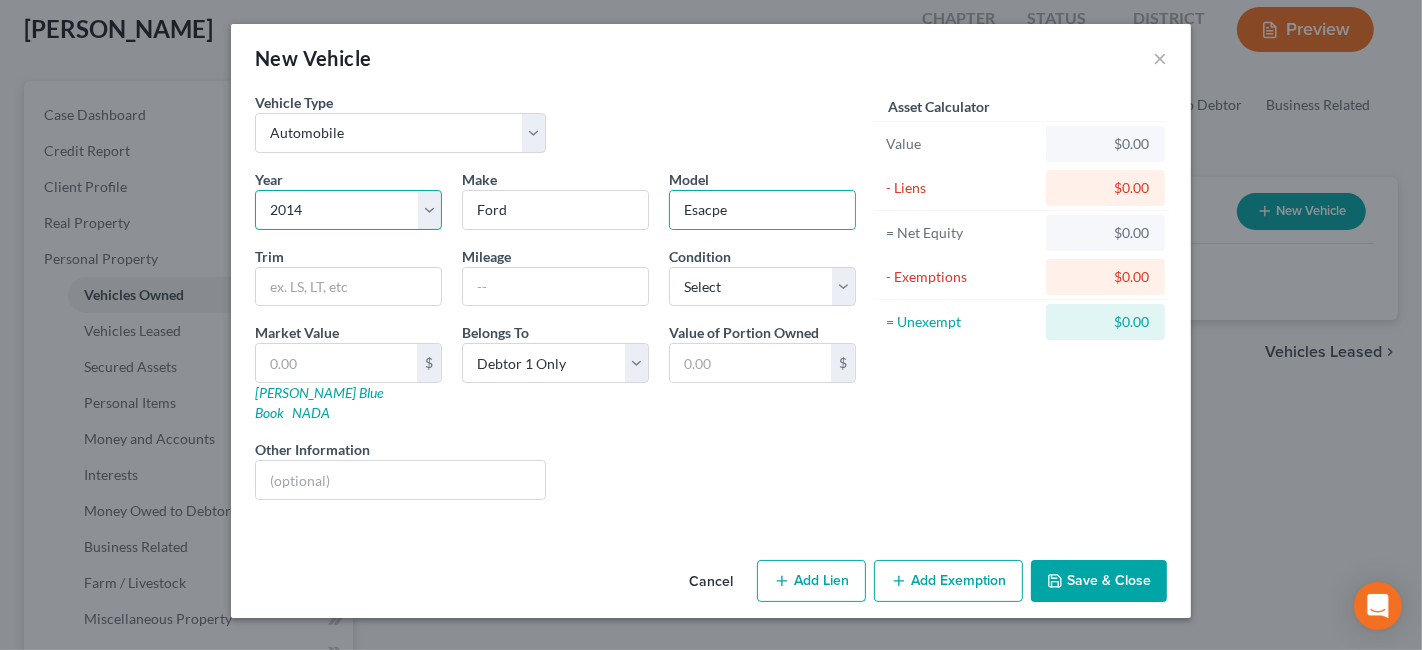 click on "Select 2026 2025 2024 2023 2022 2021 2020 2019 2018 2017 2016 2015 2014 2013 2012 2011 2010 2009 2008 2007 2006 2005 2004 2003 2002 2001 2000 1999 1998 1997 1996 1995 1994 1993 1992 1991 1990 1989 1988 1987 1986 1985 1984 1983 1982 1981 1980 1979 1978 1977 1976 1975 1974 1973 1972 1971 1970 1969 1968 1967 1966 1965 1964 1963 1962 1961 1960 1959 1958 1957 1956 1955 1954 1953 1952 1951 1950 1949 1948 1947 1946 1945 1944 1943 1942 1941 1940 1939 1938 1937 1936 1935 1934 1933 1932 1931 1930 1929 1928 1927 1926 1925 1924 1923 1922 1921 1920 1919 1918 1917 1916 1915 1914 1913 1912 1911 1910 1909 1908 1907 1906 1905 1904 1903 1902 1901" at bounding box center [348, 210] 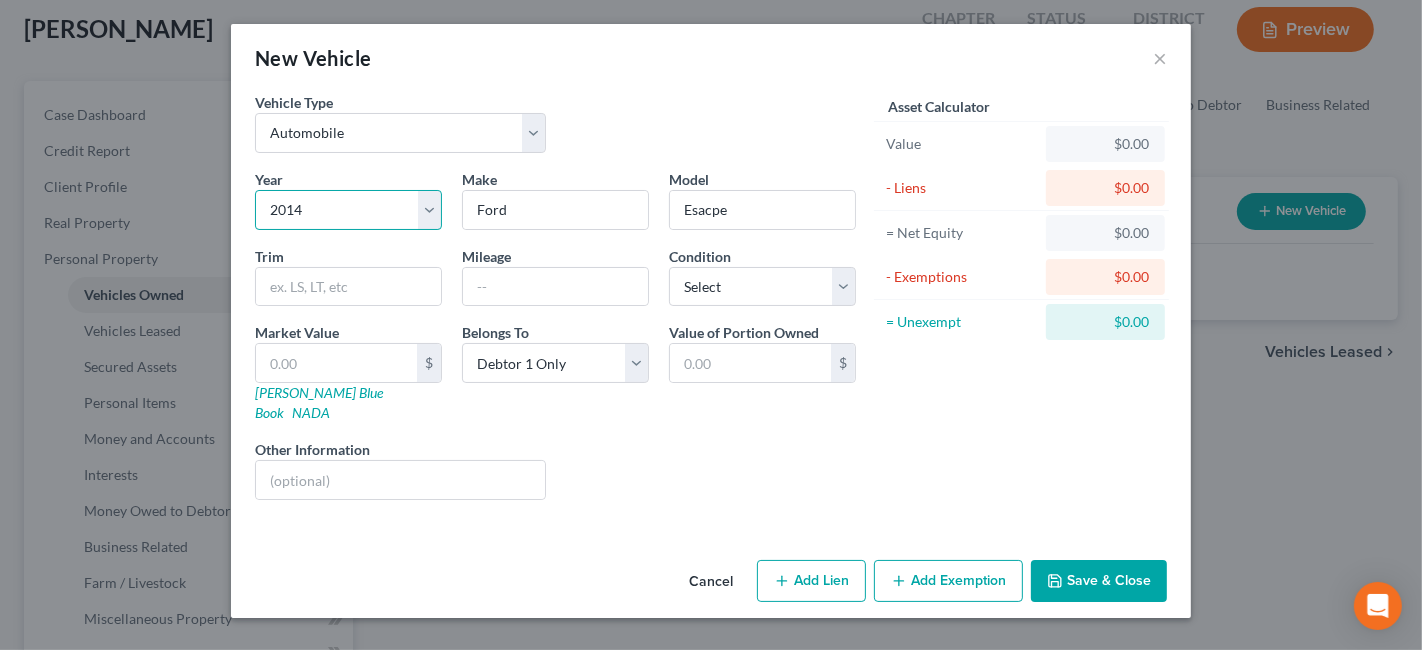 select on "11" 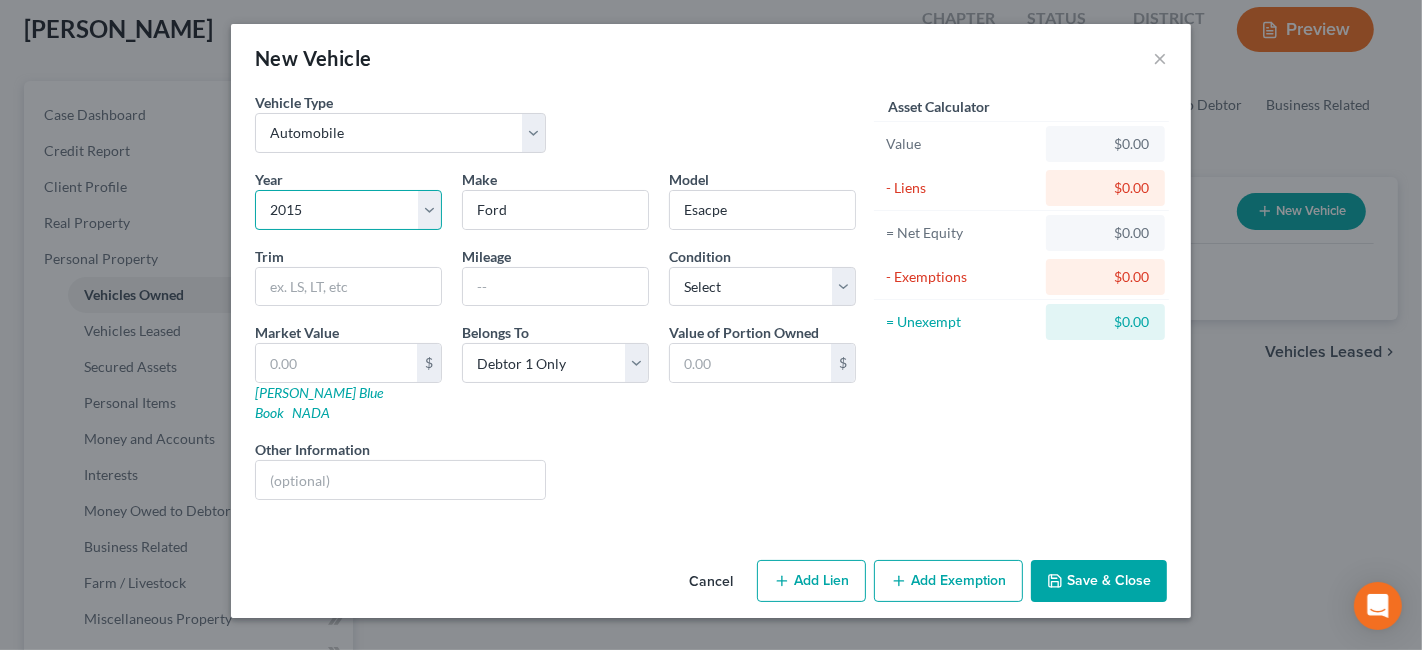 click on "Select 2026 2025 2024 2023 2022 2021 2020 2019 2018 2017 2016 2015 2014 2013 2012 2011 2010 2009 2008 2007 2006 2005 2004 2003 2002 2001 2000 1999 1998 1997 1996 1995 1994 1993 1992 1991 1990 1989 1988 1987 1986 1985 1984 1983 1982 1981 1980 1979 1978 1977 1976 1975 1974 1973 1972 1971 1970 1969 1968 1967 1966 1965 1964 1963 1962 1961 1960 1959 1958 1957 1956 1955 1954 1953 1952 1951 1950 1949 1948 1947 1946 1945 1944 1943 1942 1941 1940 1939 1938 1937 1936 1935 1934 1933 1932 1931 1930 1929 1928 1927 1926 1925 1924 1923 1922 1921 1920 1919 1918 1917 1916 1915 1914 1913 1912 1911 1910 1909 1908 1907 1906 1905 1904 1903 1902 1901" at bounding box center (348, 210) 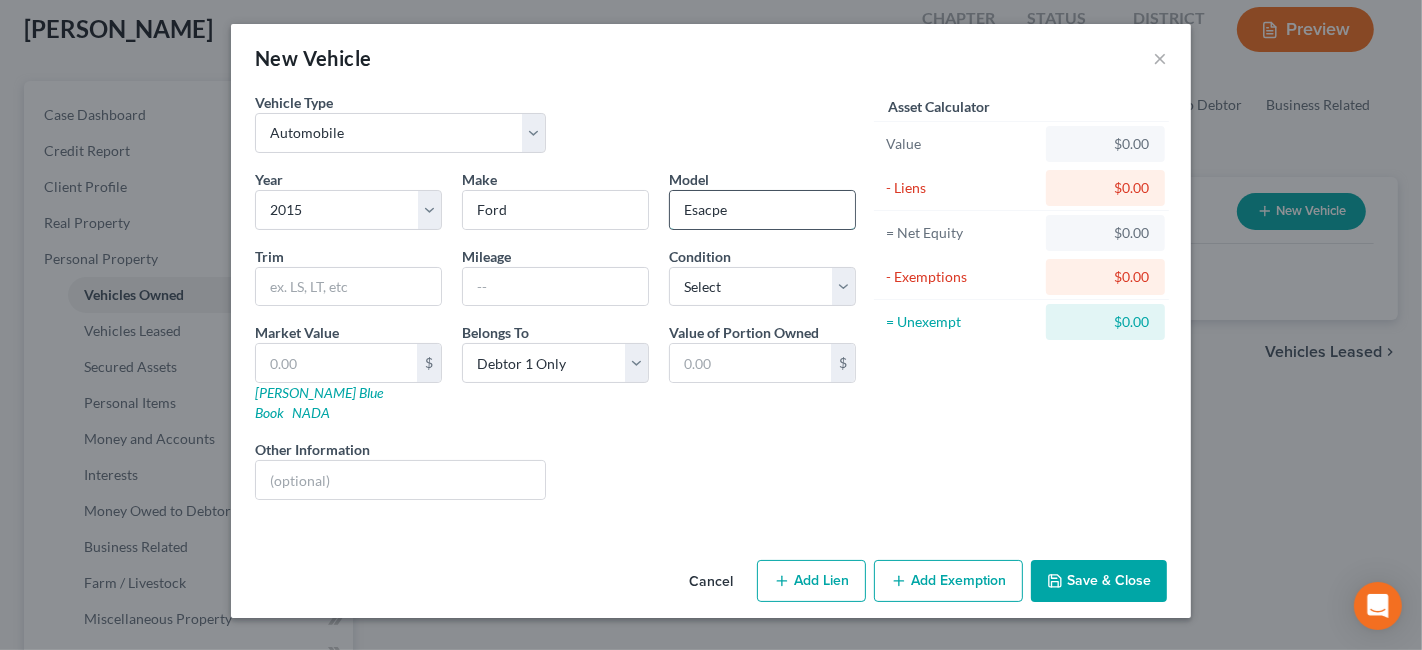 click on "Esacpe" at bounding box center (762, 210) 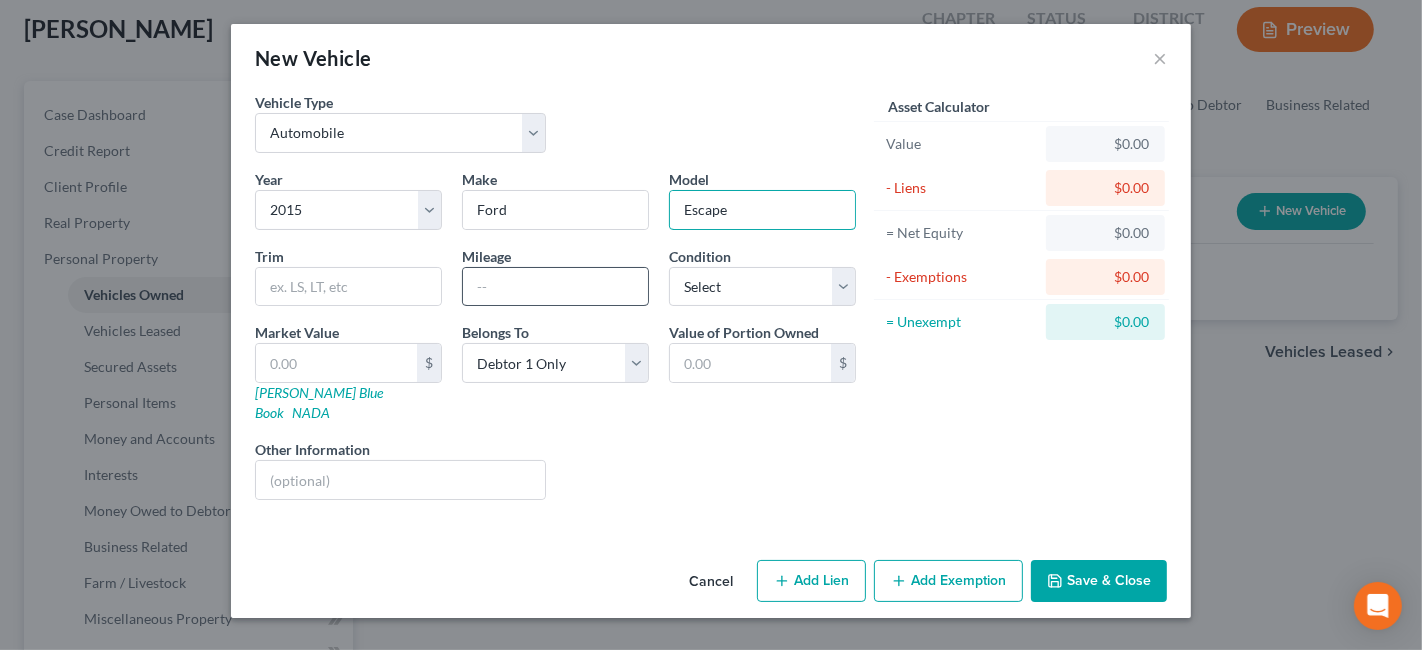 type on "Escape" 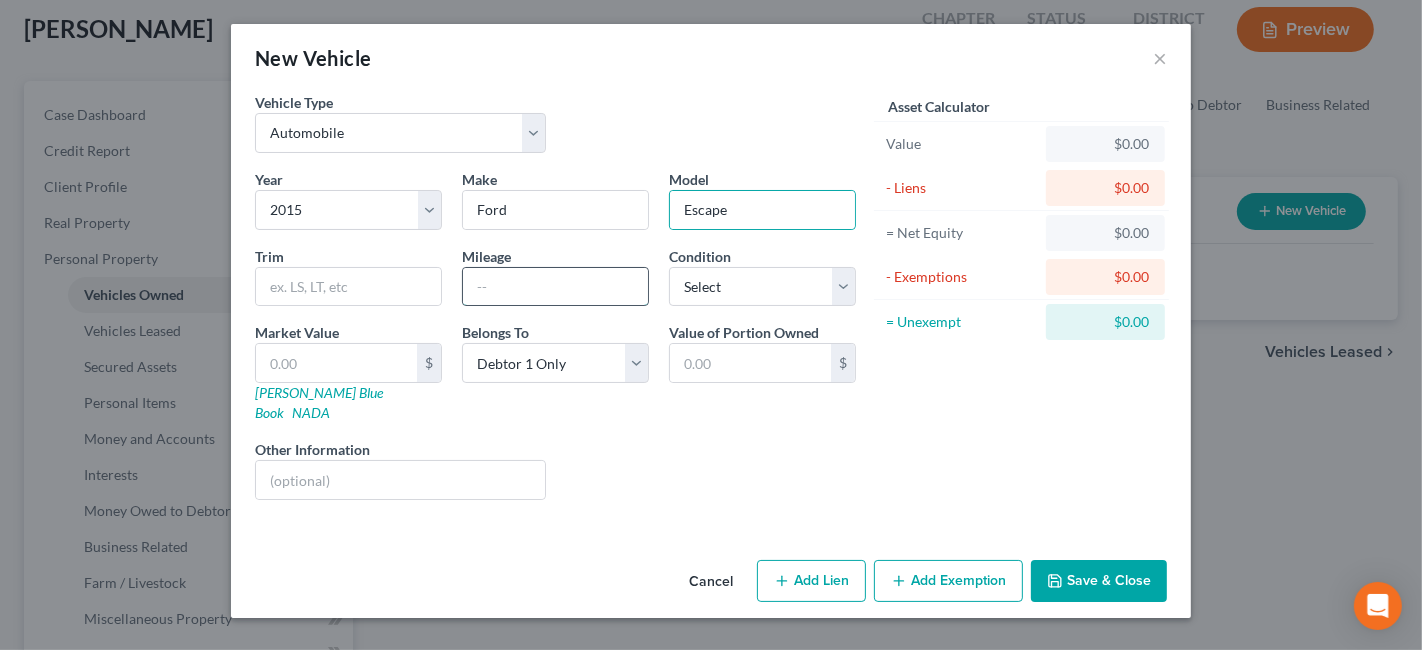 click at bounding box center (555, 287) 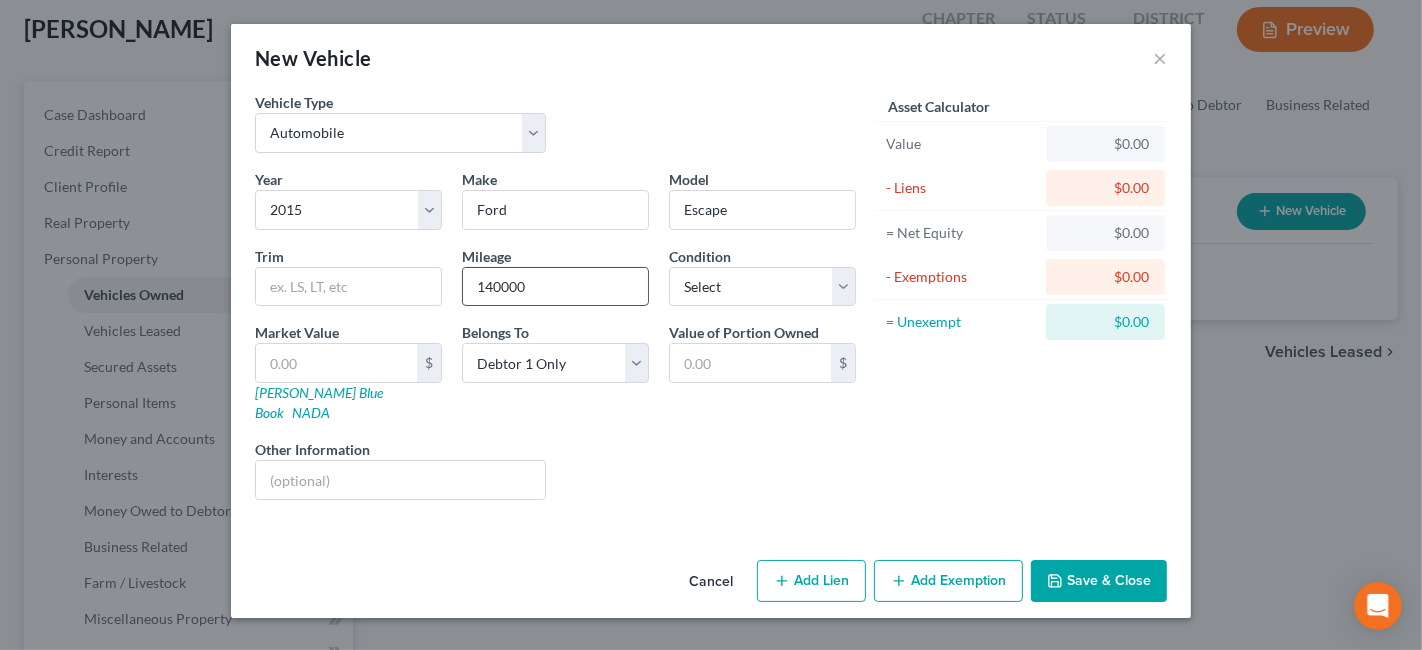 click on "140000" at bounding box center [555, 287] 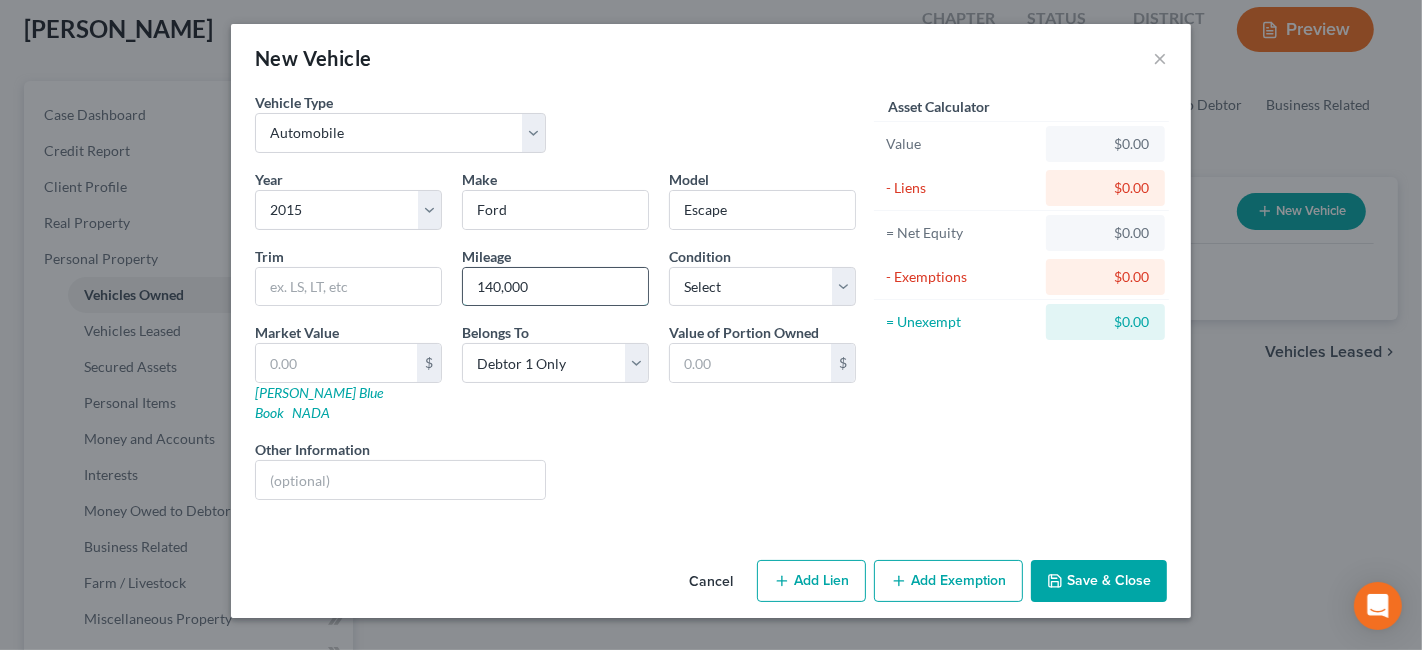 click on "140,000" at bounding box center [555, 287] 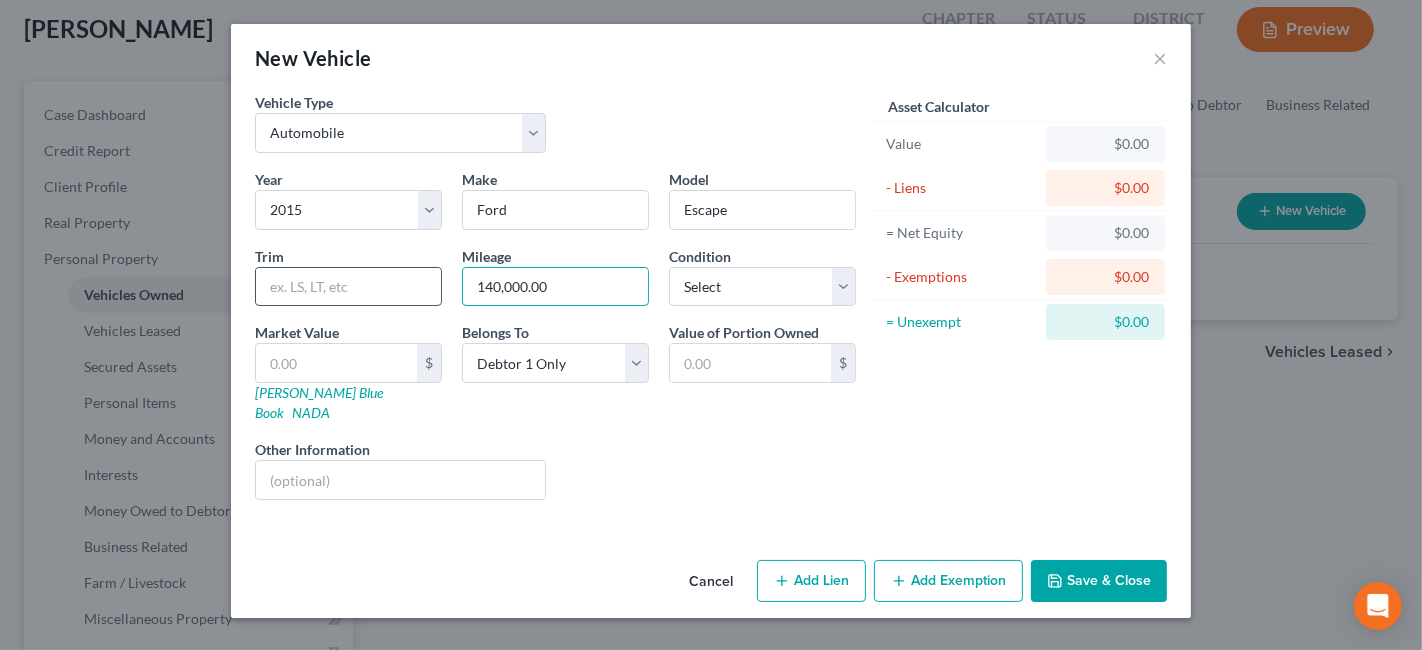 drag, startPoint x: 517, startPoint y: 288, endPoint x: 439, endPoint y: 287, distance: 78.00641 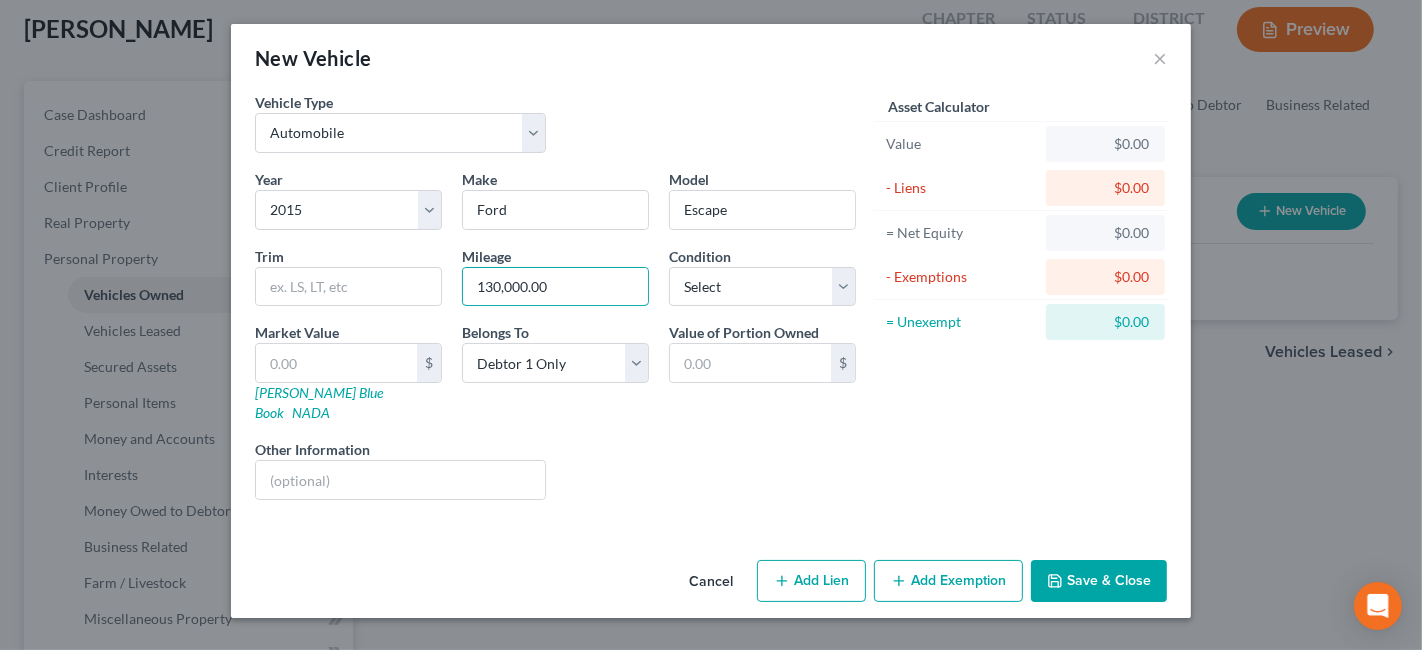 type on "130,000.00" 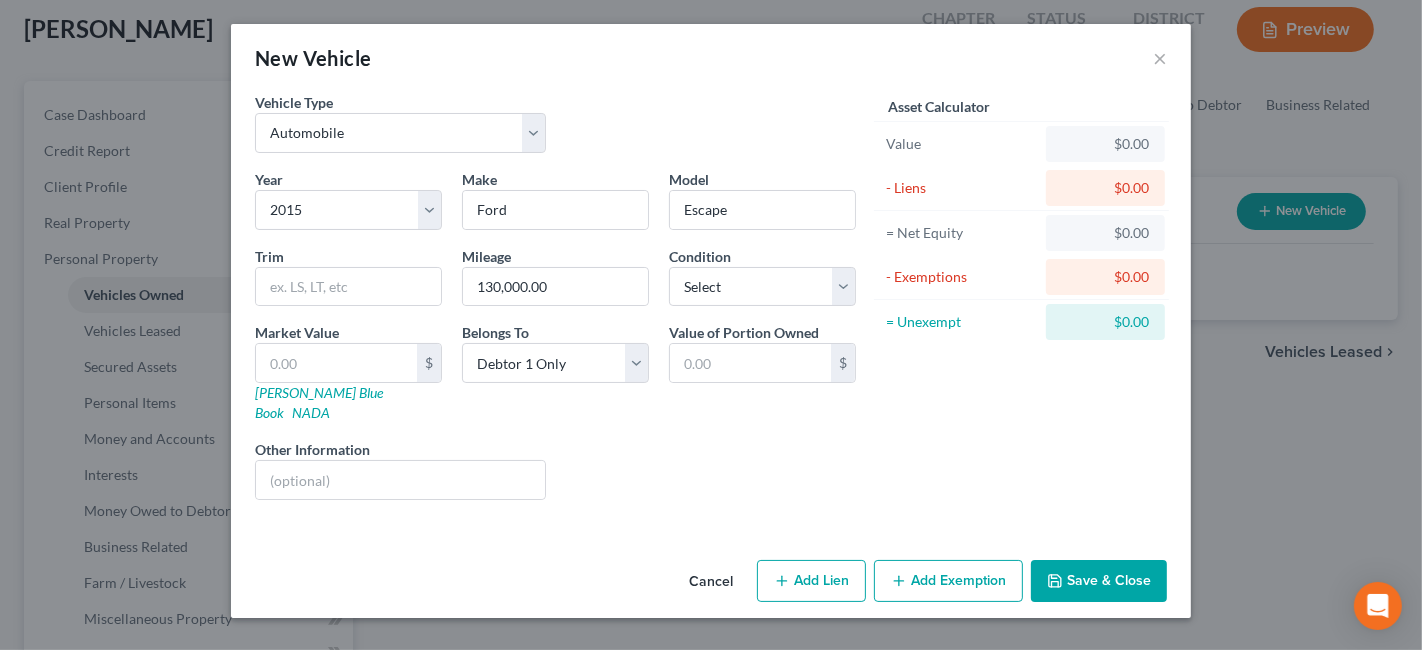 click on "Save & Close" at bounding box center (1099, 581) 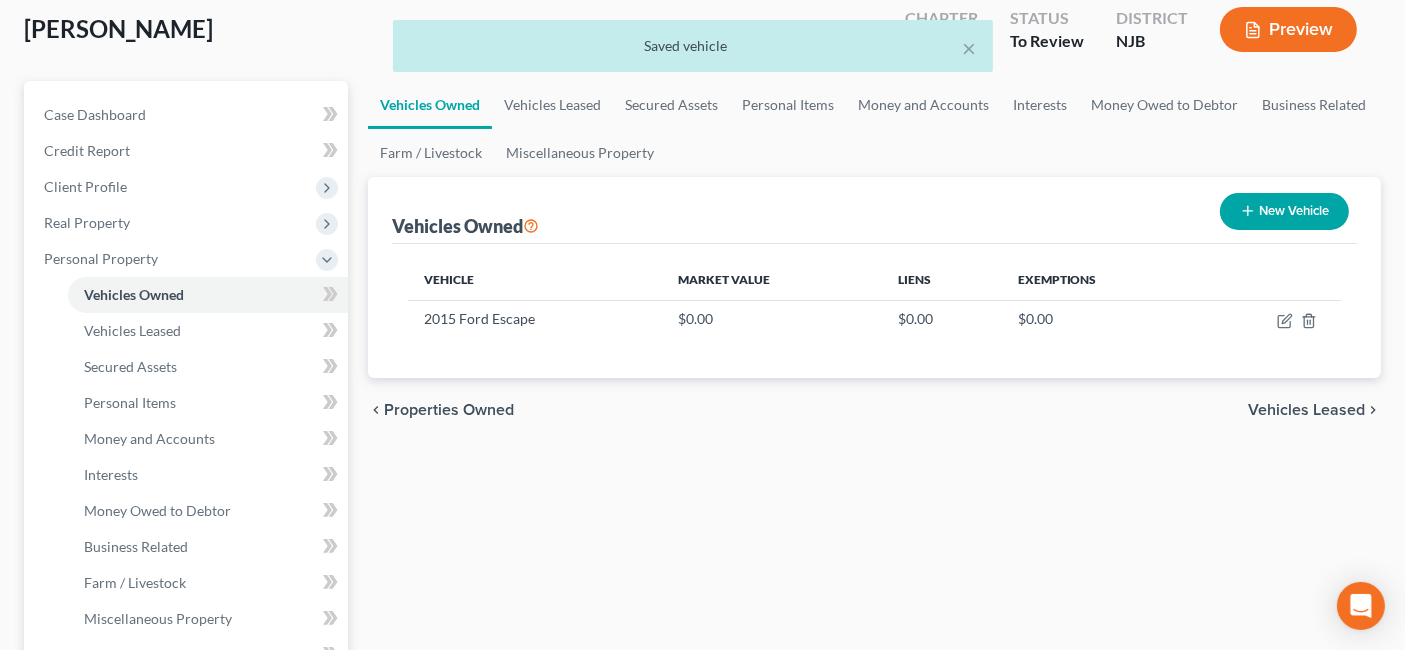 click on "Vehicles Leased" at bounding box center (1306, 410) 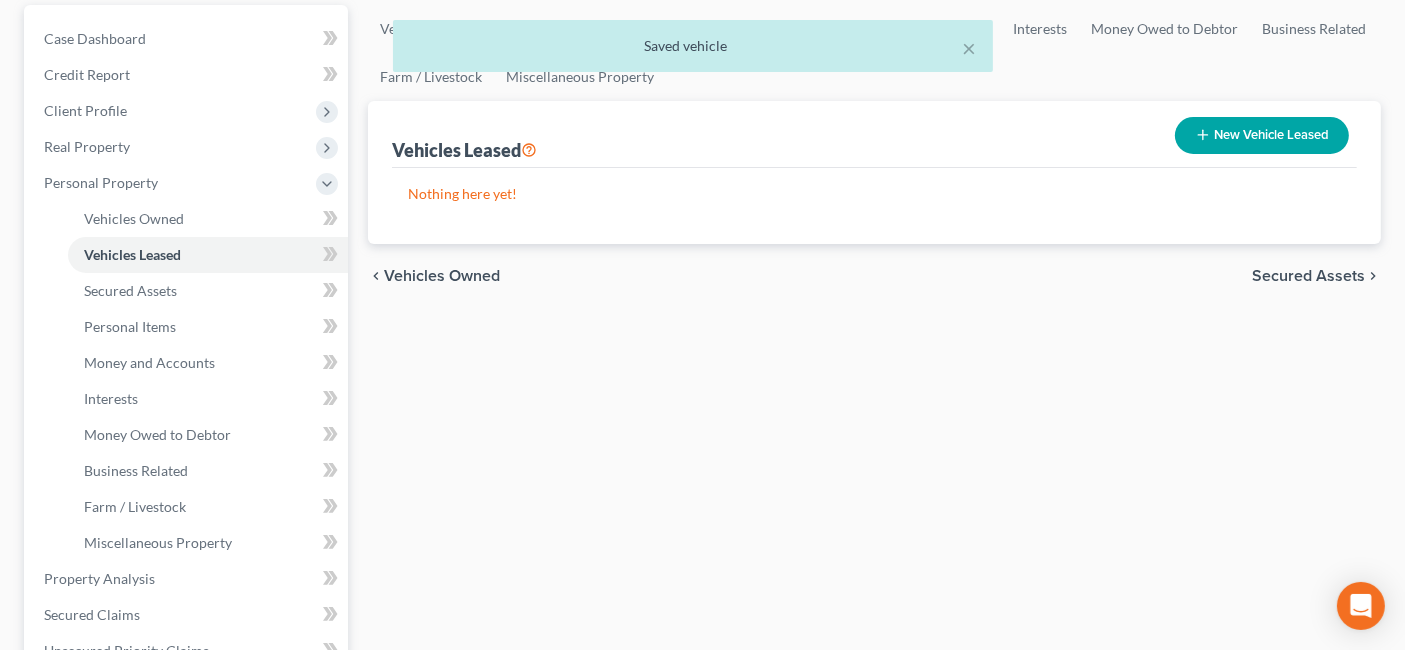 scroll, scrollTop: 222, scrollLeft: 0, axis: vertical 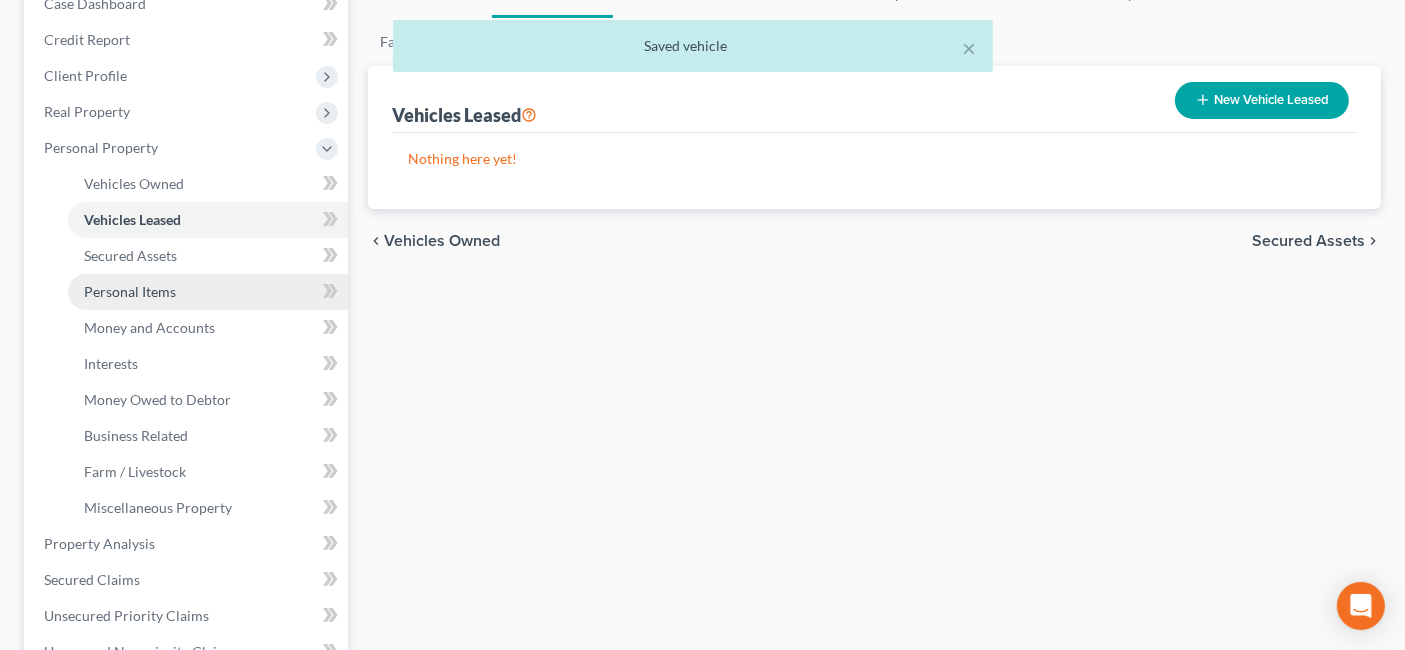 click on "Personal Items" at bounding box center (208, 292) 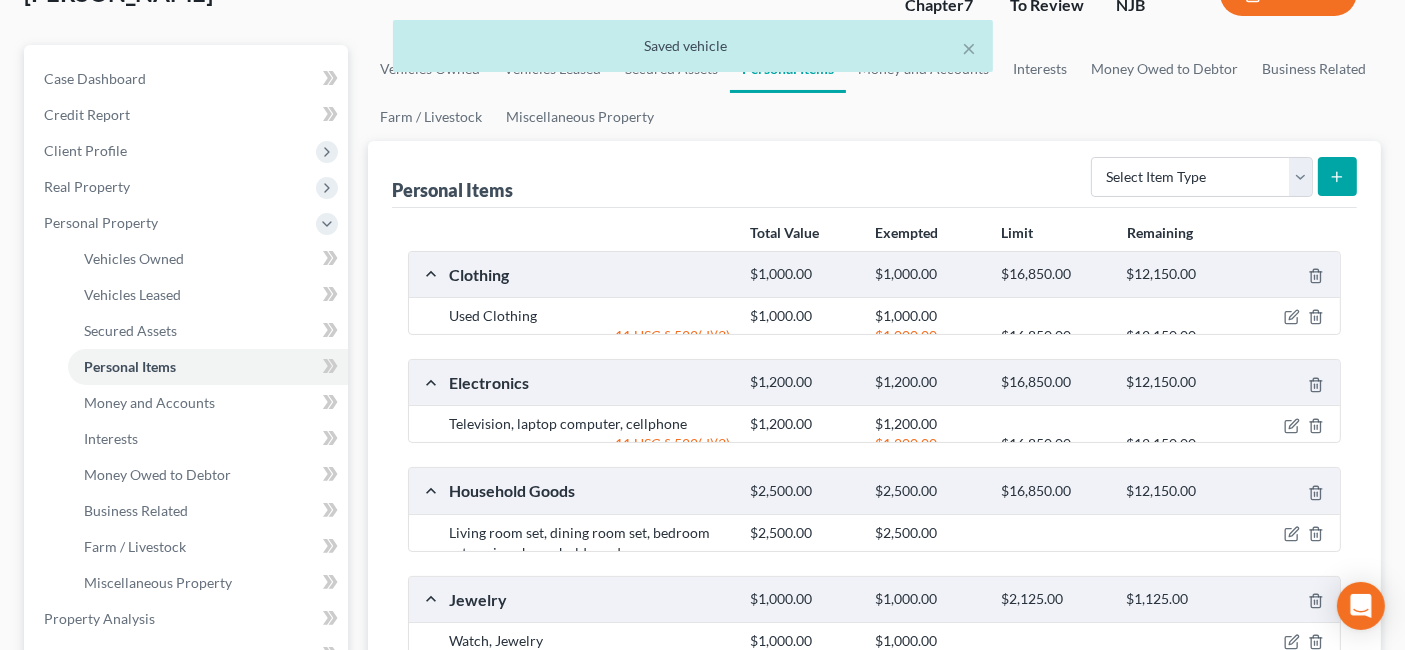 scroll, scrollTop: 0, scrollLeft: 0, axis: both 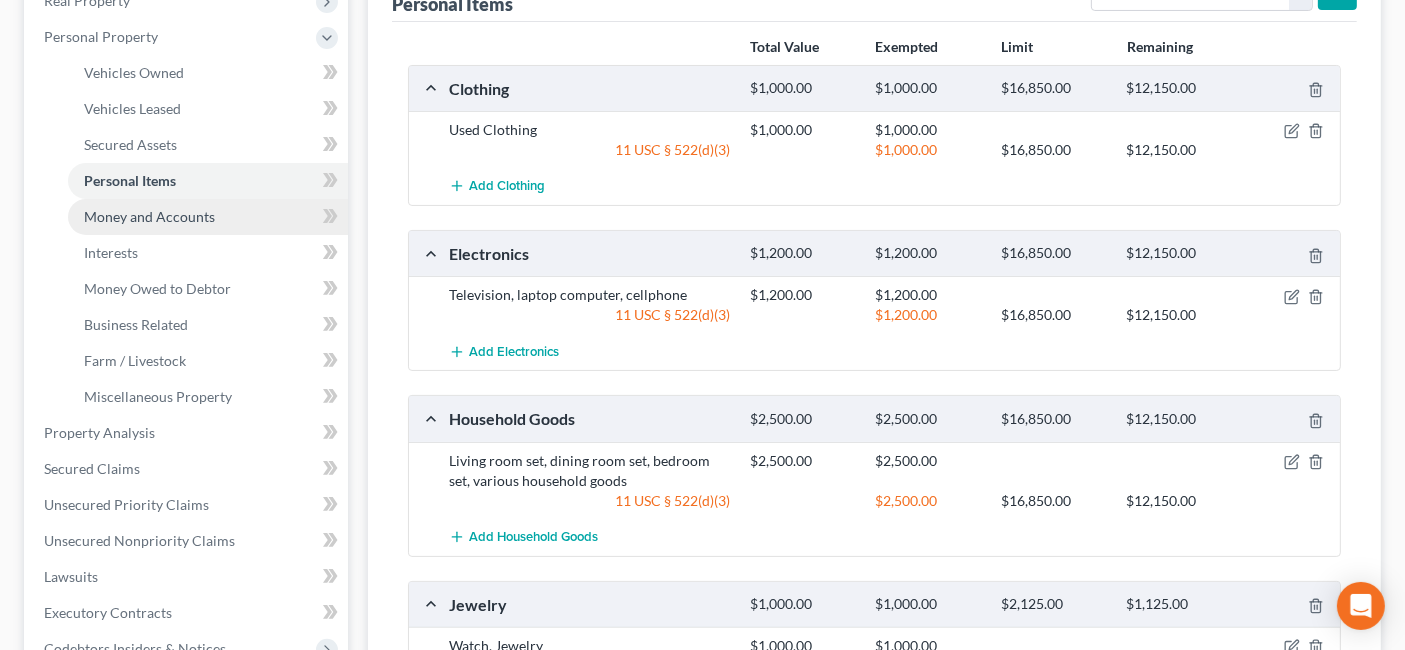 click on "Money and Accounts" at bounding box center (149, 216) 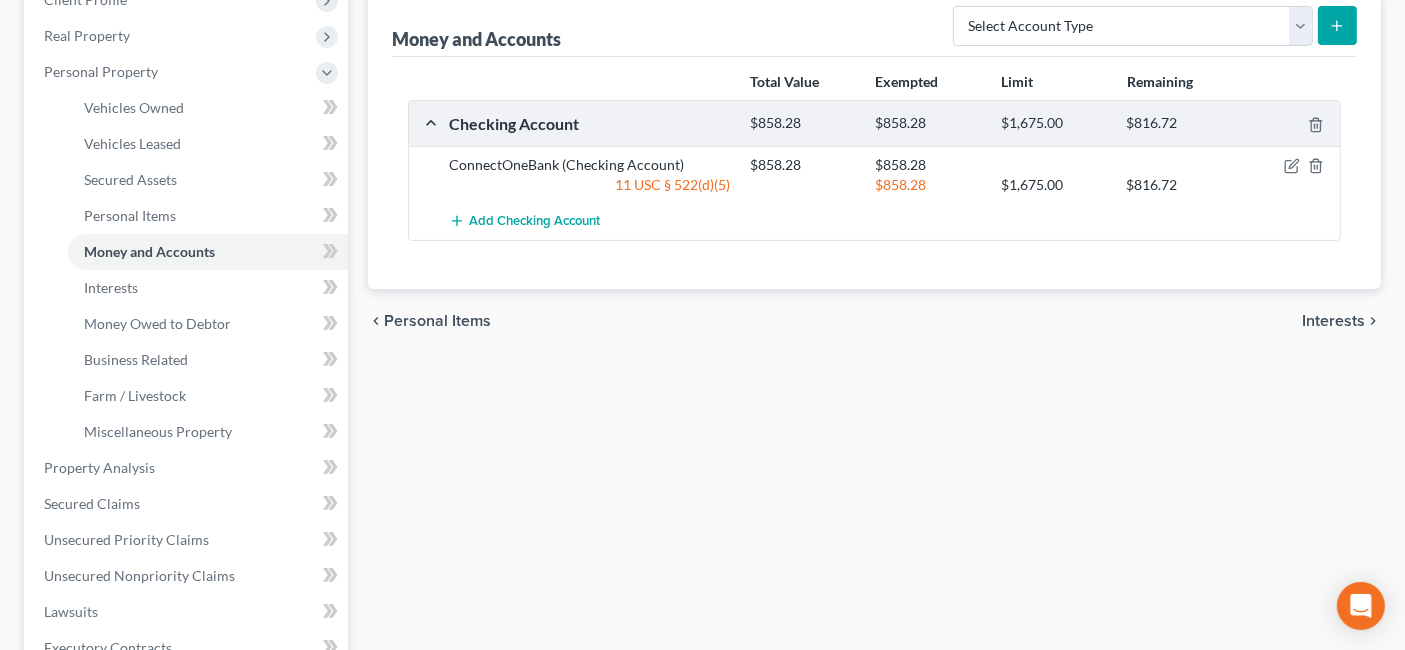 scroll, scrollTop: 333, scrollLeft: 0, axis: vertical 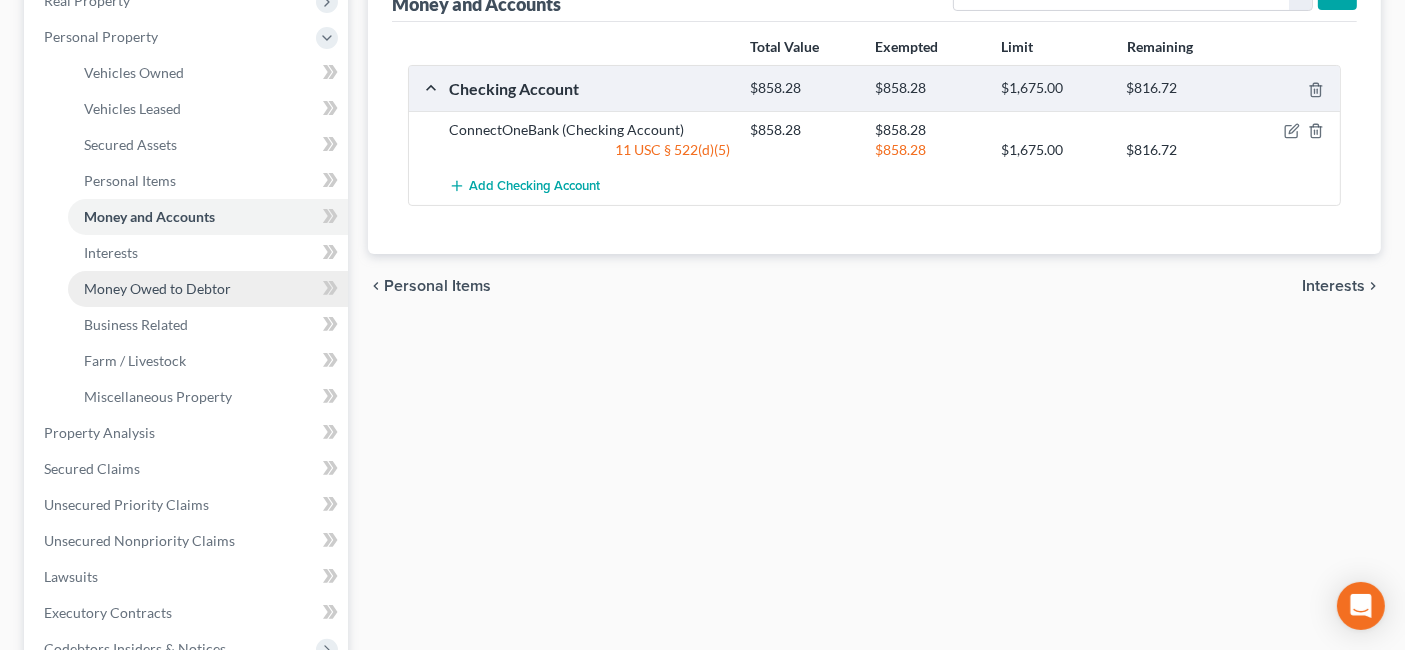 click on "Money Owed to Debtor" at bounding box center [208, 289] 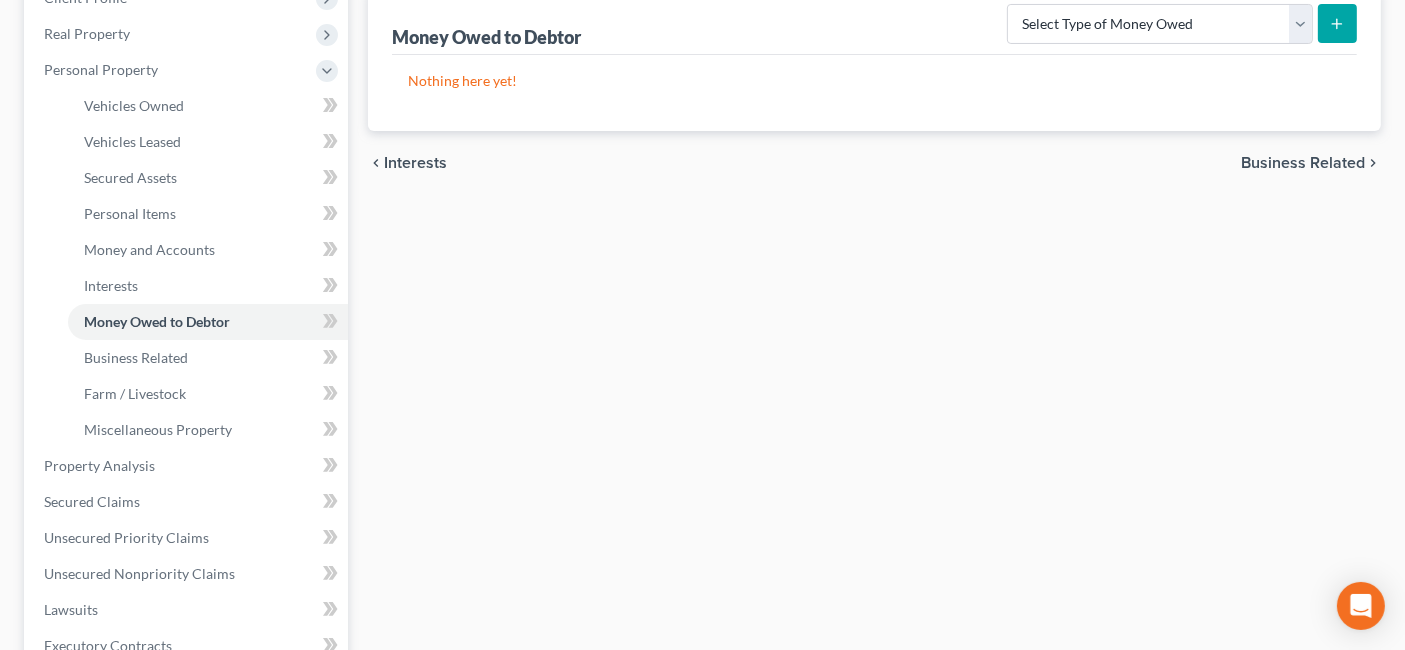 scroll, scrollTop: 333, scrollLeft: 0, axis: vertical 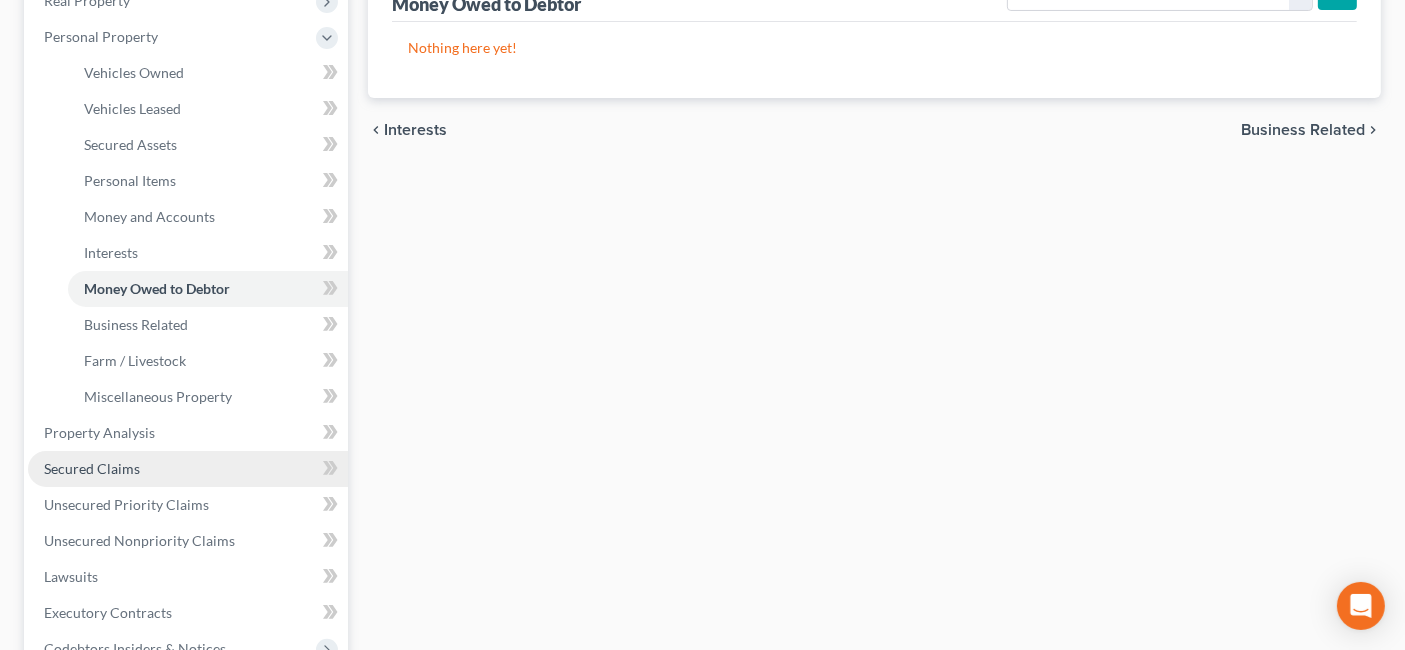 click on "Secured Claims" at bounding box center (188, 469) 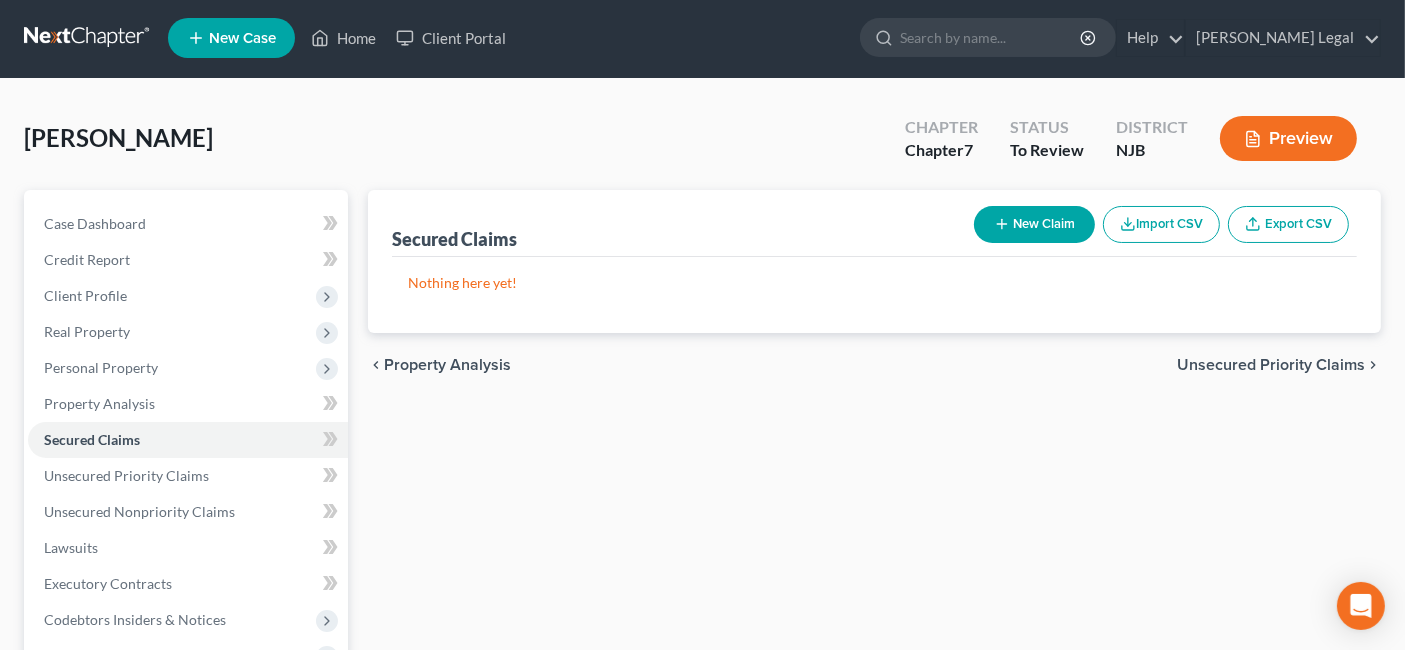 scroll, scrollTop: 0, scrollLeft: 0, axis: both 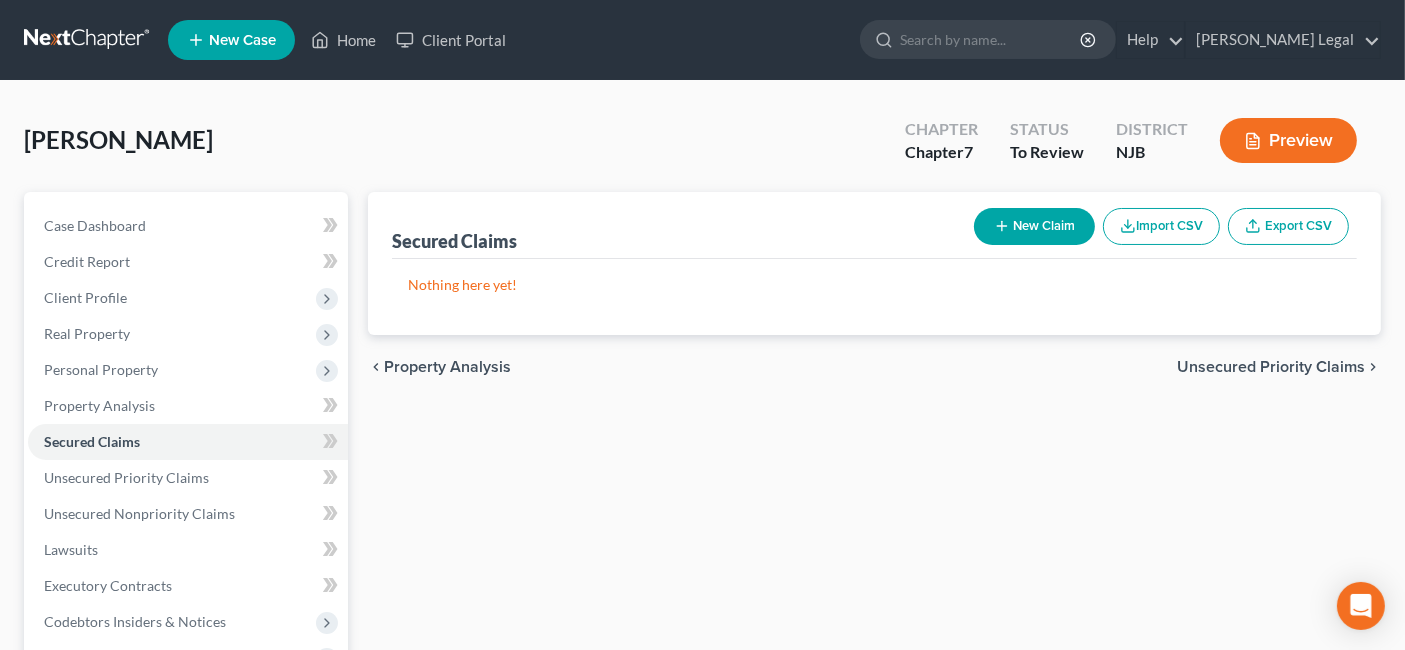 click on "Unsecured Priority Claims" at bounding box center (1271, 367) 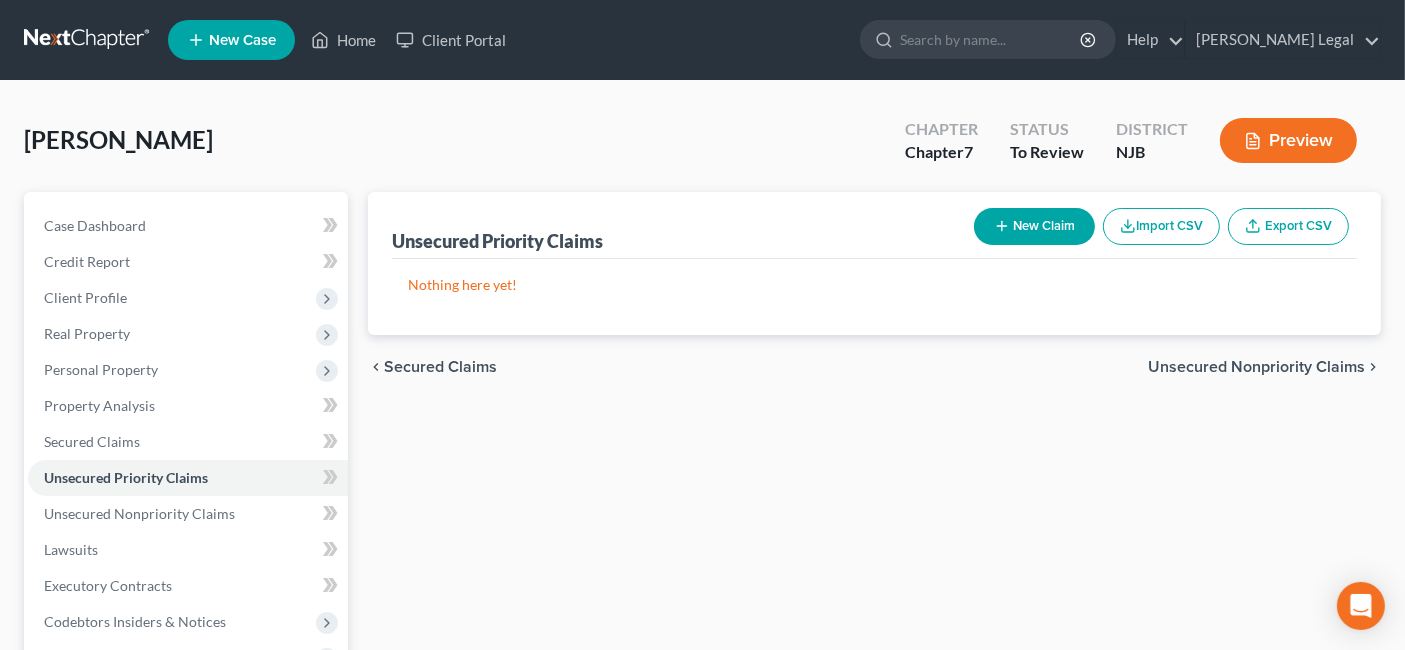 click on "Unsecured Nonpriority Claims" at bounding box center (1256, 367) 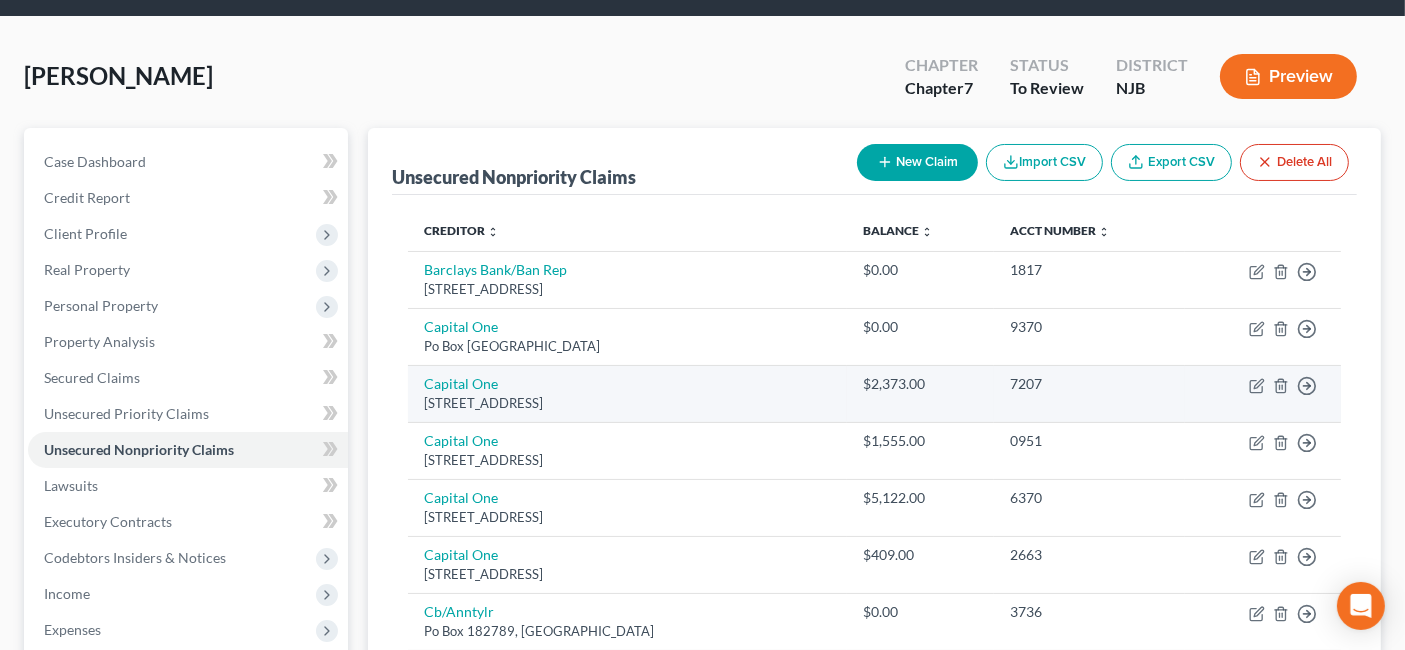 scroll, scrollTop: 111, scrollLeft: 0, axis: vertical 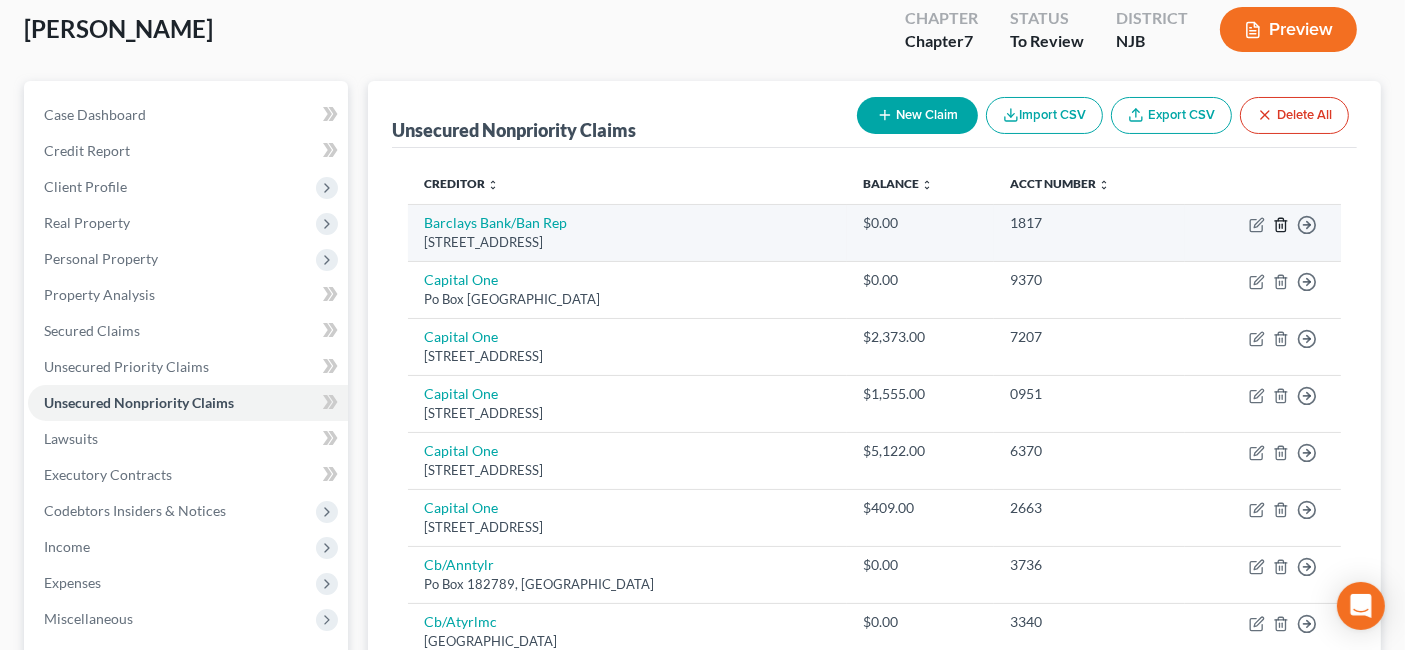 click 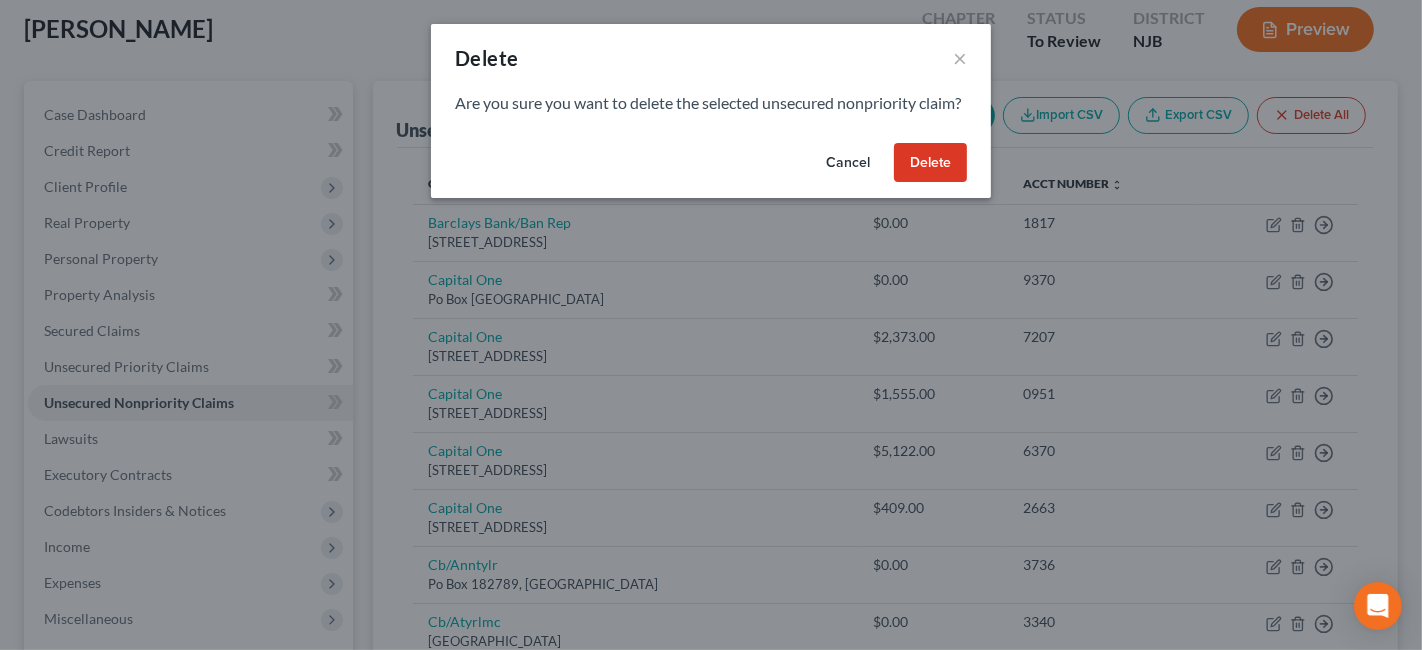 click on "Delete" at bounding box center (930, 163) 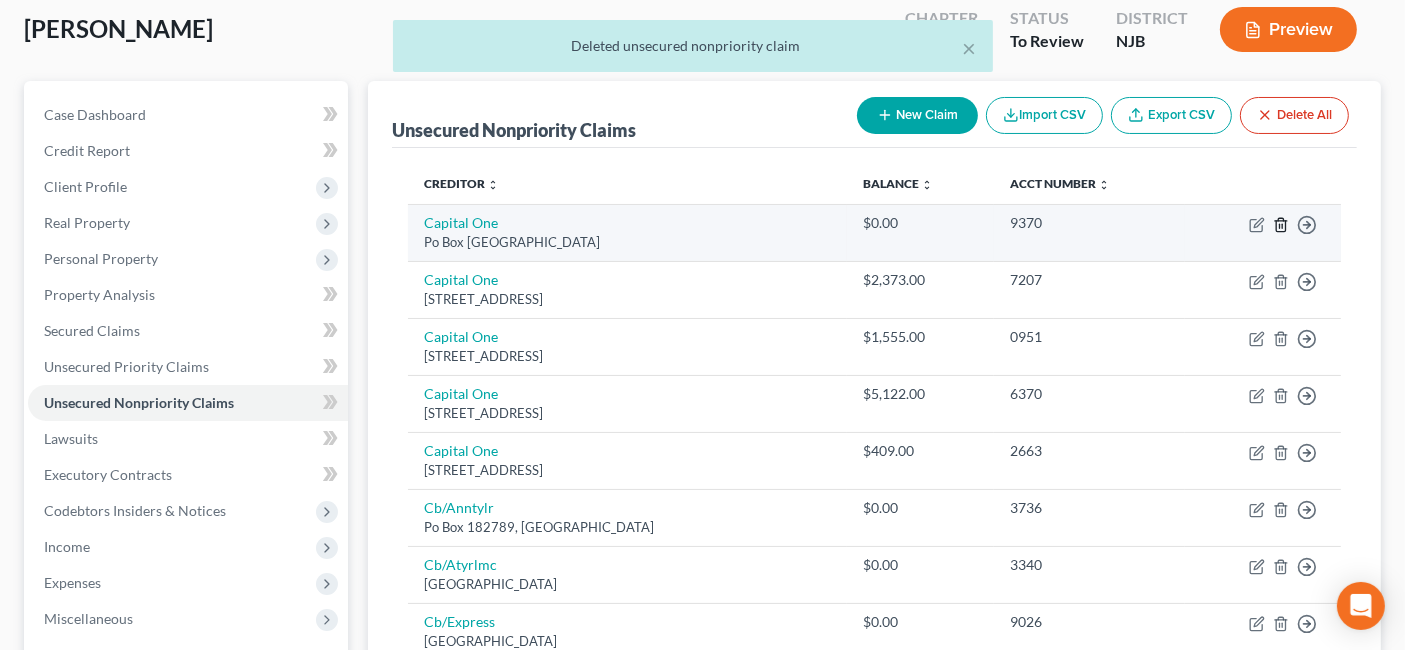 click 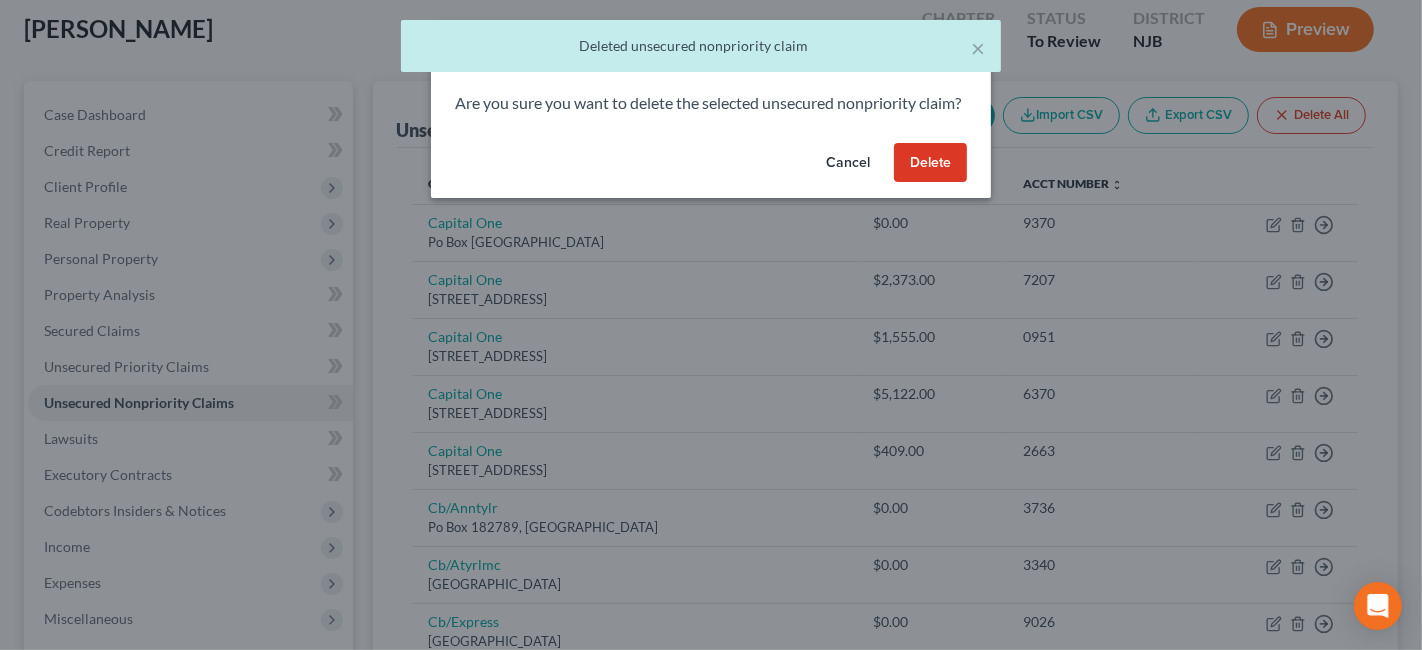 click on "Delete" at bounding box center [930, 163] 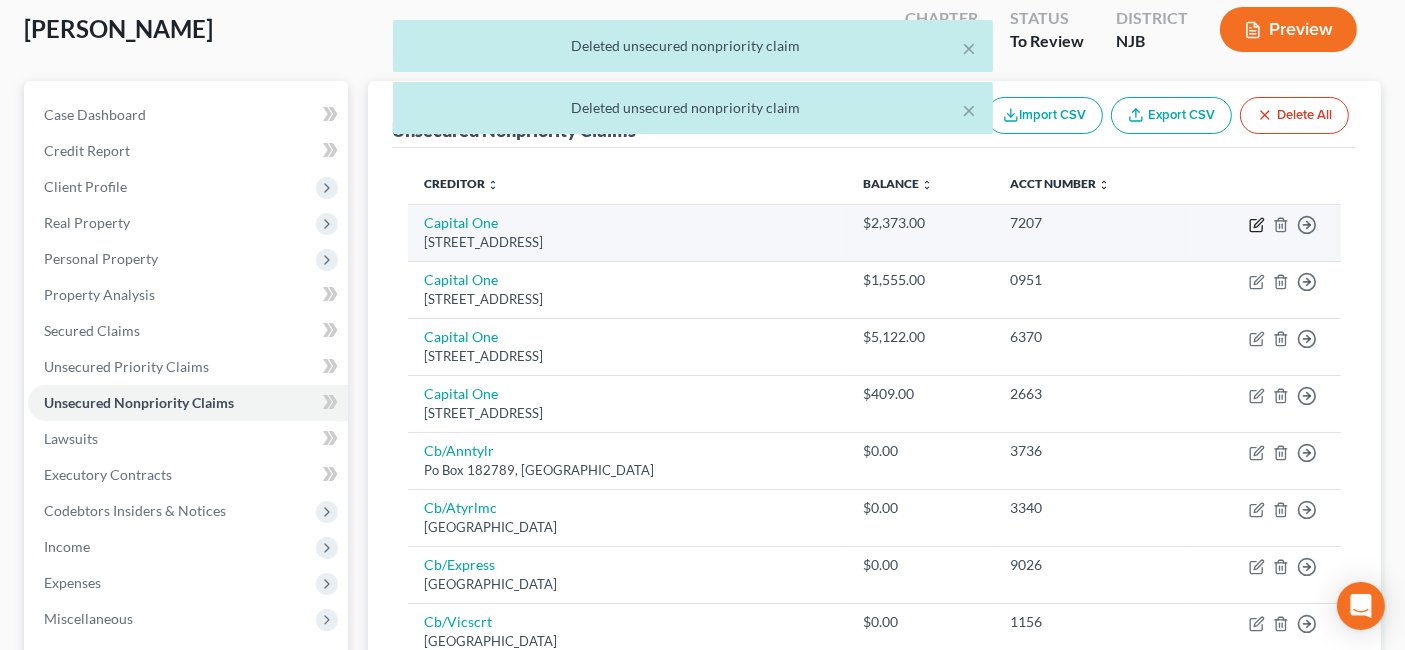 click 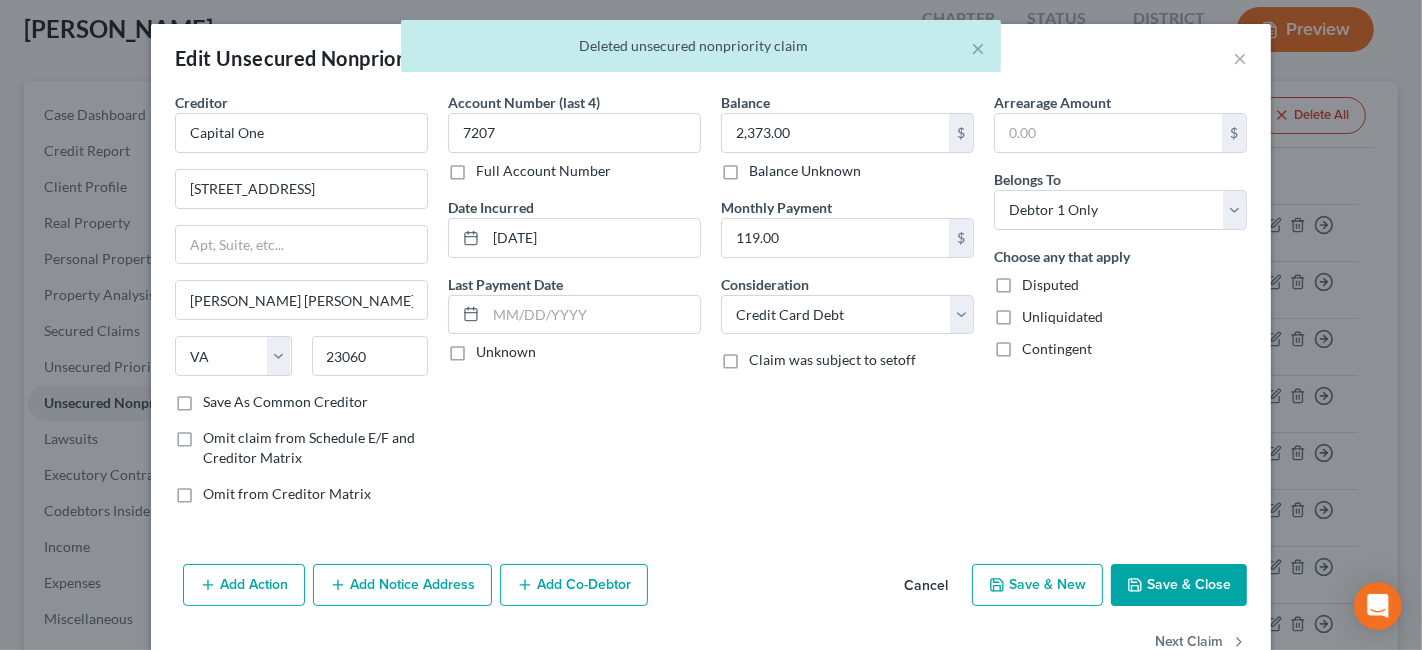 click on "Add Action Add Notice Address Add Co-Debtor Cancel Save & New Save & Close" at bounding box center (711, 589) 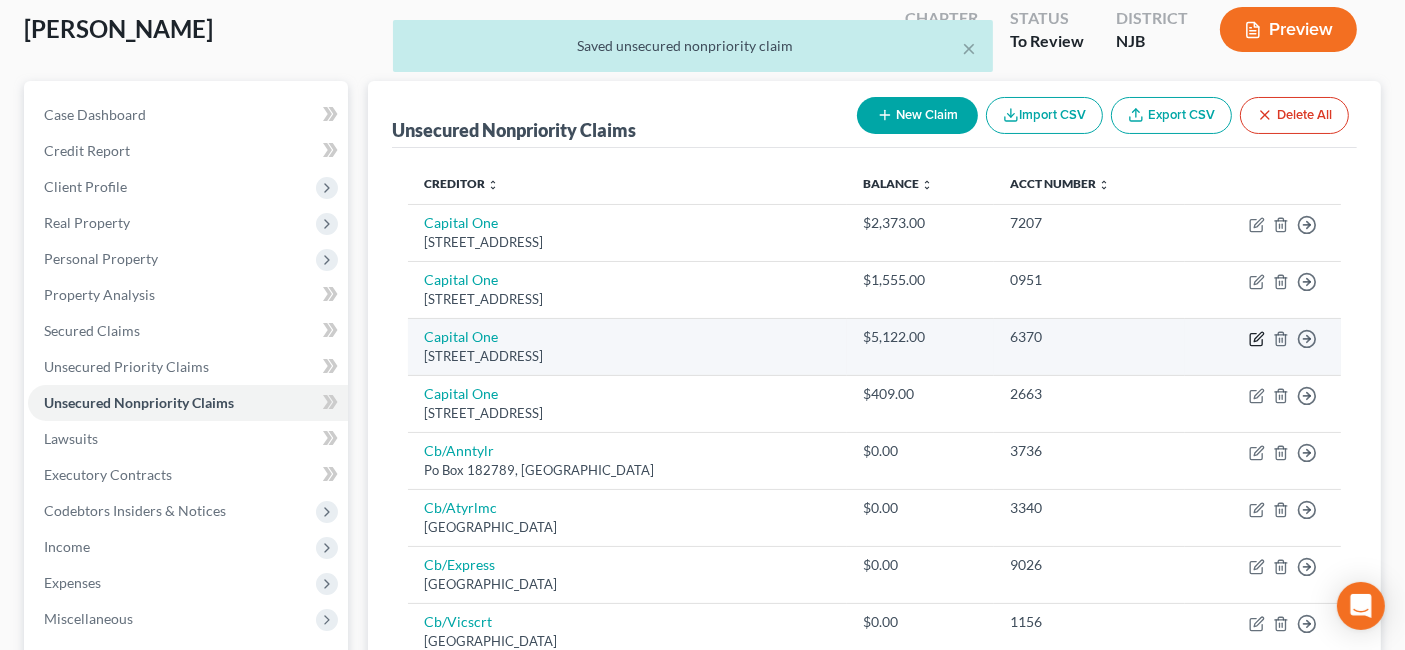 click 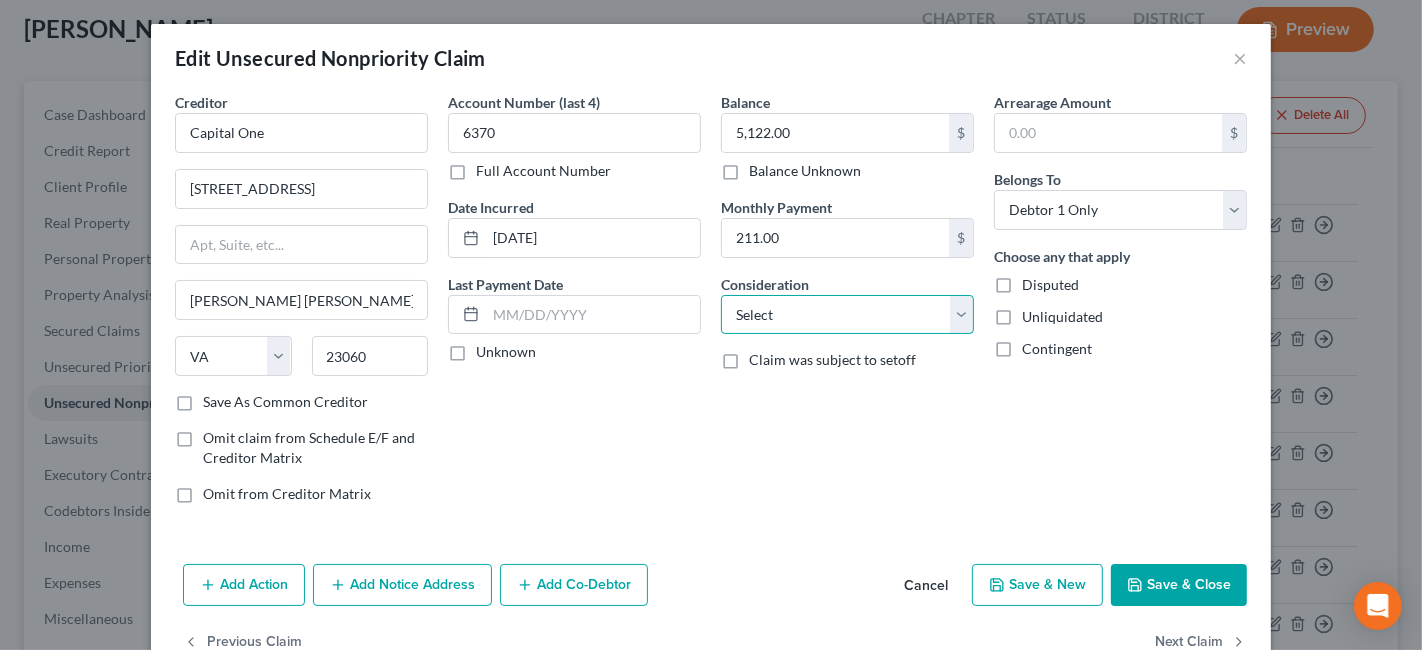 drag, startPoint x: 885, startPoint y: 319, endPoint x: 882, endPoint y: 307, distance: 12.369317 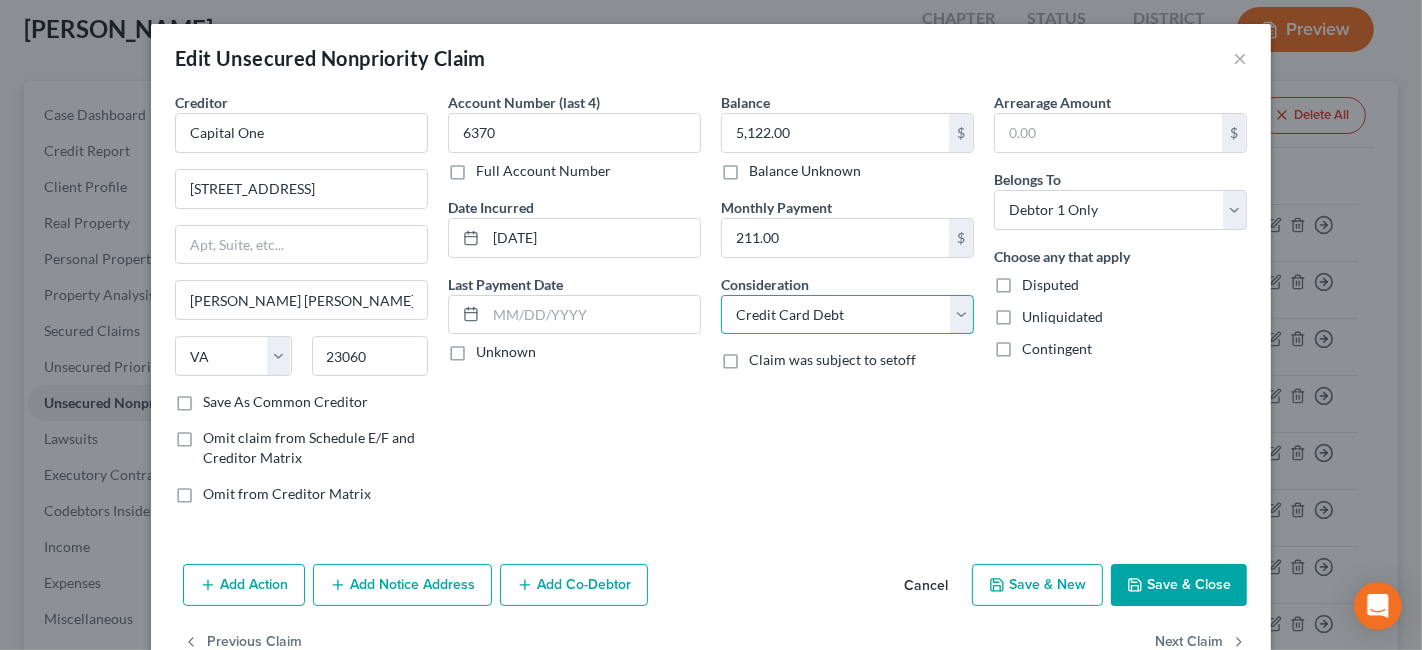click on "Select Cable / Satellite Services Collection Agency Credit Card Debt Debt Counseling / Attorneys Deficiency Balance Domestic Support Obligations Home / Car Repairs Income Taxes Judgment Liens Medical Services Monies Loaned / Advanced Mortgage Obligation From Divorce Or Separation Obligation To Pensions Other Overdrawn Bank Account Promised To Help Pay Creditors Student Loans Suppliers And Vendors Telephone / Internet Services Utility Services" at bounding box center [847, 315] 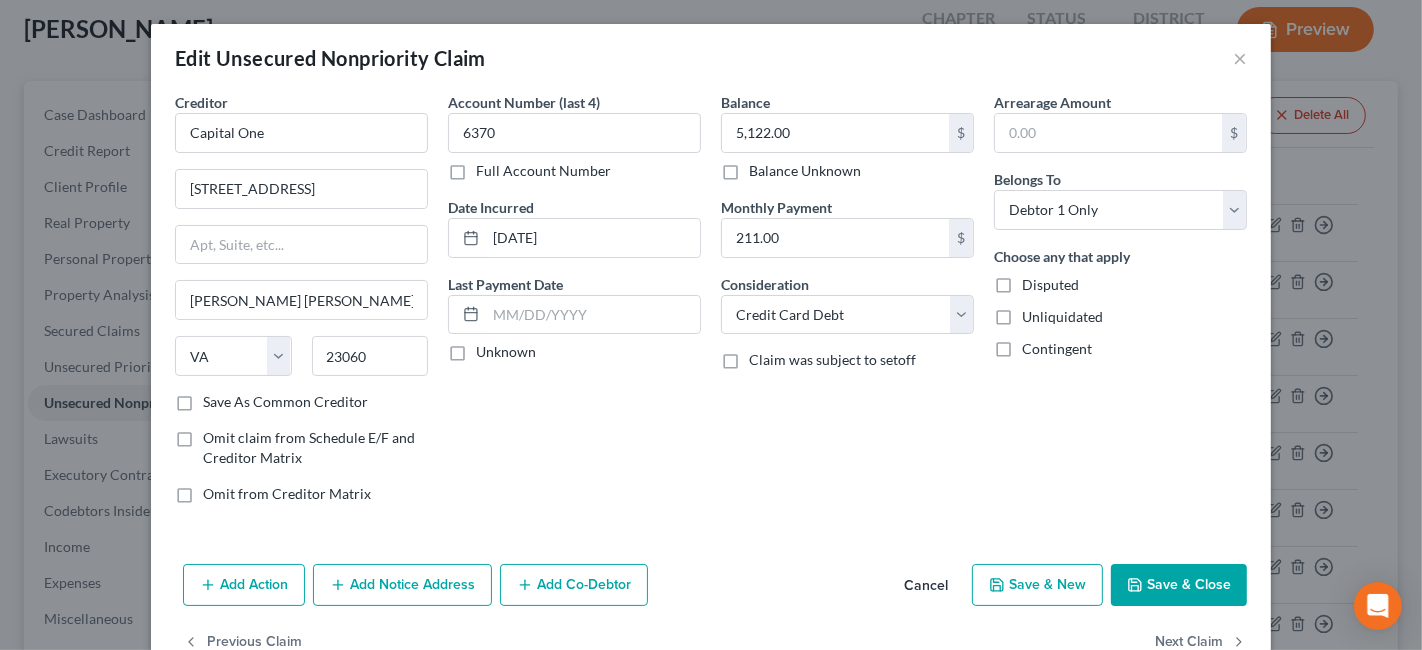 click on "Save & Close" at bounding box center [1179, 585] 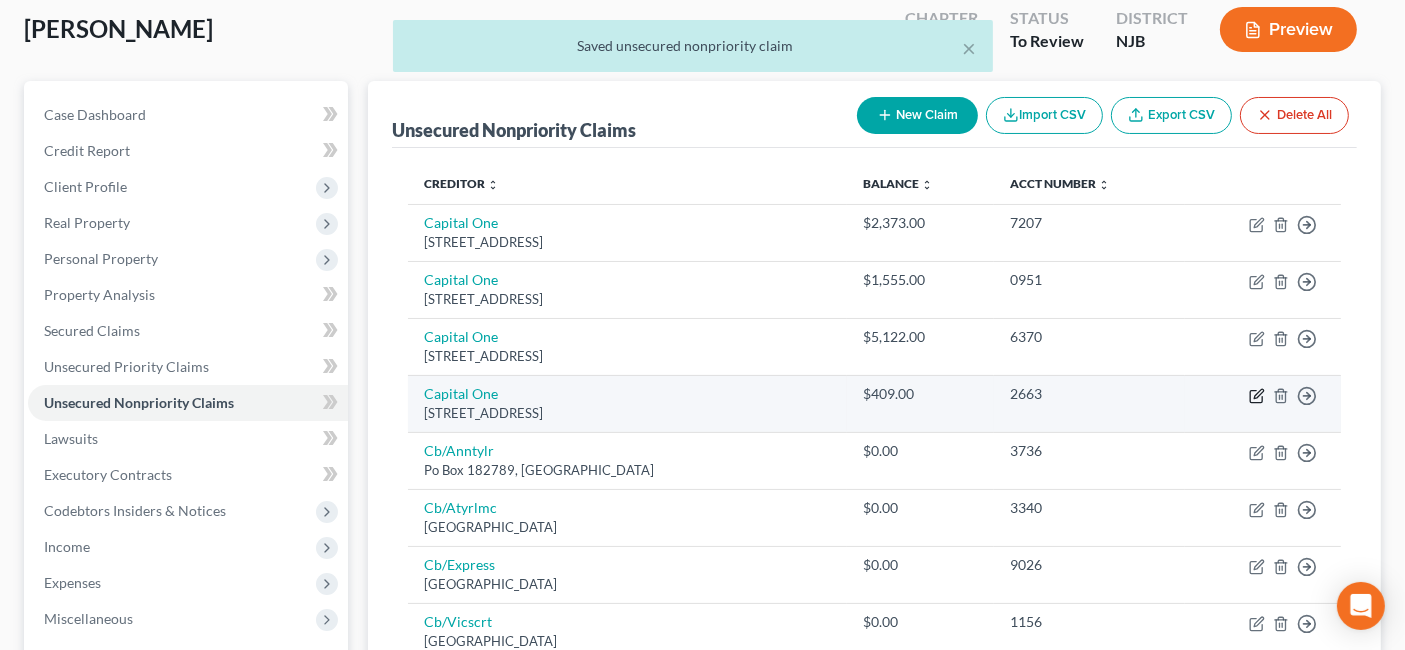 click 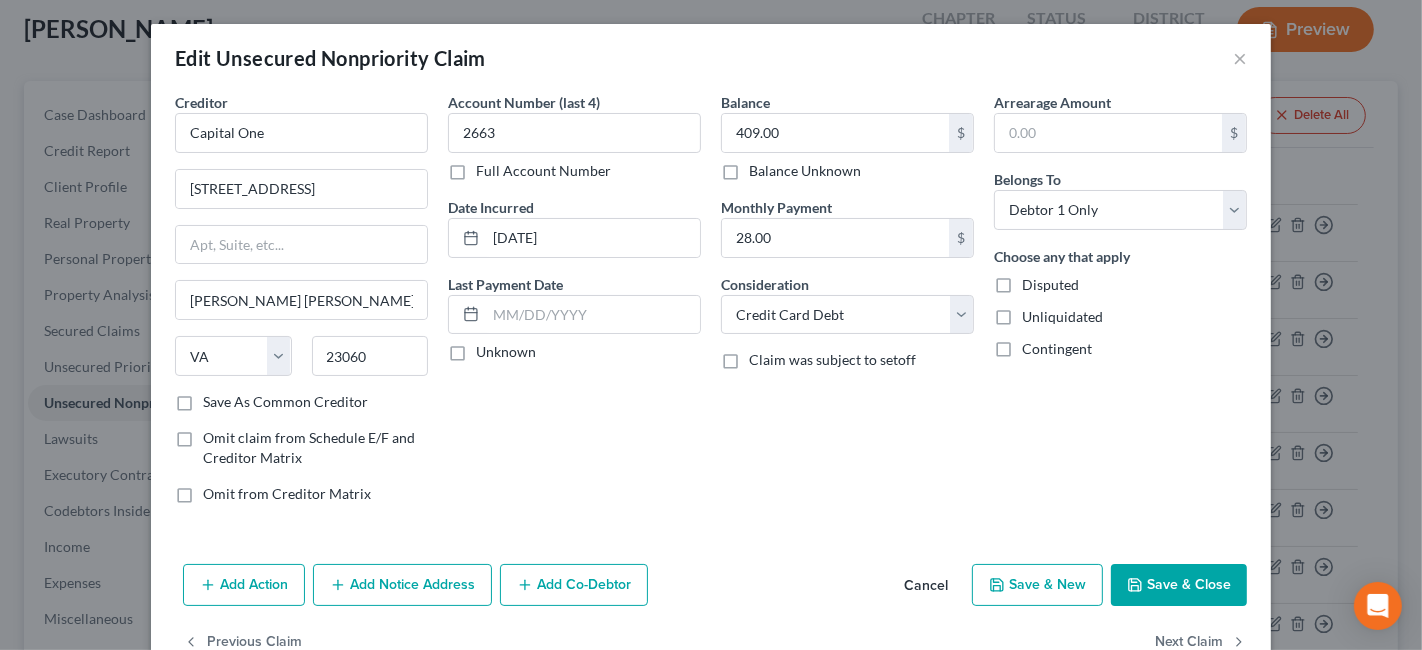 click on "Save & Close" at bounding box center [1179, 585] 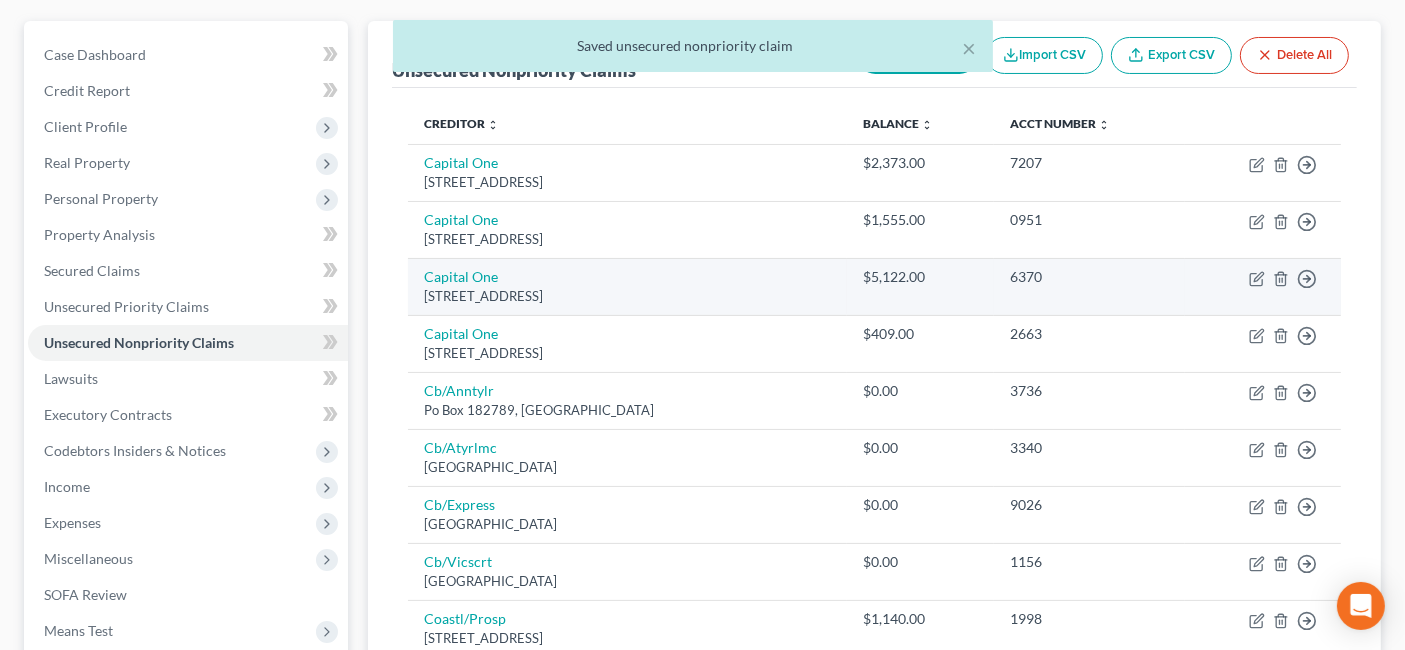 scroll, scrollTop: 222, scrollLeft: 0, axis: vertical 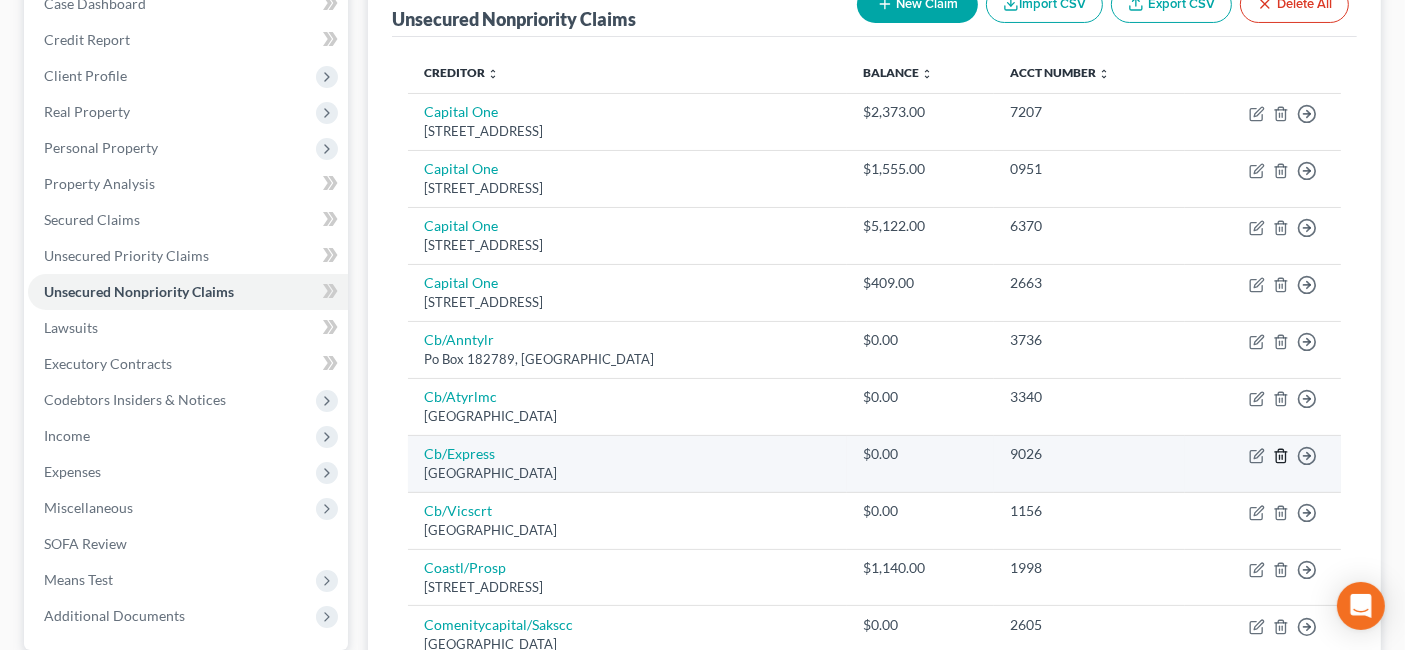 click 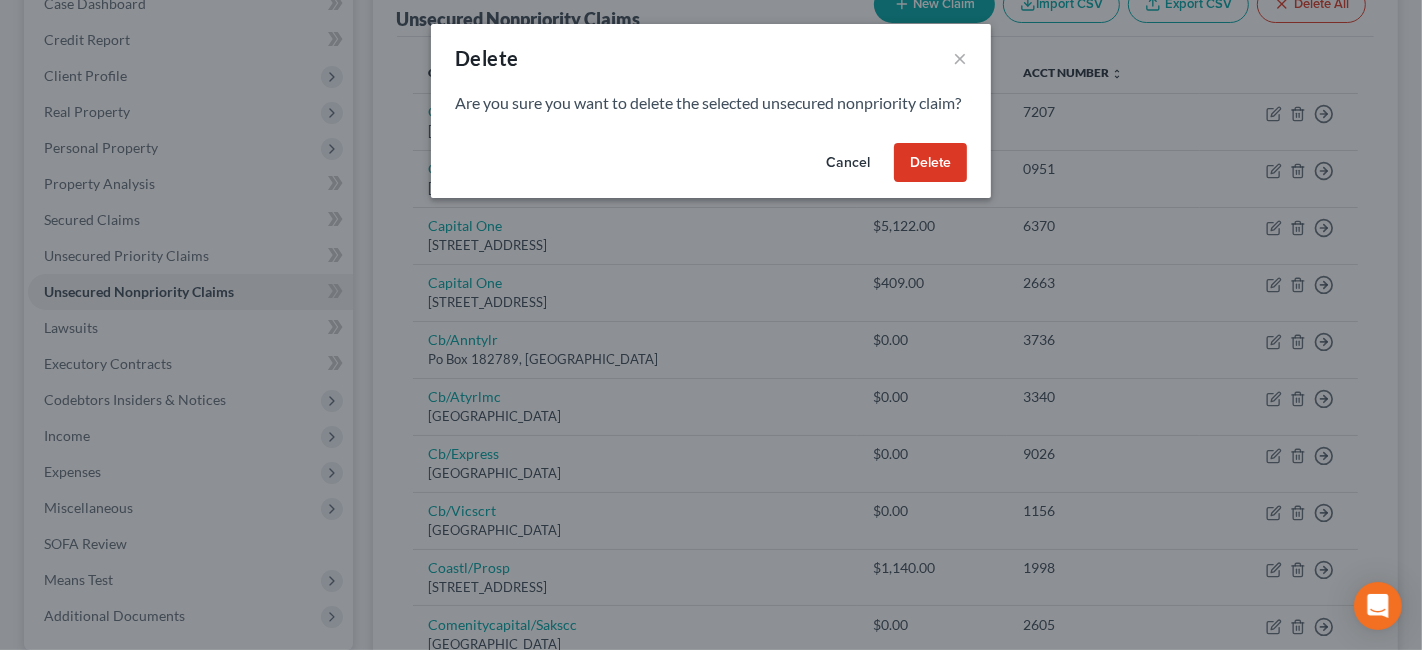 click on "Delete" at bounding box center [930, 163] 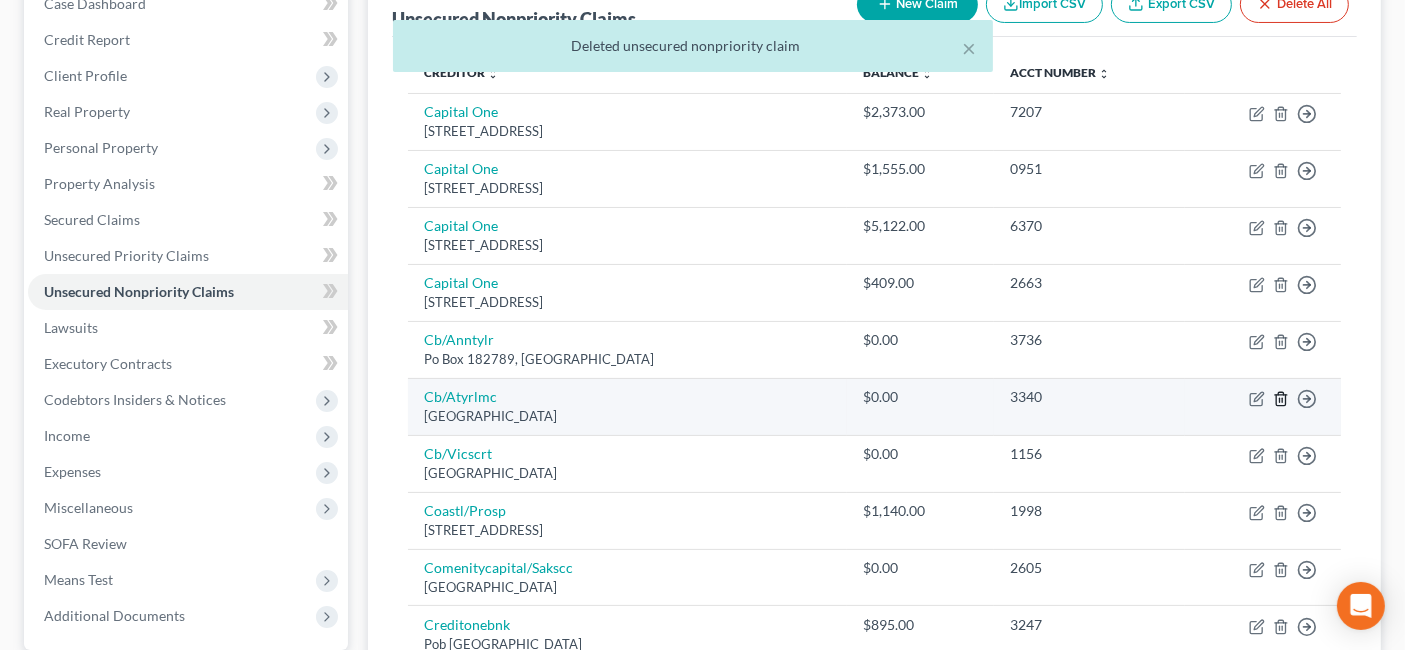 click 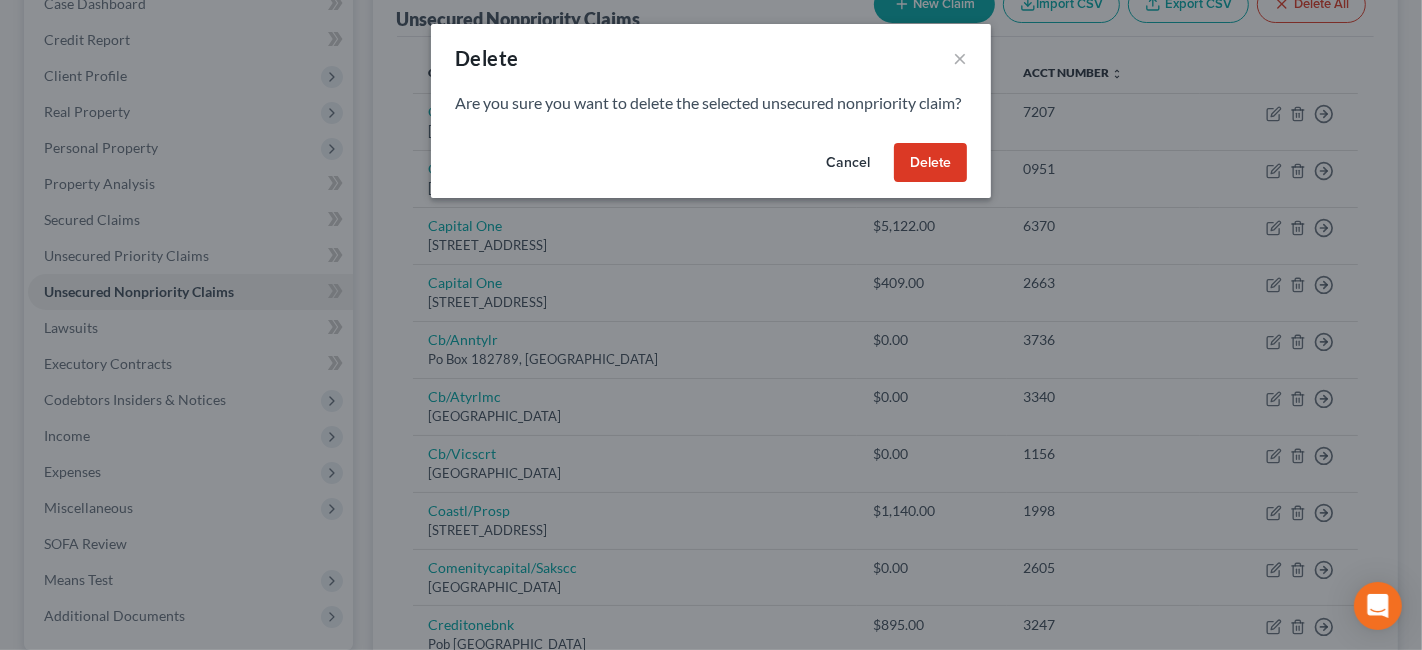 click on "Delete" at bounding box center [930, 163] 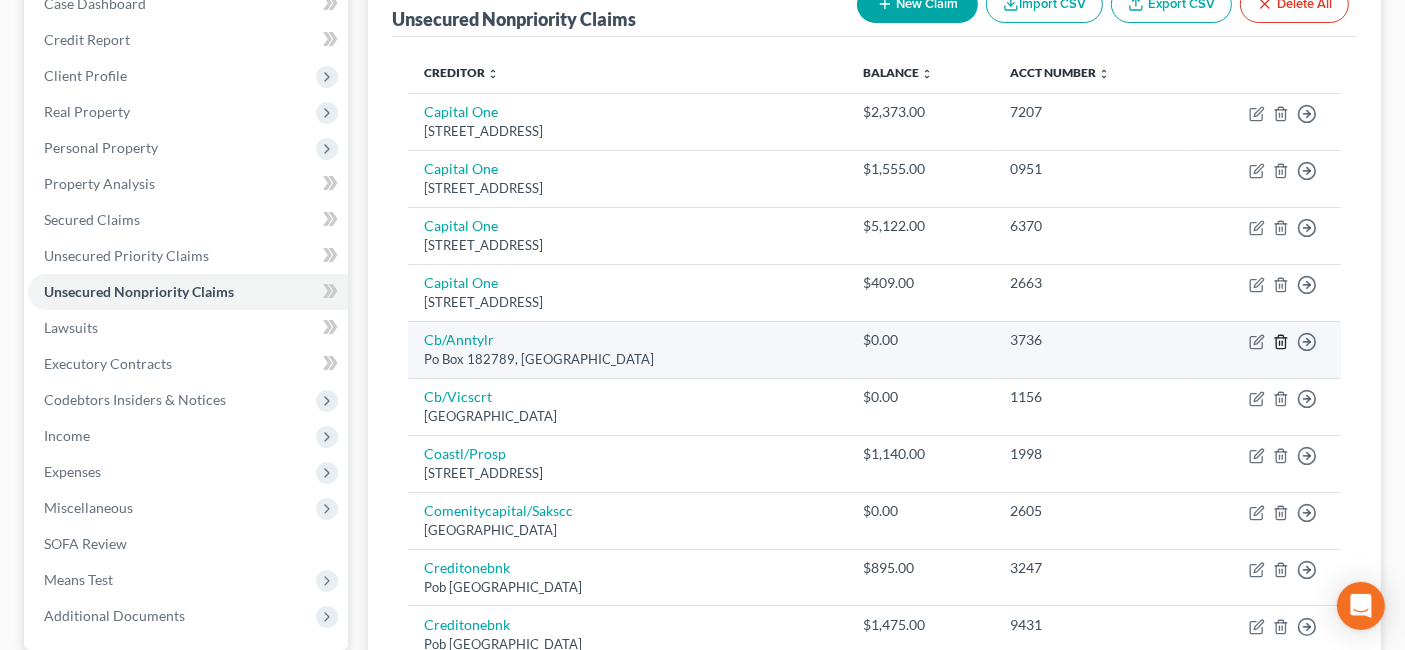 click 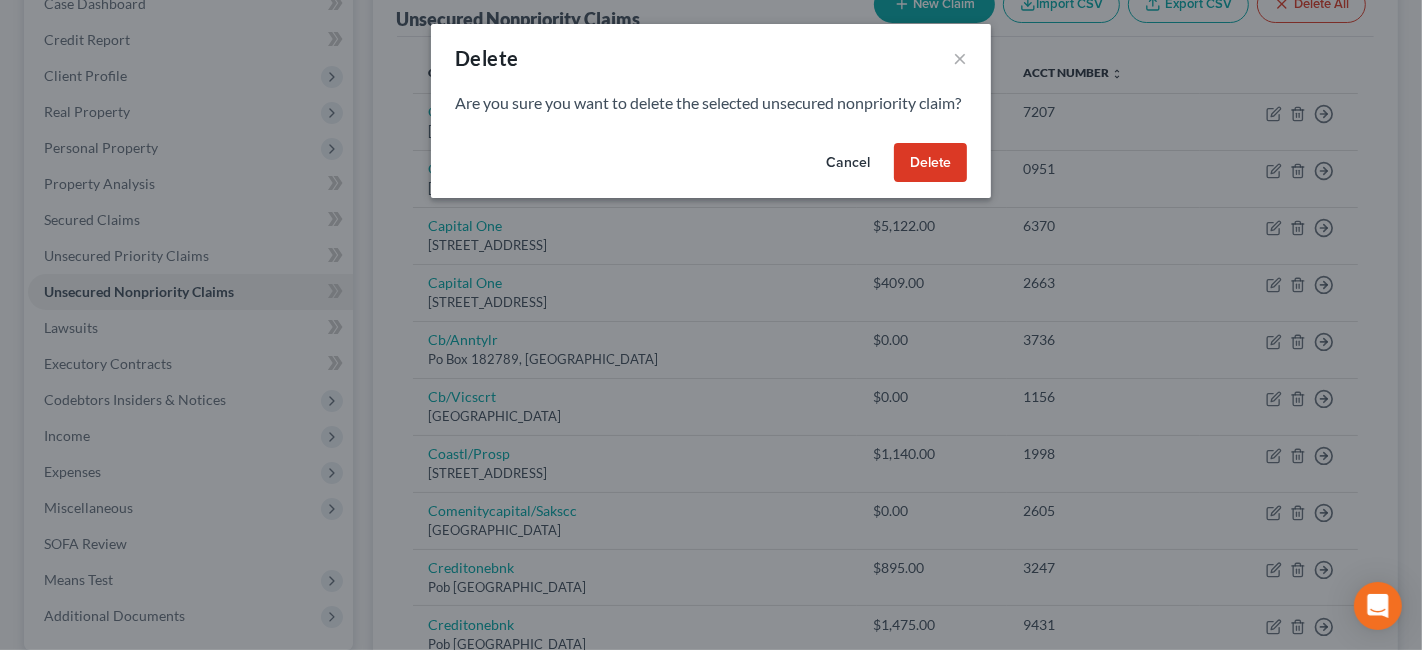 click on "Delete" at bounding box center [930, 163] 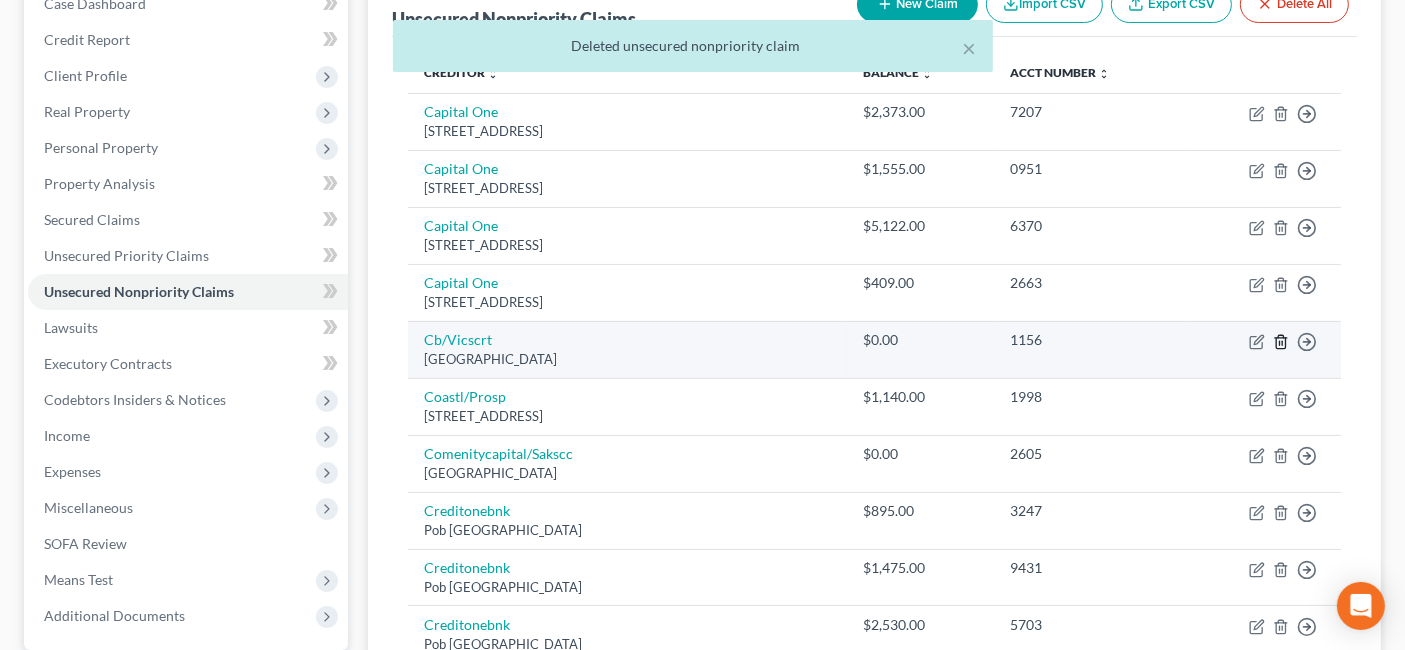 click 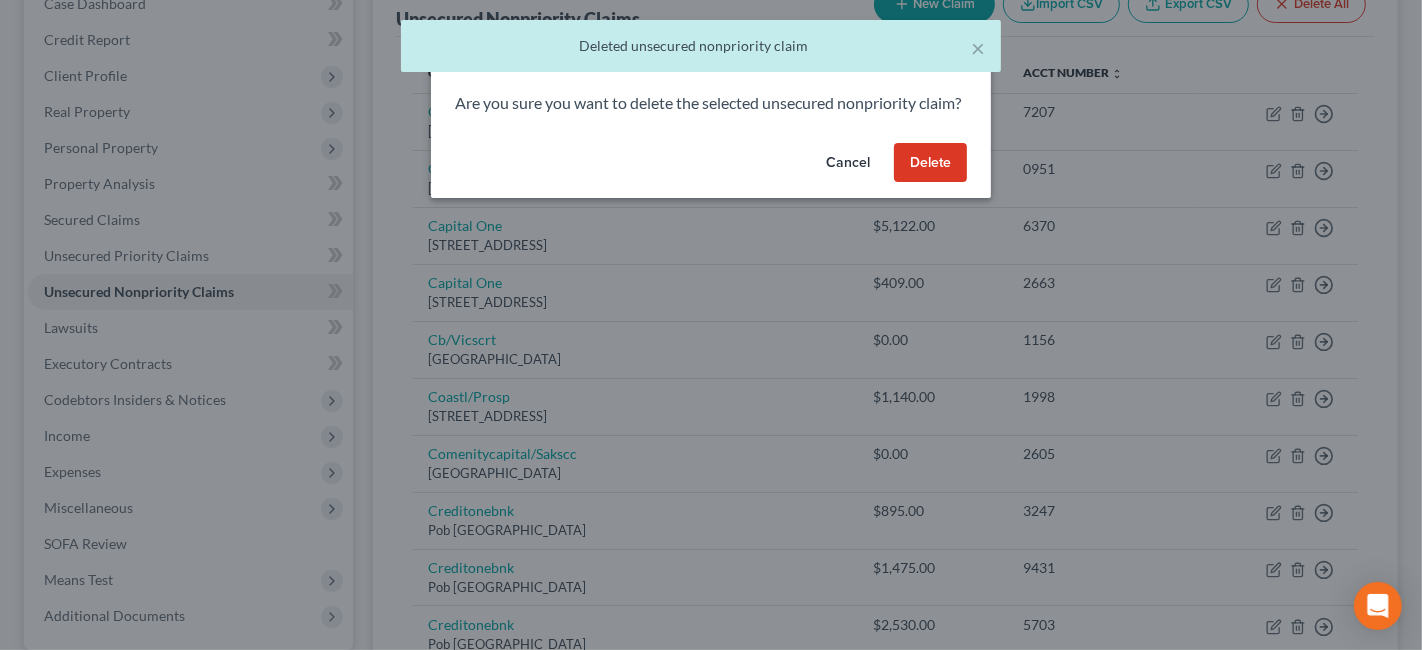 click on "Delete" at bounding box center [930, 163] 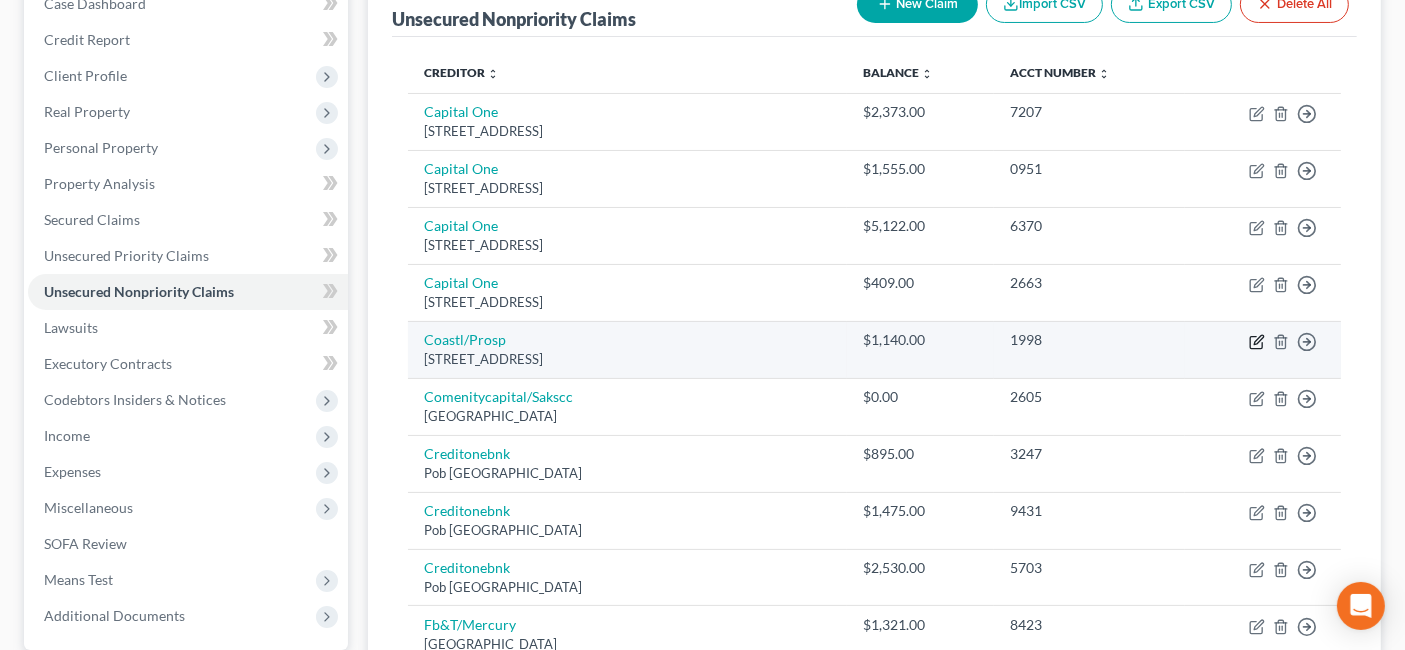 click 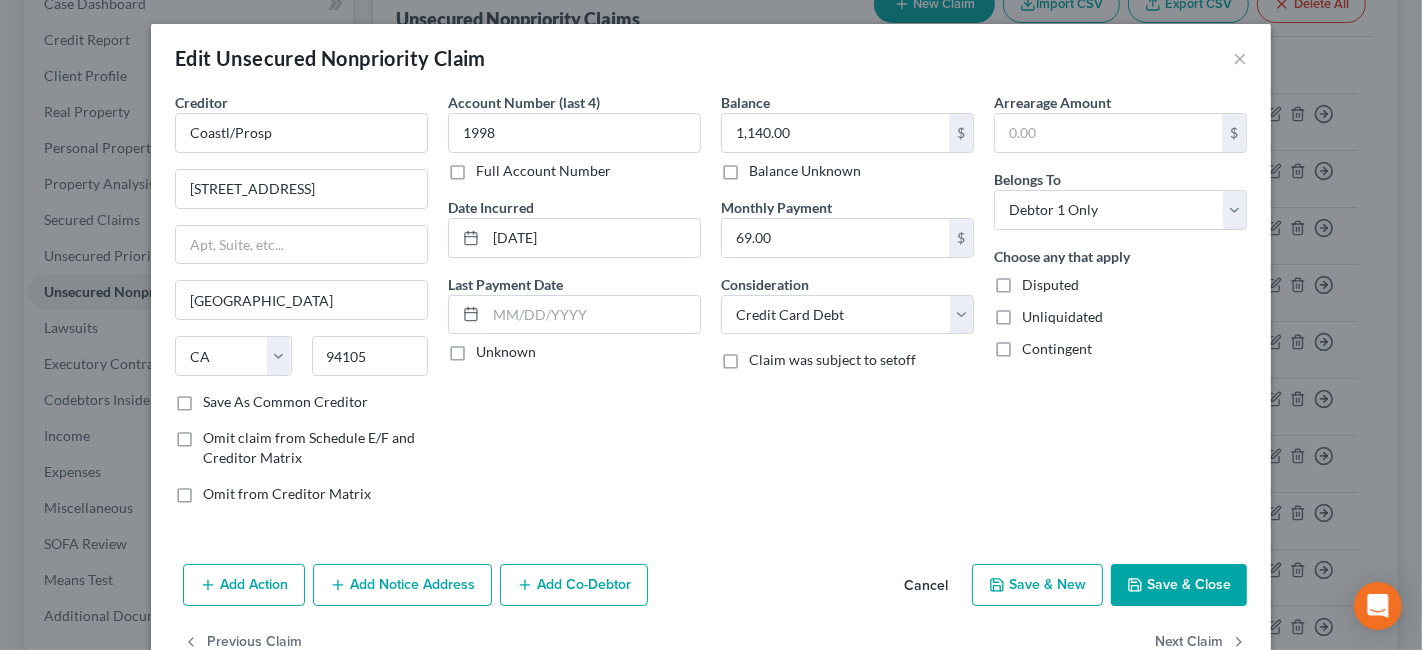 click on "Save & Close" at bounding box center [1179, 585] 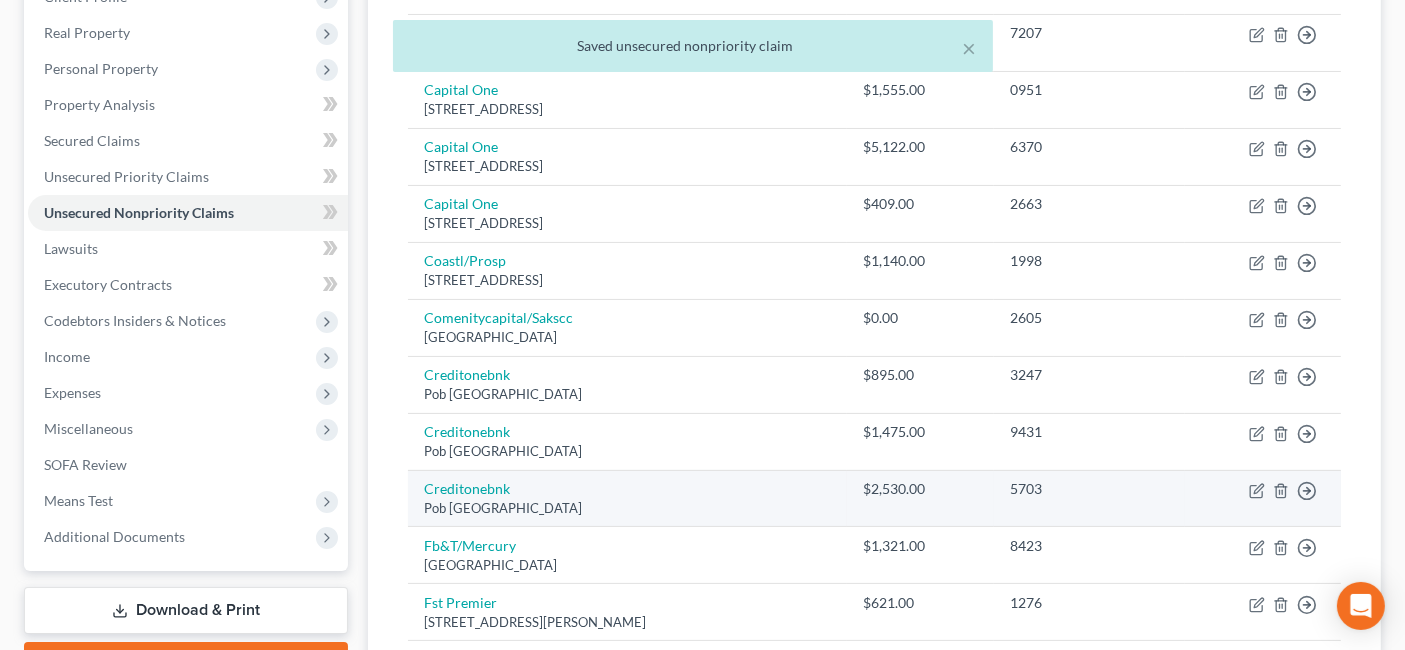 scroll, scrollTop: 333, scrollLeft: 0, axis: vertical 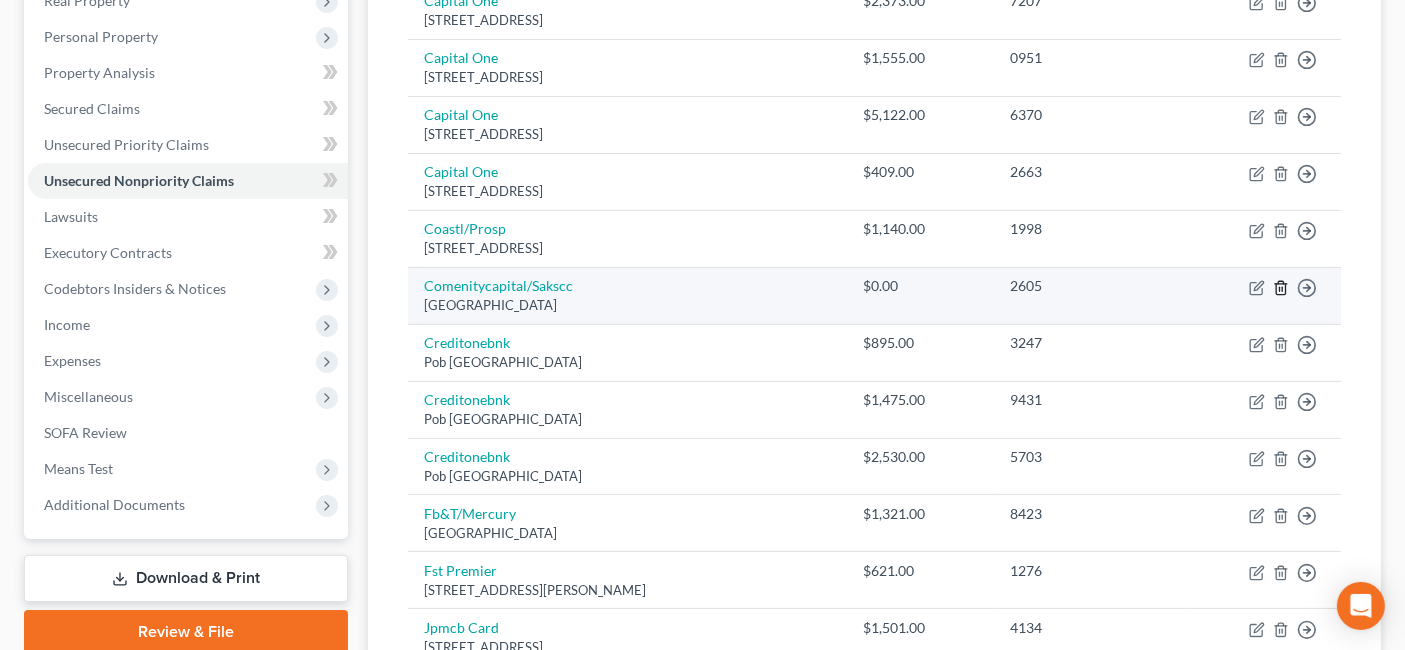 click 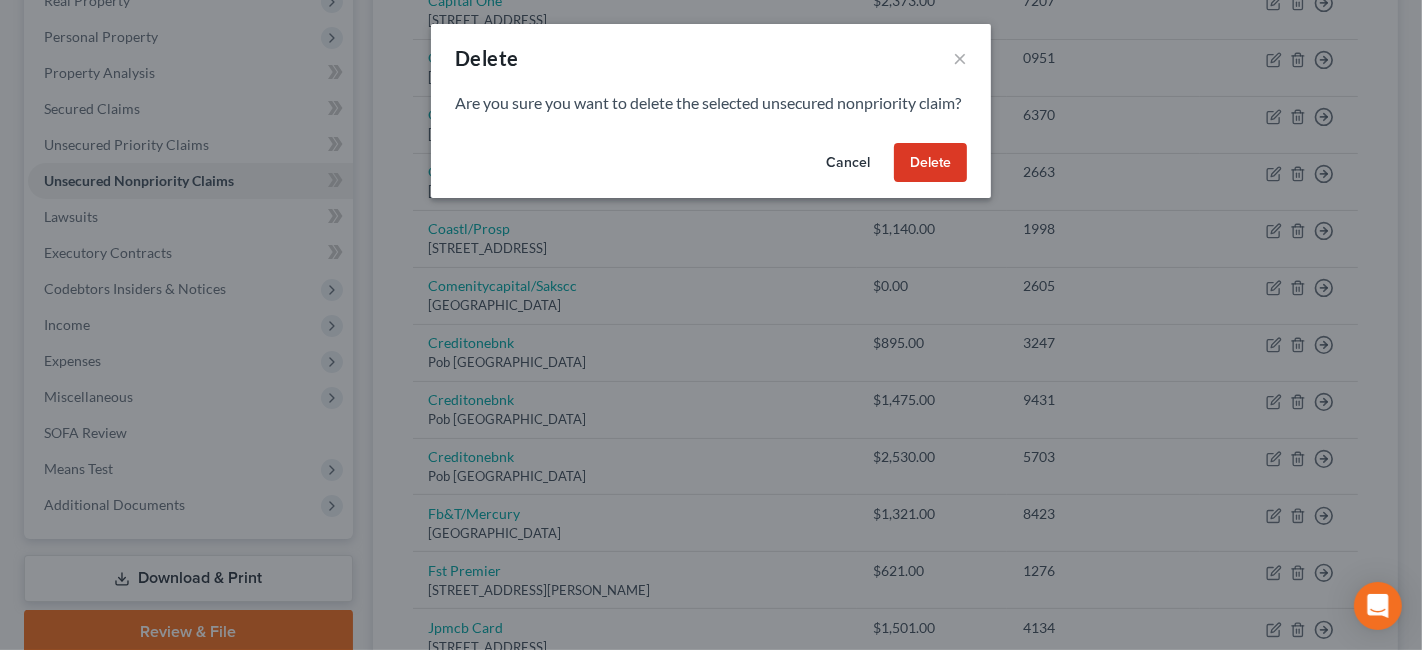 click on "Delete" at bounding box center [930, 163] 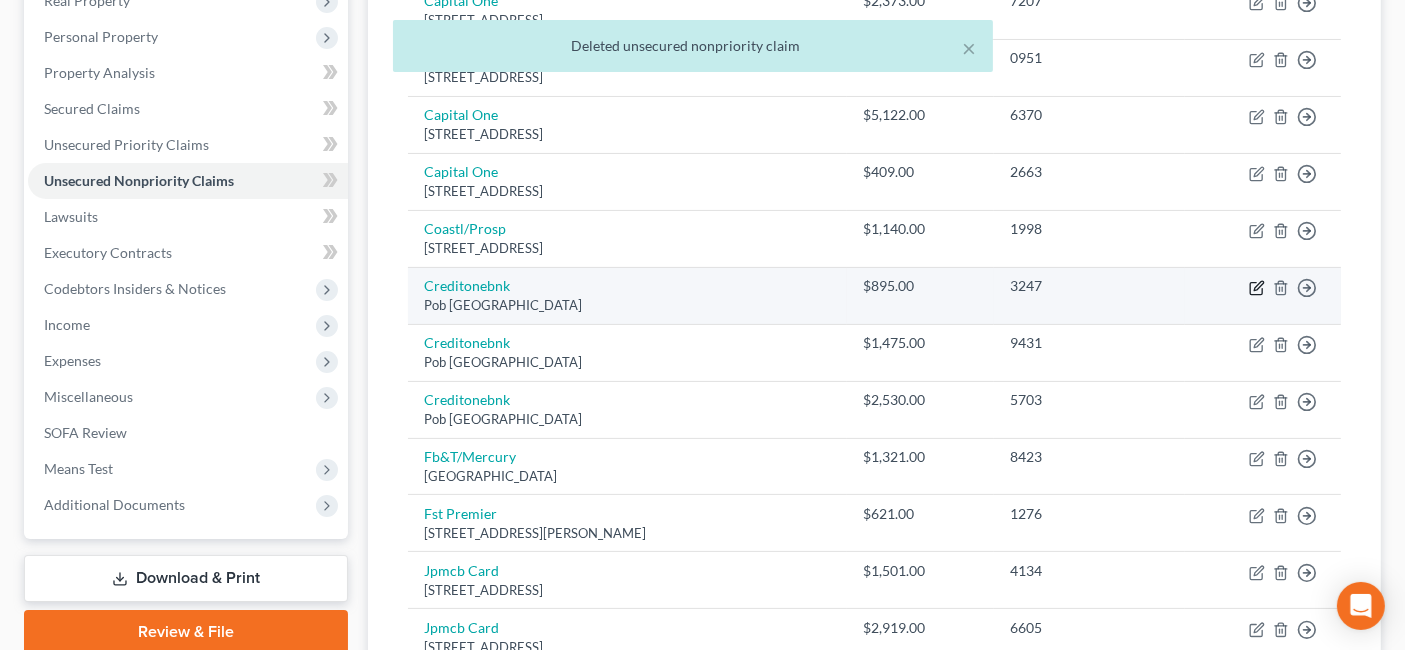 click 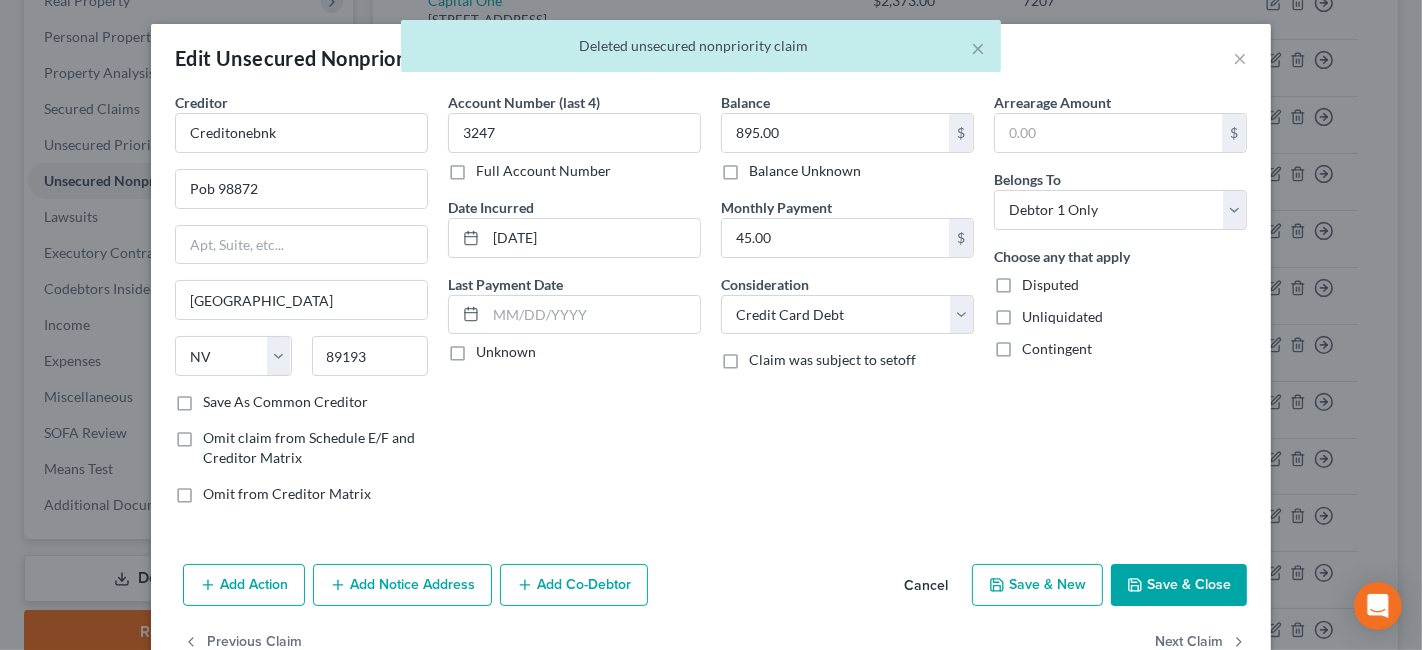 drag, startPoint x: 1182, startPoint y: 597, endPoint x: 1161, endPoint y: 588, distance: 22.847319 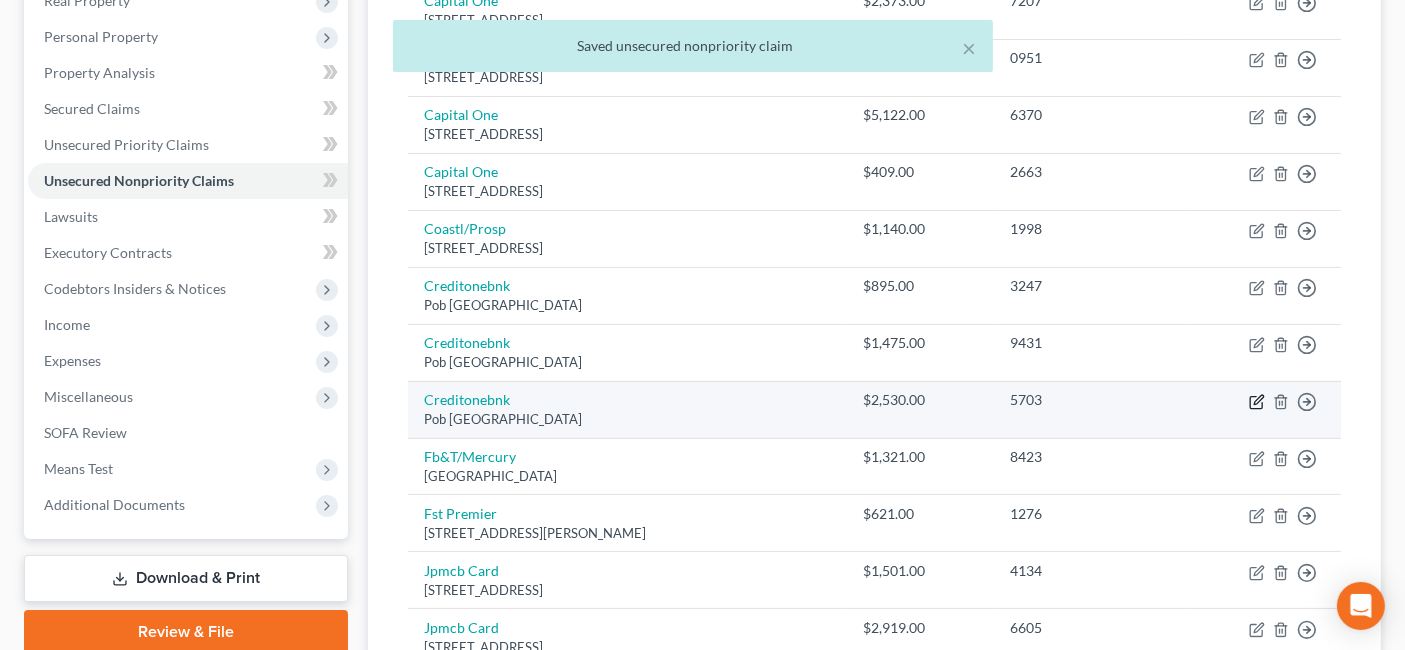 click 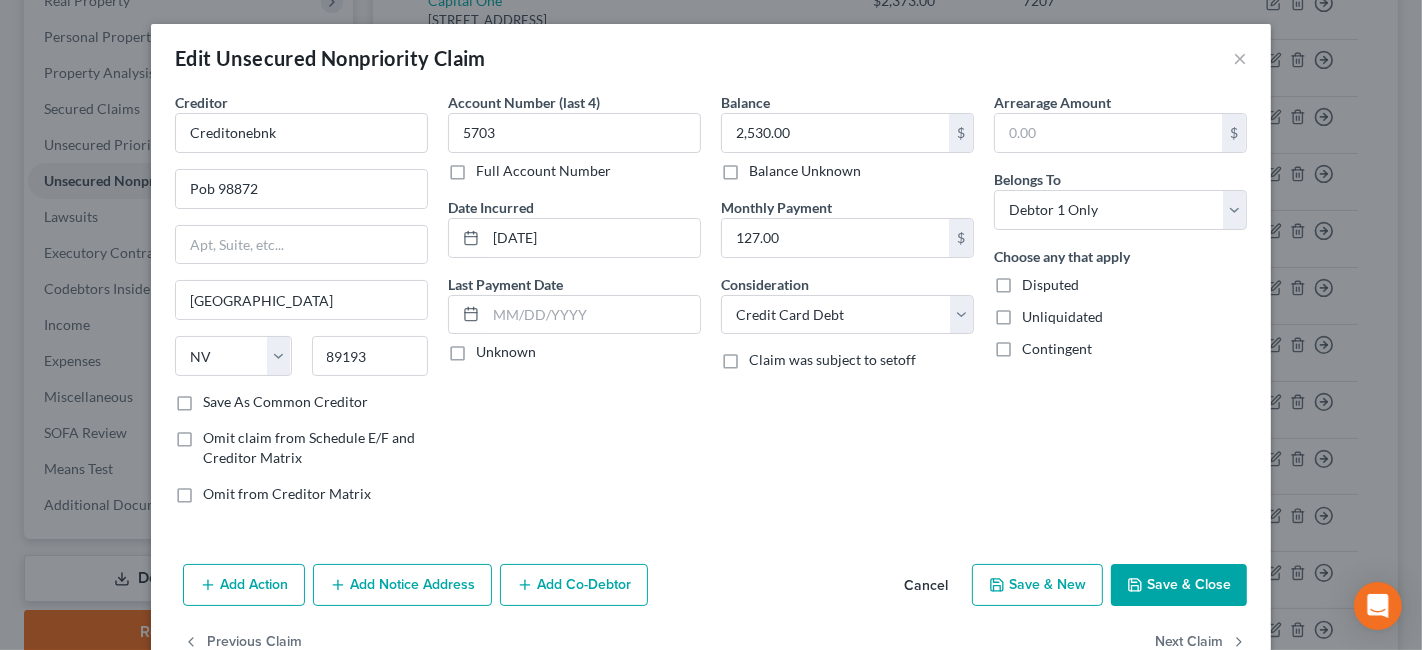 click on "Save & Close" at bounding box center (1179, 585) 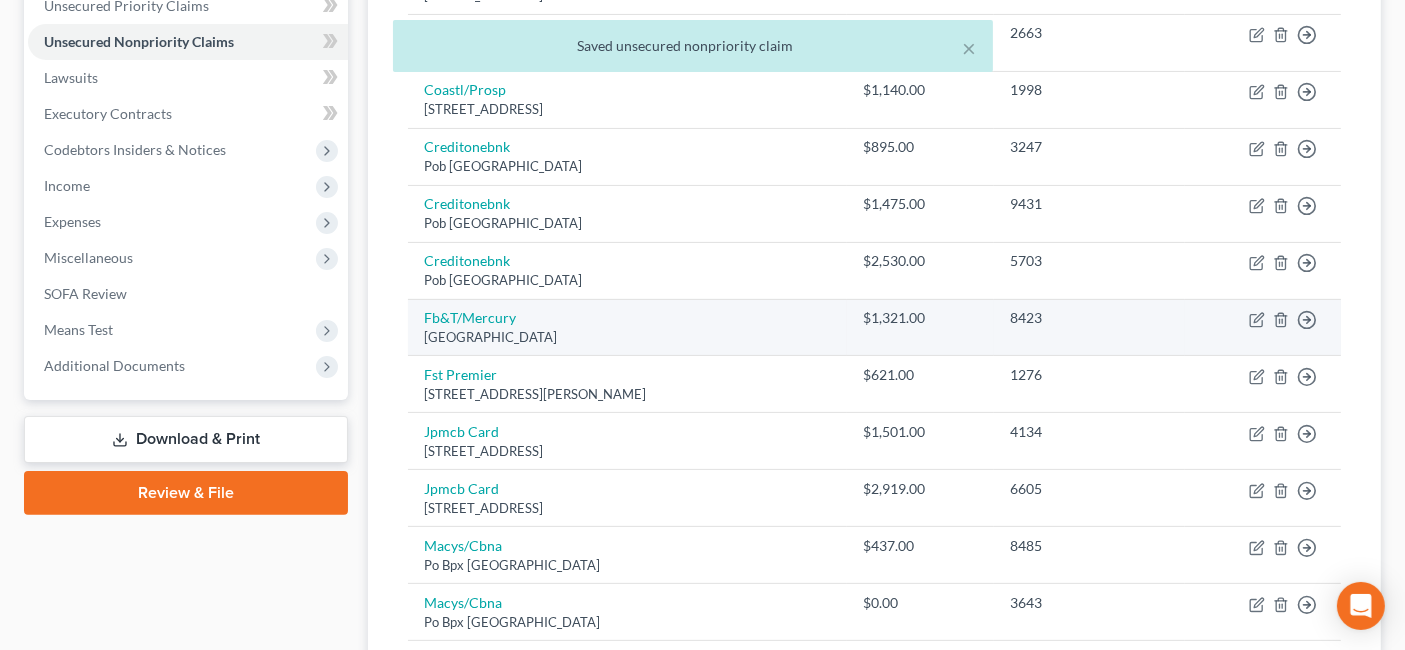 scroll, scrollTop: 555, scrollLeft: 0, axis: vertical 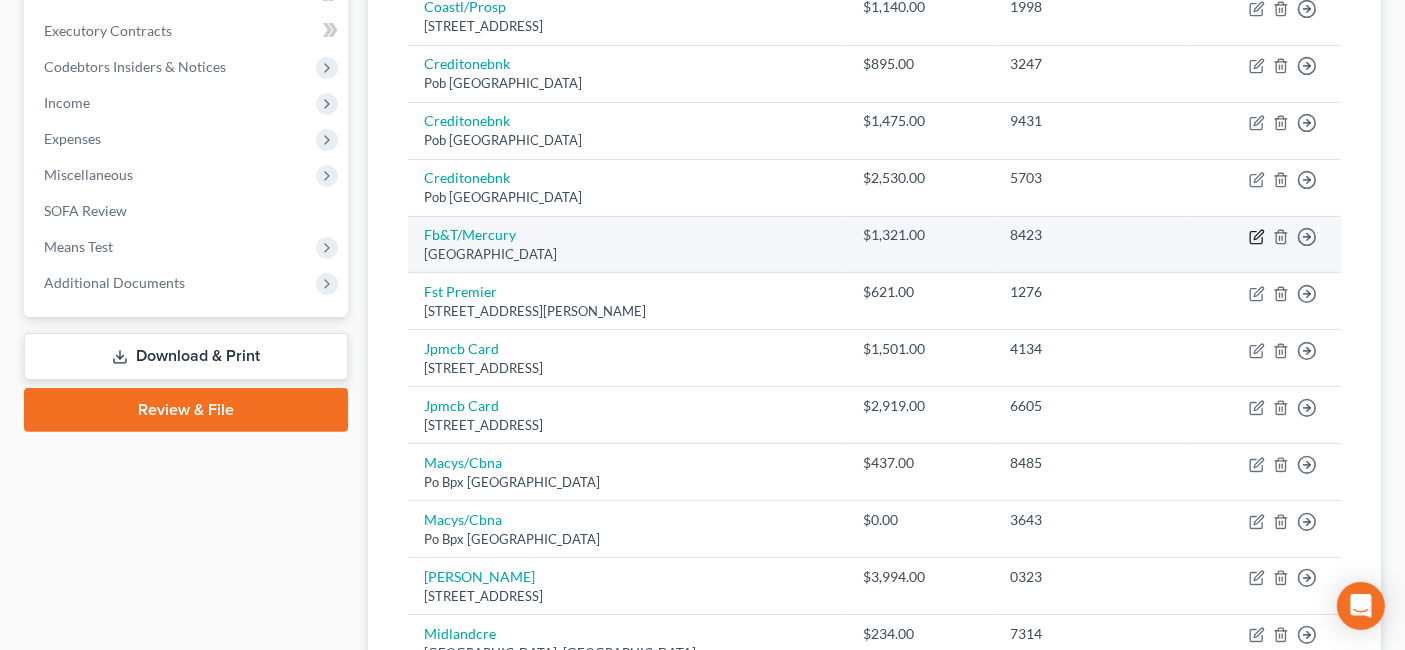 click 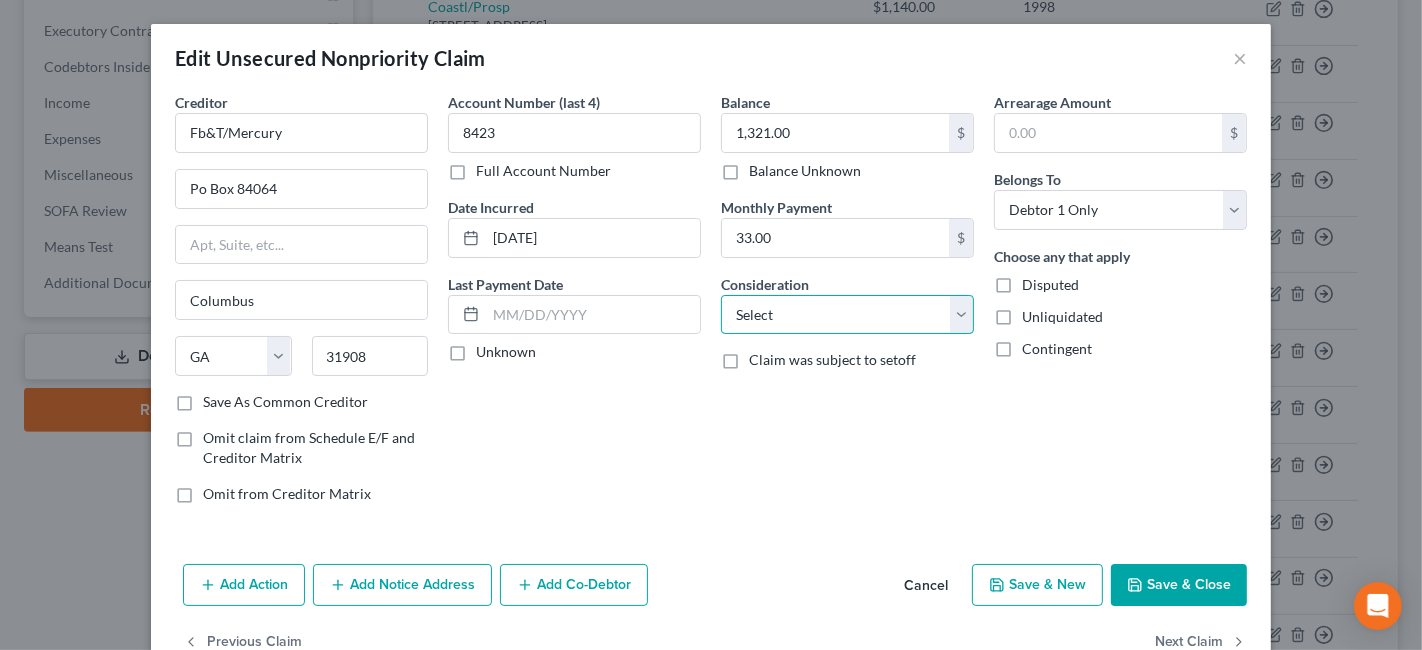 drag, startPoint x: 893, startPoint y: 324, endPoint x: 871, endPoint y: 295, distance: 36.40055 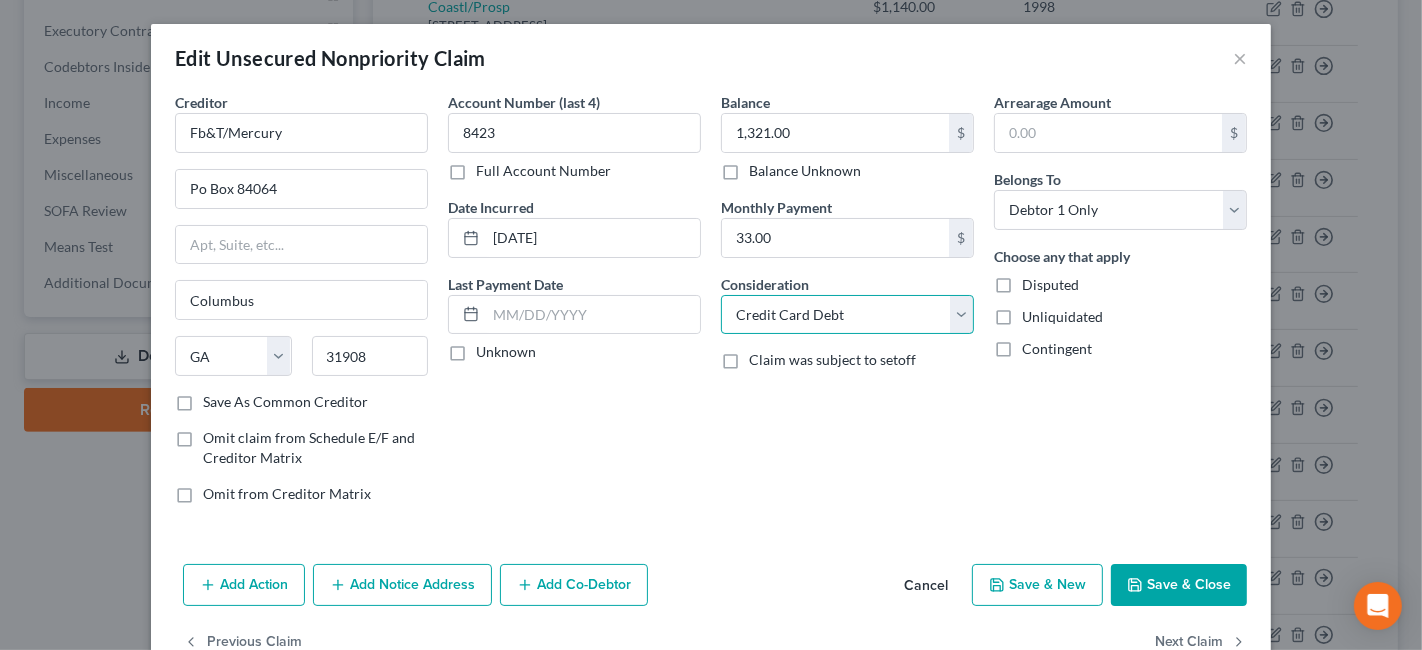 click on "Select Cable / Satellite Services Collection Agency Credit Card Debt Debt Counseling / Attorneys Deficiency Balance Domestic Support Obligations Home / Car Repairs Income Taxes Judgment Liens Medical Services Monies Loaned / Advanced Mortgage Obligation From Divorce Or Separation Obligation To Pensions Other Overdrawn Bank Account Promised To Help Pay Creditors Student Loans Suppliers And Vendors Telephone / Internet Services Utility Services" at bounding box center (847, 315) 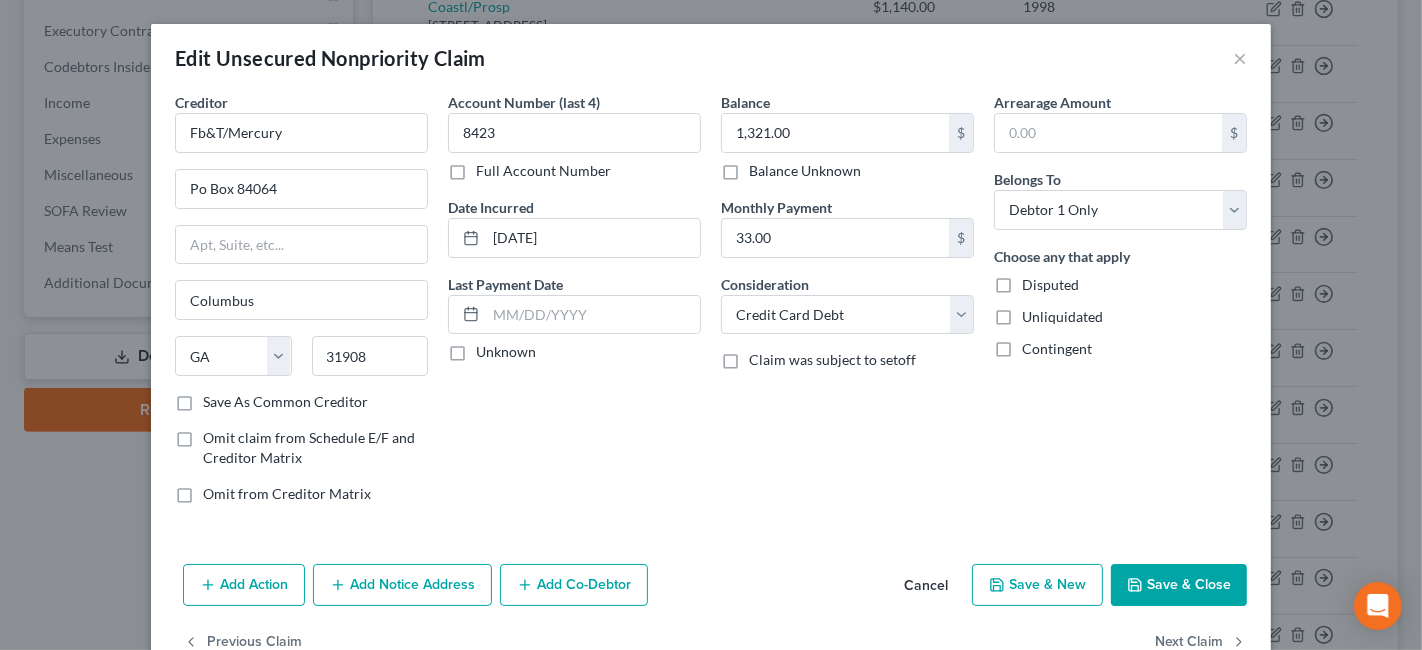 click on "Save & Close" at bounding box center [1179, 585] 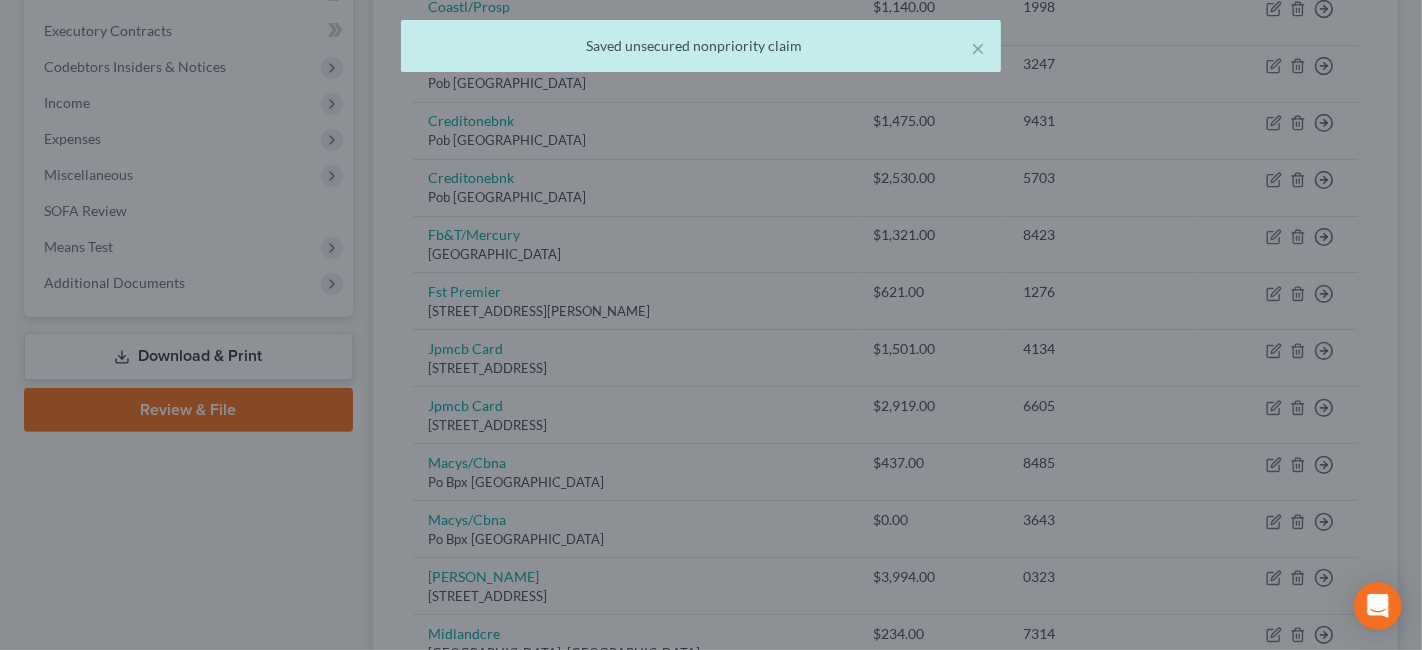 type on "0" 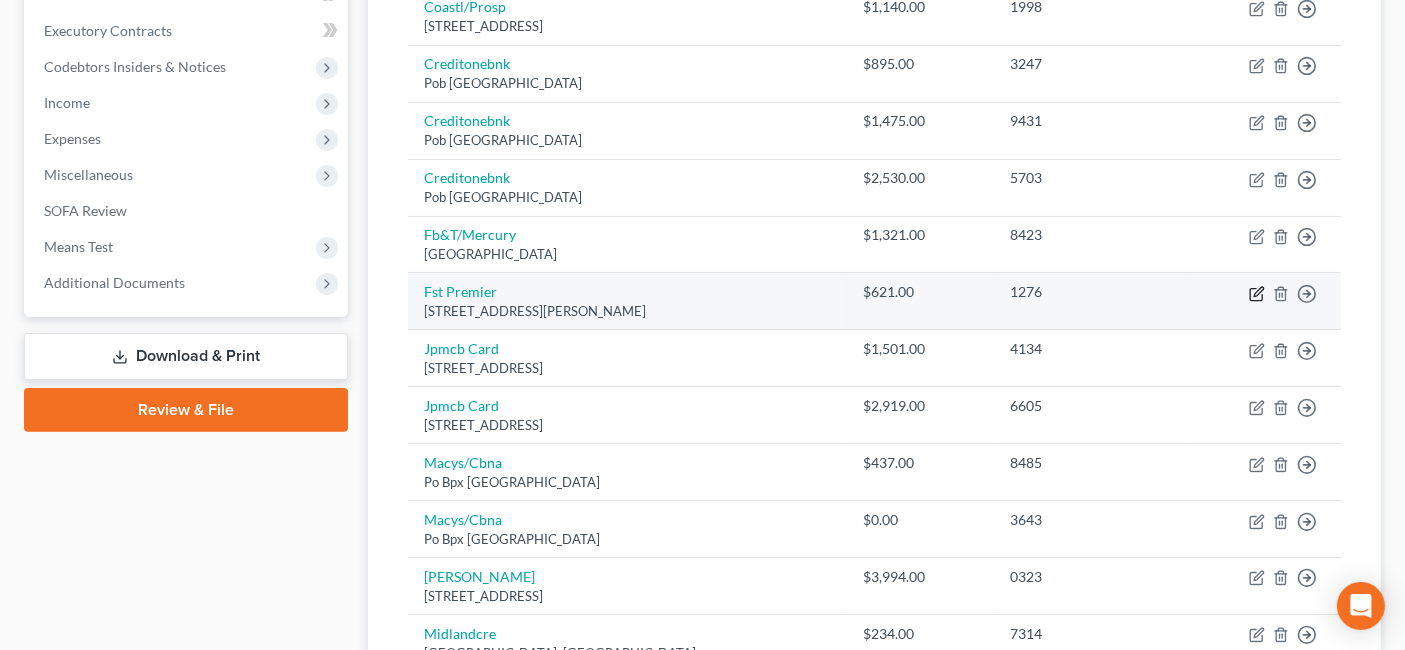 click 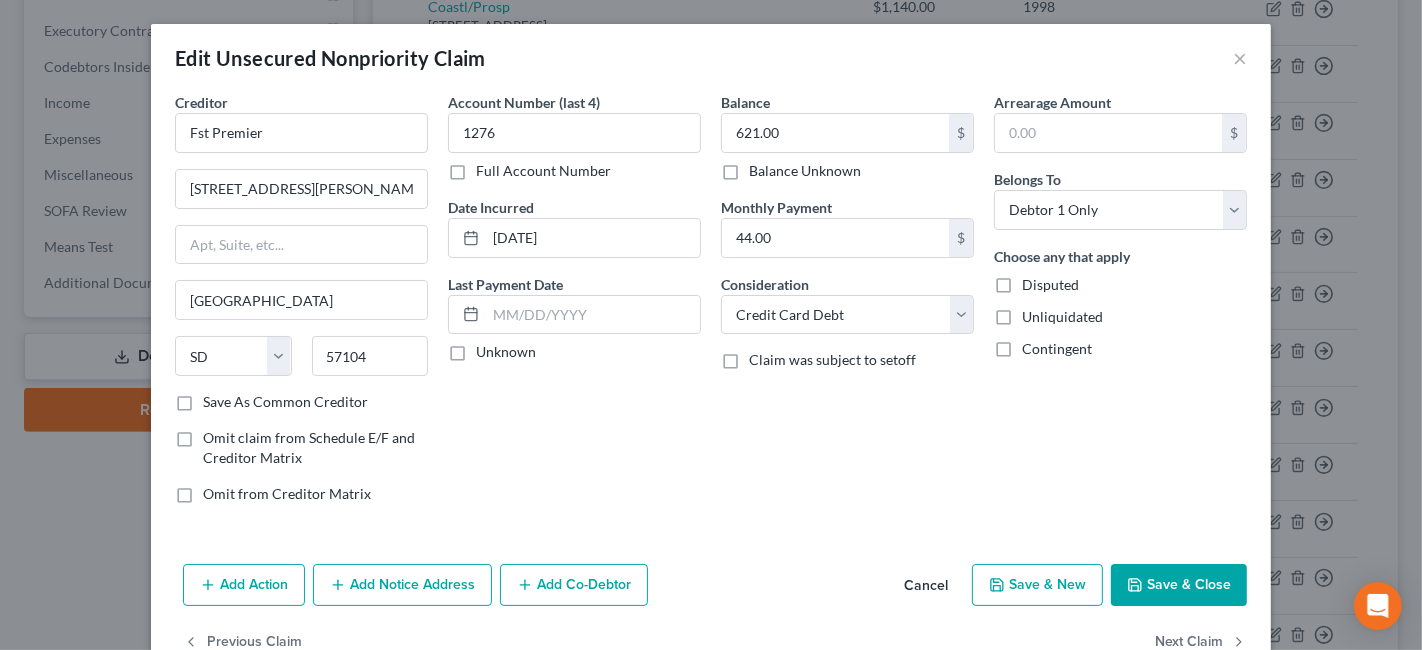 click on "Save & Close" at bounding box center [1179, 585] 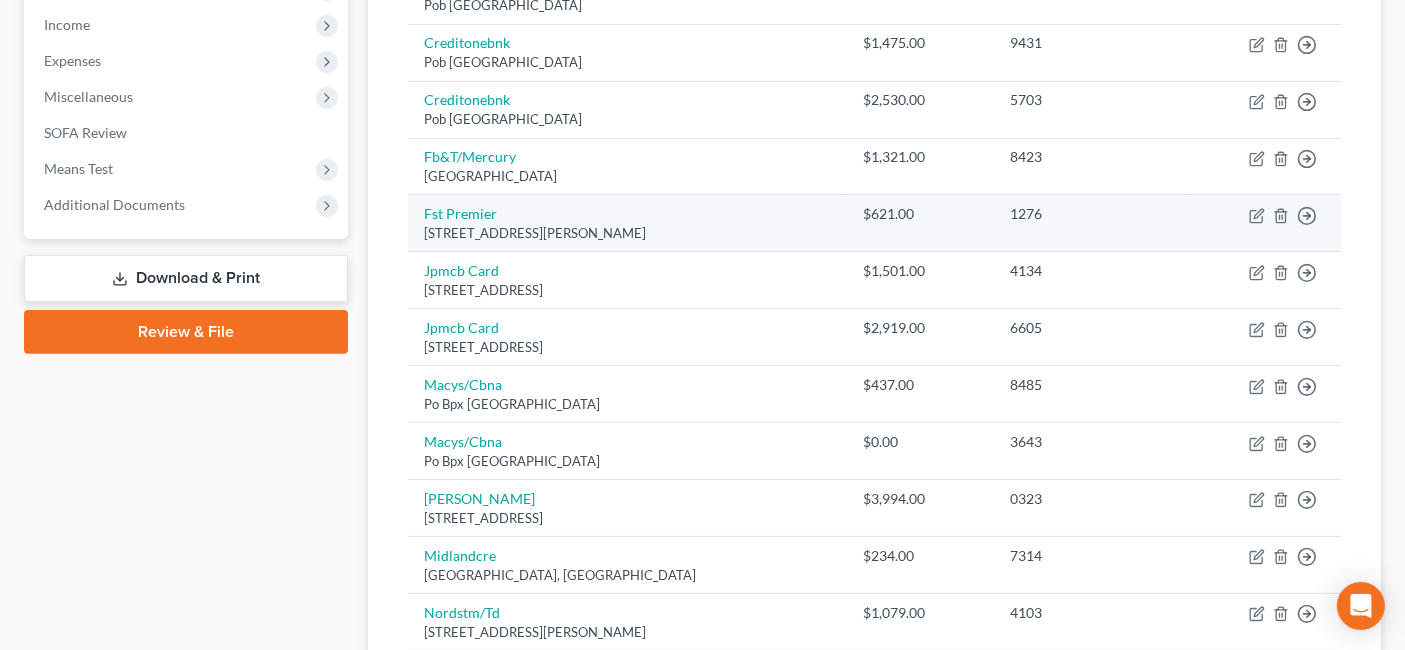 scroll, scrollTop: 666, scrollLeft: 0, axis: vertical 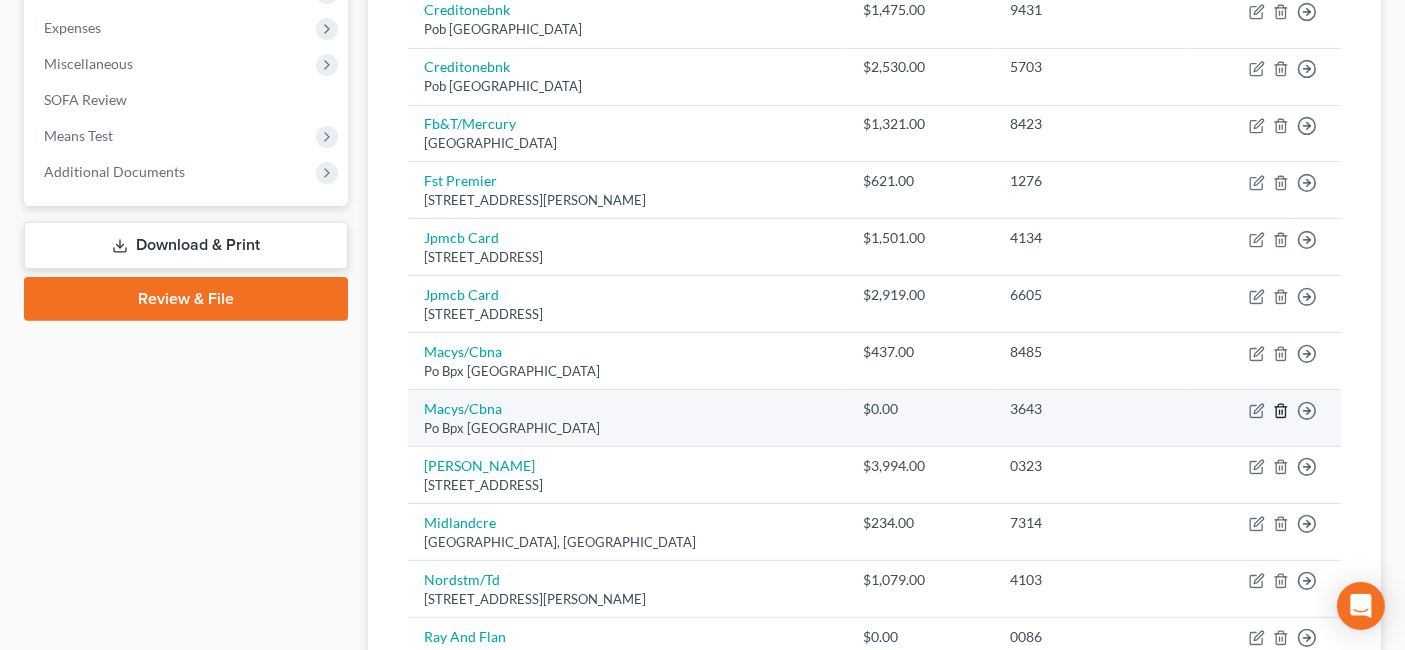 click 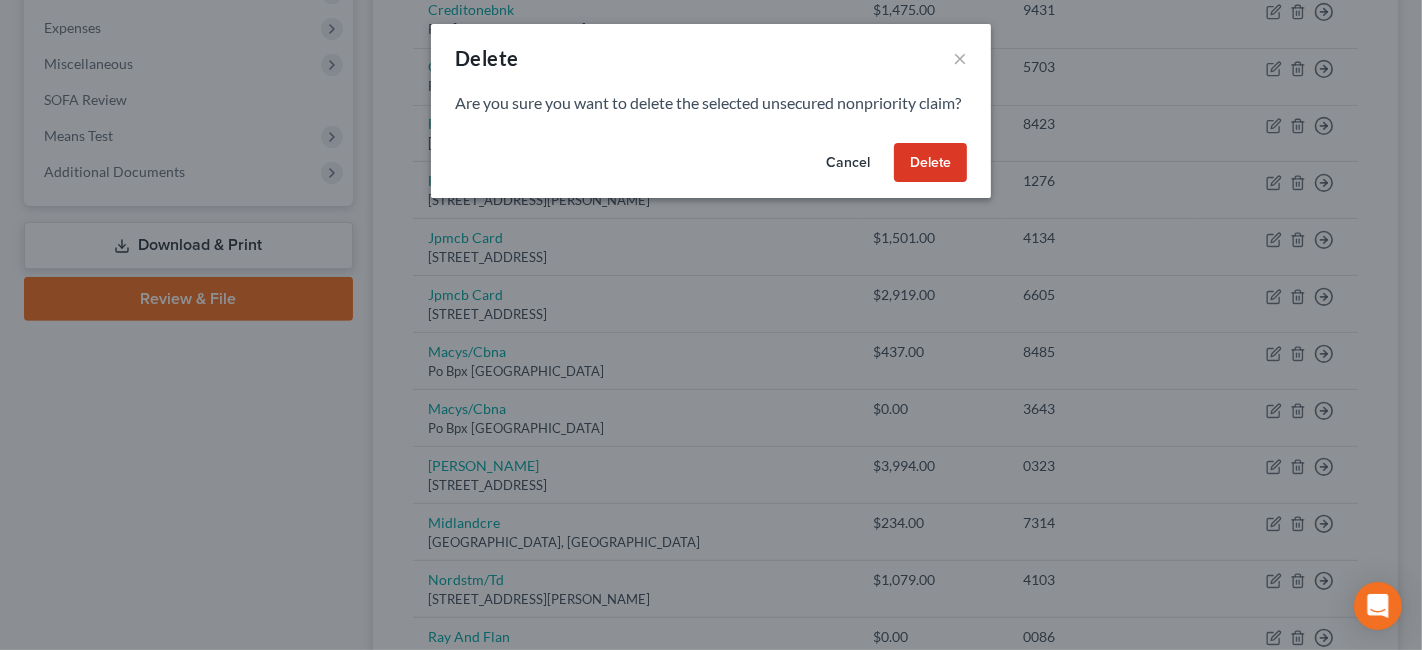 click on "Delete" at bounding box center (930, 163) 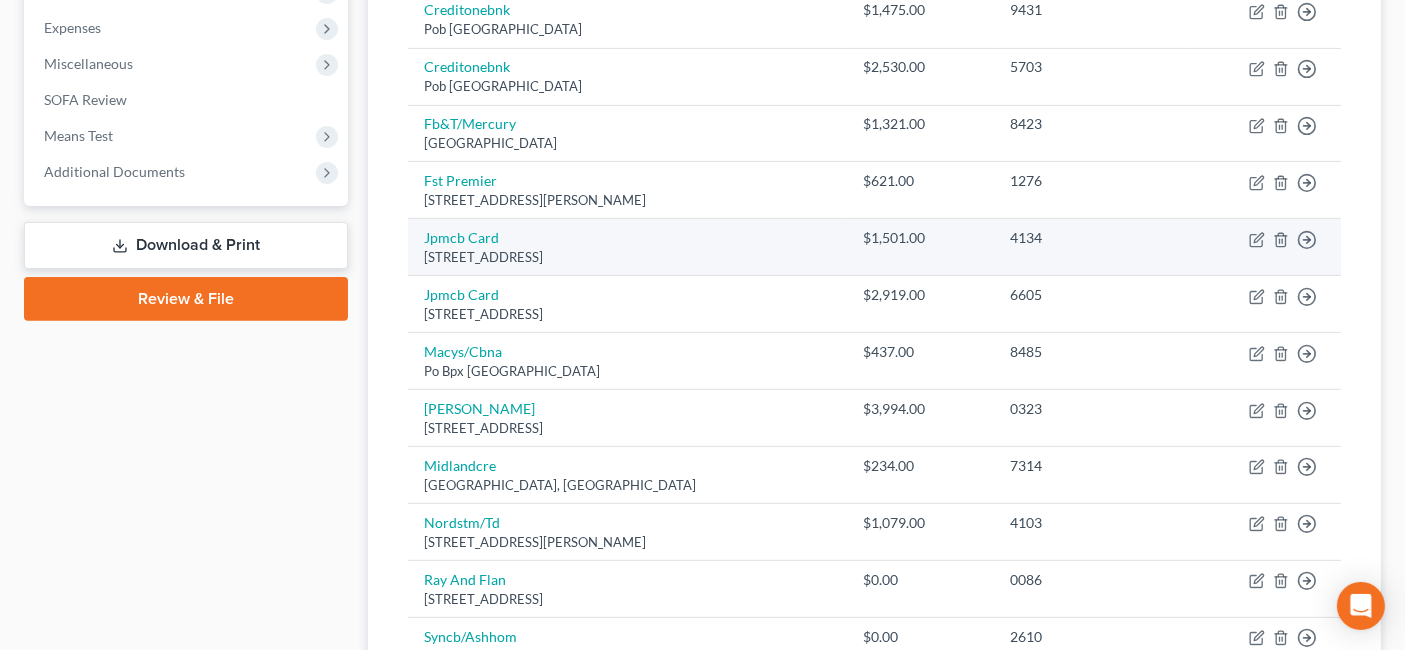 click on "Move to D Move to E Move to G Move to Notice Only" at bounding box center (1263, 247) 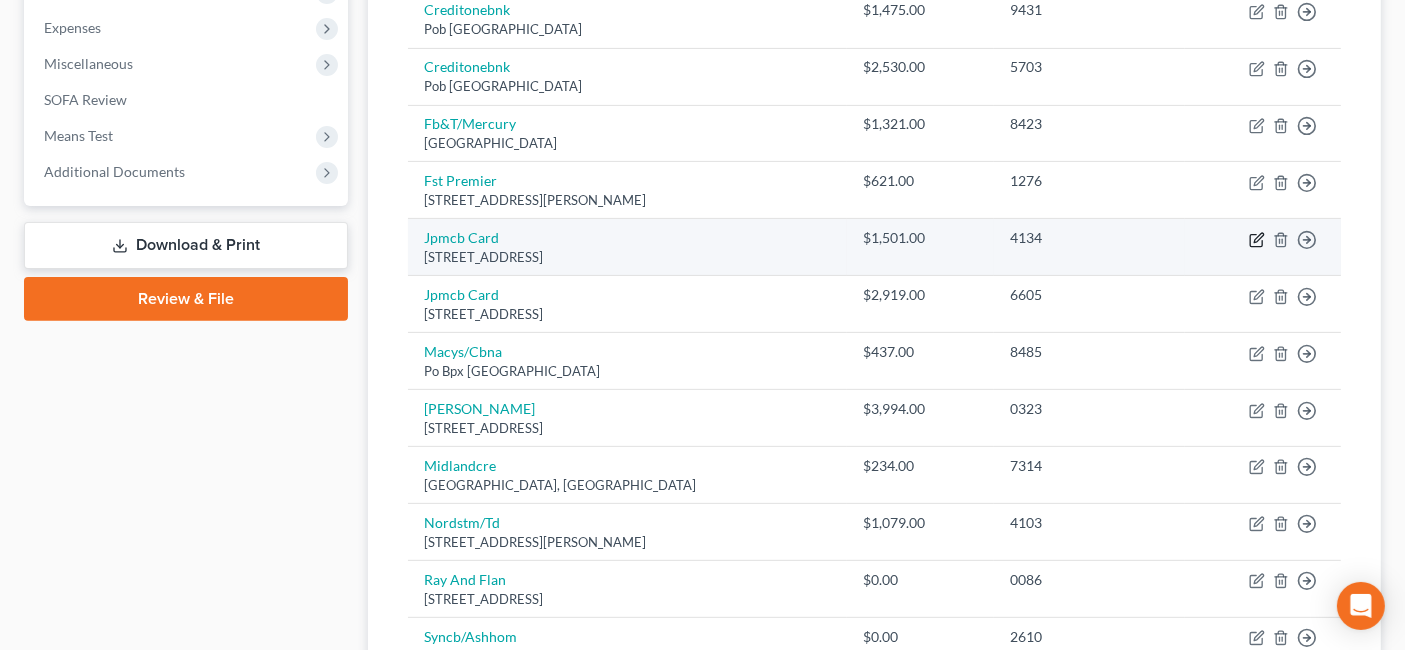 click 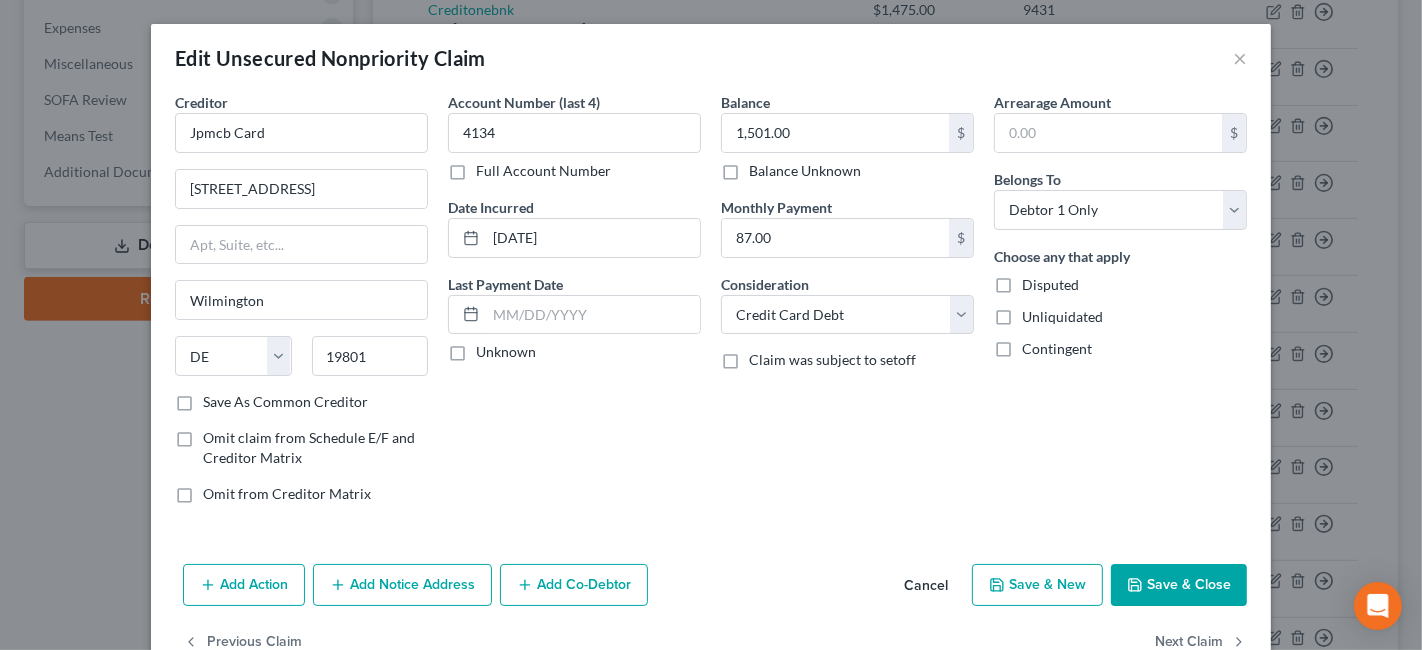 click on "Add Action Add Notice Address Add Co-Debtor Cancel Save & New Save & Close" at bounding box center (711, 589) 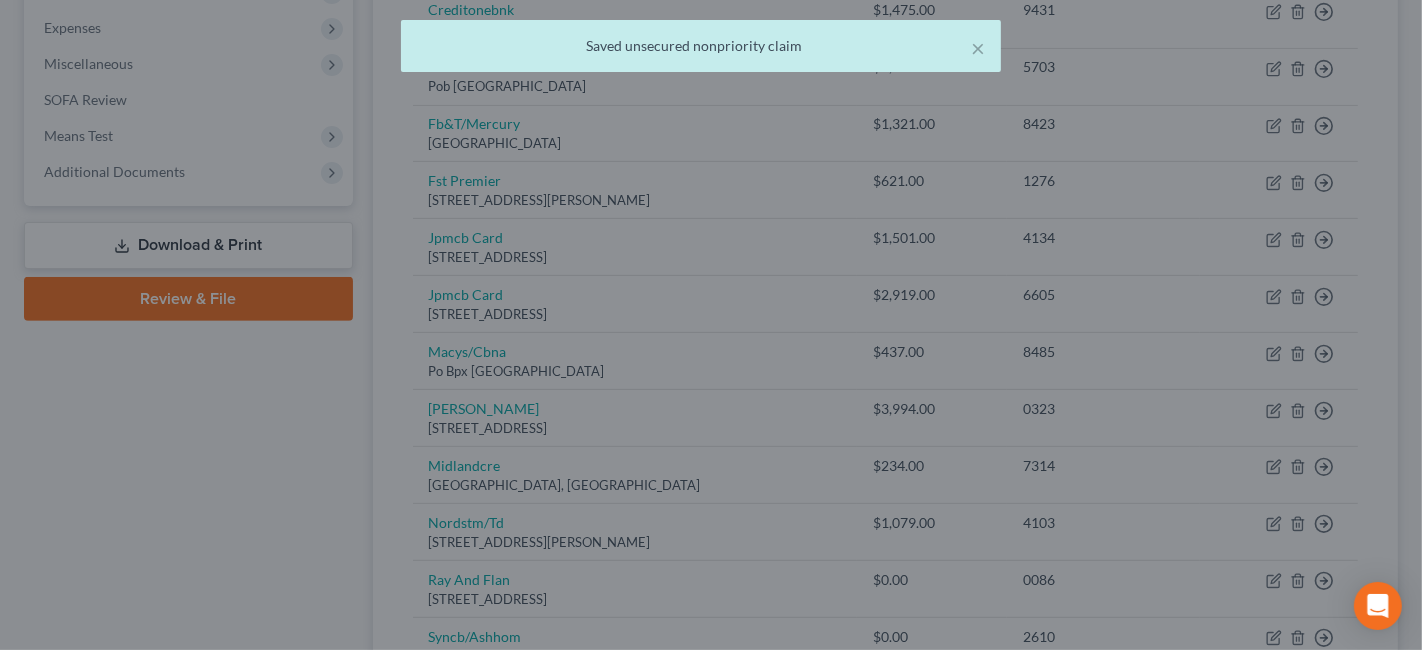 type on "0" 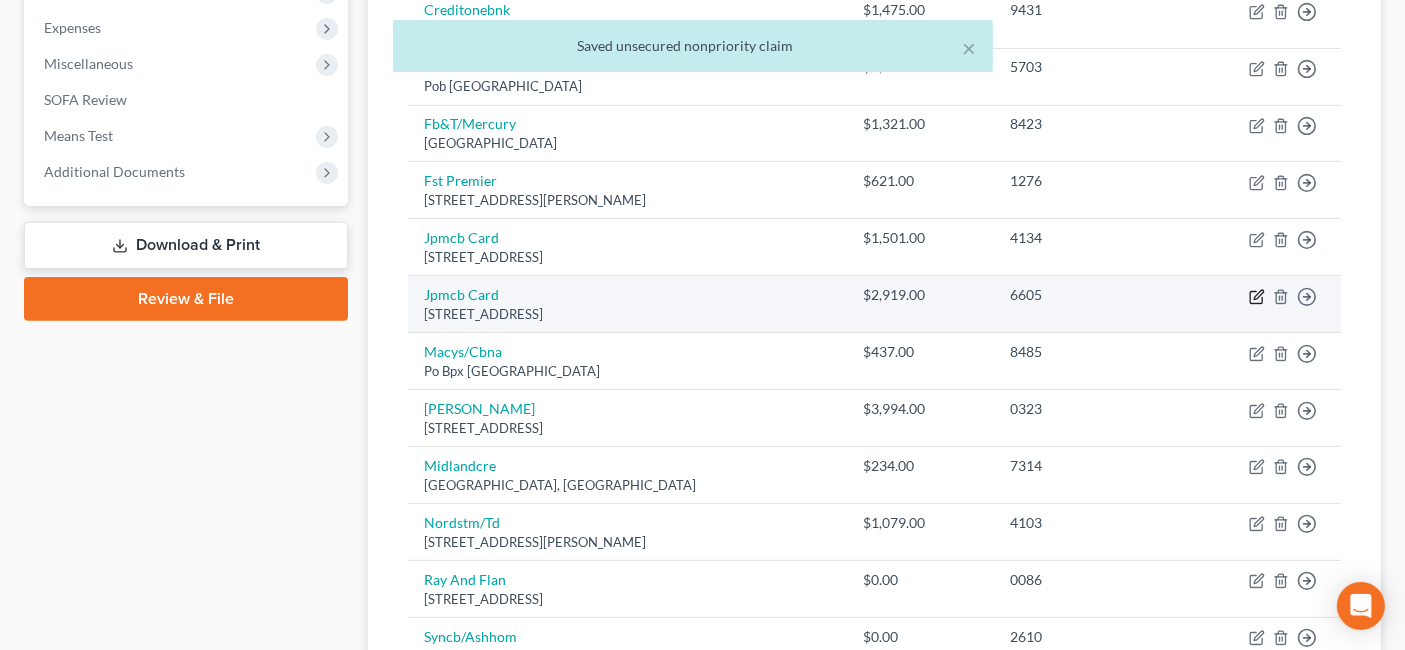 click 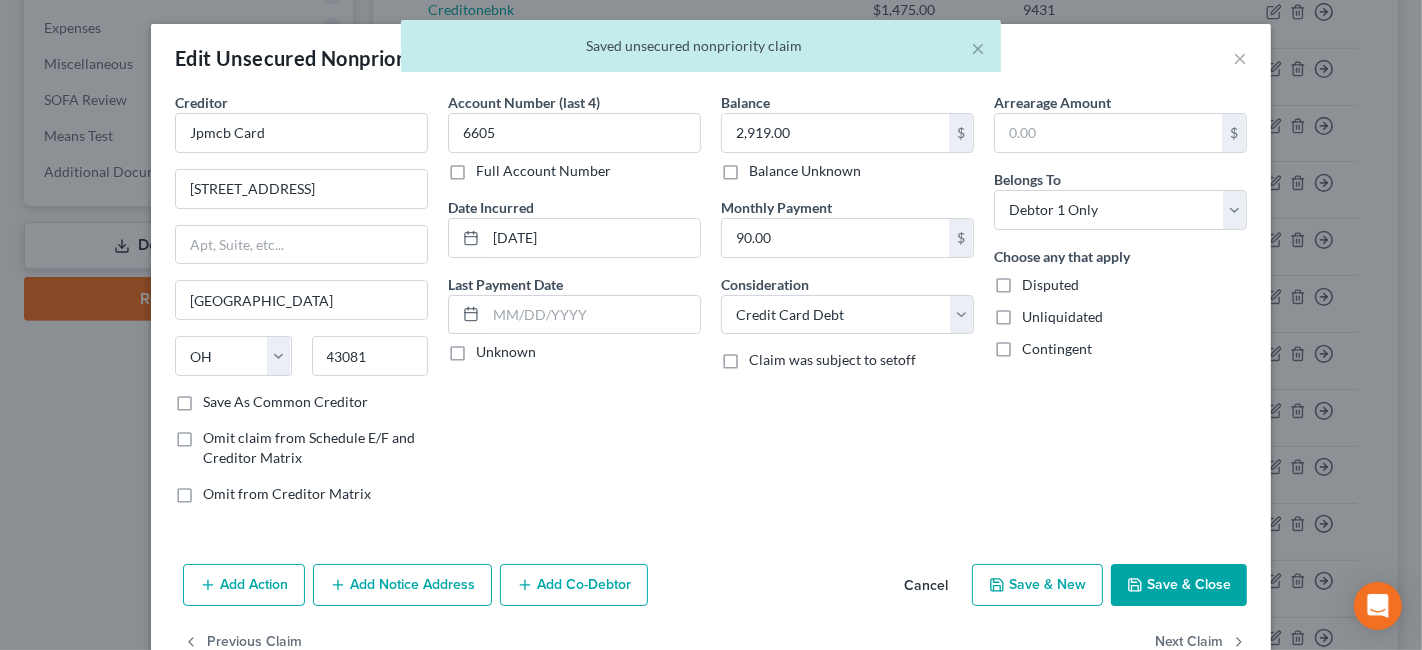click on "Save & Close" at bounding box center (1179, 585) 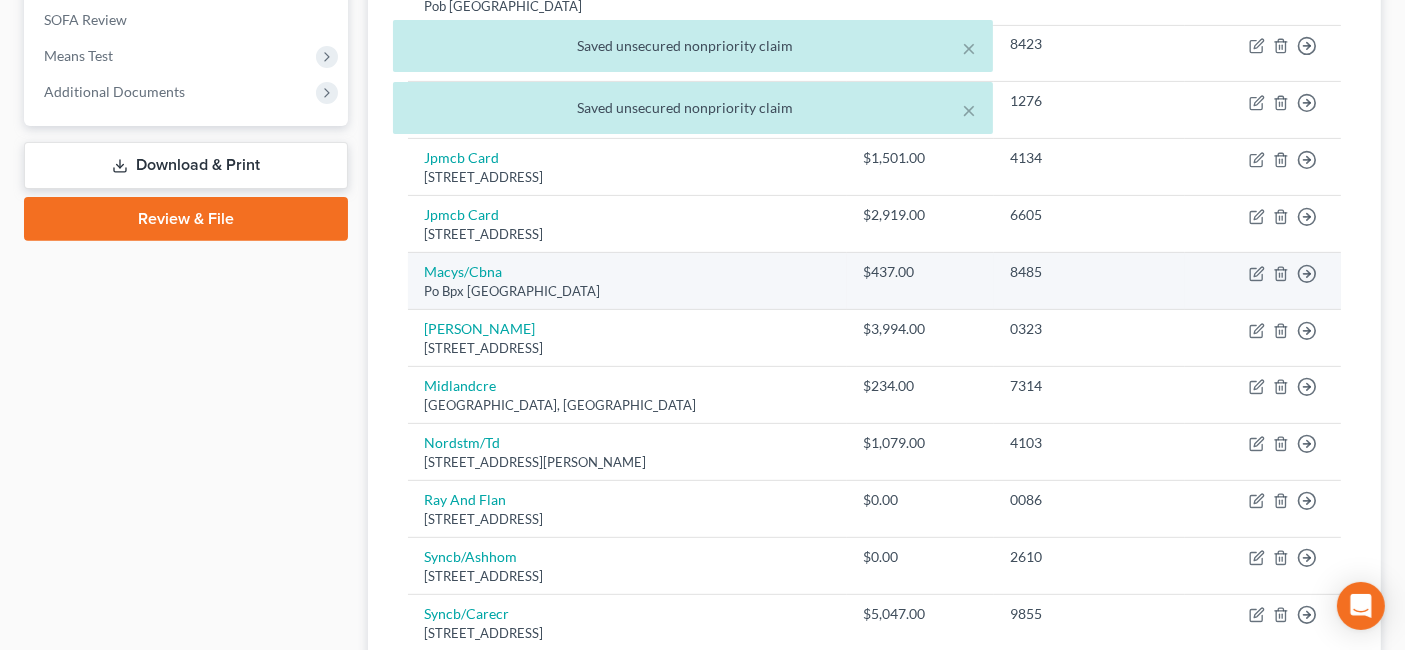scroll, scrollTop: 777, scrollLeft: 0, axis: vertical 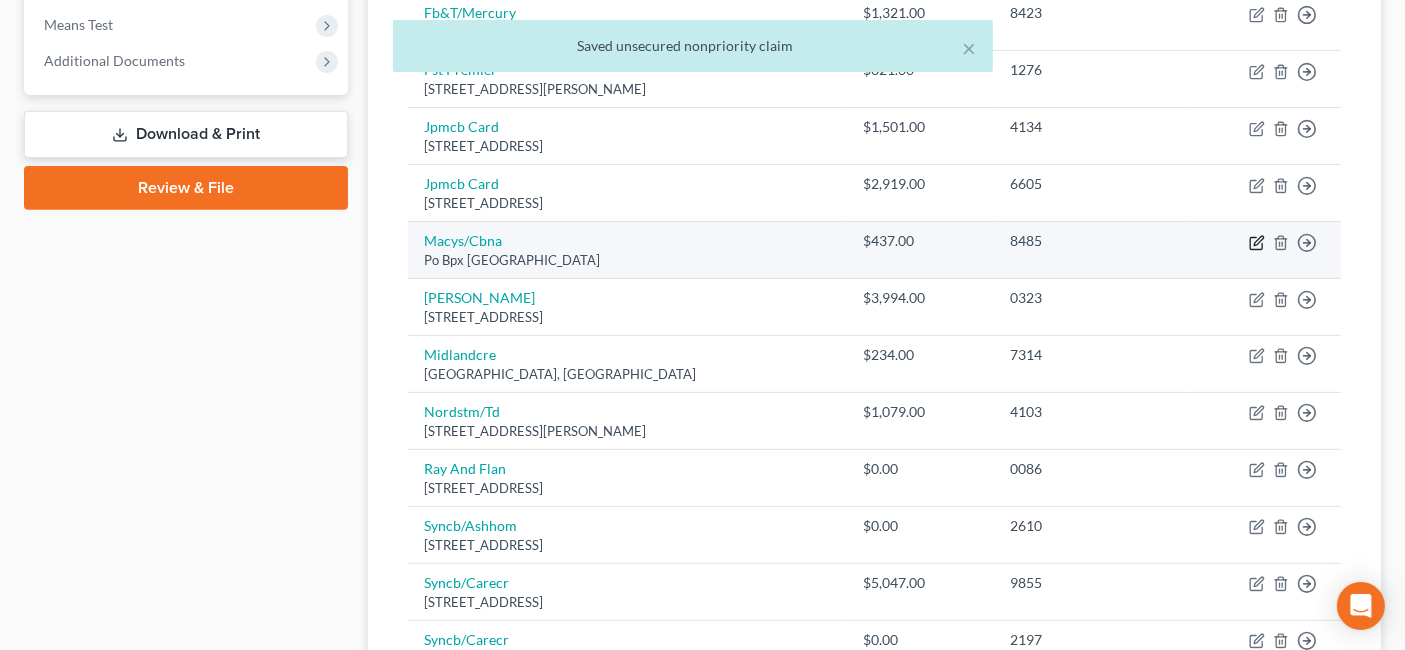click 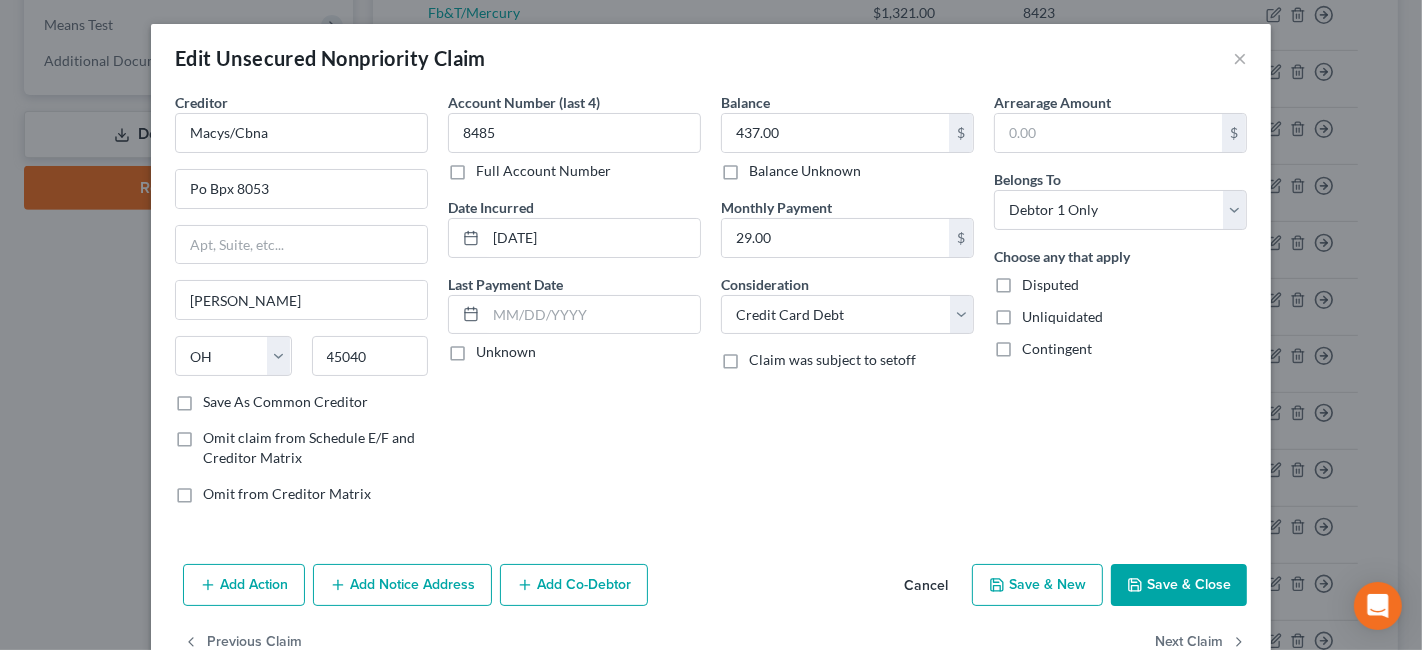 click on "Save & Close" at bounding box center [1179, 585] 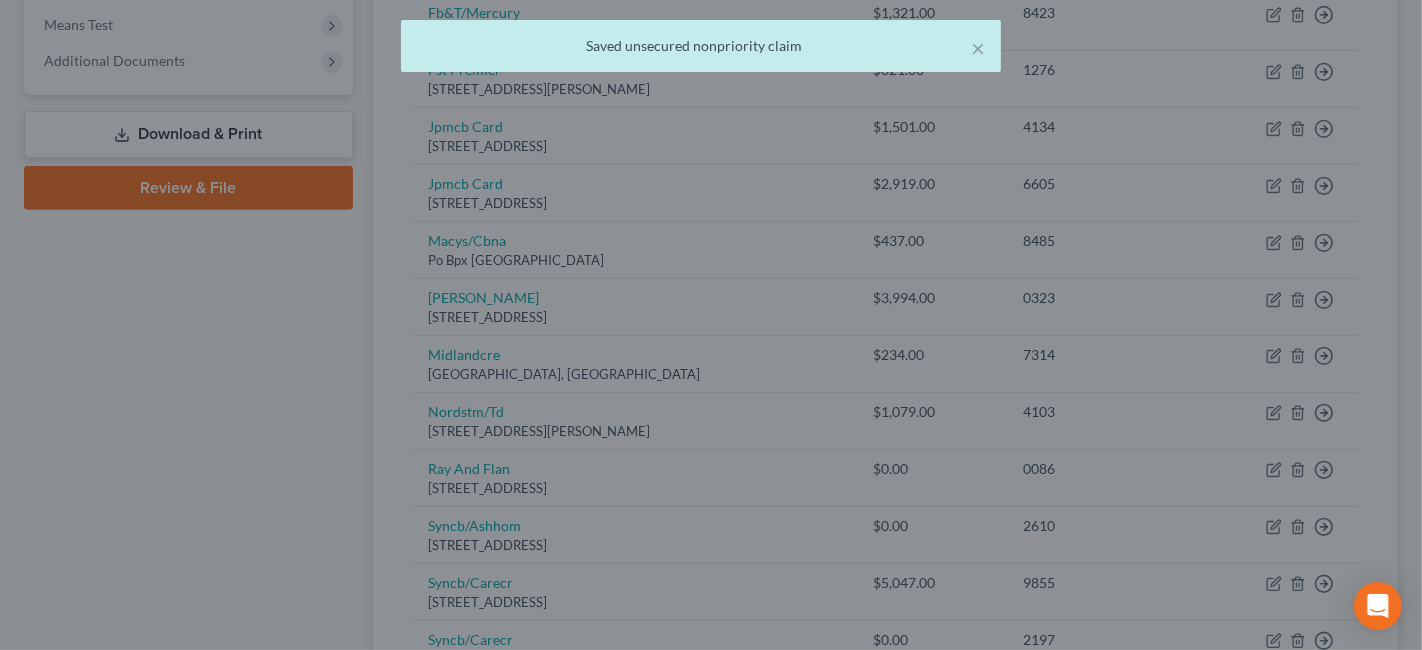 type on "0" 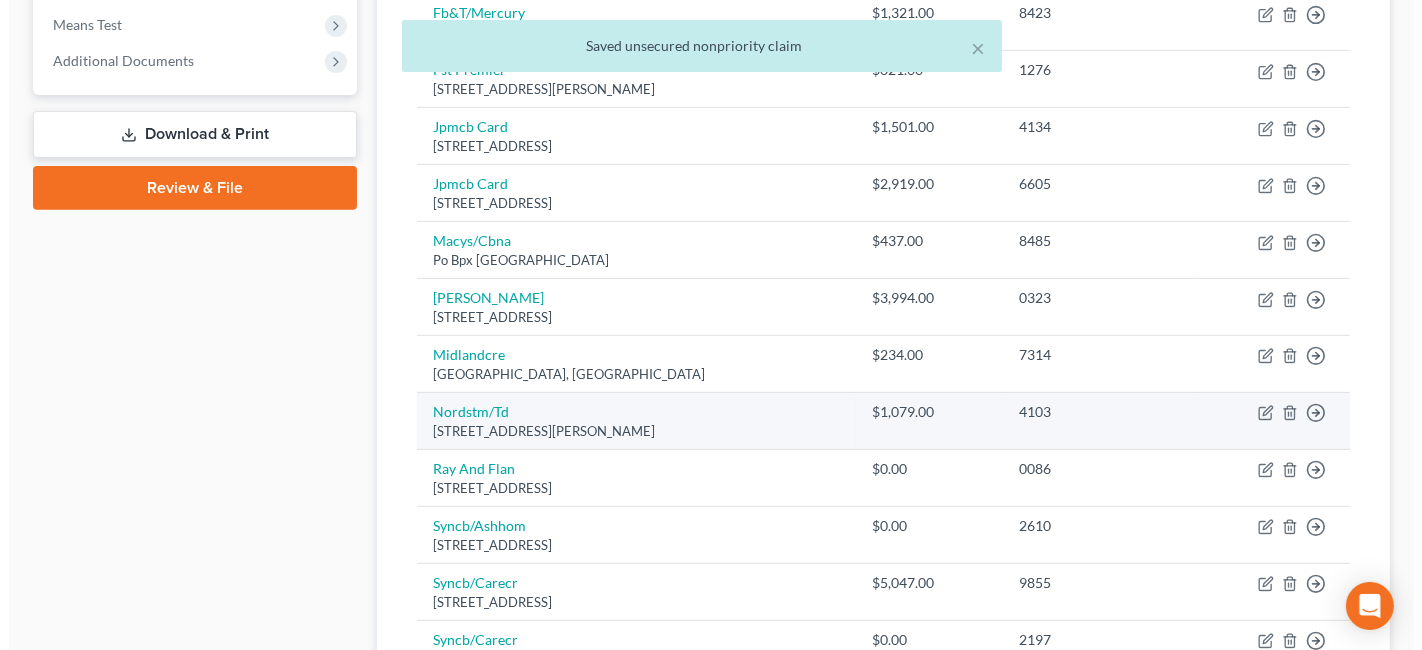 scroll, scrollTop: 888, scrollLeft: 0, axis: vertical 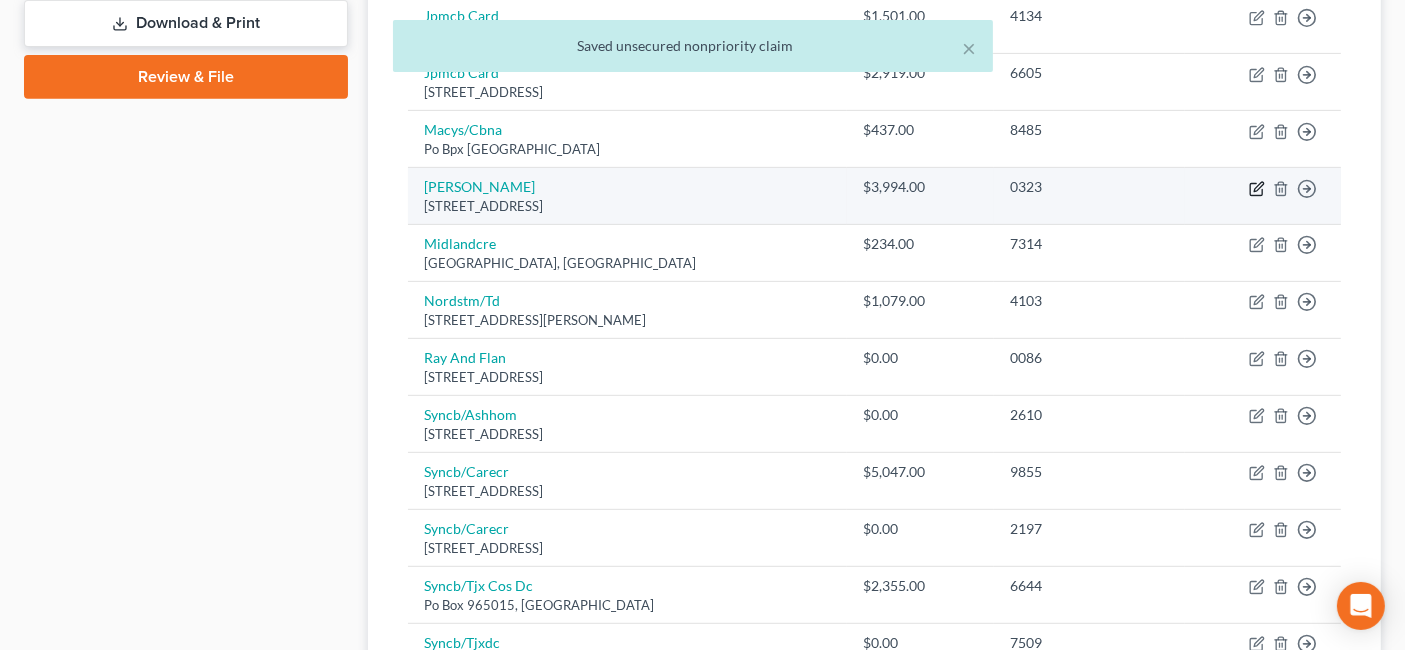 click 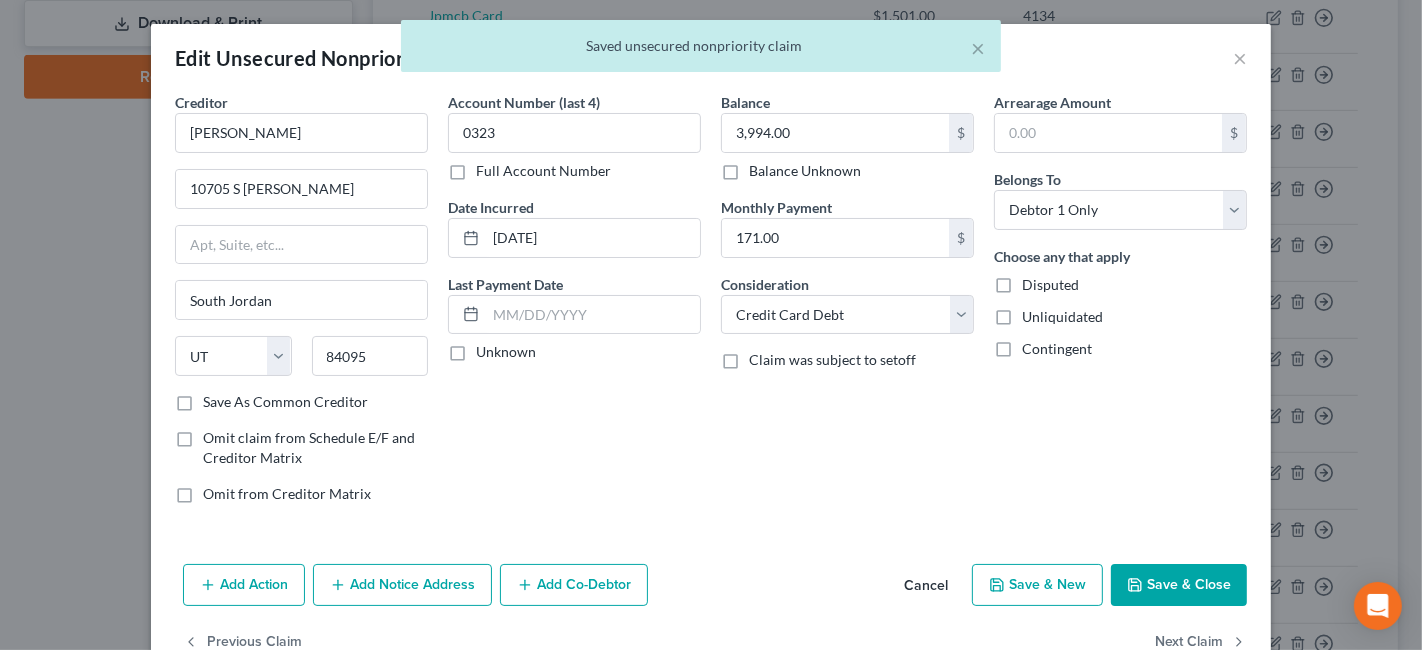 drag, startPoint x: 1172, startPoint y: 569, endPoint x: 1185, endPoint y: 550, distance: 23.021729 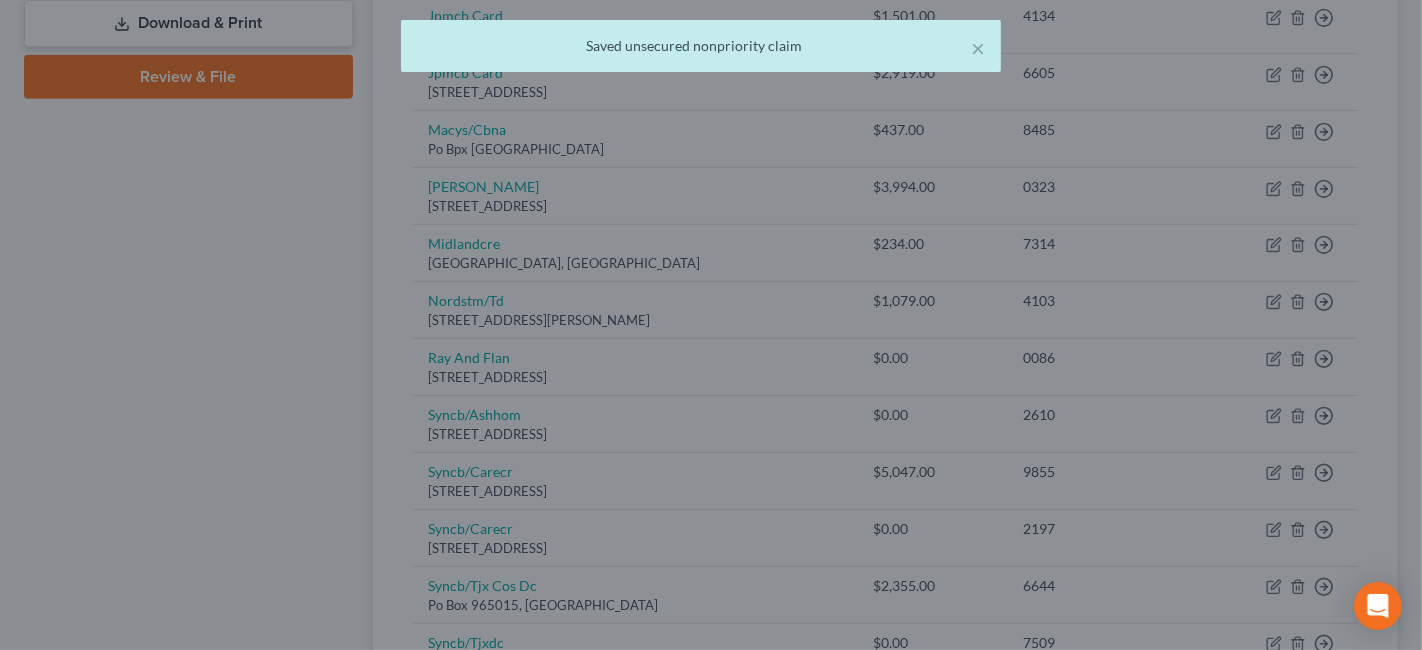type on "0" 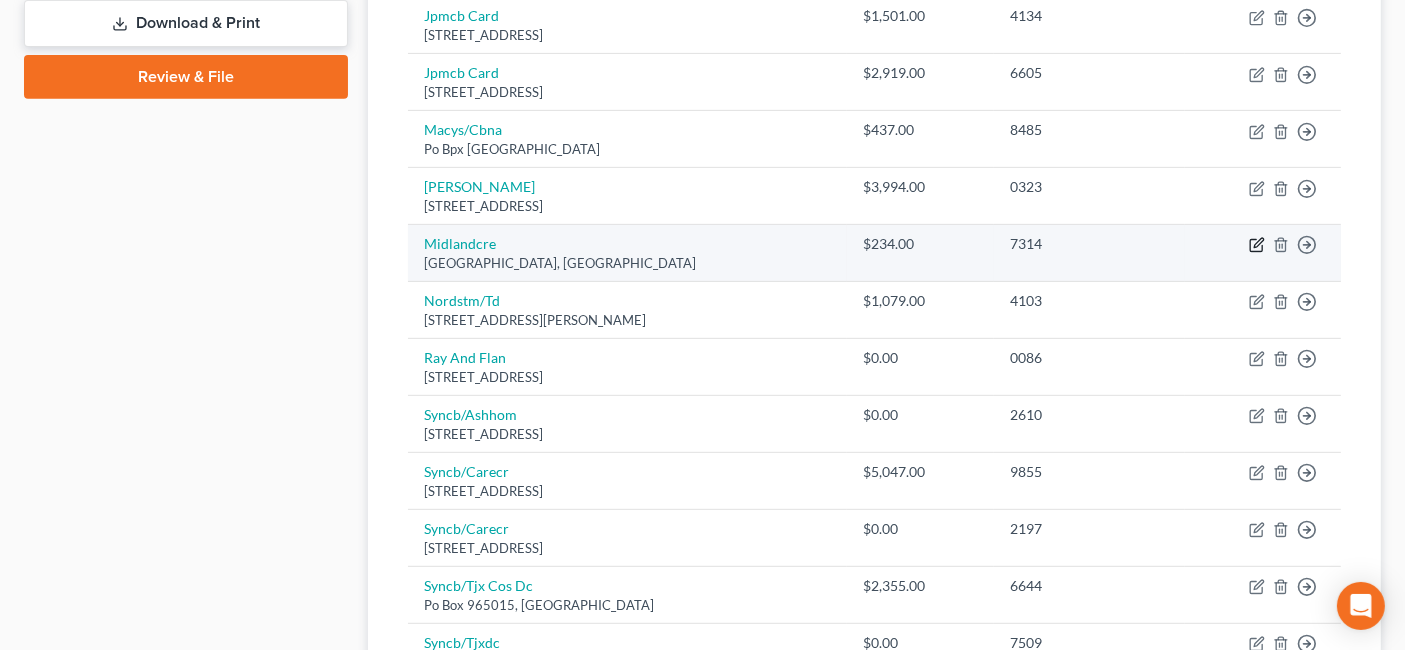 click 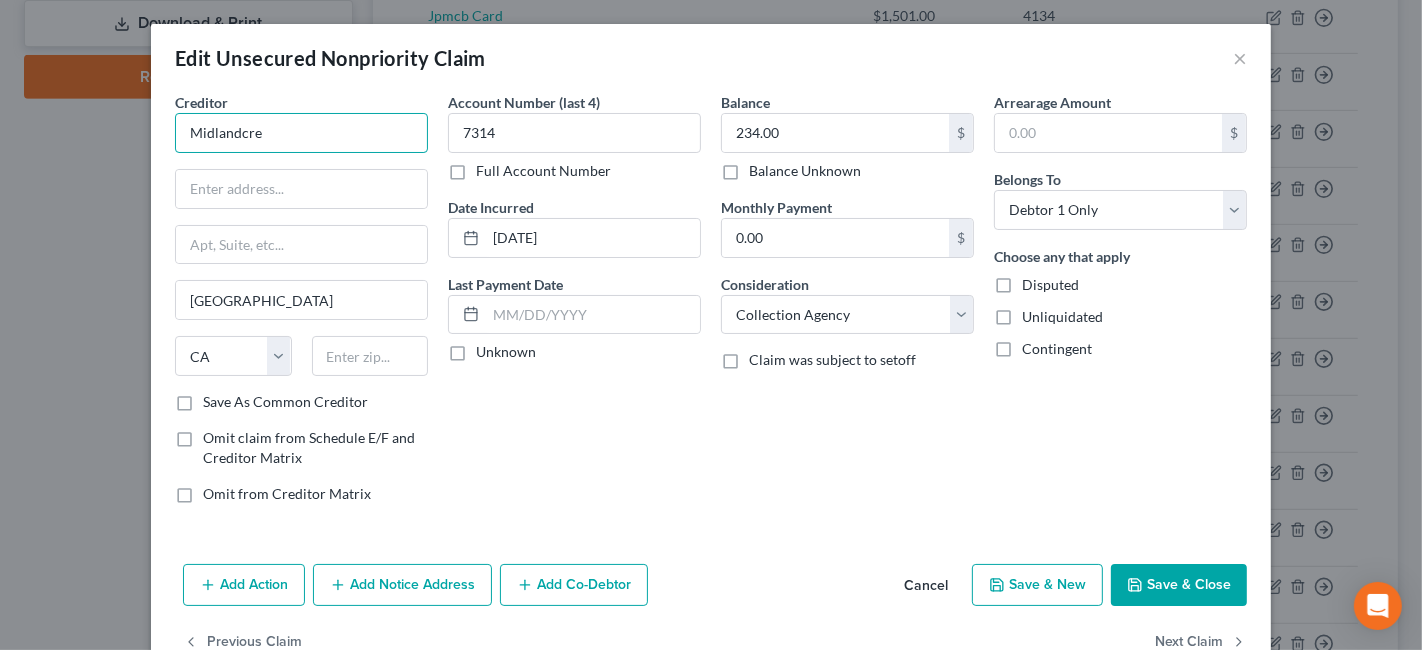 click on "Midlandcre" at bounding box center (301, 133) 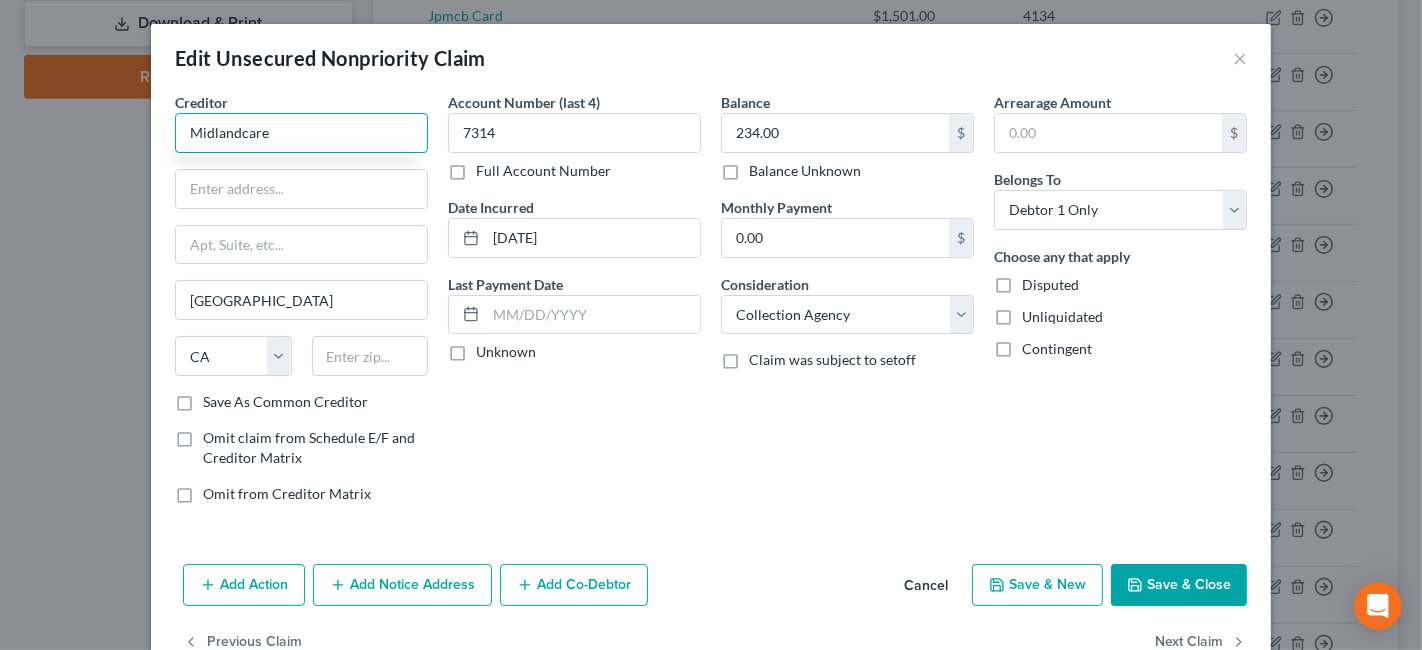 drag, startPoint x: 298, startPoint y: 135, endPoint x: 163, endPoint y: 138, distance: 135.03333 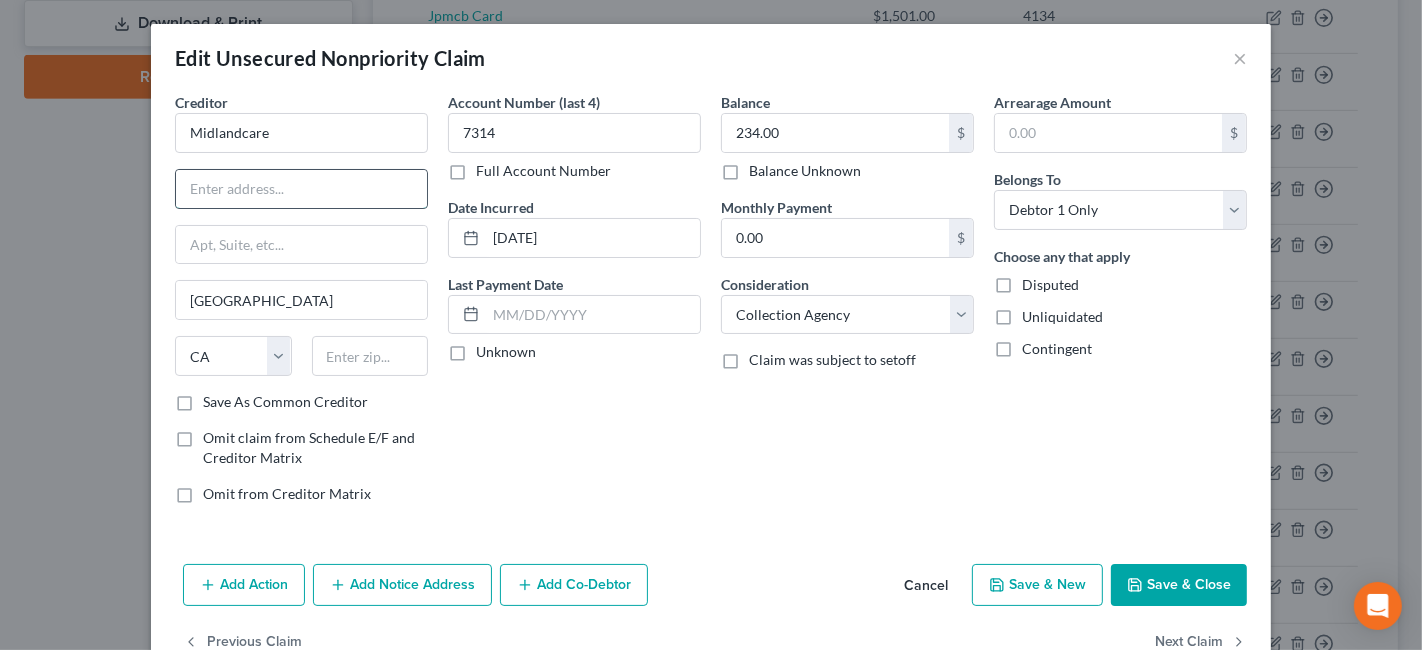 paste on "[STREET_ADDRESS] 800-726" 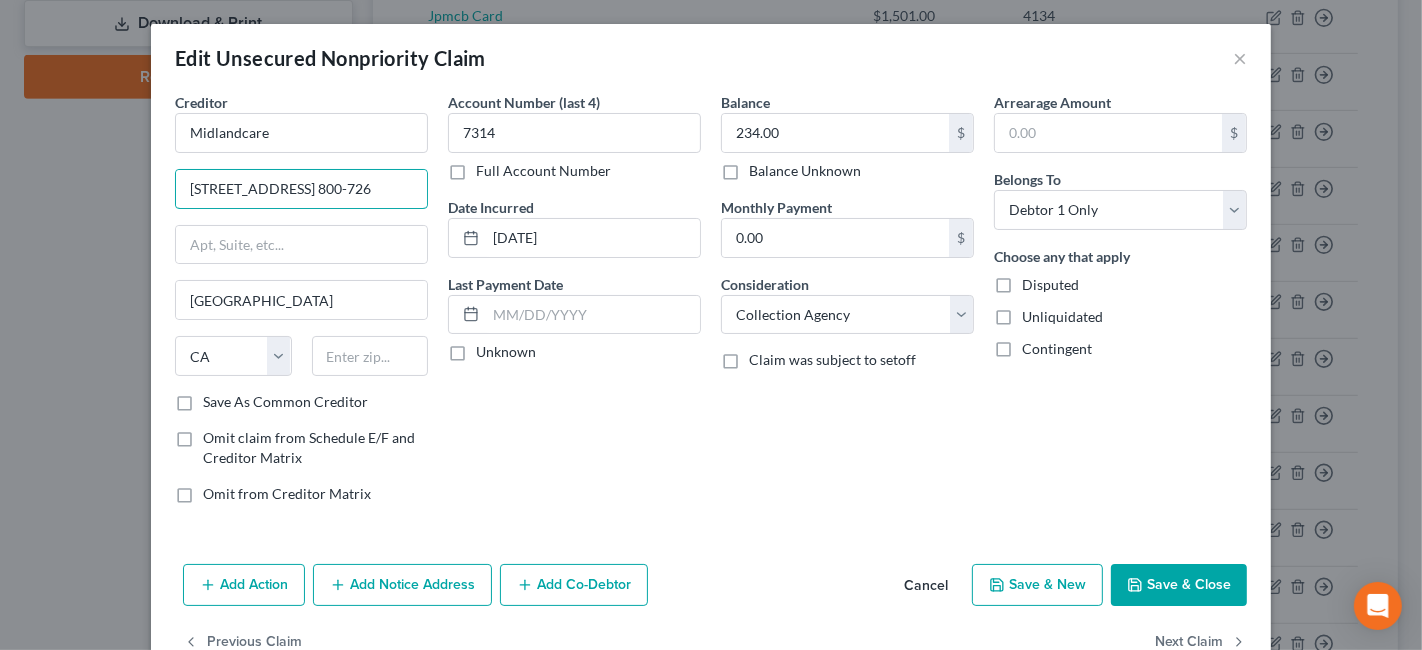 scroll, scrollTop: 0, scrollLeft: 103, axis: horizontal 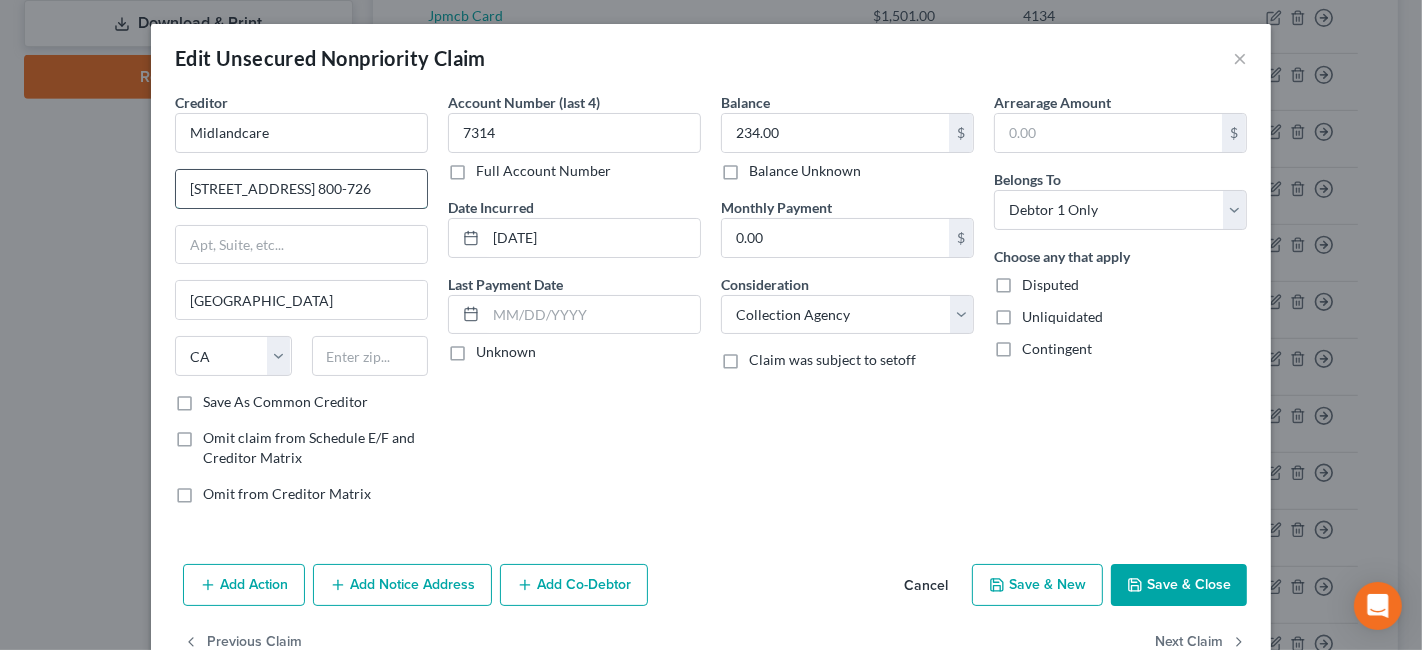 drag, startPoint x: 404, startPoint y: 184, endPoint x: 354, endPoint y: 184, distance: 50 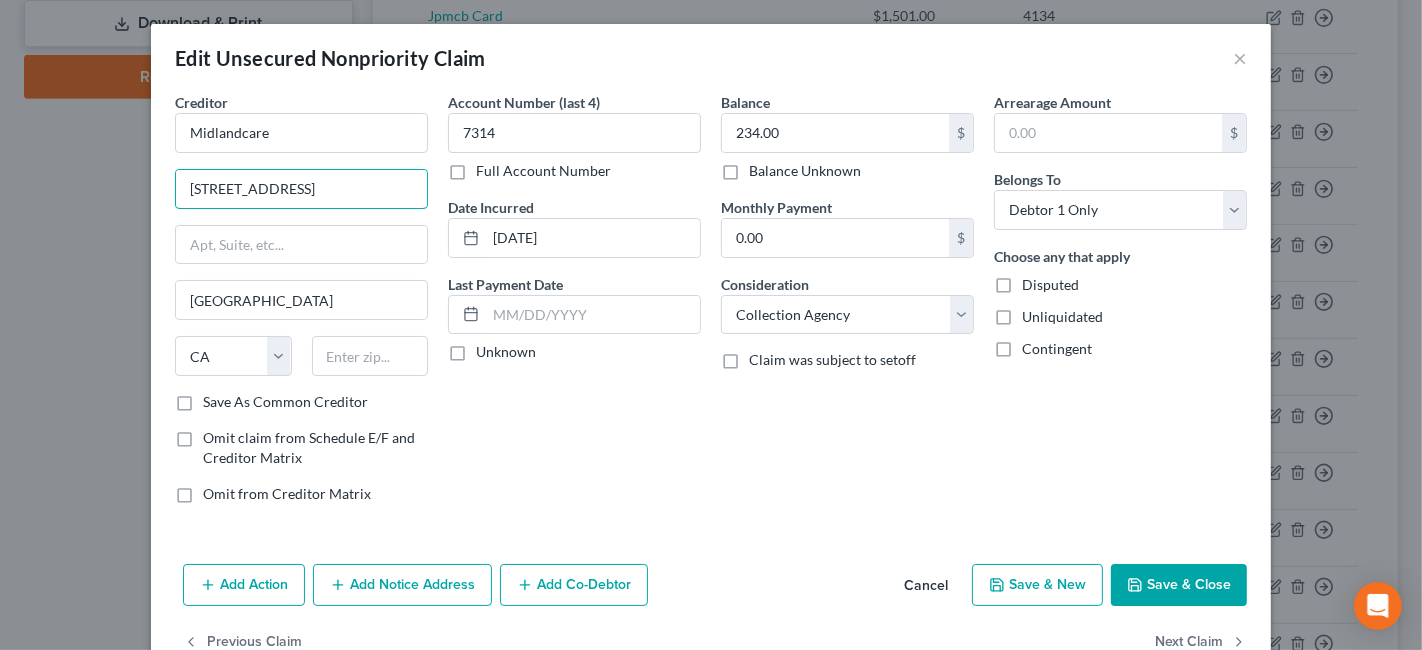 scroll, scrollTop: 0, scrollLeft: 49, axis: horizontal 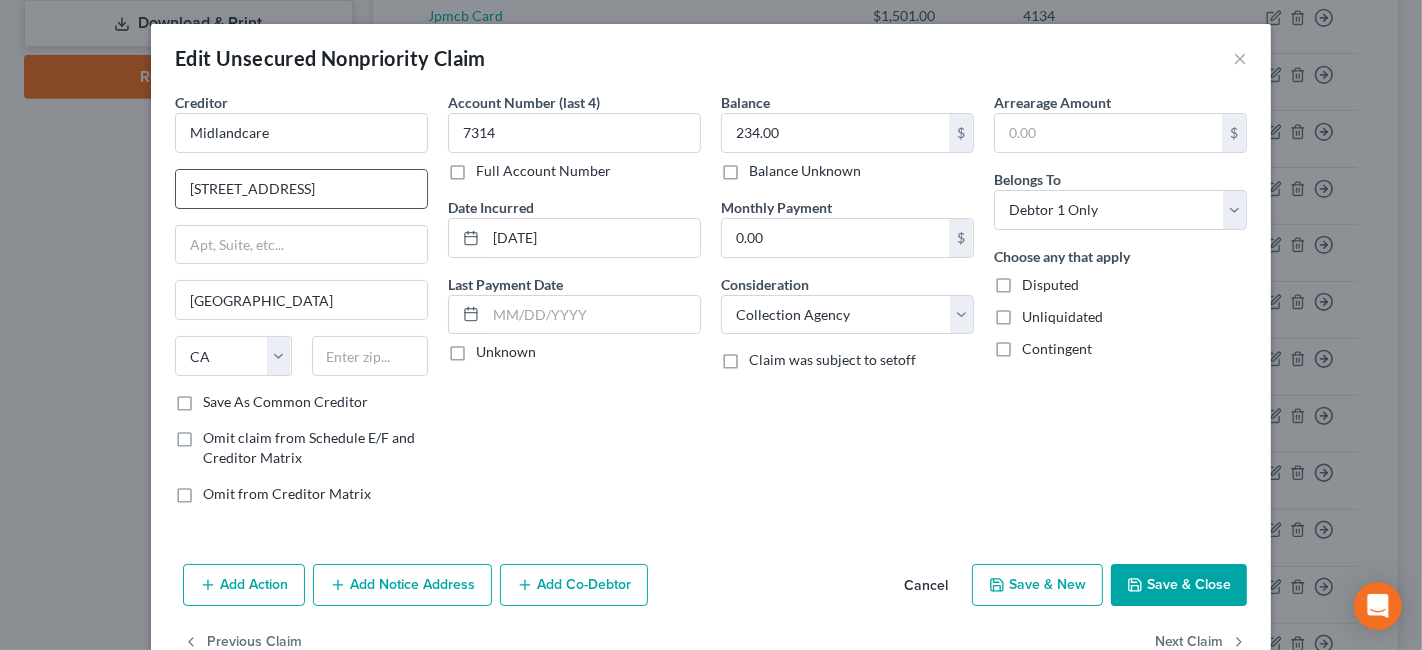 drag, startPoint x: 407, startPoint y: 191, endPoint x: 362, endPoint y: 184, distance: 45.54119 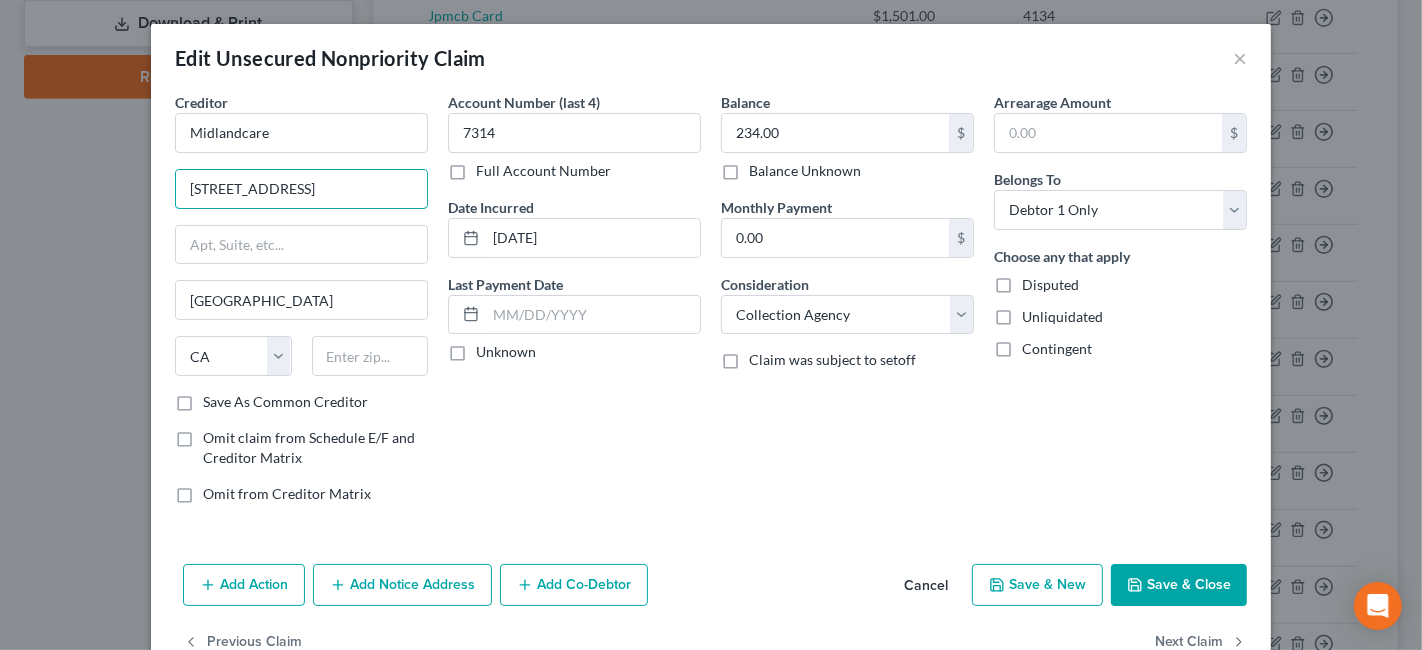scroll, scrollTop: 0, scrollLeft: 6, axis: horizontal 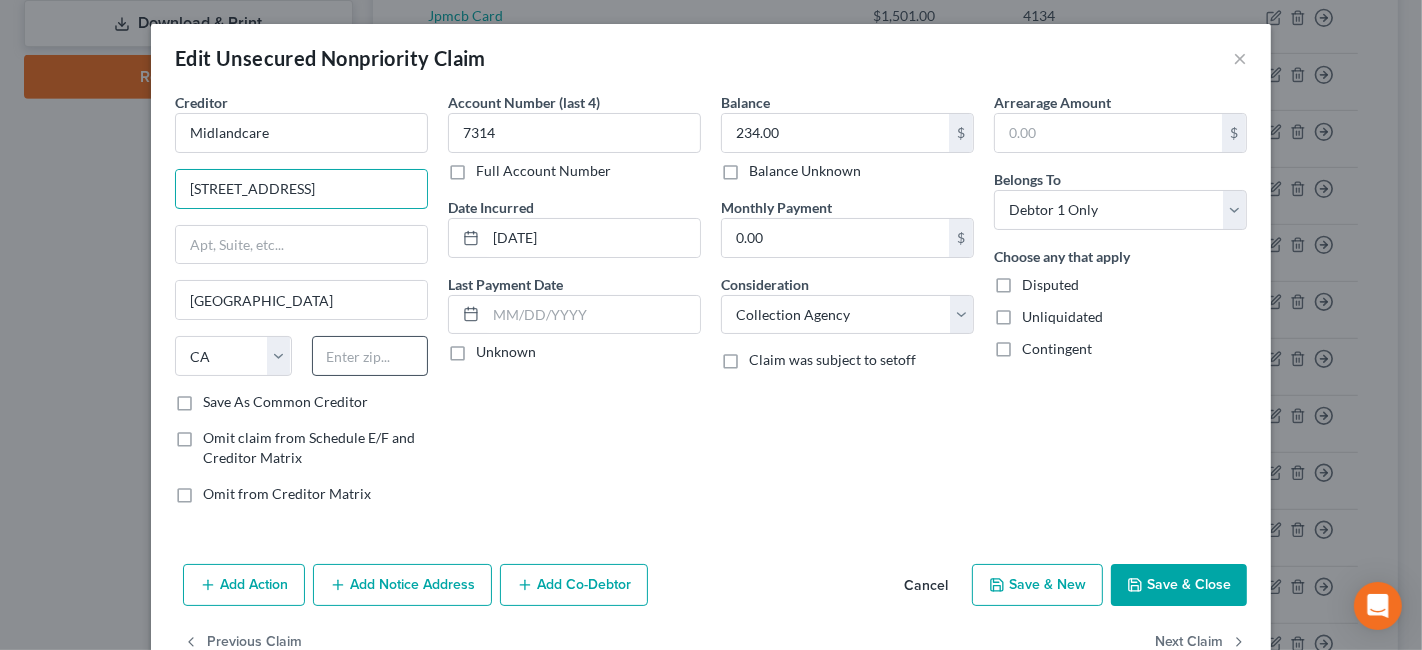 type on "[STREET_ADDRESS]" 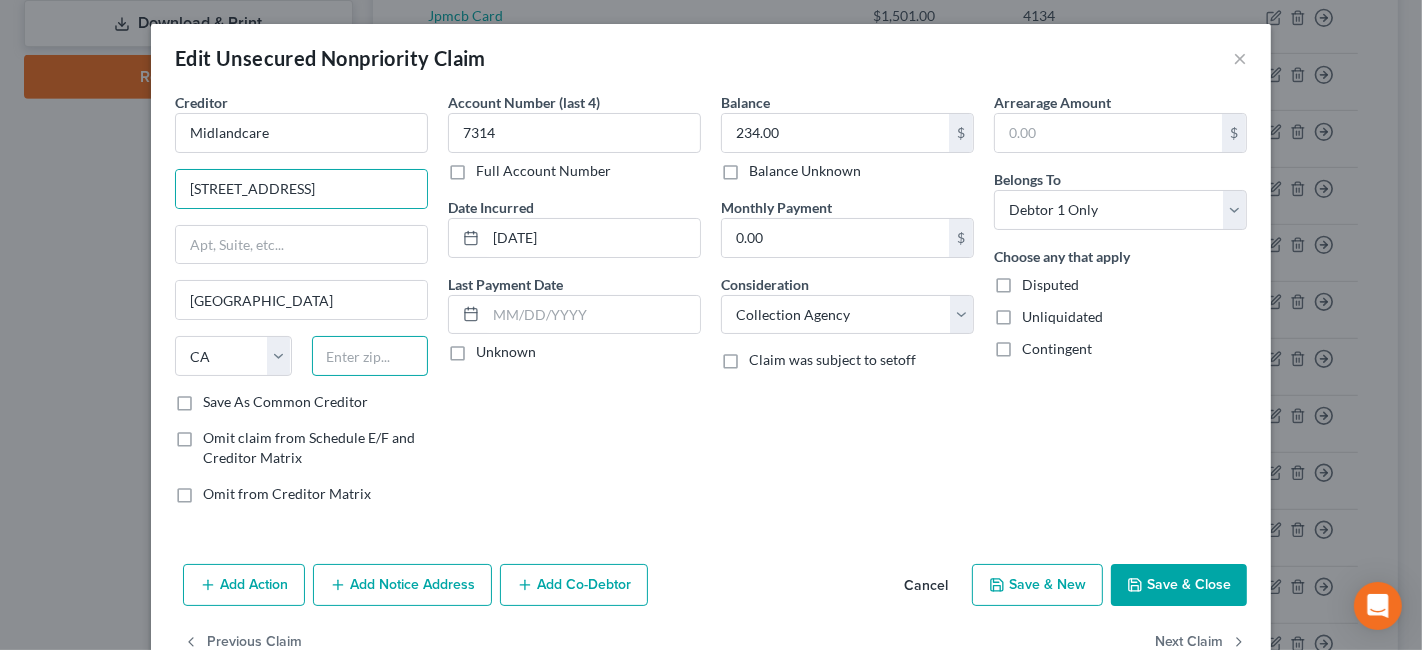scroll, scrollTop: 0, scrollLeft: 0, axis: both 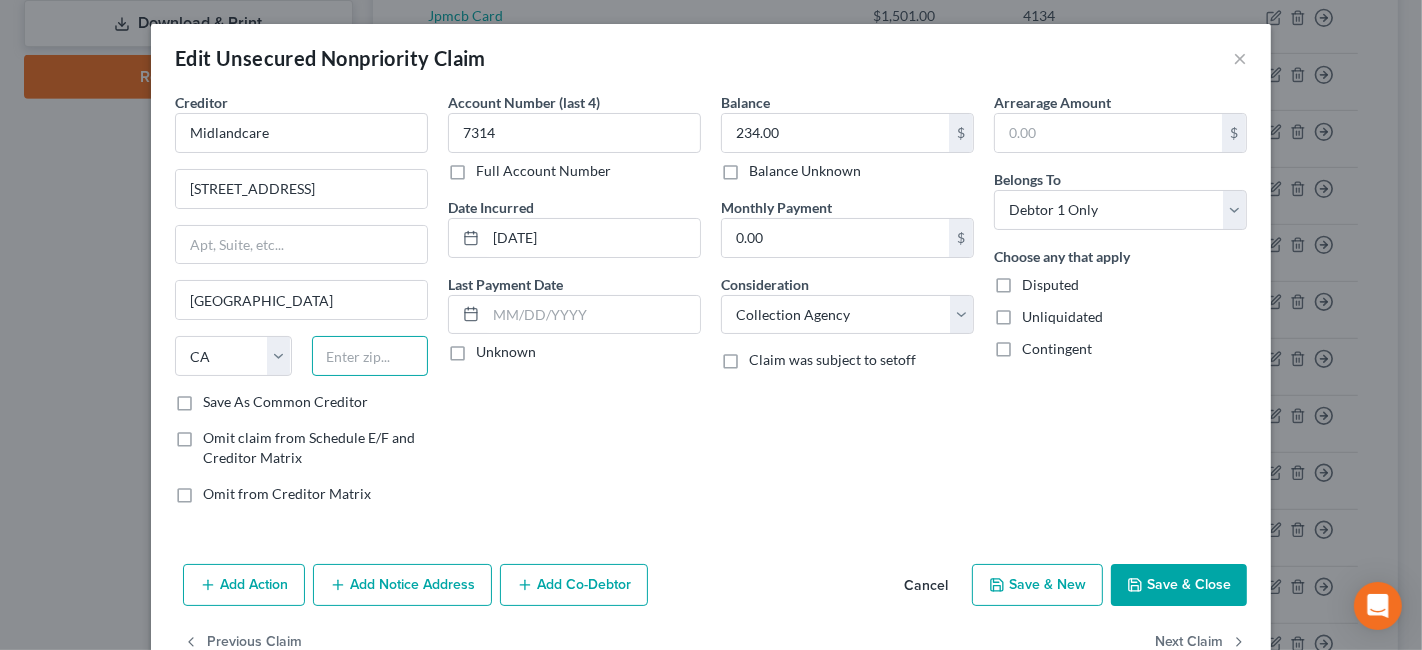 paste on "66614" 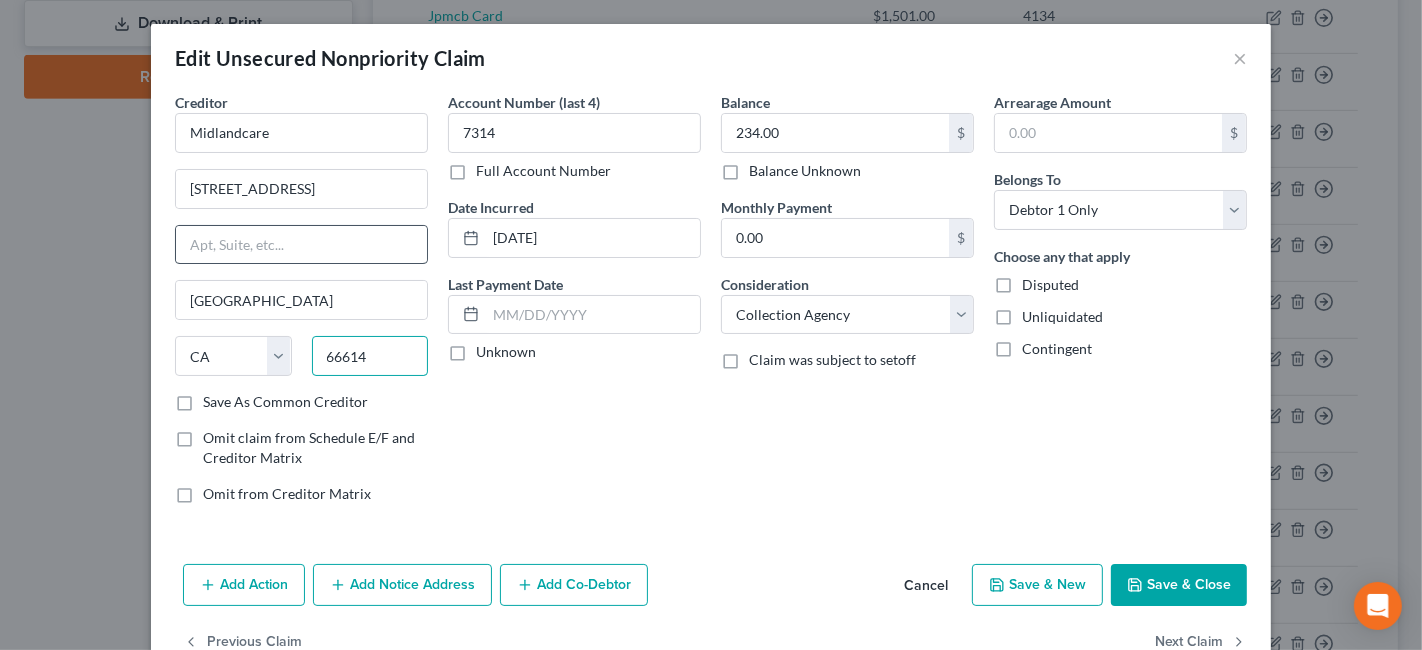 type on "66614" 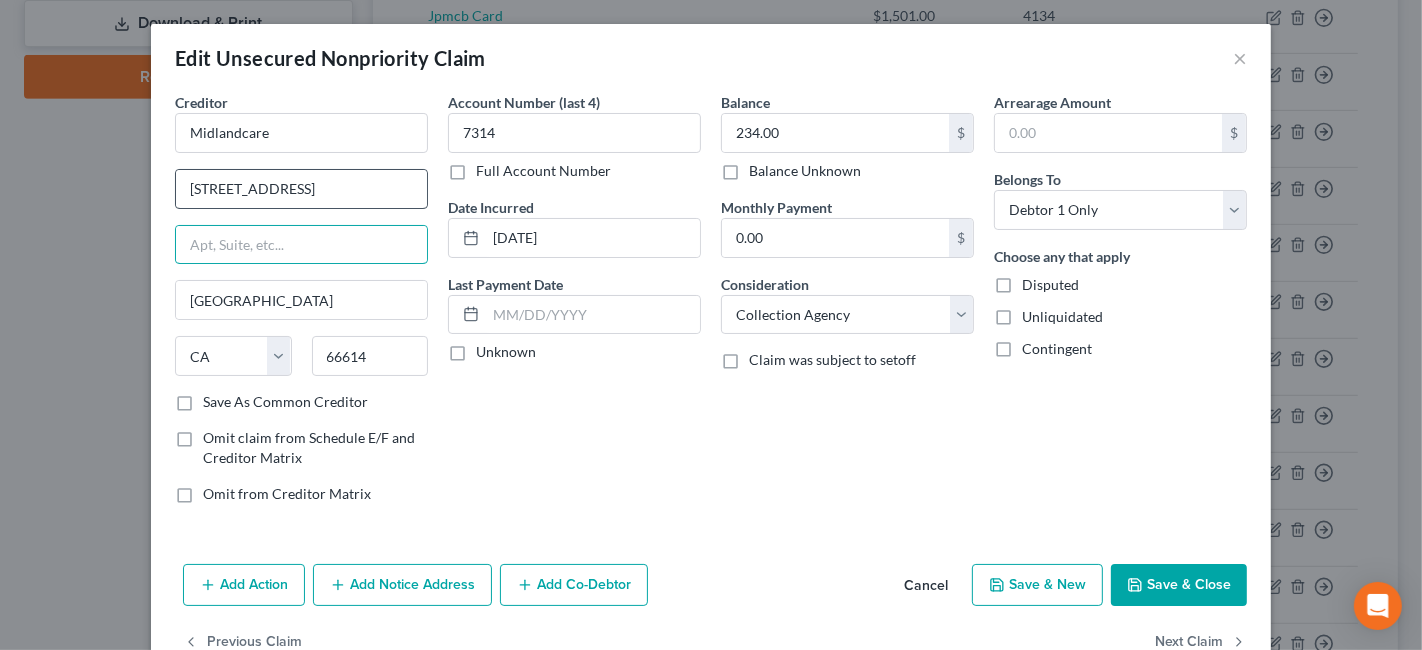 drag, startPoint x: 365, startPoint y: 230, endPoint x: 349, endPoint y: 185, distance: 47.759815 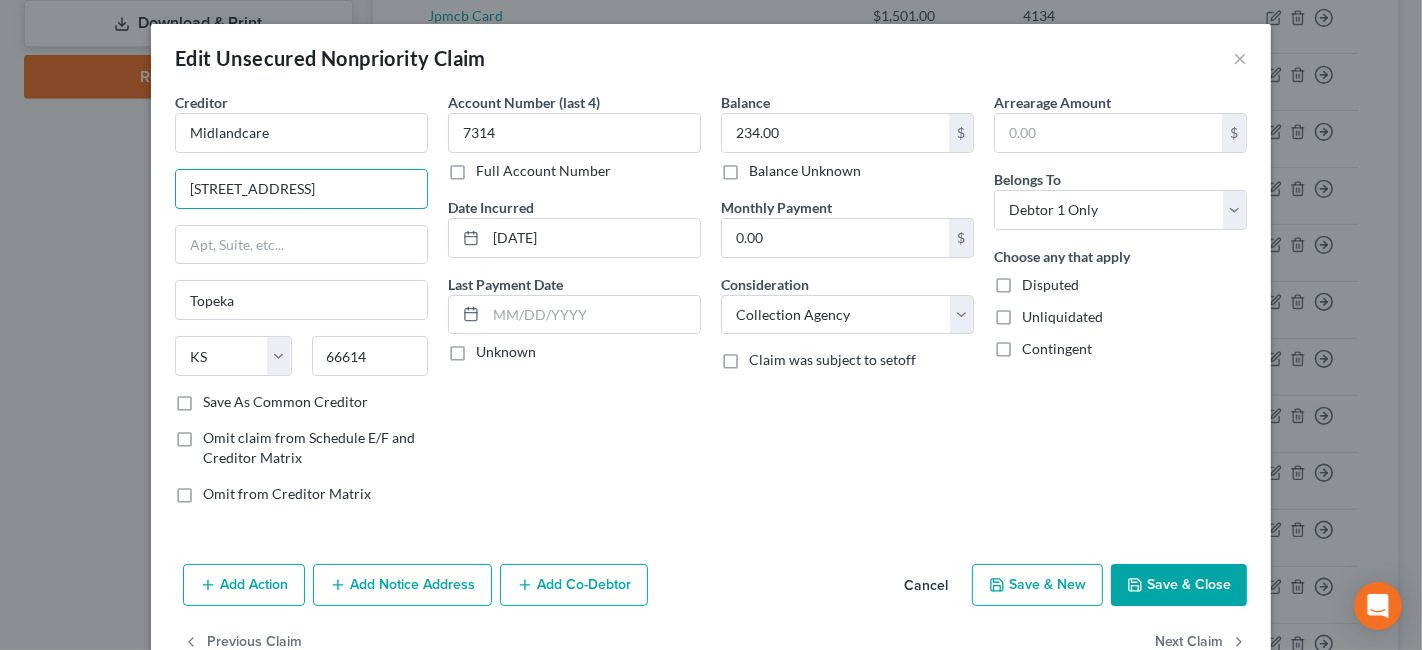 scroll, scrollTop: 0, scrollLeft: 6, axis: horizontal 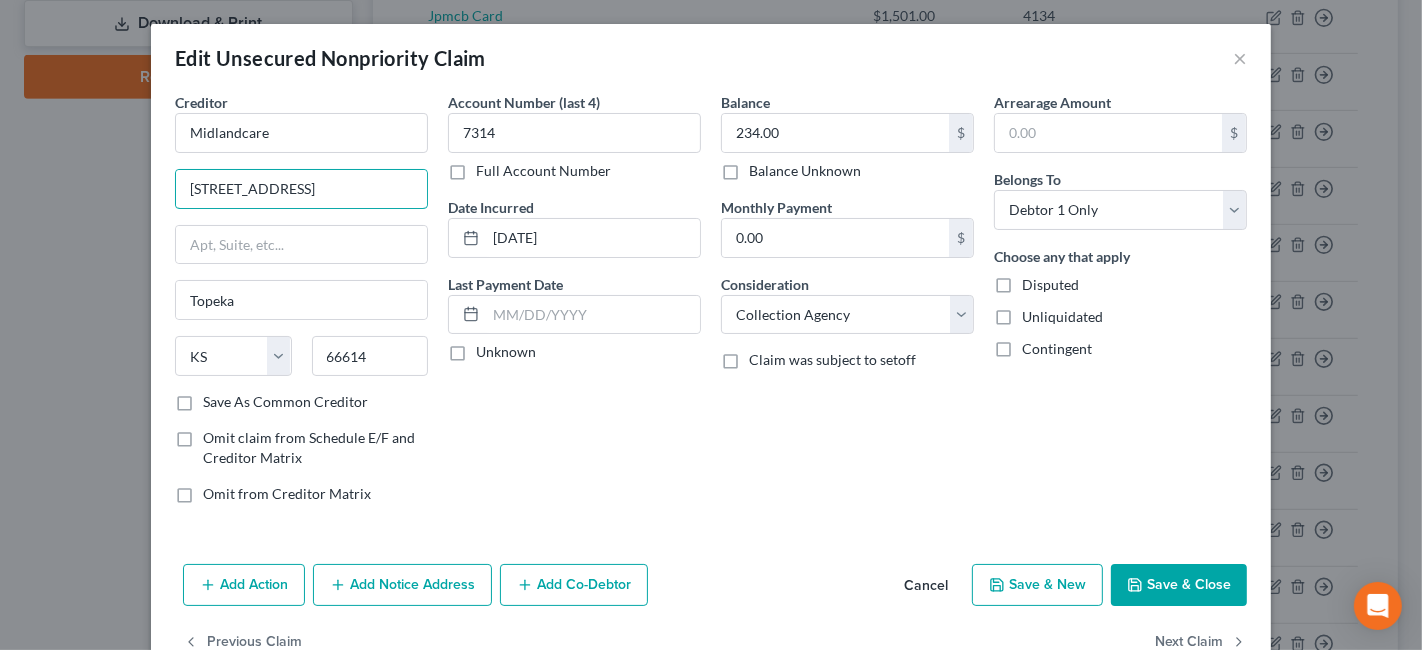 type on "[STREET_ADDRESS]" 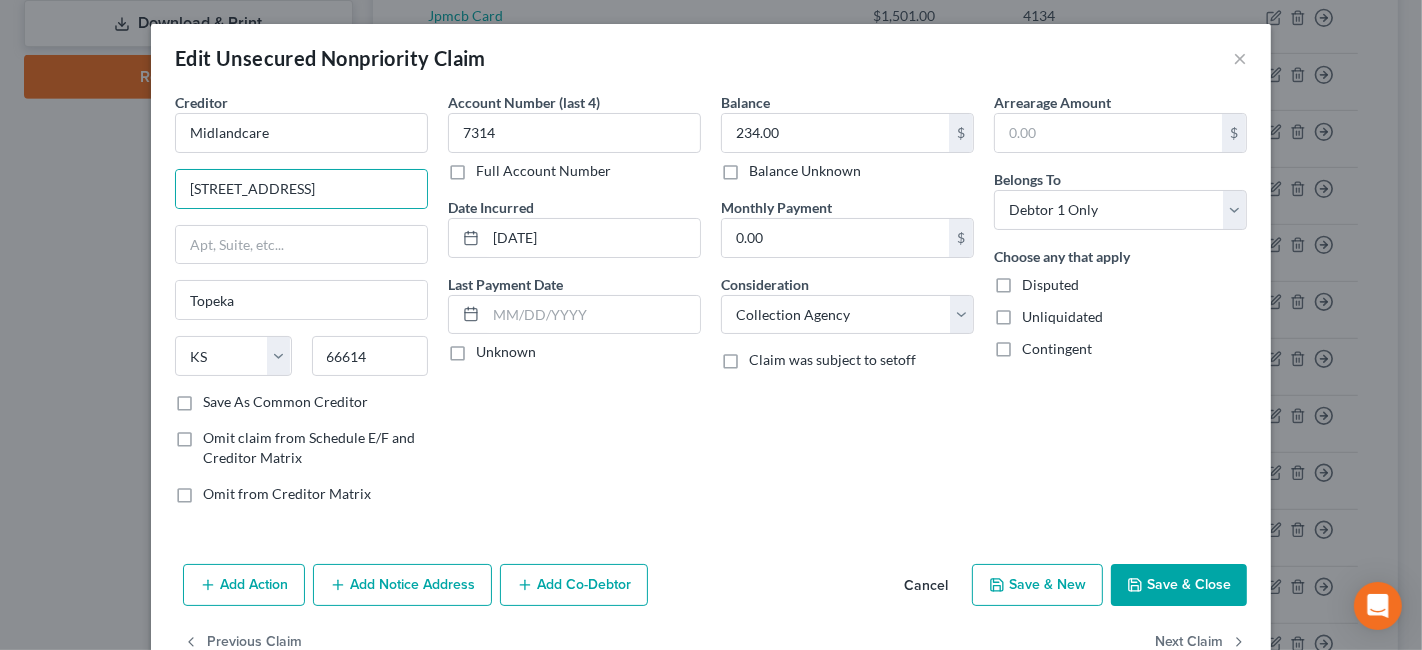 click on "Save & Close" at bounding box center [1179, 585] 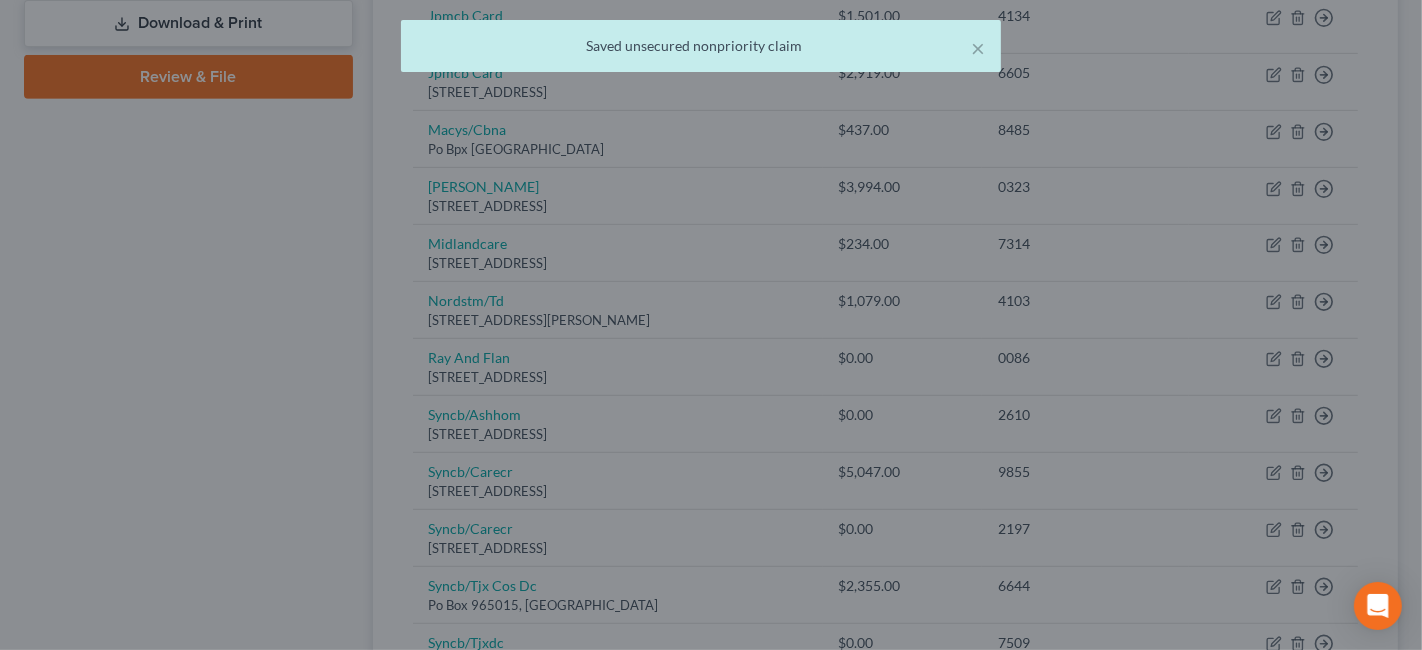 type on "0" 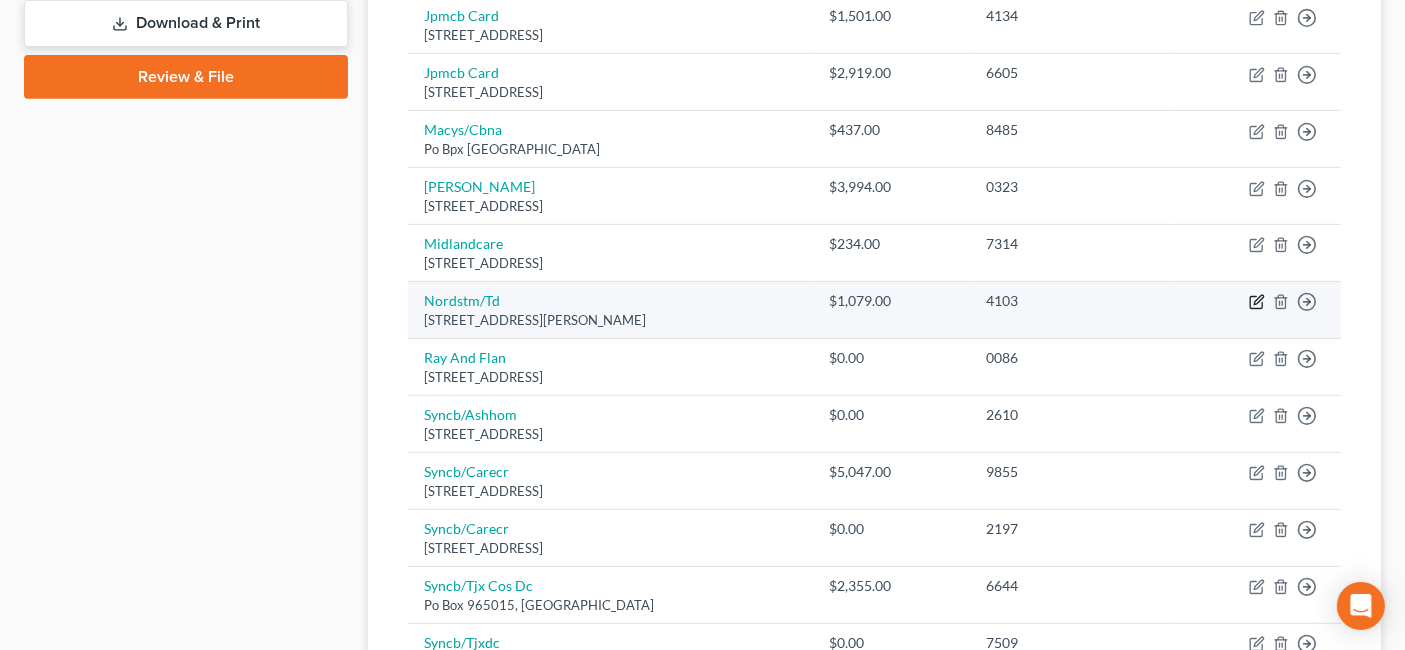 click 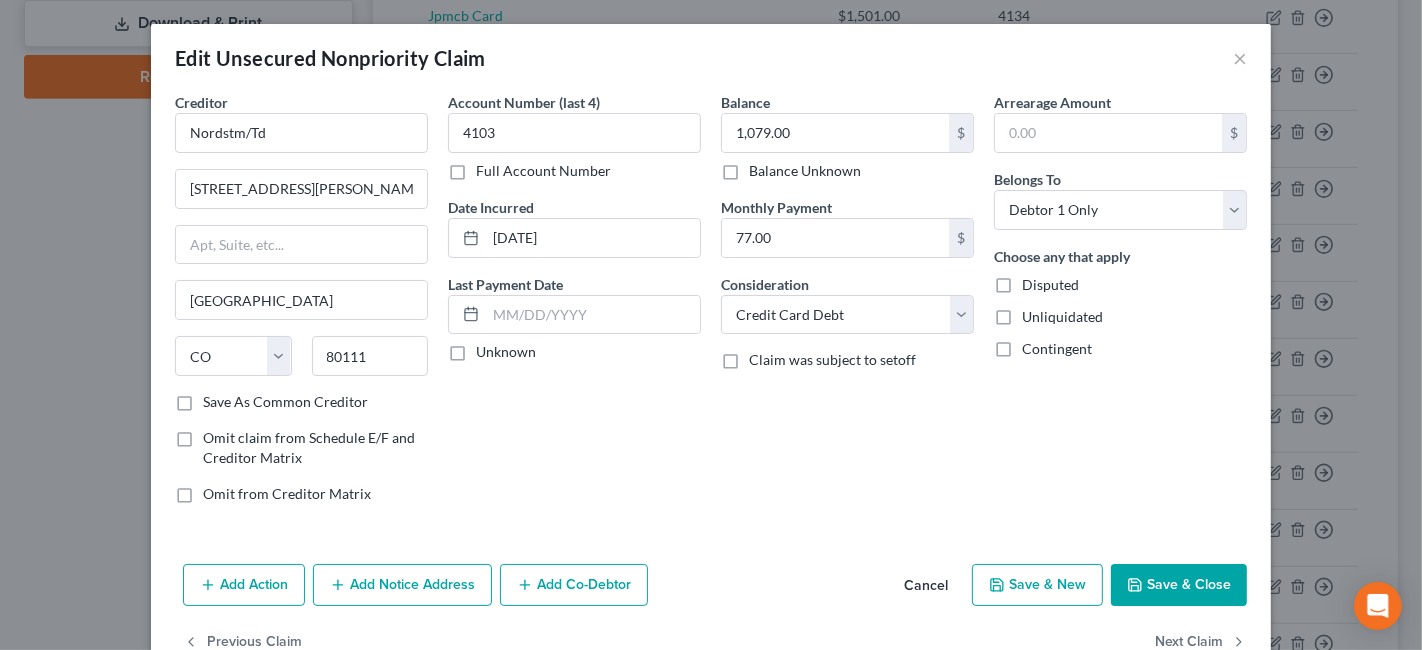 click on "Save & Close" at bounding box center (1179, 585) 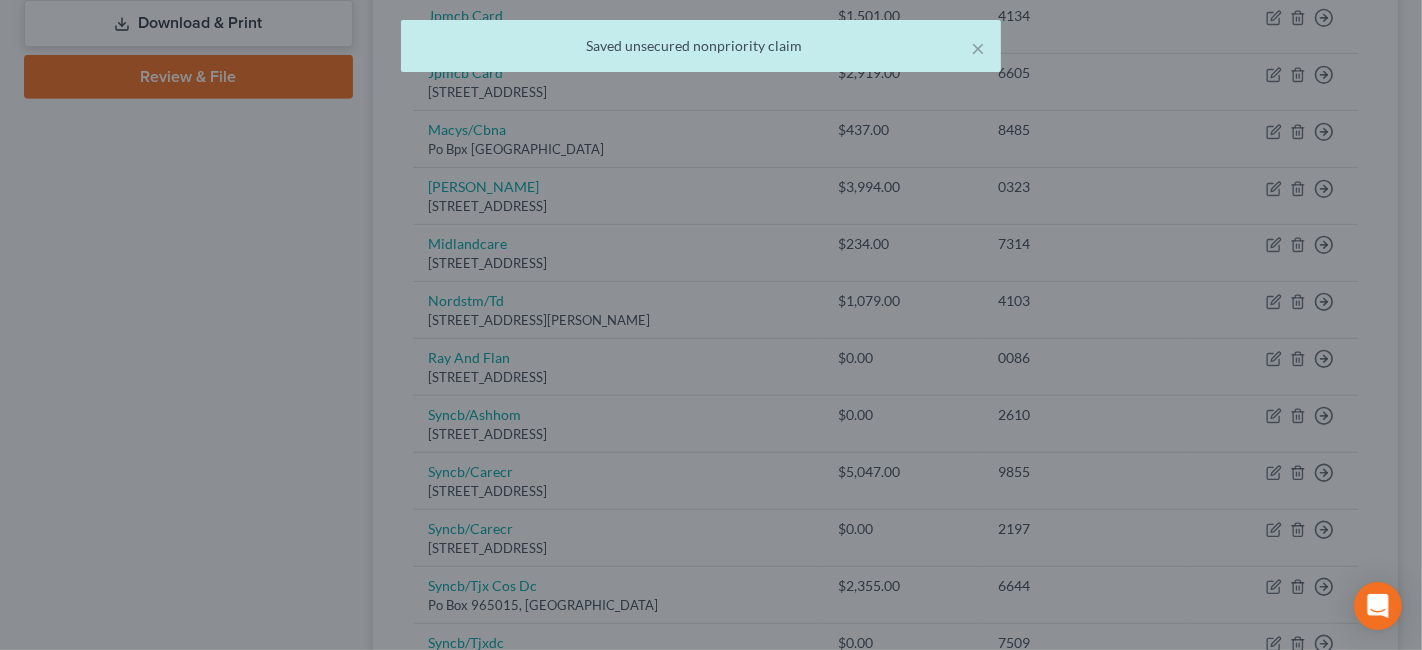 type on "0" 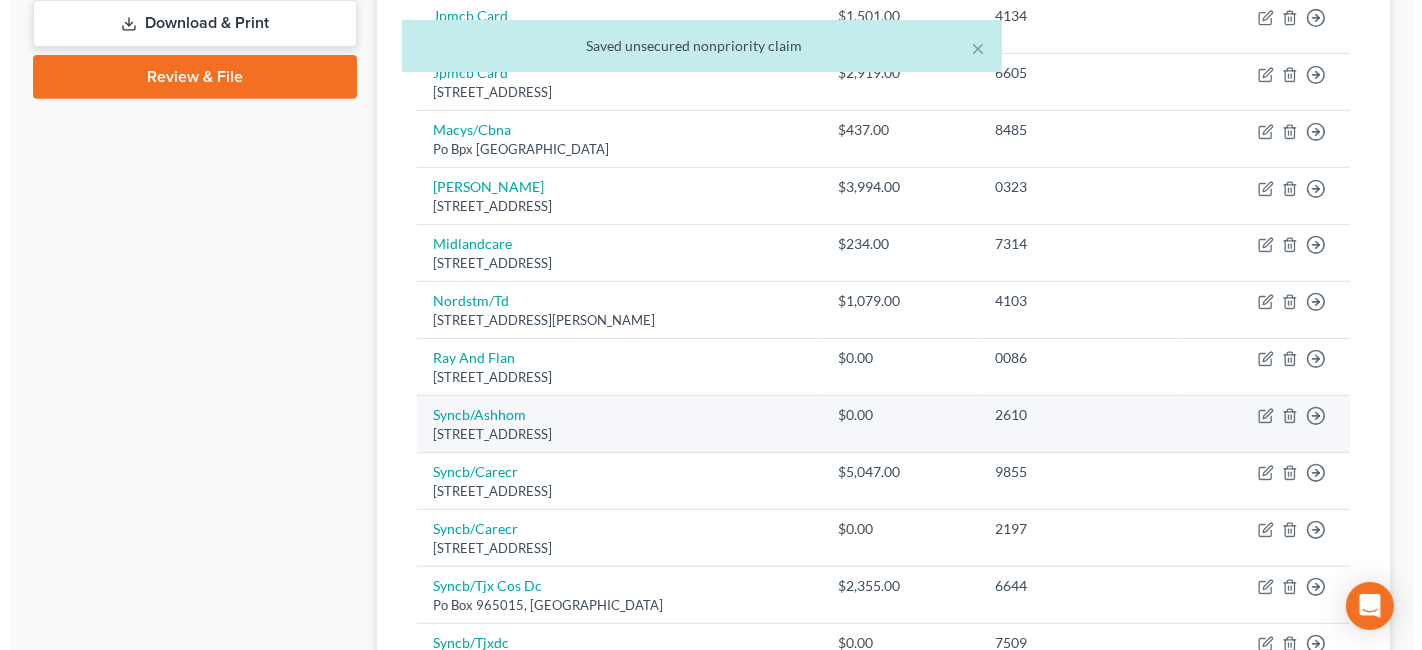 scroll, scrollTop: 1000, scrollLeft: 0, axis: vertical 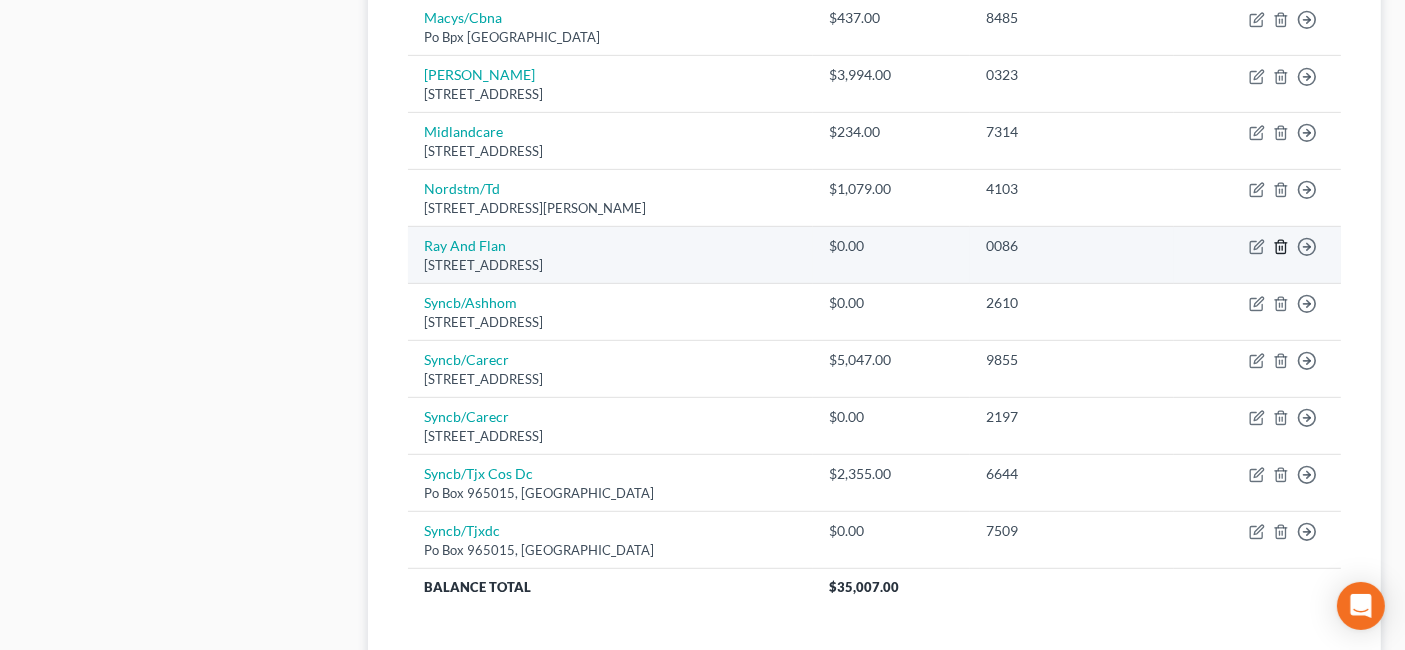 click 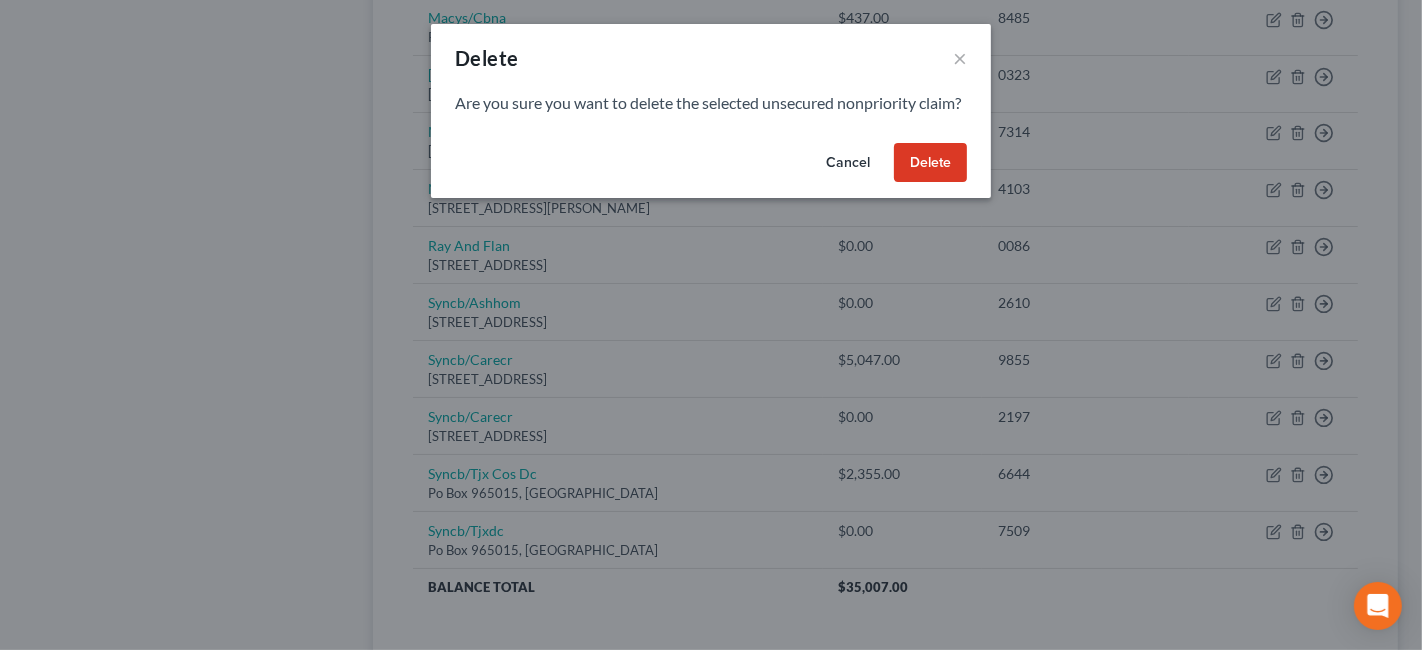 click on "Delete" at bounding box center [930, 163] 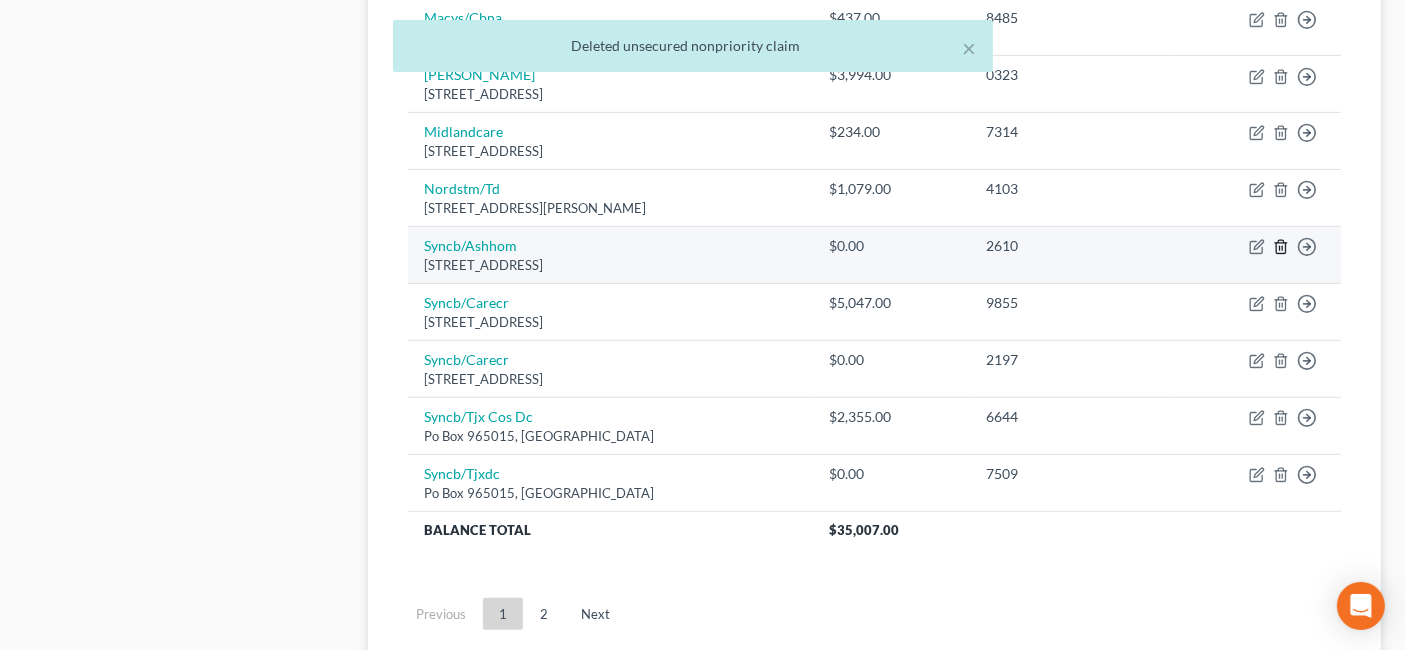 click 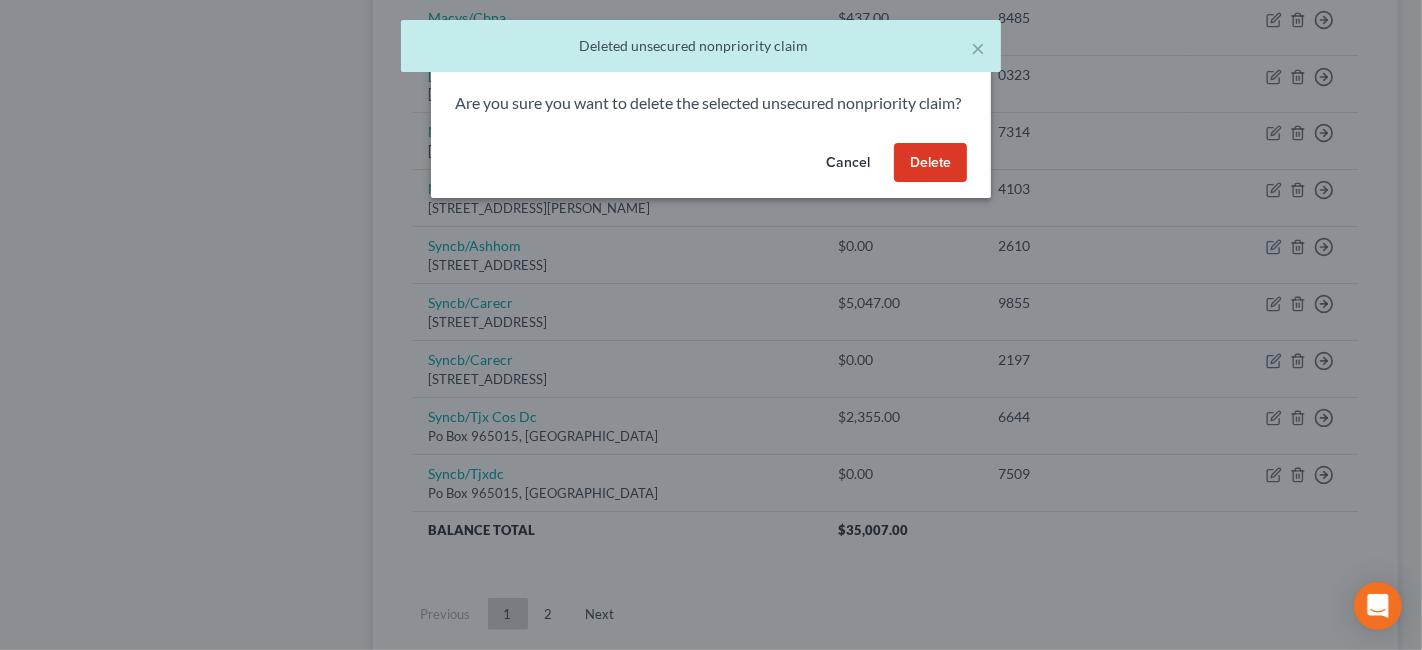 click on "Delete" at bounding box center [930, 163] 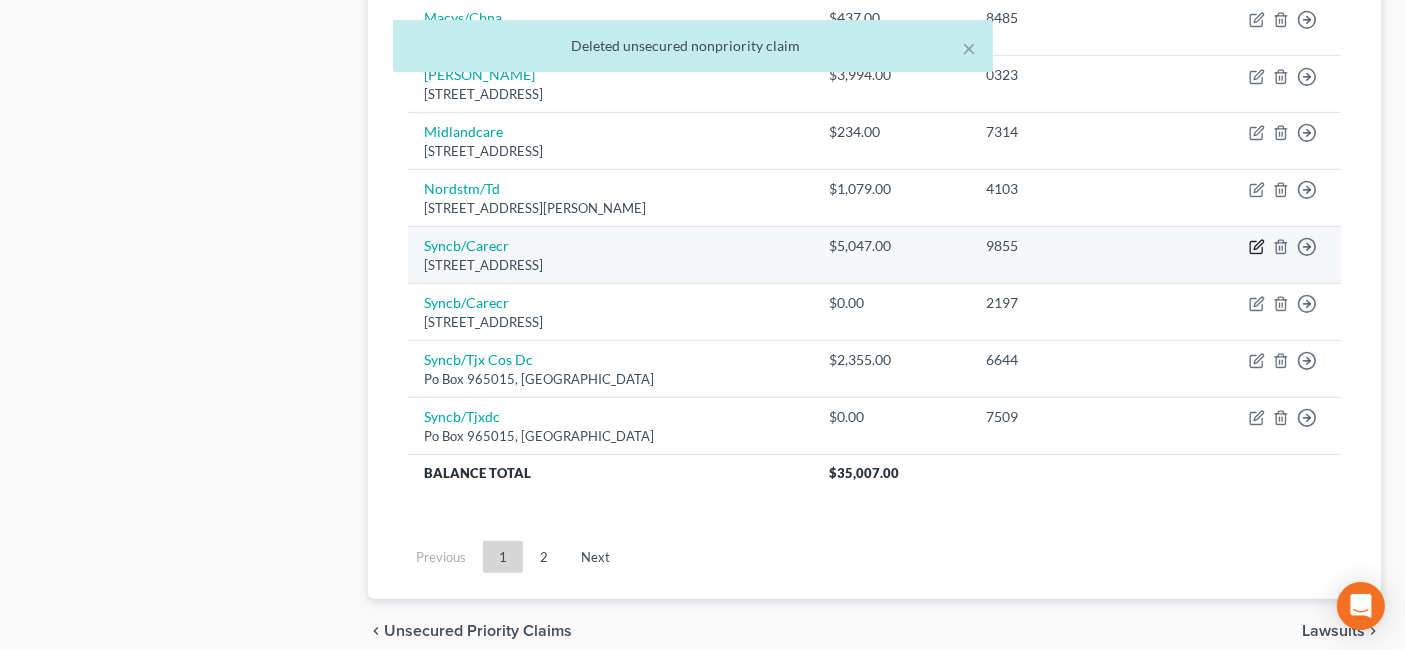 click 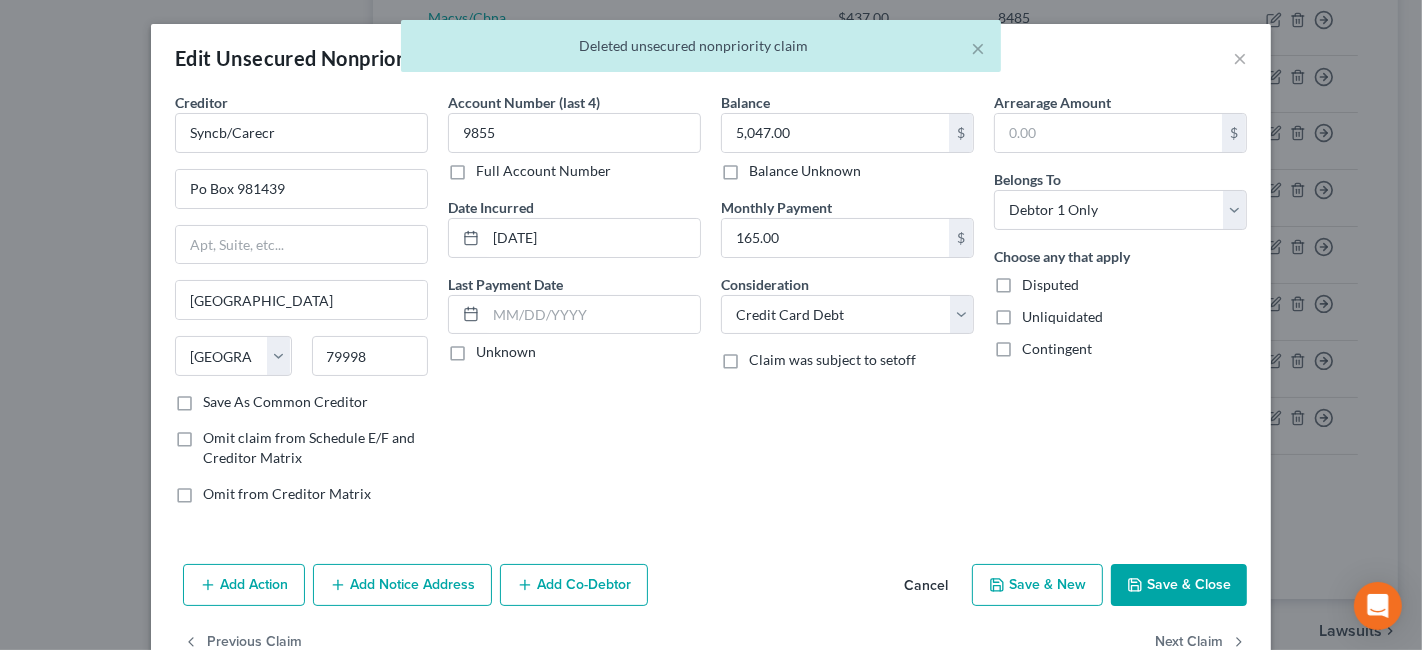 click on "Save & Close" at bounding box center [1179, 585] 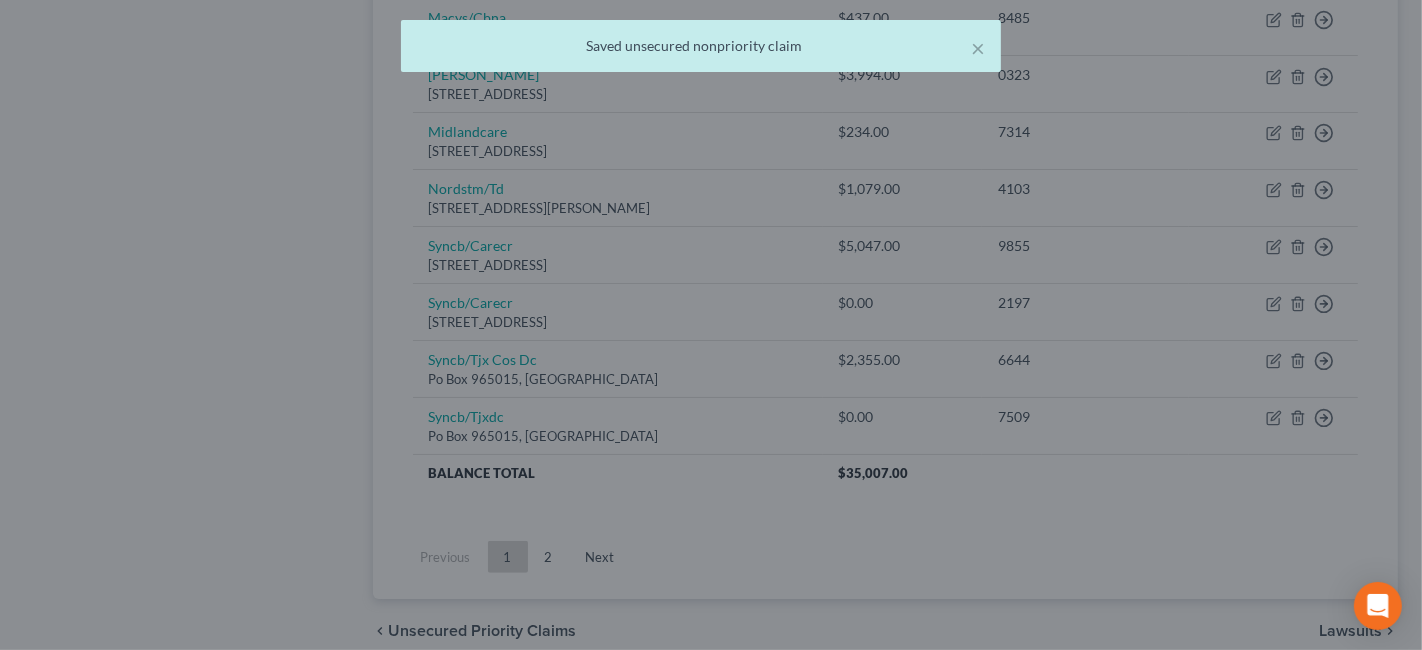 type on "0" 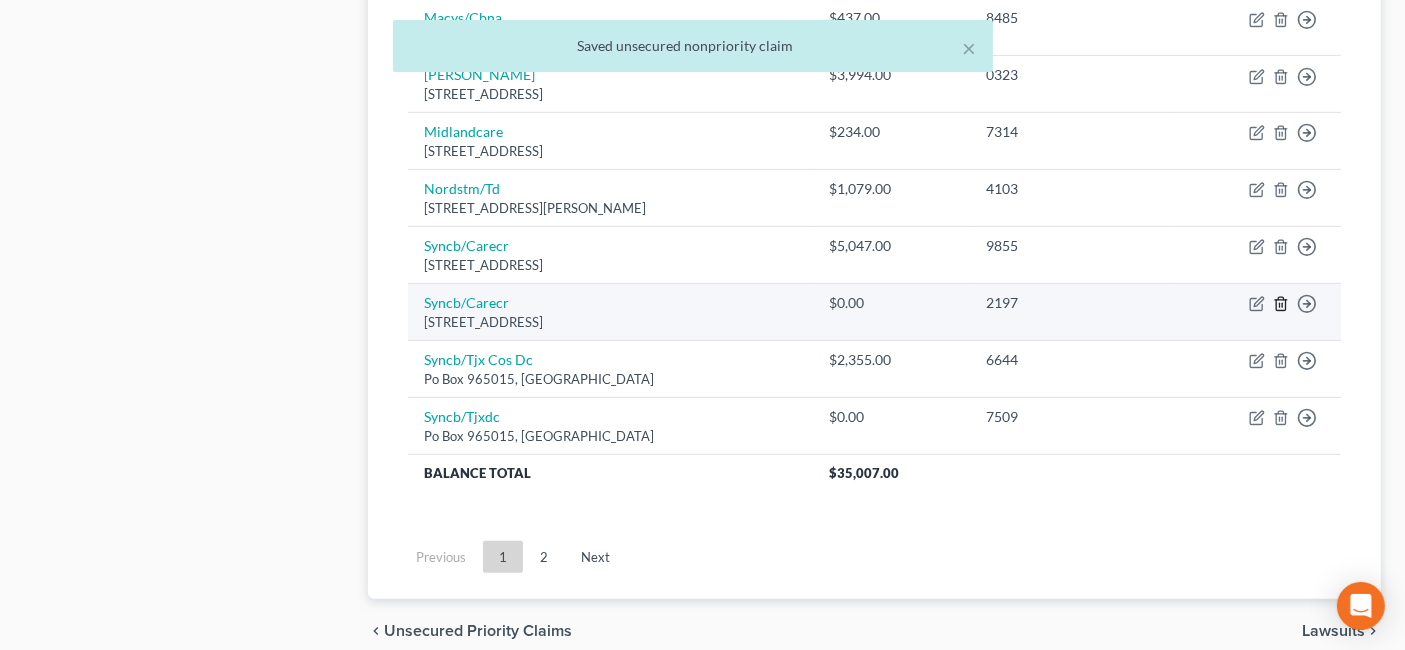 click 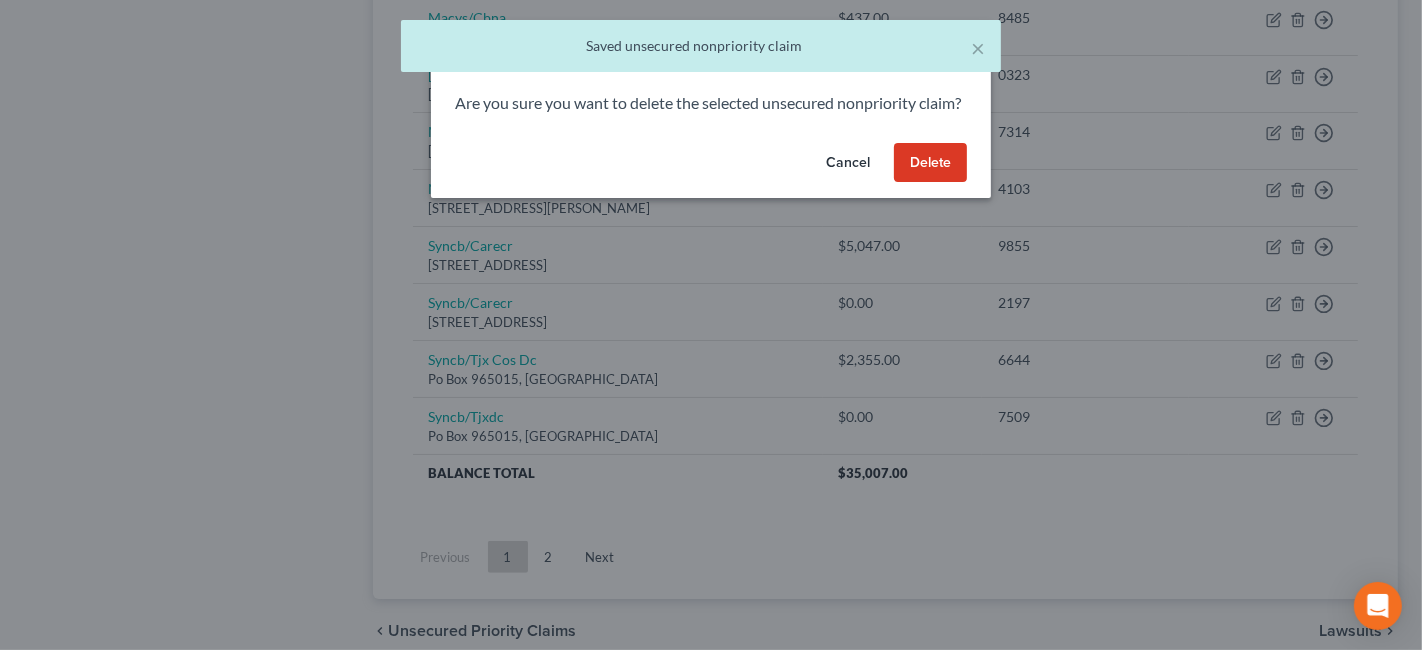click on "Delete" at bounding box center [930, 163] 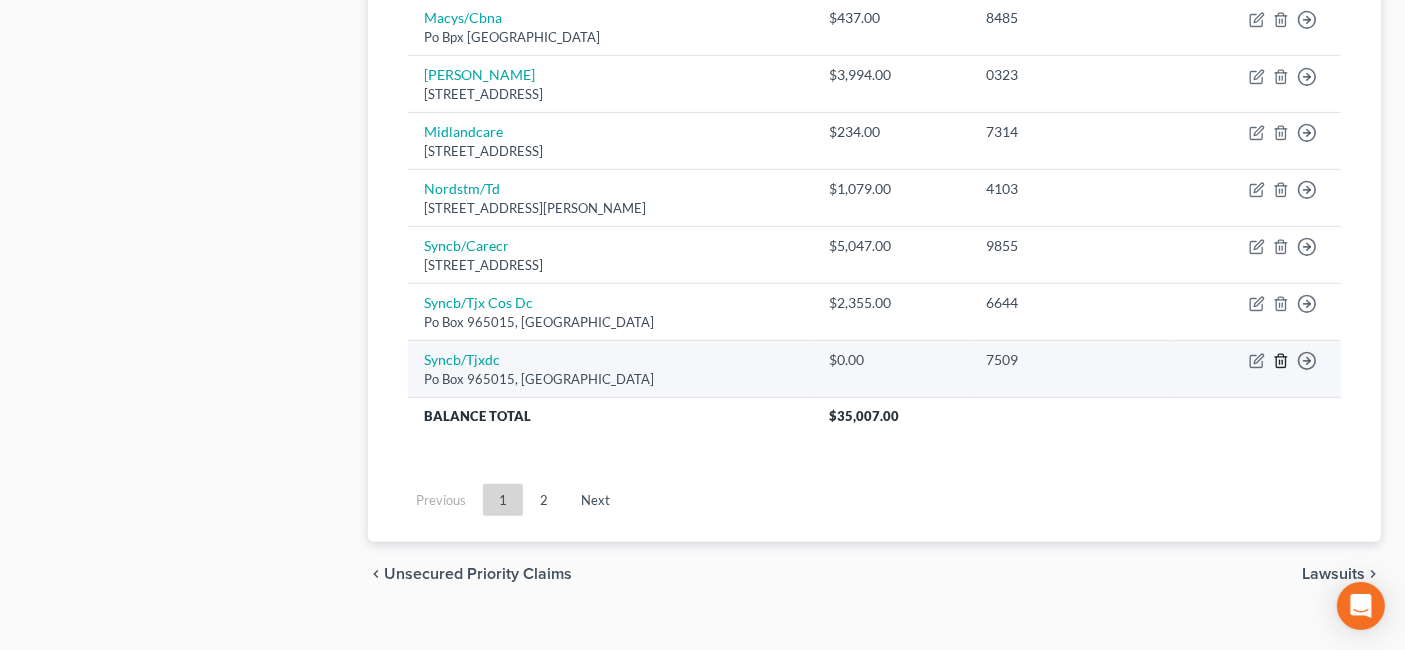 click 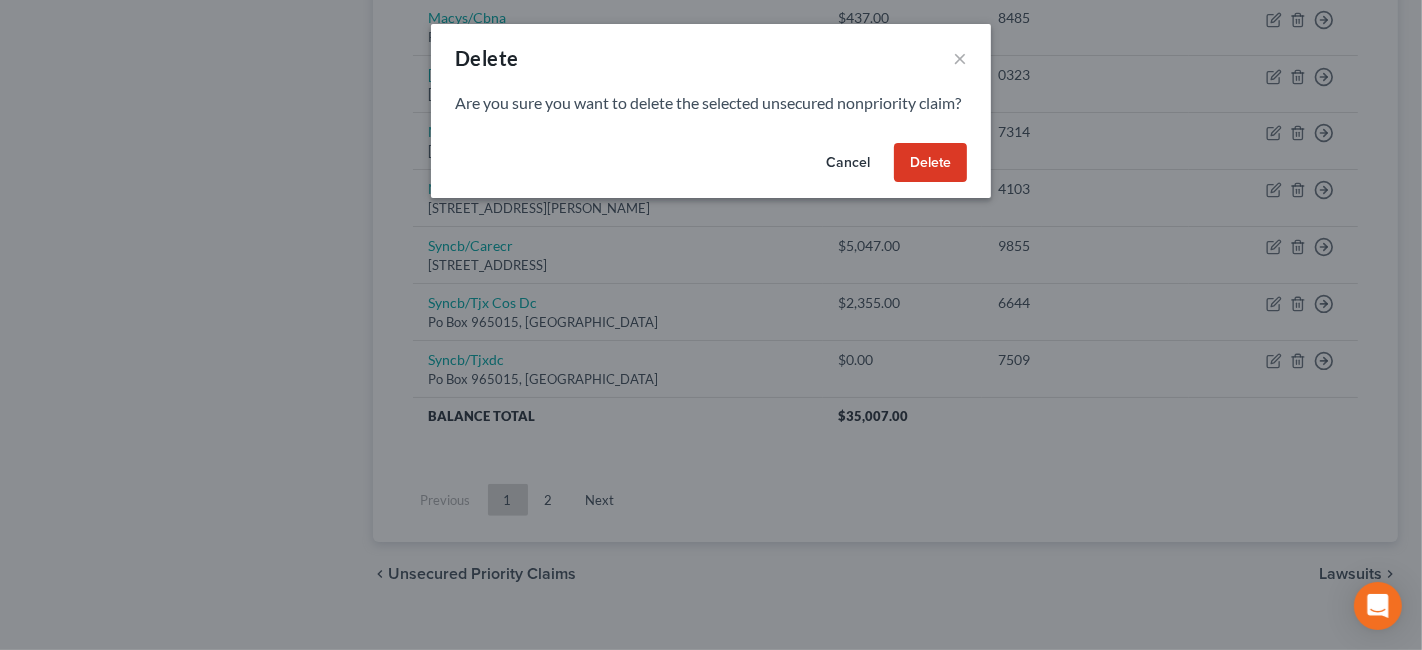 click on "Delete" at bounding box center [930, 163] 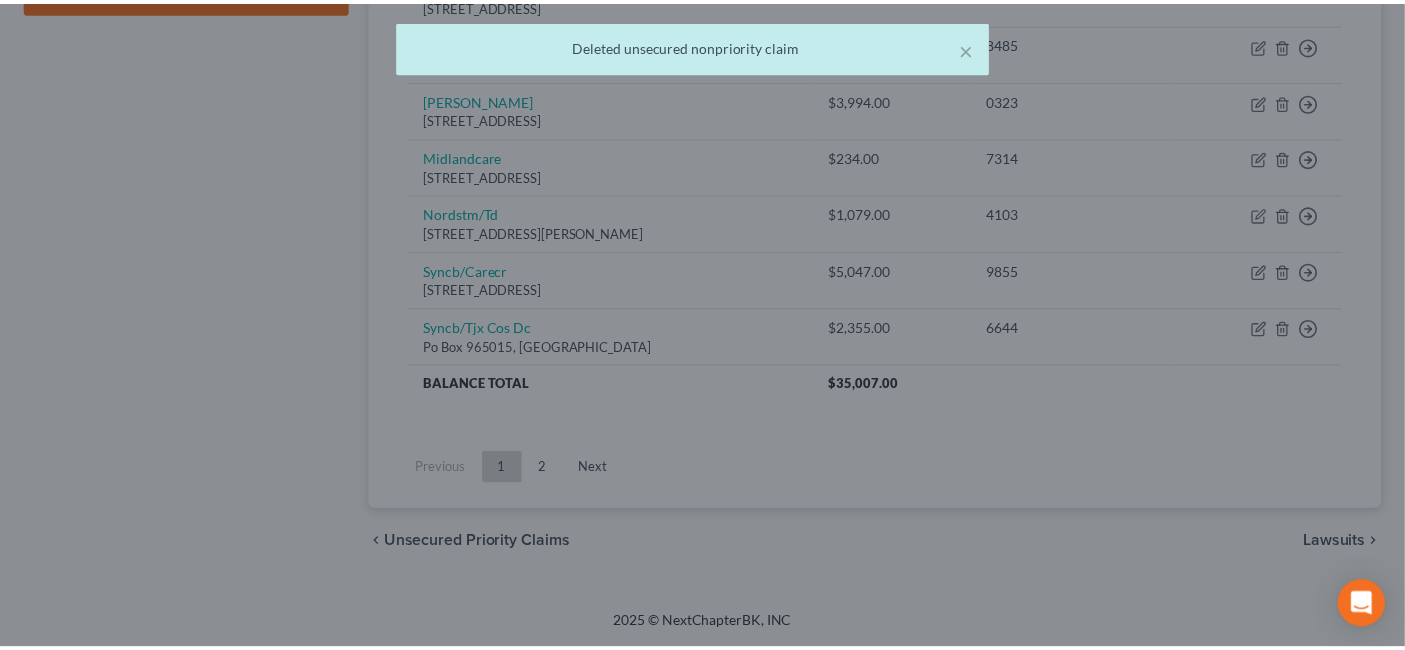 scroll, scrollTop: 968, scrollLeft: 0, axis: vertical 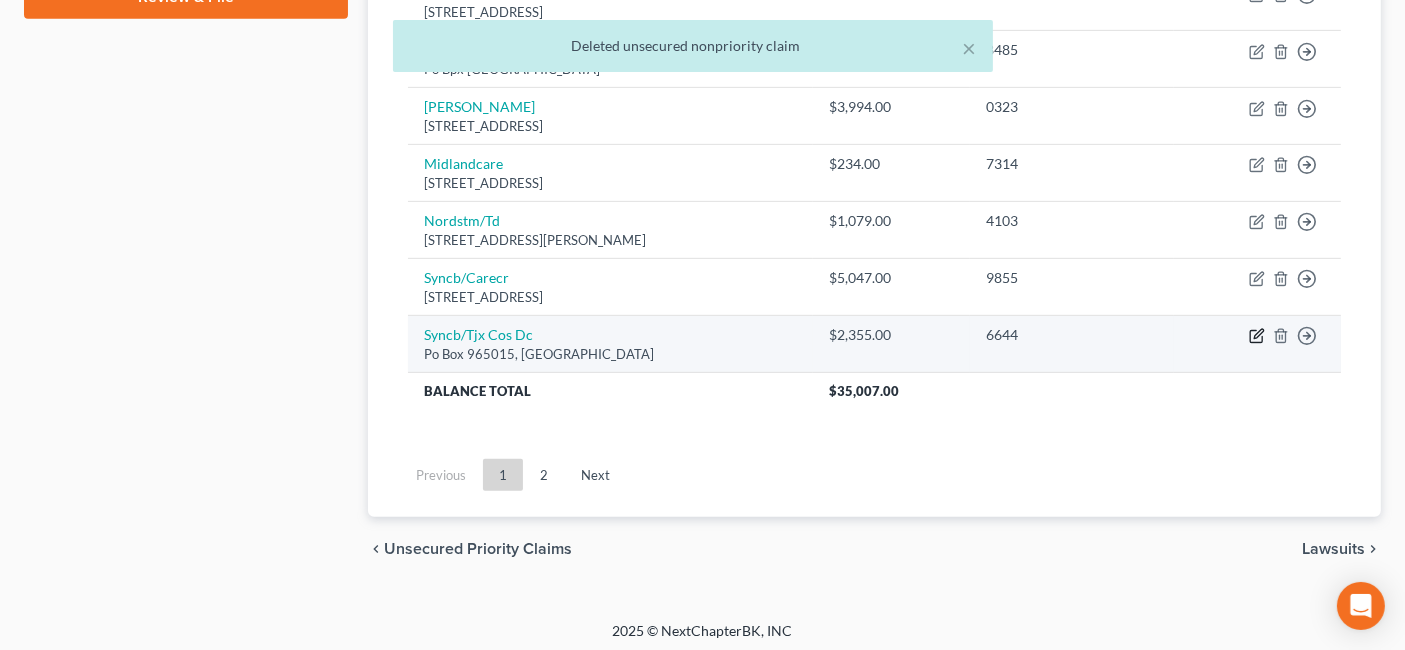click 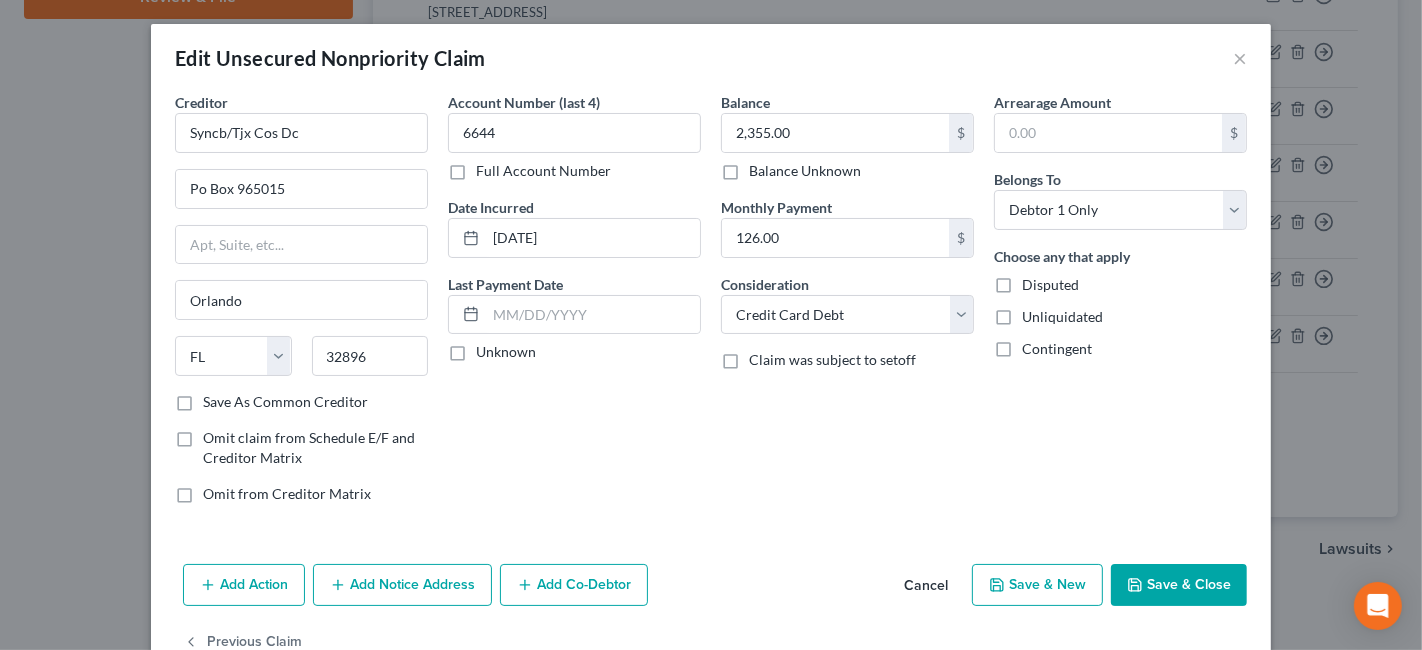 click on "Save & Close" at bounding box center [1179, 585] 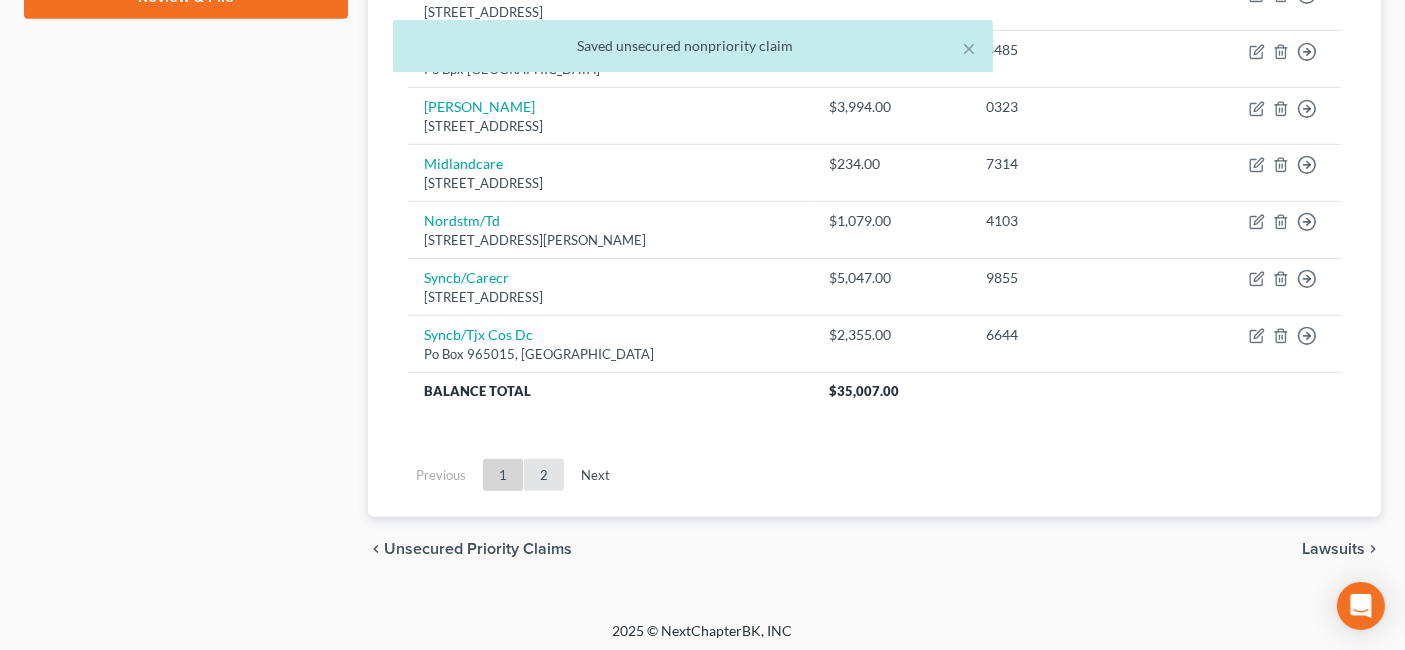 click on "1" at bounding box center (503, 475) 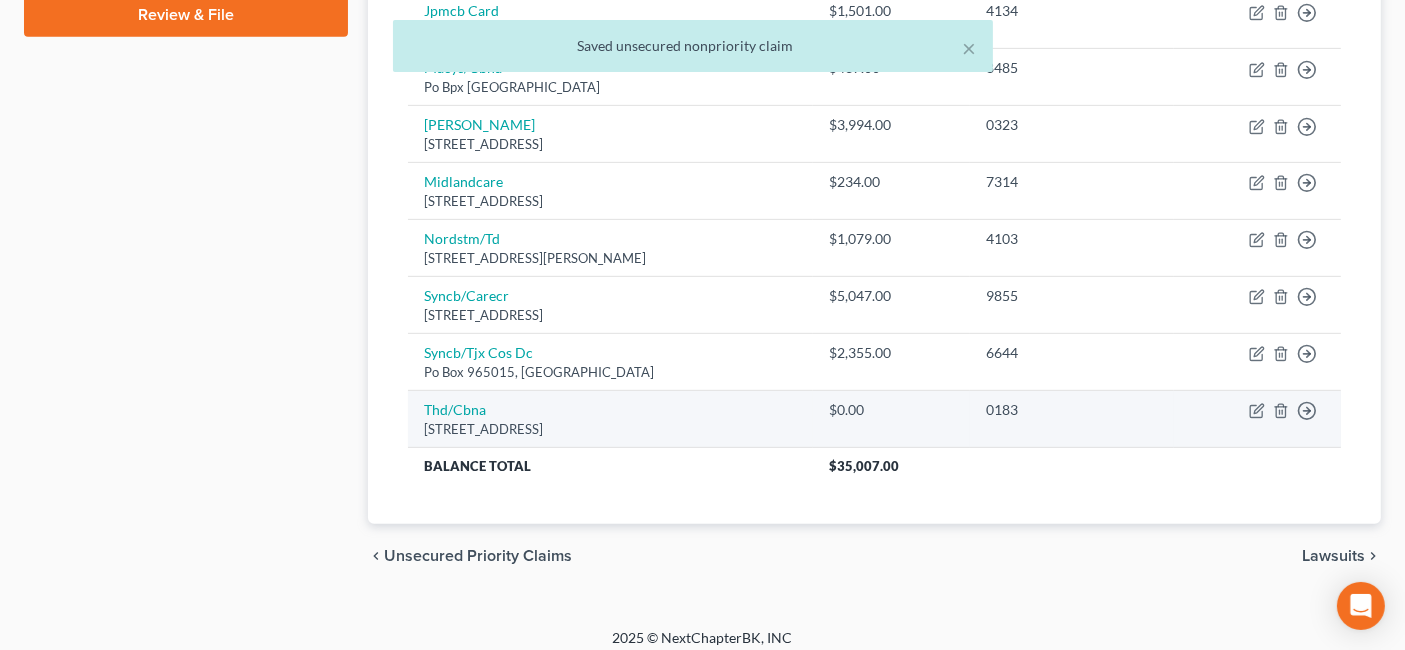 scroll, scrollTop: 957, scrollLeft: 0, axis: vertical 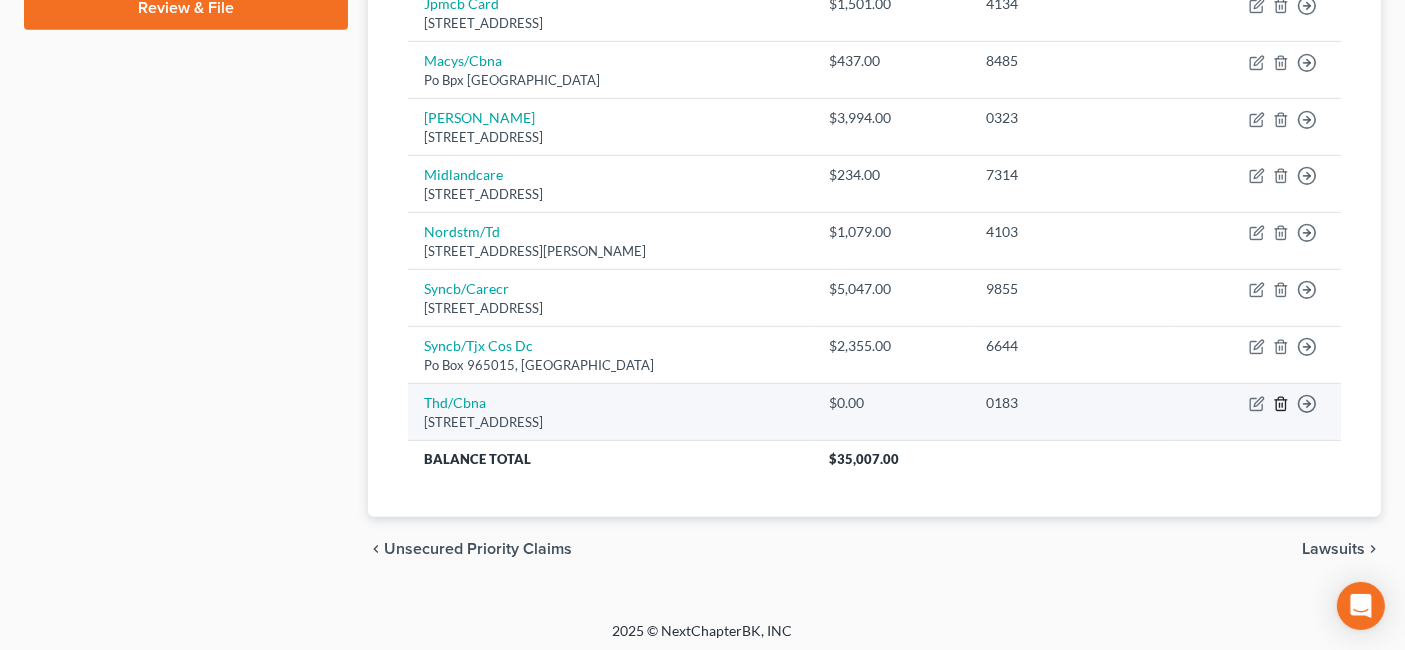click 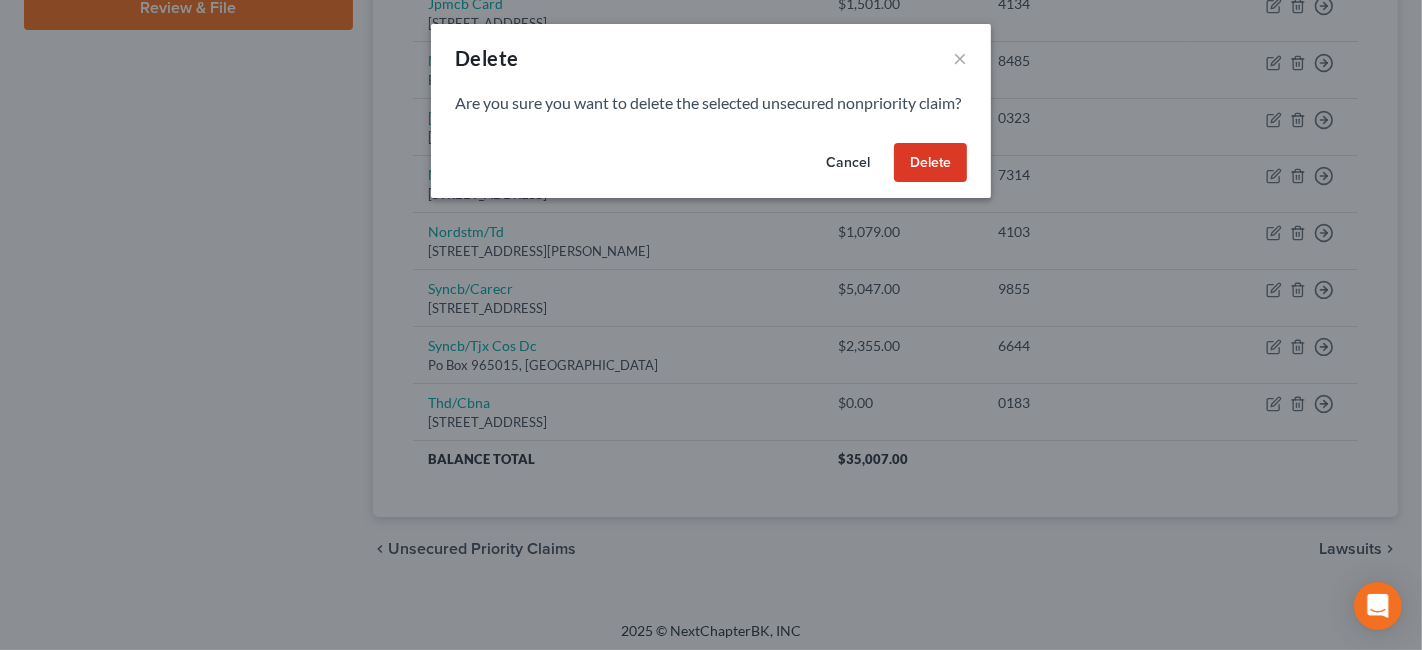 click on "Delete" at bounding box center [930, 163] 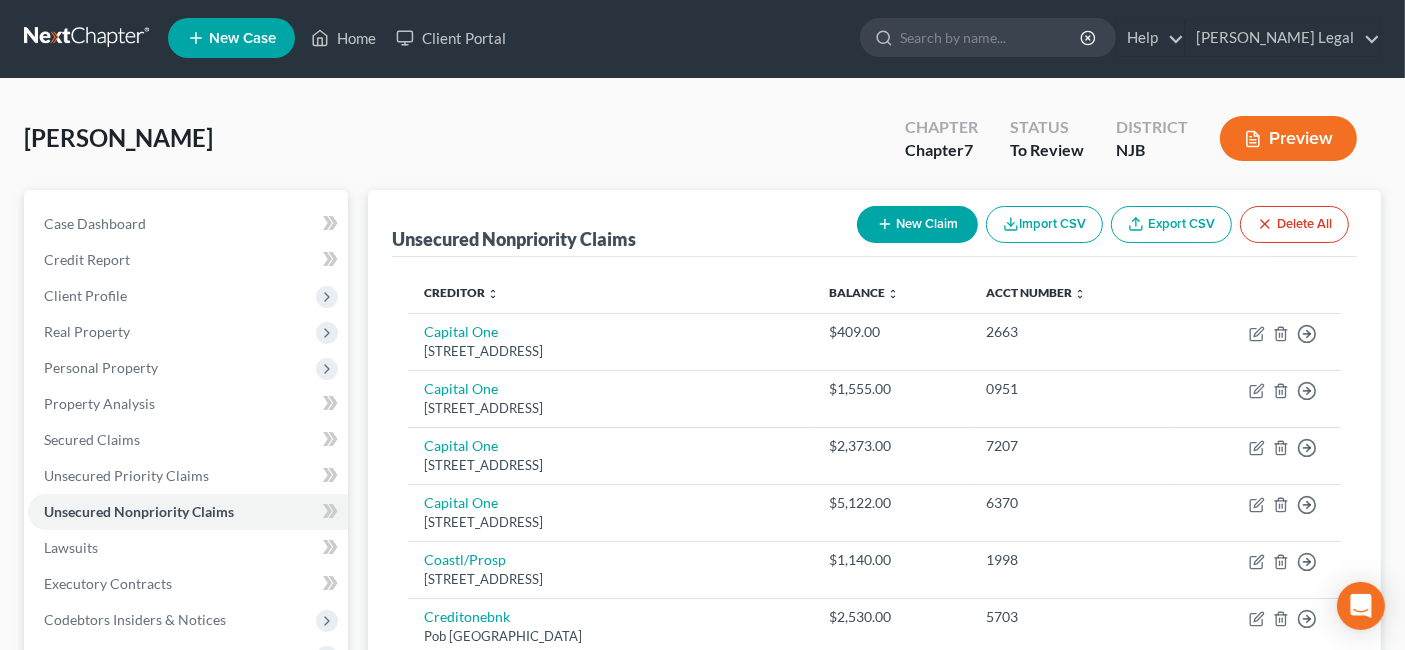 scroll, scrollTop: 0, scrollLeft: 0, axis: both 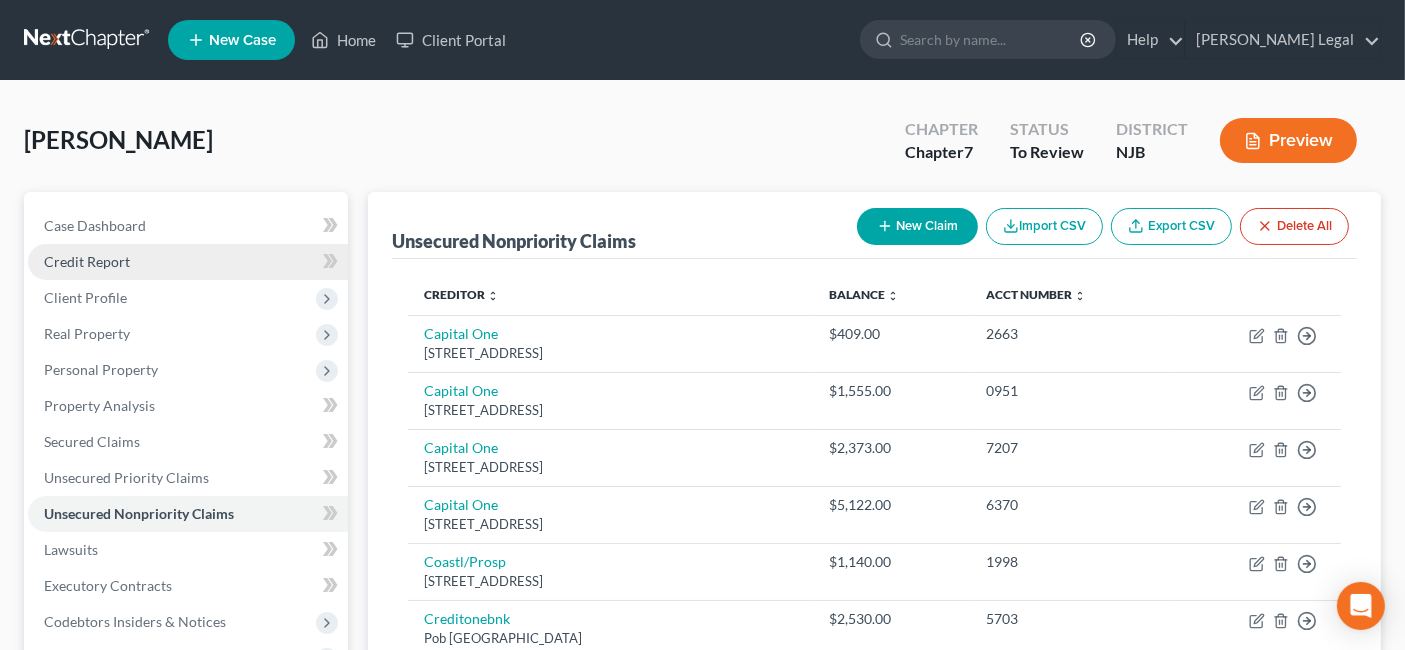 click on "Credit Report" at bounding box center [188, 262] 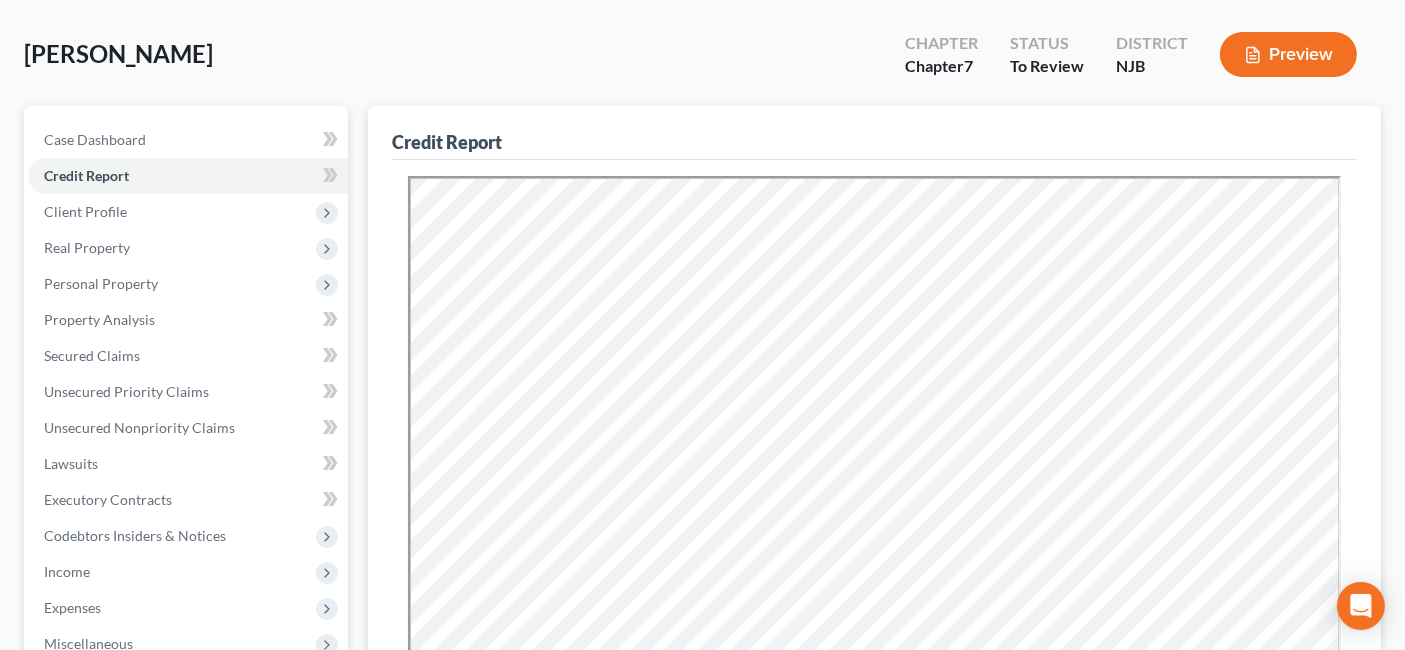 scroll, scrollTop: 222, scrollLeft: 0, axis: vertical 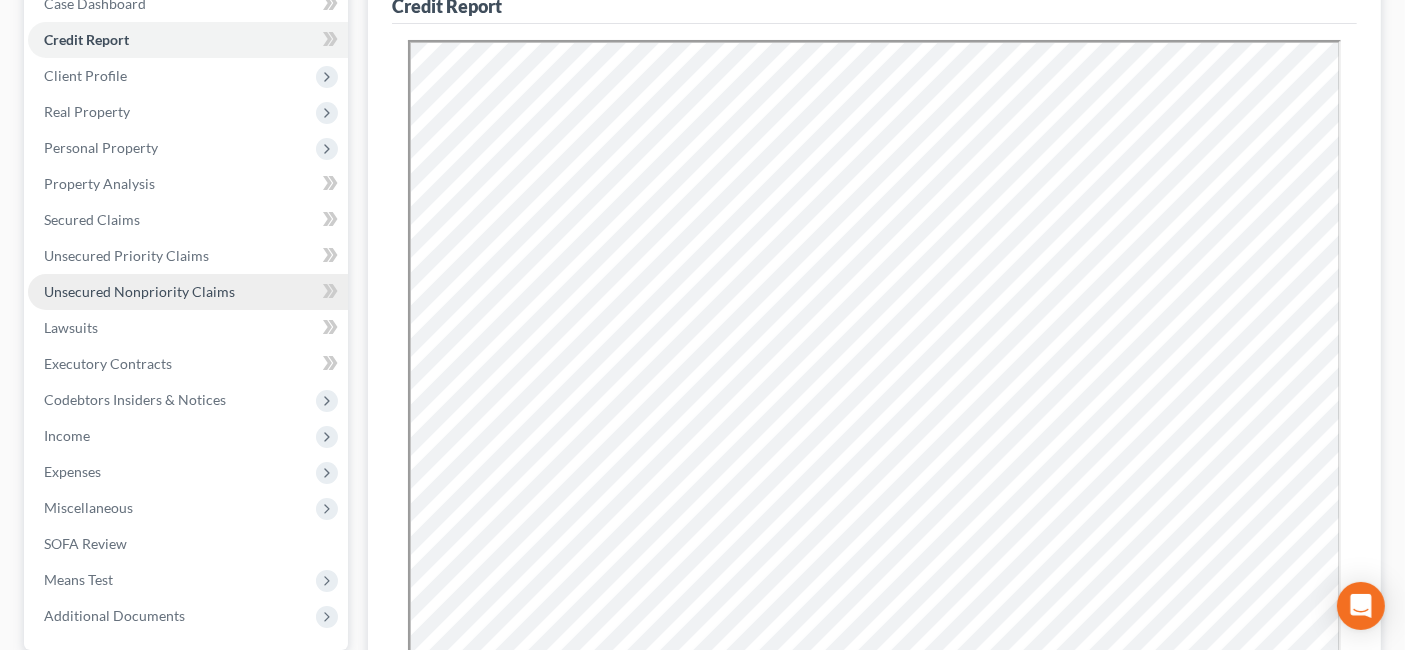 click on "Unsecured Nonpriority Claims" at bounding box center (139, 291) 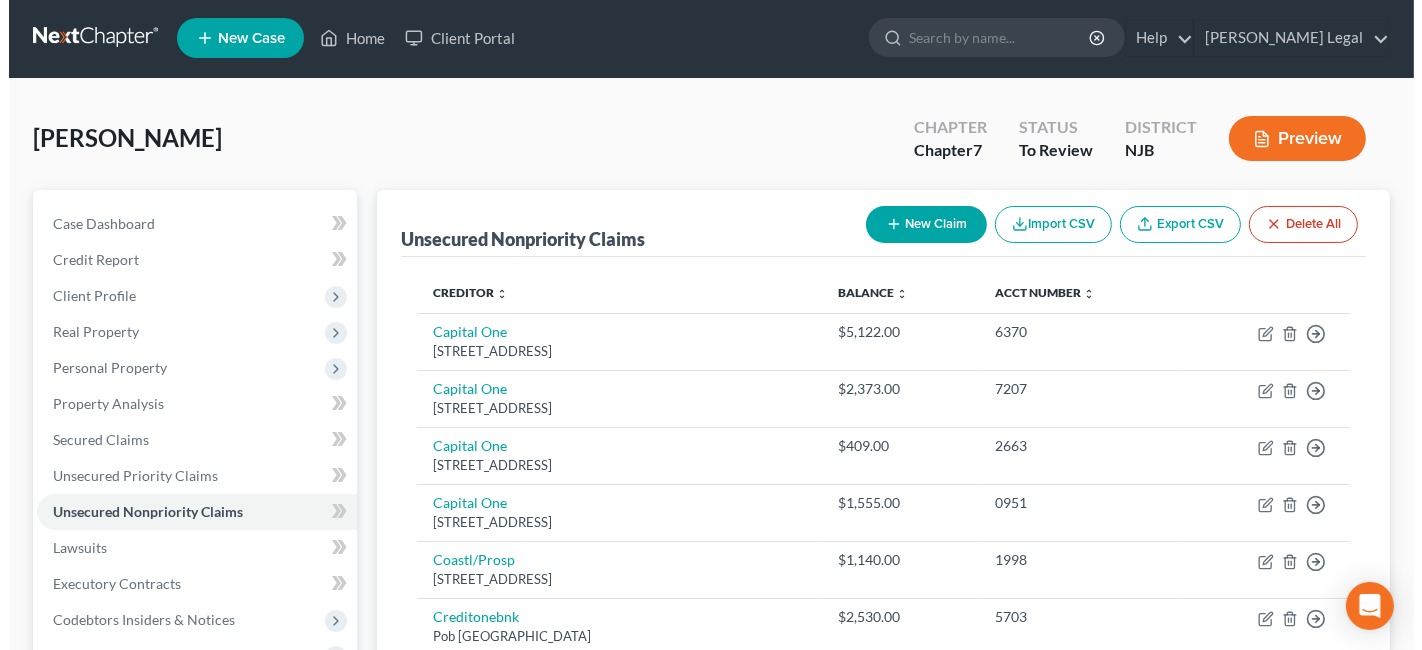scroll, scrollTop: 0, scrollLeft: 0, axis: both 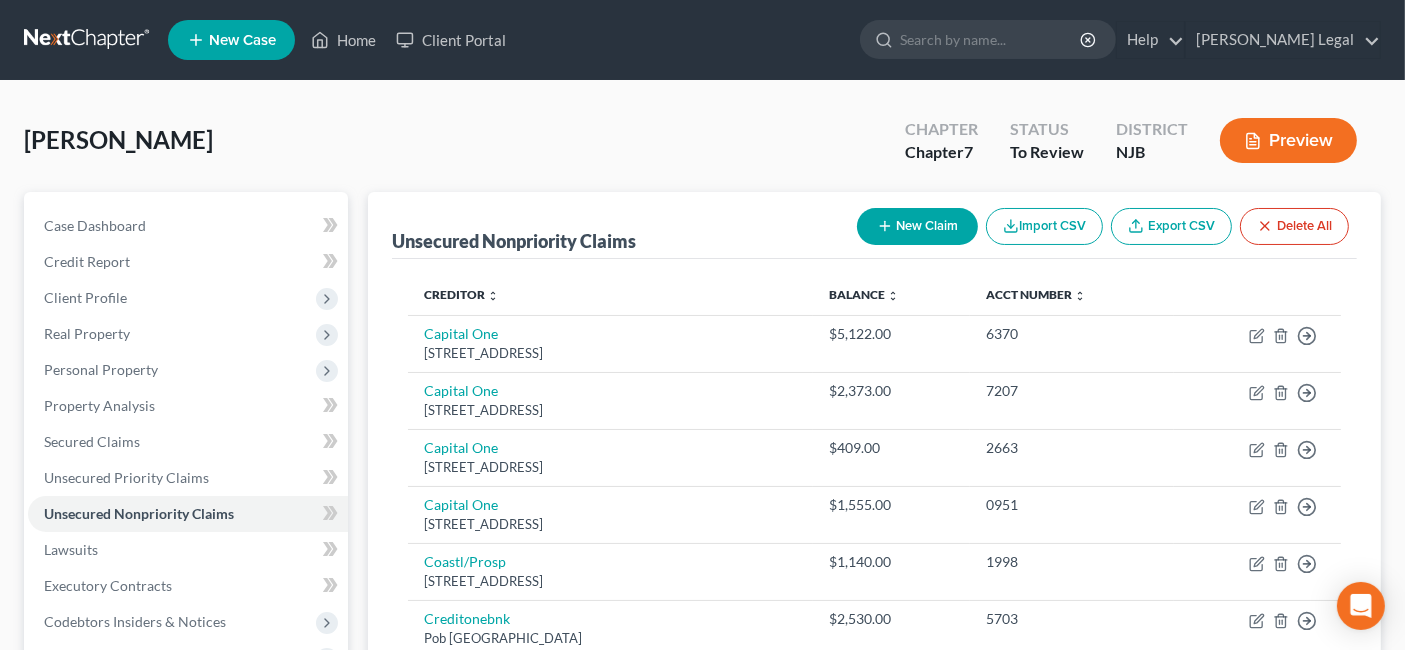 click on "New Claim" at bounding box center (917, 226) 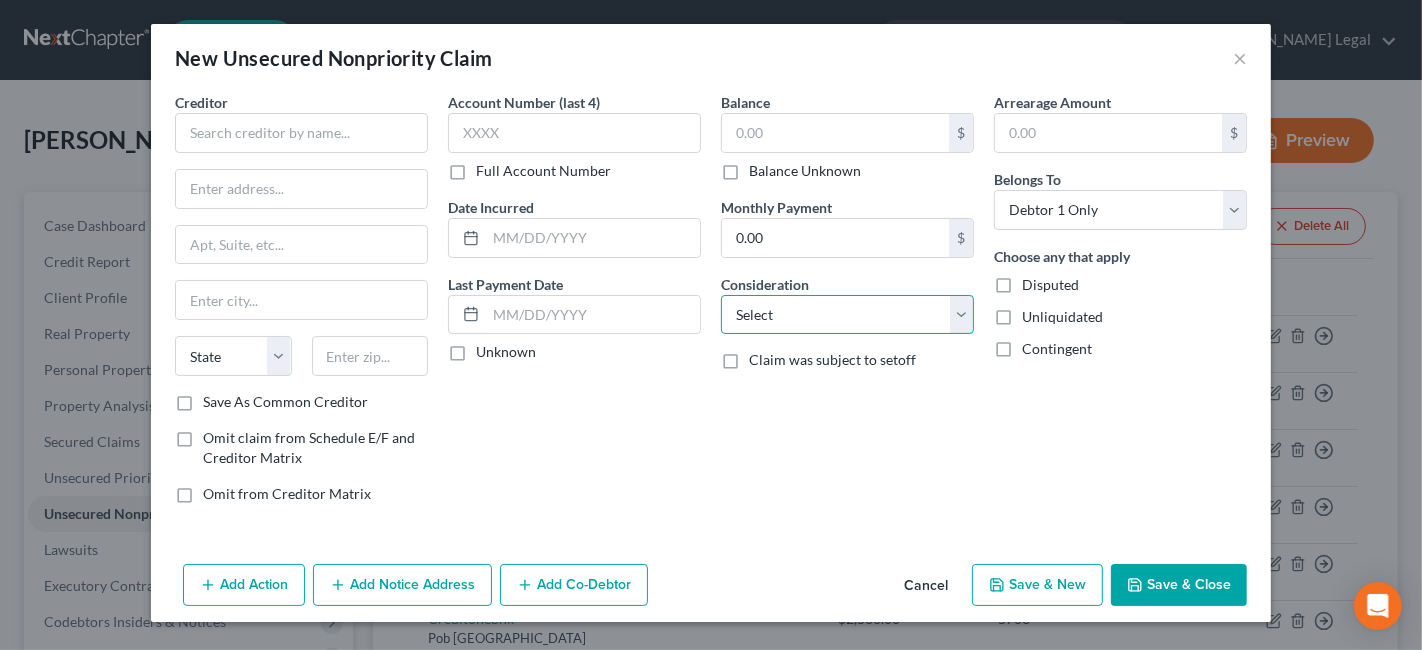 click on "Select Cable / Satellite Services Collection Agency Credit Card Debt Debt Counseling / Attorneys Deficiency Balance Domestic Support Obligations Home / Car Repairs Income Taxes Judgment Liens Medical Services Monies Loaned / Advanced Mortgage Obligation From Divorce Or Separation Obligation To Pensions Other Overdrawn Bank Account Promised To Help Pay Creditors Student Loans Suppliers And Vendors Telephone / Internet Services Utility Services" at bounding box center (847, 315) 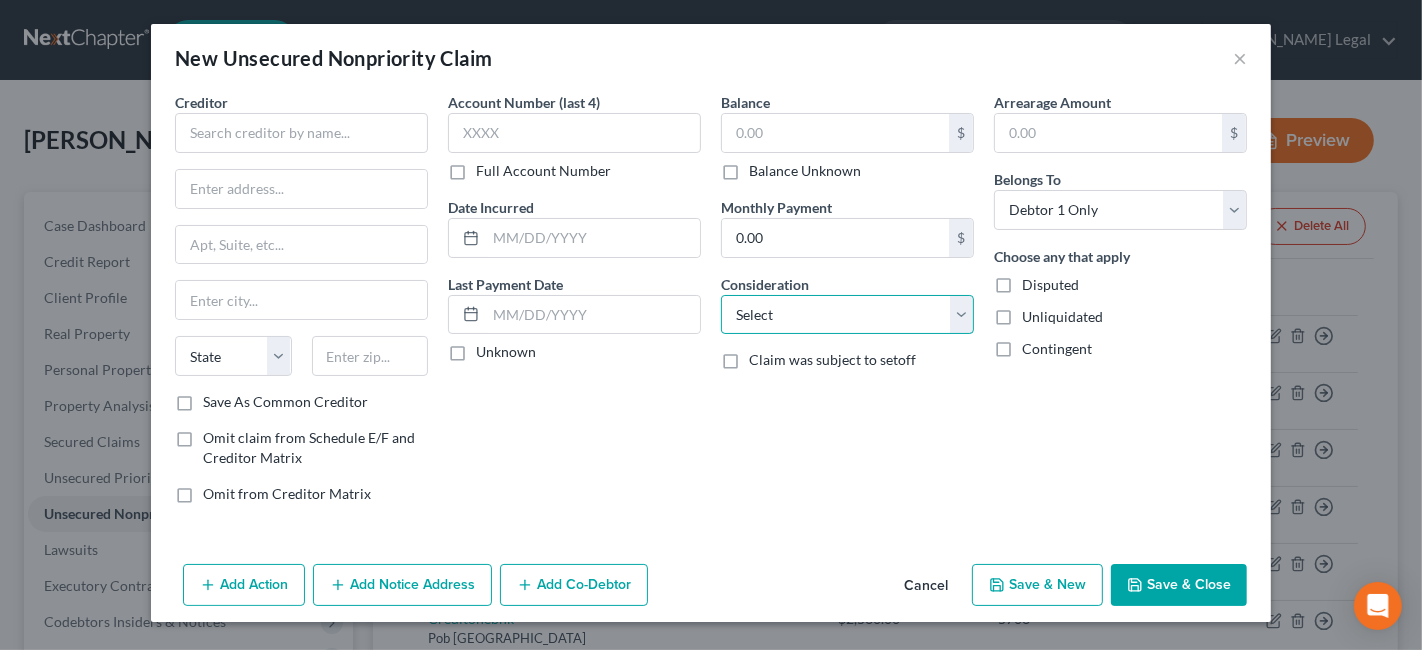 select on "9" 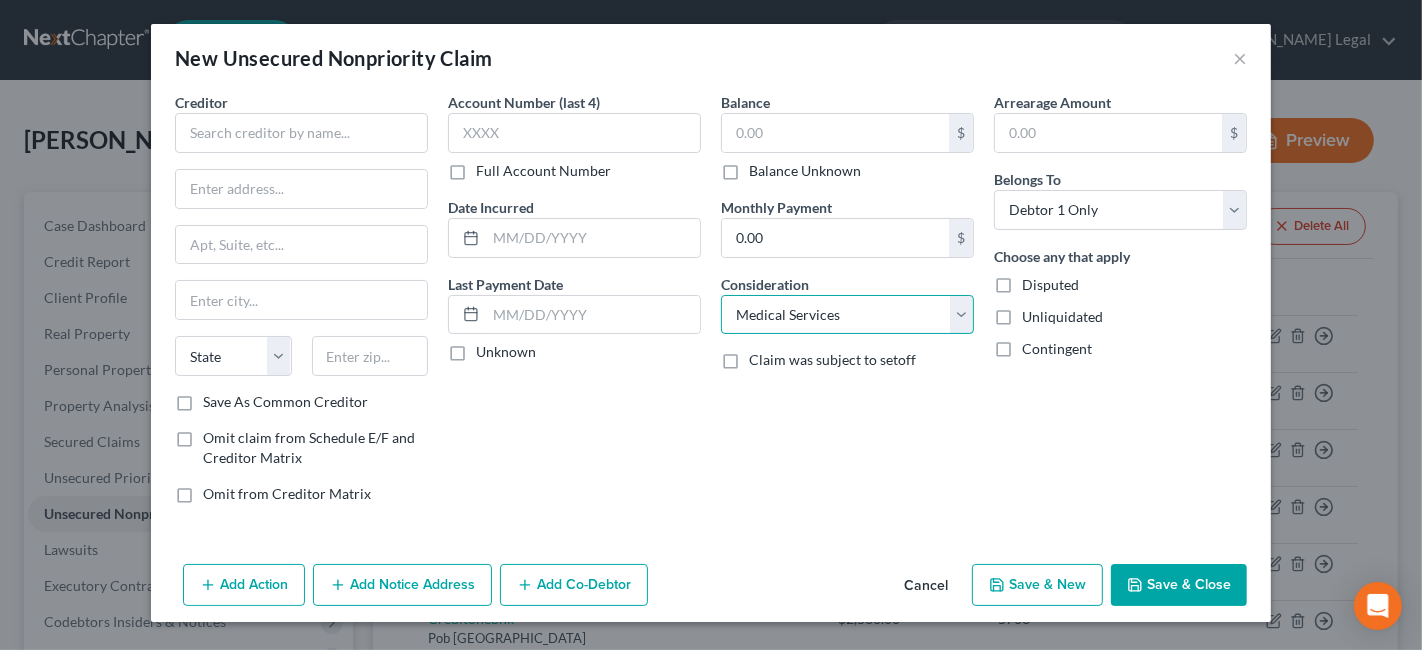 click on "Select Cable / Satellite Services Collection Agency Credit Card Debt Debt Counseling / Attorneys Deficiency Balance Domestic Support Obligations Home / Car Repairs Income Taxes Judgment Liens Medical Services Monies Loaned / Advanced Mortgage Obligation From Divorce Or Separation Obligation To Pensions Other Overdrawn Bank Account Promised To Help Pay Creditors Student Loans Suppliers And Vendors Telephone / Internet Services Utility Services" at bounding box center (847, 315) 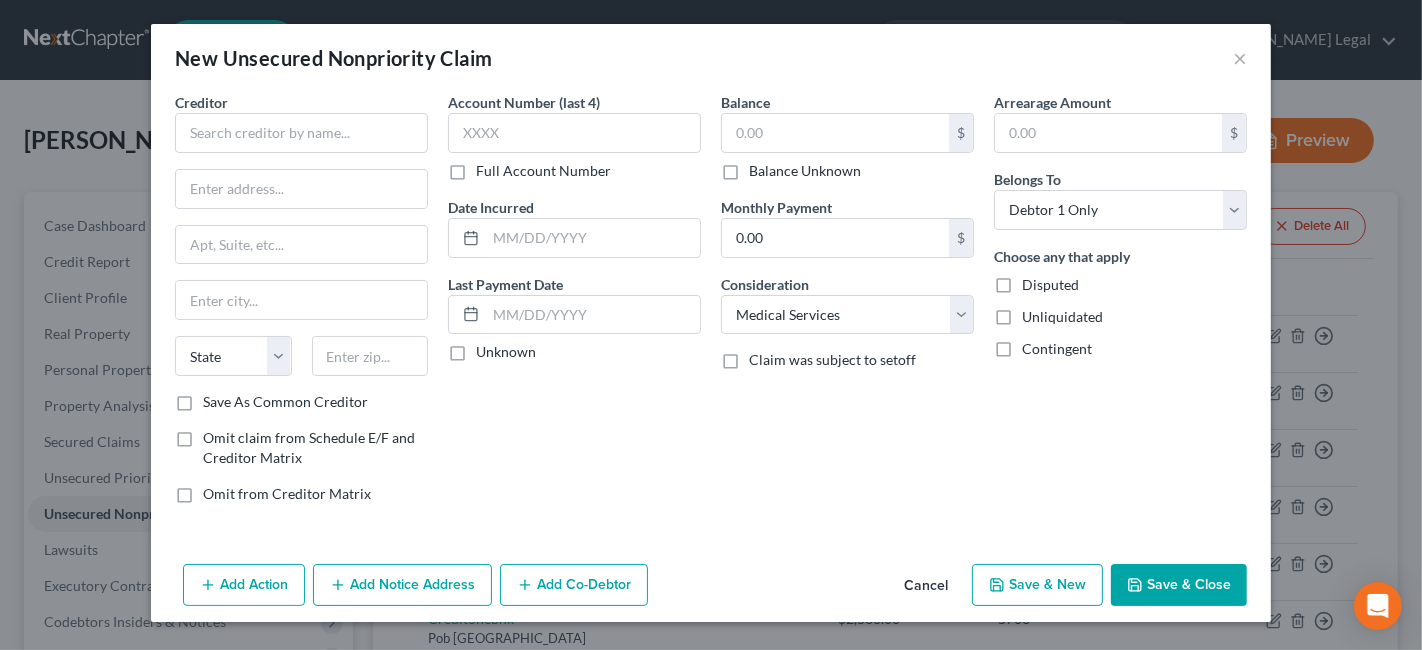 click on "$
Balance Unknown" at bounding box center [847, 147] 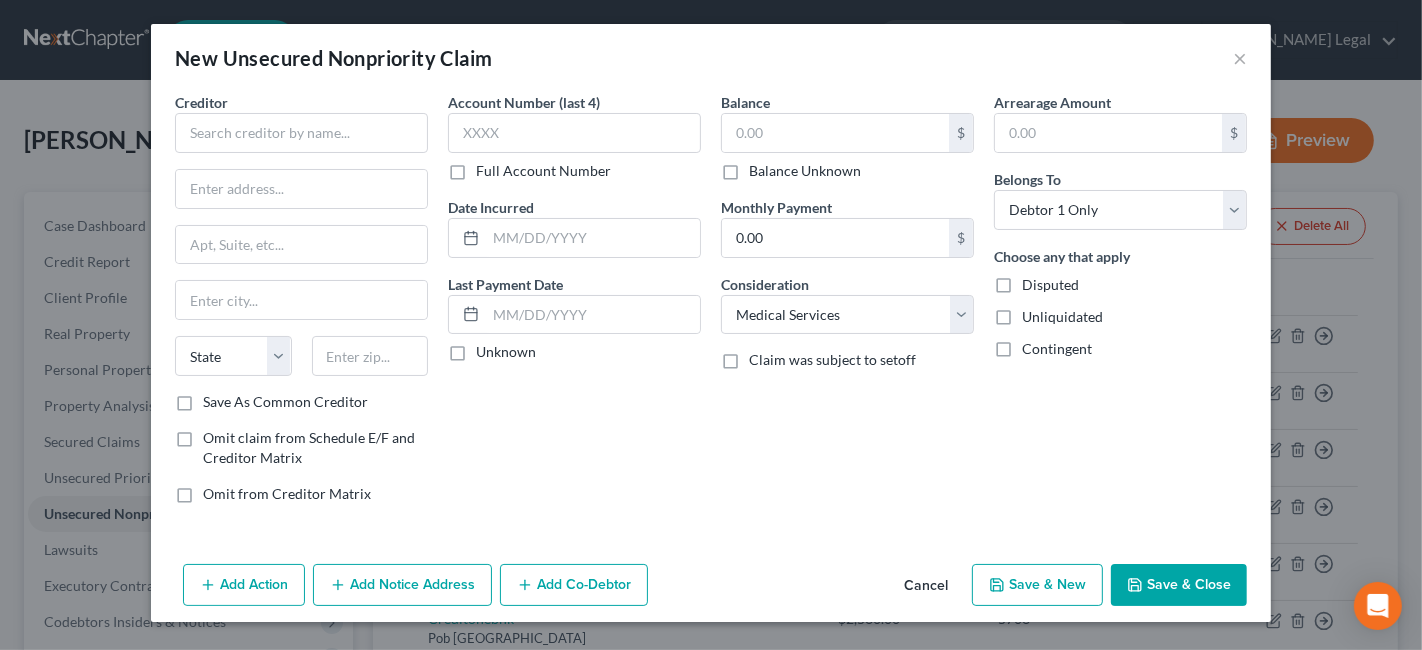click on "Balance Unknown" at bounding box center (763, 167) 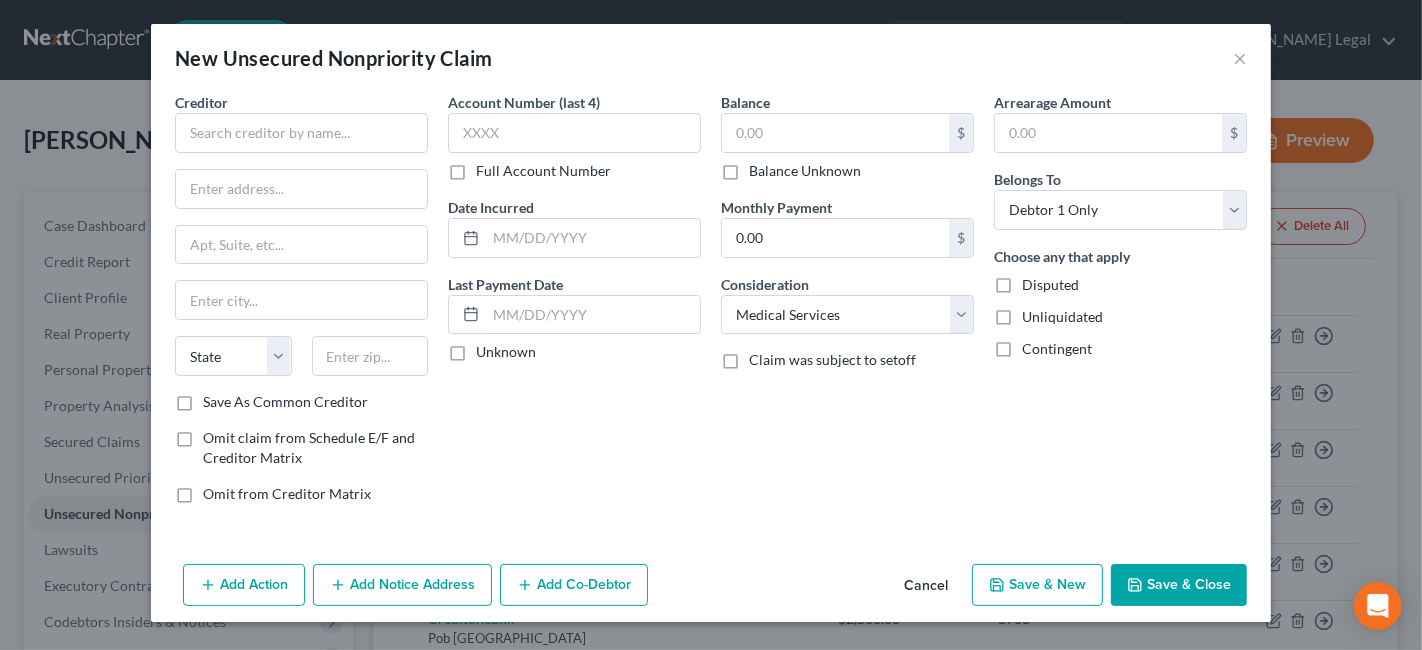 checkbox on "true" 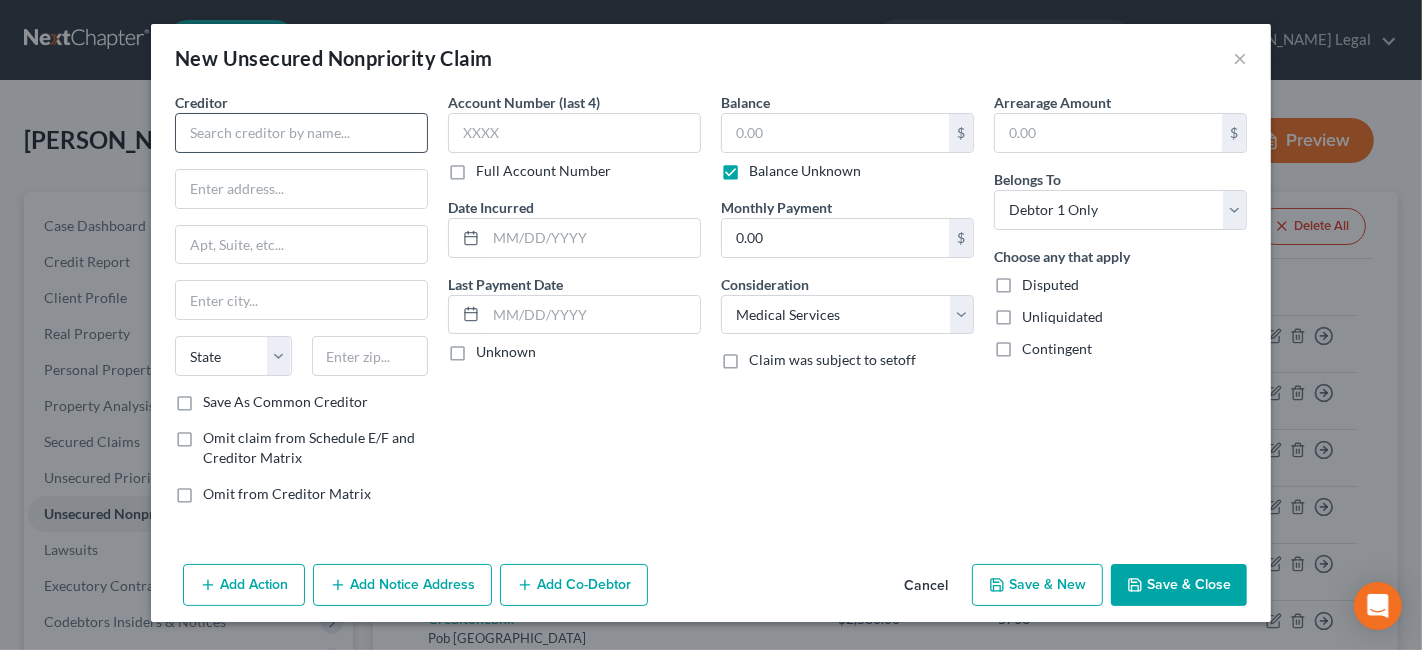 type on "0.00" 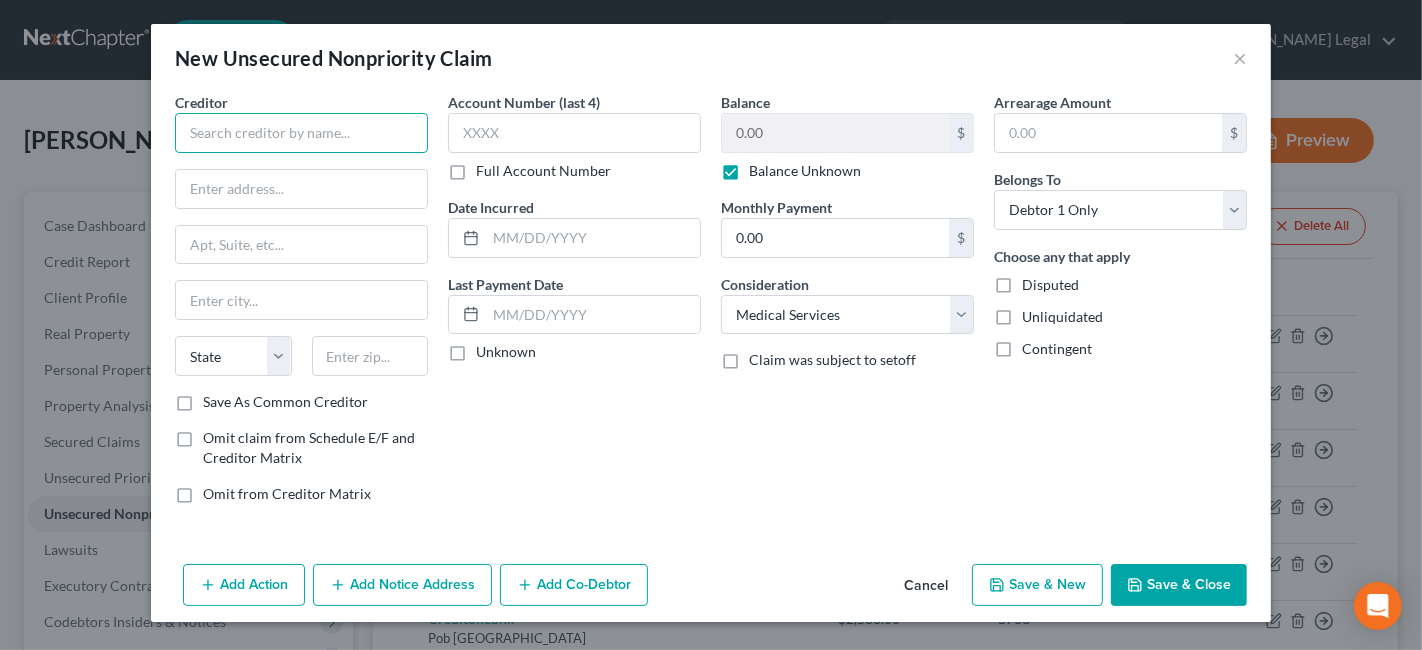 click at bounding box center [301, 133] 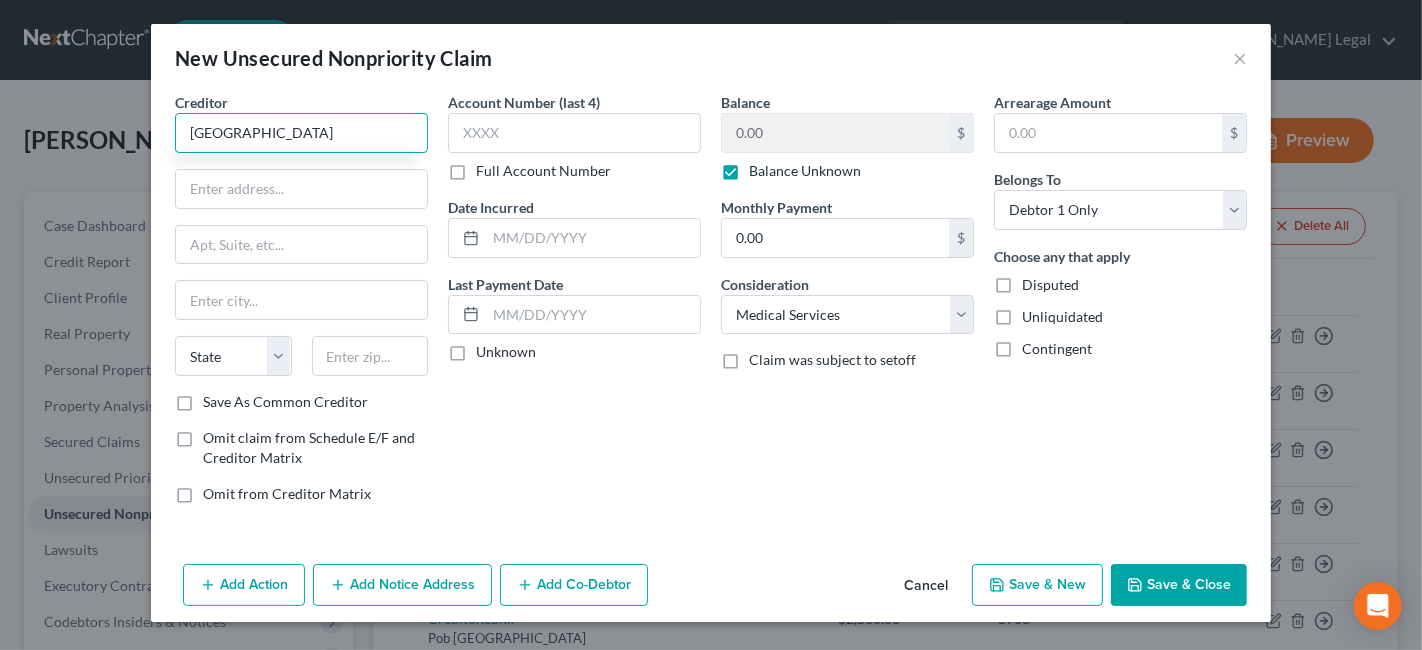 drag, startPoint x: 328, startPoint y: 126, endPoint x: 137, endPoint y: 123, distance: 191.02356 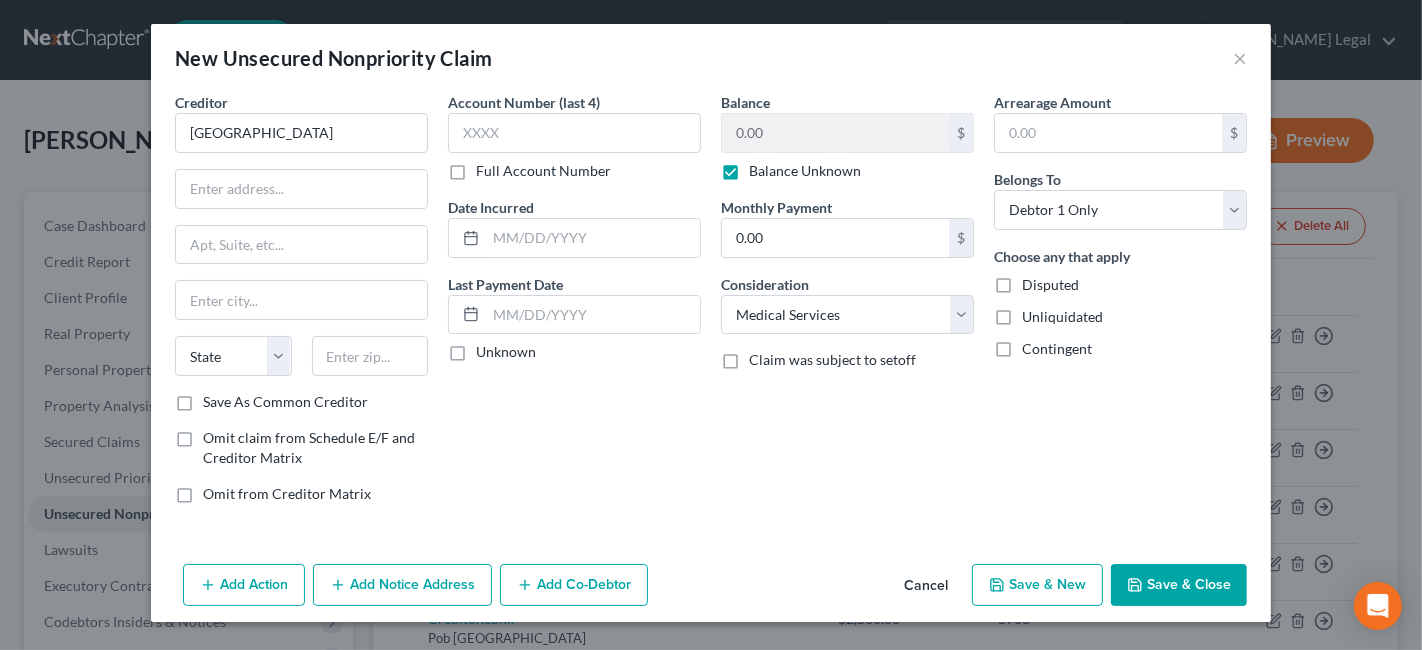 type on "[GEOGRAPHIC_DATA]" 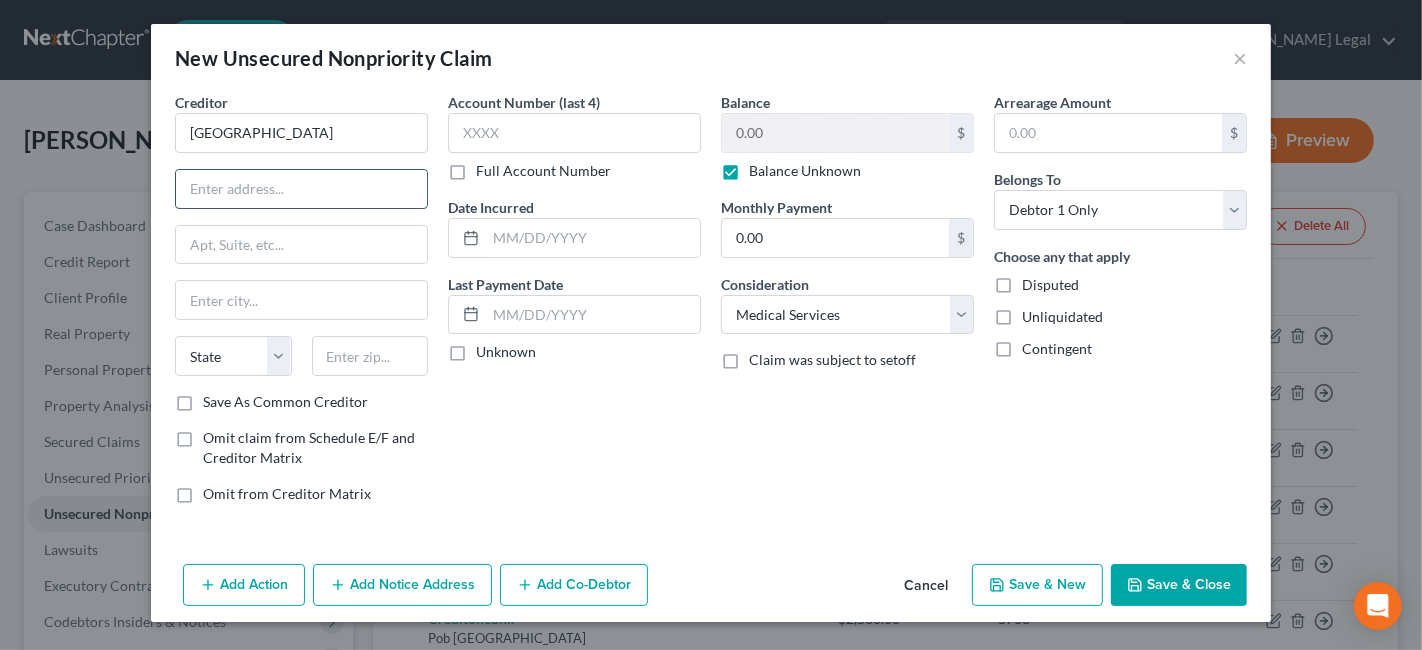 paste on "[STREET_ADDRESS]" 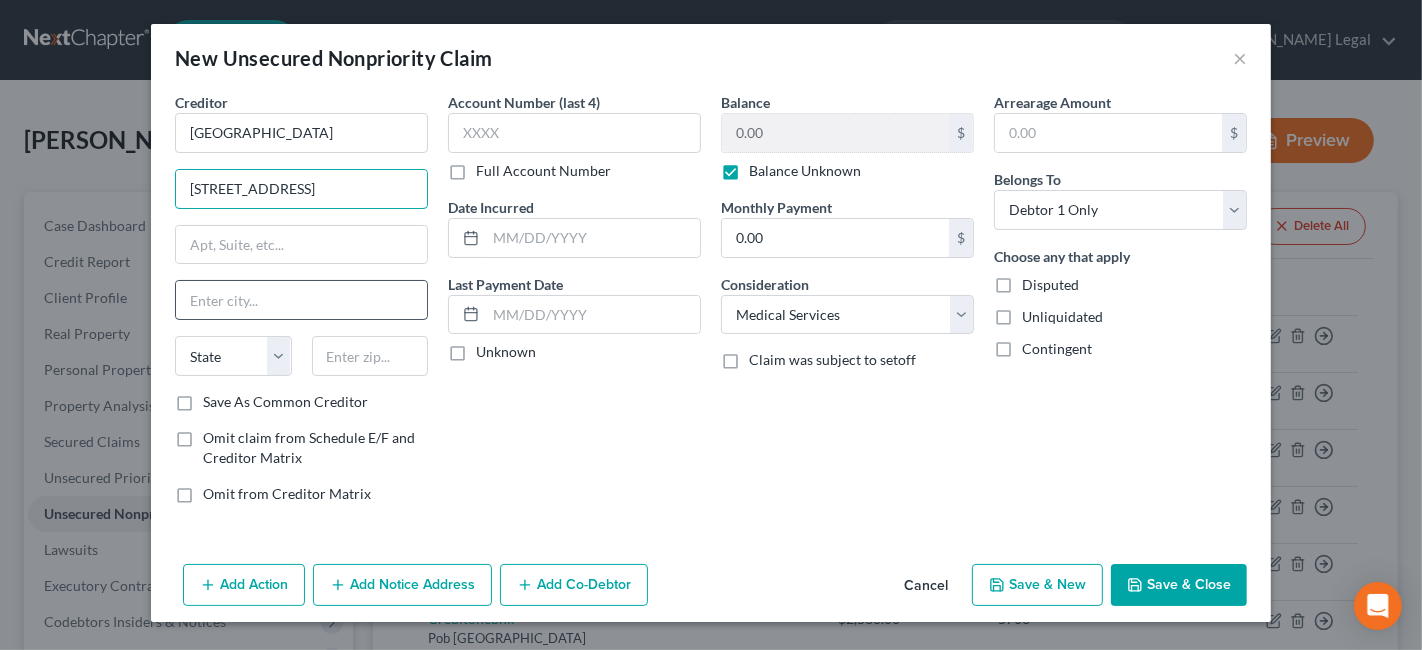 scroll, scrollTop: 0, scrollLeft: 19, axis: horizontal 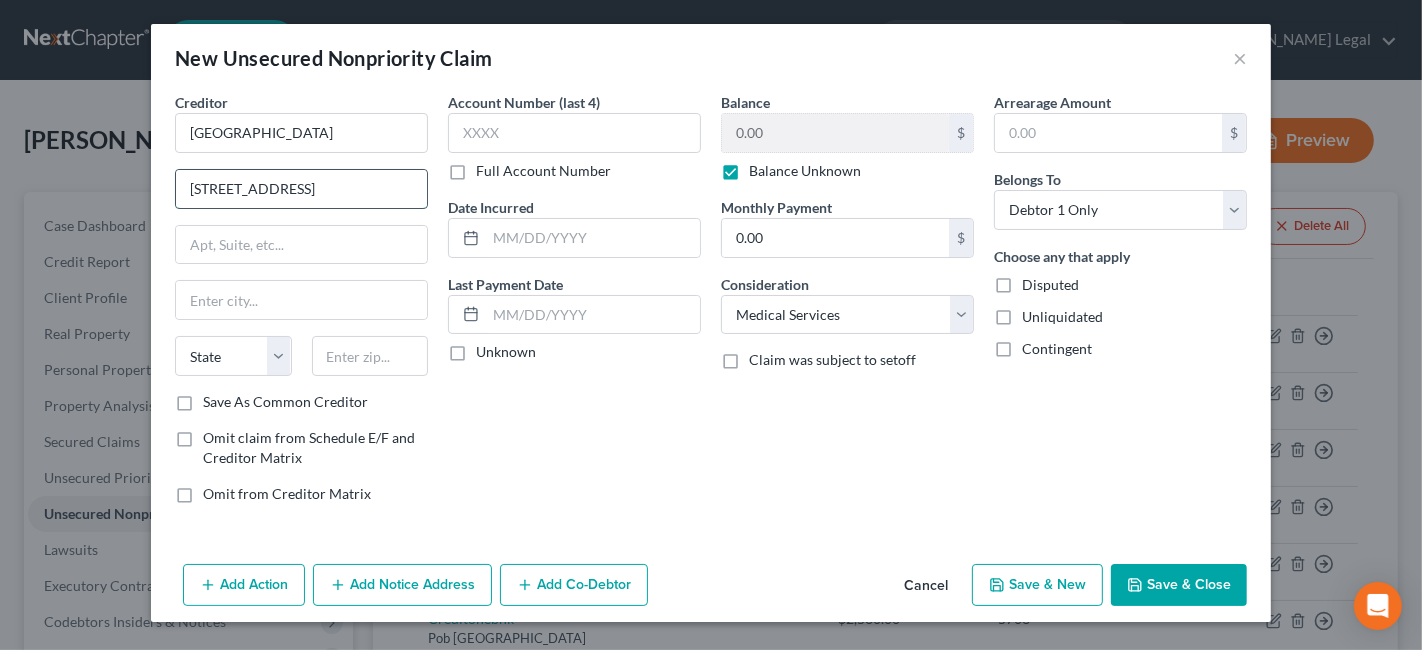 drag, startPoint x: 389, startPoint y: 190, endPoint x: 417, endPoint y: 188, distance: 28.071337 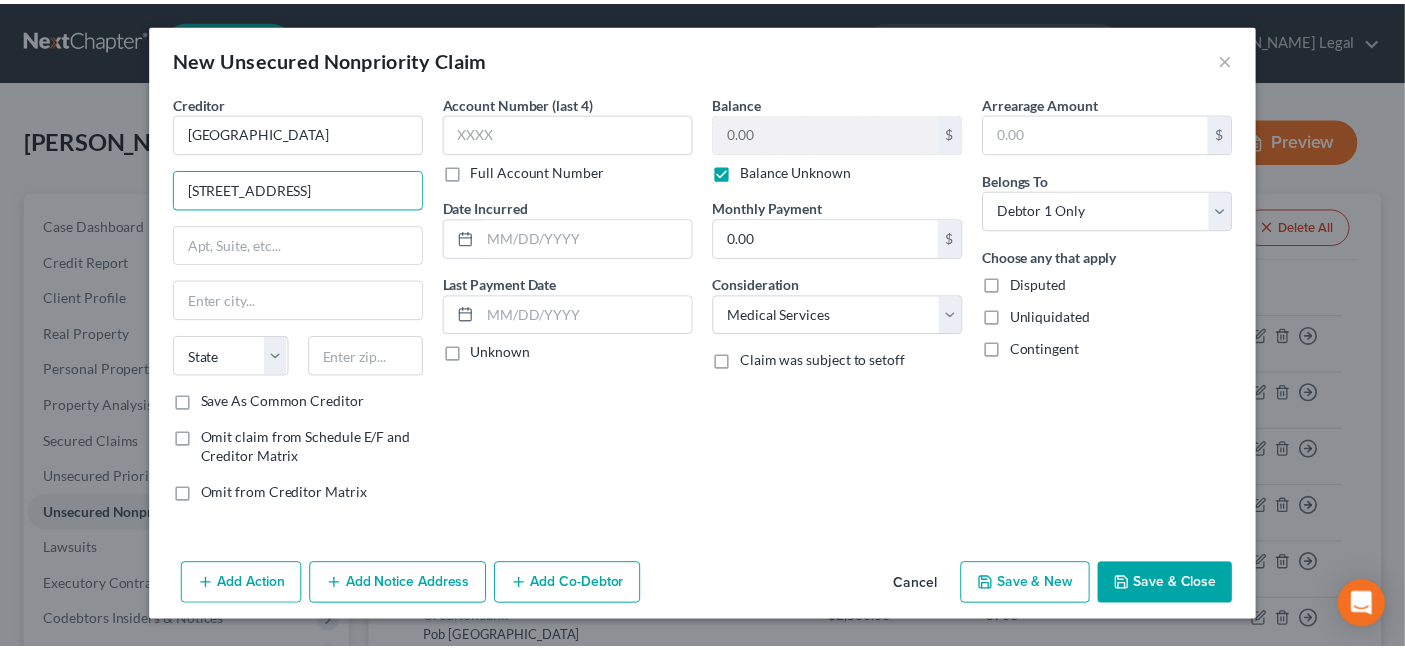 scroll, scrollTop: 0, scrollLeft: 0, axis: both 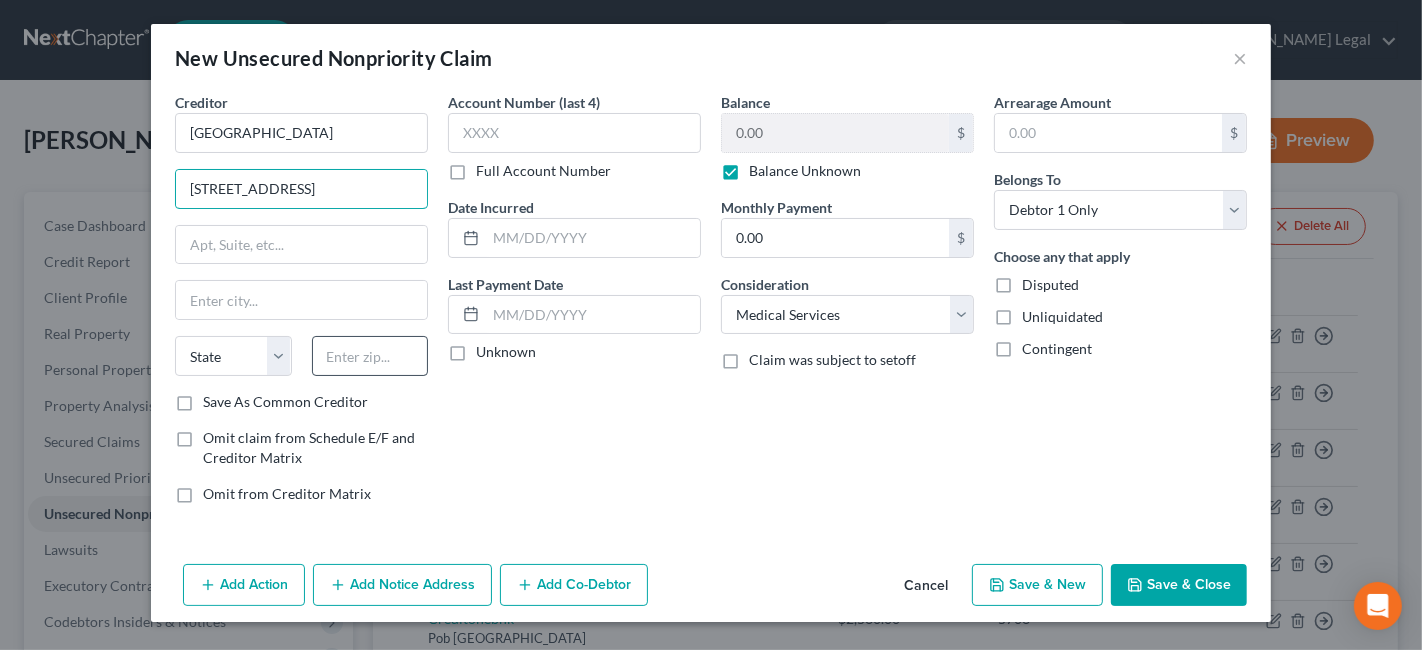 type on "[STREET_ADDRESS]" 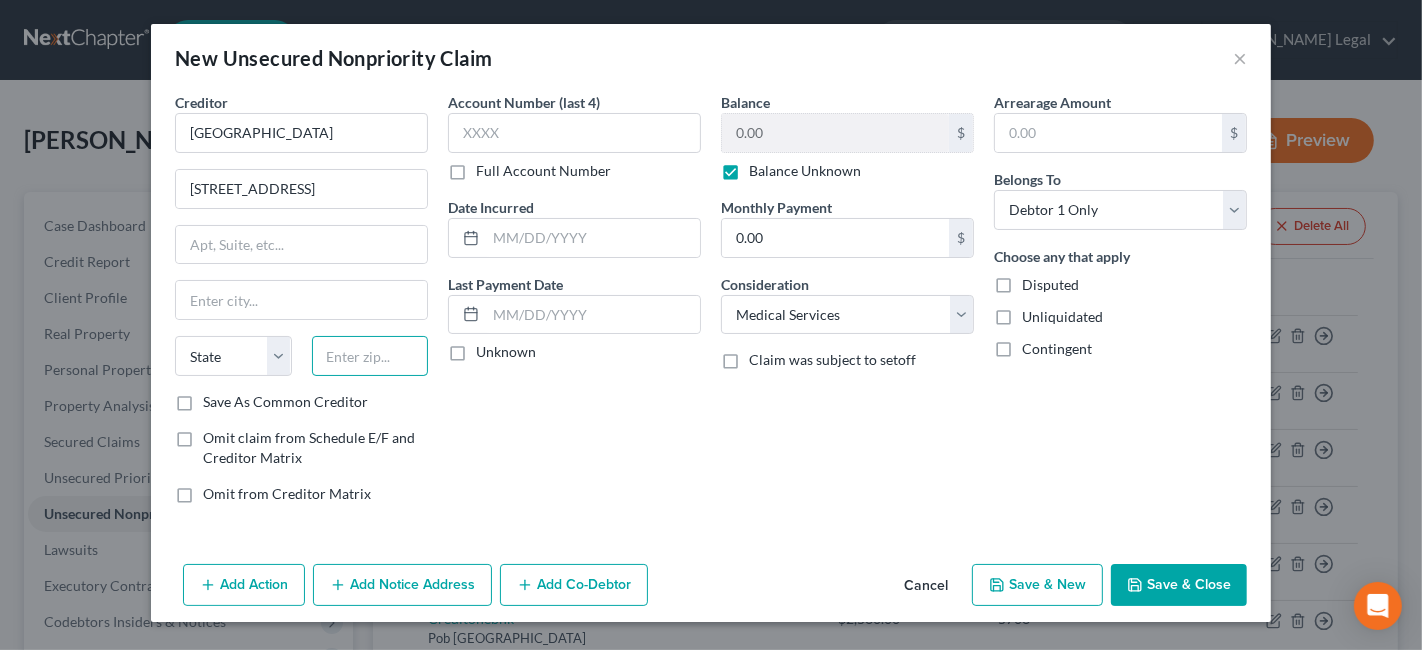 paste on "07047" 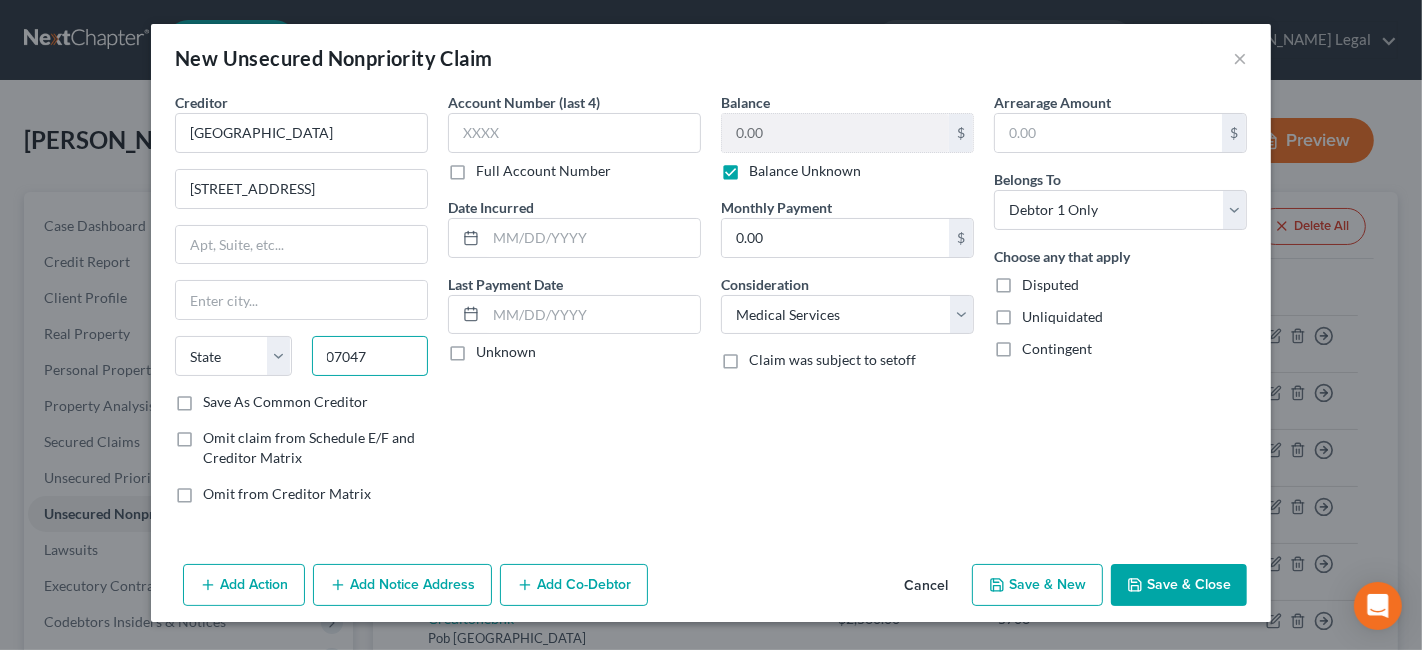 type on "07047" 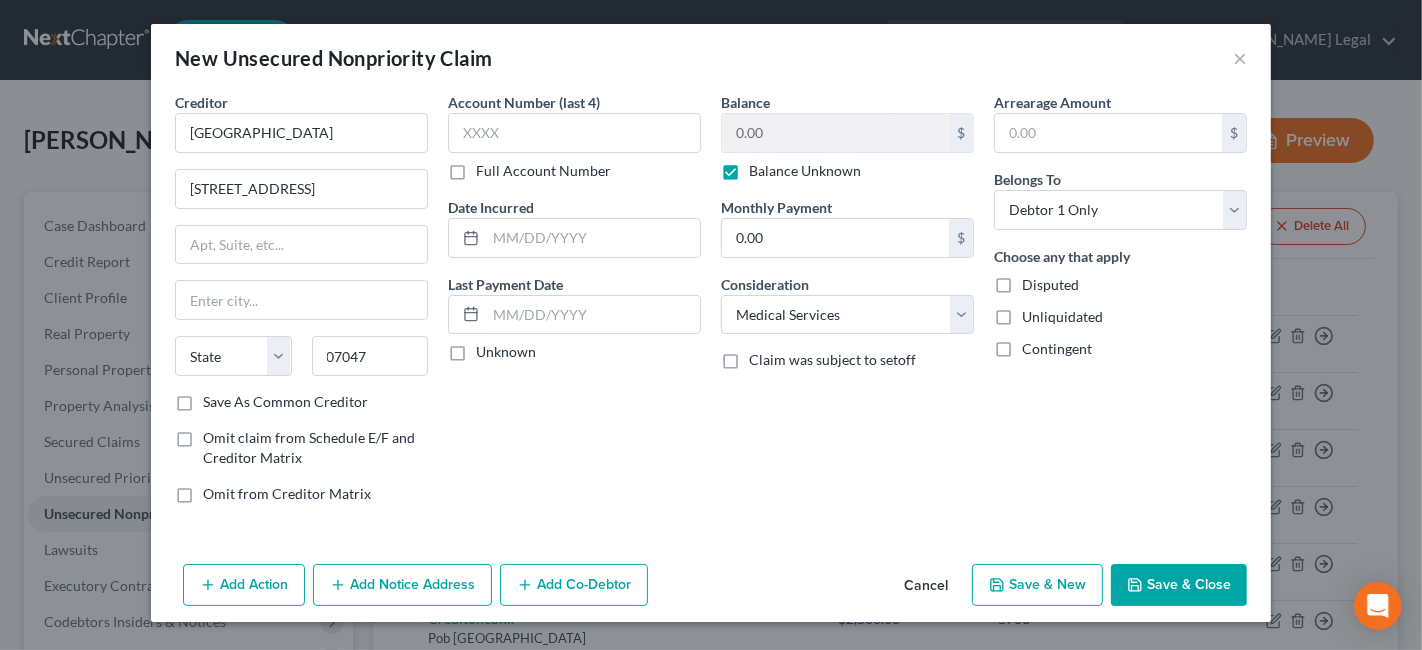 click on "Creditor *    [GEOGRAPHIC_DATA]                      [STREET_ADDRESS] State [US_STATE][GEOGRAPHIC_DATA] [GEOGRAPHIC_DATA] [GEOGRAPHIC_DATA] [GEOGRAPHIC_DATA] CO [GEOGRAPHIC_DATA] DE [GEOGRAPHIC_DATA] [GEOGRAPHIC_DATA] [GEOGRAPHIC_DATA] GU HI ID [GEOGRAPHIC_DATA] IN [GEOGRAPHIC_DATA] [GEOGRAPHIC_DATA] [GEOGRAPHIC_DATA] [GEOGRAPHIC_DATA] MD [GEOGRAPHIC_DATA] [GEOGRAPHIC_DATA] [GEOGRAPHIC_DATA] [GEOGRAPHIC_DATA] [GEOGRAPHIC_DATA] MT [GEOGRAPHIC_DATA] [GEOGRAPHIC_DATA] [GEOGRAPHIC_DATA] [GEOGRAPHIC_DATA] [GEOGRAPHIC_DATA] [GEOGRAPHIC_DATA] [GEOGRAPHIC_DATA] [GEOGRAPHIC_DATA] [GEOGRAPHIC_DATA] [GEOGRAPHIC_DATA] OR [GEOGRAPHIC_DATA] PR RI SC SD [GEOGRAPHIC_DATA] [GEOGRAPHIC_DATA] [GEOGRAPHIC_DATA] VI [GEOGRAPHIC_DATA] [GEOGRAPHIC_DATA] [GEOGRAPHIC_DATA] WV [GEOGRAPHIC_DATA]" at bounding box center [301, 242] 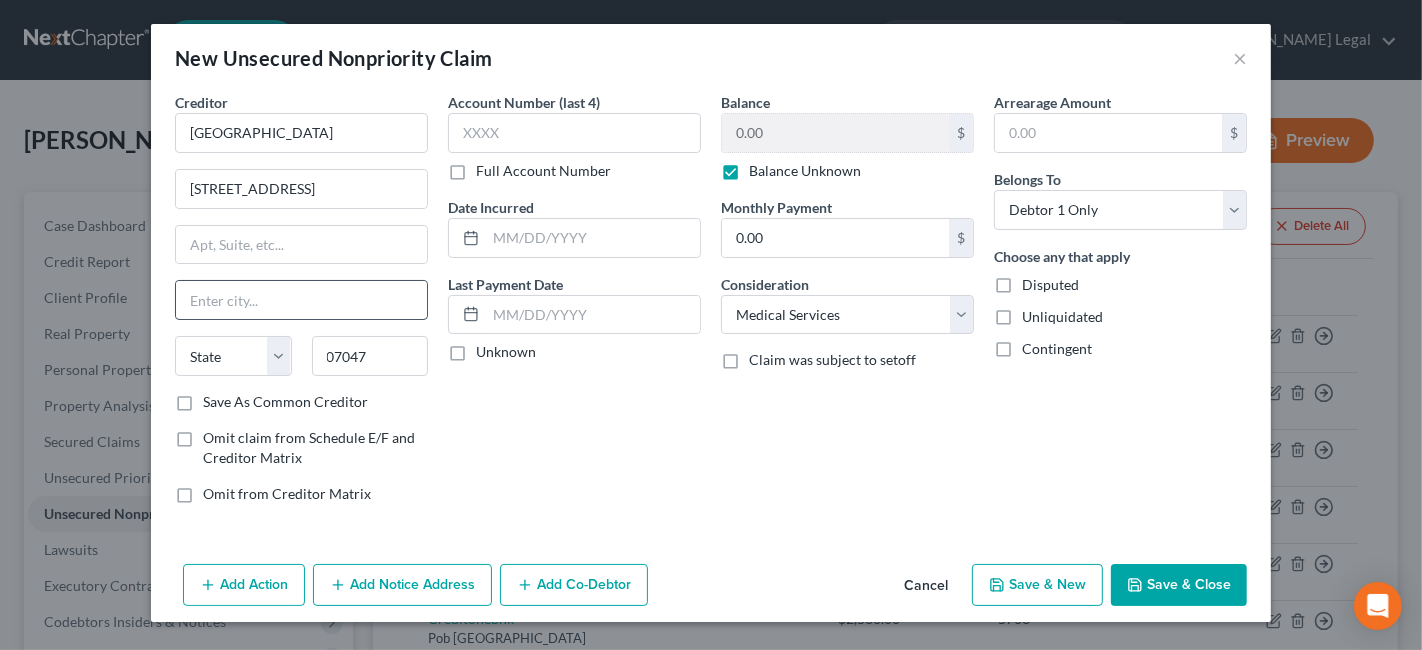 type on "[GEOGRAPHIC_DATA]" 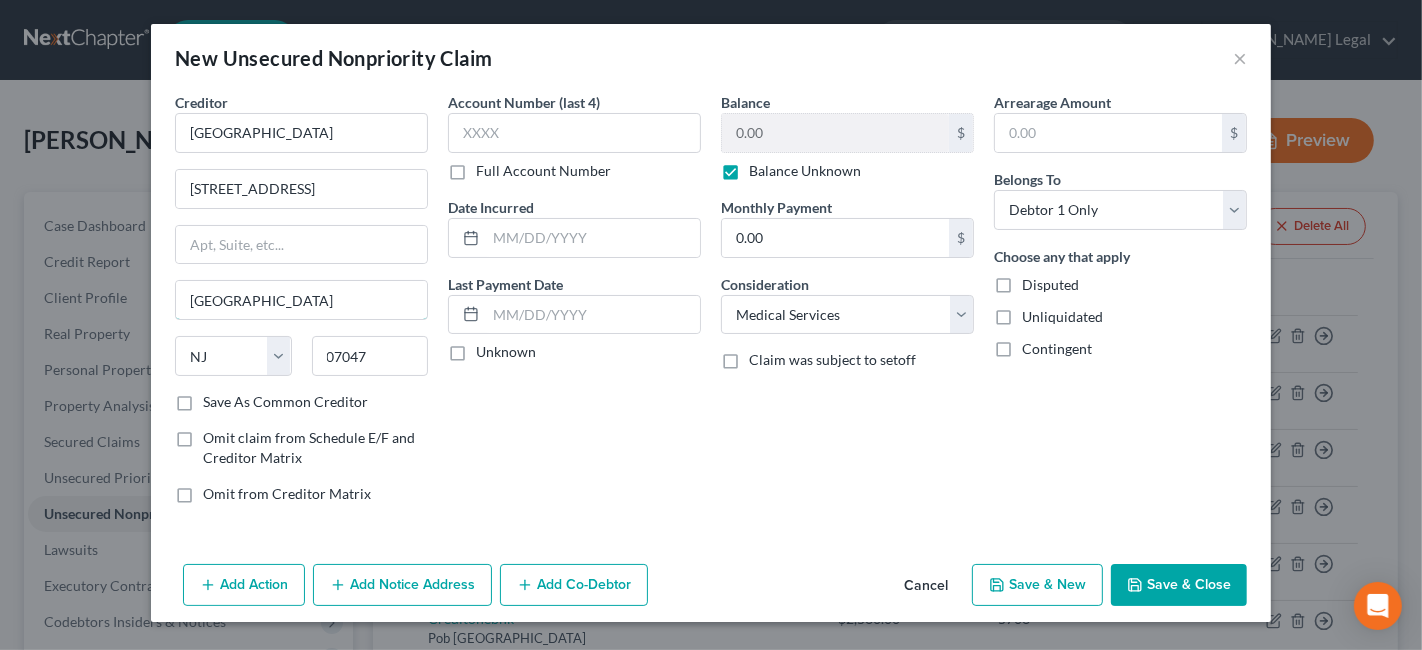 click on "[GEOGRAPHIC_DATA]" at bounding box center (301, 300) 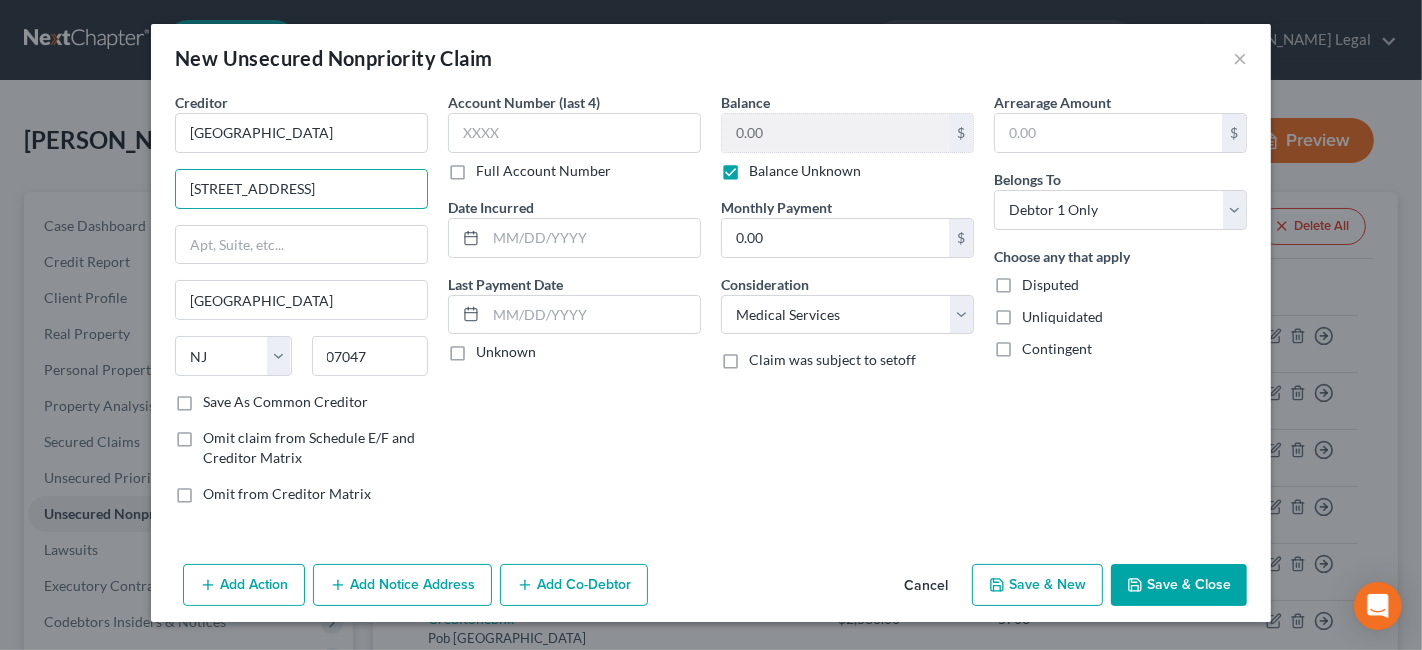 drag, startPoint x: 414, startPoint y: 195, endPoint x: 337, endPoint y: 218, distance: 80.36168 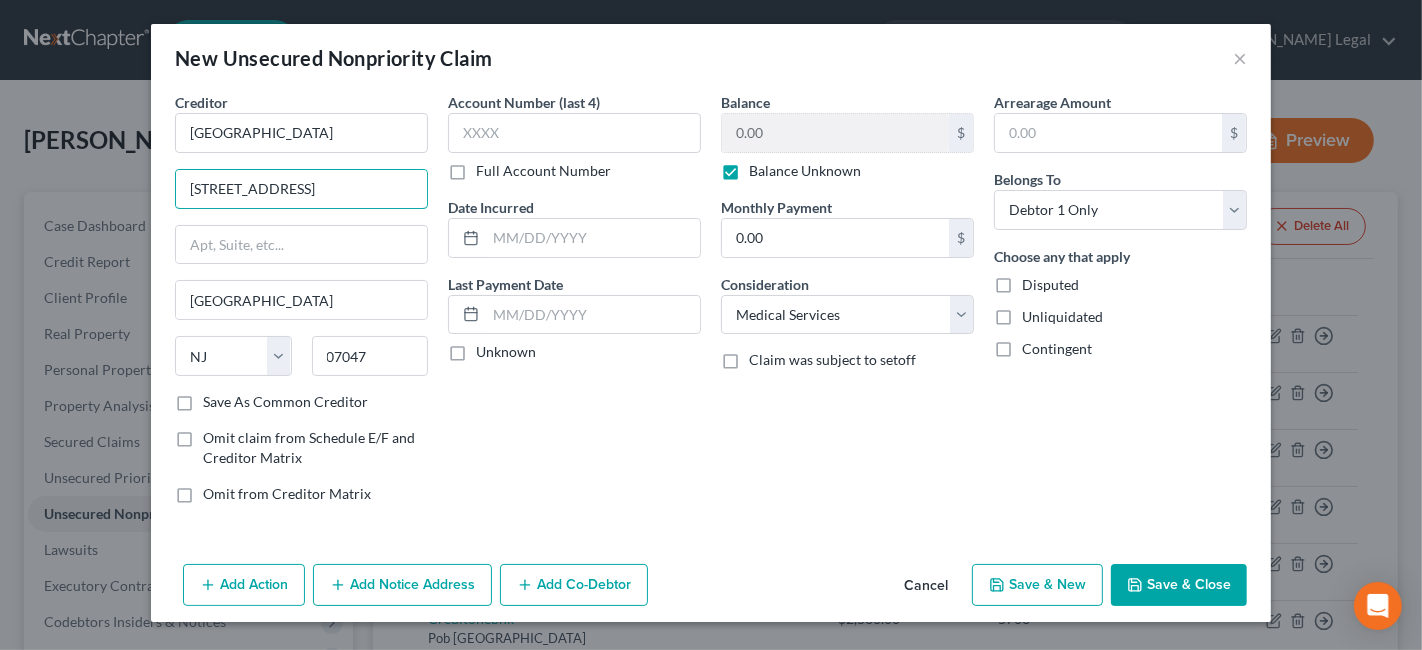click on "[STREET_ADDRESS]" at bounding box center (301, 189) 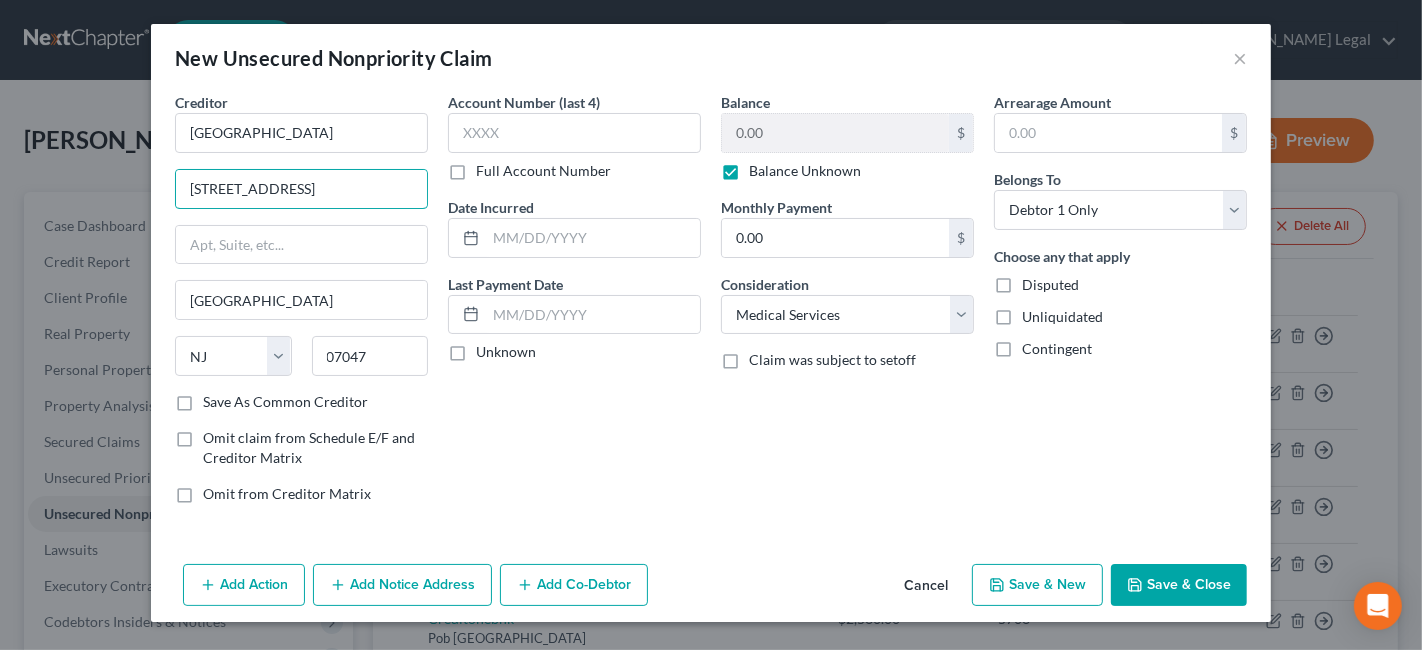 type on "[STREET_ADDRESS]" 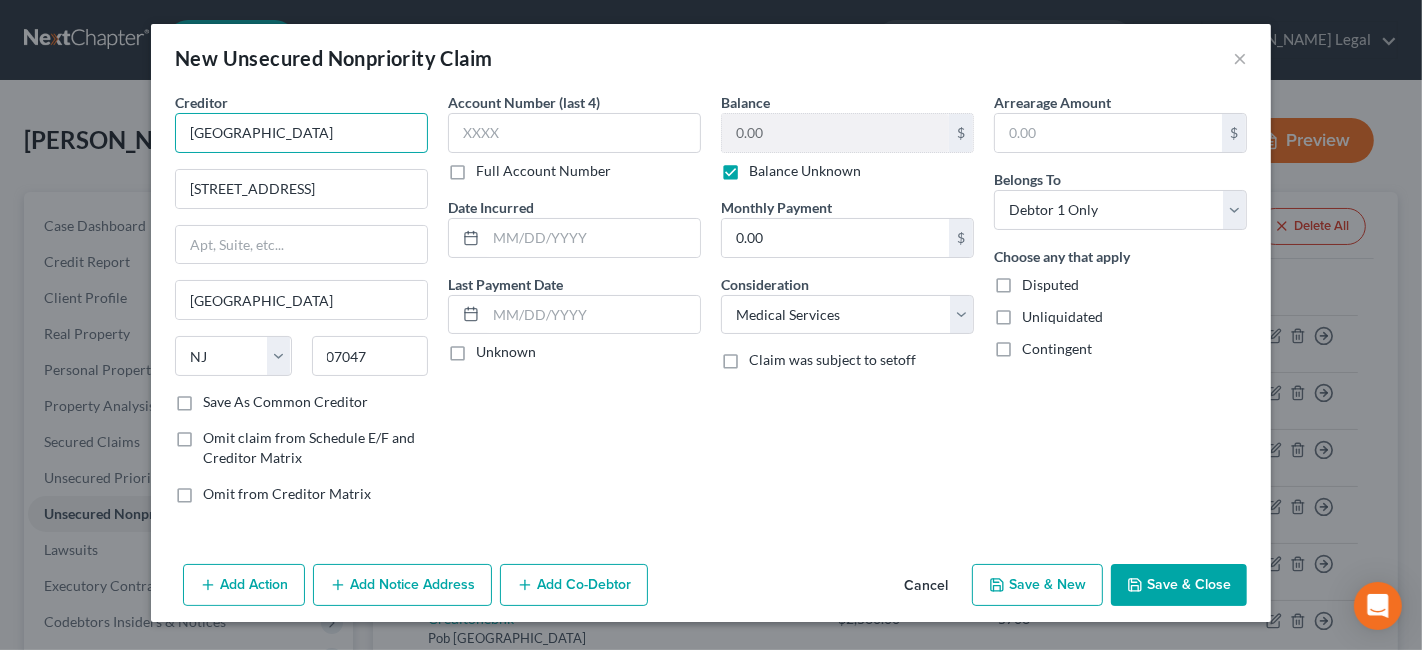 drag, startPoint x: 337, startPoint y: 125, endPoint x: 126, endPoint y: 120, distance: 211.05923 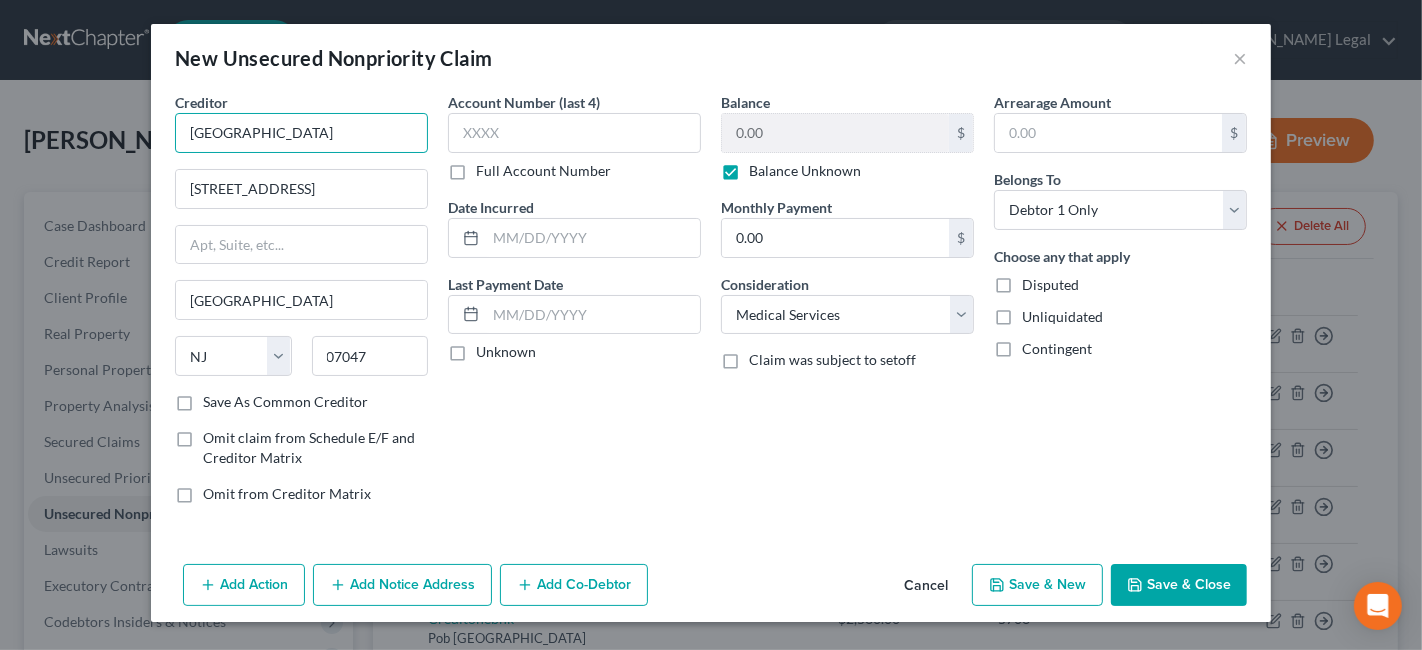 click on "New Unsecured Nonpriority Claim  × Creditor *    [GEOGRAPHIC_DATA]                      [STREET_ADDRESS] [US_STATE][GEOGRAPHIC_DATA] [GEOGRAPHIC_DATA] [GEOGRAPHIC_DATA] CO [GEOGRAPHIC_DATA] DE [GEOGRAPHIC_DATA] [GEOGRAPHIC_DATA] [GEOGRAPHIC_DATA] GU HI ID [GEOGRAPHIC_DATA] IN [GEOGRAPHIC_DATA] [GEOGRAPHIC_DATA] [GEOGRAPHIC_DATA] [GEOGRAPHIC_DATA] MD [GEOGRAPHIC_DATA] [GEOGRAPHIC_DATA] [GEOGRAPHIC_DATA] [GEOGRAPHIC_DATA] [GEOGRAPHIC_DATA] MT [GEOGRAPHIC_DATA] [GEOGRAPHIC_DATA] [GEOGRAPHIC_DATA] [GEOGRAPHIC_DATA] [GEOGRAPHIC_DATA] [GEOGRAPHIC_DATA] [GEOGRAPHIC_DATA] [GEOGRAPHIC_DATA] [GEOGRAPHIC_DATA] [GEOGRAPHIC_DATA] OR [GEOGRAPHIC_DATA] PR RI SC SD [GEOGRAPHIC_DATA] [GEOGRAPHIC_DATA] [GEOGRAPHIC_DATA] VI [GEOGRAPHIC_DATA] [GEOGRAPHIC_DATA] [GEOGRAPHIC_DATA] WV [GEOGRAPHIC_DATA] WY 07047 Save As Common Creditor Omit claim from Schedule E/F and Creditor Matrix Omit from Creditor Matrix
Account Number (last 4)
Full Account Number
Date Incurred         Last Payment Date         Unknown Balance
0.00 $
Balance Unknown
Balance Undetermined
0.00 $
Balance Unknown
Monthly Payment 0.00 $ Consideration Select Cable / Satellite Services Collection Agency Credit Card Debt Debt Counseling / Attorneys Deficiency Balance Domestic Support Obligations Home / Car Repairs Income Taxes Judgment Liens Medical Services Monies Loaned / Advanced Mortgage Obligation To Pensions $ *" at bounding box center (711, 325) 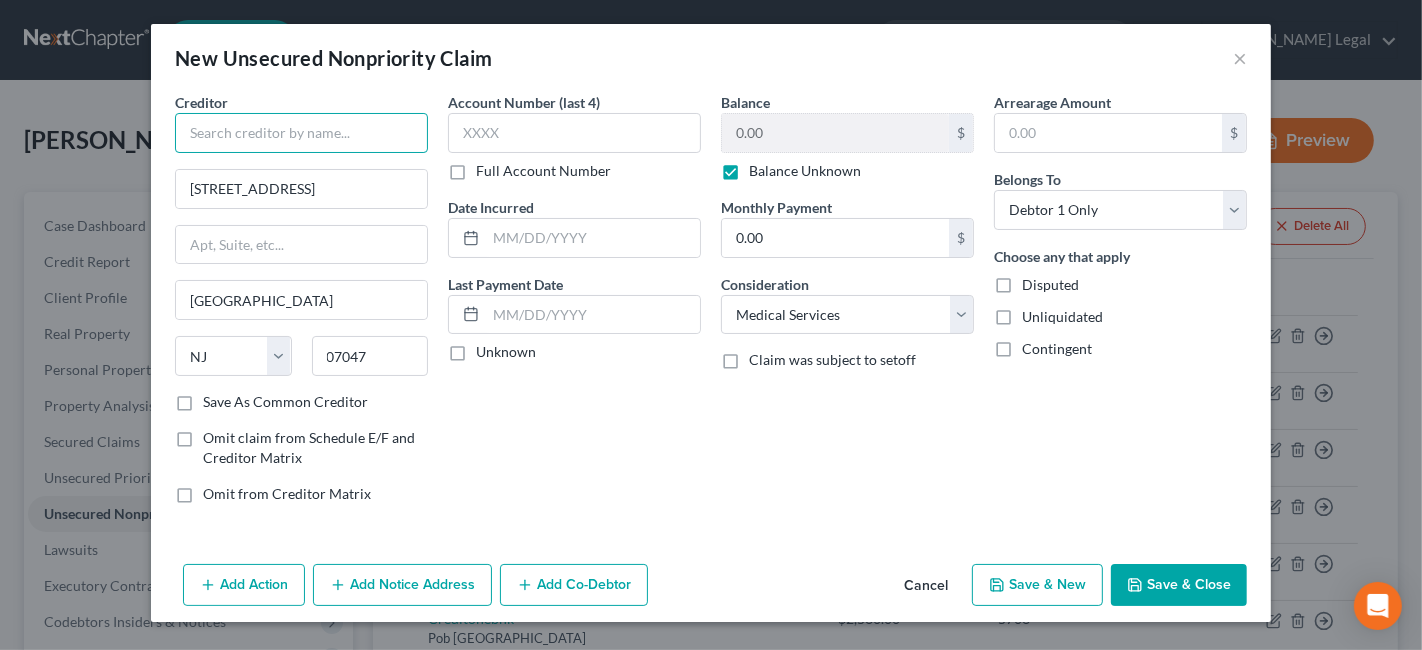 paste on "[GEOGRAPHIC_DATA]" 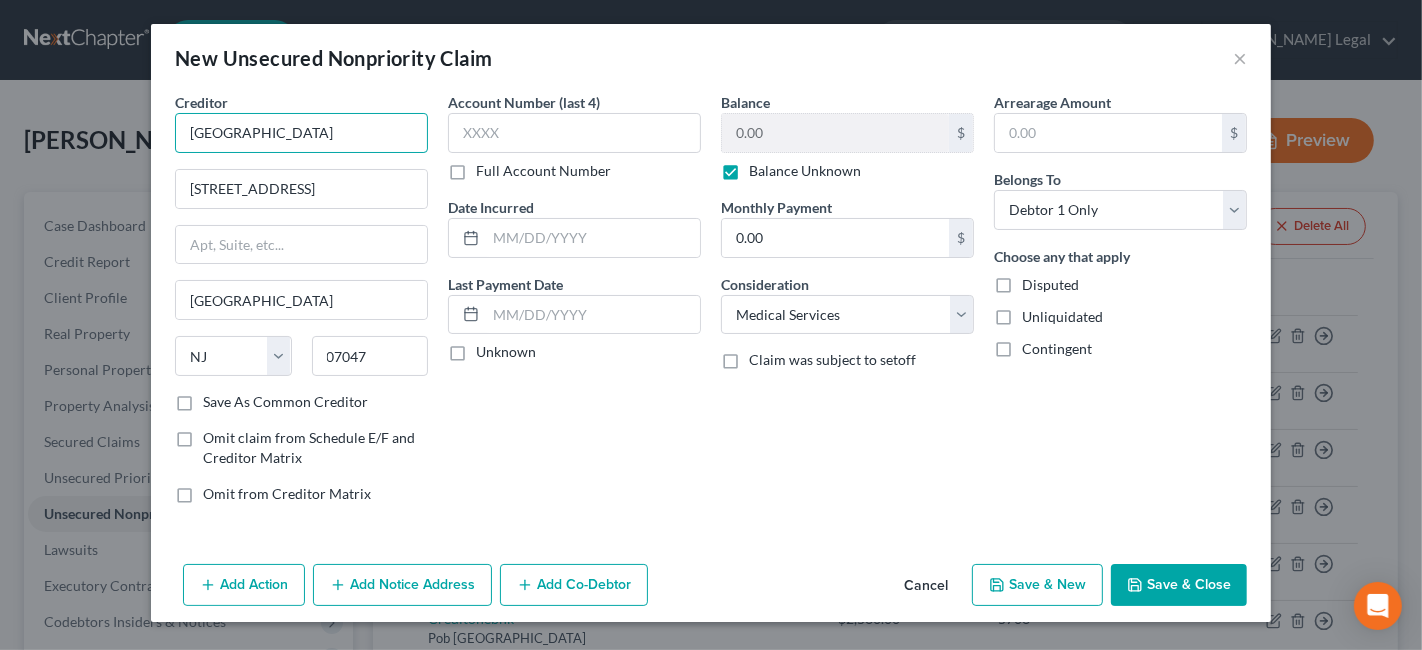 type on "[GEOGRAPHIC_DATA]" 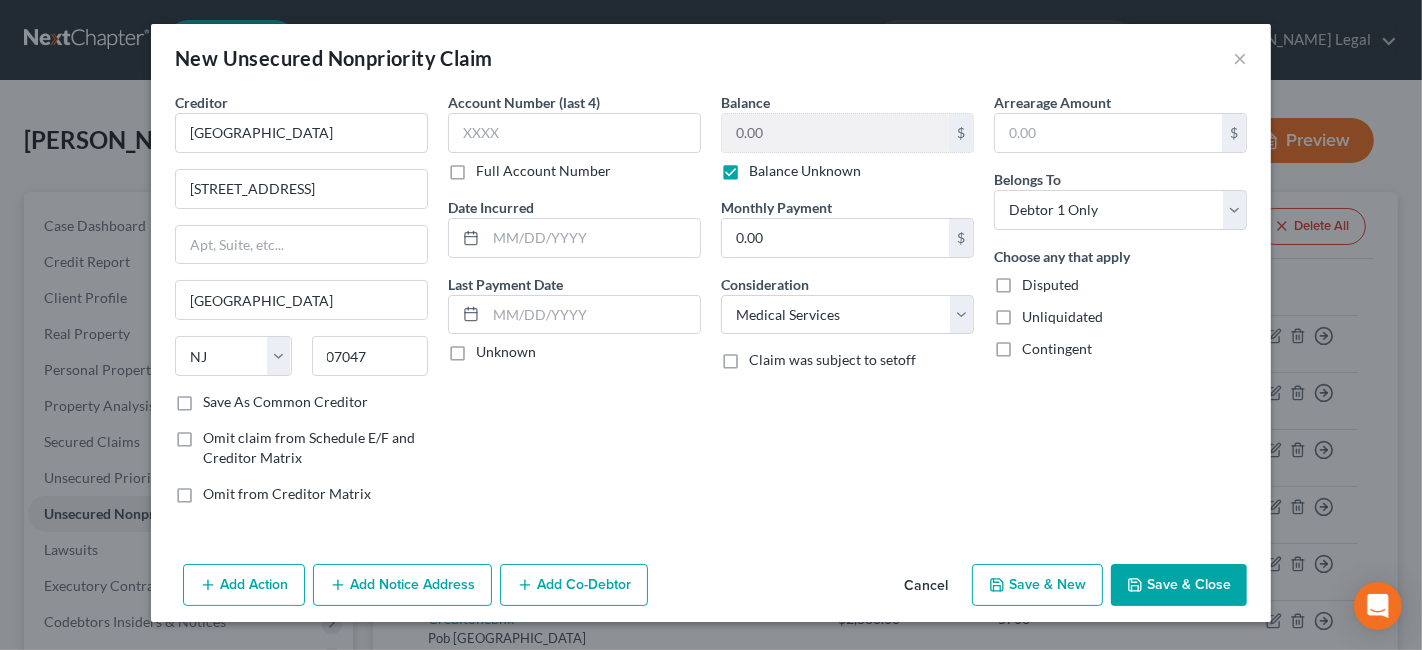 click on "Save & Close" at bounding box center (1179, 585) 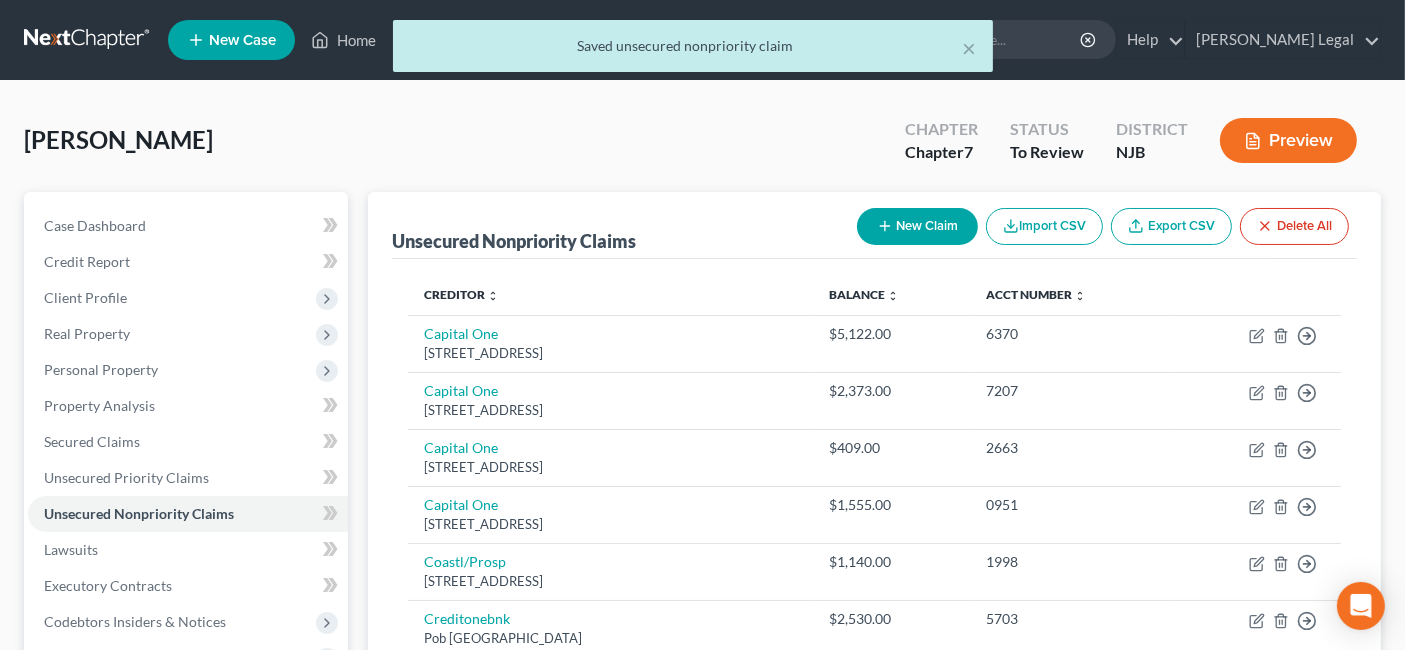 click on "New Claim" at bounding box center [917, 226] 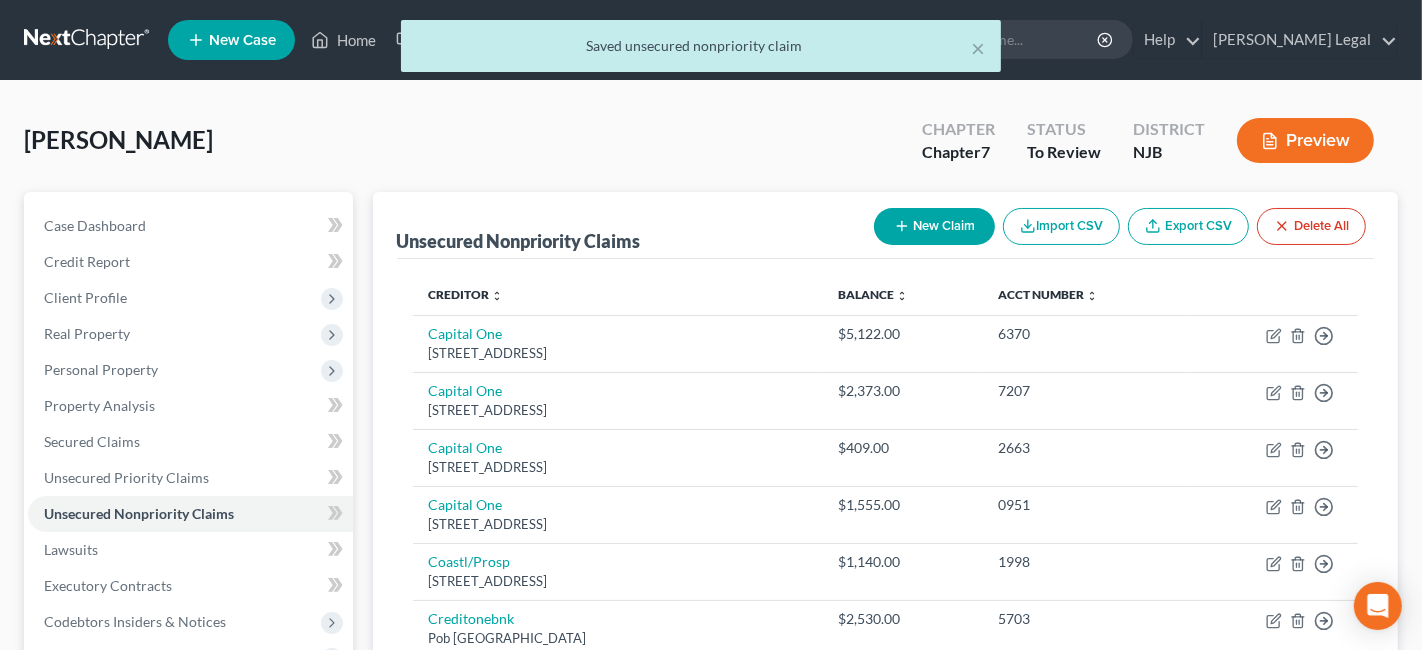 select on "0" 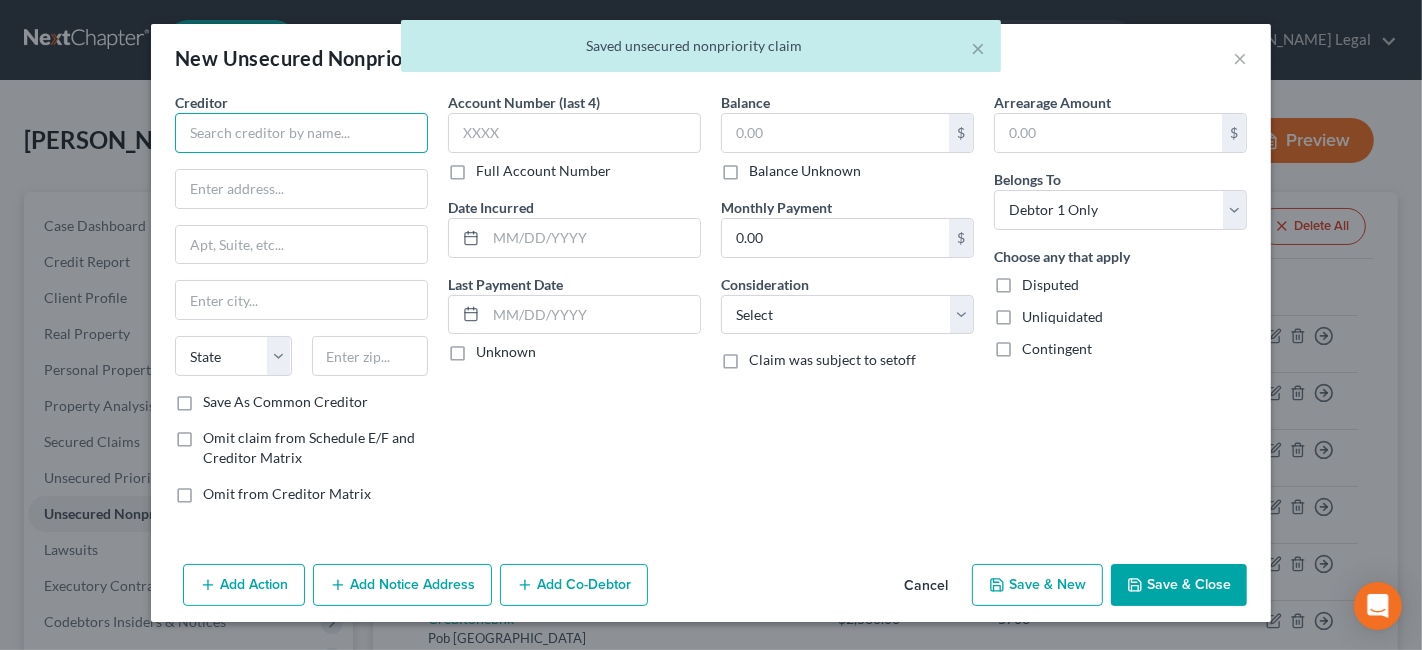 click at bounding box center [301, 133] 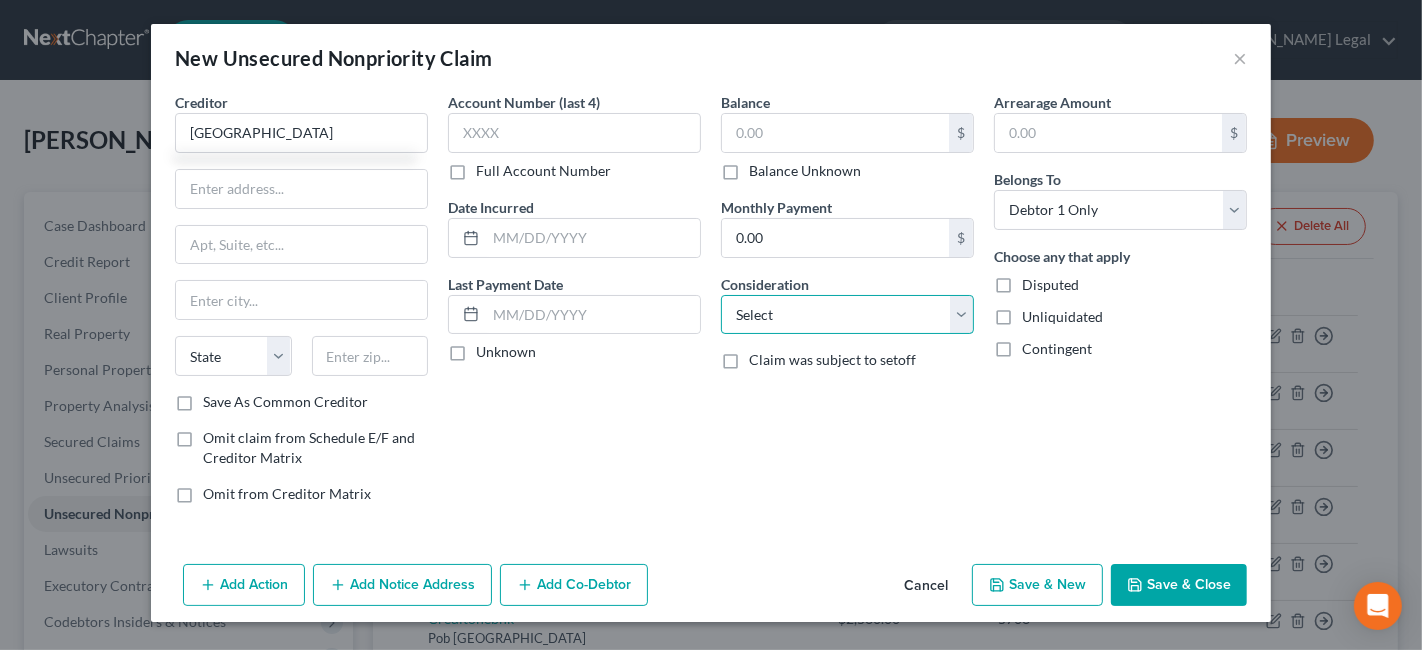 click on "Select Cable / Satellite Services Collection Agency Credit Card Debt Debt Counseling / Attorneys Deficiency Balance Domestic Support Obligations Home / Car Repairs Income Taxes Judgment Liens Medical Services Monies Loaned / Advanced Mortgage Obligation From Divorce Or Separation Obligation To Pensions Other Overdrawn Bank Account Promised To Help Pay Creditors Student Loans Suppliers And Vendors Telephone / Internet Services Utility Services" at bounding box center [847, 315] 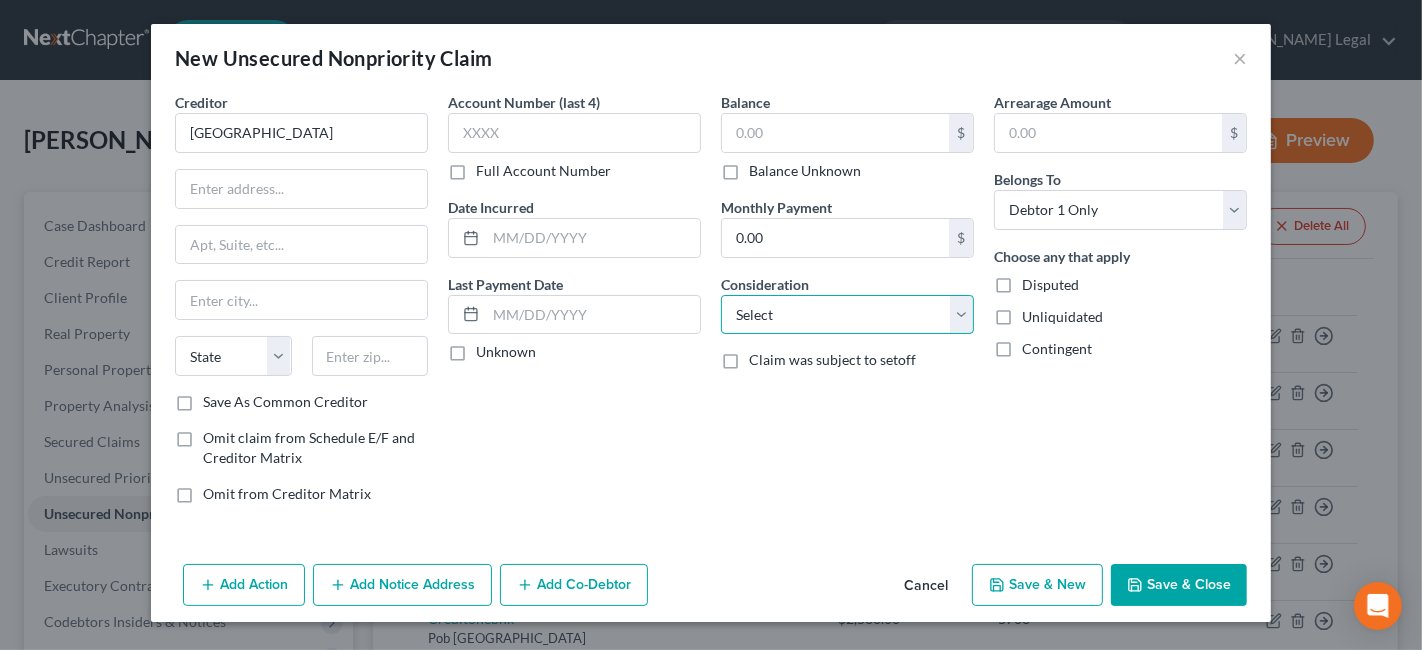 type on "[GEOGRAPHIC_DATA]" 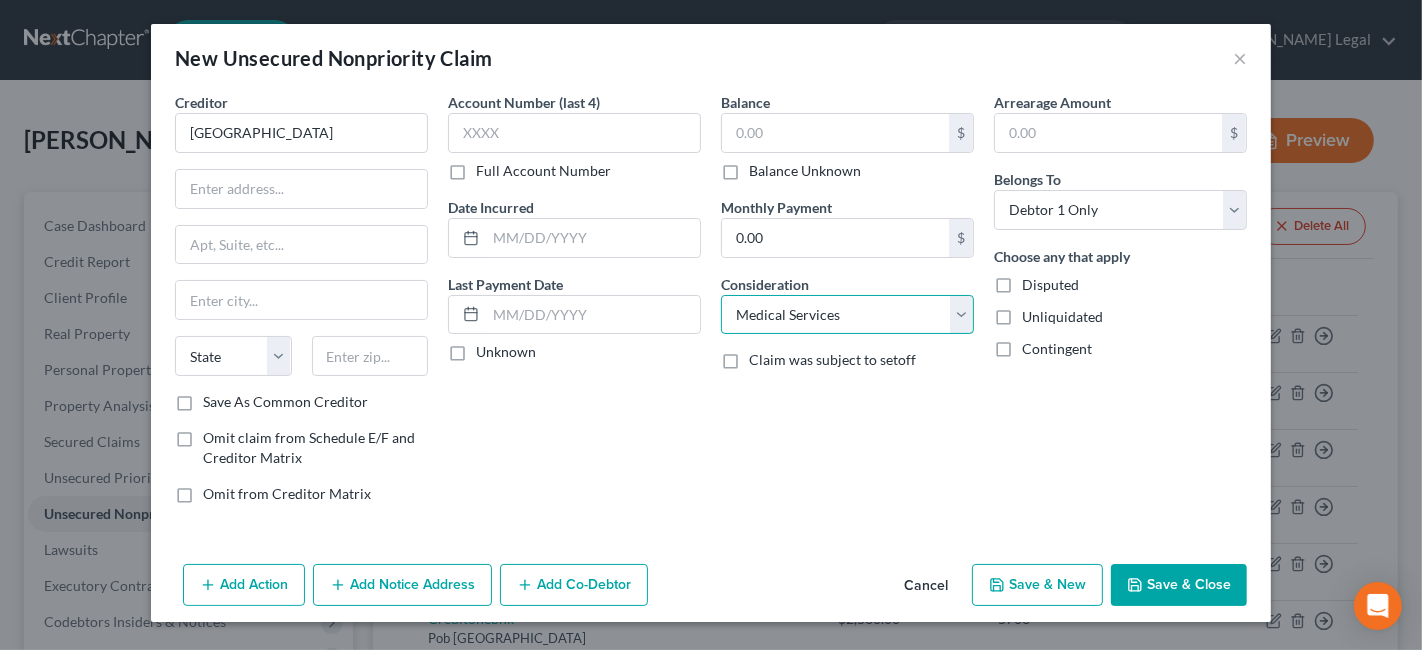 click on "Select Cable / Satellite Services Collection Agency Credit Card Debt Debt Counseling / Attorneys Deficiency Balance Domestic Support Obligations Home / Car Repairs Income Taxes Judgment Liens Medical Services Monies Loaned / Advanced Mortgage Obligation From Divorce Or Separation Obligation To Pensions Other Overdrawn Bank Account Promised To Help Pay Creditors Student Loans Suppliers And Vendors Telephone / Internet Services Utility Services" at bounding box center [847, 315] 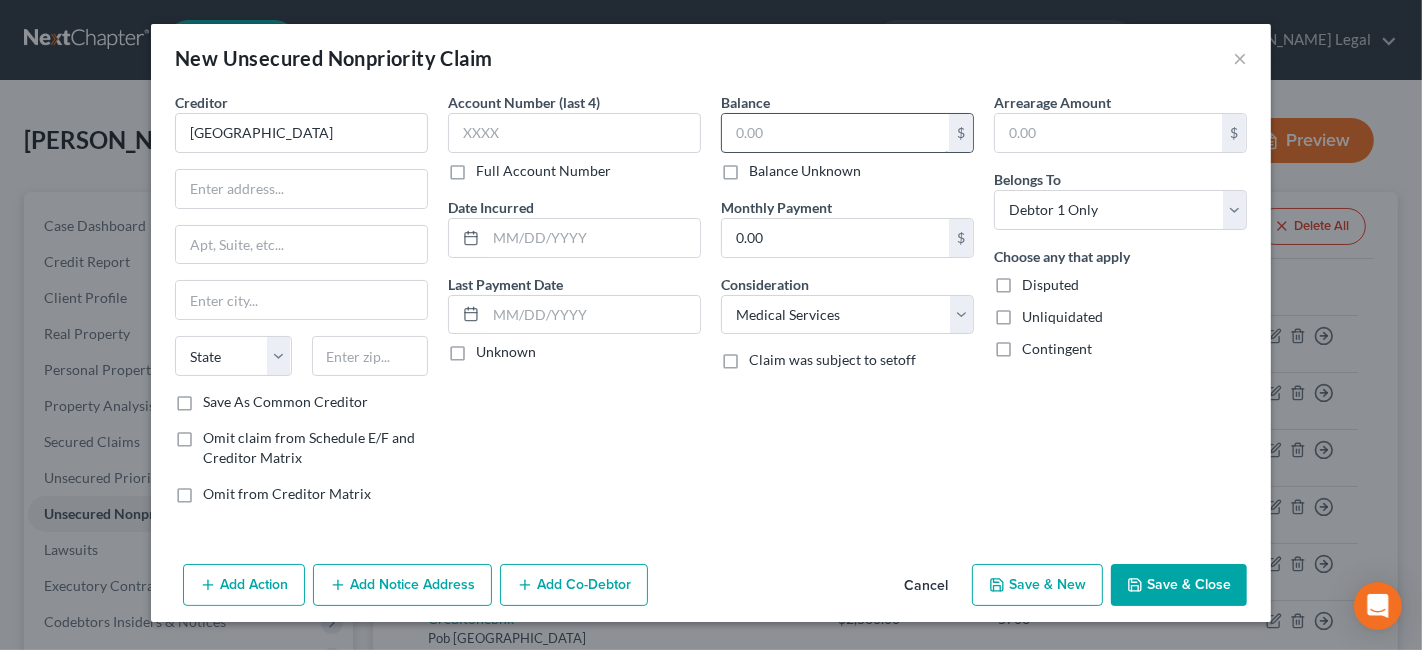 click at bounding box center [835, 133] 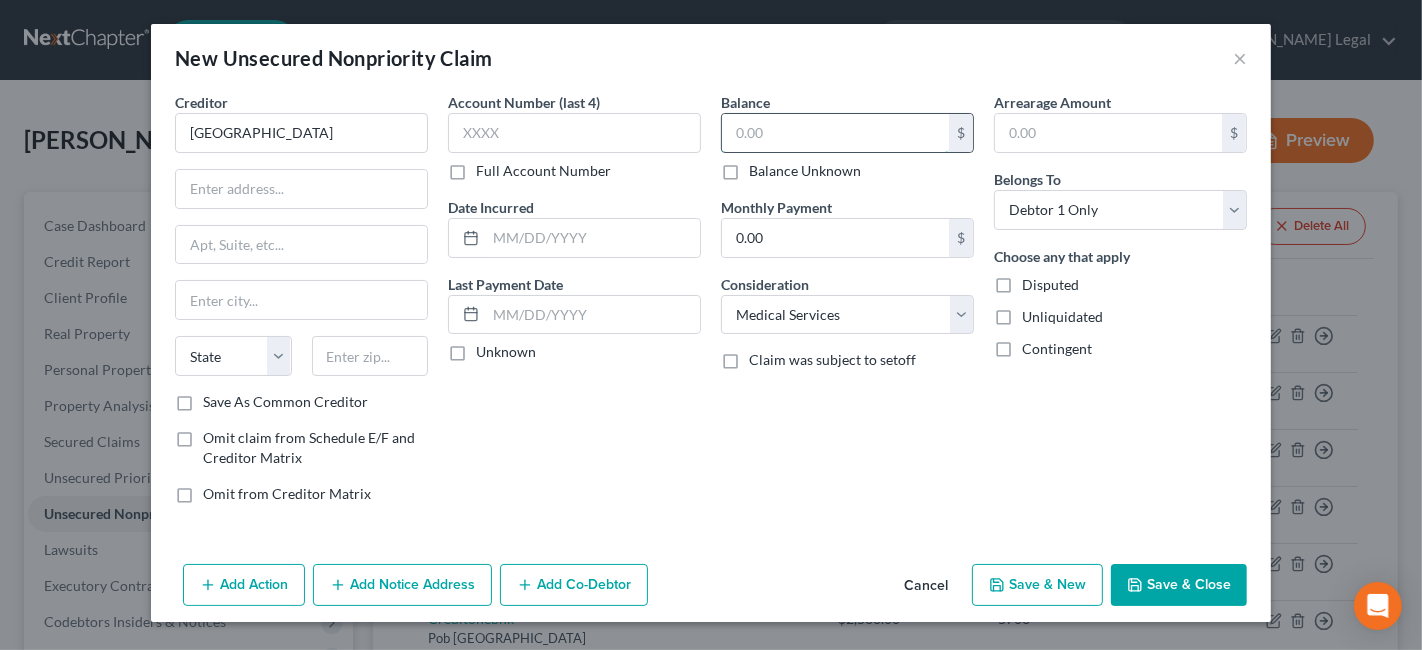 click at bounding box center [835, 133] 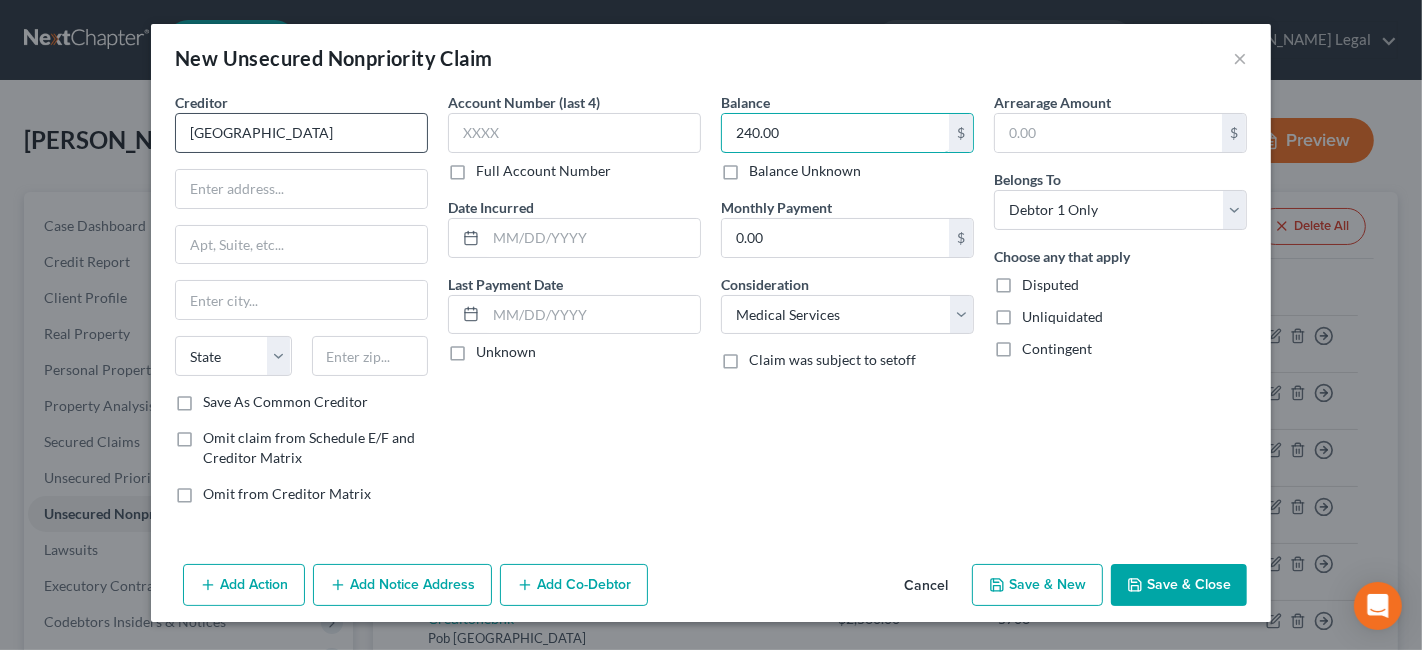 type on "240.00" 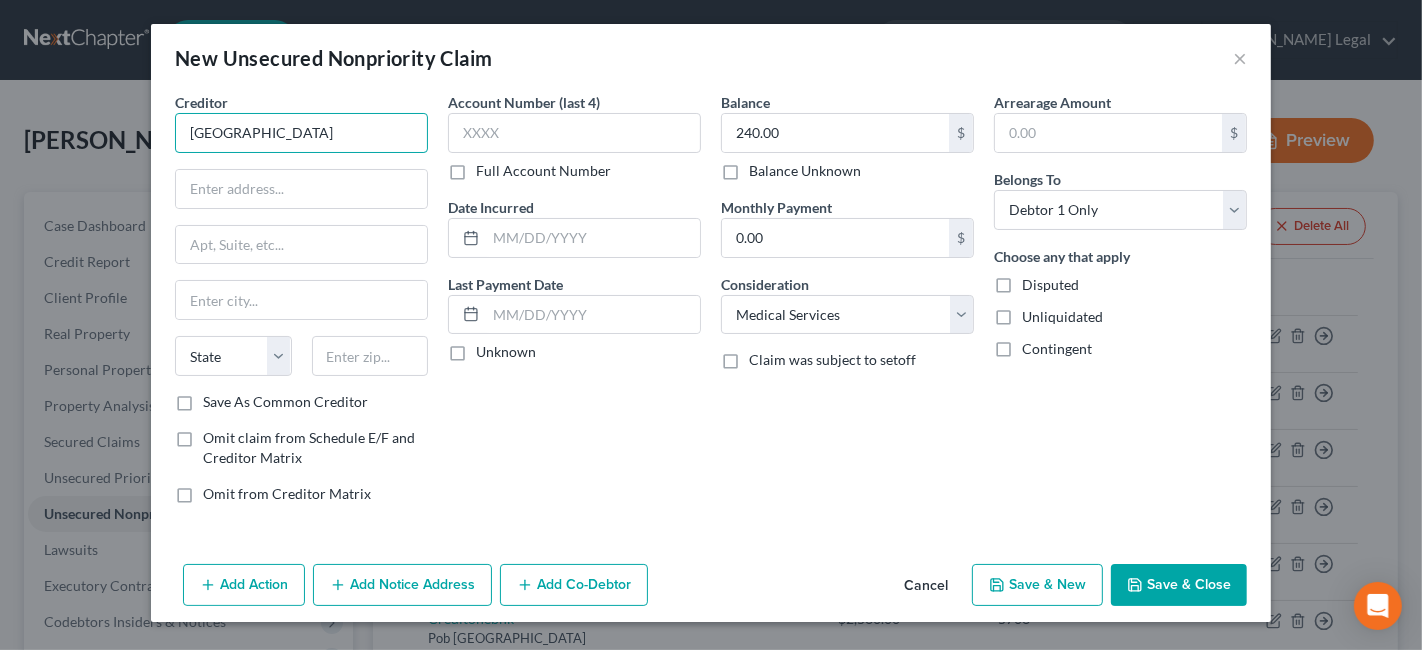 drag, startPoint x: 414, startPoint y: 144, endPoint x: 186, endPoint y: 125, distance: 228.7903 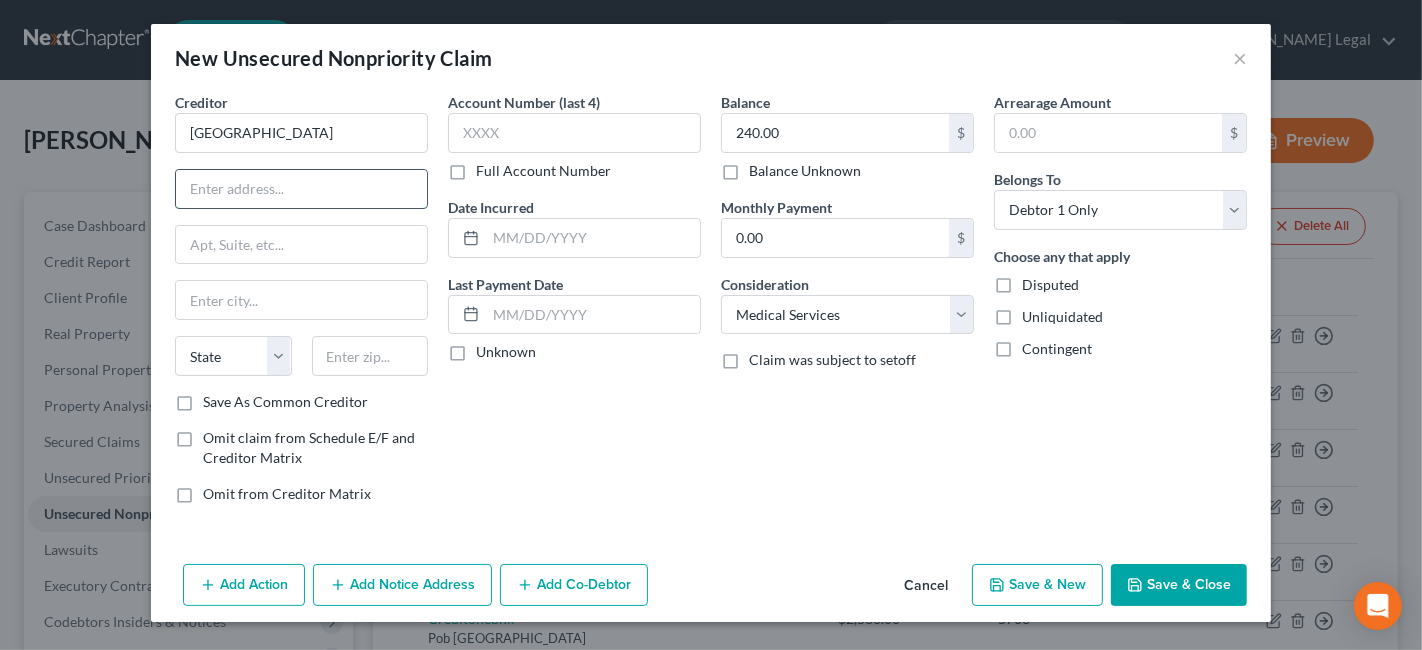 paste on "[STREET_ADDRESS]" 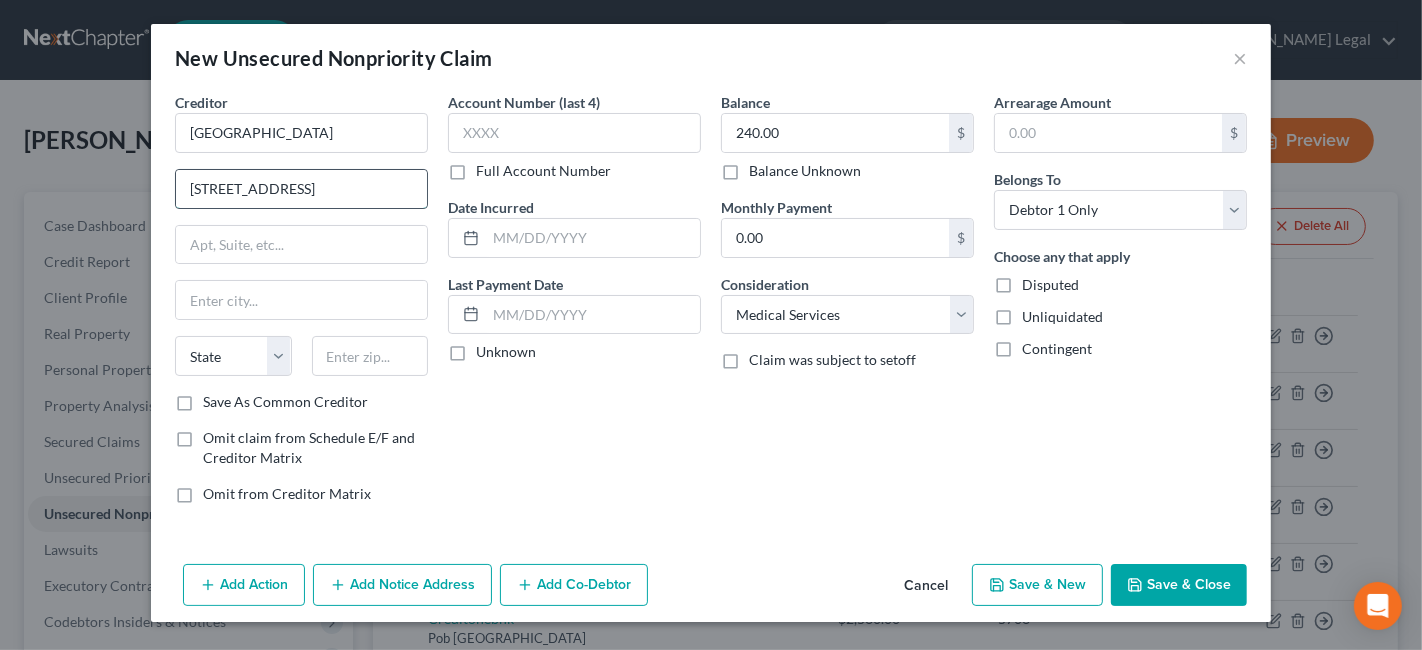 drag, startPoint x: 364, startPoint y: 190, endPoint x: 403, endPoint y: 187, distance: 39.115215 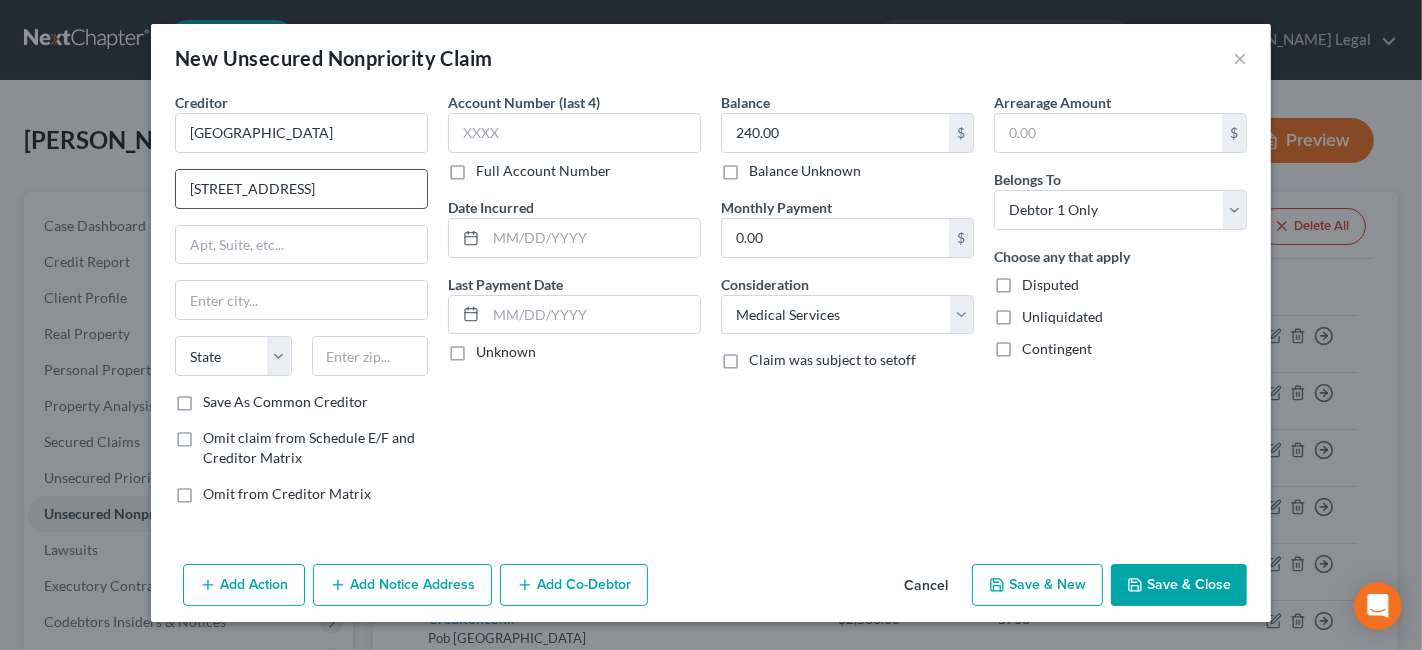 click on "[STREET_ADDRESS]" at bounding box center (301, 189) 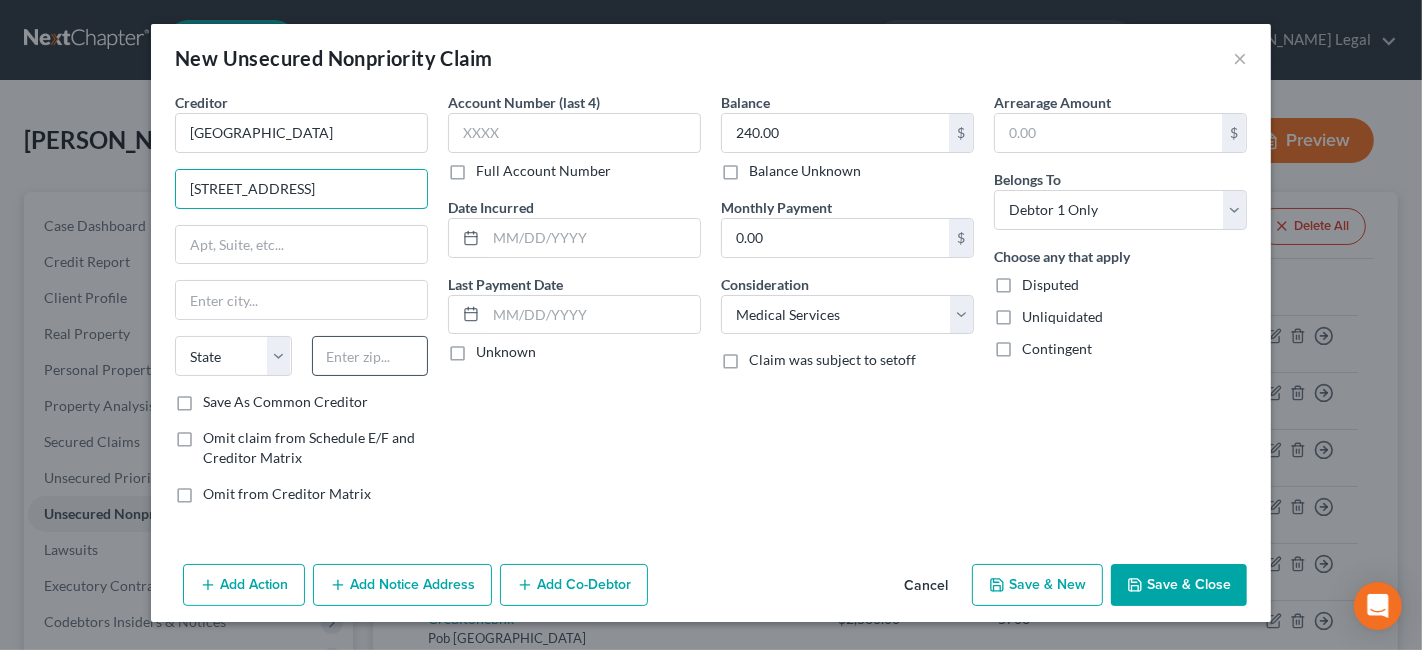 type on "[STREET_ADDRESS]" 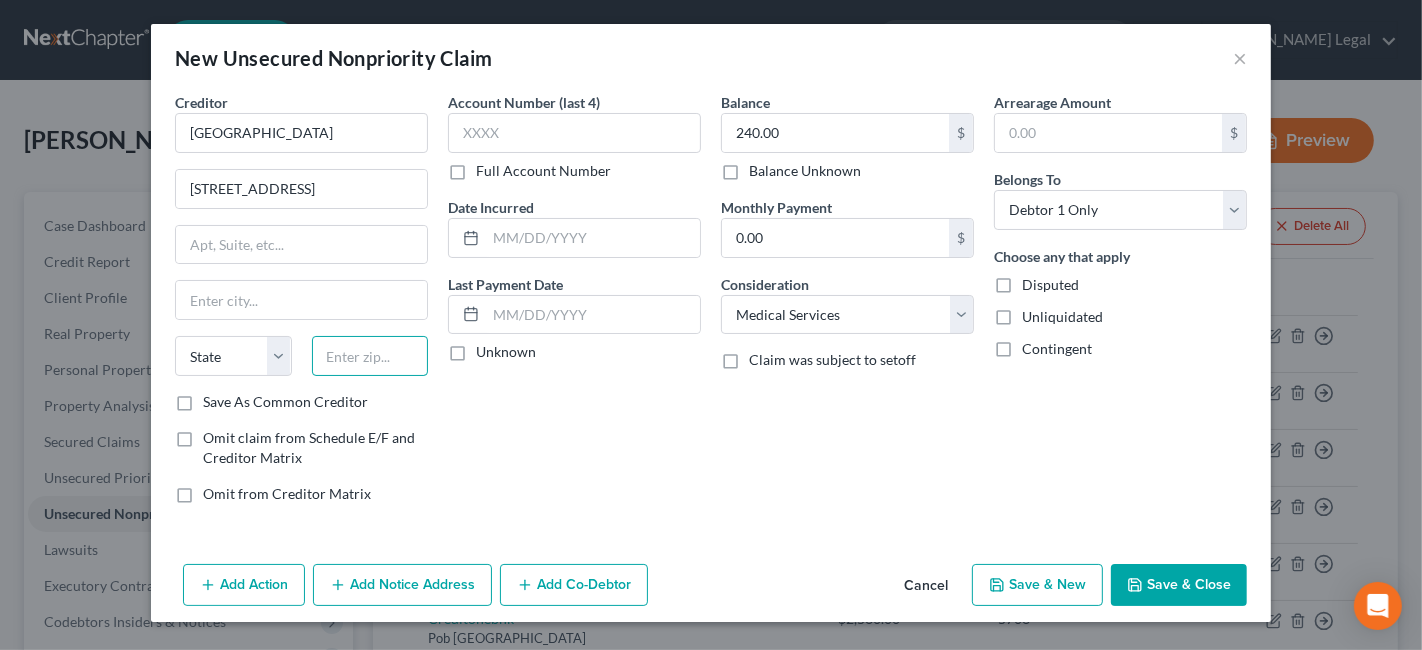 paste on "07666" 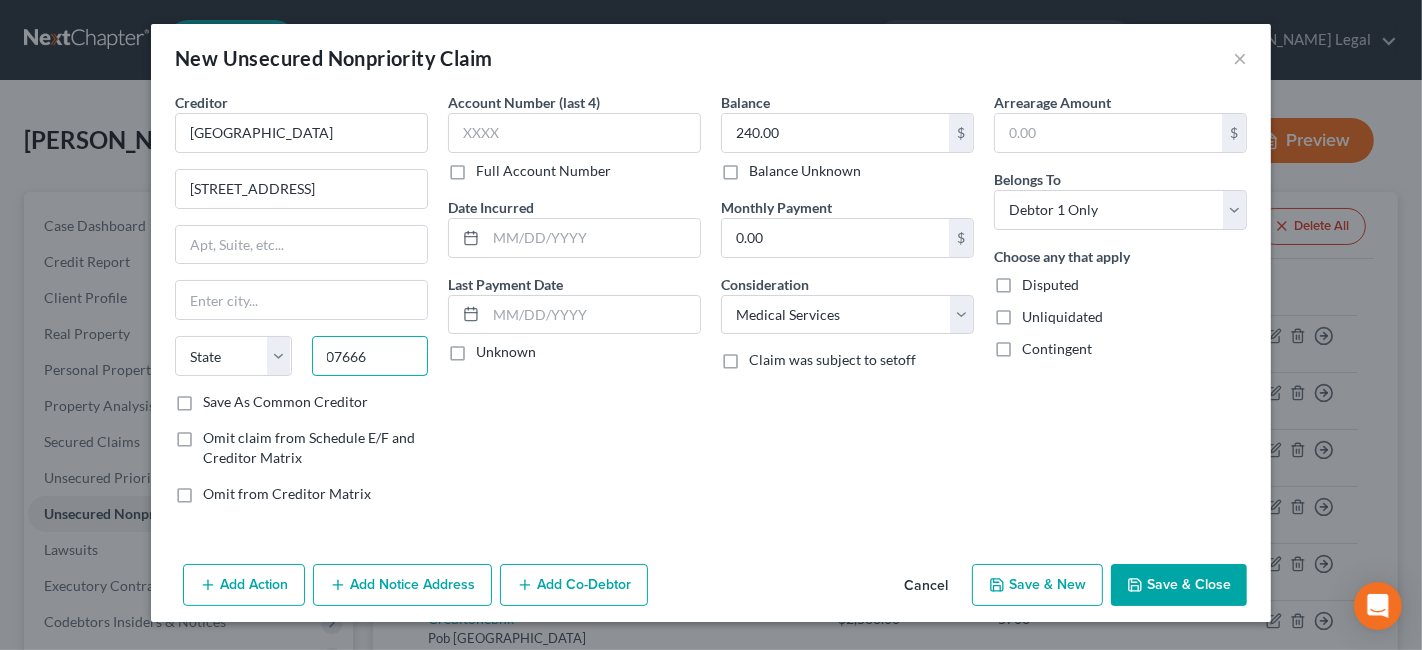 type on "07666" 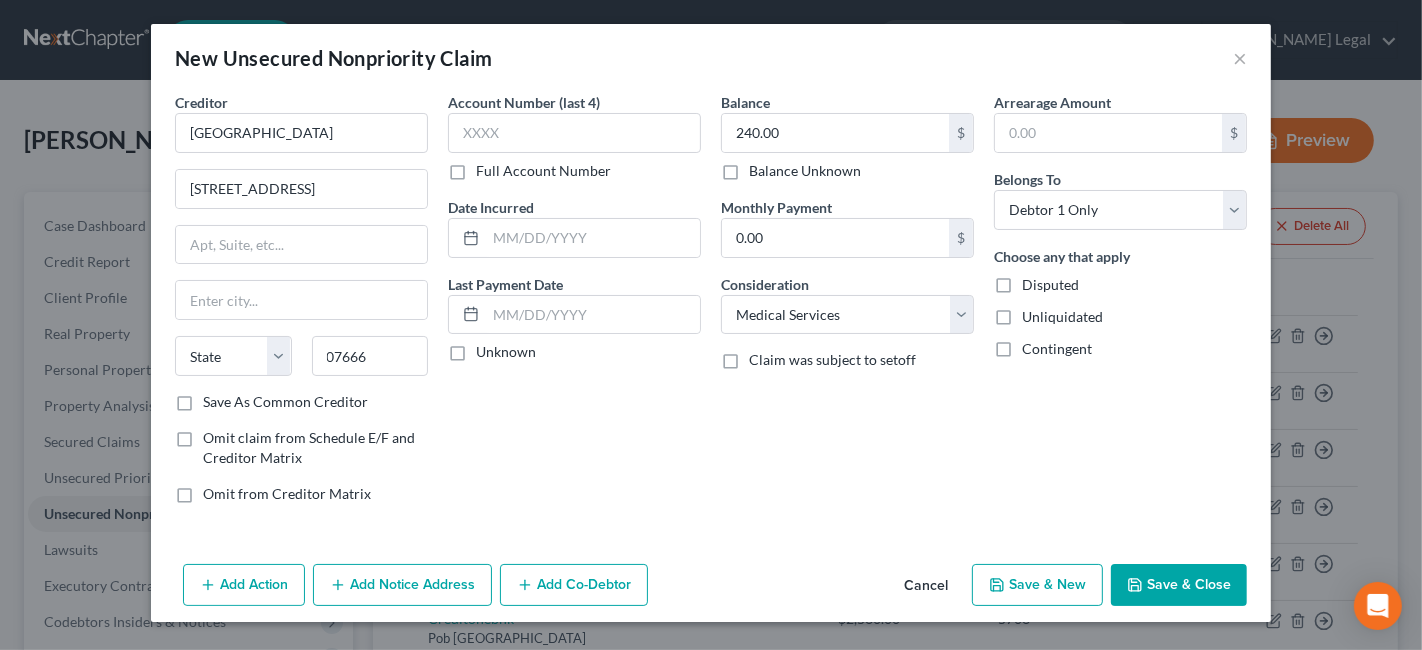 click on "Creditor *    Holy Name Hospital                      [STREET_ADDRESS] State [US_STATE] AK AR [GEOGRAPHIC_DATA] CA CO [GEOGRAPHIC_DATA] DE DC [GEOGRAPHIC_DATA] [GEOGRAPHIC_DATA] GU HI ID [GEOGRAPHIC_DATA] IN [GEOGRAPHIC_DATA] [GEOGRAPHIC_DATA] [GEOGRAPHIC_DATA] [GEOGRAPHIC_DATA] MD [GEOGRAPHIC_DATA] [GEOGRAPHIC_DATA] [GEOGRAPHIC_DATA] [GEOGRAPHIC_DATA] [GEOGRAPHIC_DATA] MT [GEOGRAPHIC_DATA] [GEOGRAPHIC_DATA] [GEOGRAPHIC_DATA] [GEOGRAPHIC_DATA] [GEOGRAPHIC_DATA] [GEOGRAPHIC_DATA] [GEOGRAPHIC_DATA] [GEOGRAPHIC_DATA] [GEOGRAPHIC_DATA] [GEOGRAPHIC_DATA] OR [GEOGRAPHIC_DATA] PR RI SC SD [GEOGRAPHIC_DATA] [GEOGRAPHIC_DATA] [GEOGRAPHIC_DATA] VI [GEOGRAPHIC_DATA] [GEOGRAPHIC_DATA] [GEOGRAPHIC_DATA] WV [GEOGRAPHIC_DATA] WY 07666" at bounding box center [301, 242] 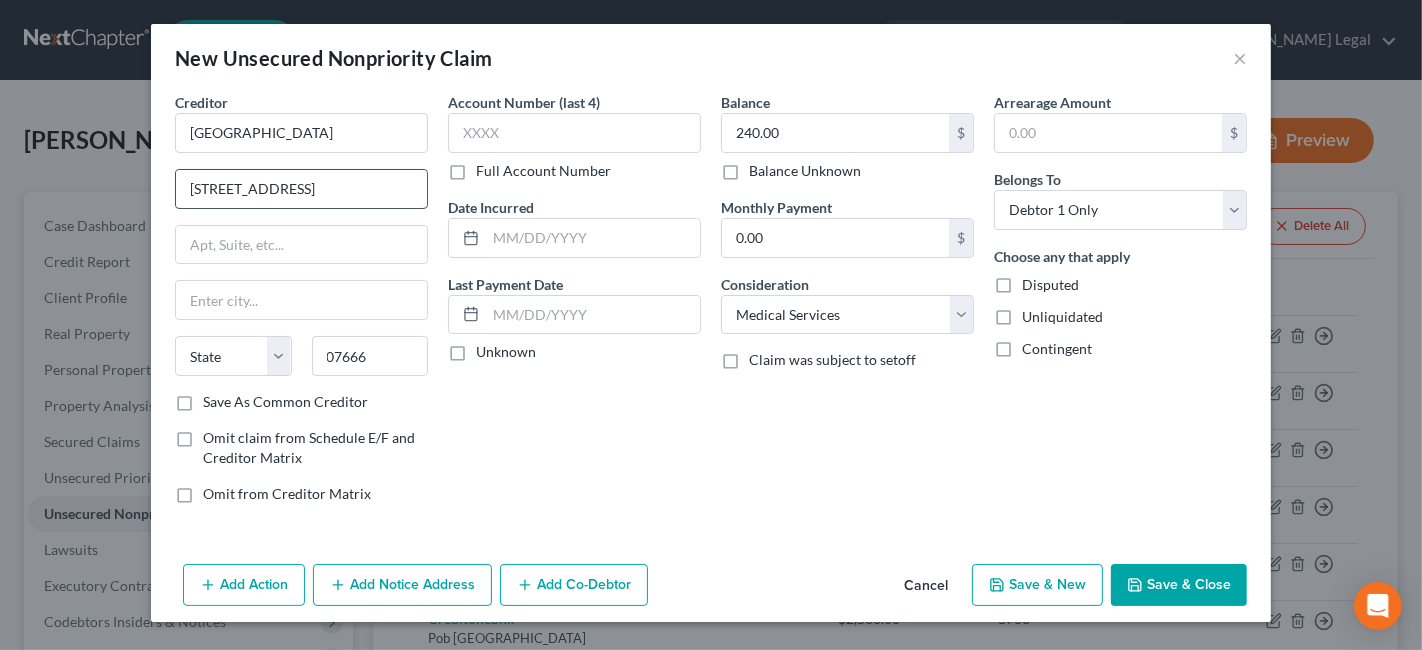 type on "Teaneck" 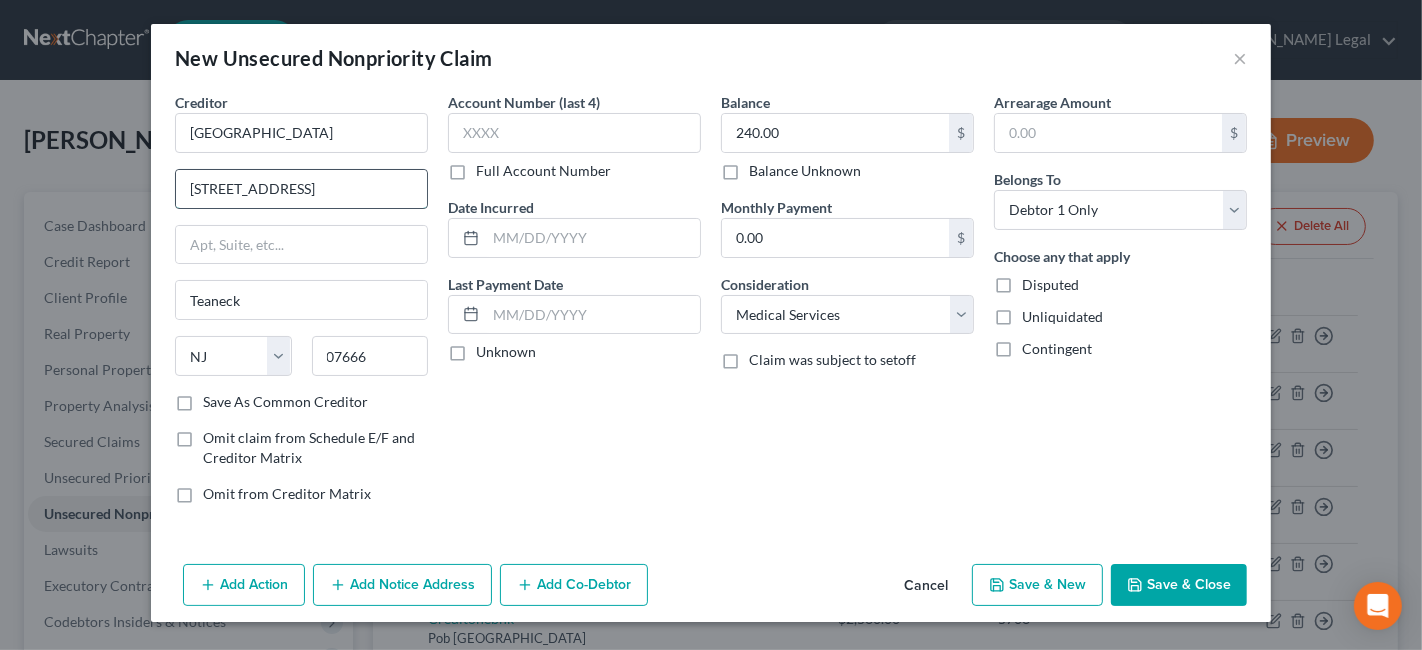 drag, startPoint x: 386, startPoint y: 190, endPoint x: 305, endPoint y: 192, distance: 81.02469 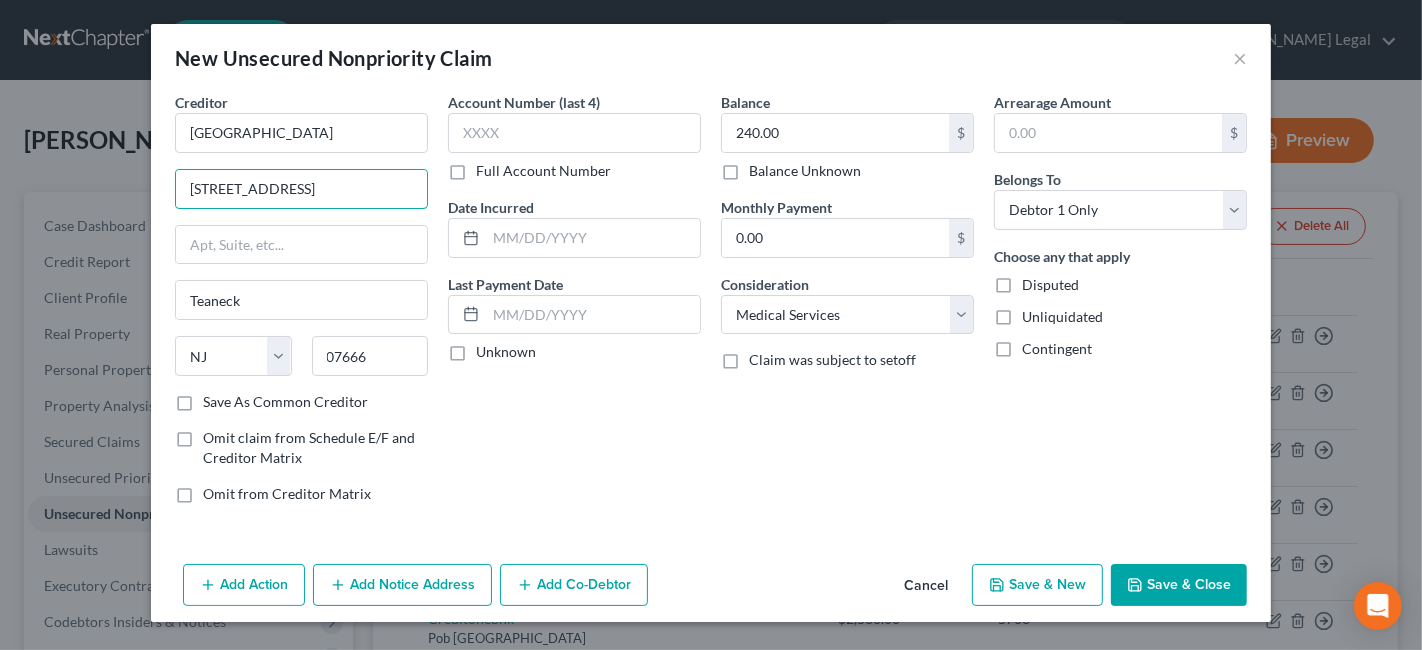 type on "[STREET_ADDRESS]" 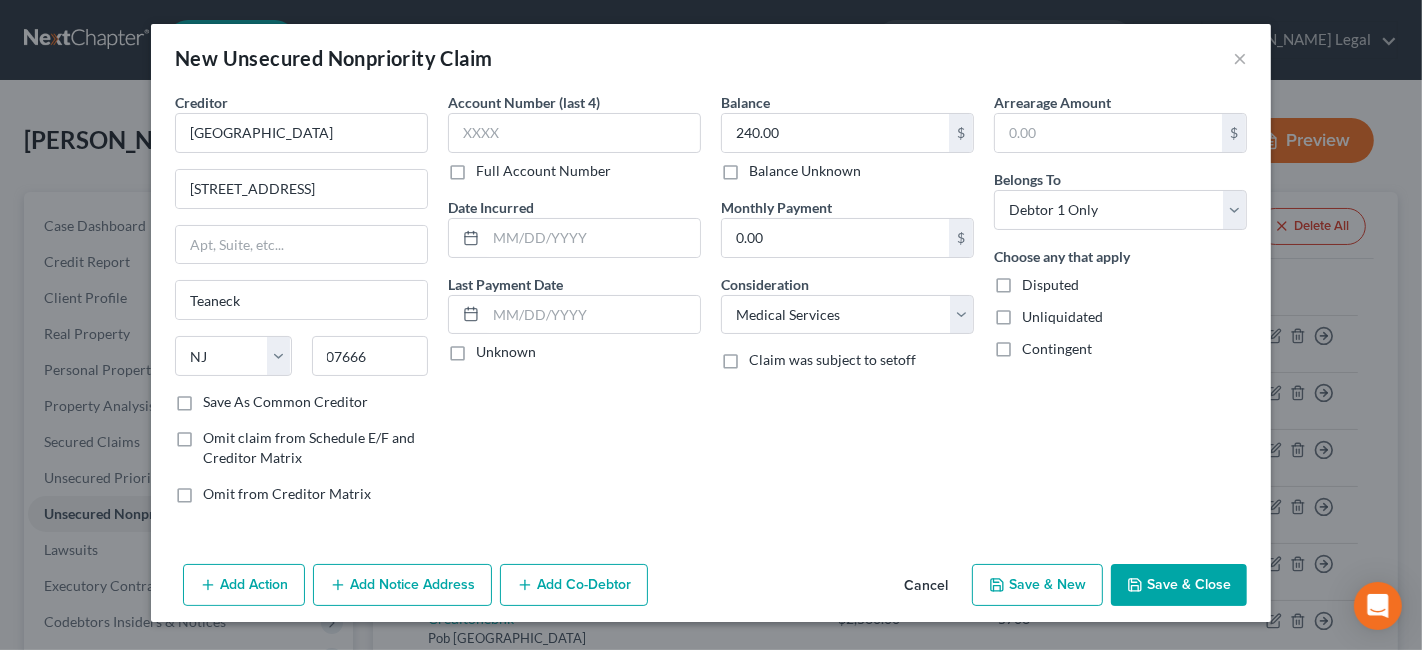 click on "Save & Close" at bounding box center [1179, 585] 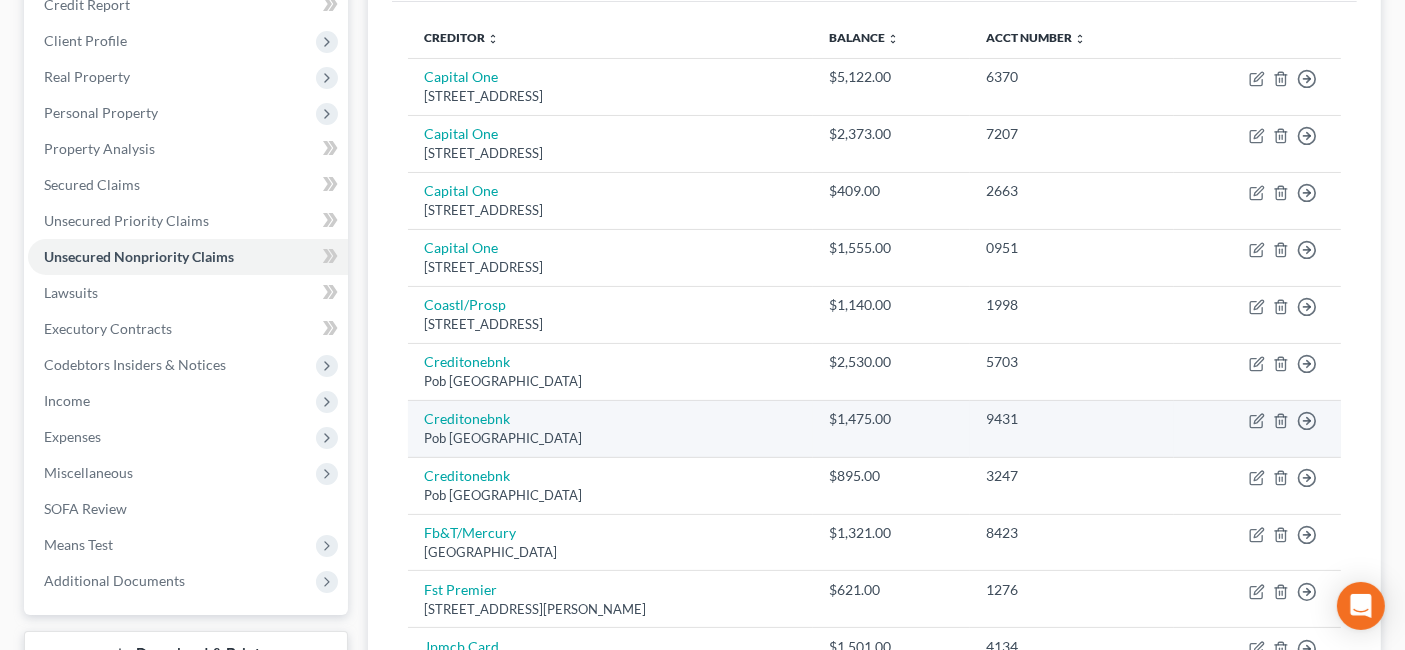 scroll, scrollTop: 222, scrollLeft: 0, axis: vertical 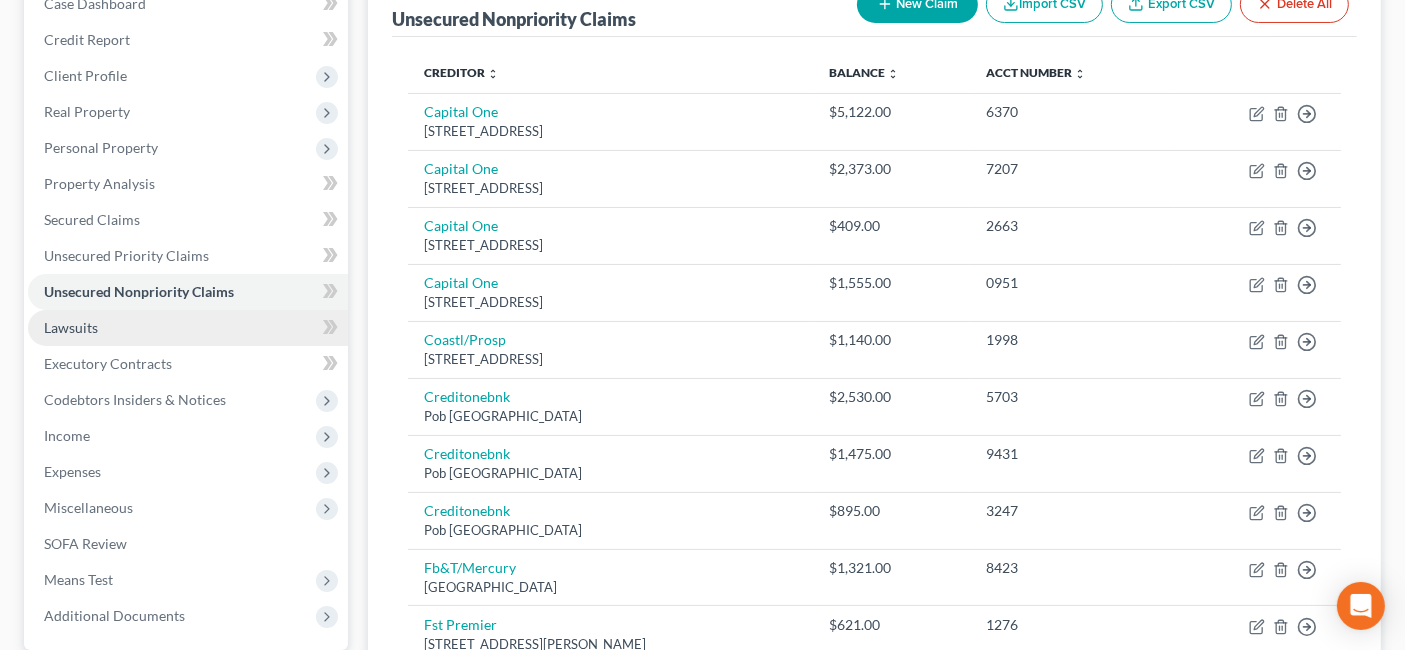 click on "Lawsuits" at bounding box center (188, 328) 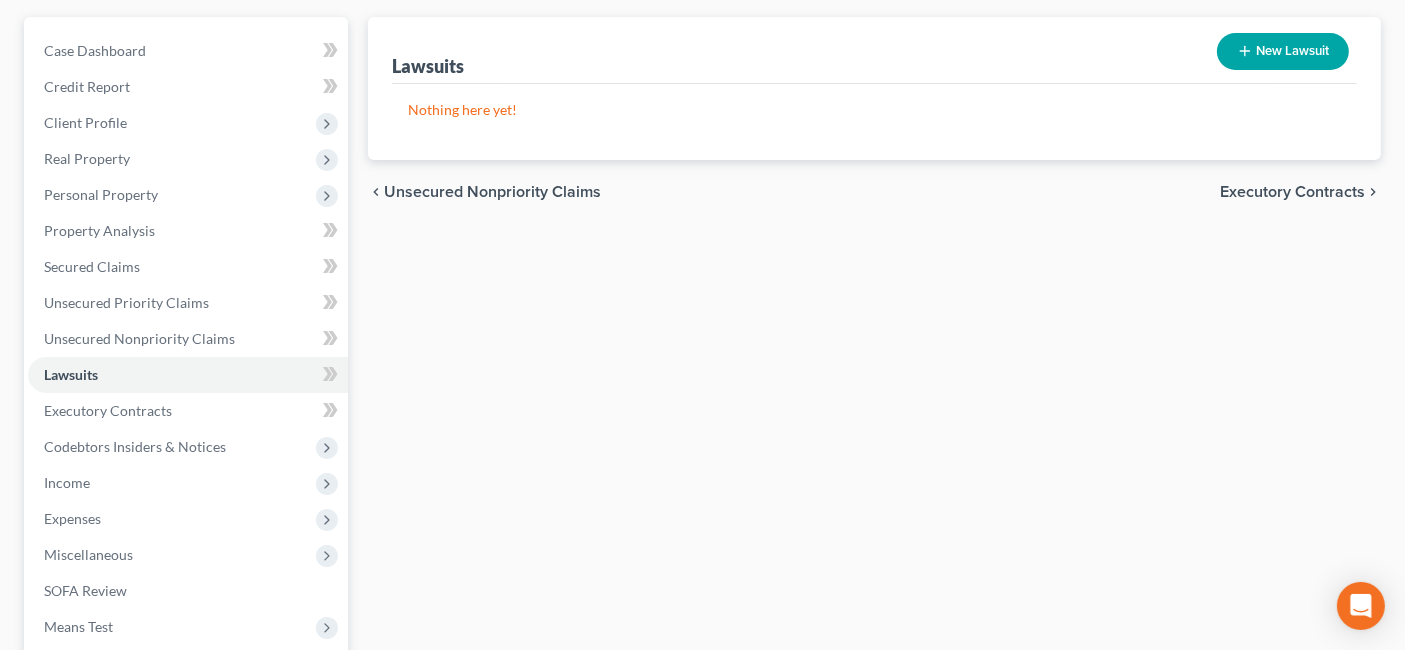 scroll, scrollTop: 222, scrollLeft: 0, axis: vertical 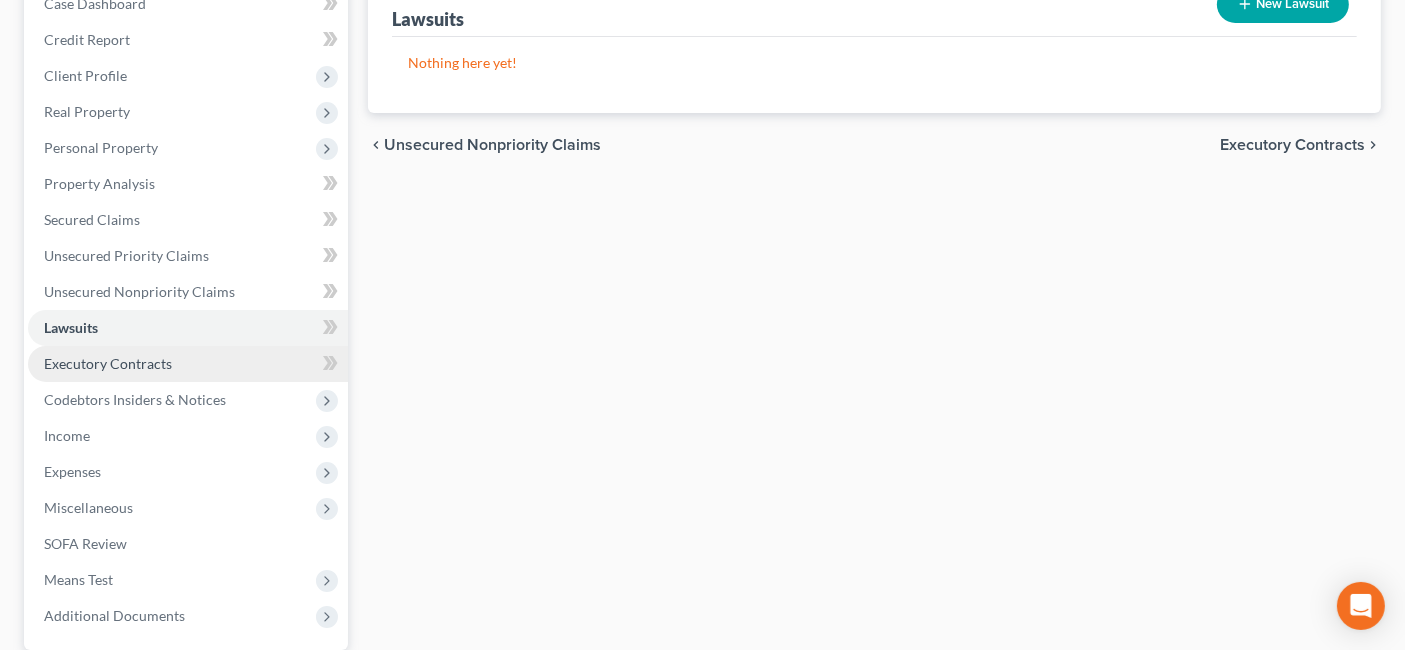 click on "Executory Contracts" at bounding box center (188, 364) 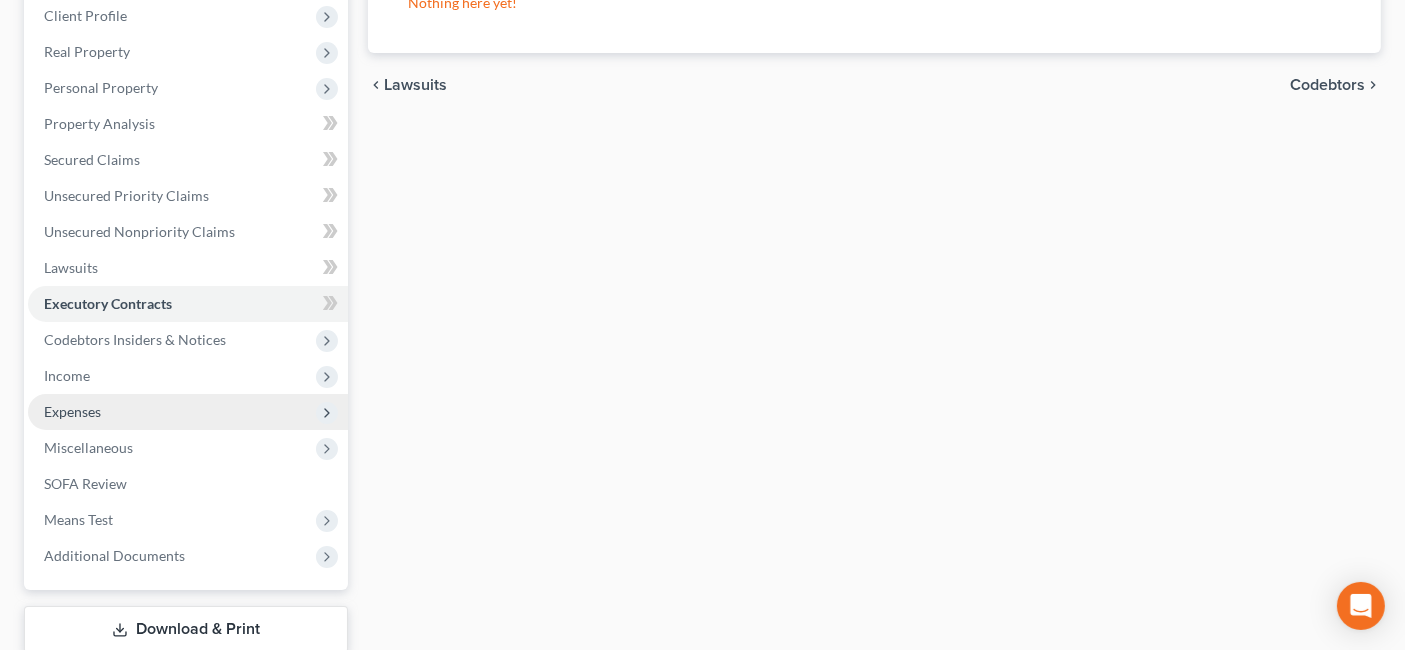 scroll, scrollTop: 333, scrollLeft: 0, axis: vertical 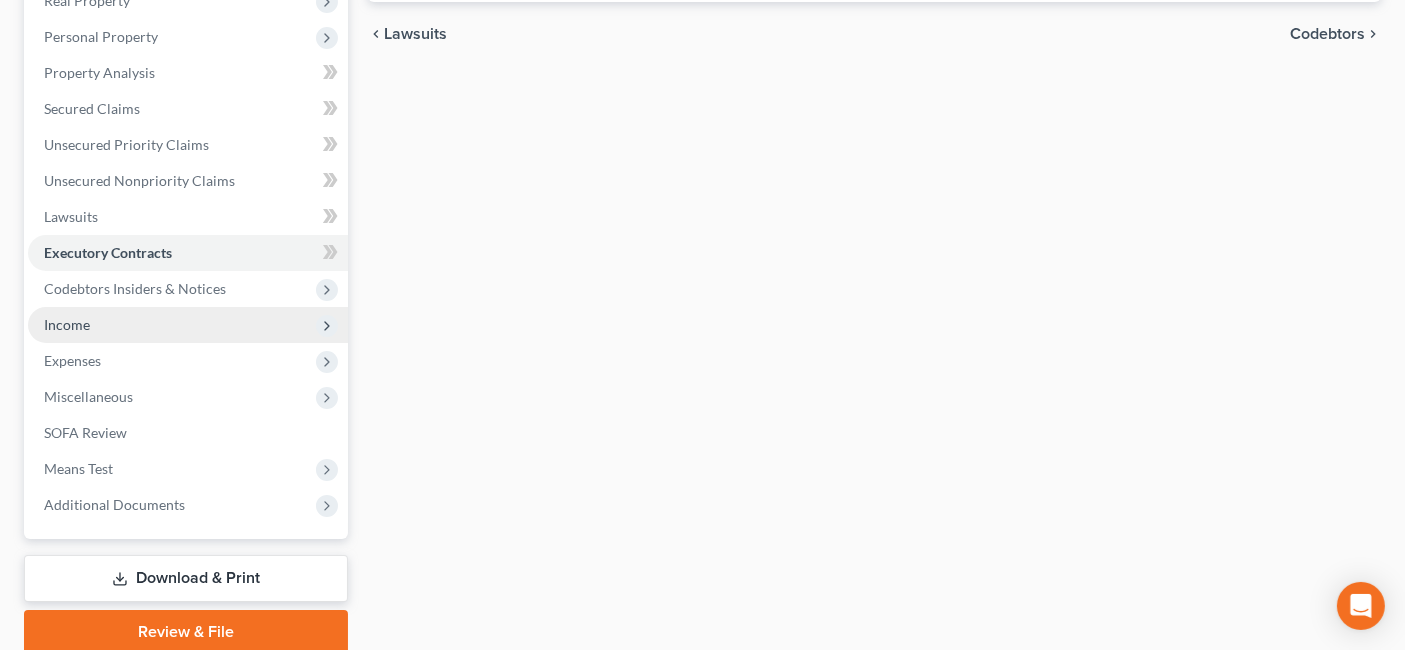 click on "Income" at bounding box center (188, 325) 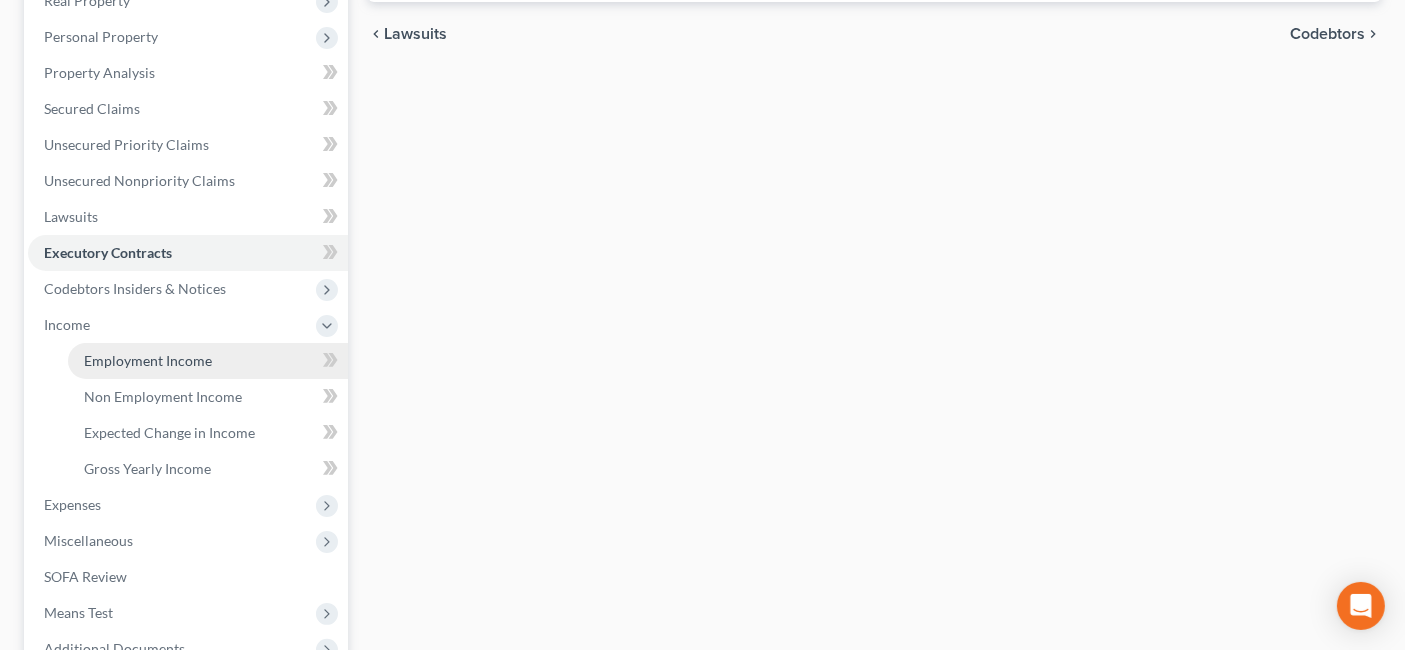 click on "Employment Income" at bounding box center [148, 360] 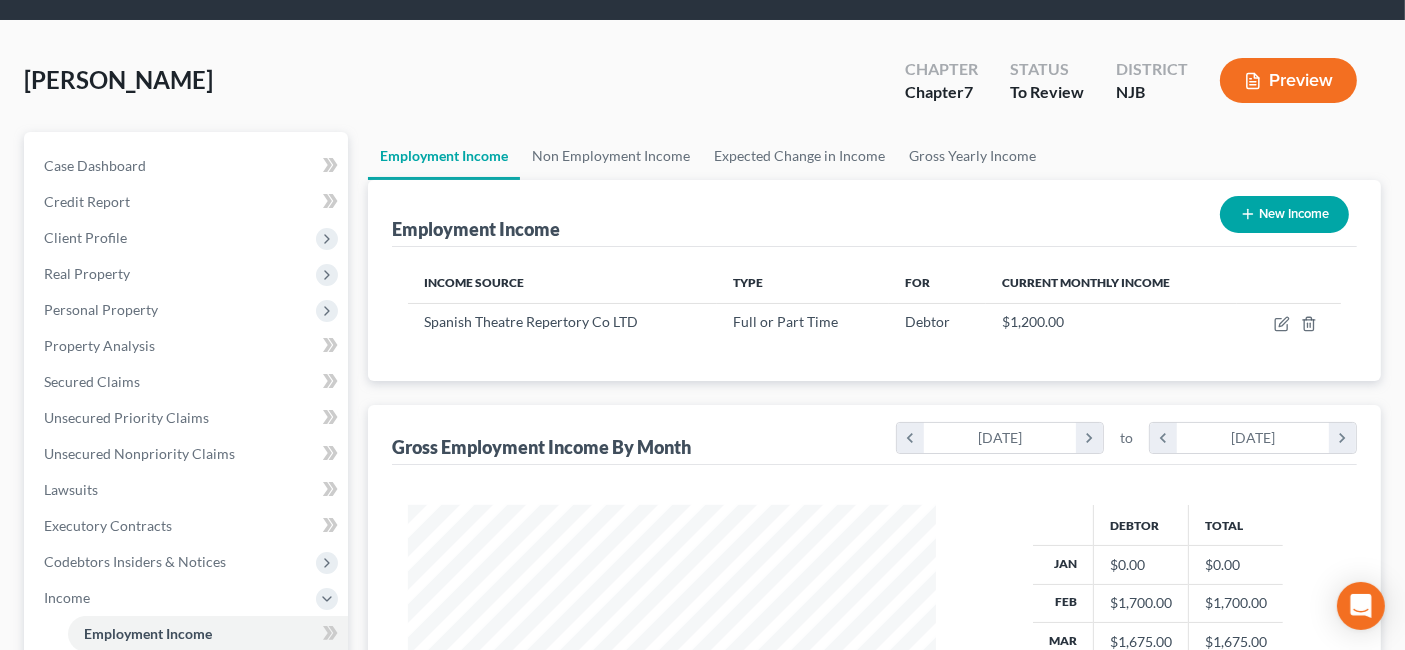 scroll, scrollTop: 2, scrollLeft: 0, axis: vertical 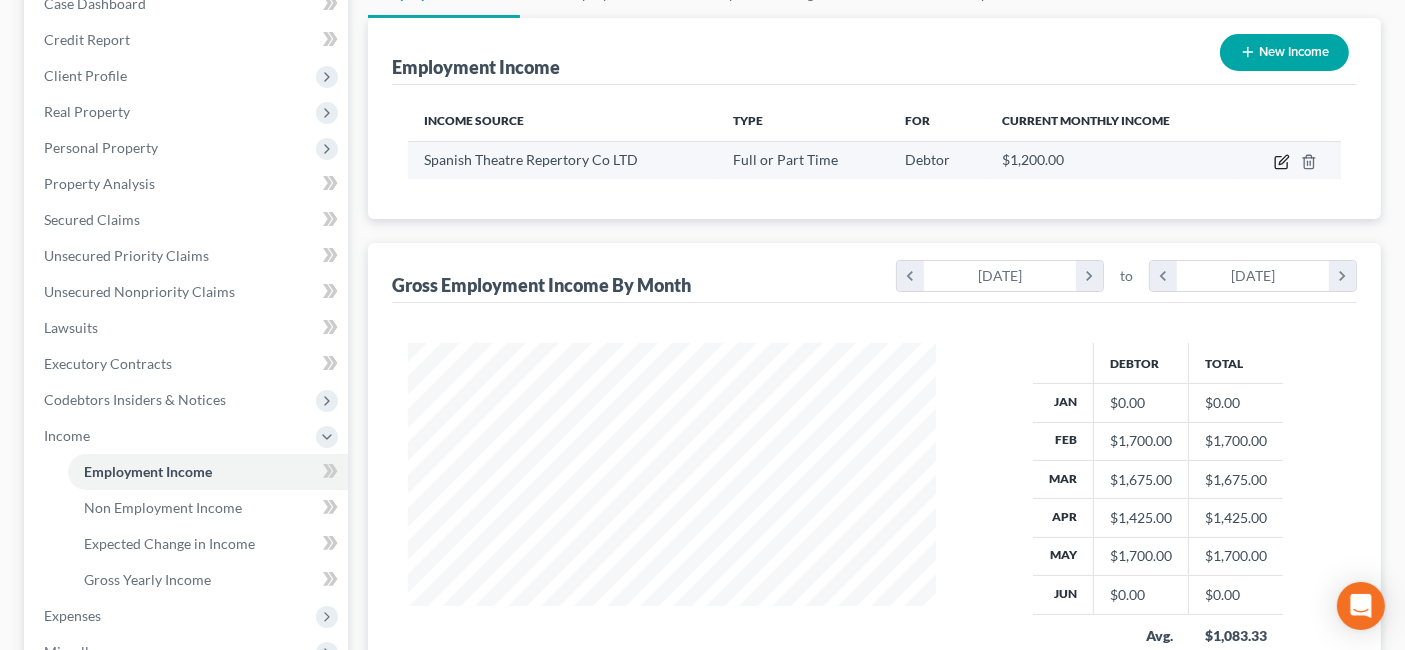 click 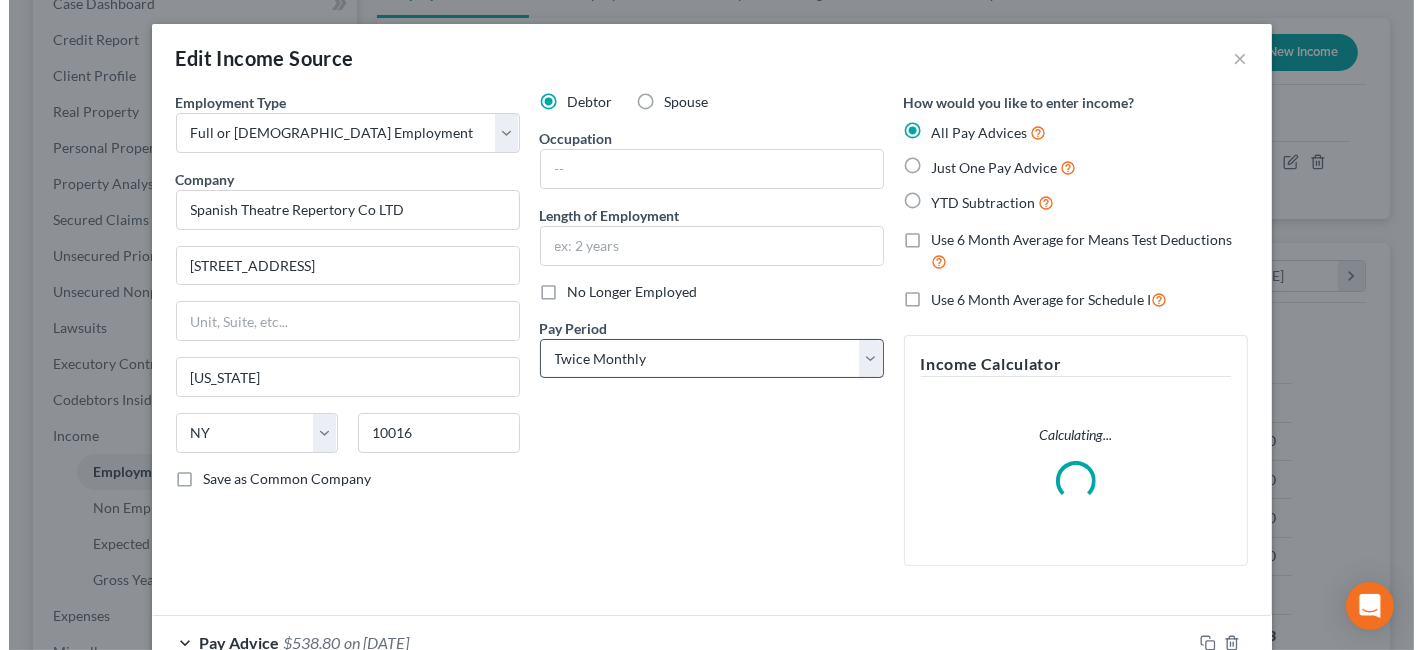 scroll, scrollTop: 999643, scrollLeft: 999425, axis: both 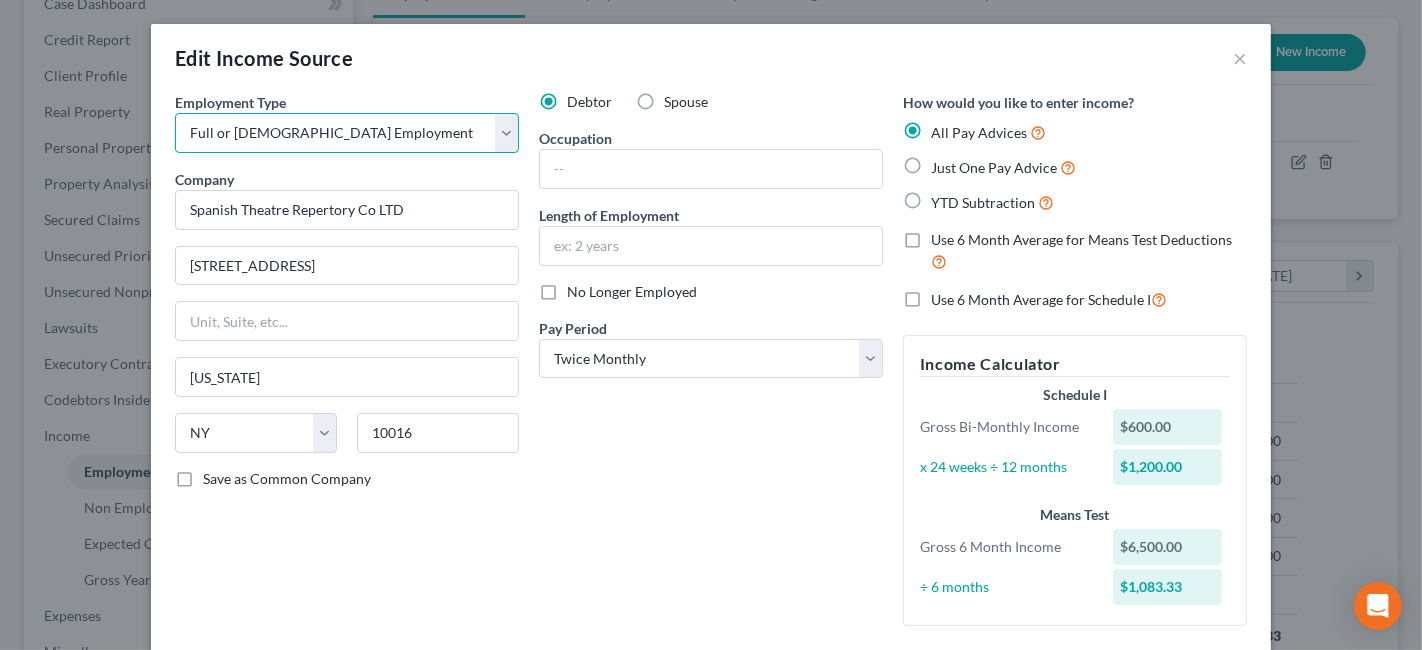 click on "Select Full or [DEMOGRAPHIC_DATA] Employment Self Employment" at bounding box center (347, 133) 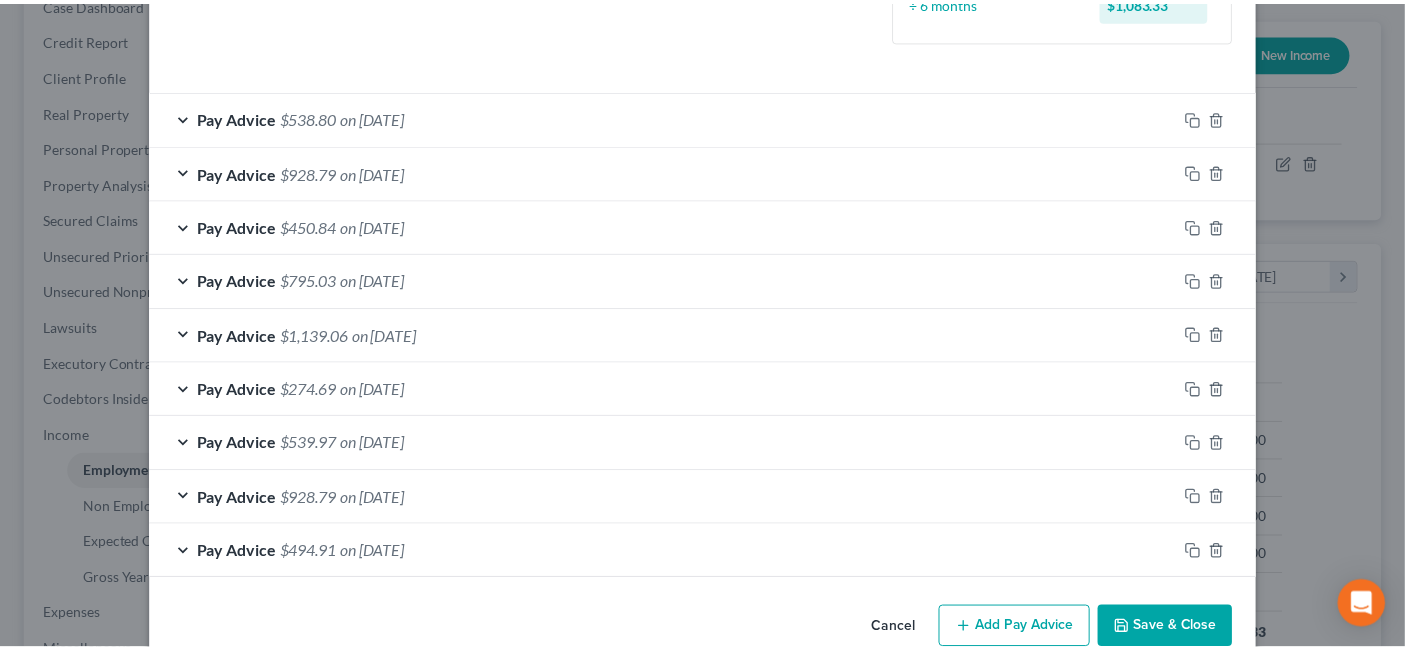 scroll, scrollTop: 620, scrollLeft: 0, axis: vertical 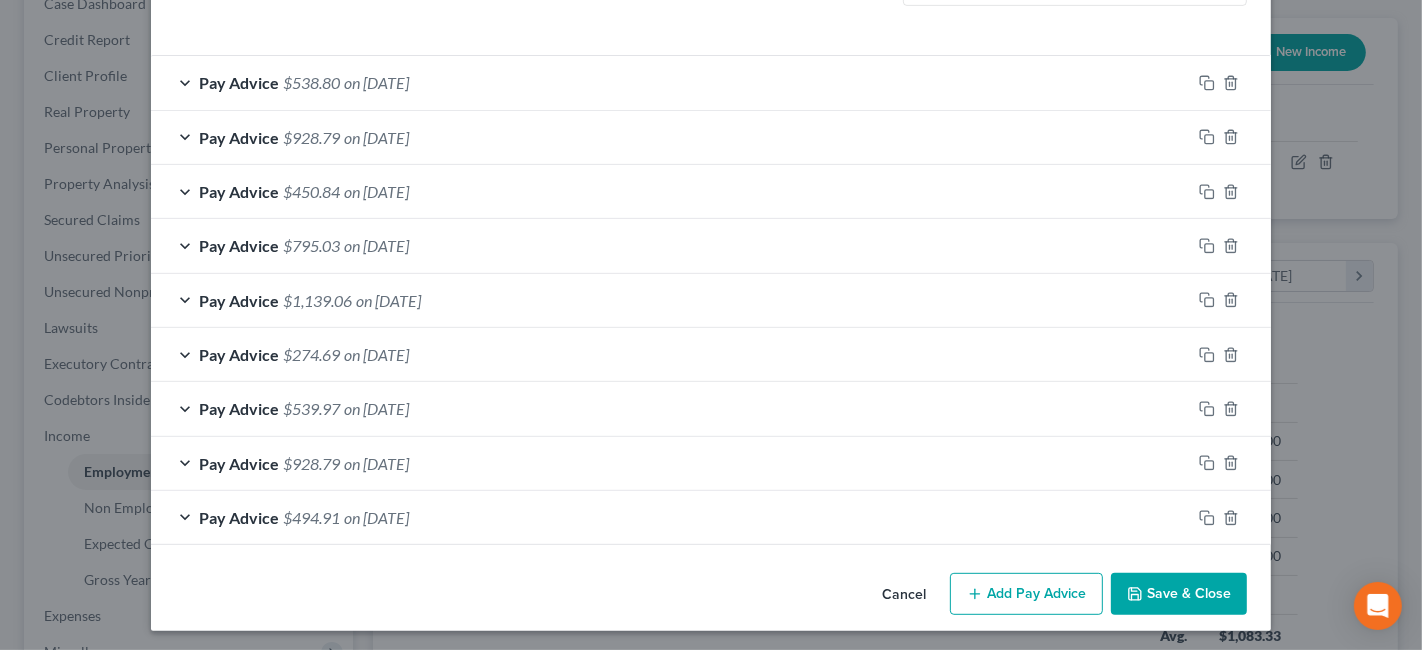 click on "Save & Close" at bounding box center (1179, 594) 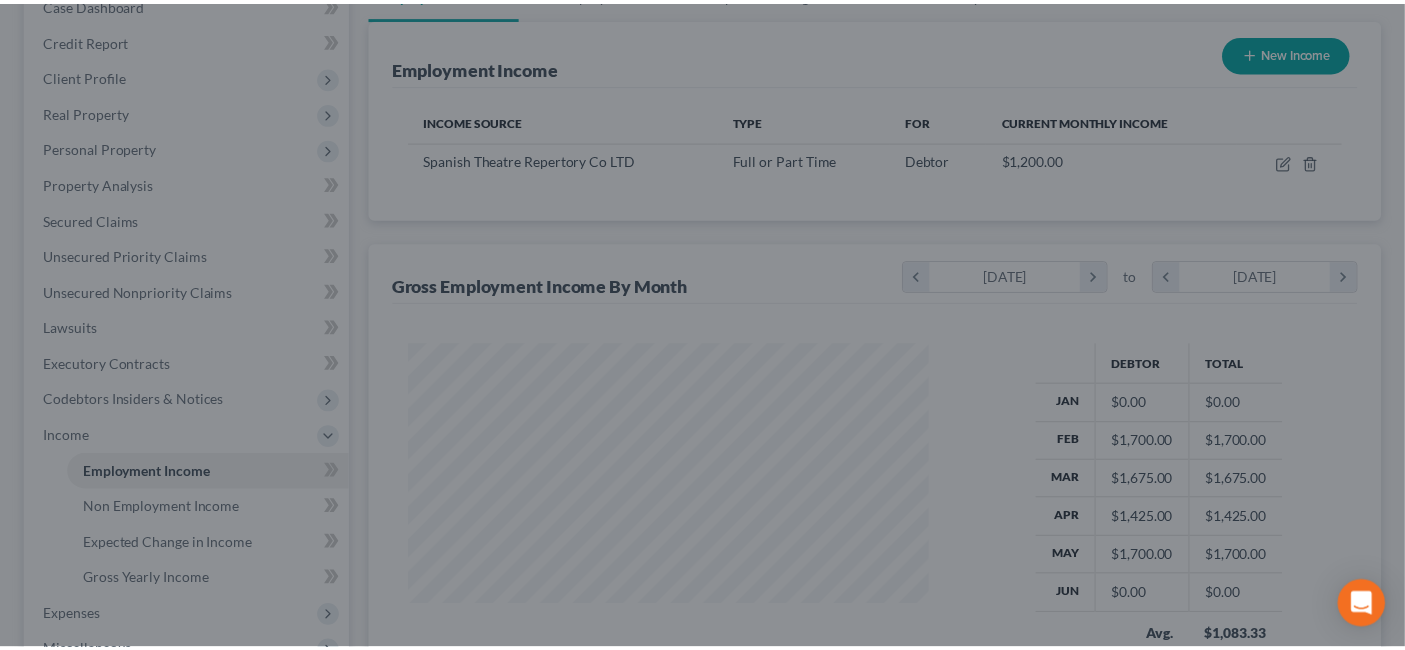 scroll, scrollTop: 356, scrollLeft: 567, axis: both 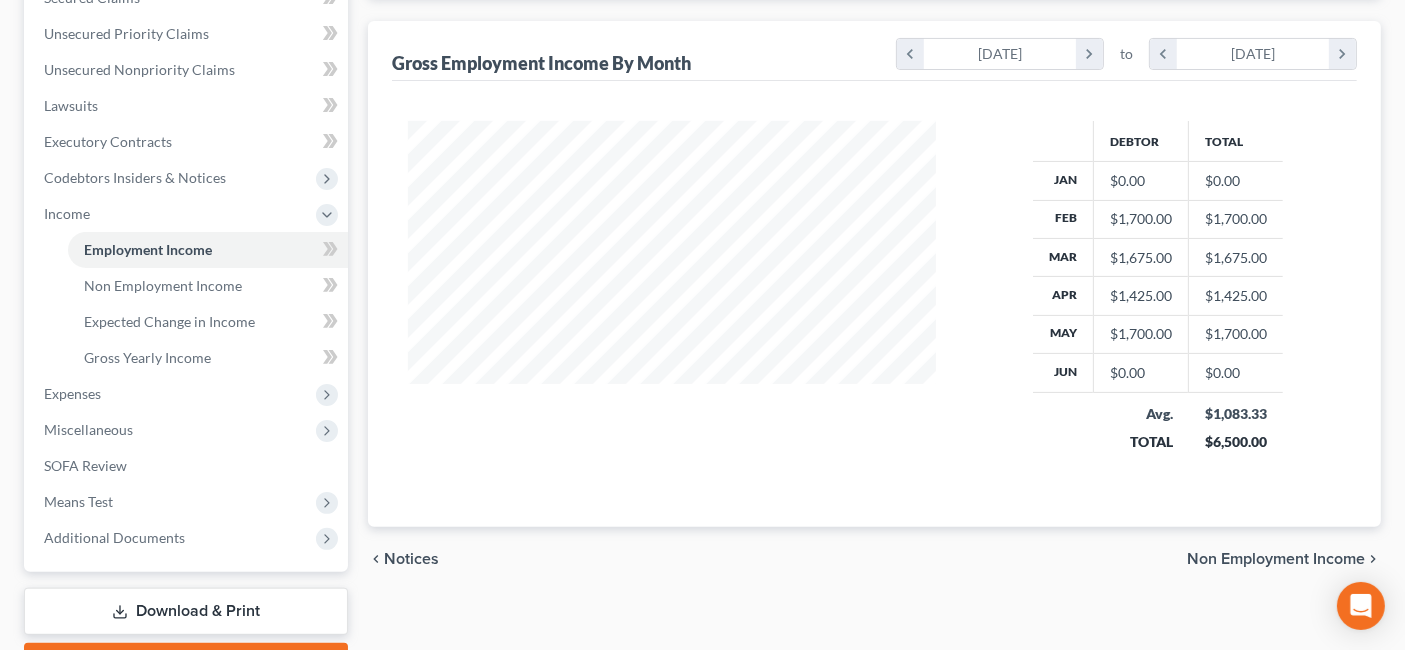 click on "Non Employment Income" at bounding box center (1276, 559) 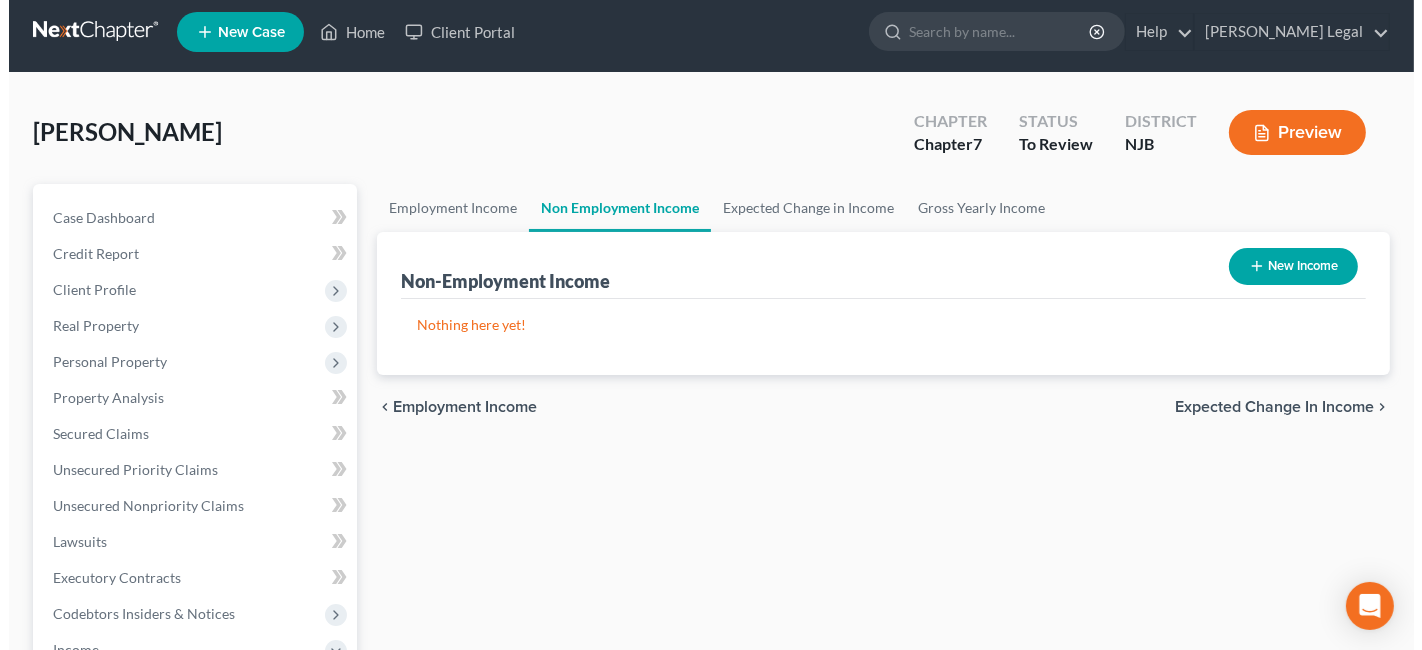 scroll, scrollTop: 0, scrollLeft: 0, axis: both 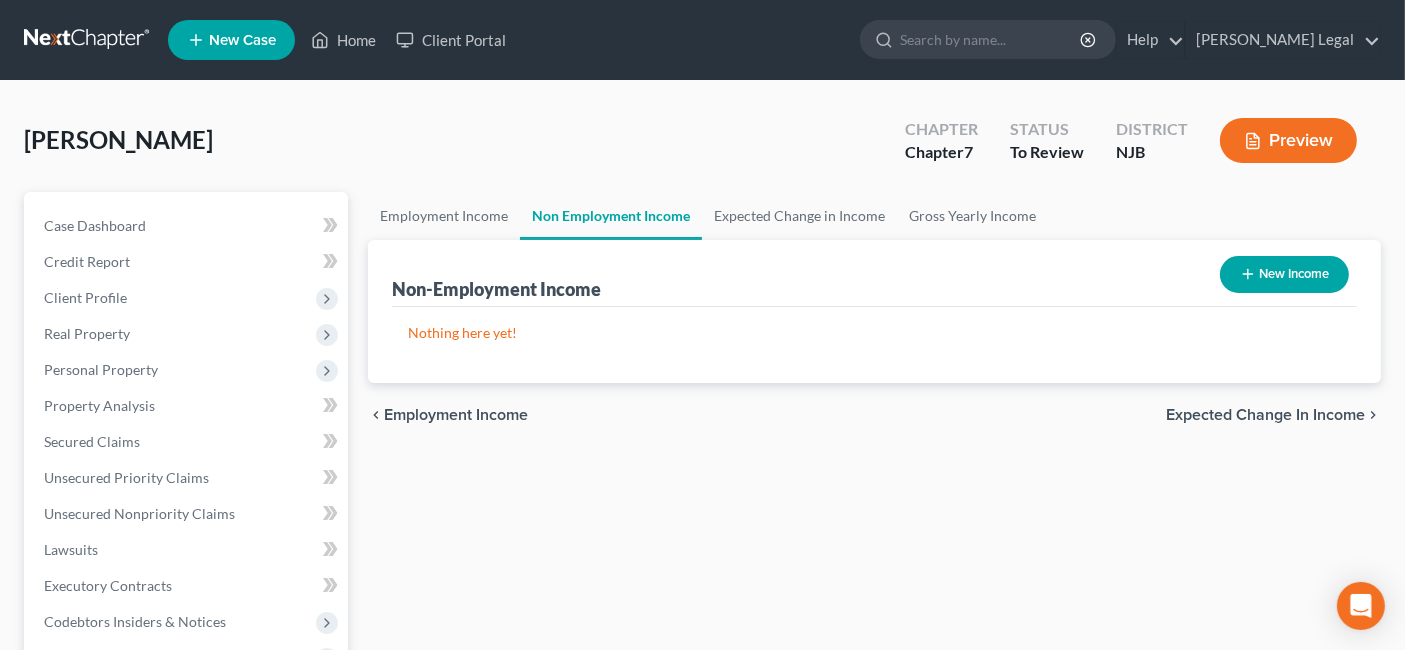 click on "New Income" at bounding box center [1284, 274] 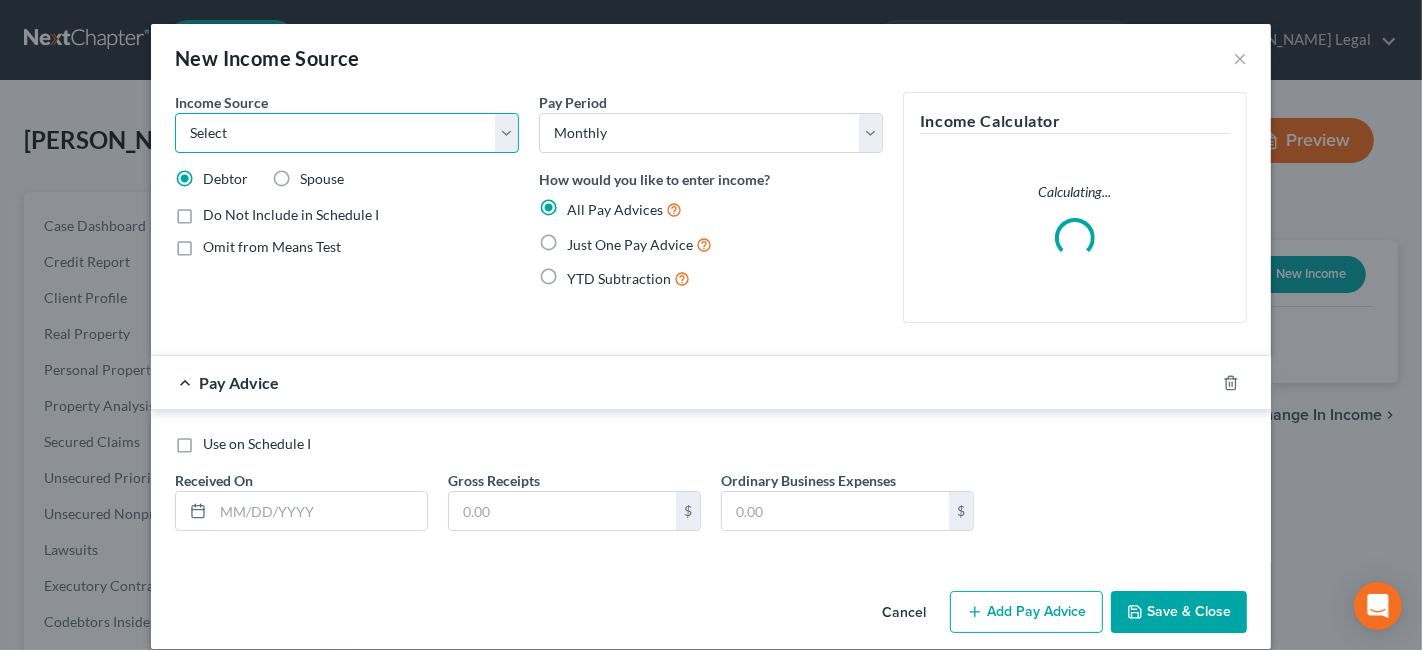 click on "Select Unemployment Disability (from employer) Pension Retirement Social Security / Social Security Disability Other Government Assistance Interests, Dividends or Royalties Child / Family Support Contributions to Household Property / Rental Business, Professional or Farm Alimony / Maintenance Payments Military Disability Benefits Other Monthly Income" at bounding box center (347, 133) 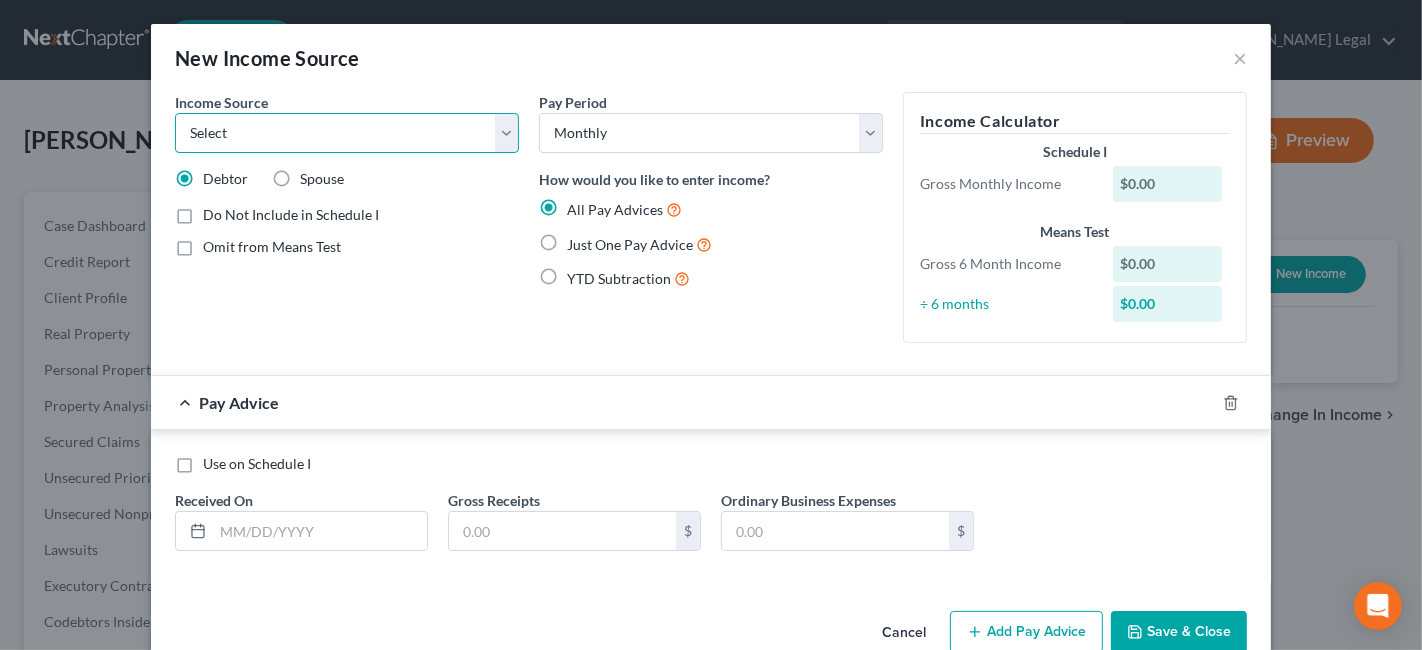 select on "0" 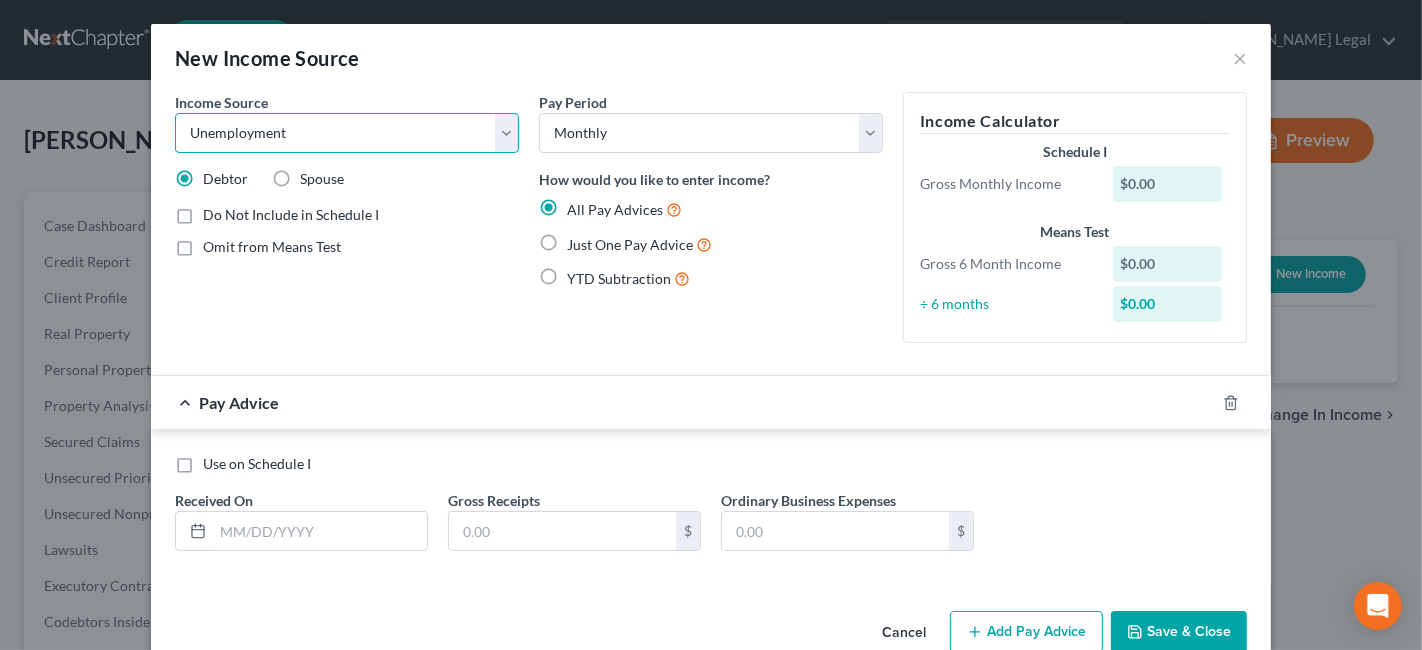 click on "Select Unemployment Disability (from employer) Pension Retirement Social Security / Social Security Disability Other Government Assistance Interests, Dividends or Royalties Child / Family Support Contributions to Household Property / Rental Business, Professional or Farm Alimony / Maintenance Payments Military Disability Benefits Other Monthly Income" at bounding box center (347, 133) 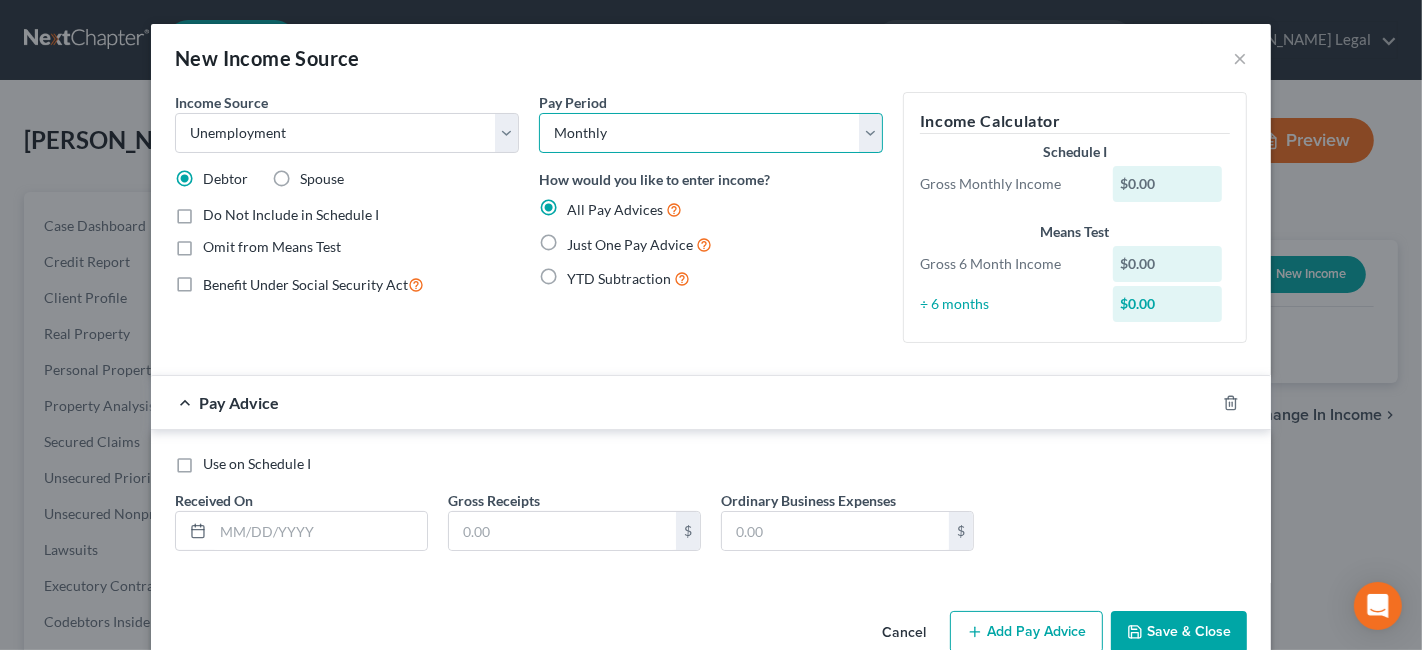 click on "Select Monthly Twice Monthly Every Other Week Weekly" at bounding box center (711, 133) 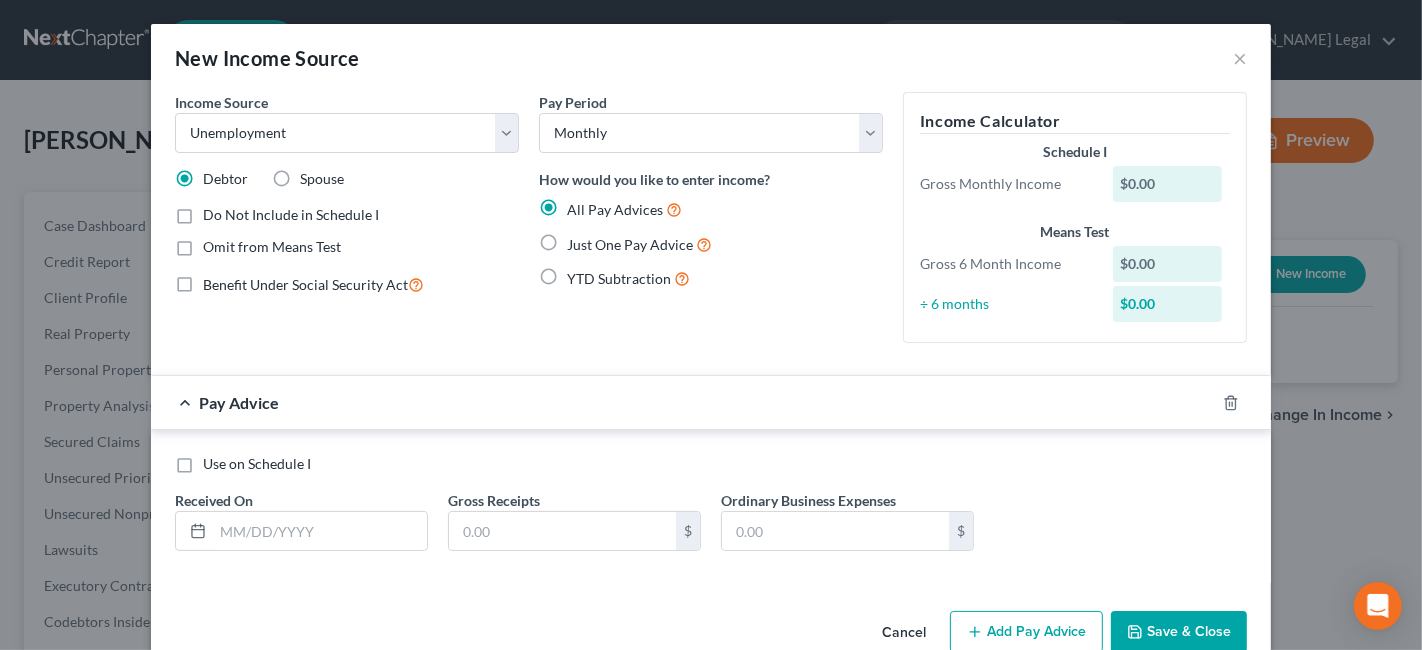 click on "Spouse" at bounding box center (322, 179) 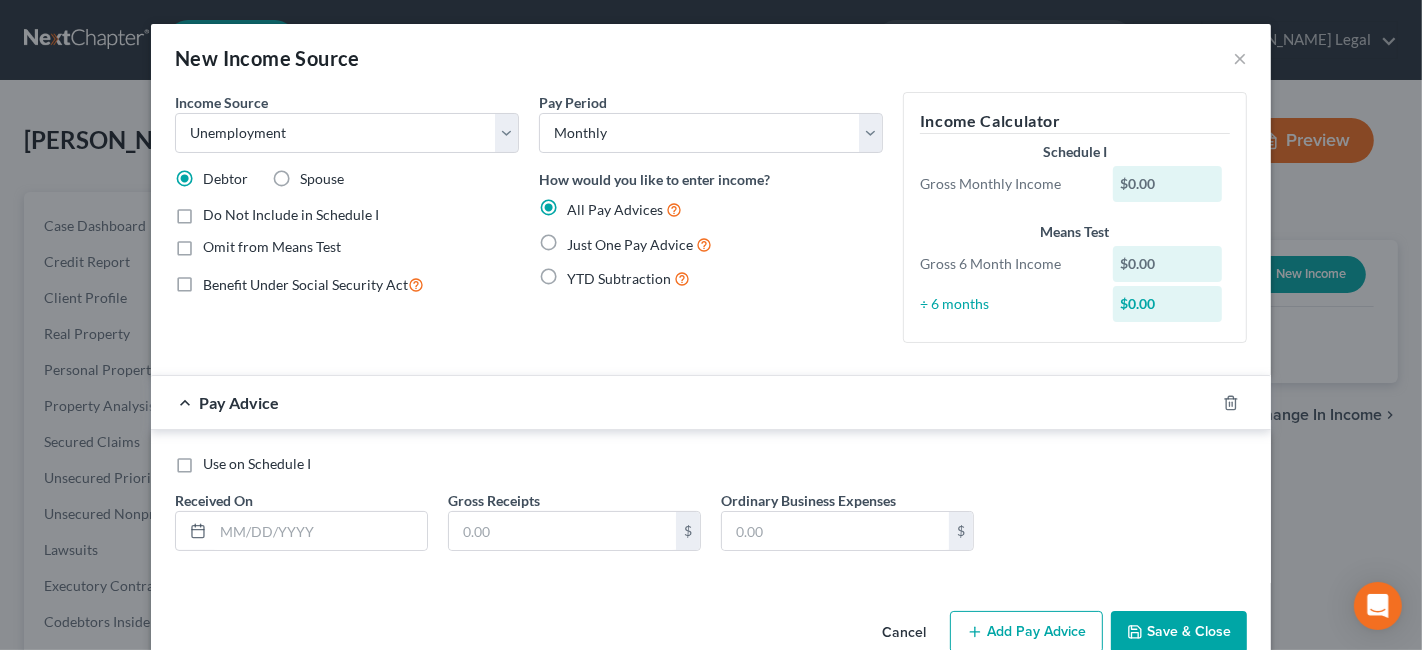 click on "Spouse" at bounding box center [314, 175] 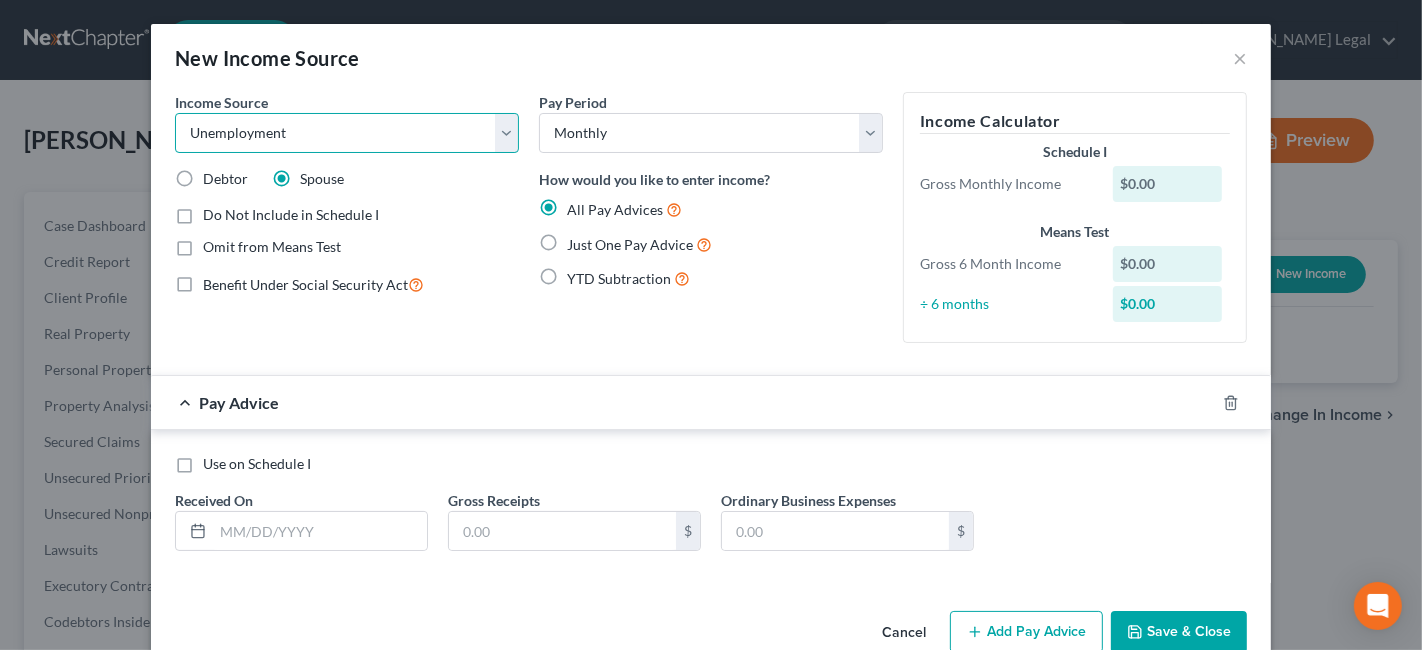 click on "Select Unemployment Disability (from employer) Pension Retirement Social Security / Social Security Disability Other Government Assistance Interests, Dividends or Royalties Child / Family Support Contributions to Household Property / Rental Business, Professional or Farm Alimony / Maintenance Payments Military Disability Benefits Other Monthly Income" at bounding box center [347, 133] 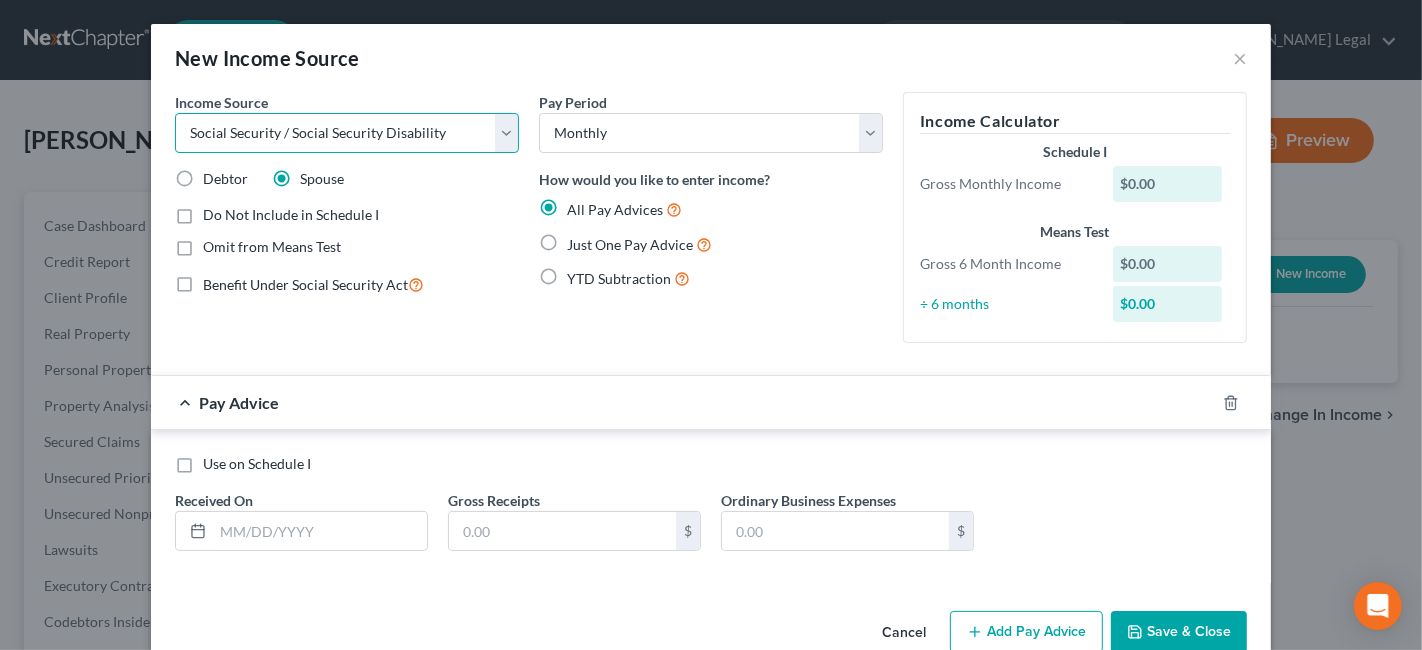 click on "Select Unemployment Disability (from employer) Pension Retirement Social Security / Social Security Disability Other Government Assistance Interests, Dividends or Royalties Child / Family Support Contributions to Household Property / Rental Business, Professional or Farm Alimony / Maintenance Payments Military Disability Benefits Other Monthly Income" at bounding box center (347, 133) 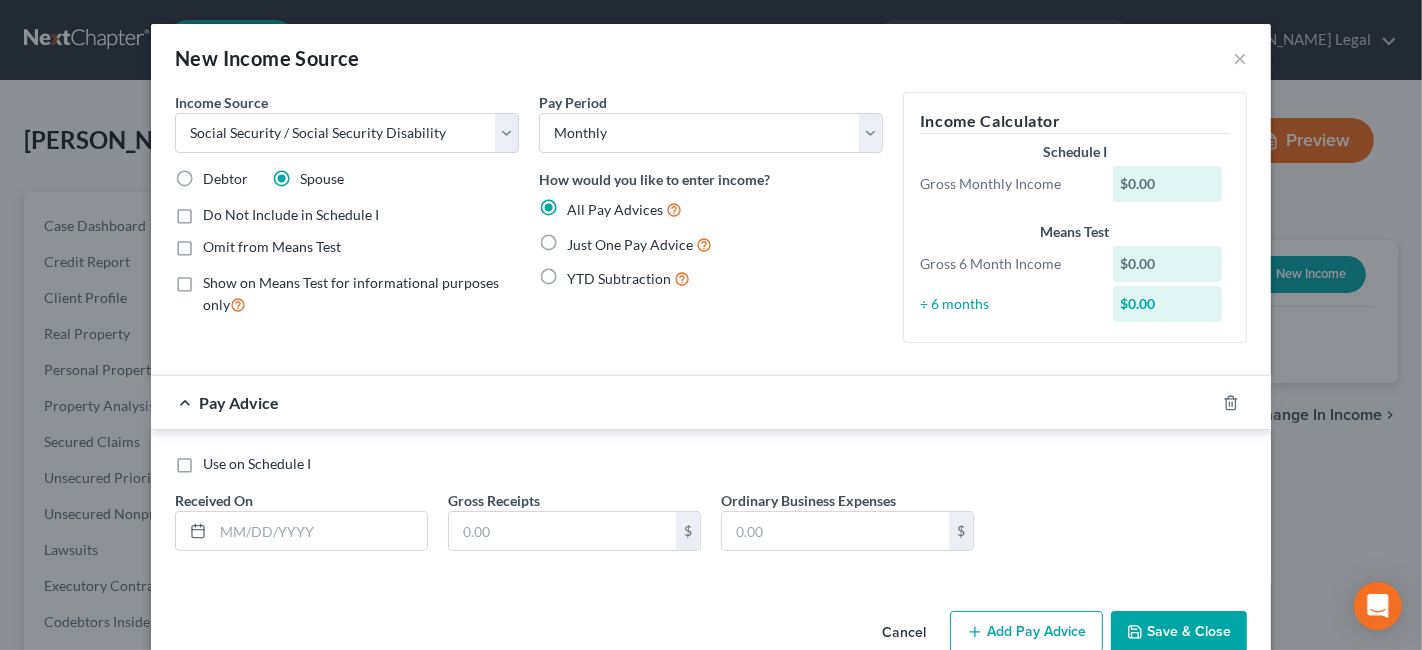 click on "Just One Pay Advice" at bounding box center (639, 244) 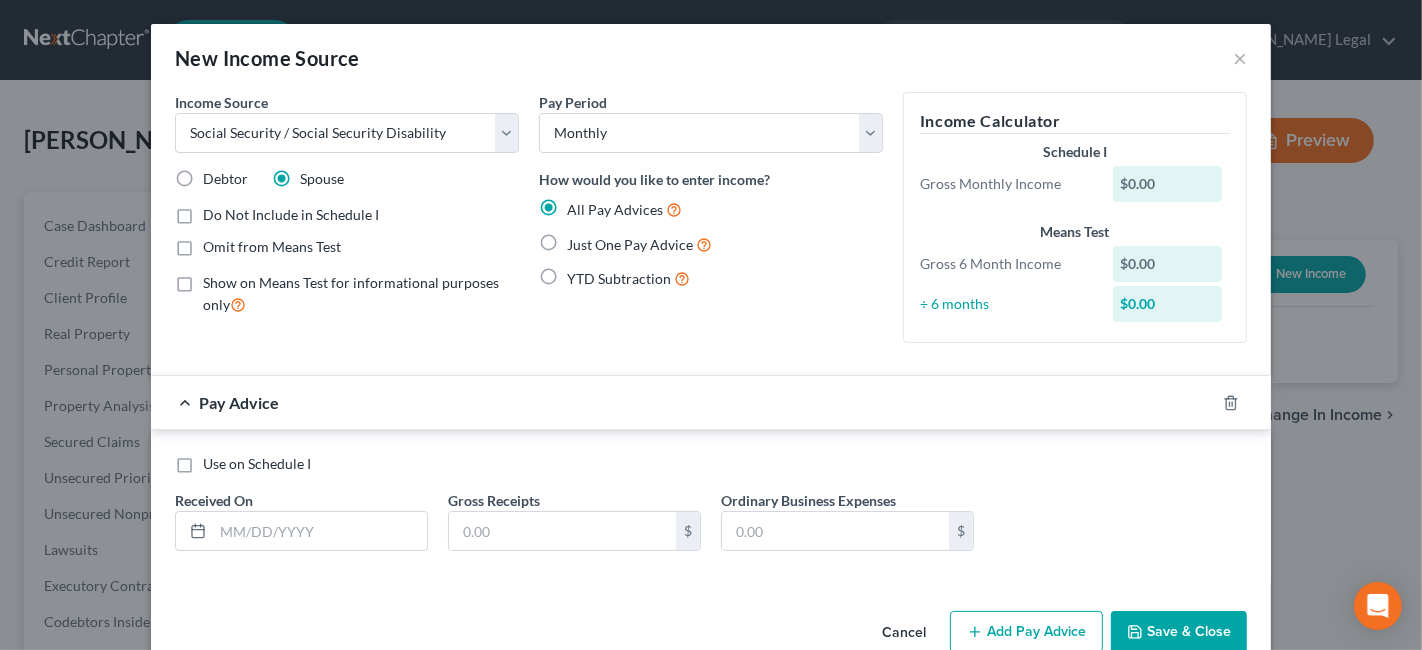 click on "Just One Pay Advice" at bounding box center [581, 239] 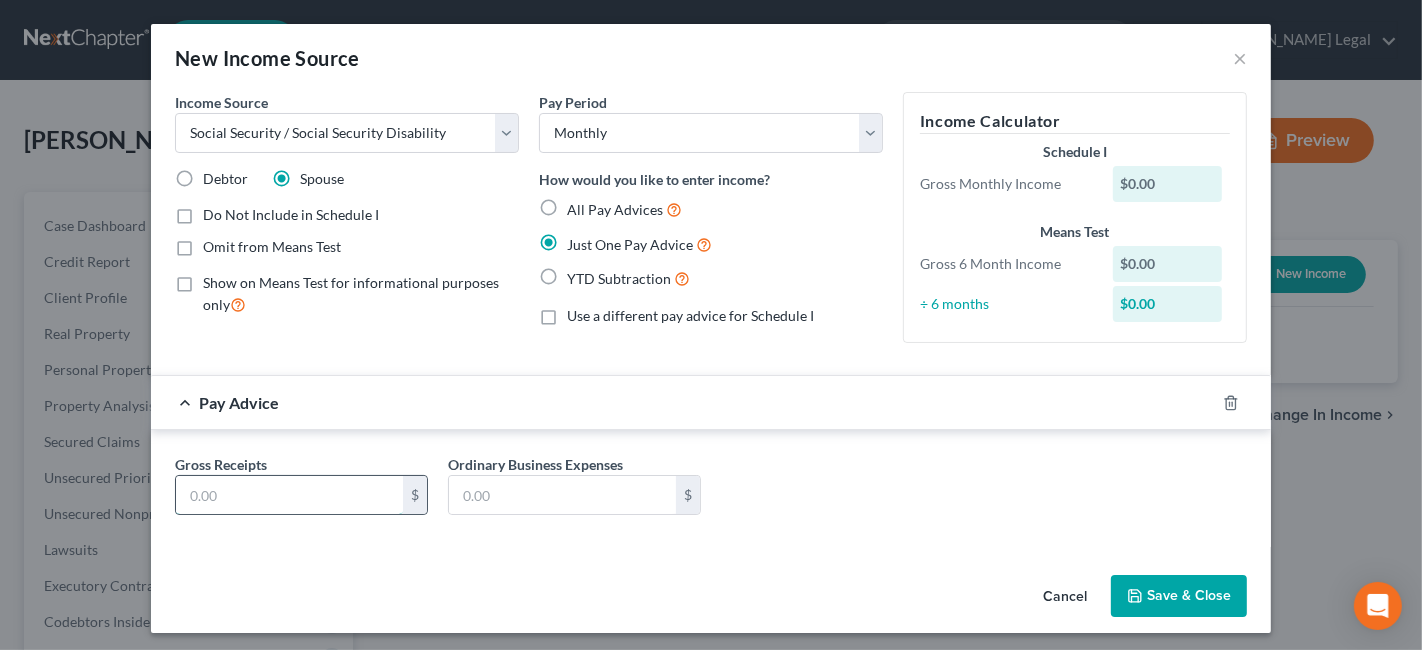 click at bounding box center (289, 495) 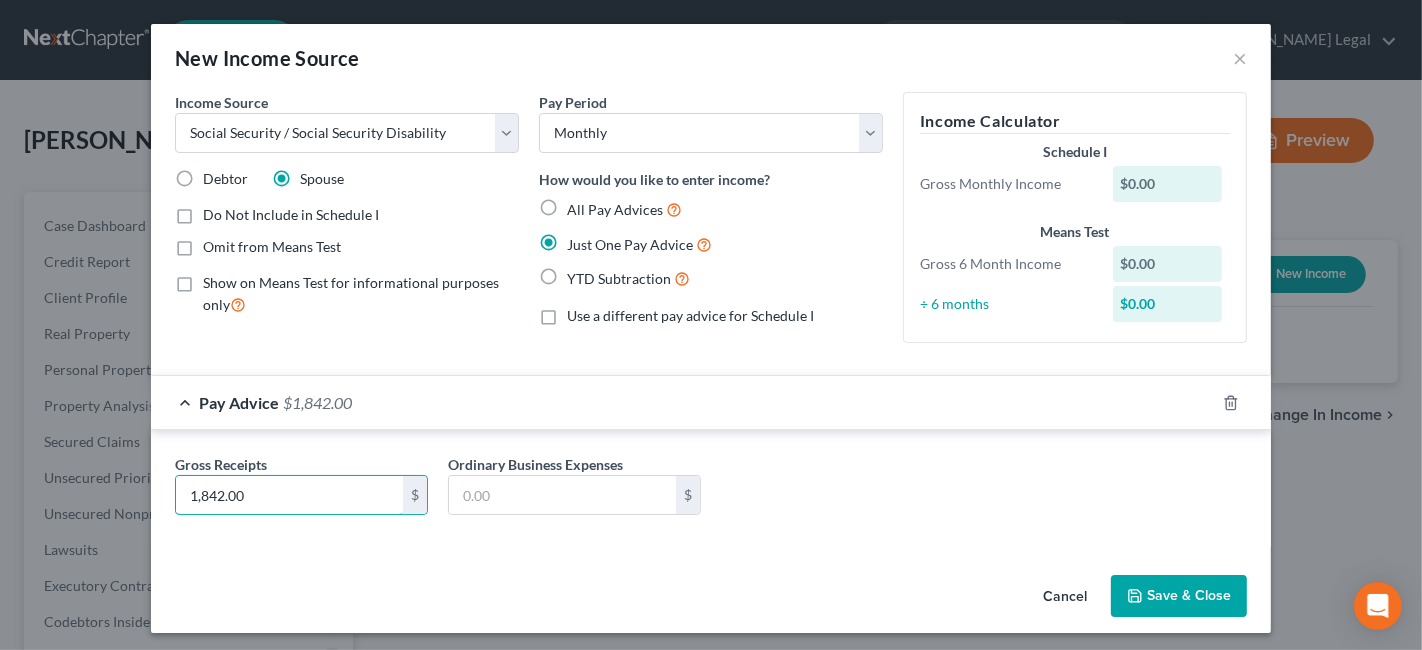 type on "1,842.00" 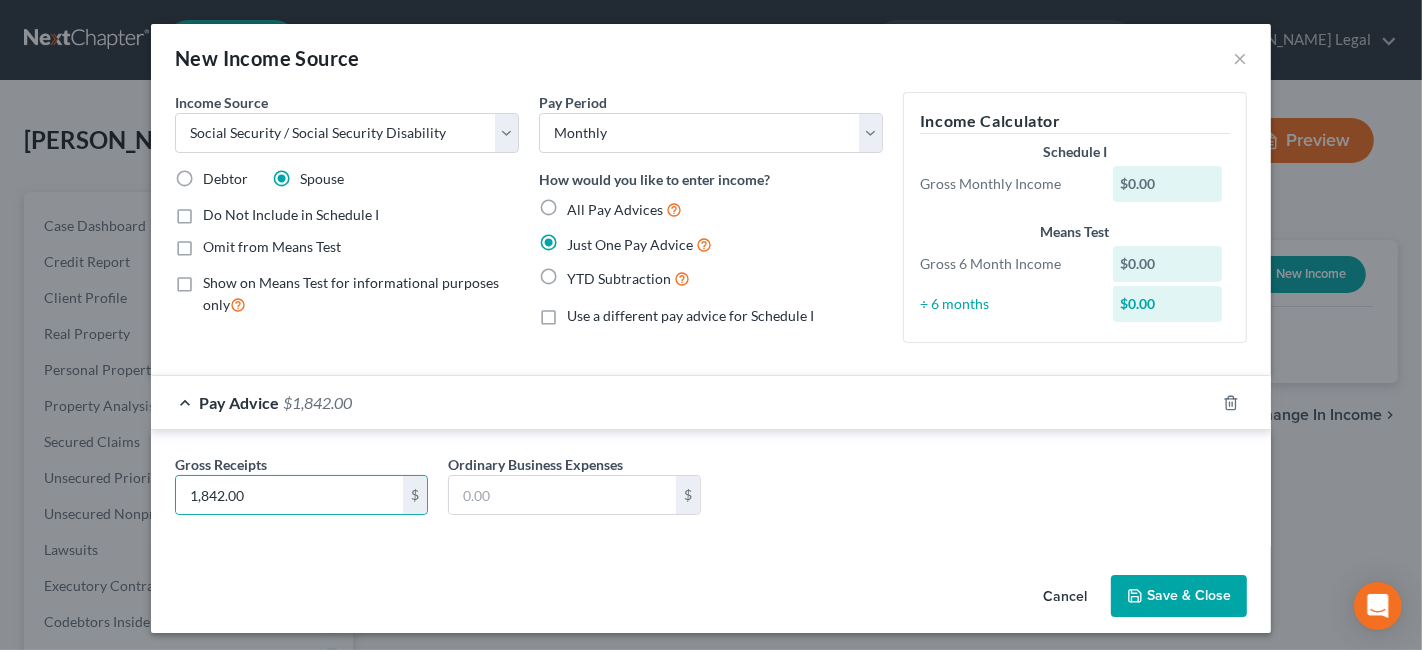 click on "Save & Close" at bounding box center (1179, 596) 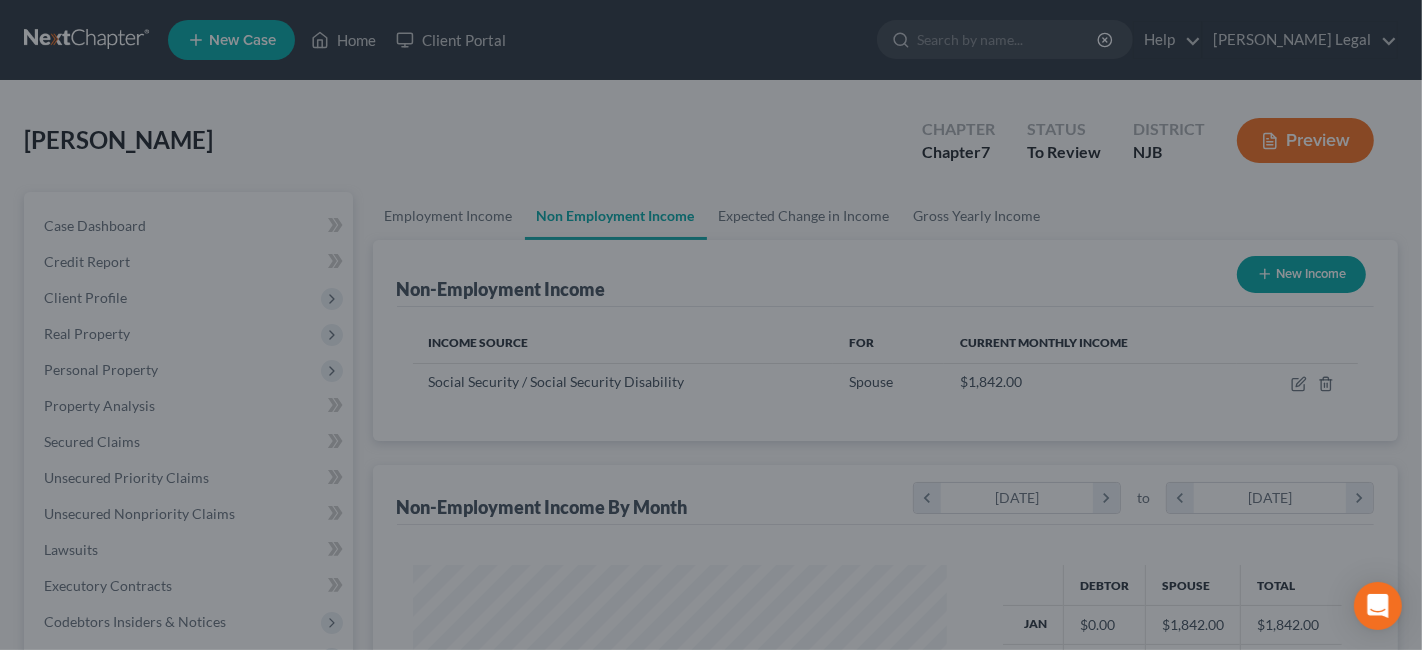scroll, scrollTop: 999643, scrollLeft: 999432, axis: both 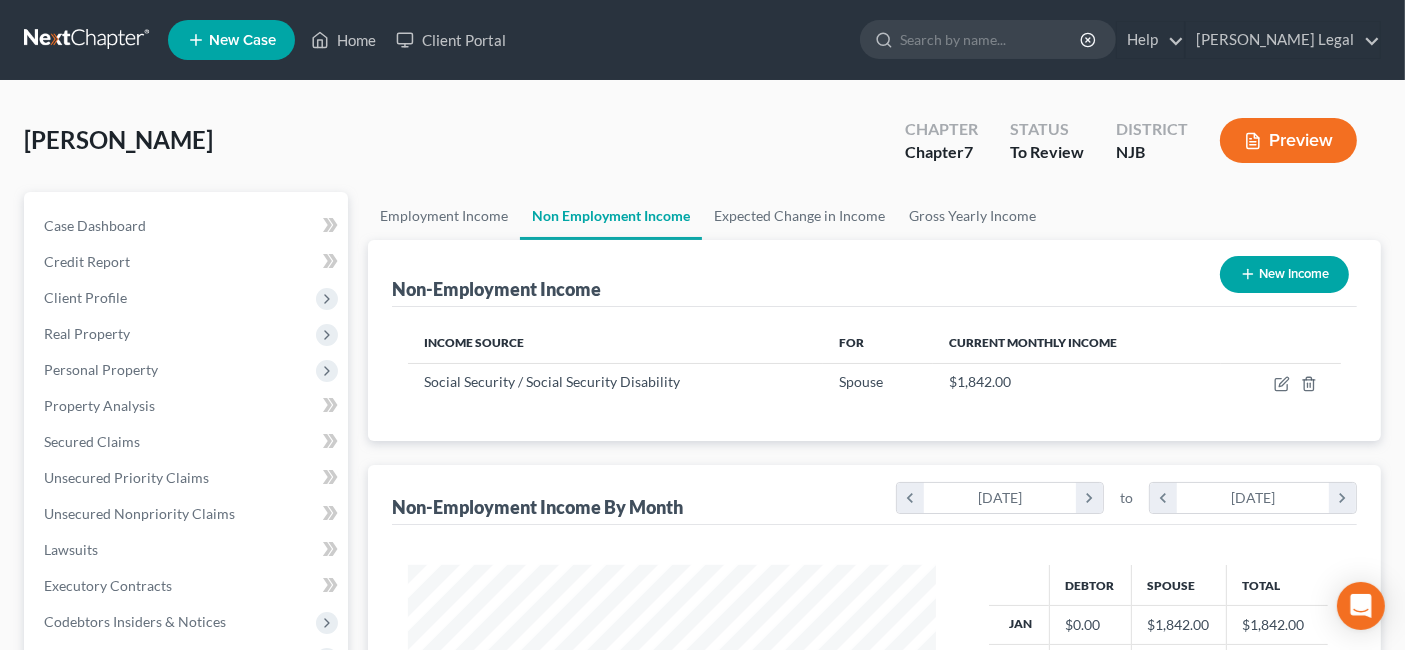 click on "New Income" at bounding box center (1284, 274) 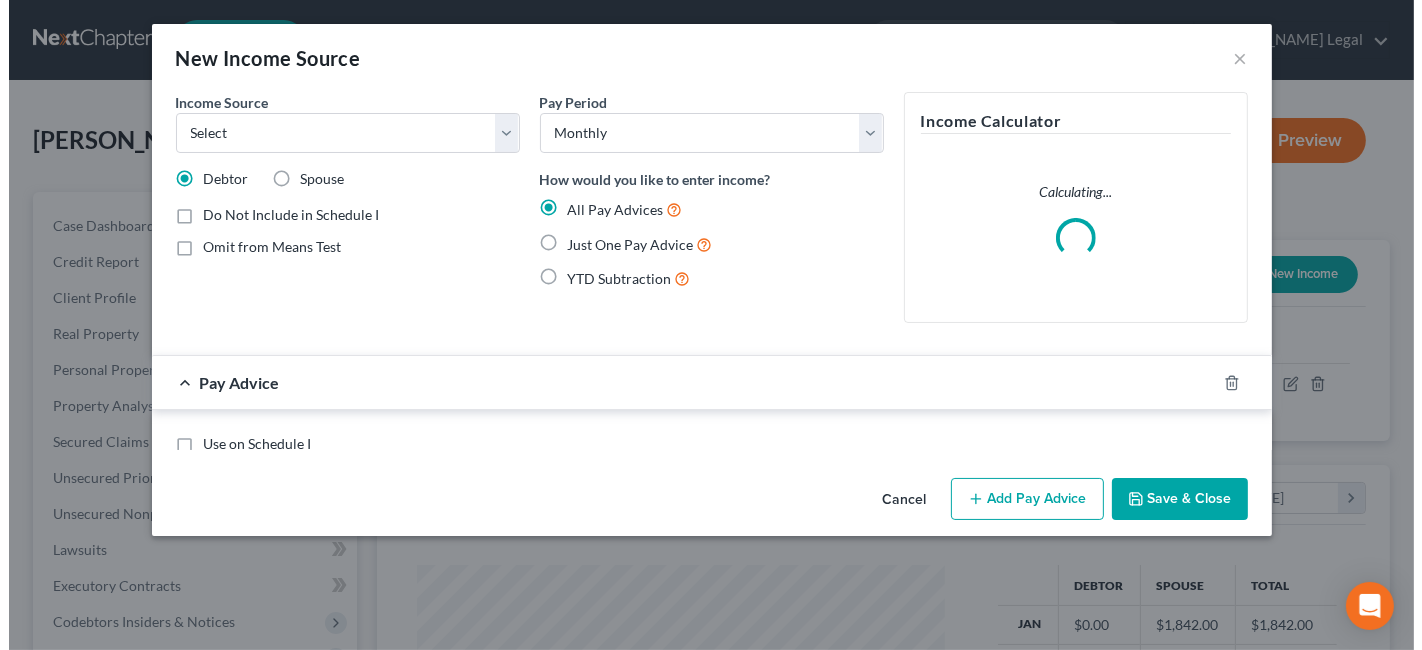 scroll, scrollTop: 999643, scrollLeft: 999425, axis: both 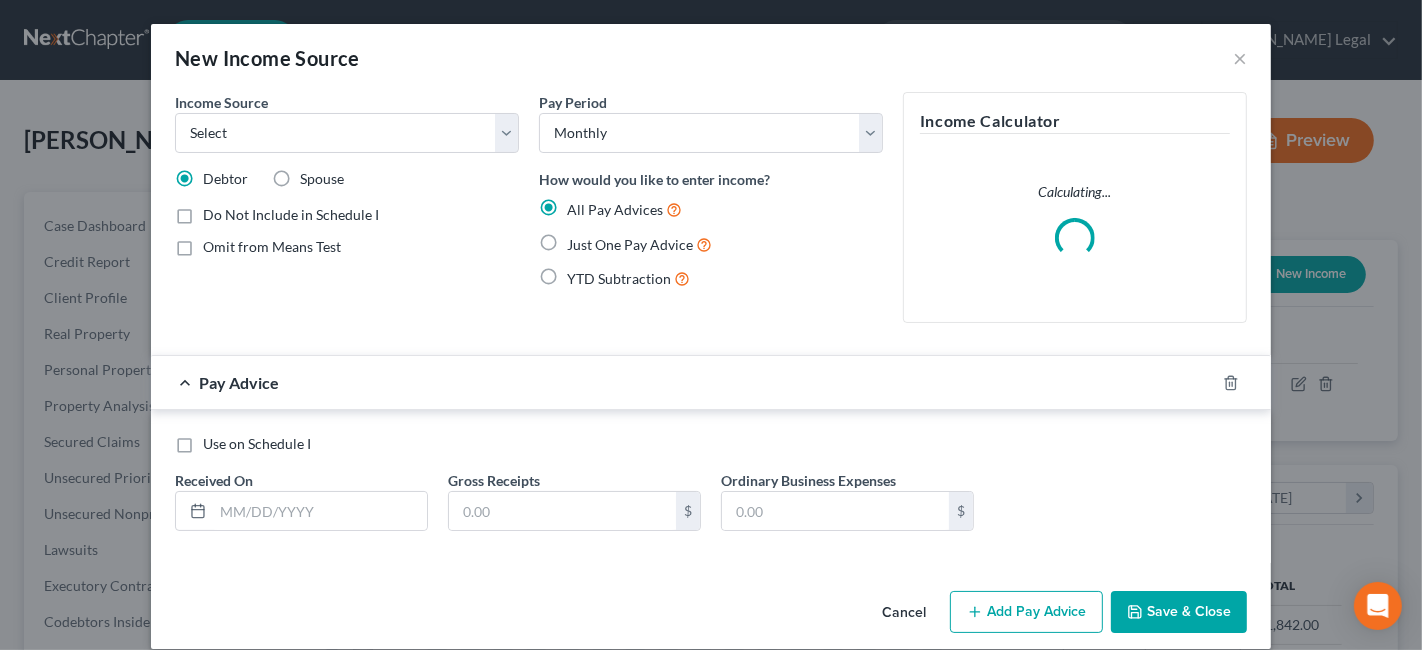 click on "Spouse" at bounding box center [322, 178] 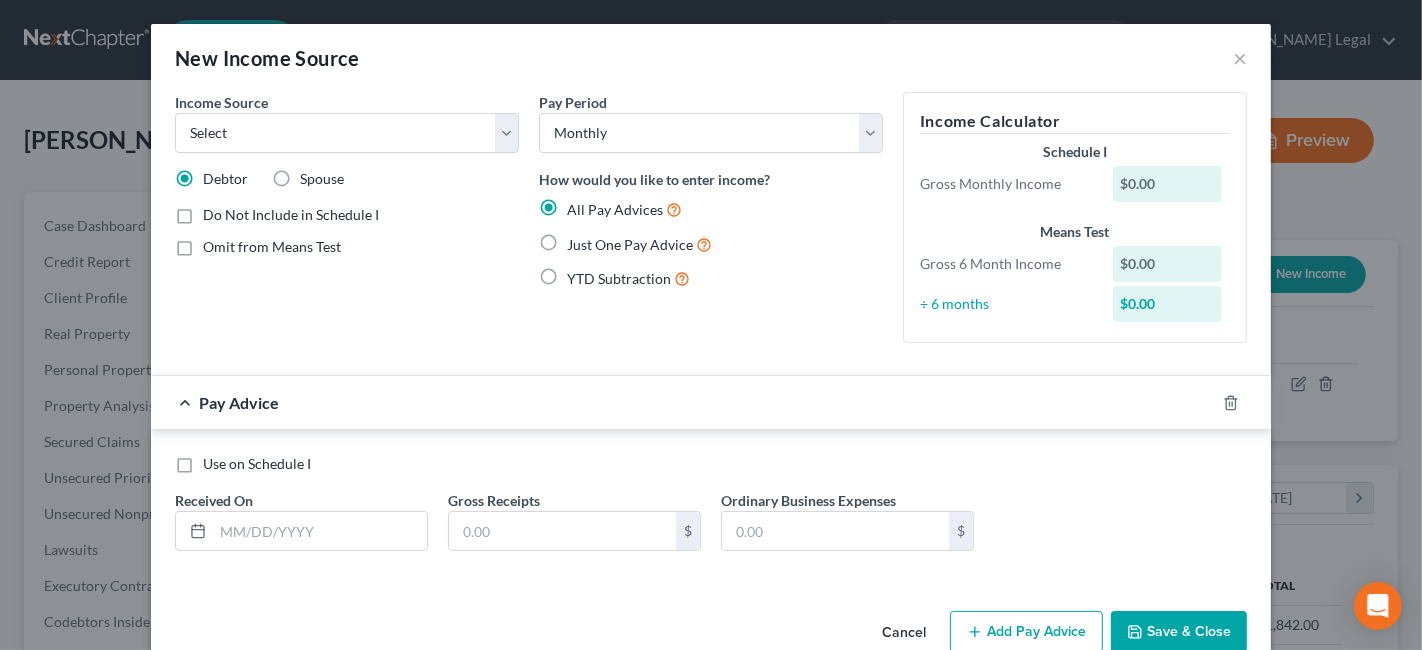 drag, startPoint x: 568, startPoint y: 245, endPoint x: 516, endPoint y: 405, distance: 168.23793 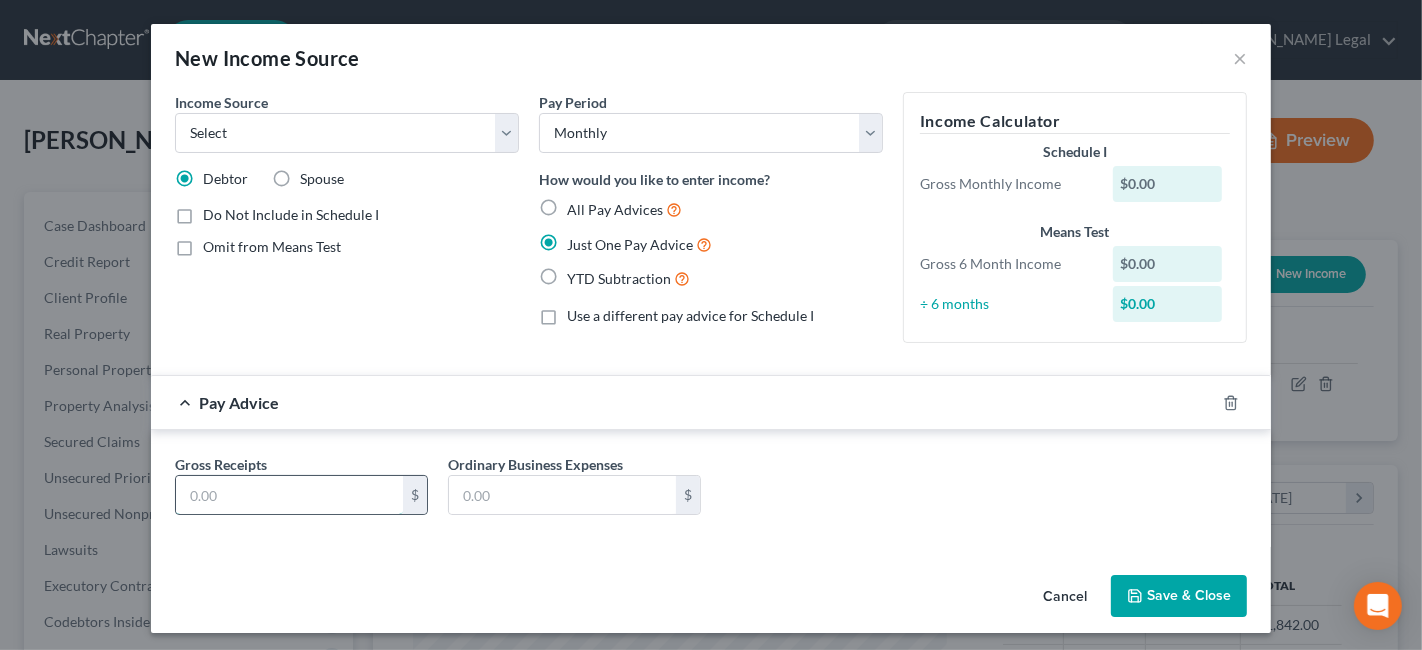 click at bounding box center (289, 495) 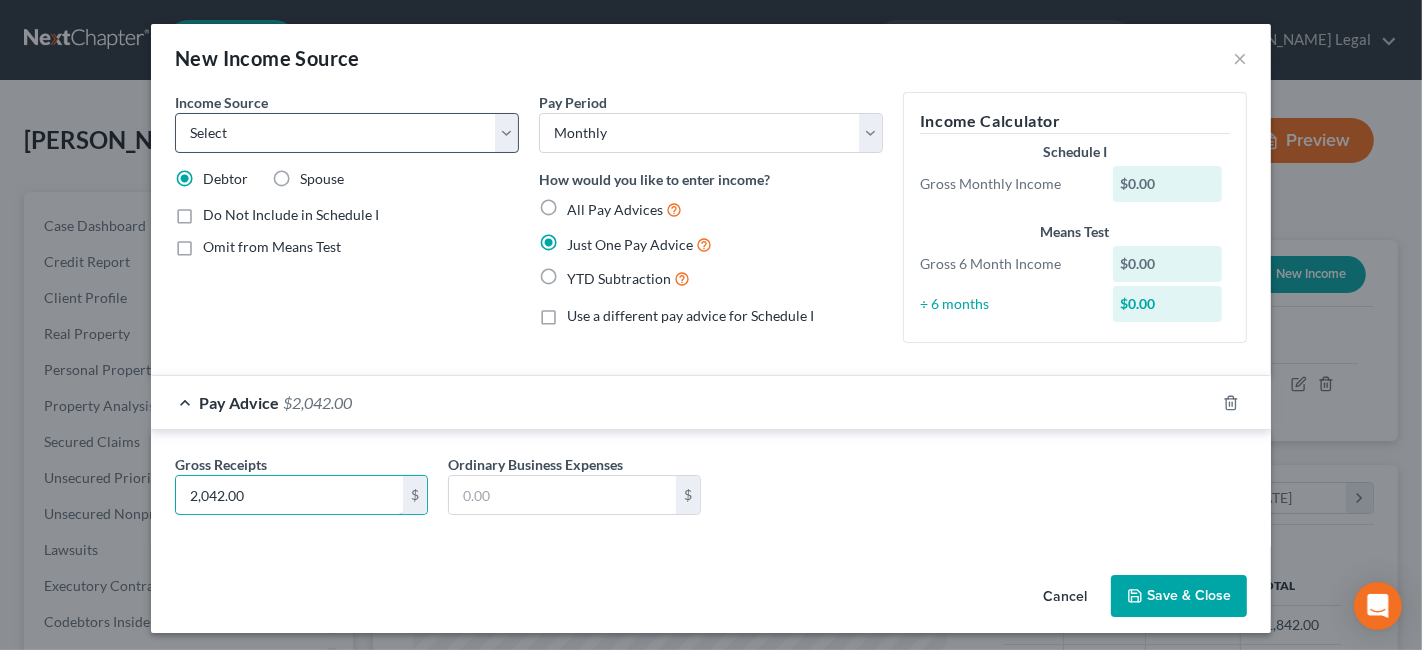 type on "2,042.00" 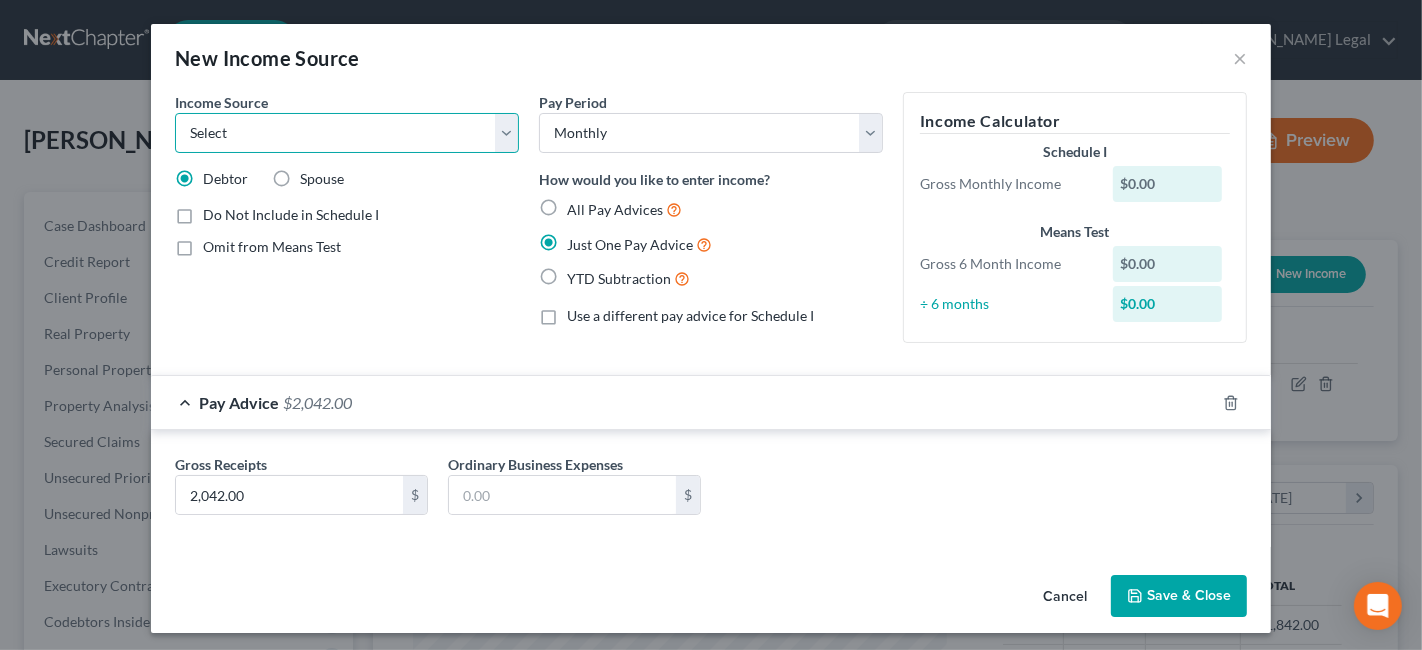 click on "Select Unemployment Disability (from employer) Pension Retirement Social Security / Social Security Disability Other Government Assistance Interests, Dividends or Royalties Child / Family Support Contributions to Household Property / Rental Business, Professional or Farm Alimony / Maintenance Payments Military Disability Benefits Other Monthly Income" at bounding box center (347, 133) 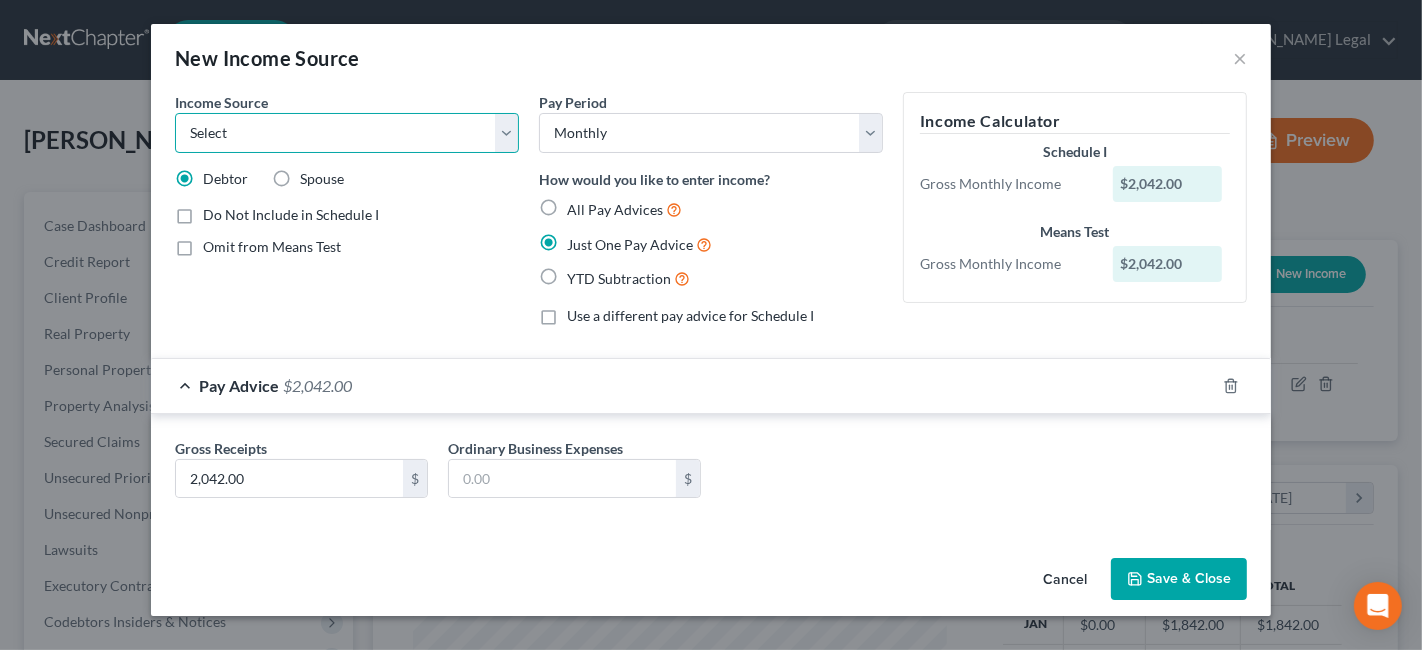 select on "2" 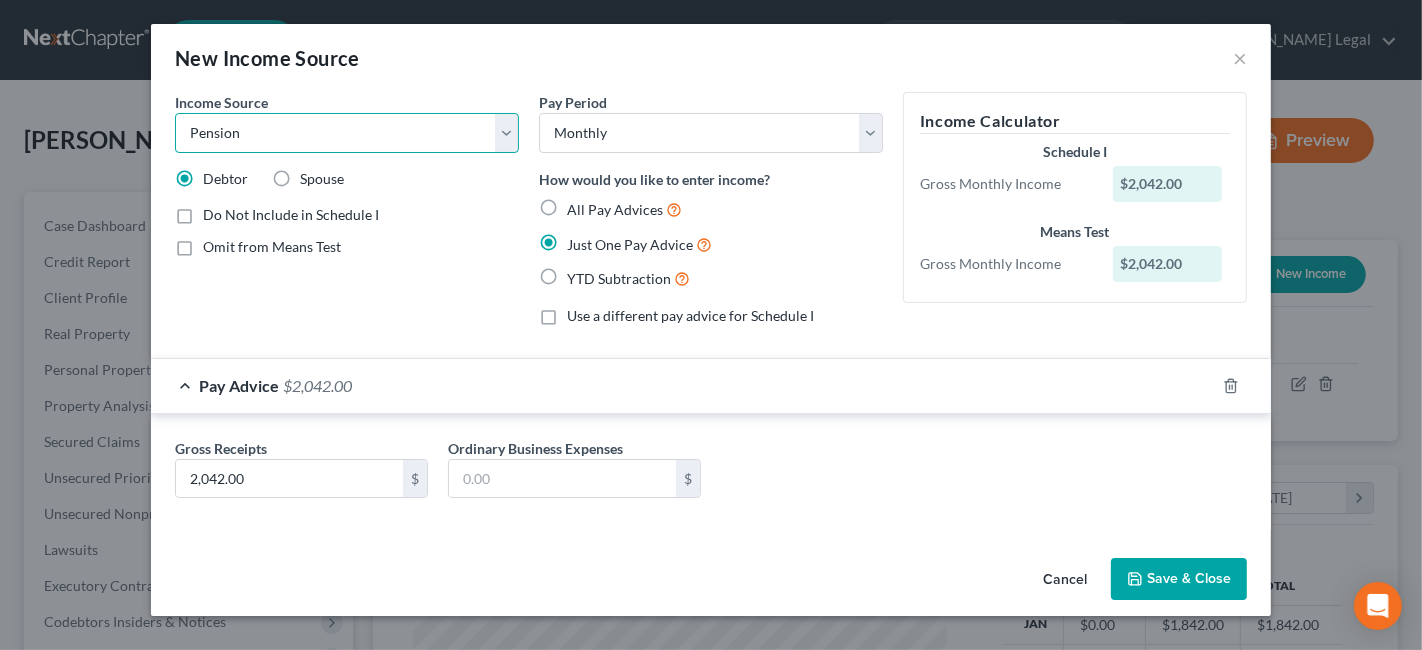 click on "Select Unemployment Disability (from employer) Pension Retirement Social Security / Social Security Disability Other Government Assistance Interests, Dividends or Royalties Child / Family Support Contributions to Household Property / Rental Business, Professional or Farm Alimony / Maintenance Payments Military Disability Benefits Other Monthly Income" at bounding box center (347, 133) 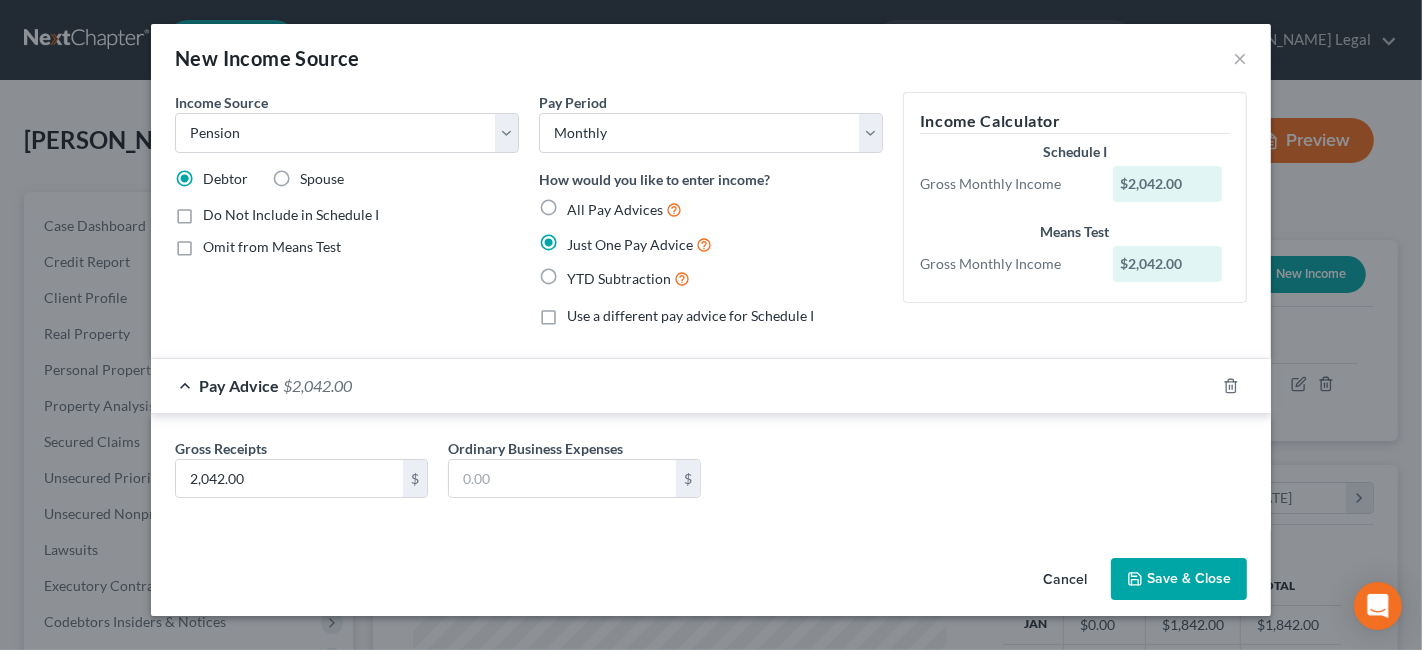 click on "Spouse" at bounding box center [322, 179] 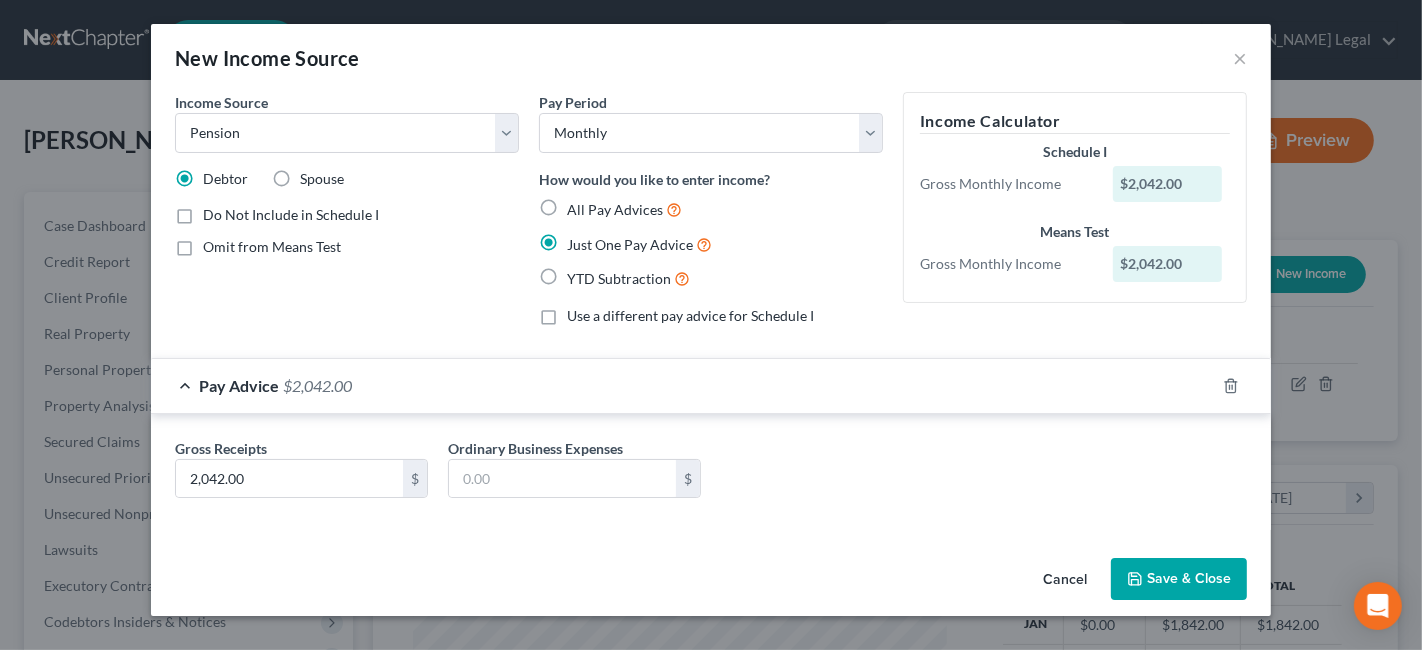 click on "Spouse" at bounding box center (314, 175) 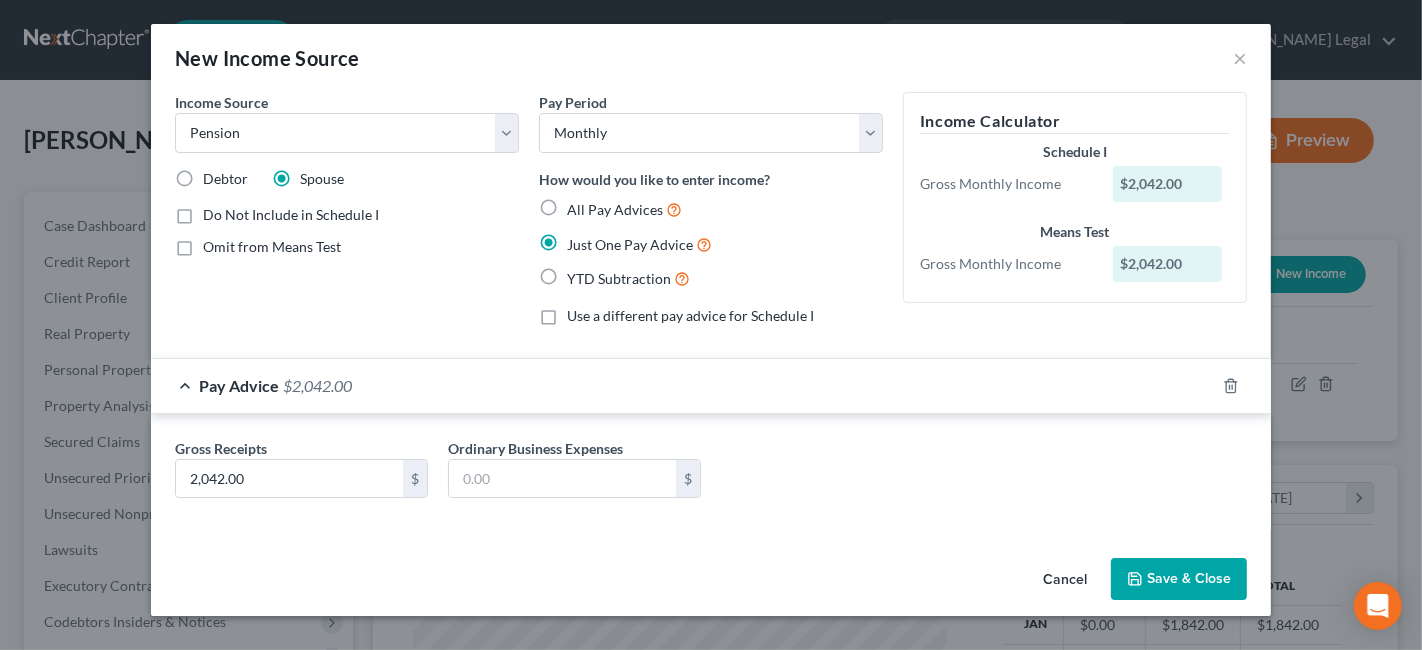 click on "Save & Close" at bounding box center [1179, 579] 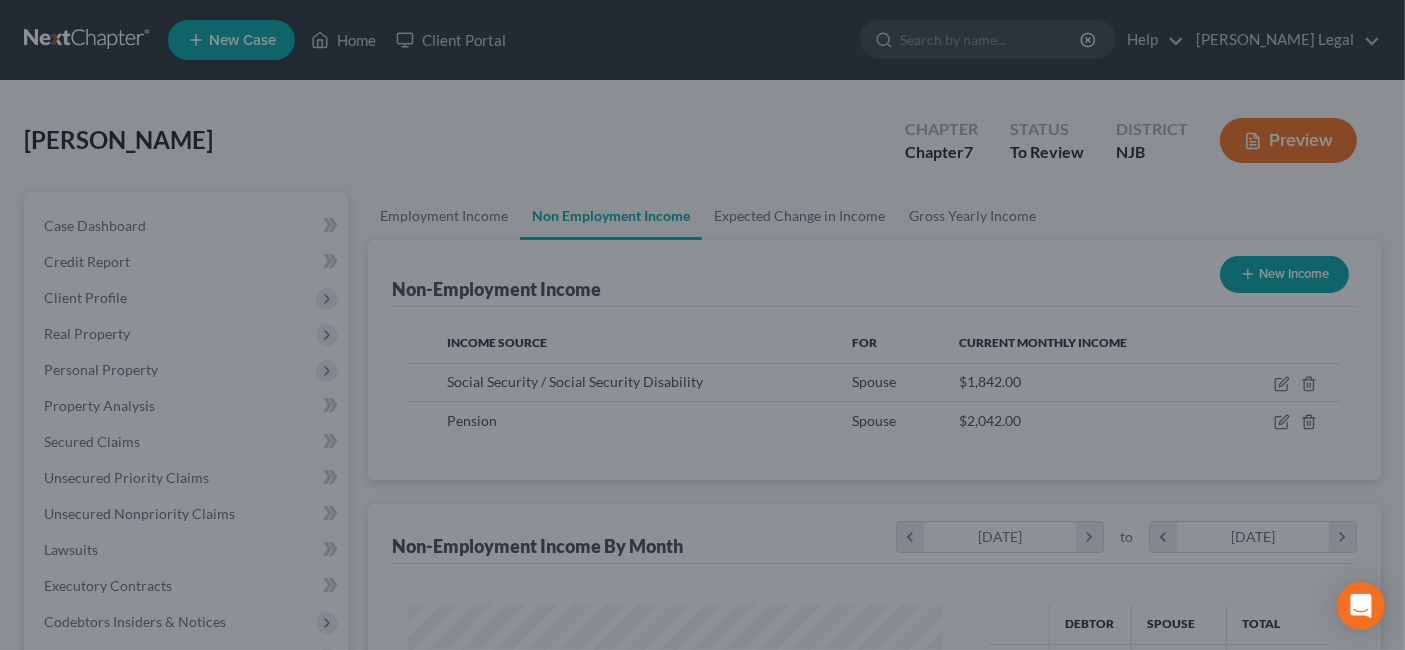 scroll, scrollTop: 356, scrollLeft: 567, axis: both 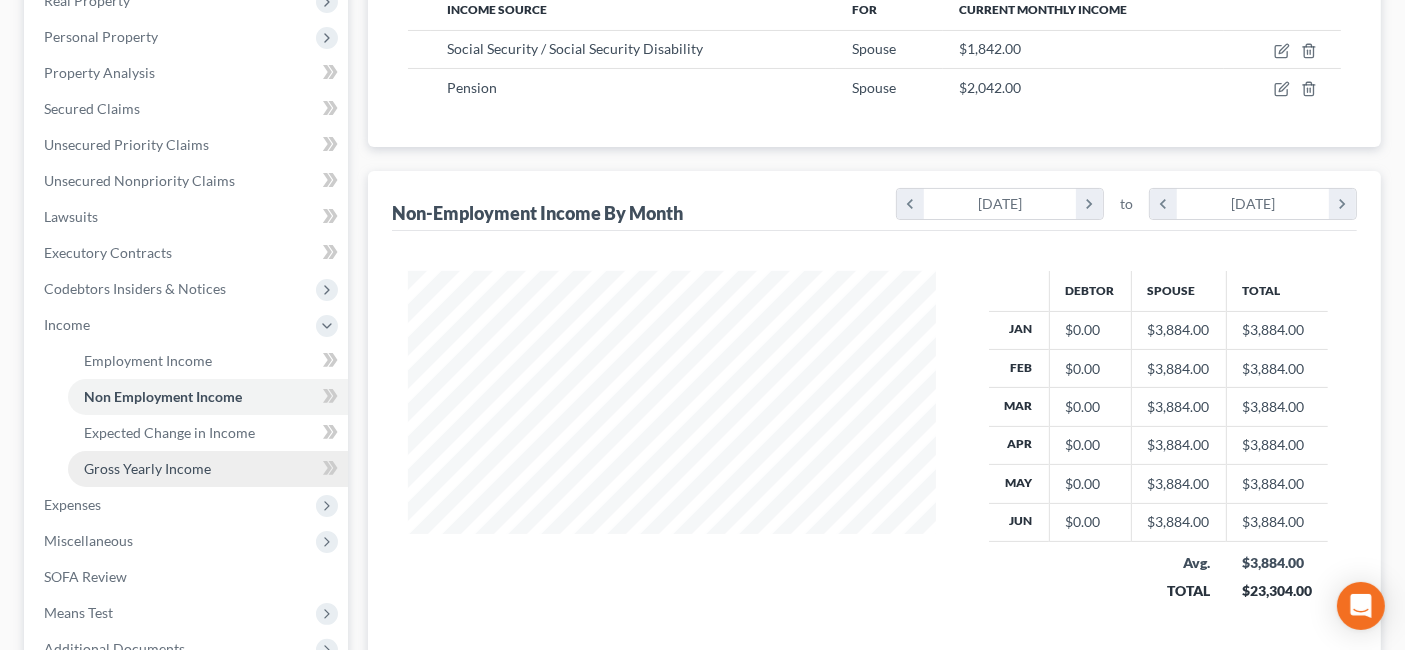 click on "Gross Yearly Income" at bounding box center (147, 468) 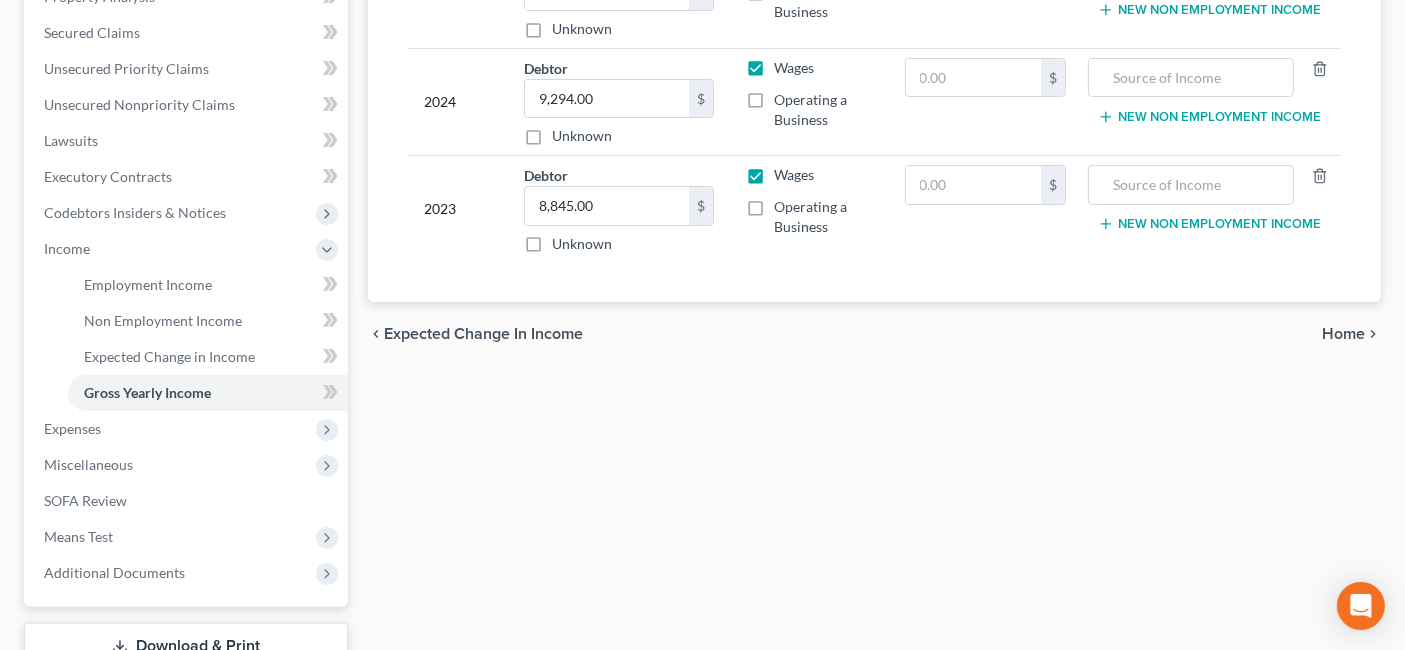 scroll, scrollTop: 444, scrollLeft: 0, axis: vertical 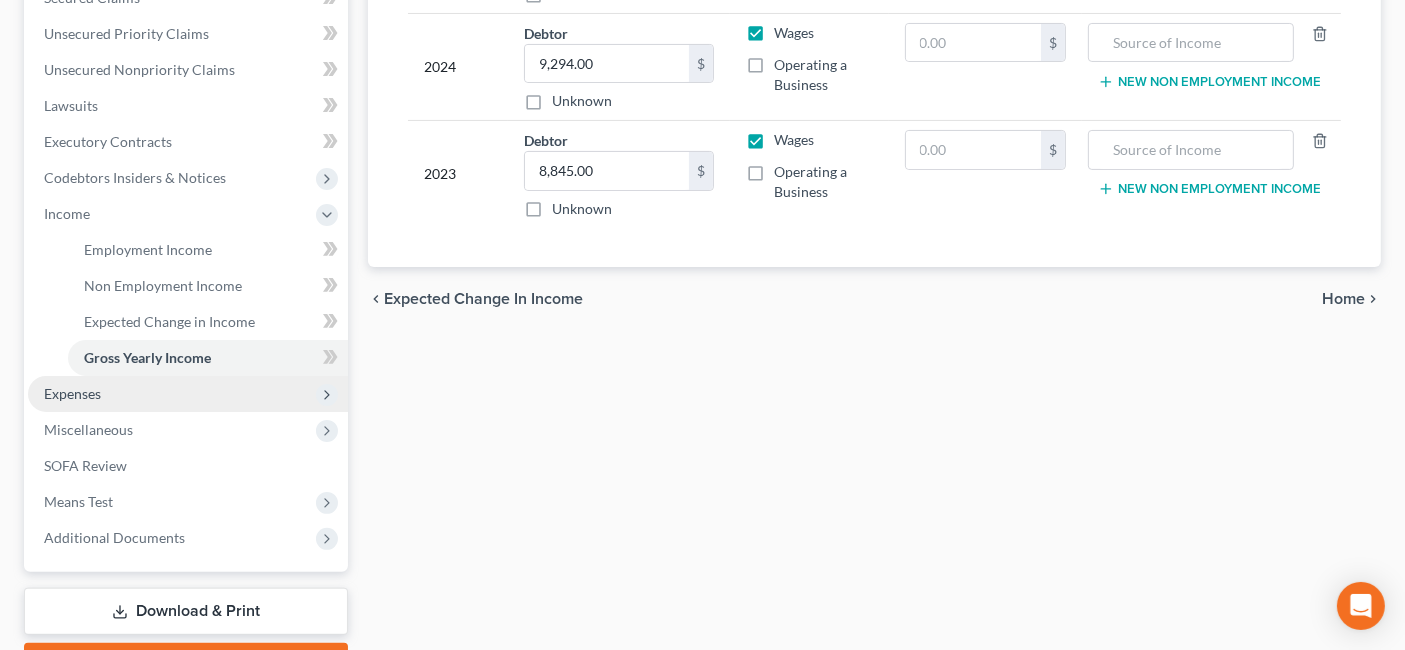 click on "Expenses" at bounding box center (188, 394) 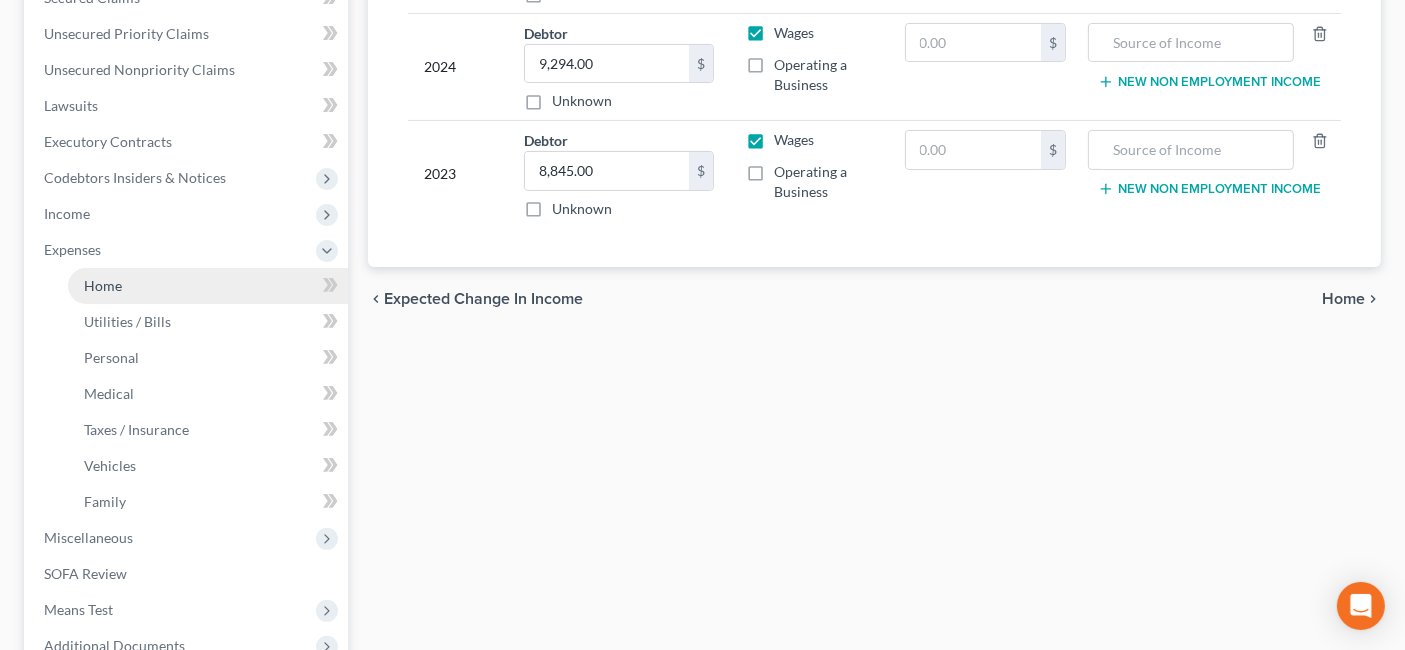 click on "Home" at bounding box center [208, 286] 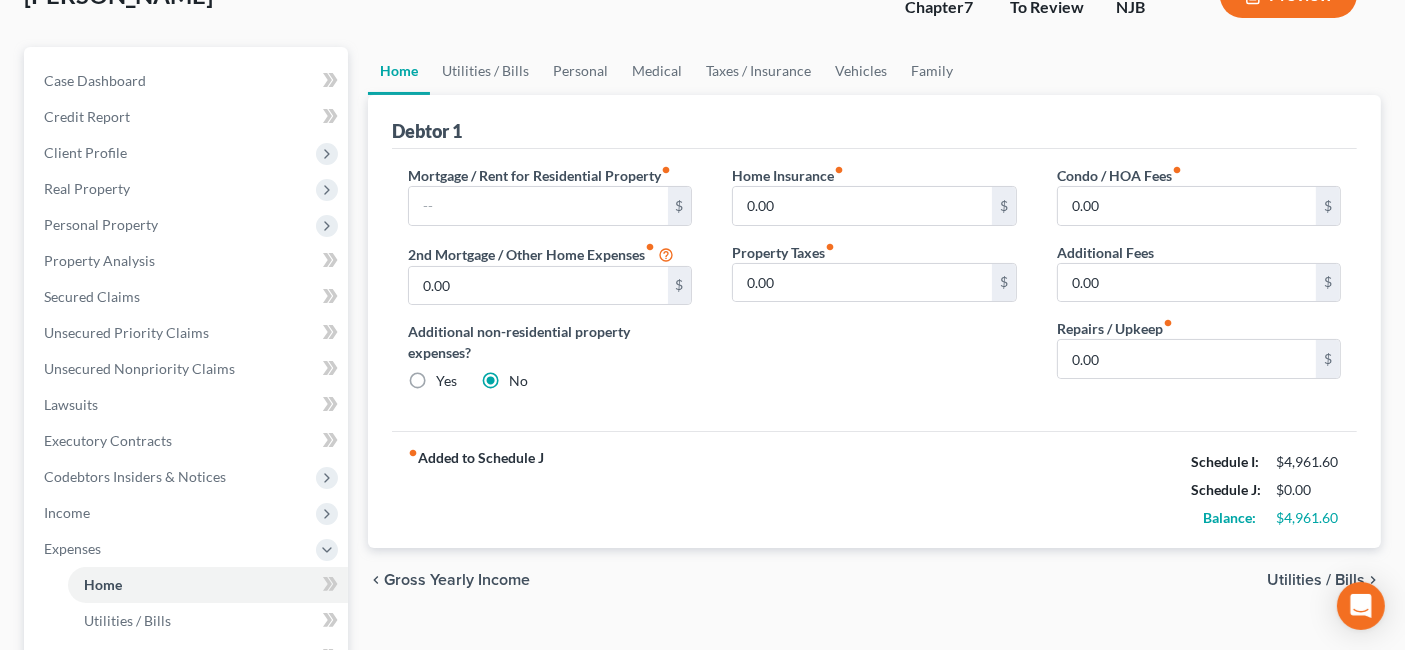 scroll, scrollTop: 111, scrollLeft: 0, axis: vertical 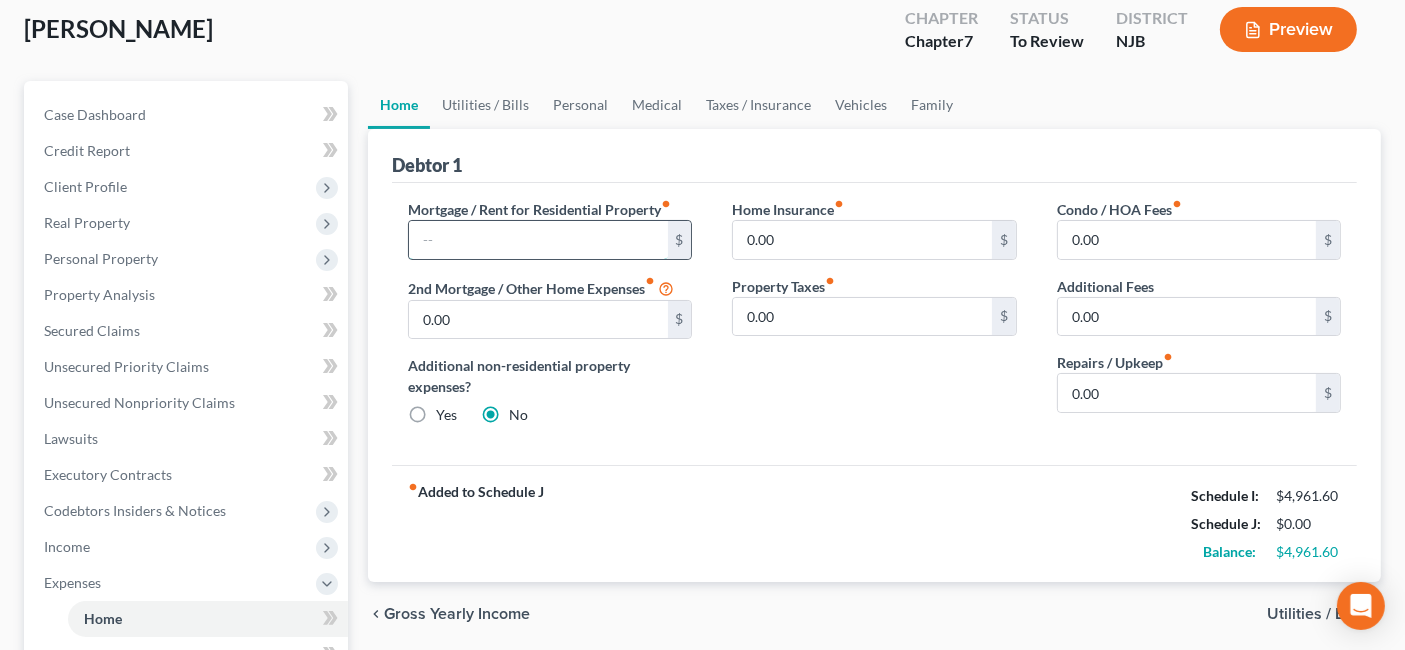 click at bounding box center (538, 240) 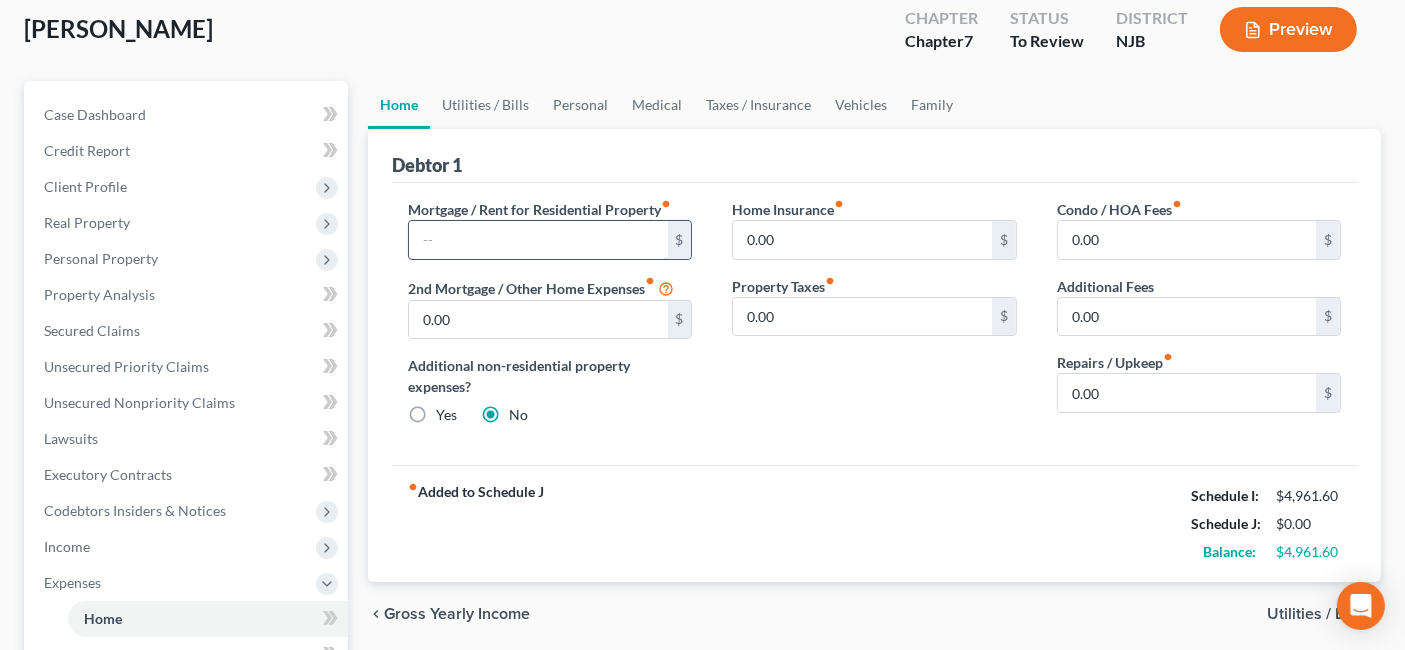 click at bounding box center (538, 240) 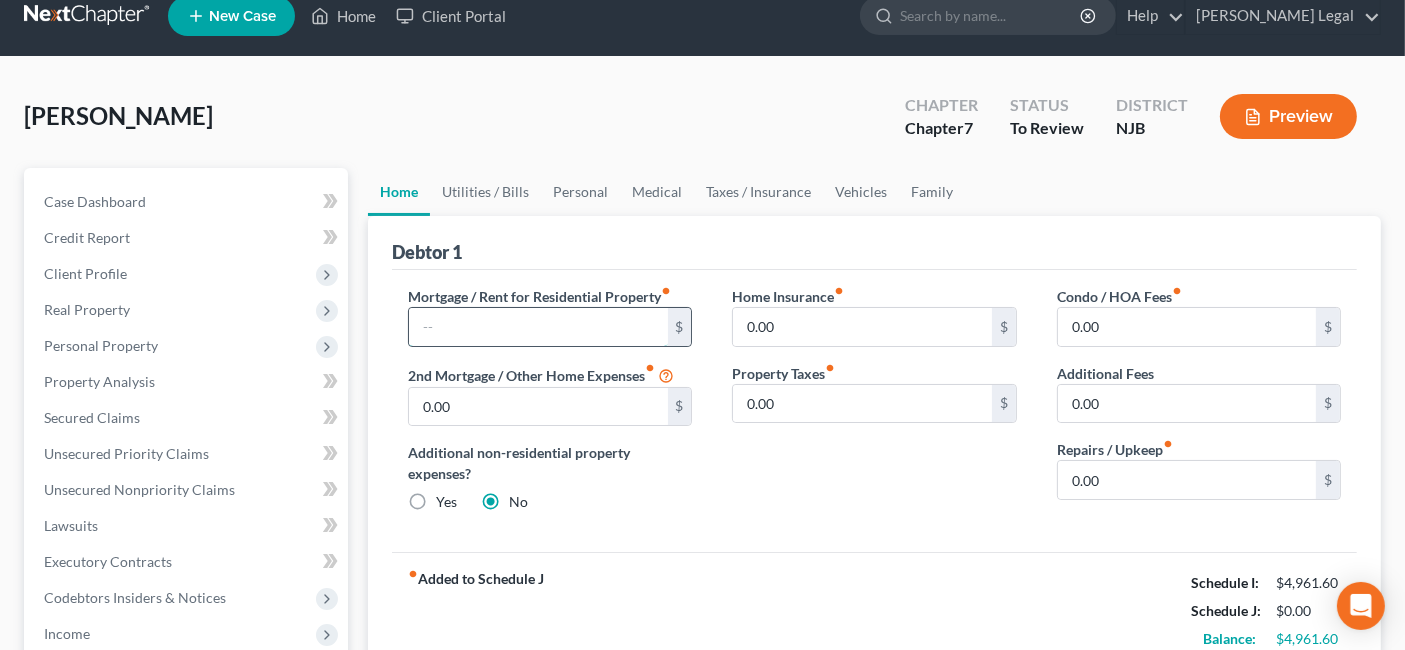 scroll, scrollTop: 0, scrollLeft: 0, axis: both 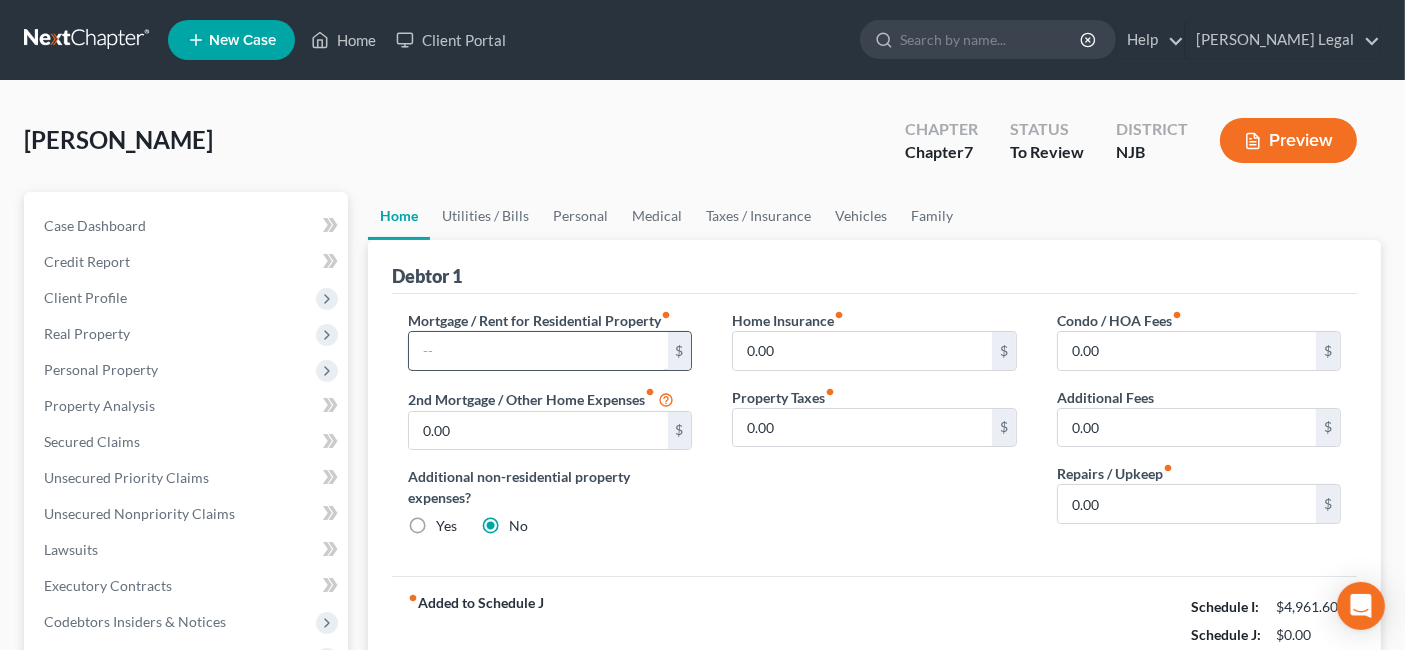click at bounding box center [538, 351] 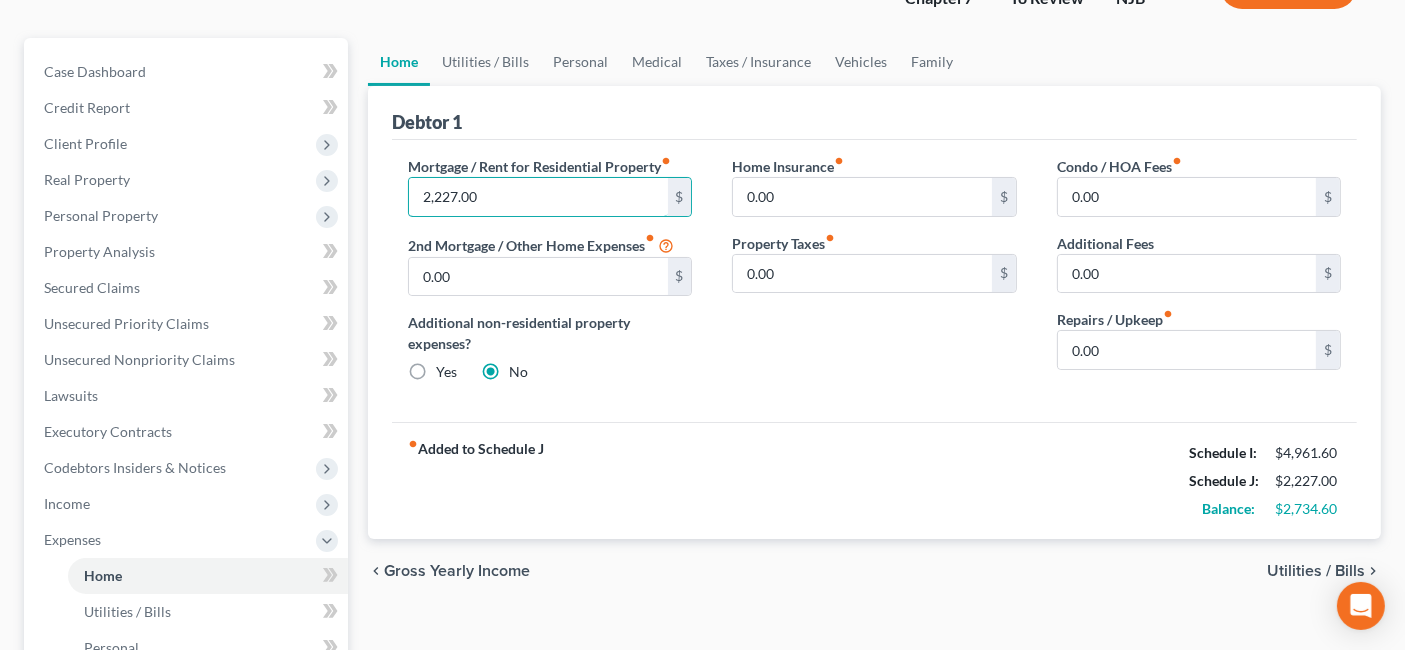 scroll, scrollTop: 222, scrollLeft: 0, axis: vertical 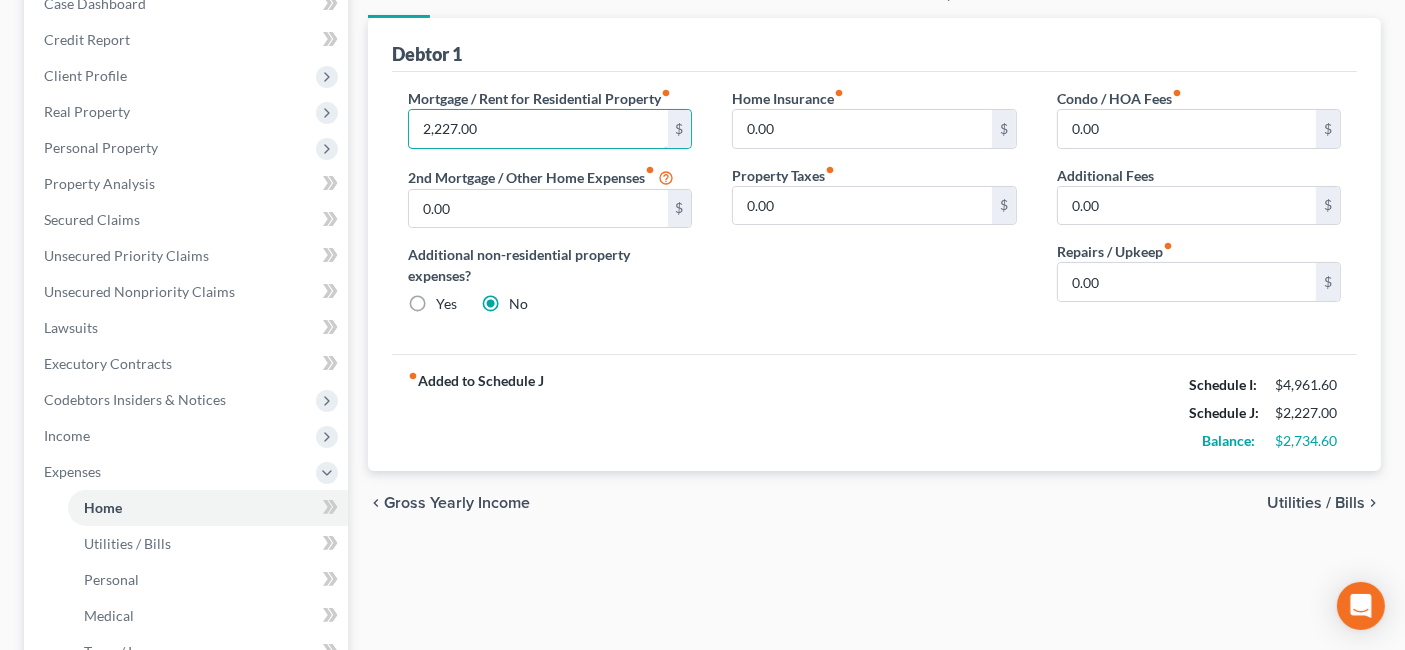 type on "2,227.00" 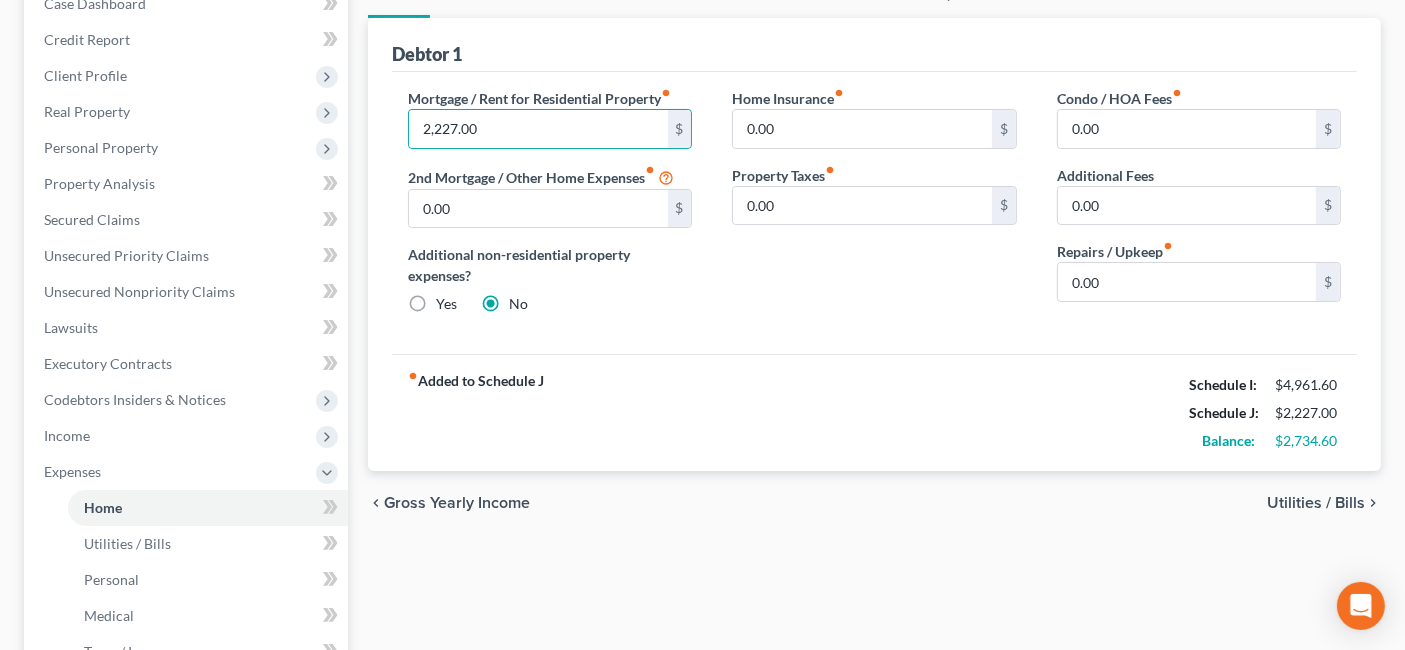 click on "Utilities / Bills" at bounding box center (1316, 503) 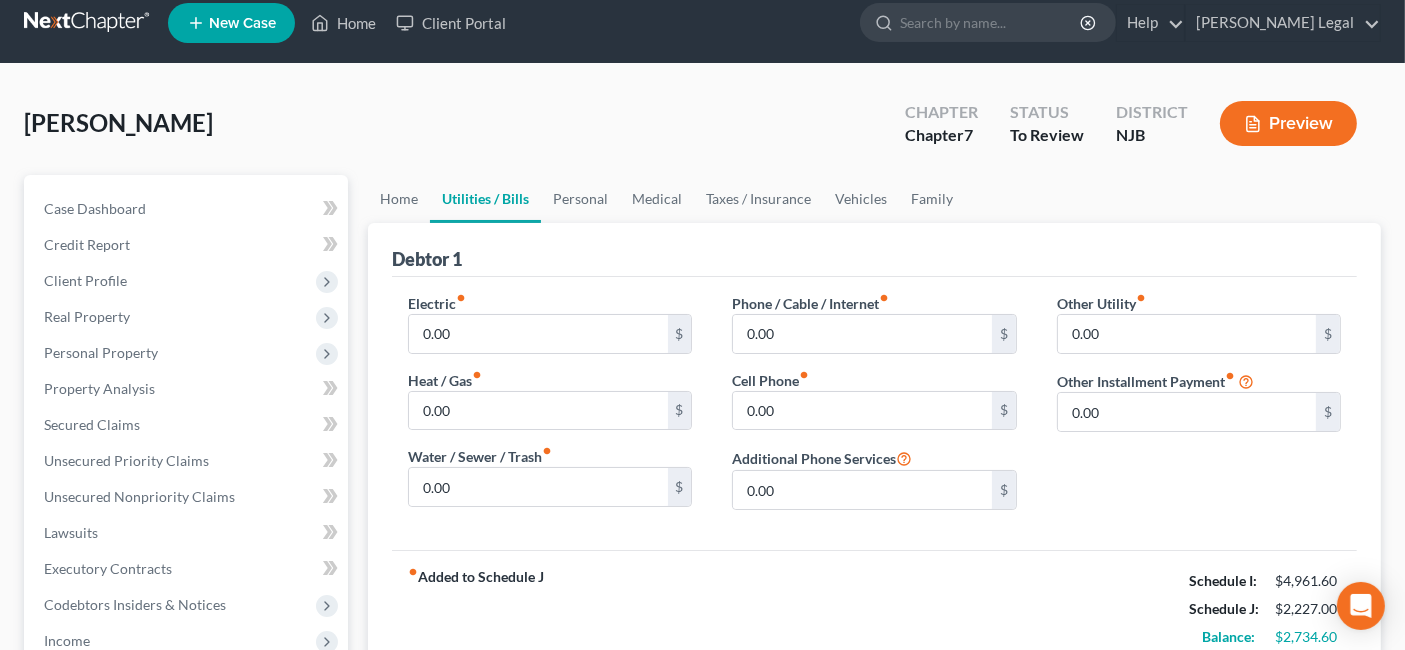 scroll, scrollTop: 0, scrollLeft: 0, axis: both 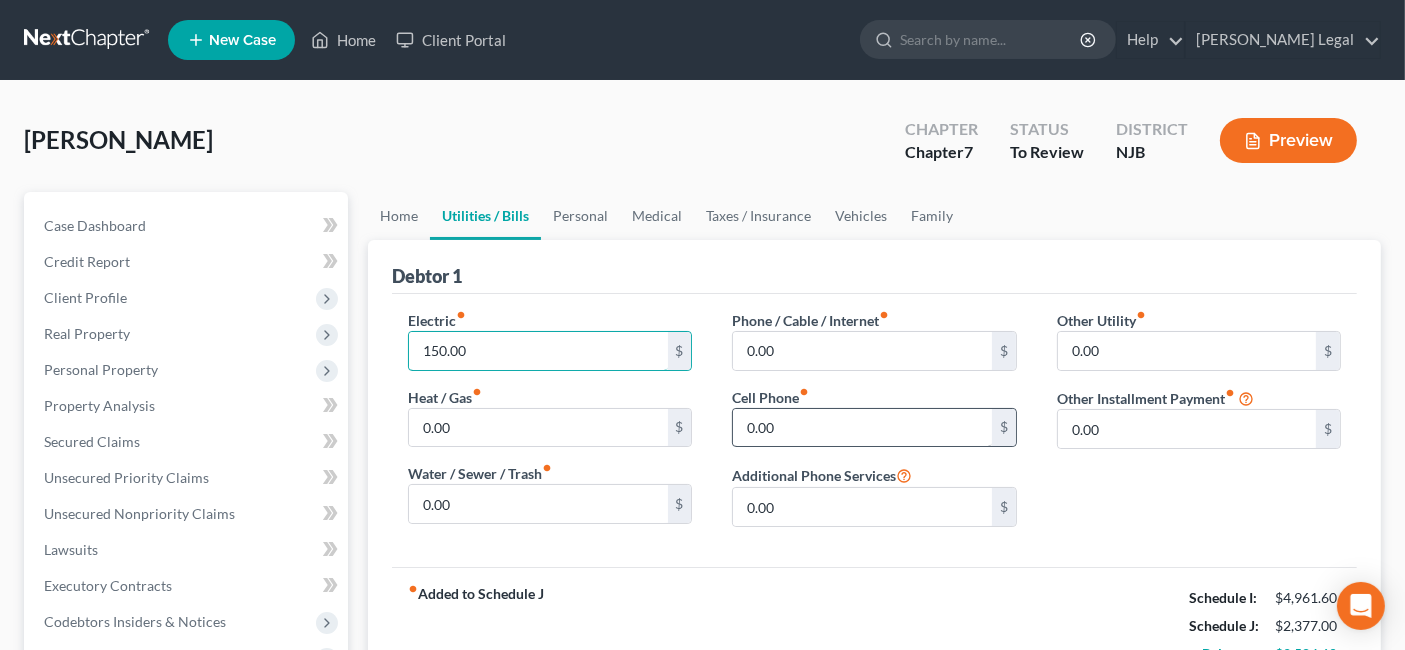 type on "150.00" 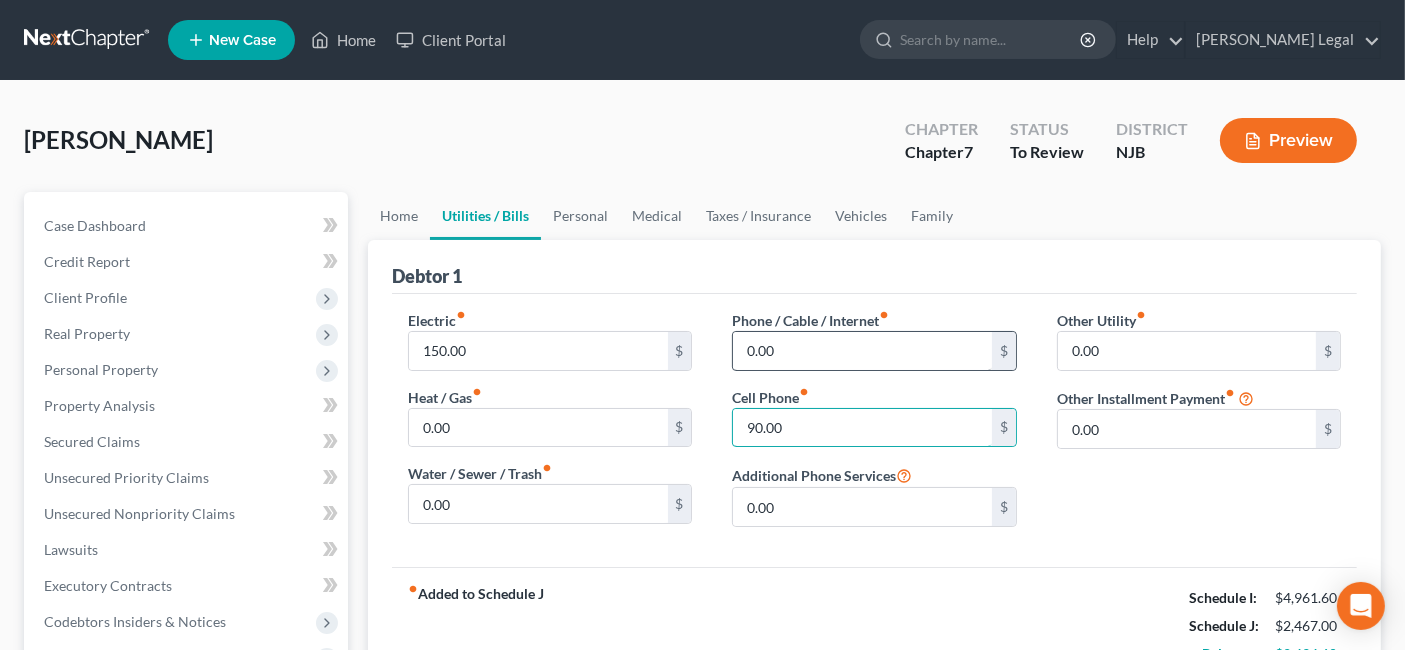 type on "90.00" 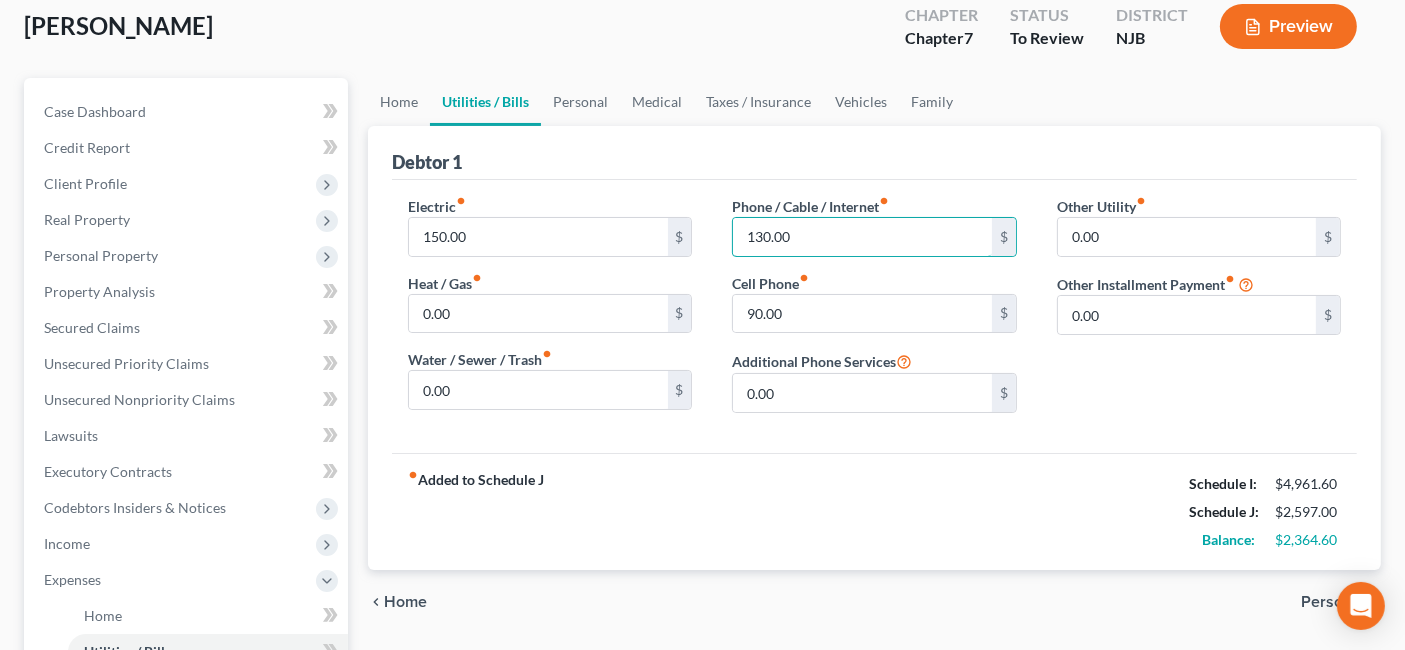 scroll, scrollTop: 222, scrollLeft: 0, axis: vertical 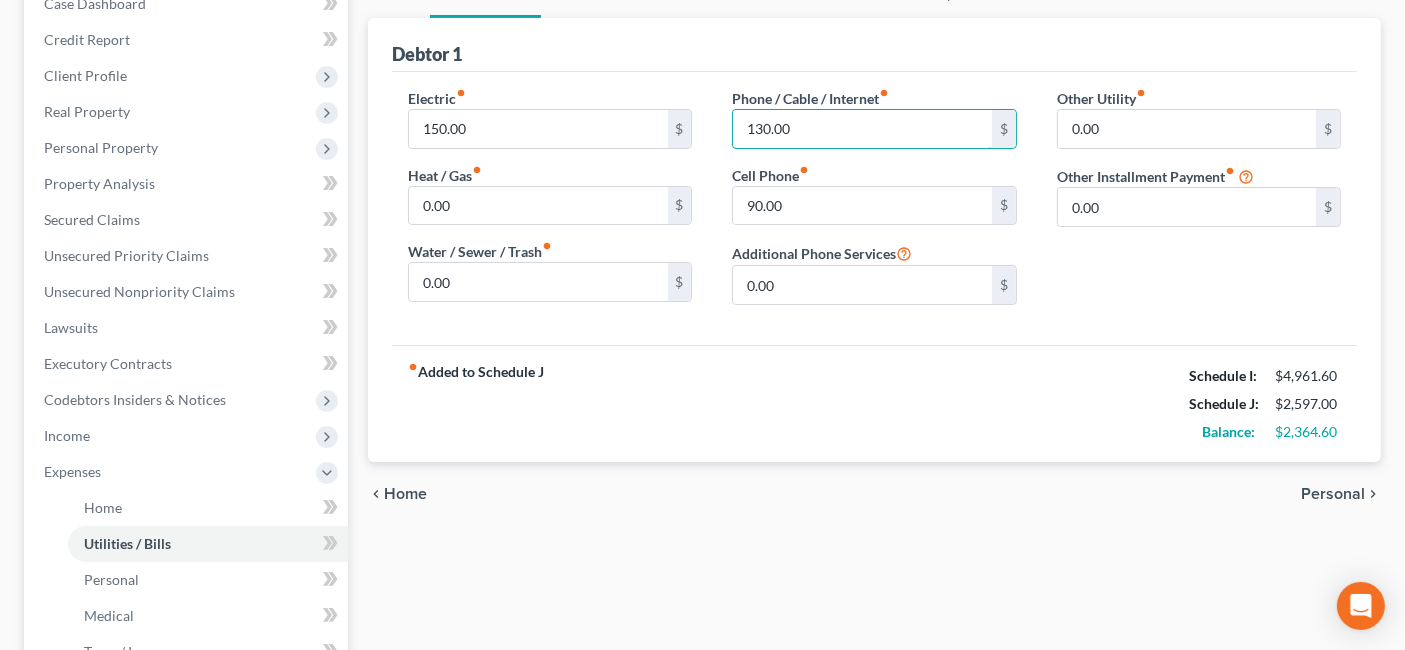 type on "130.00" 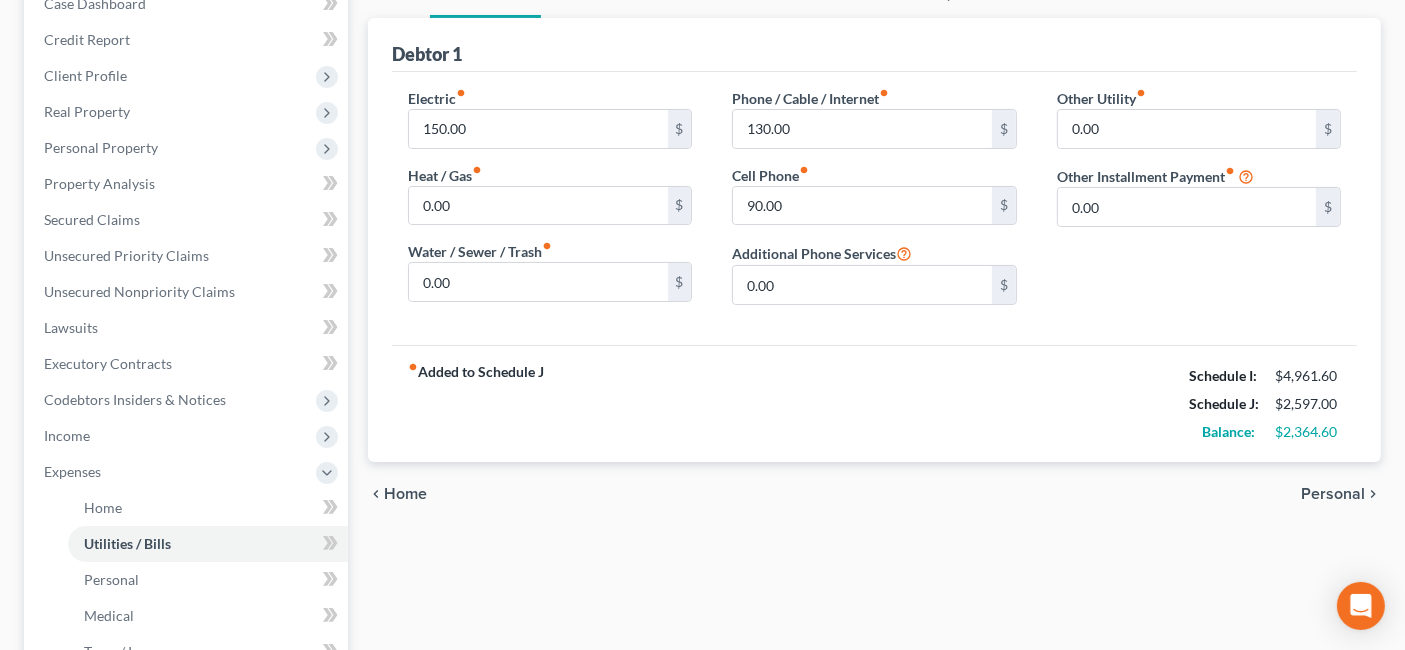 click on "Personal" at bounding box center (1333, 494) 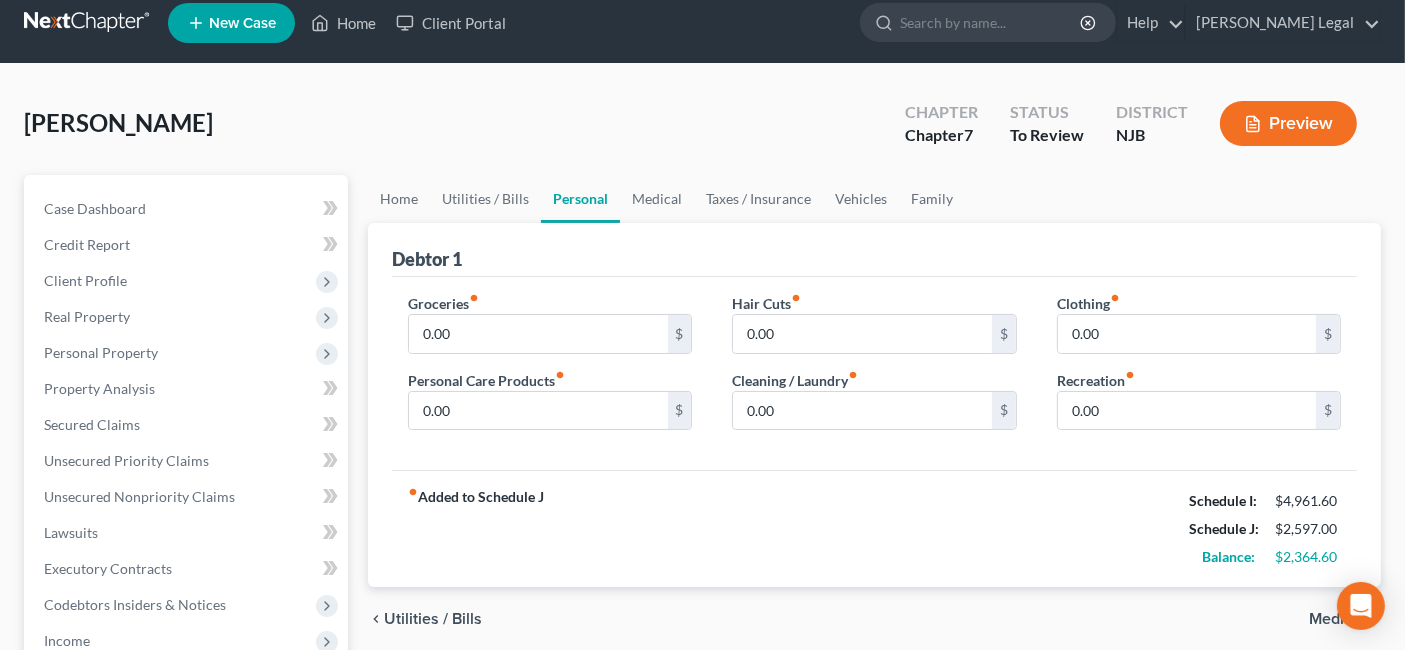 scroll, scrollTop: 0, scrollLeft: 0, axis: both 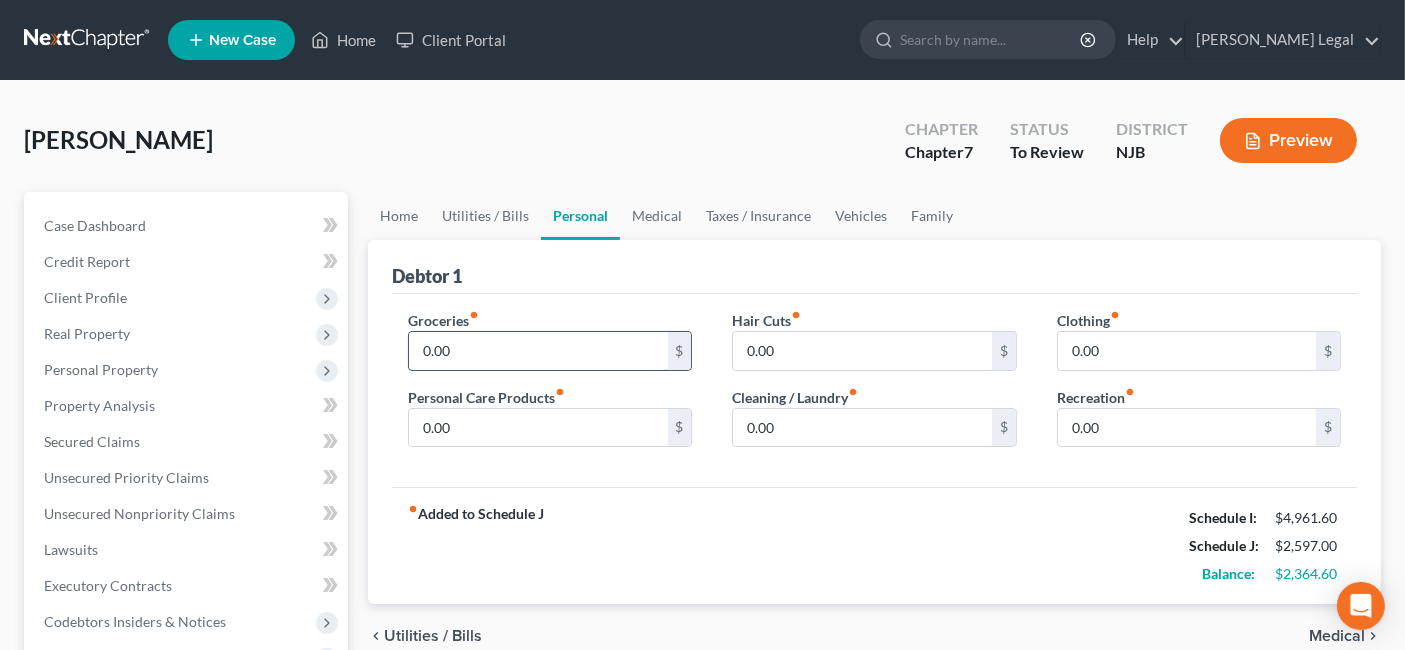 drag, startPoint x: 494, startPoint y: 344, endPoint x: 480, endPoint y: 347, distance: 14.3178215 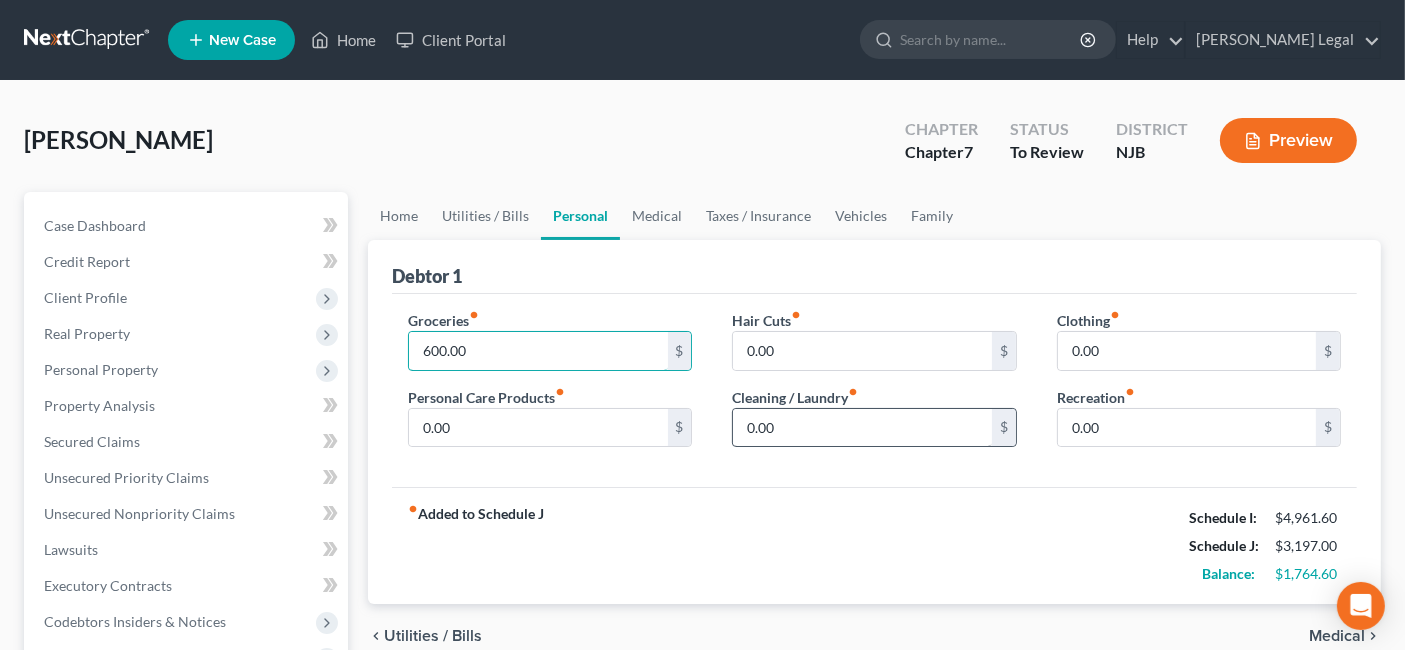 type on "600.00" 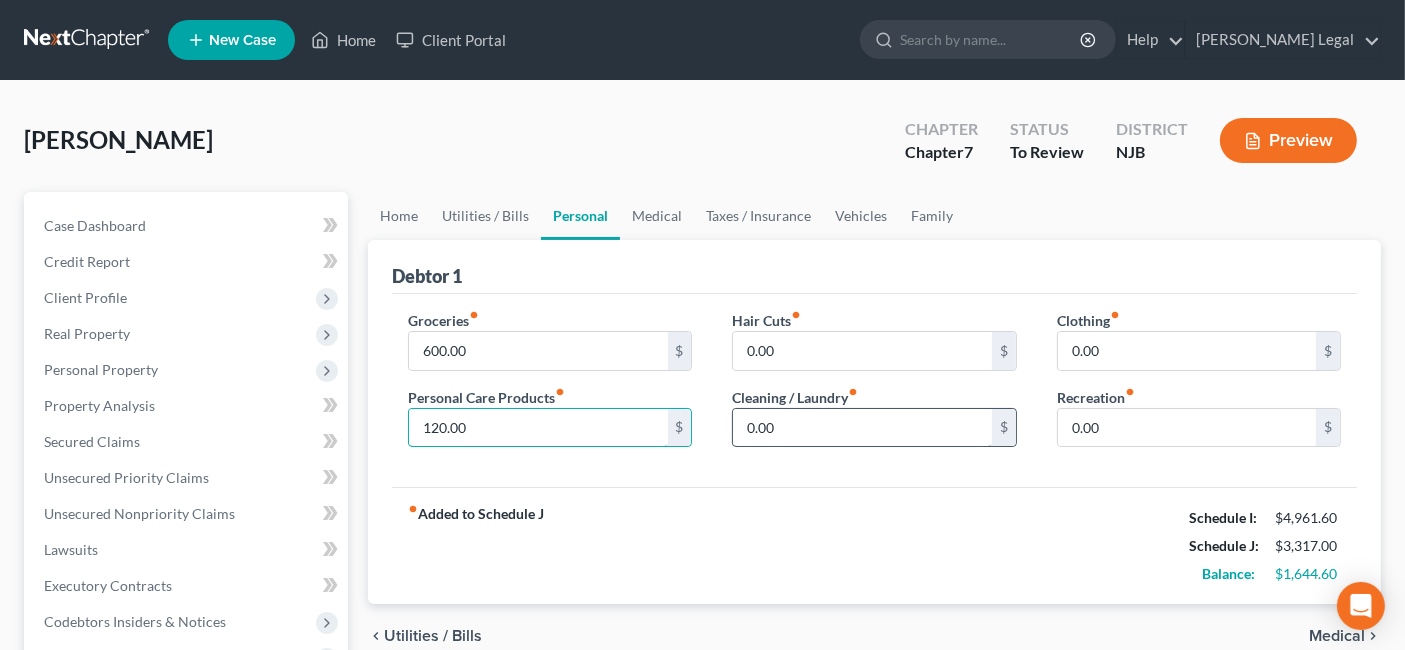 type on "120.00" 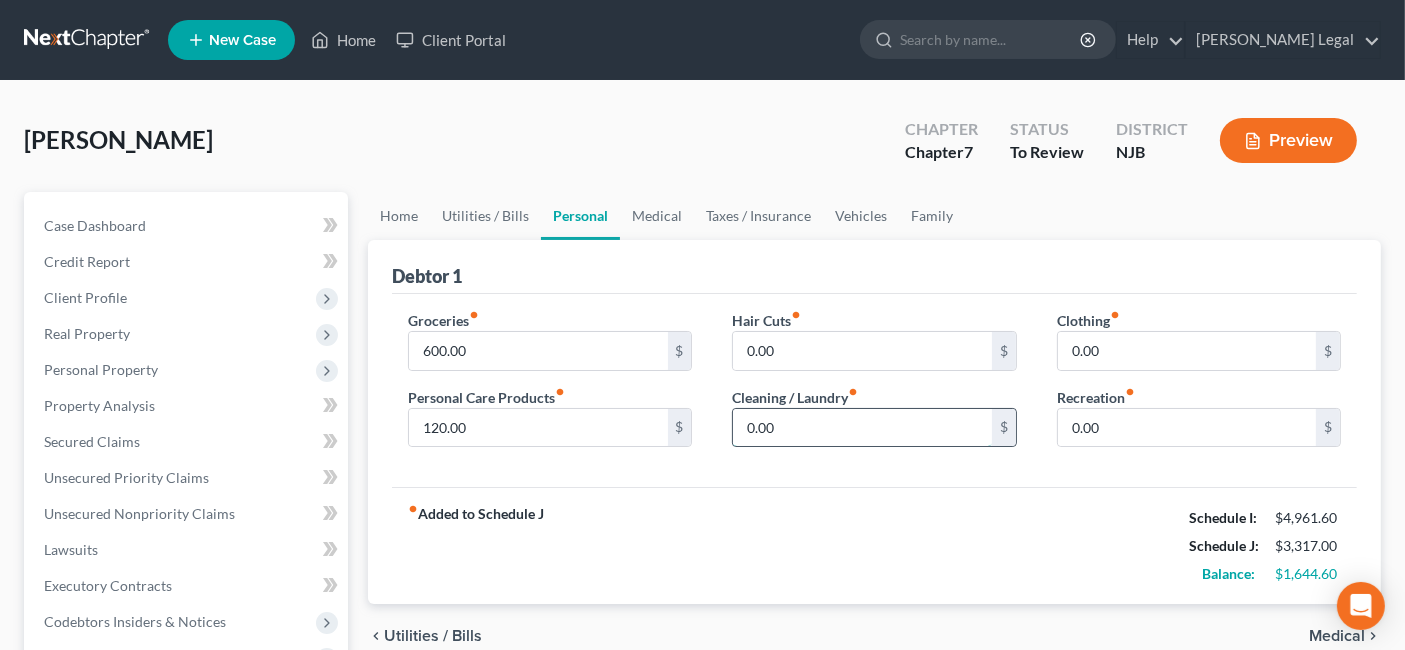 type 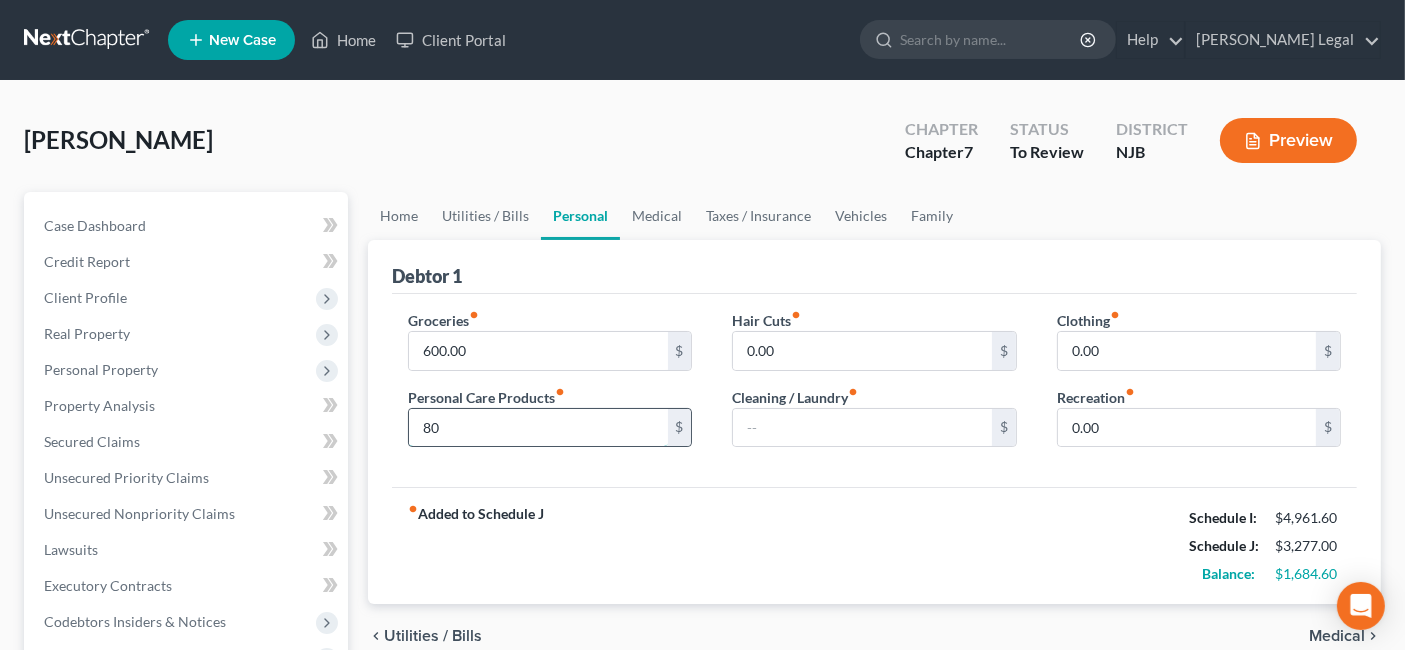 drag, startPoint x: 616, startPoint y: 426, endPoint x: 440, endPoint y: 418, distance: 176.18172 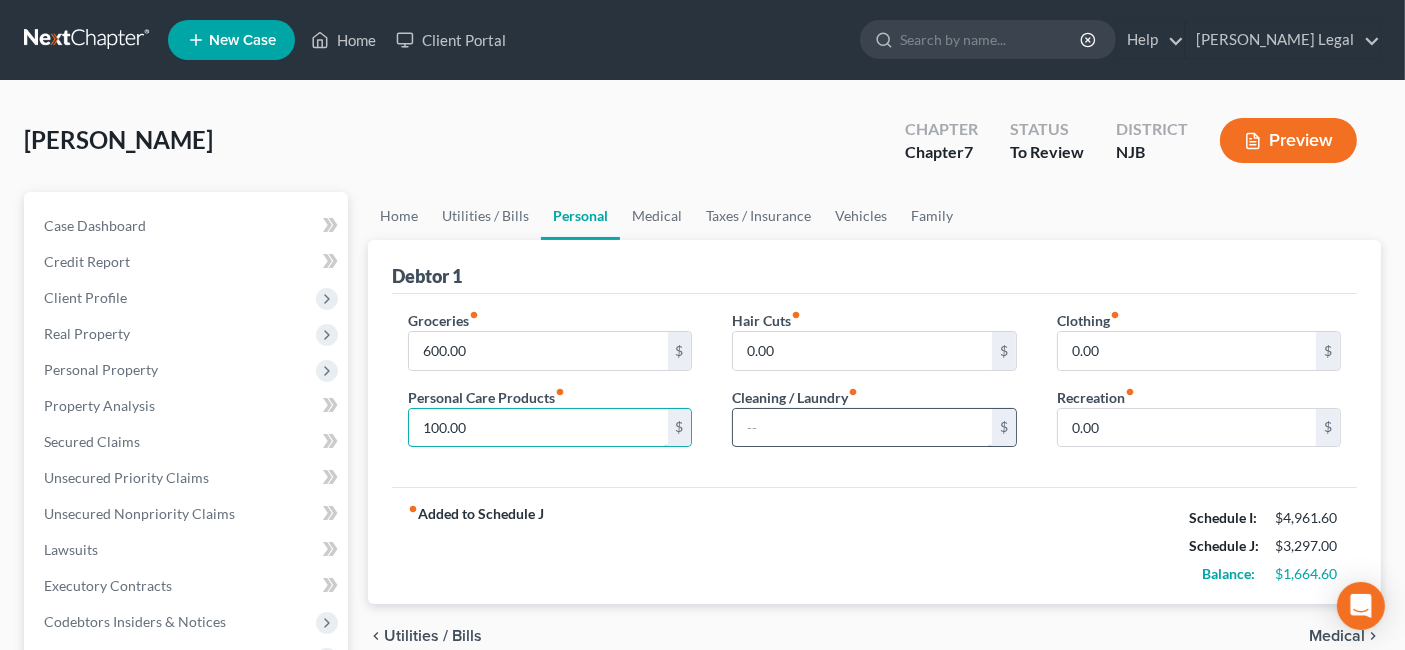 type on "100.00" 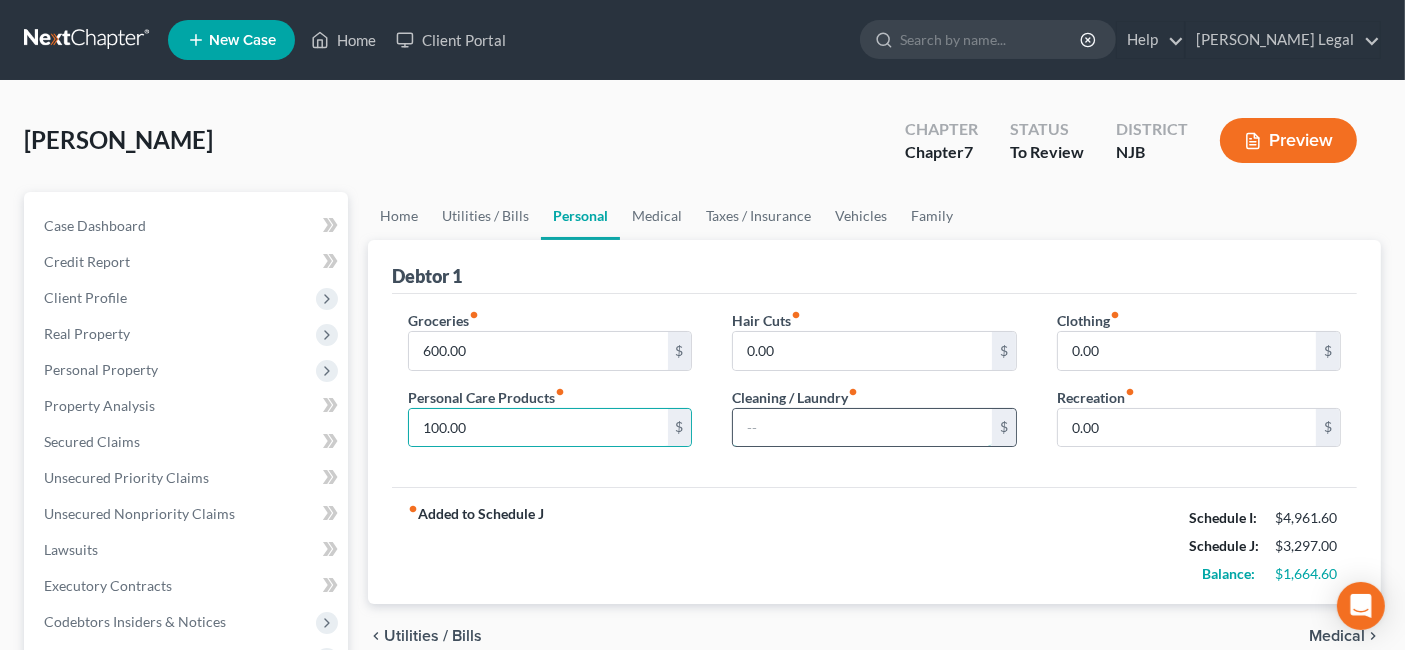 click at bounding box center [862, 428] 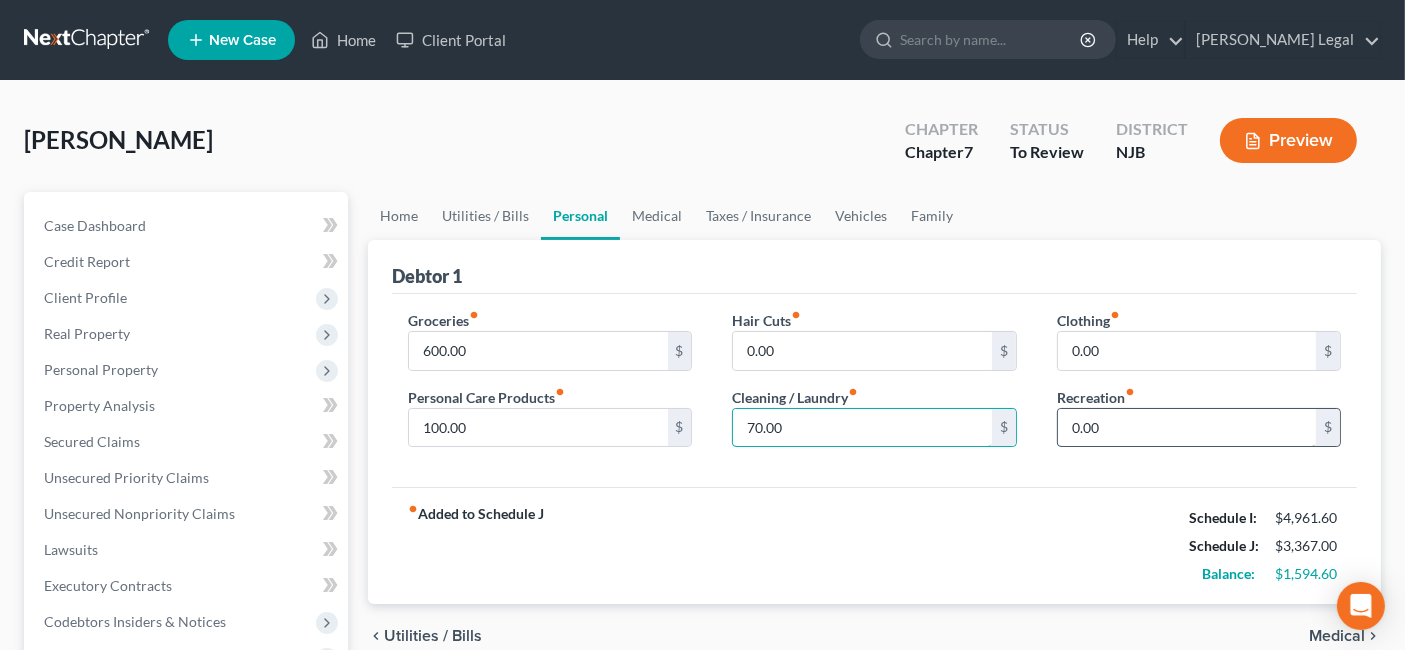 type on "70.00" 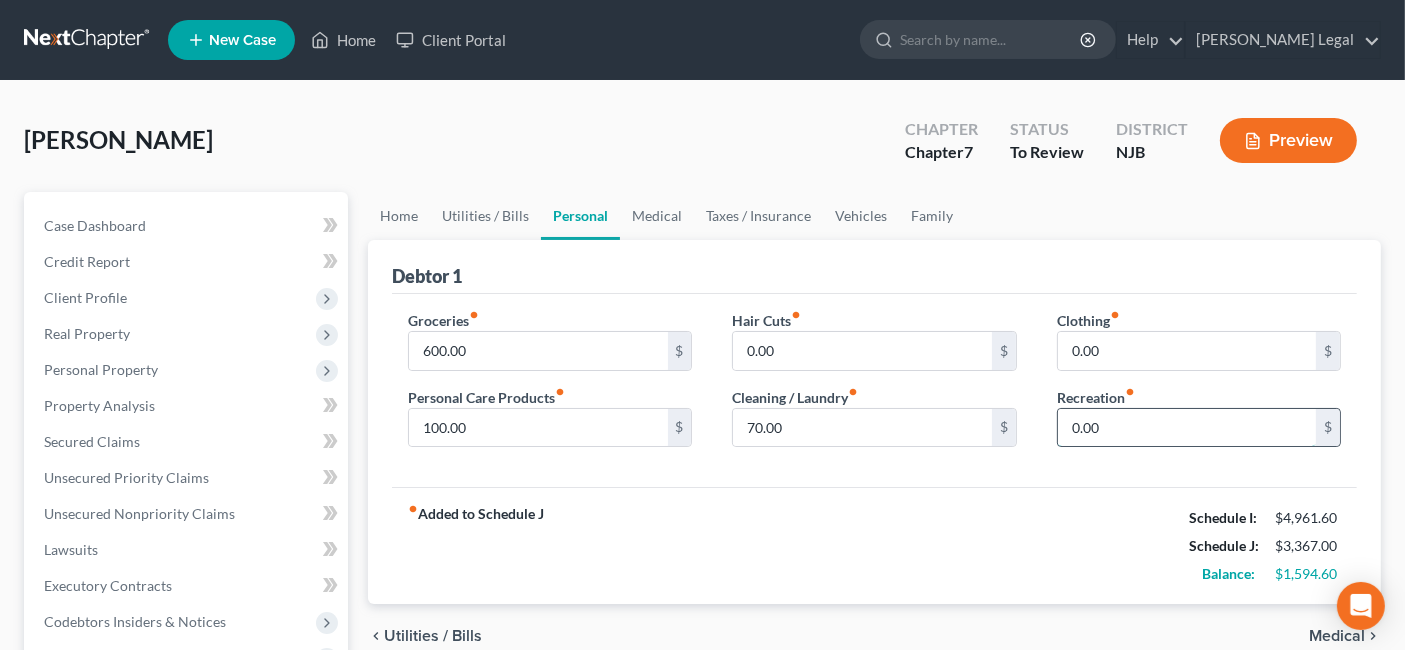 type on "1" 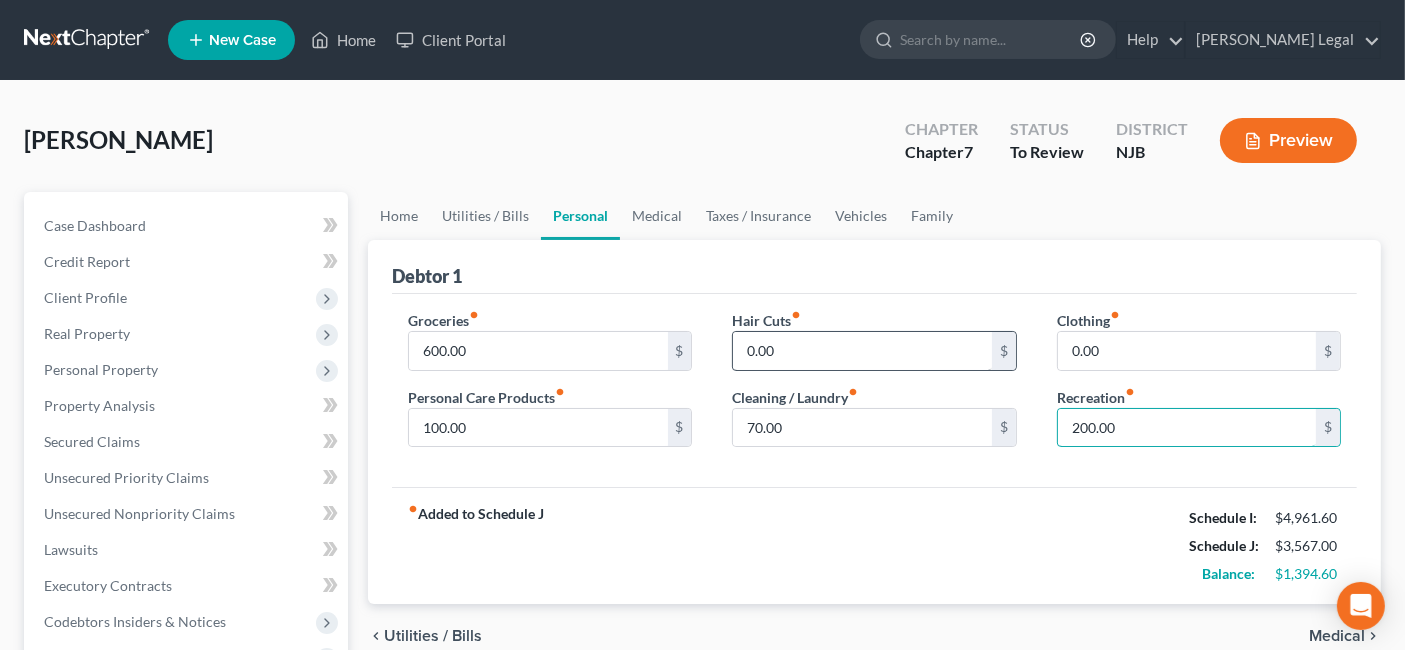 type on "200.00" 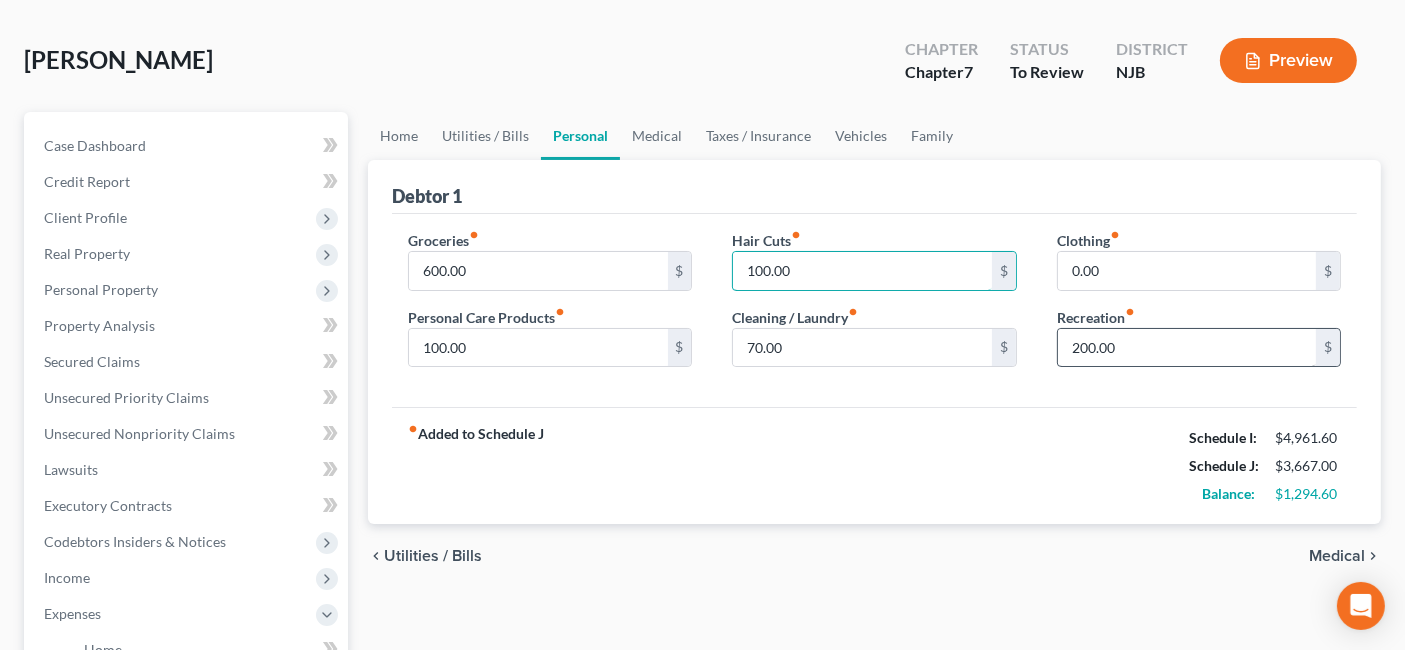 scroll, scrollTop: 111, scrollLeft: 0, axis: vertical 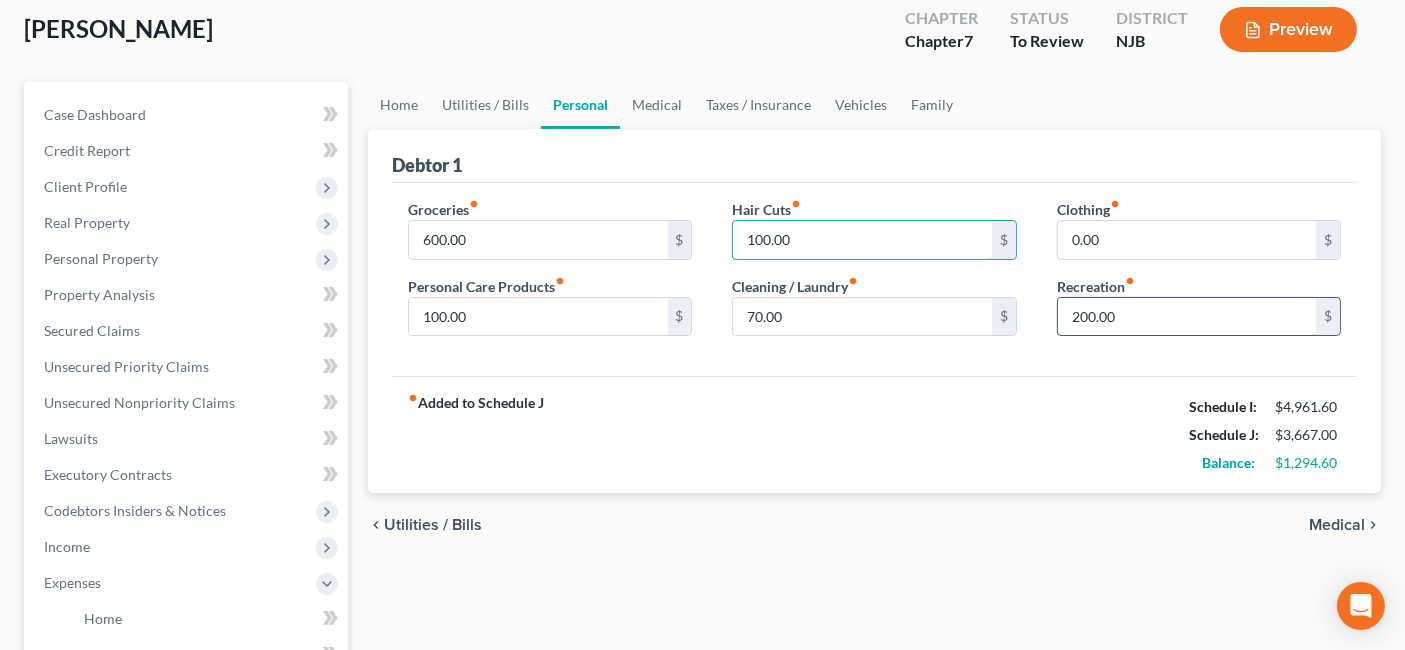 type on "100.00" 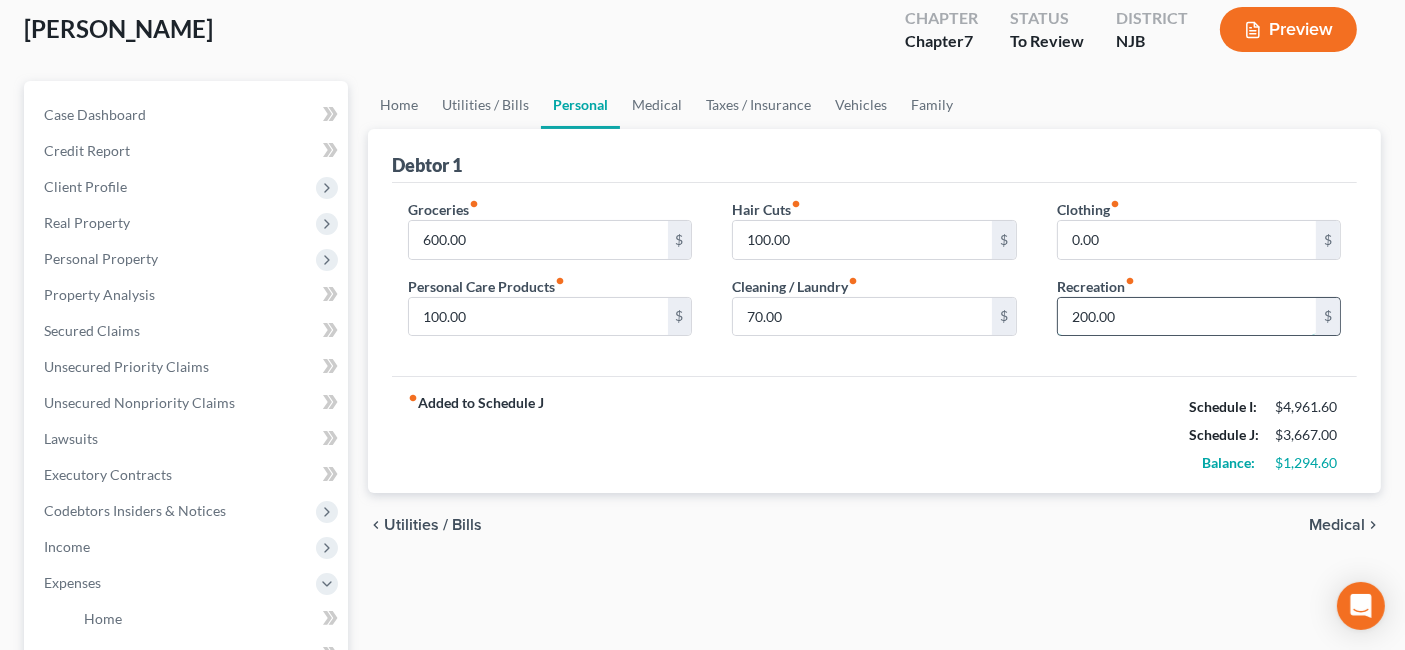 click on "200.00" at bounding box center (1187, 317) 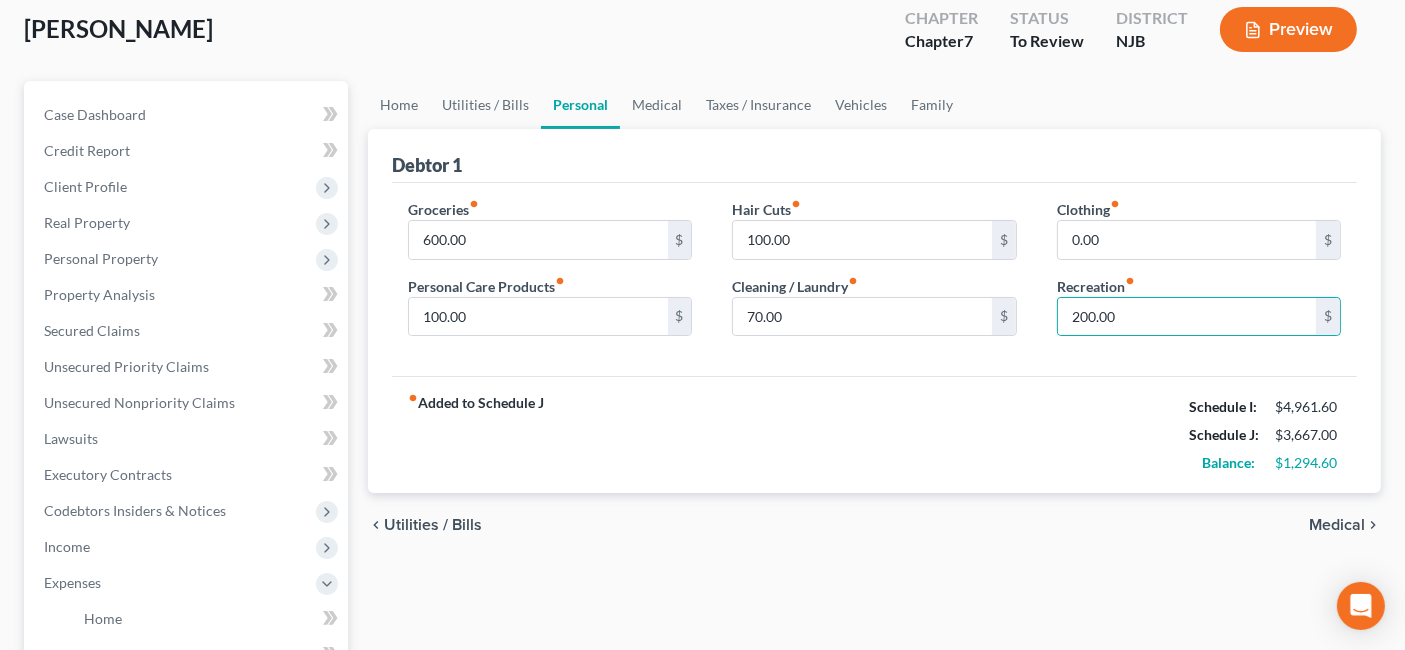 click on "Medical" at bounding box center (1337, 525) 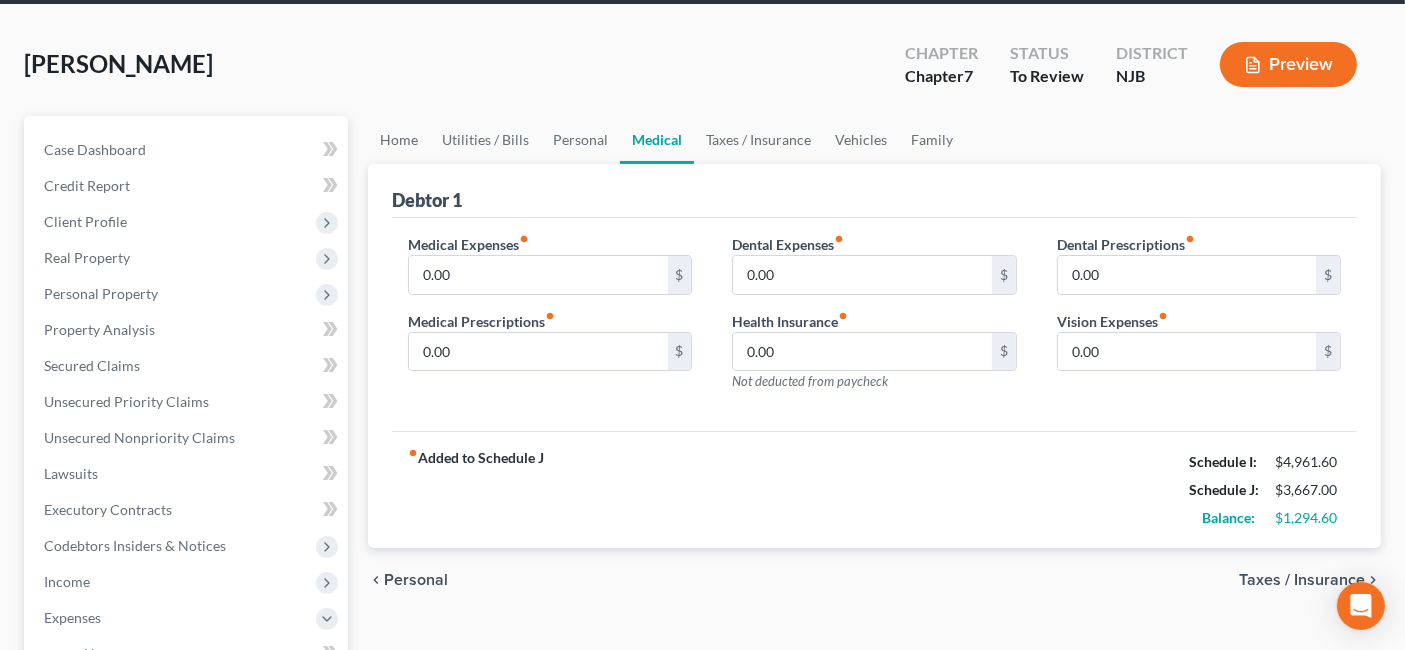 scroll, scrollTop: 111, scrollLeft: 0, axis: vertical 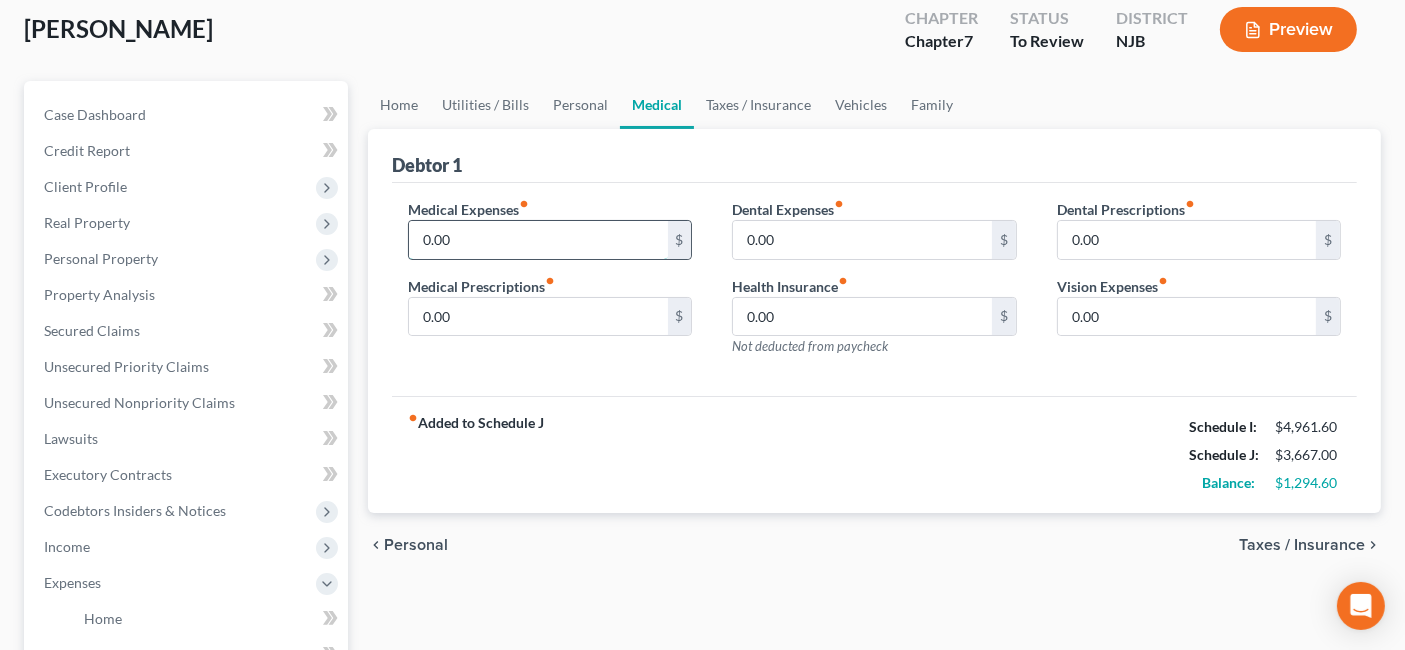 click on "0.00" at bounding box center [538, 240] 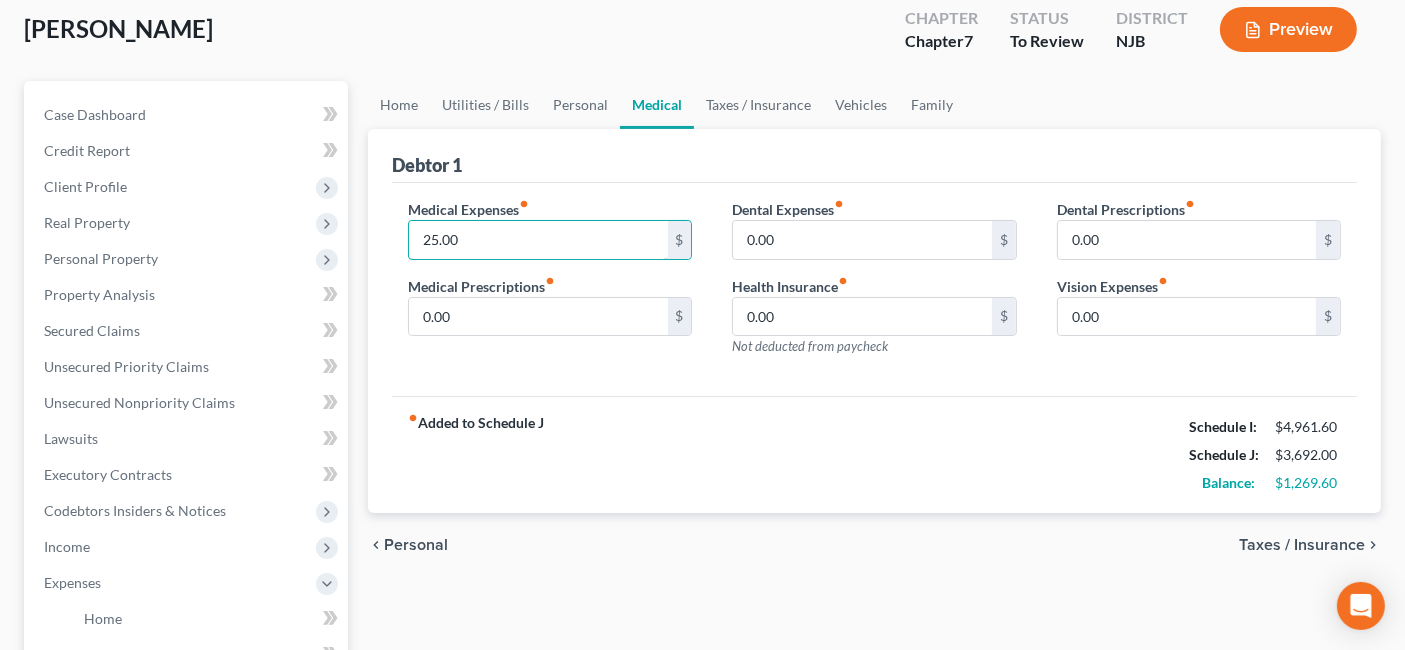 drag, startPoint x: 560, startPoint y: 247, endPoint x: 648, endPoint y: 367, distance: 148.80861 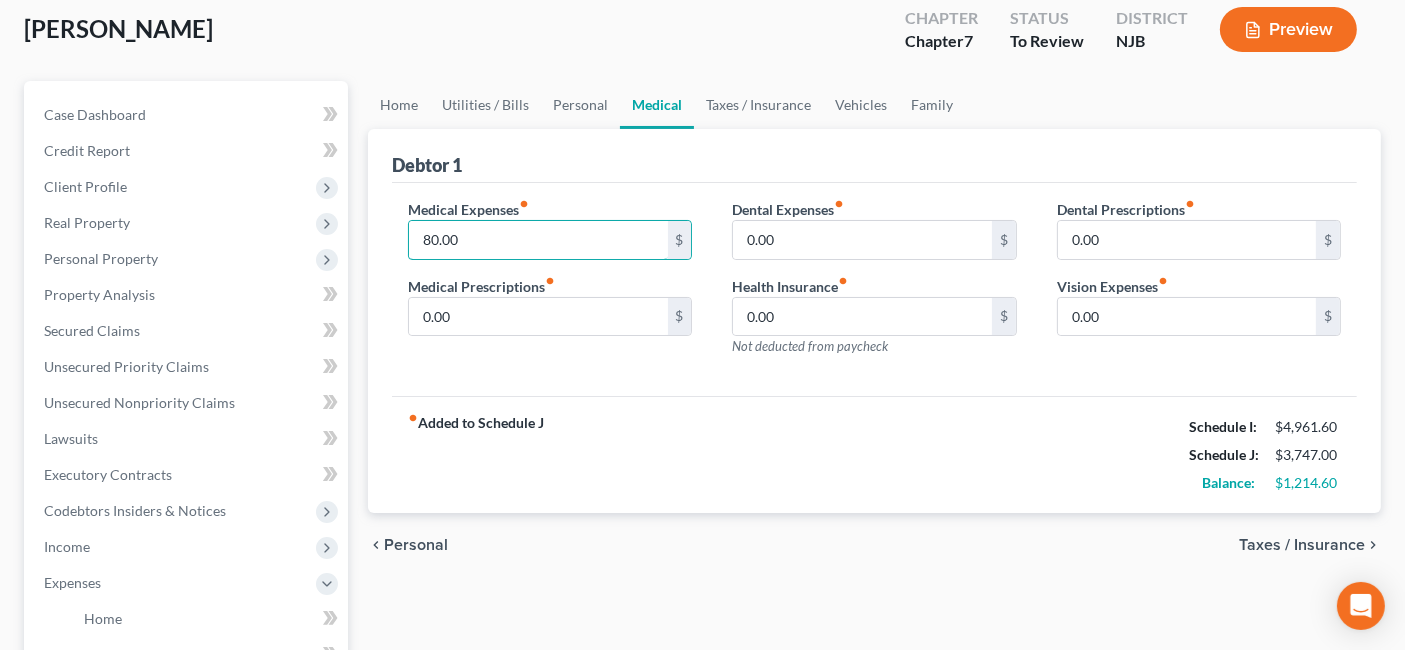 type on "80.00" 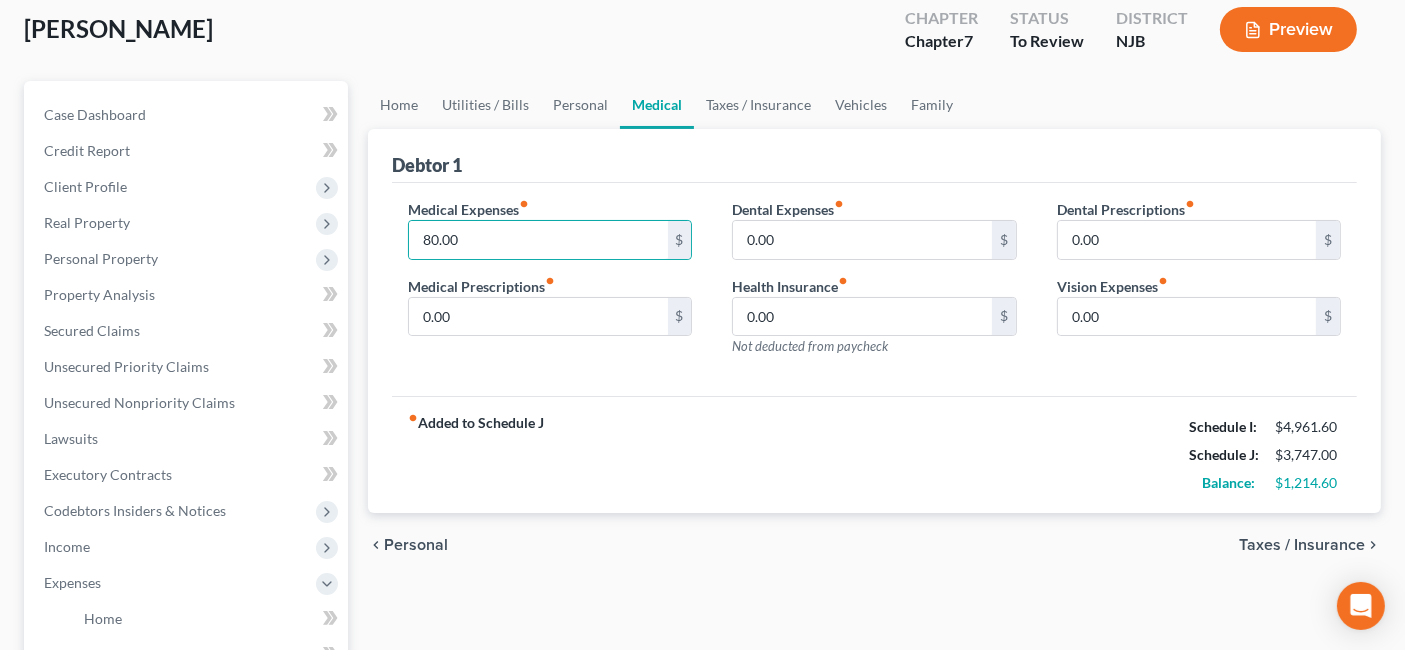click on "Taxes / Insurance" at bounding box center (1302, 545) 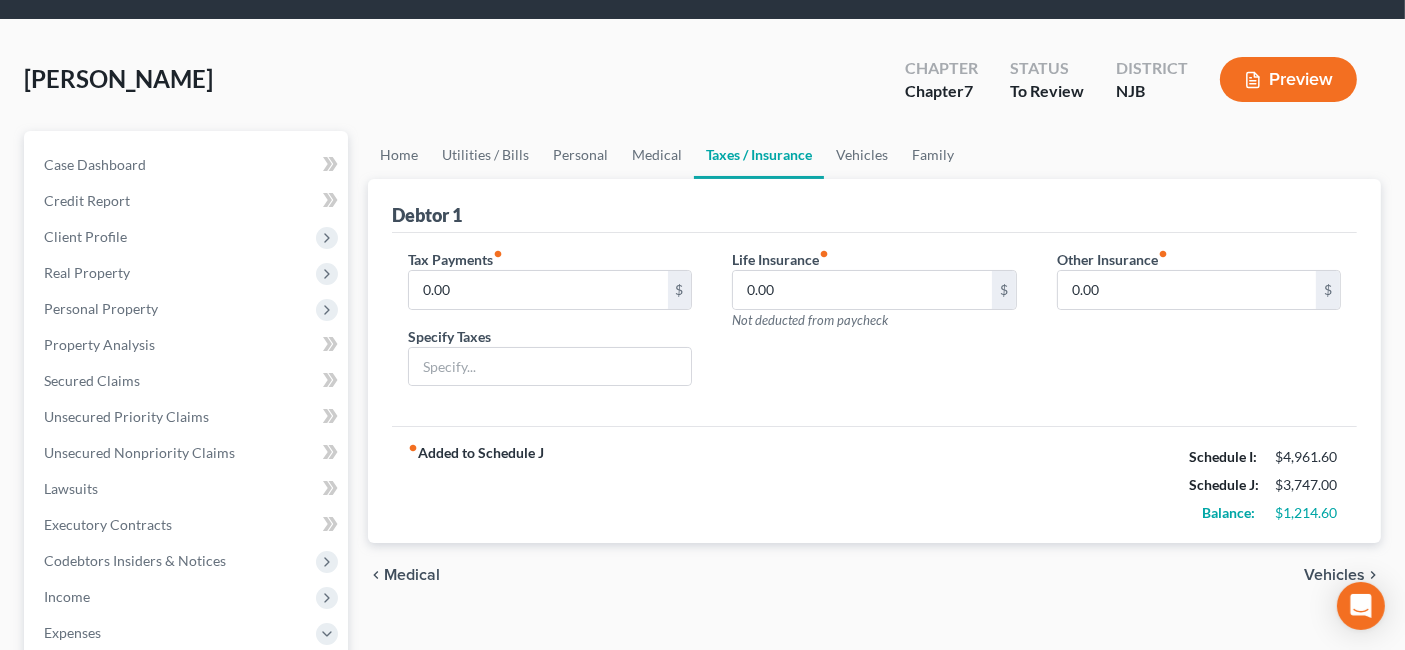 scroll, scrollTop: 111, scrollLeft: 0, axis: vertical 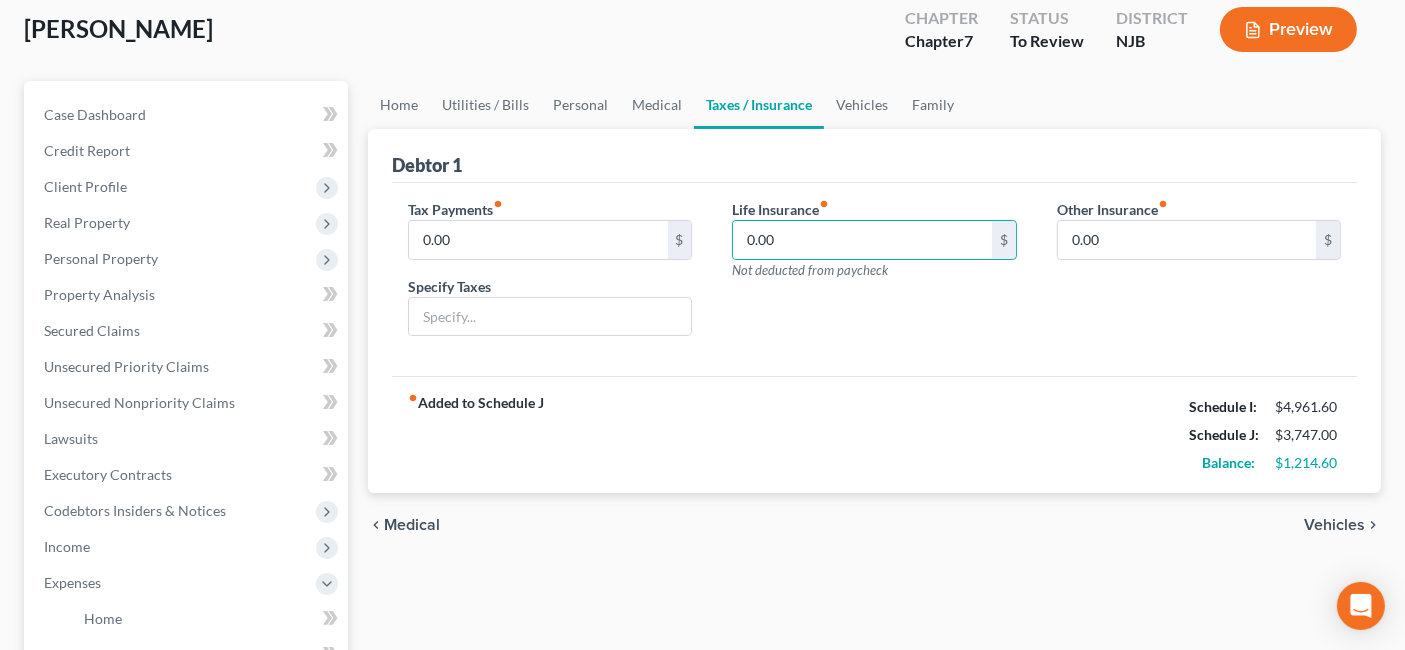 click on "Medical" at bounding box center [412, 525] 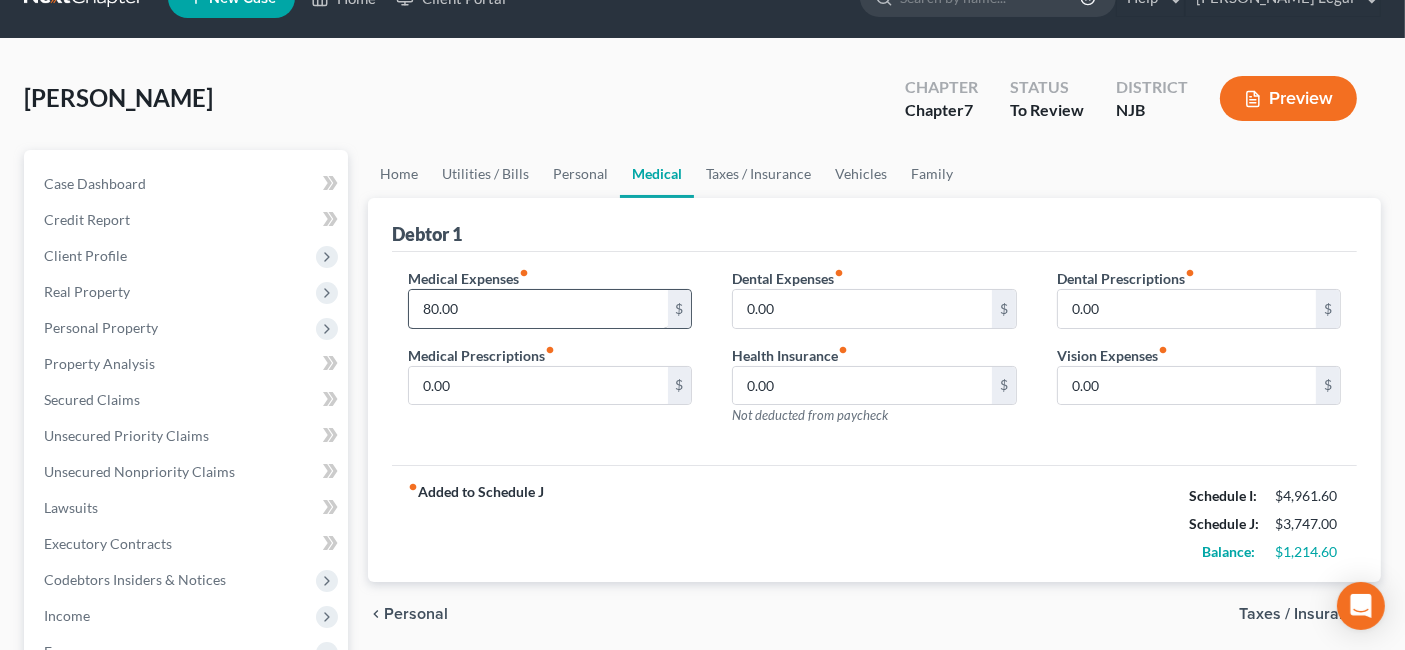 scroll, scrollTop: 0, scrollLeft: 0, axis: both 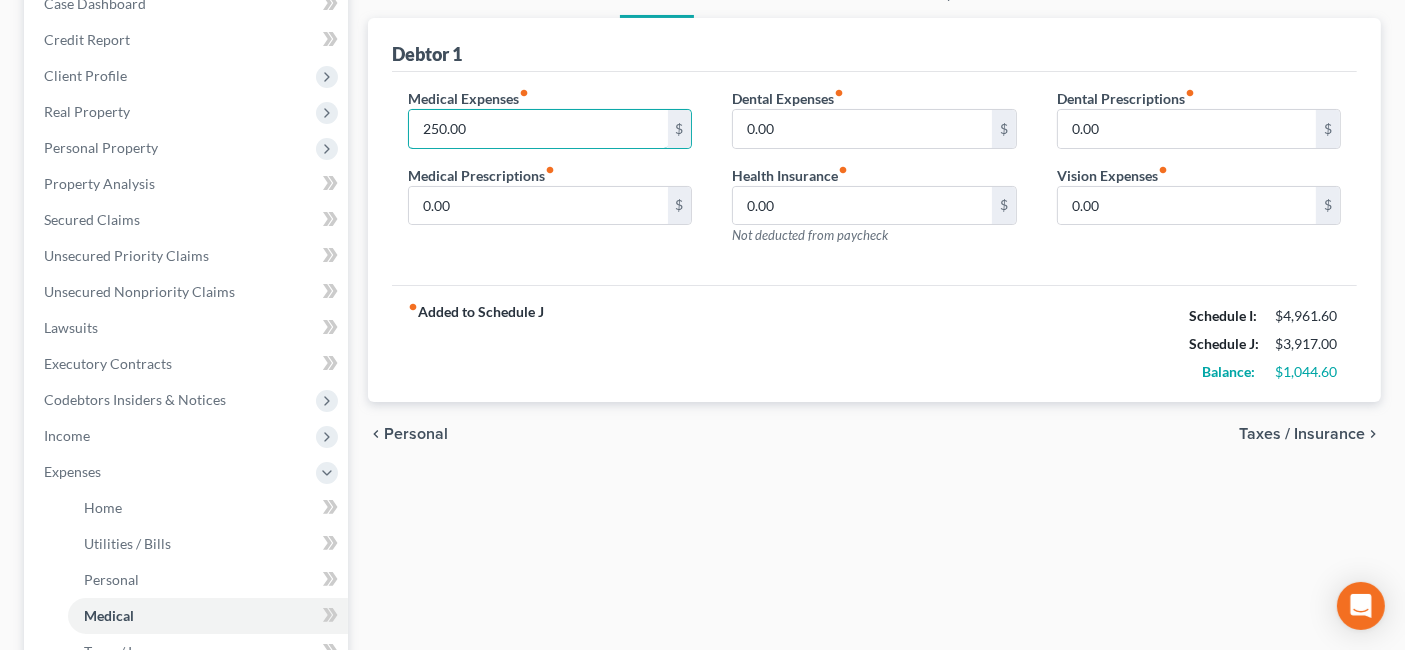 type on "250.00" 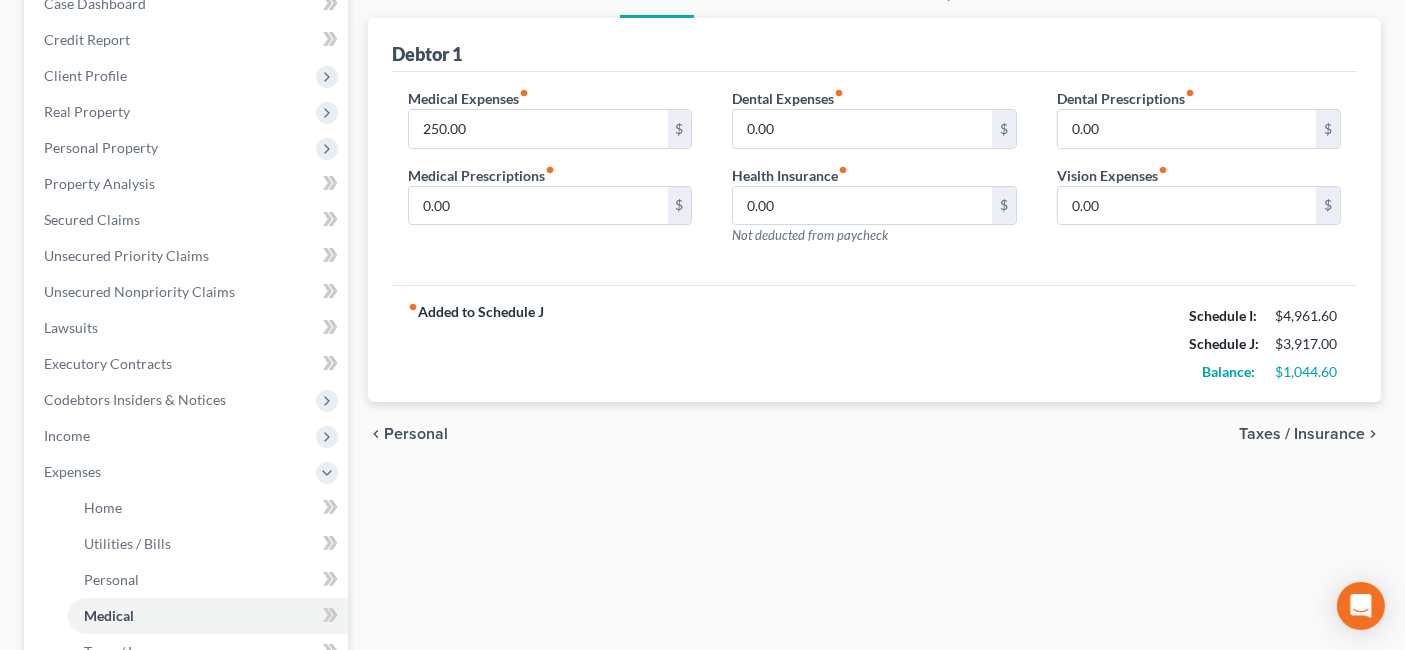 click on "Taxes / Insurance" at bounding box center [1302, 434] 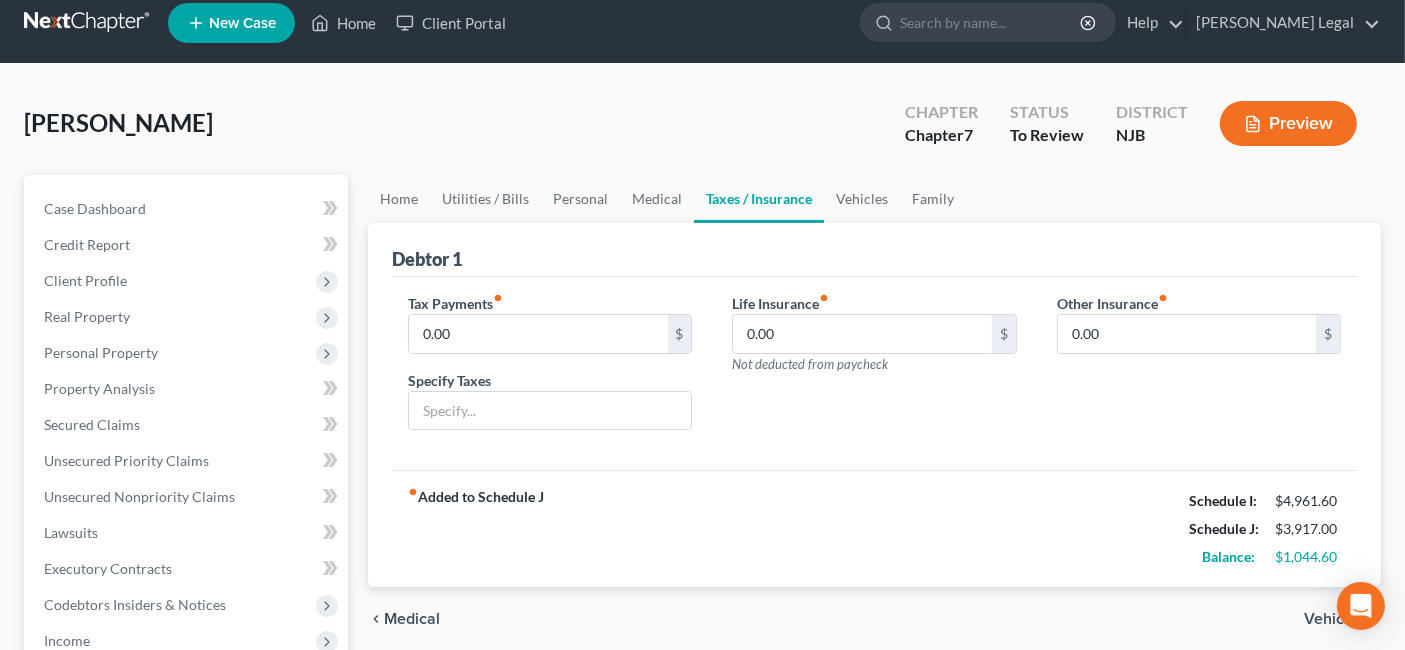 scroll, scrollTop: 0, scrollLeft: 0, axis: both 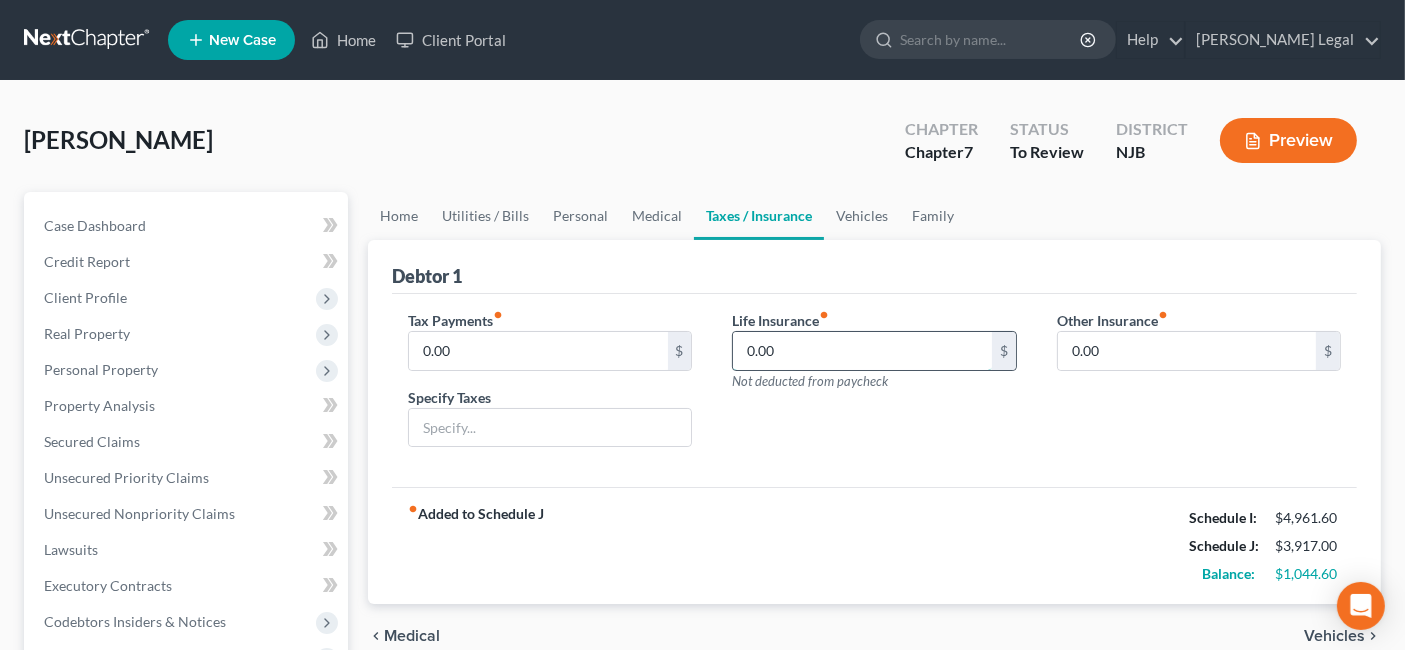 click on "0.00" at bounding box center [862, 351] 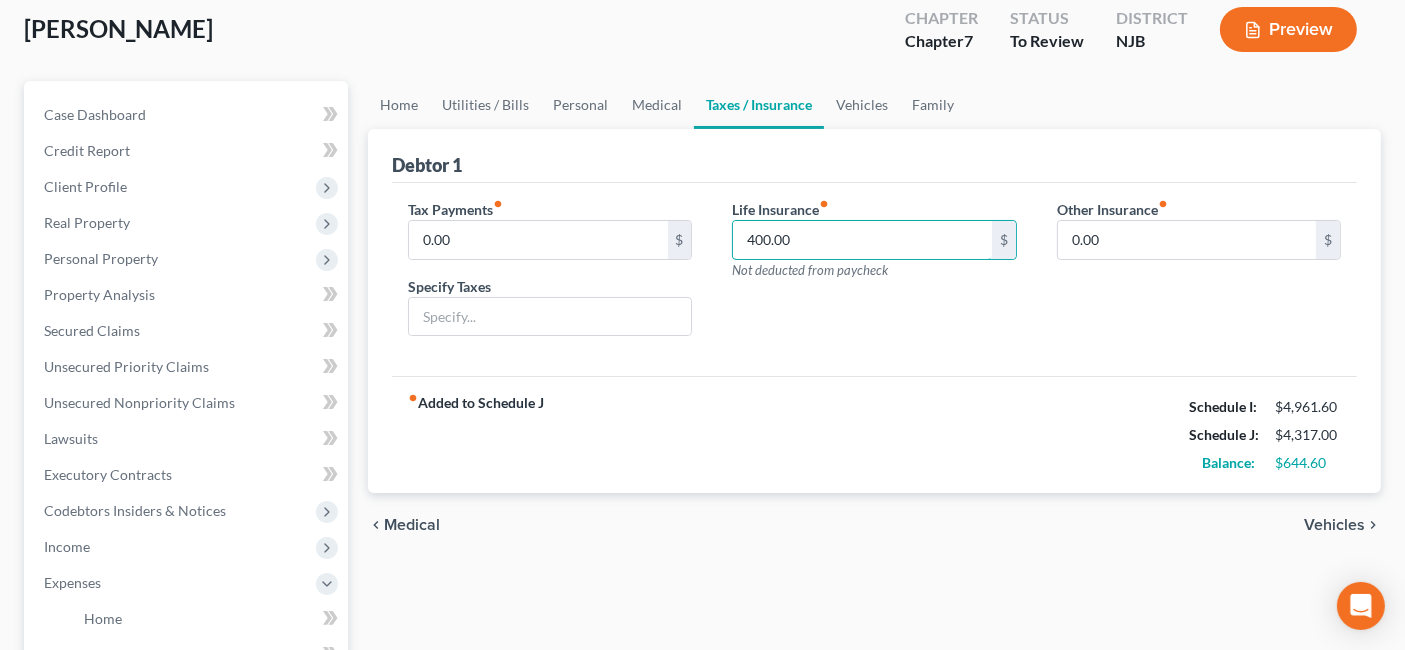 type on "400.00" 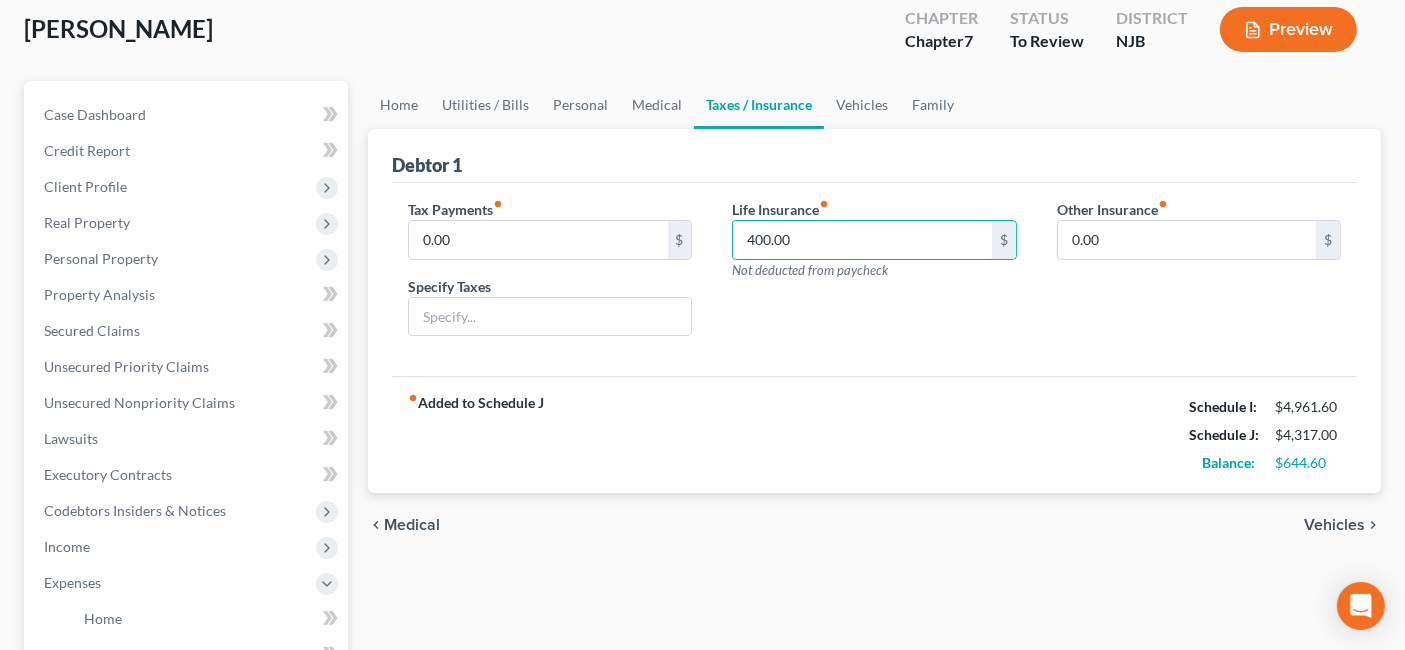 click on "Vehicles" at bounding box center [1334, 525] 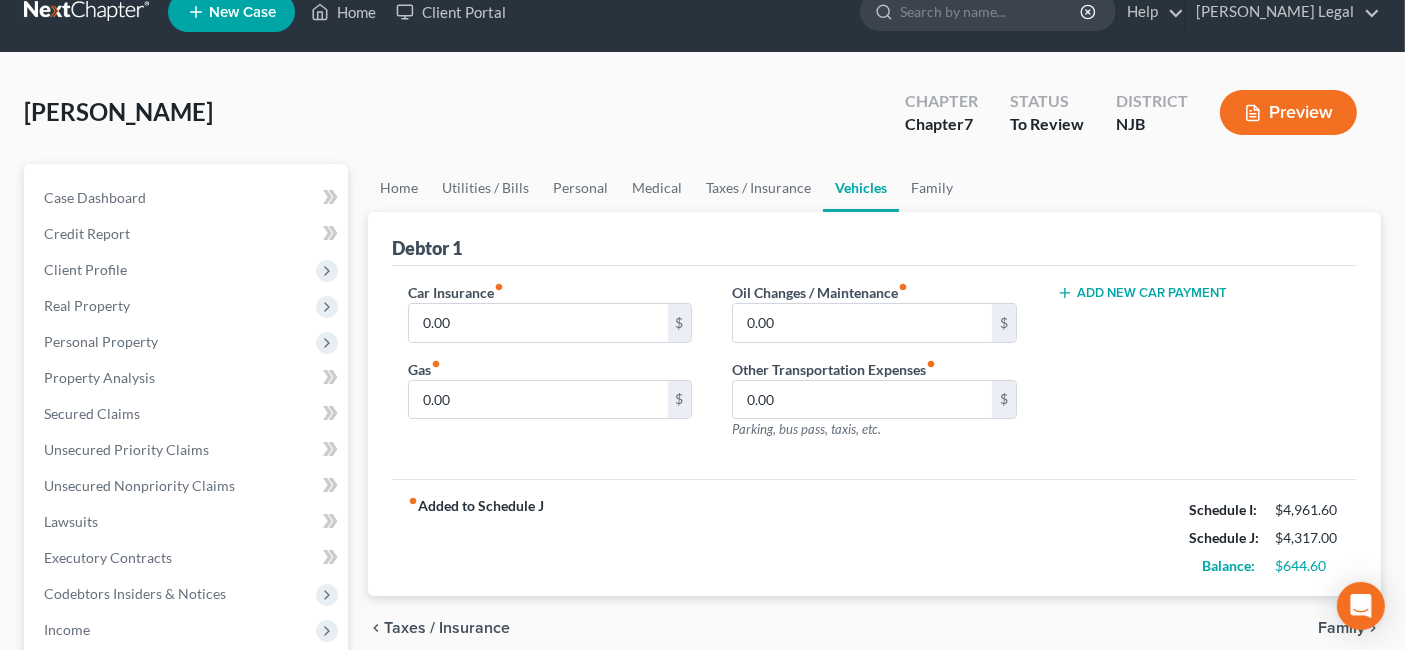 scroll, scrollTop: 0, scrollLeft: 0, axis: both 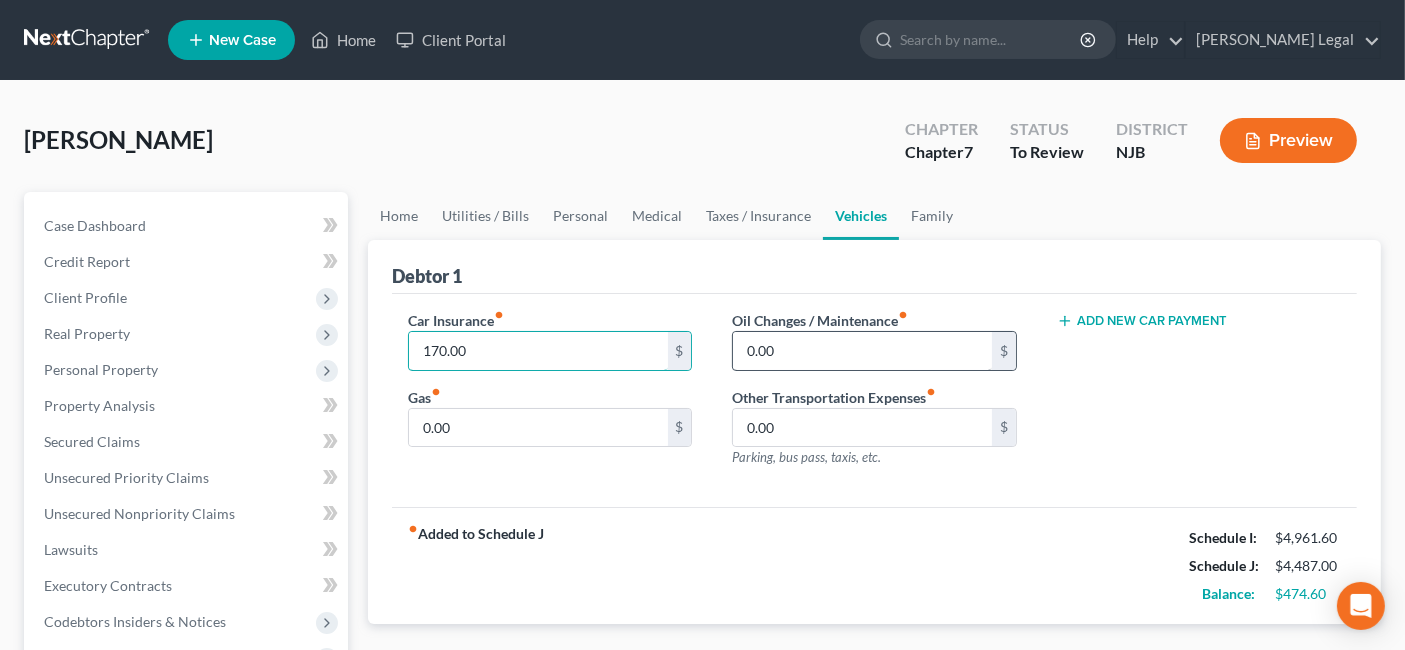 type on "170.00" 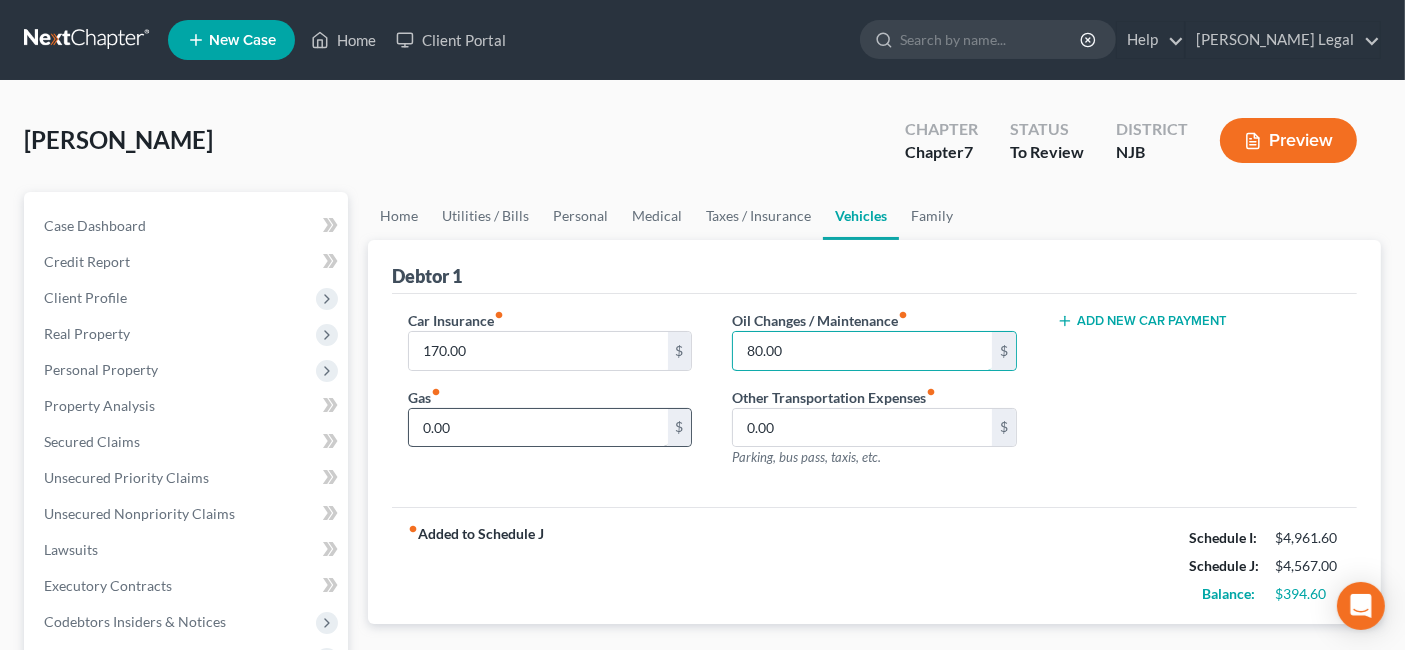 type on "80.00" 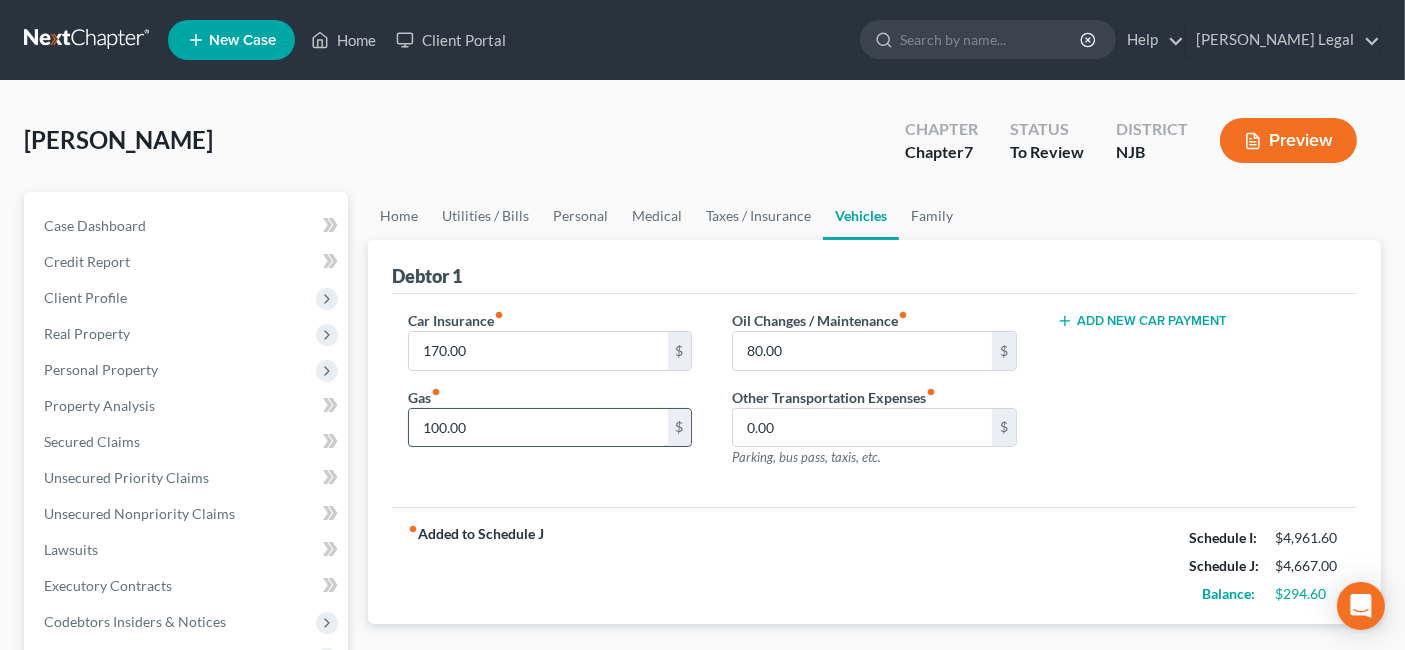 click on "100.00" at bounding box center (538, 428) 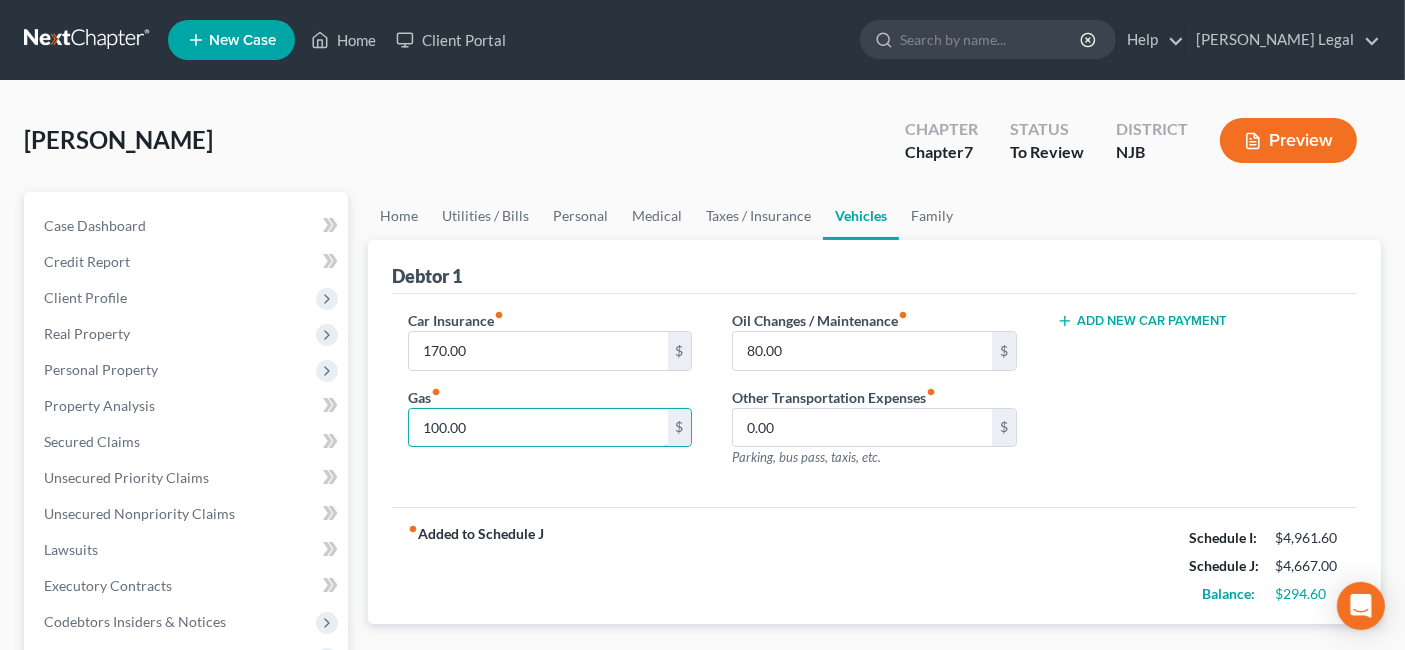 drag, startPoint x: 545, startPoint y: 427, endPoint x: 400, endPoint y: 430, distance: 145.03104 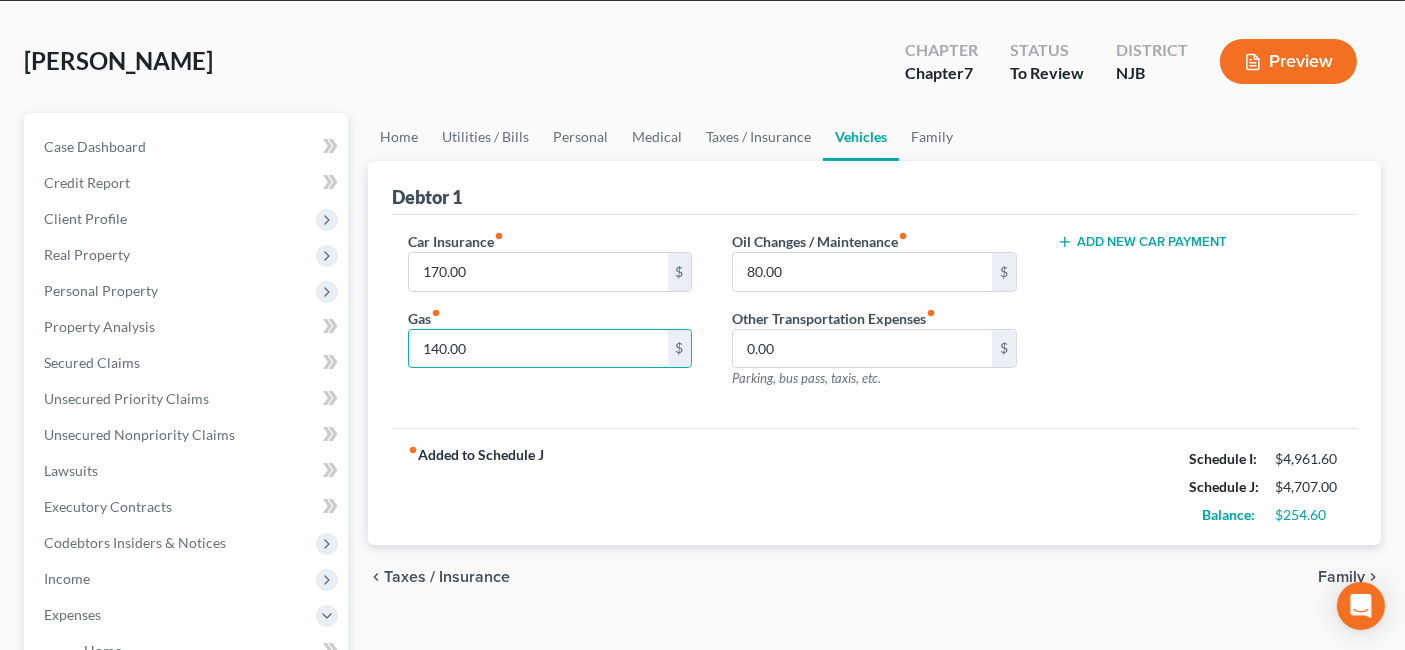 scroll, scrollTop: 222, scrollLeft: 0, axis: vertical 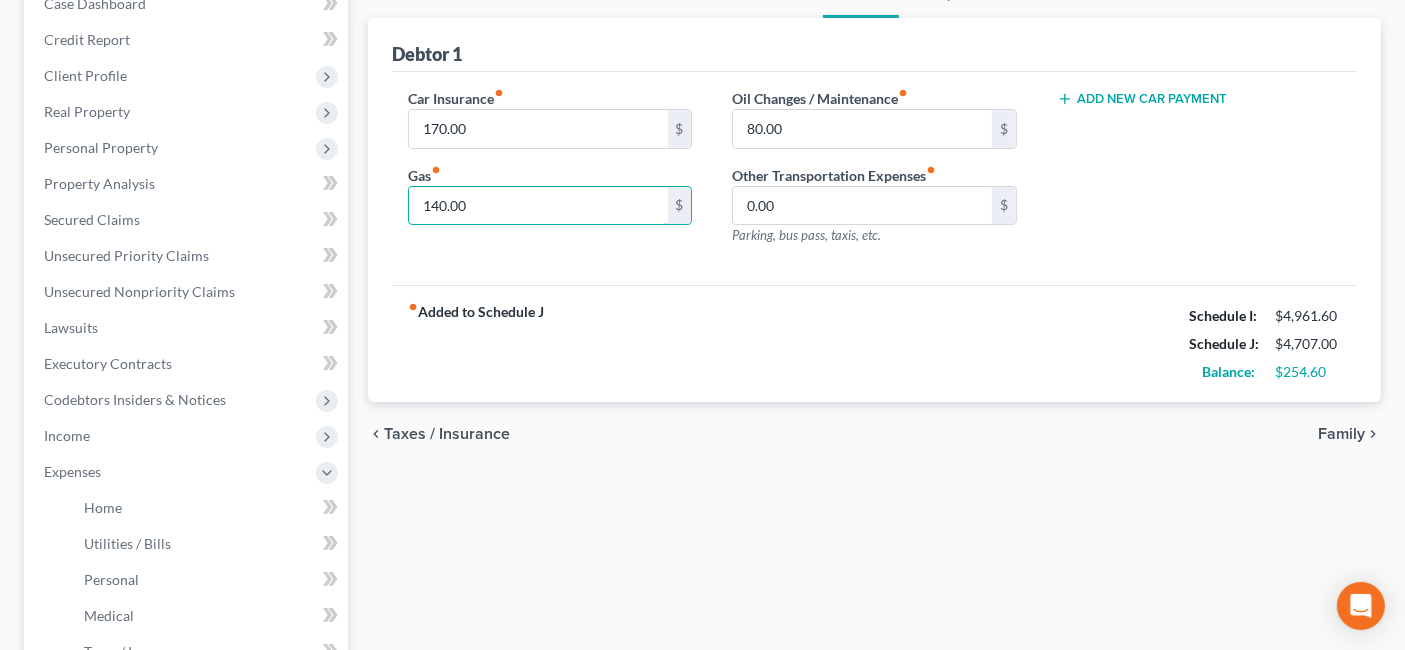 type on "140.00" 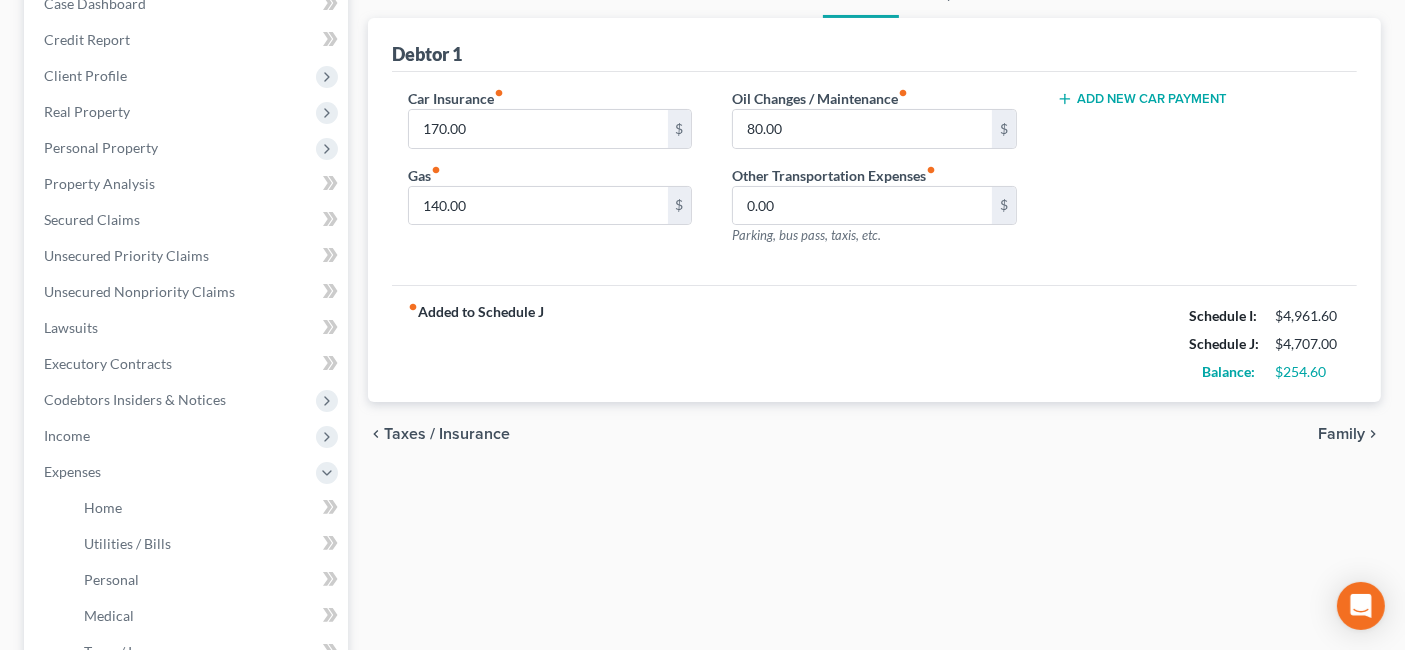 click on "chevron_left
Taxes / Insurance
Family
chevron_right" at bounding box center [874, 434] 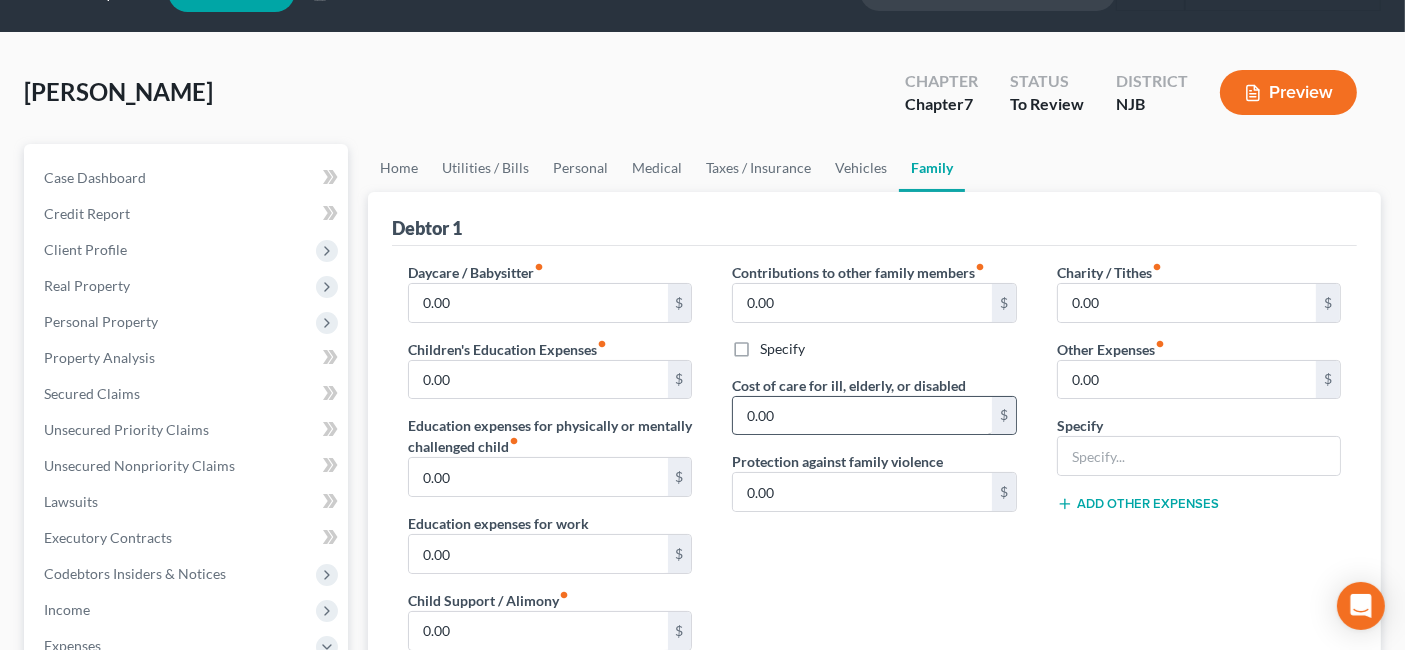 scroll, scrollTop: 0, scrollLeft: 0, axis: both 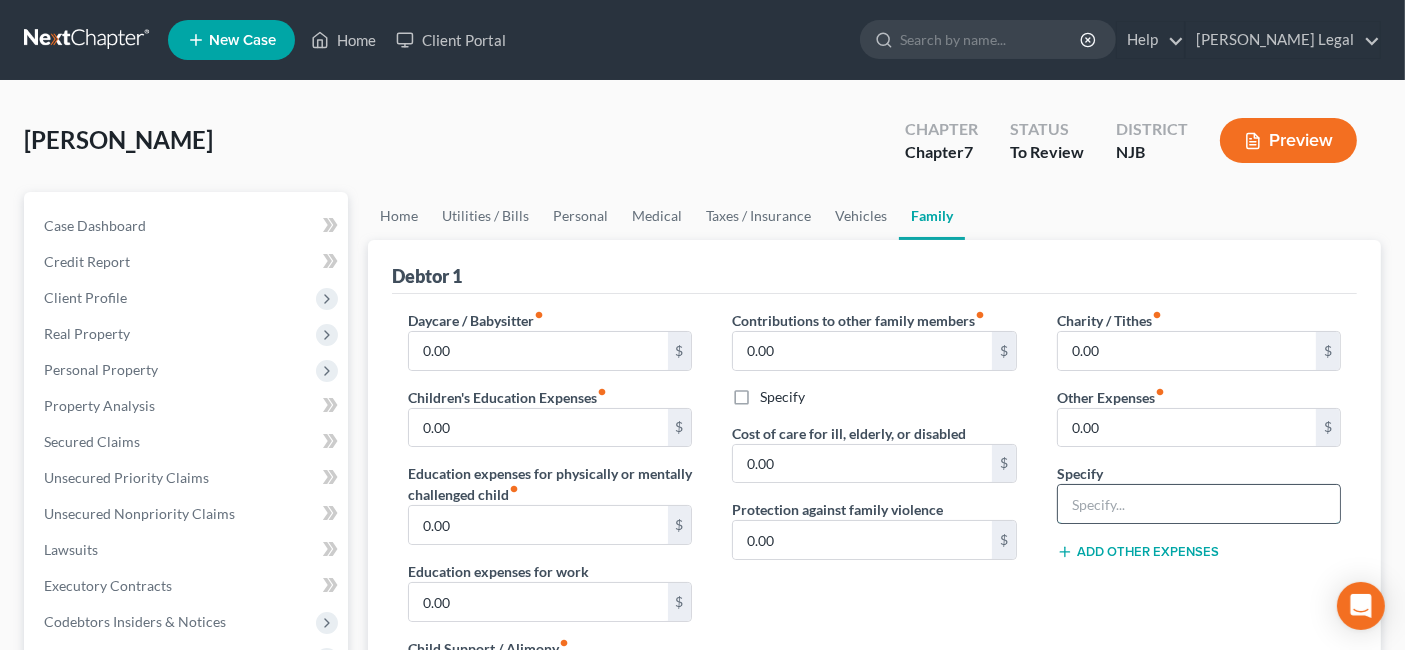 click at bounding box center [1199, 504] 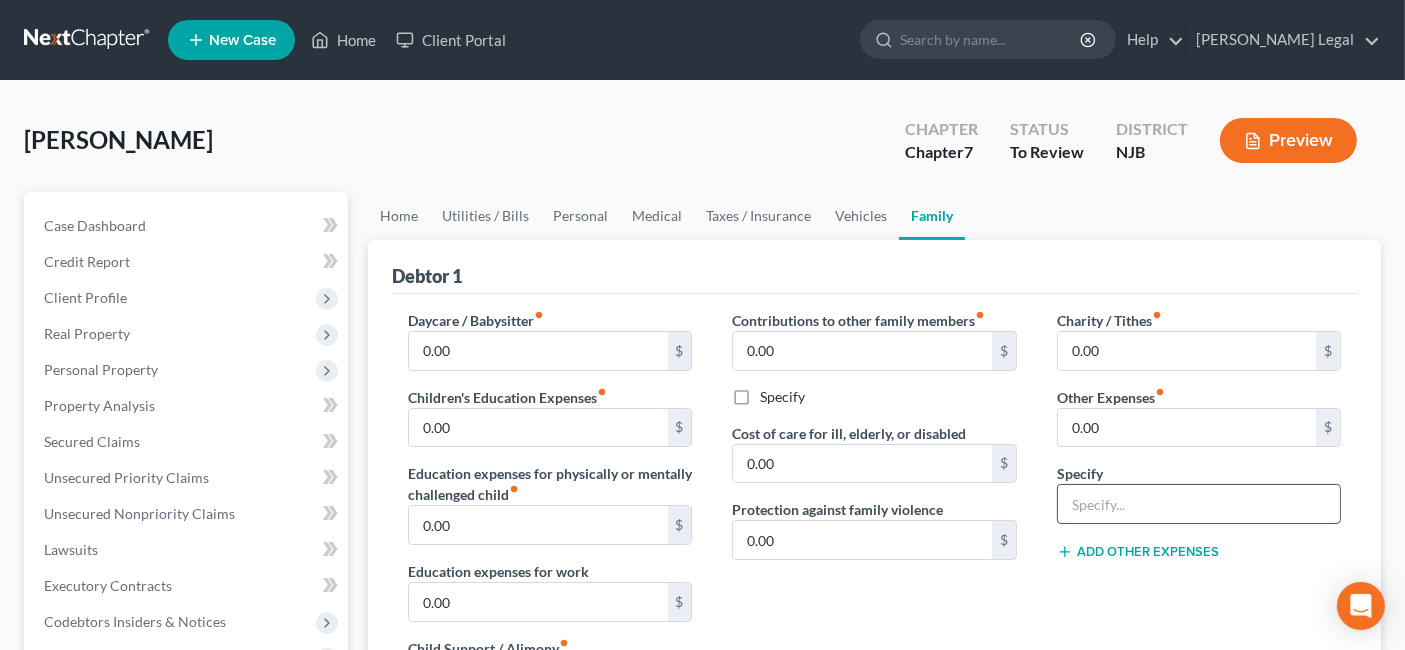 click at bounding box center [1199, 504] 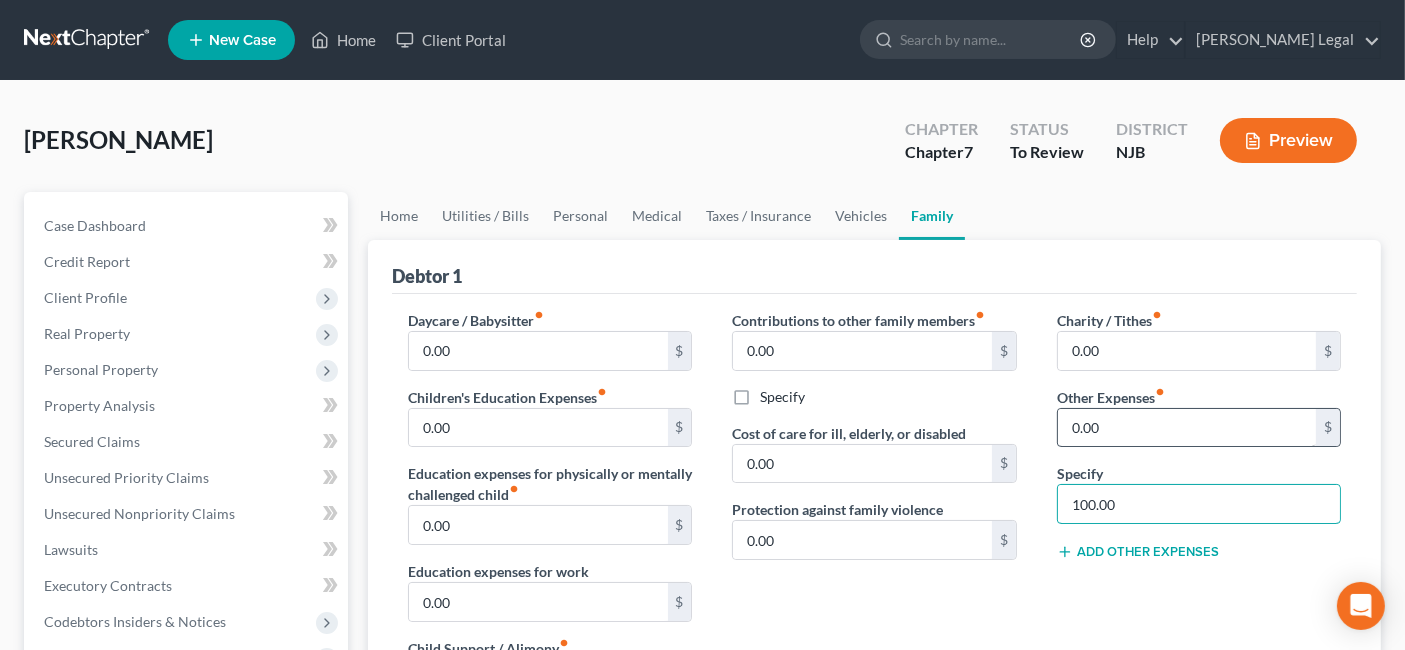 type on "100.00" 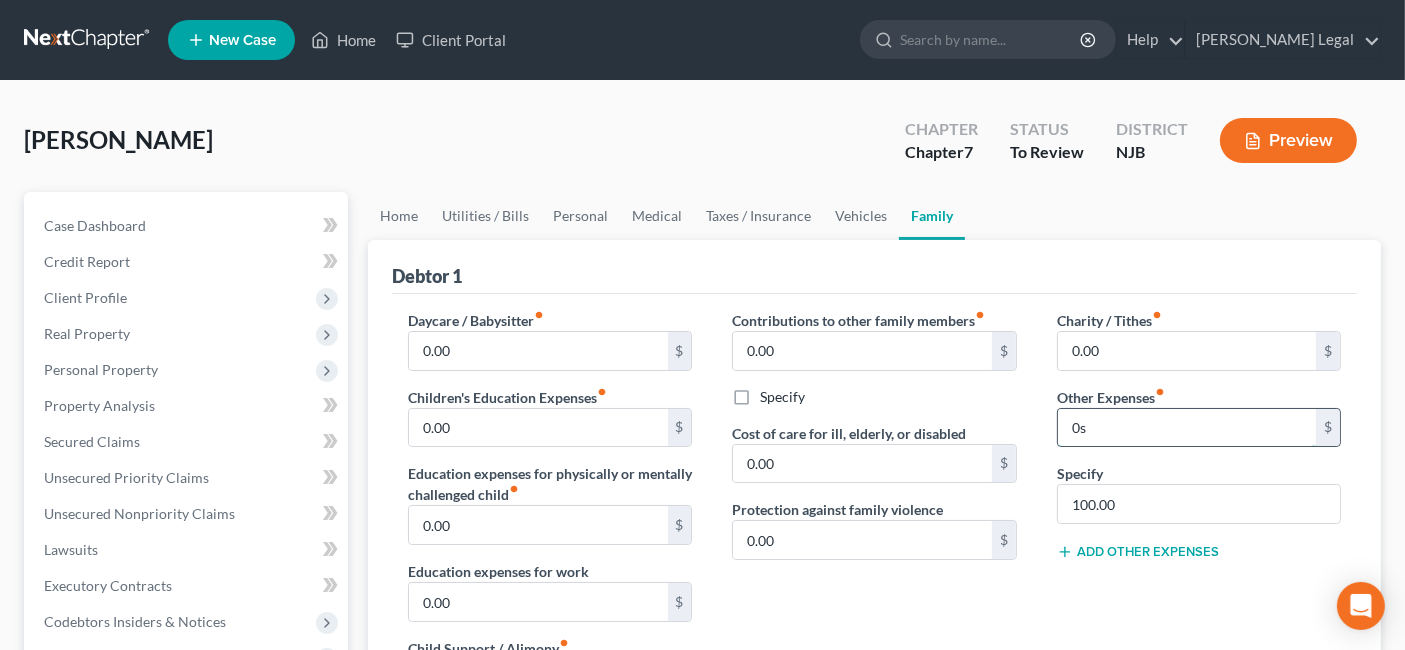 type on "0" 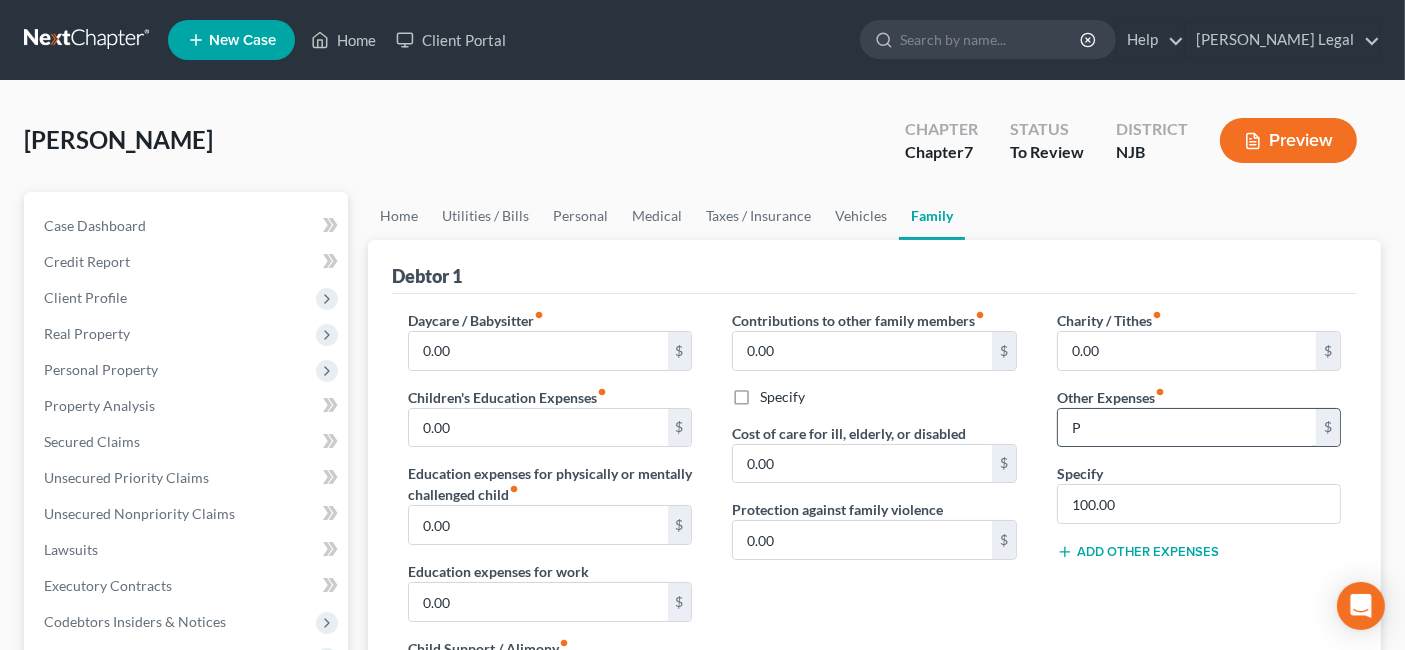 type on "0" 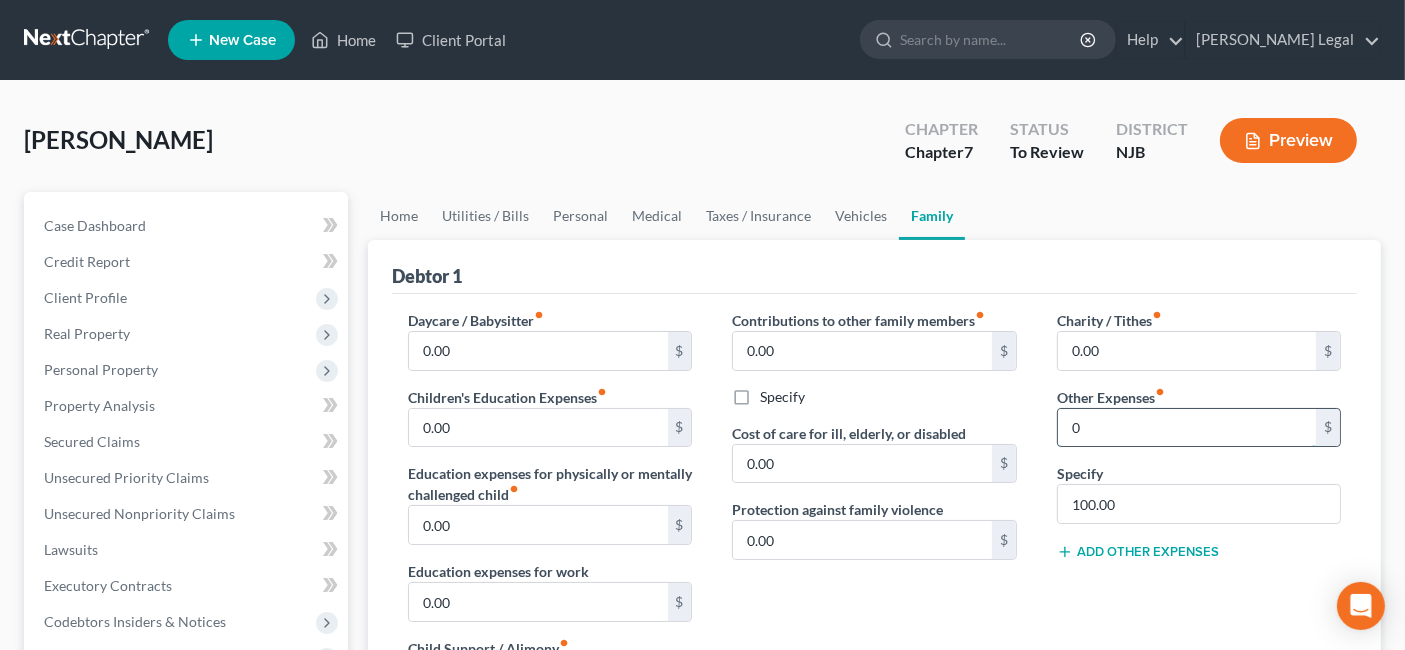 type on "0" 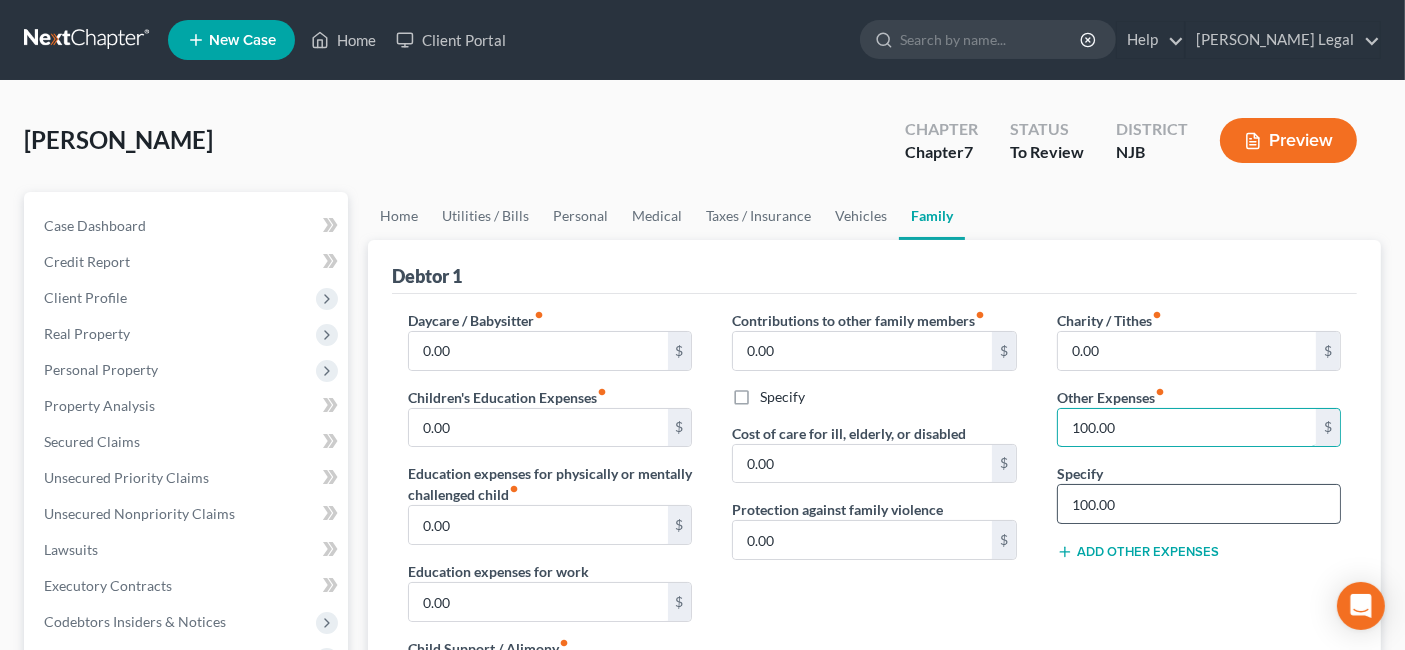 type on "100.00" 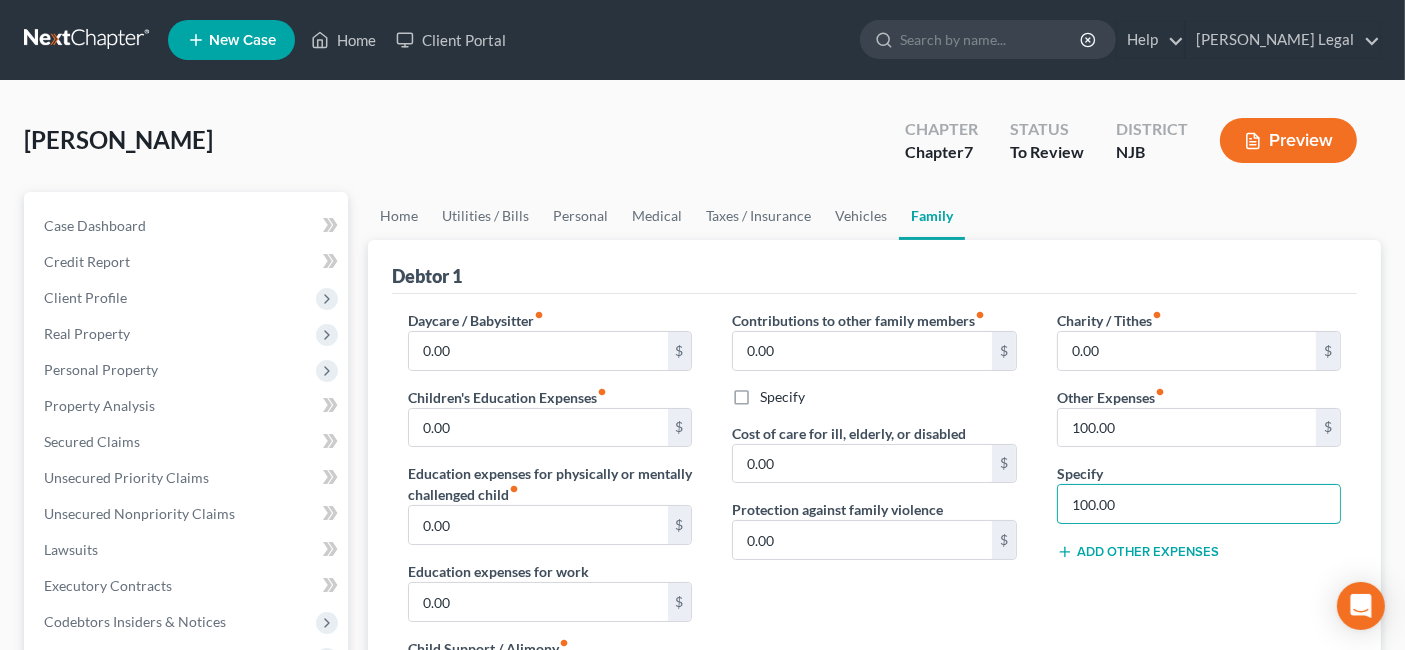 drag, startPoint x: 1148, startPoint y: 505, endPoint x: 1031, endPoint y: 504, distance: 117.00427 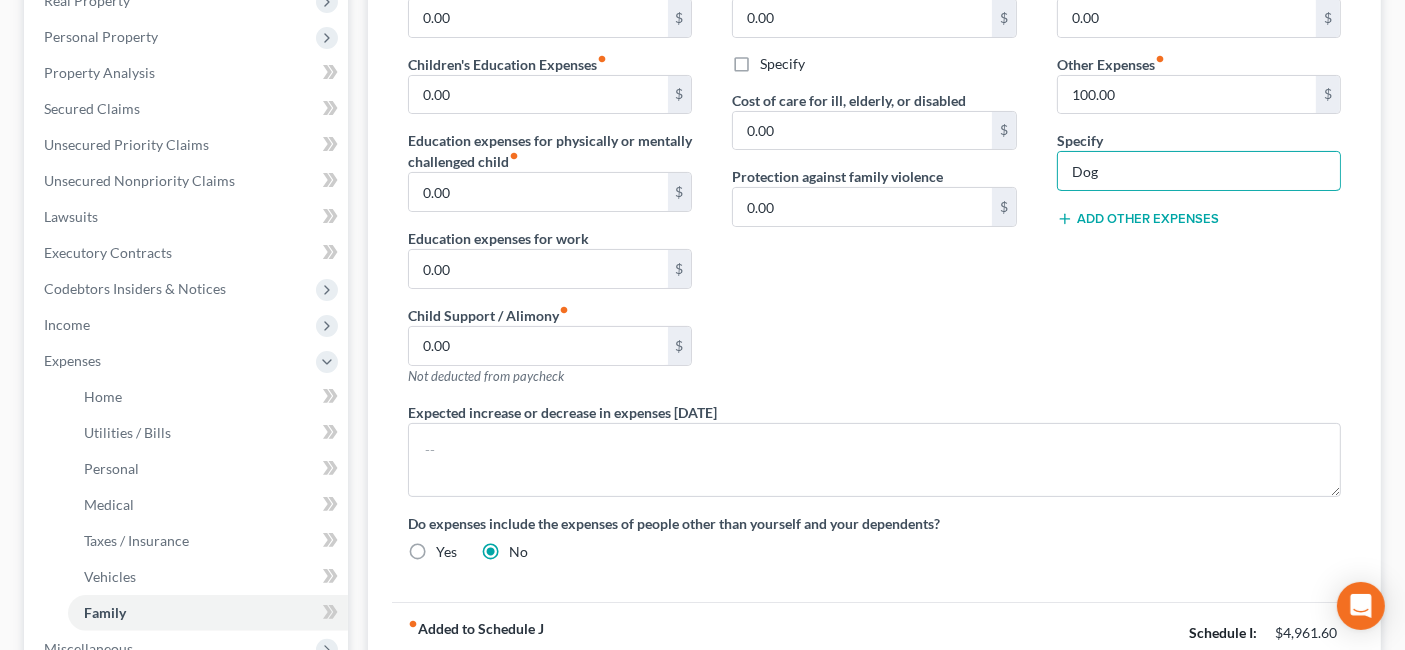 scroll, scrollTop: 555, scrollLeft: 0, axis: vertical 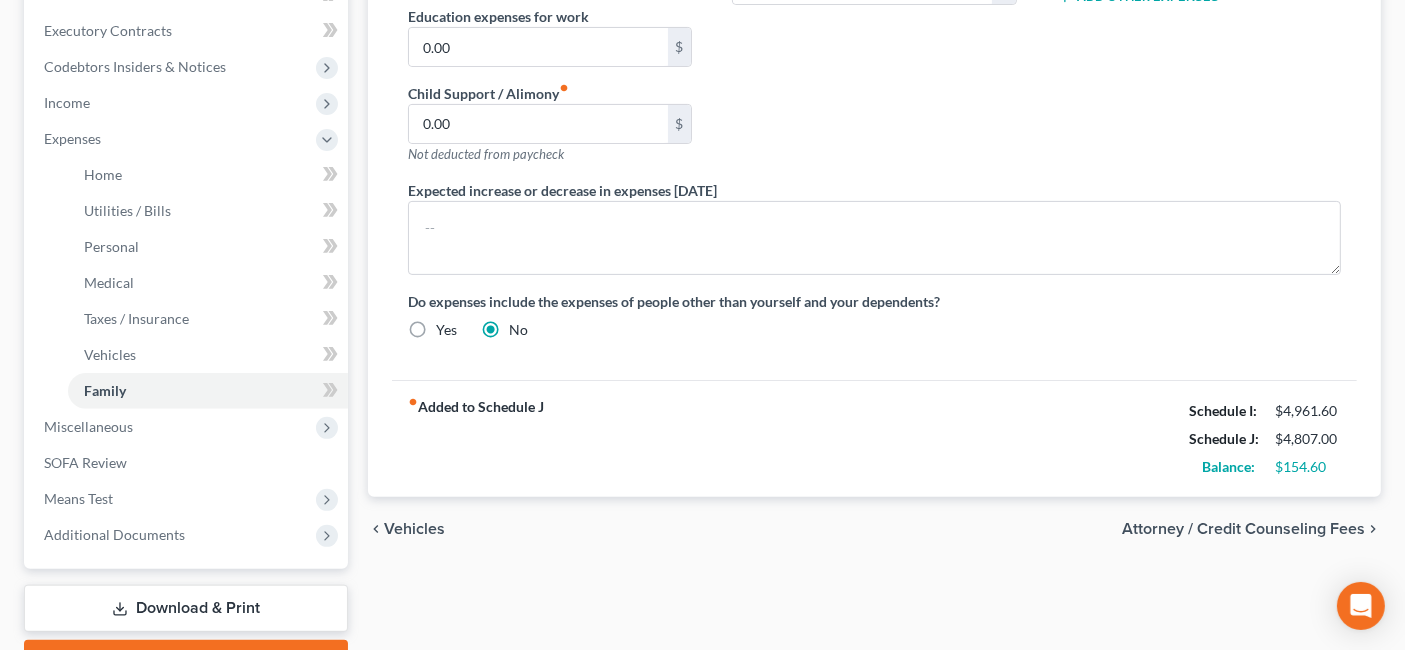 type on "Dog" 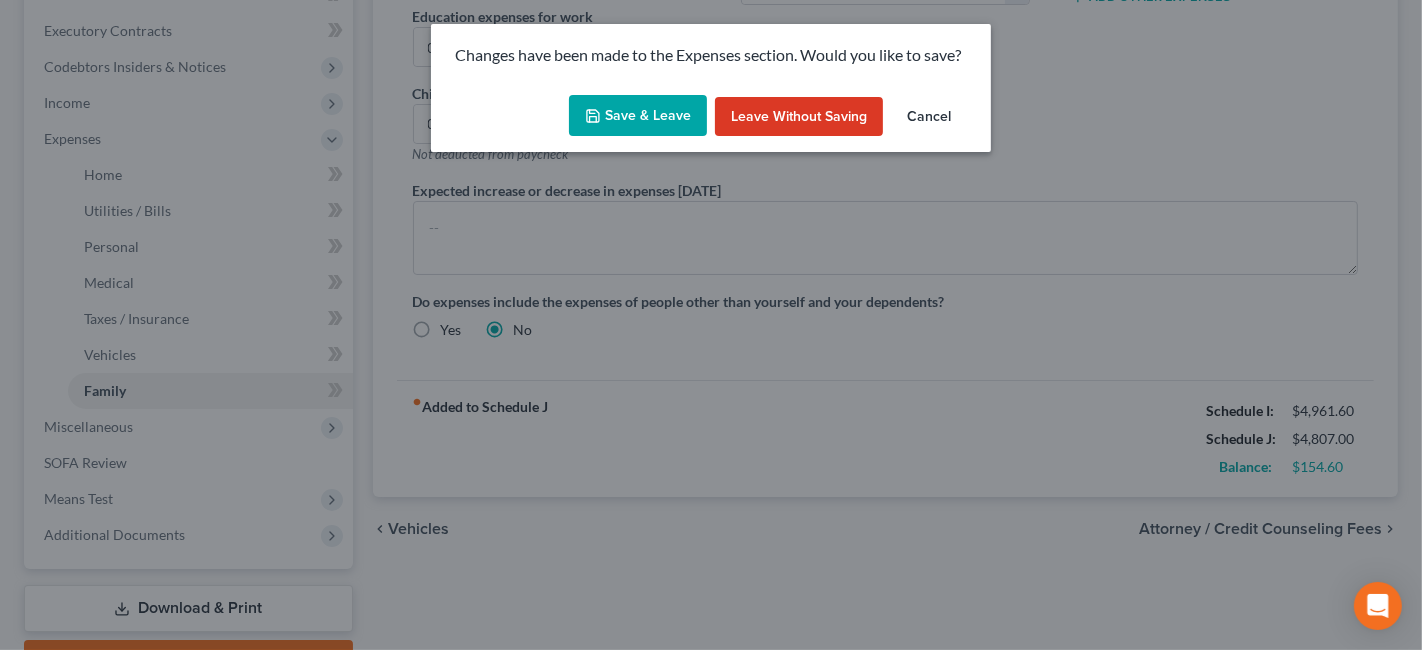 click on "Save & Leave" at bounding box center [638, 116] 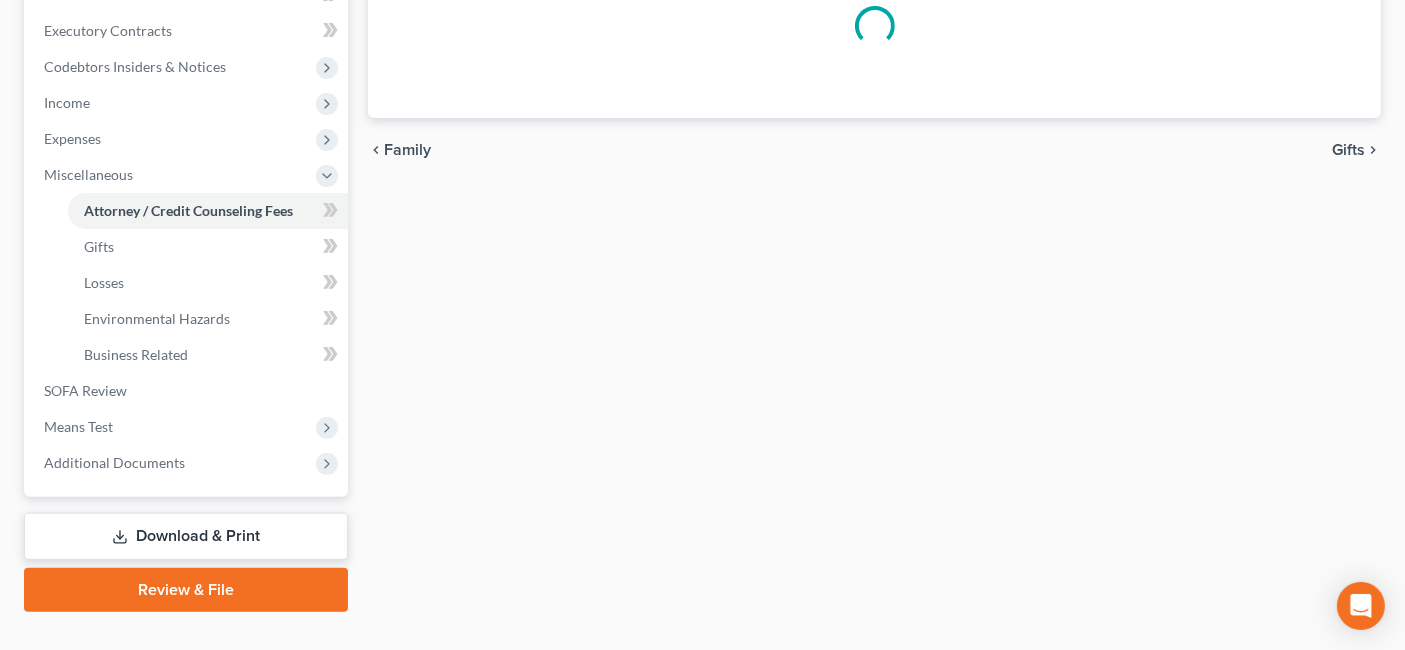 select on "0" 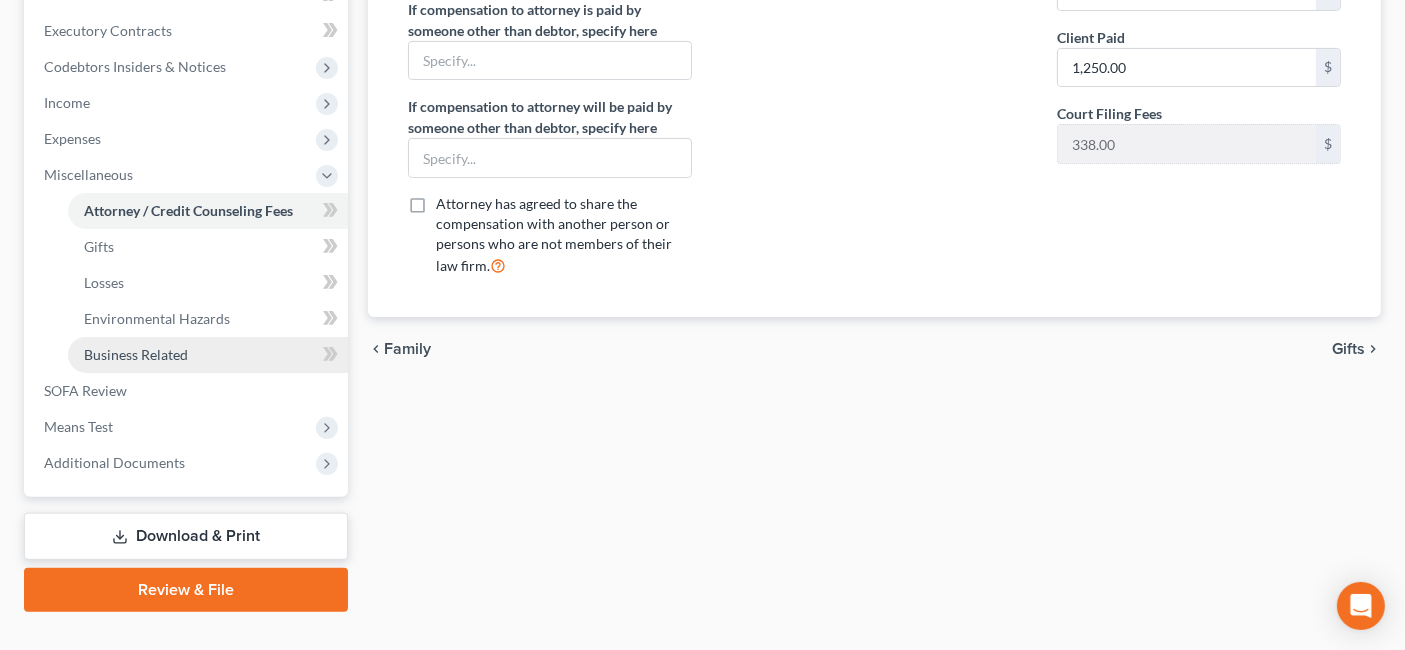 scroll, scrollTop: 590, scrollLeft: 0, axis: vertical 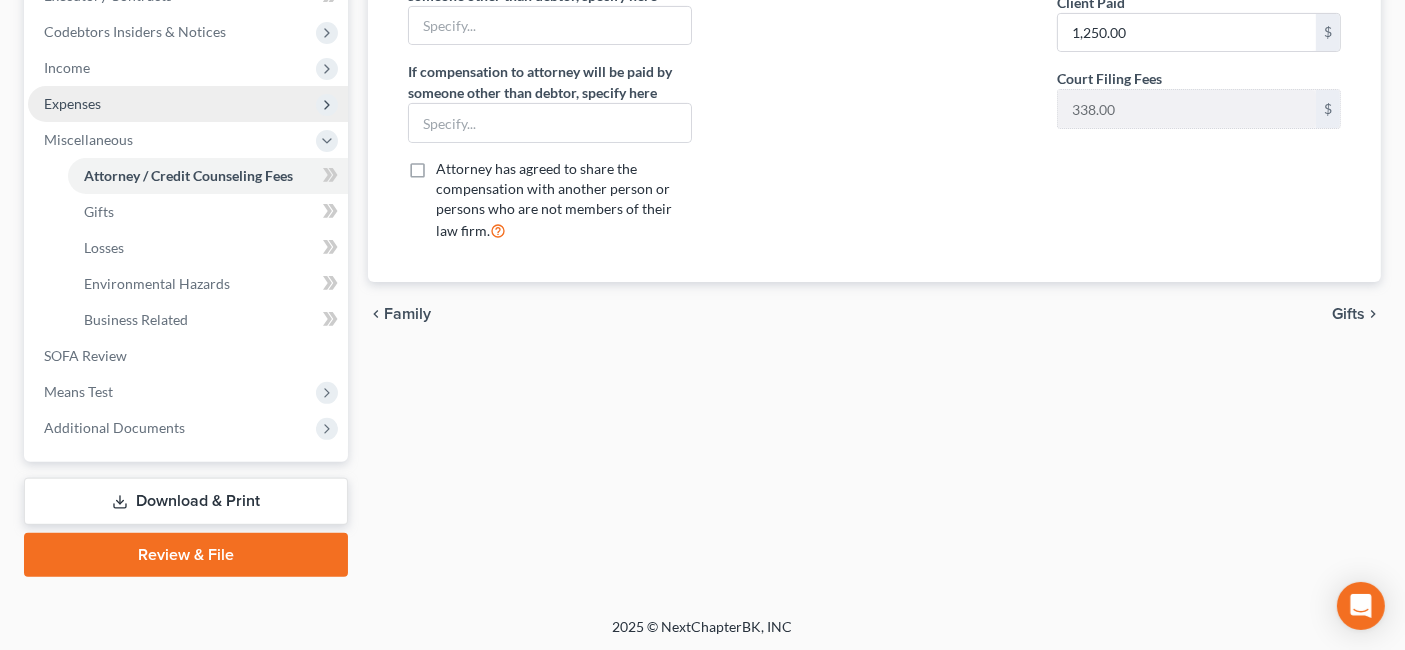 click on "Expenses" at bounding box center (188, 104) 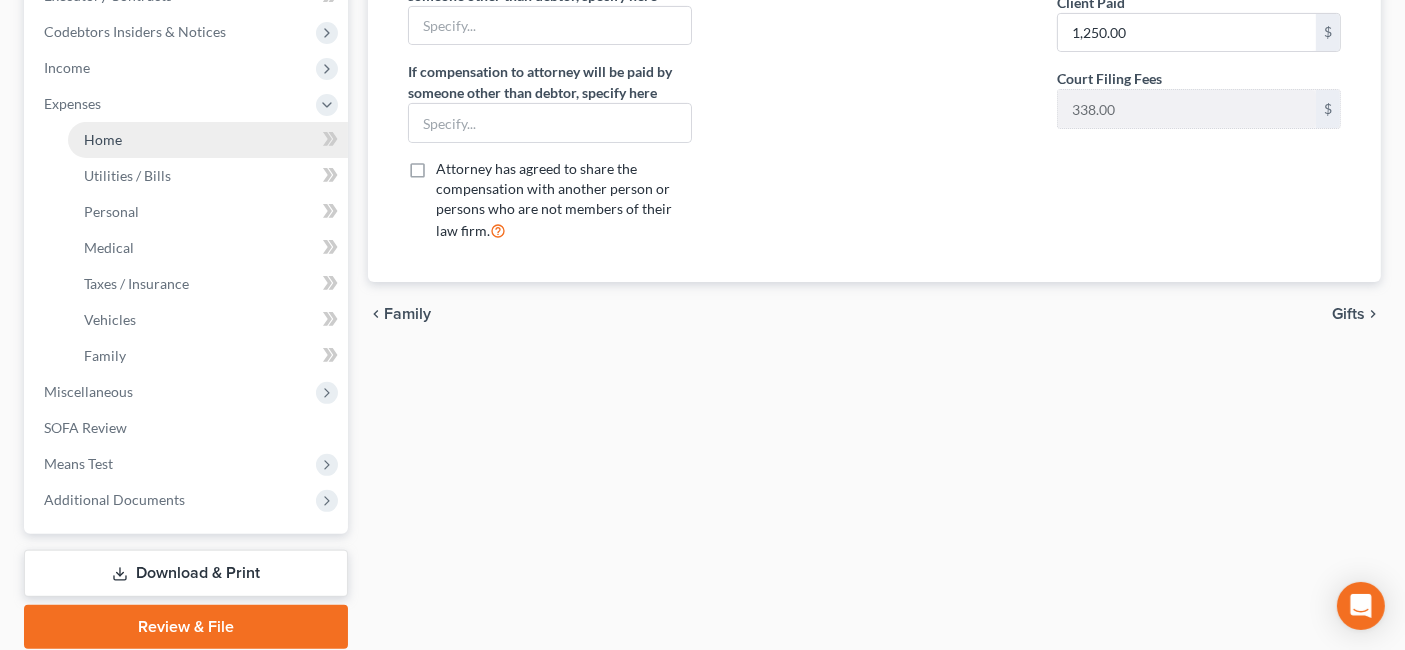 click on "Home" at bounding box center [103, 139] 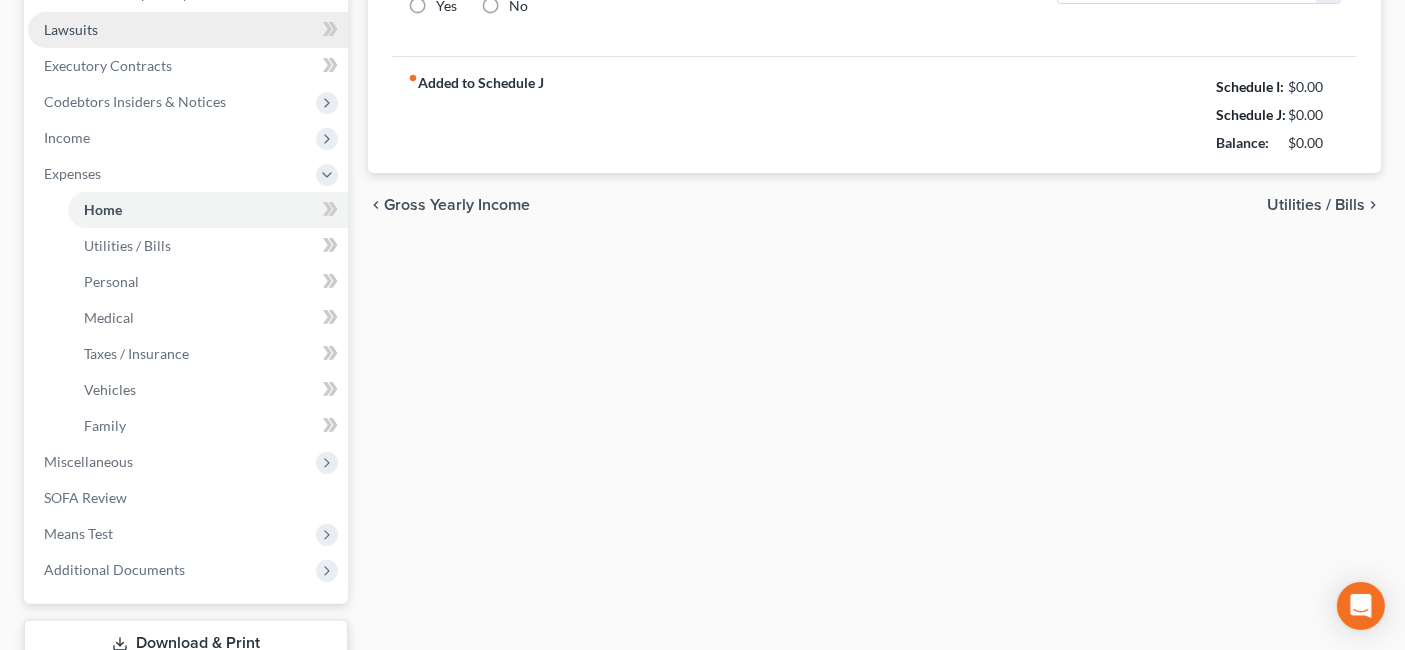 type on "2,227.00" 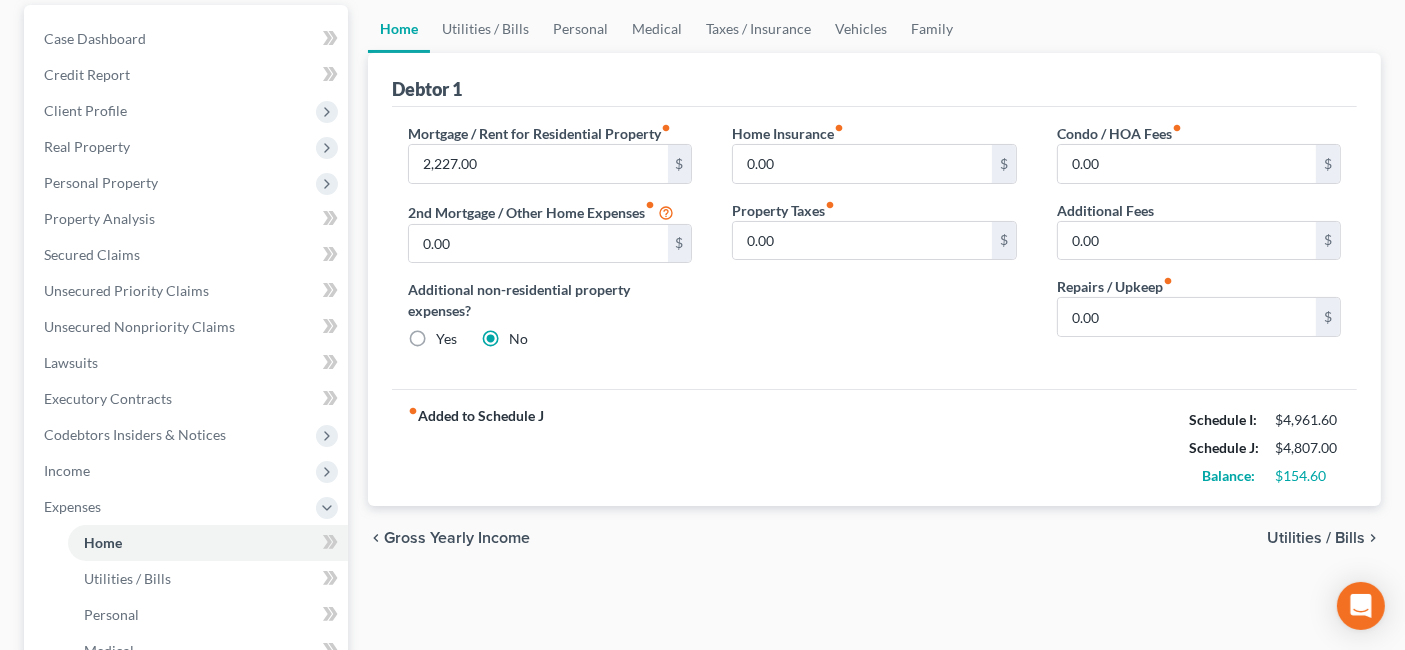 scroll, scrollTop: 222, scrollLeft: 0, axis: vertical 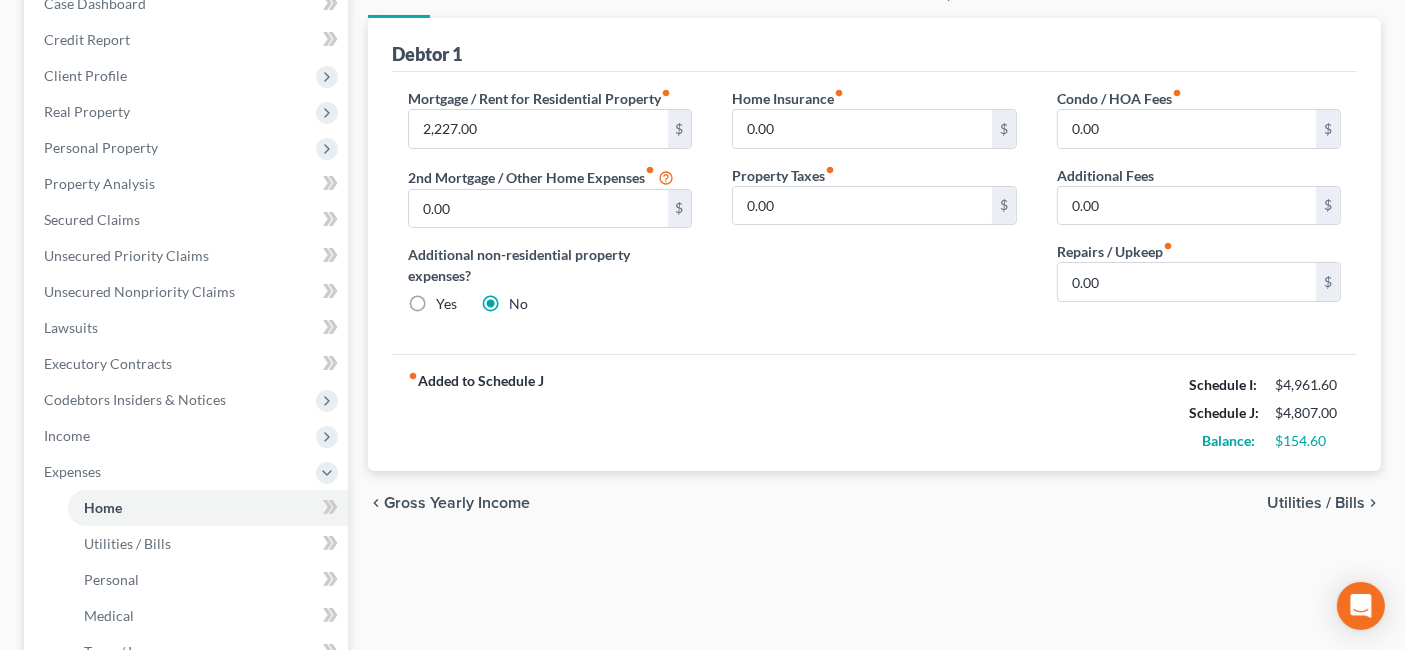 click on "Utilities / Bills" at bounding box center [1316, 503] 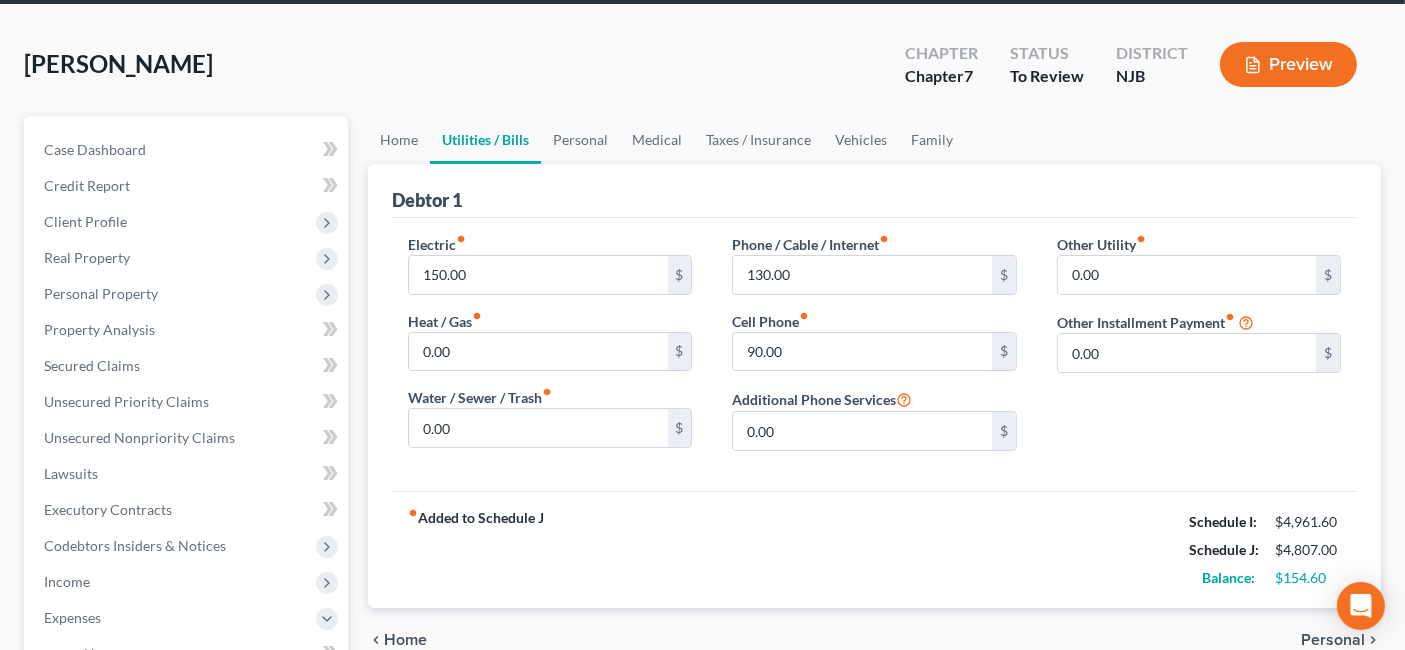 scroll, scrollTop: 111, scrollLeft: 0, axis: vertical 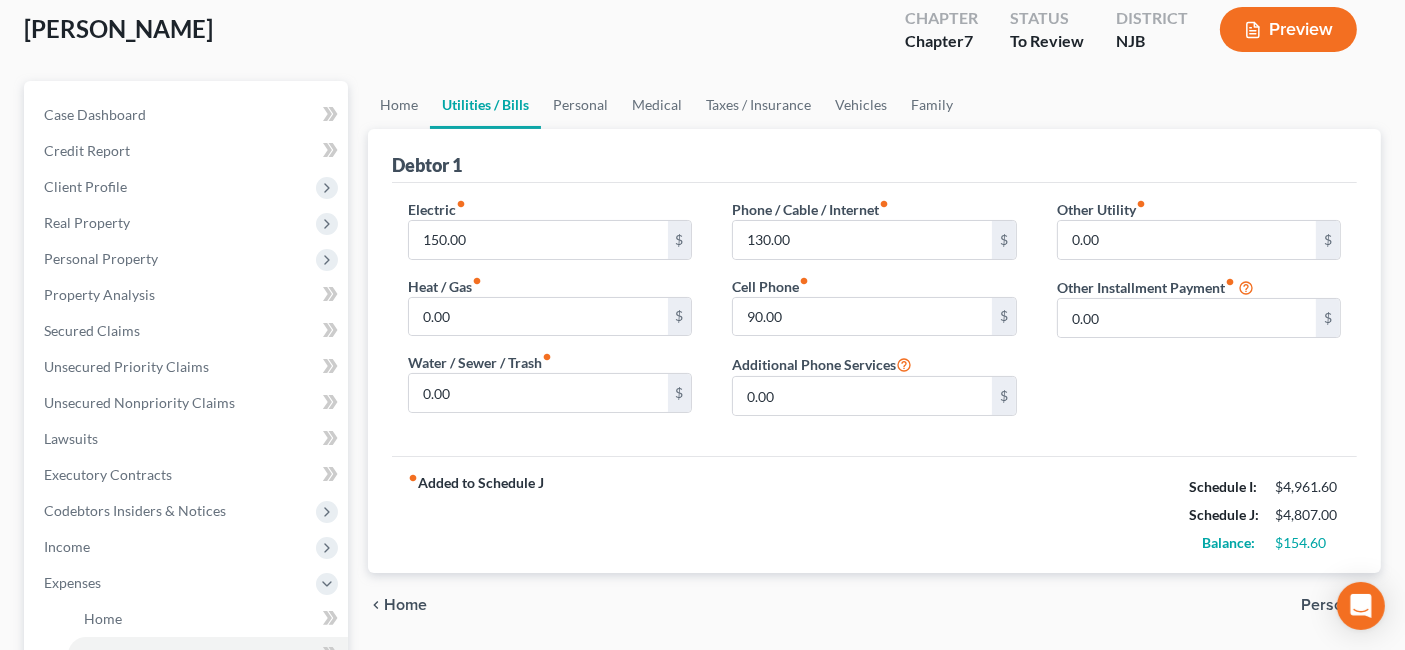 drag, startPoint x: 1322, startPoint y: 605, endPoint x: 932, endPoint y: 515, distance: 400.2499 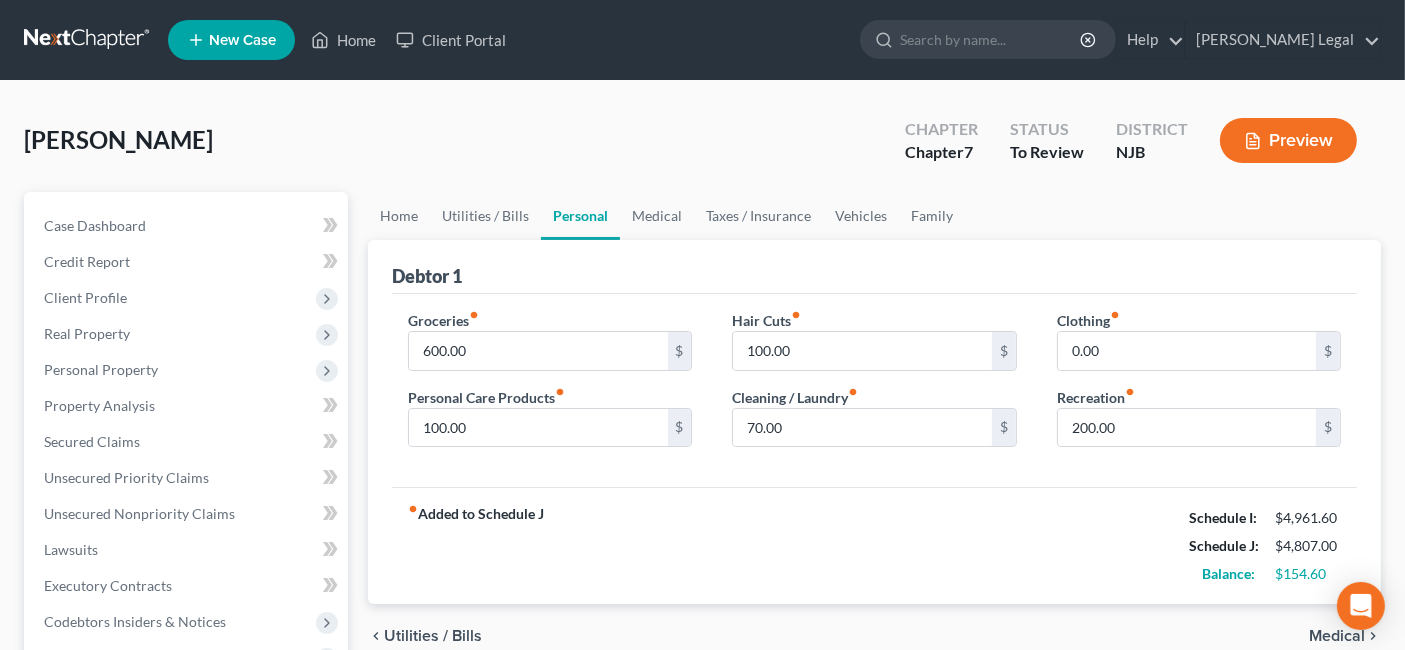 scroll, scrollTop: 111, scrollLeft: 0, axis: vertical 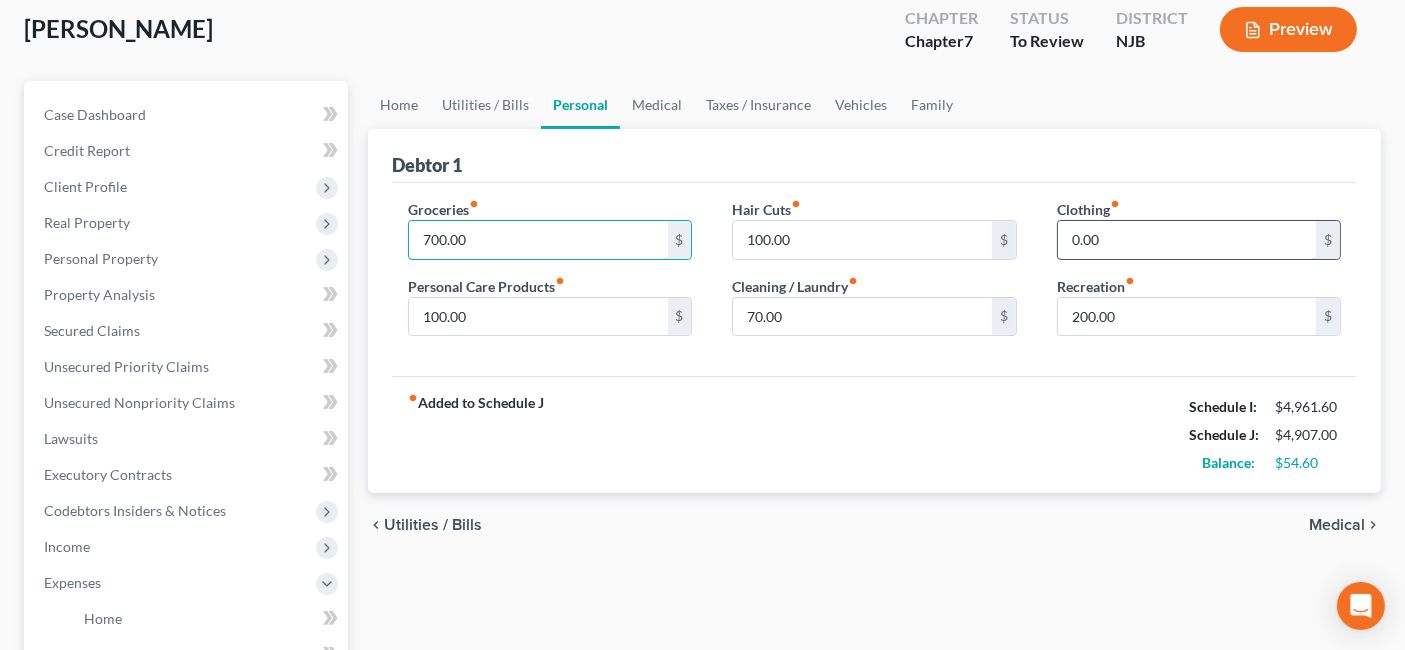 type on "700.00" 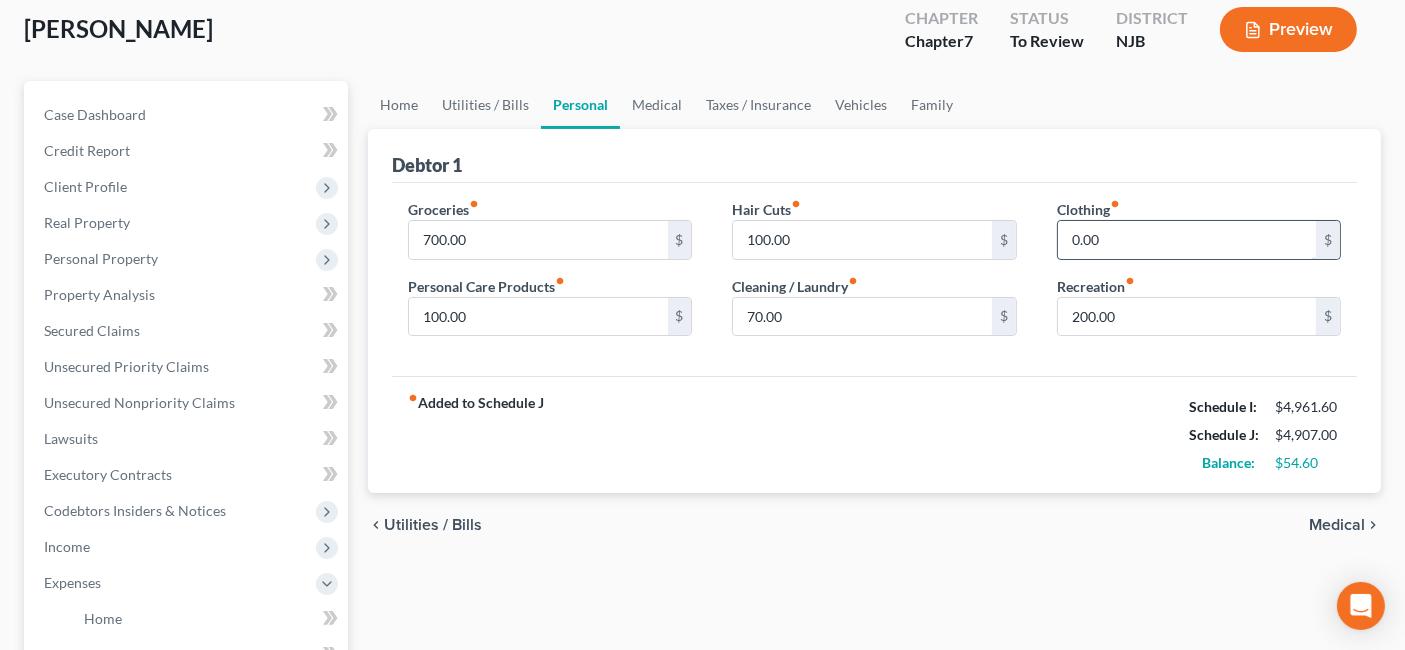click on "0.00" at bounding box center (1187, 240) 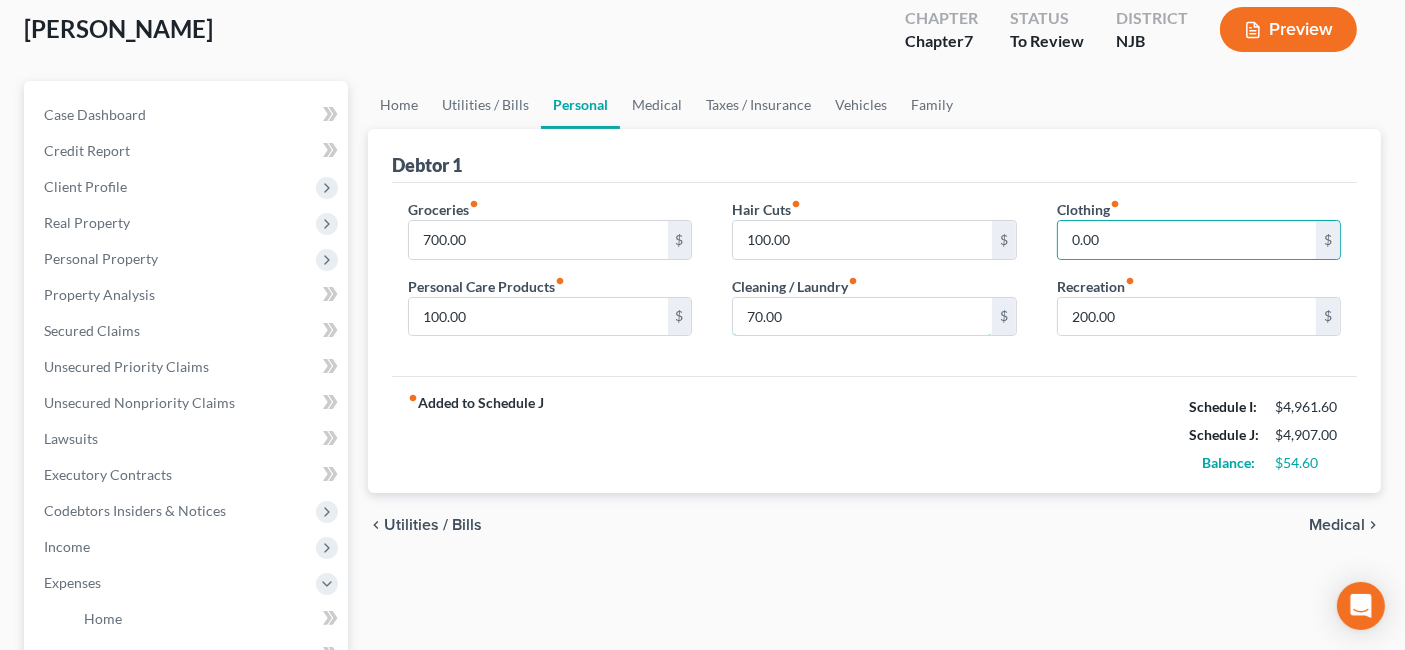 click on "70.00" at bounding box center (862, 317) 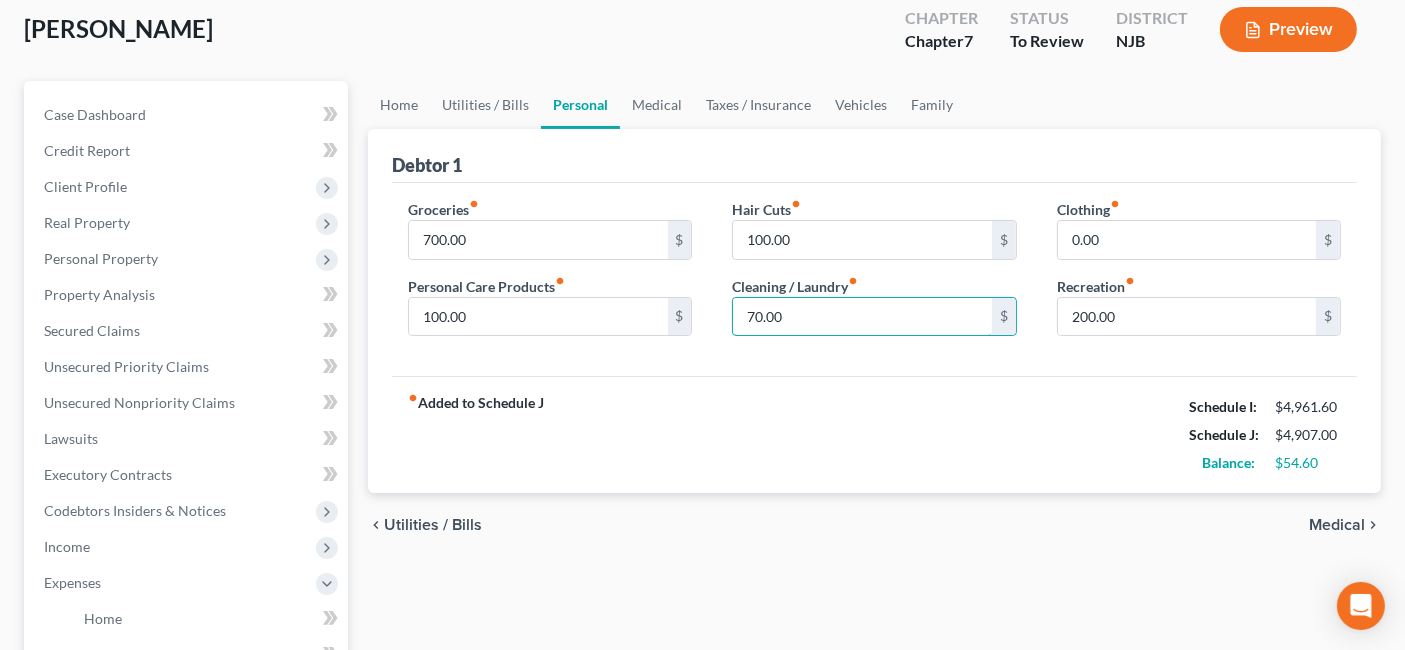scroll, scrollTop: 222, scrollLeft: 0, axis: vertical 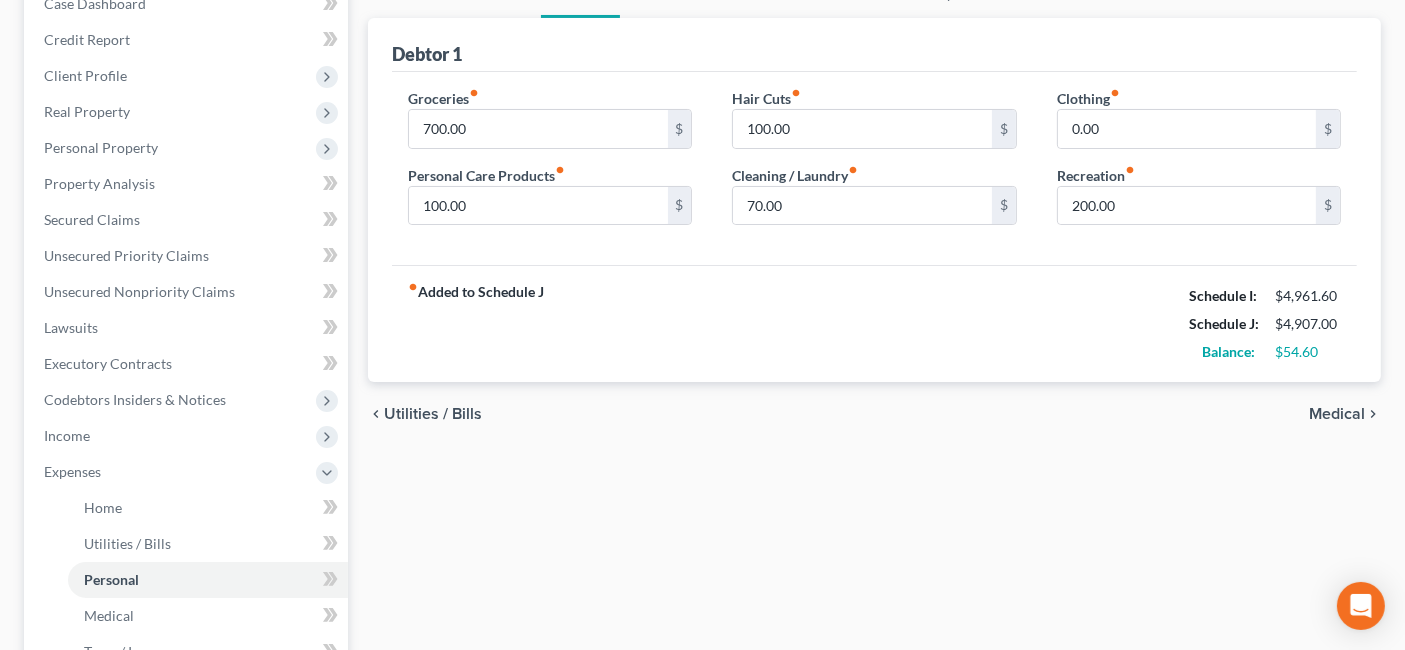 click on "Medical" at bounding box center [1337, 414] 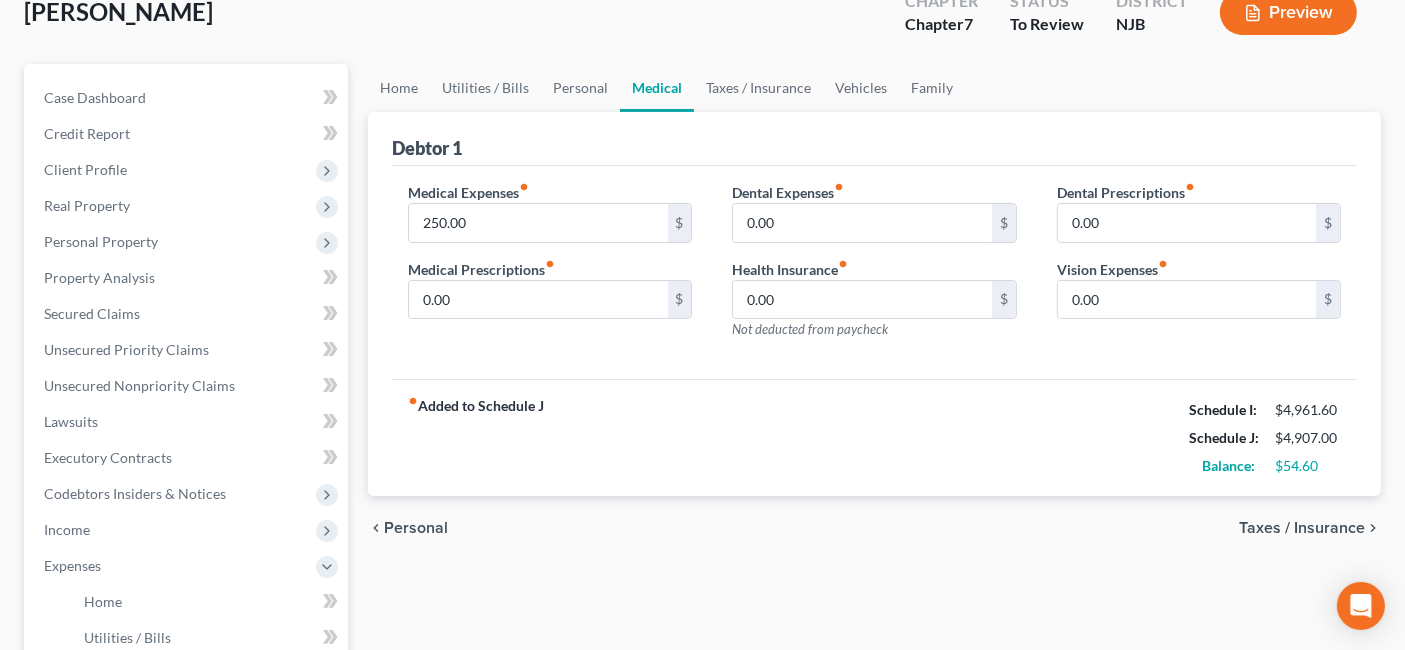 scroll, scrollTop: 222, scrollLeft: 0, axis: vertical 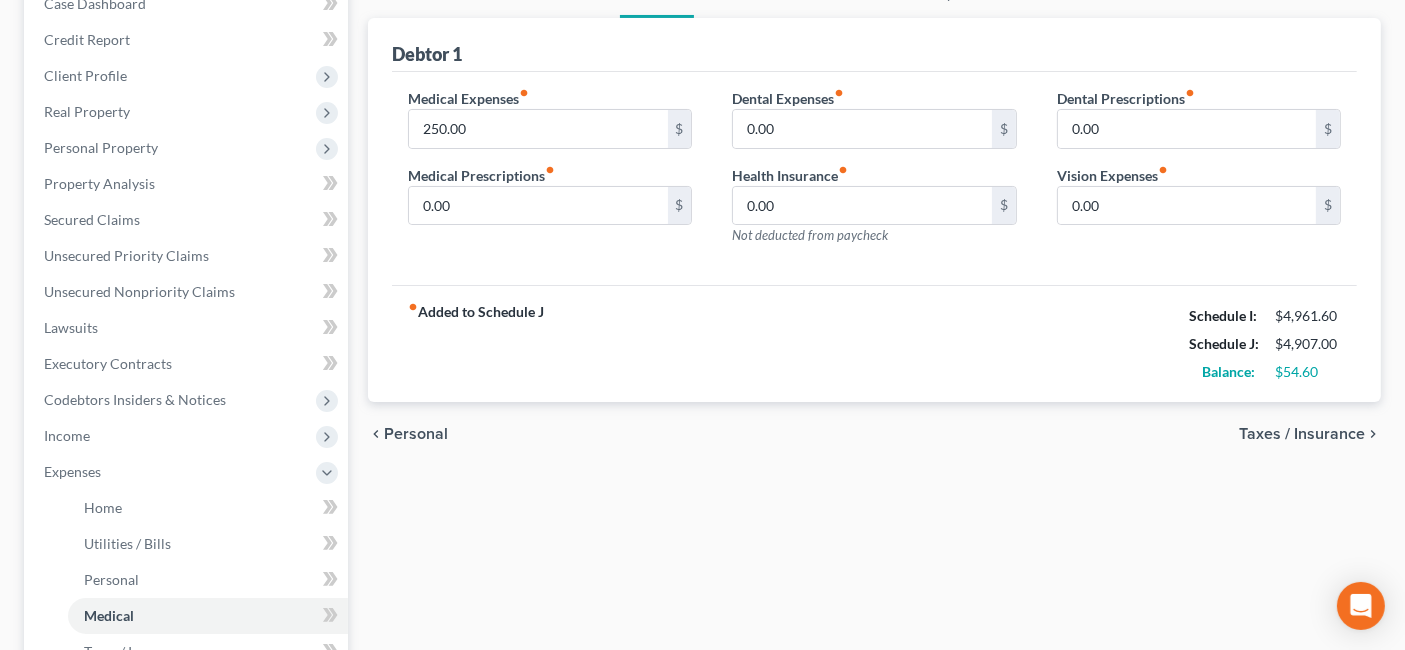 click on "Taxes / Insurance" at bounding box center (1302, 434) 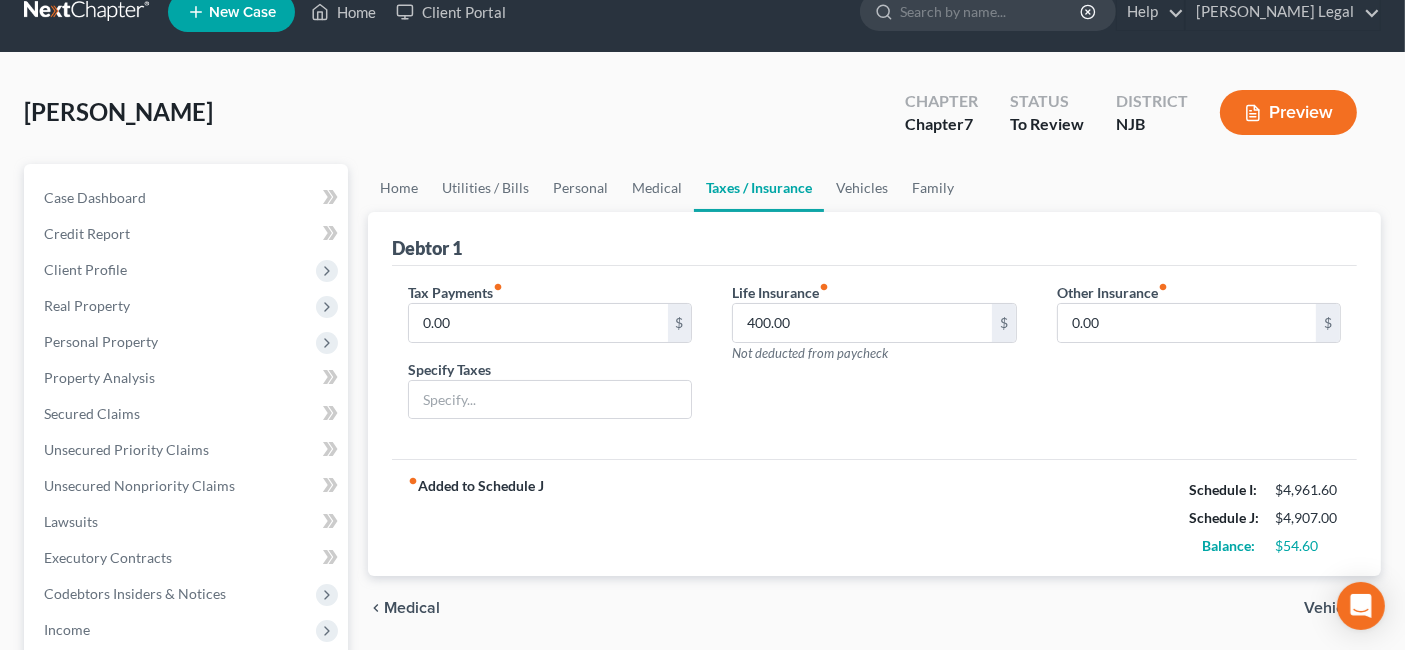 scroll, scrollTop: 0, scrollLeft: 0, axis: both 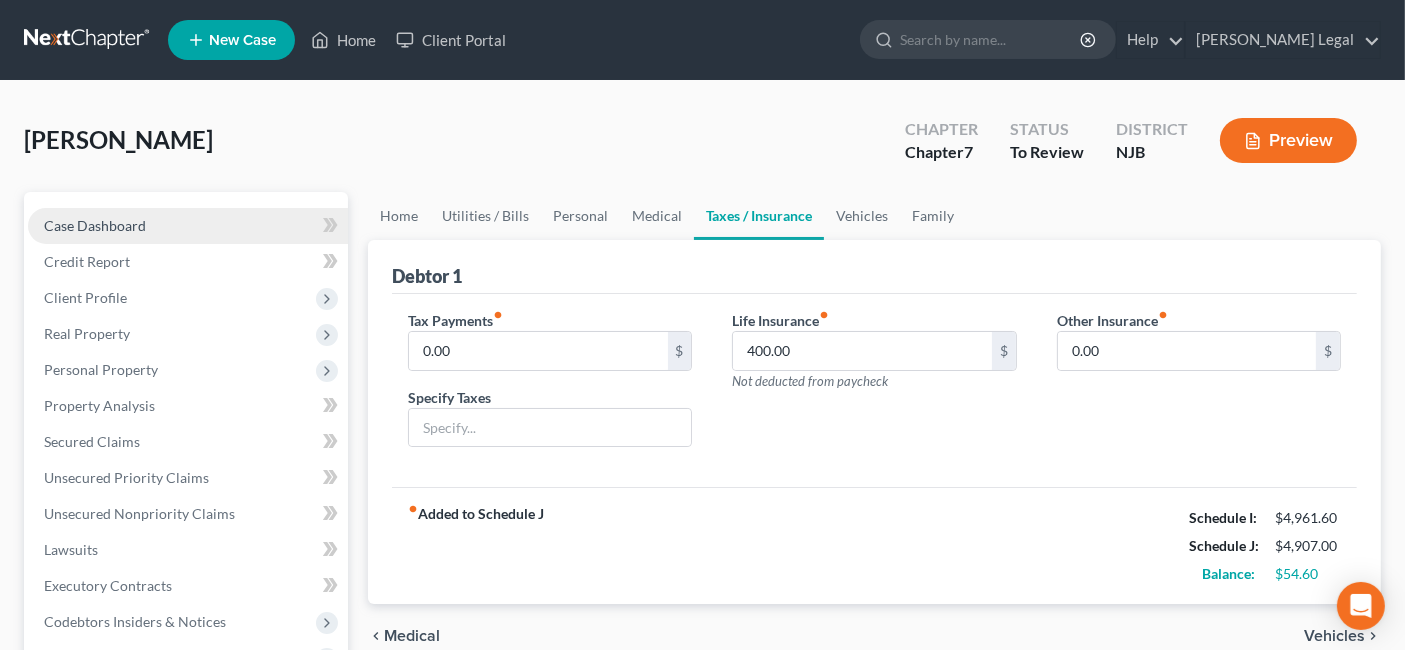 click on "Case Dashboard" at bounding box center (188, 226) 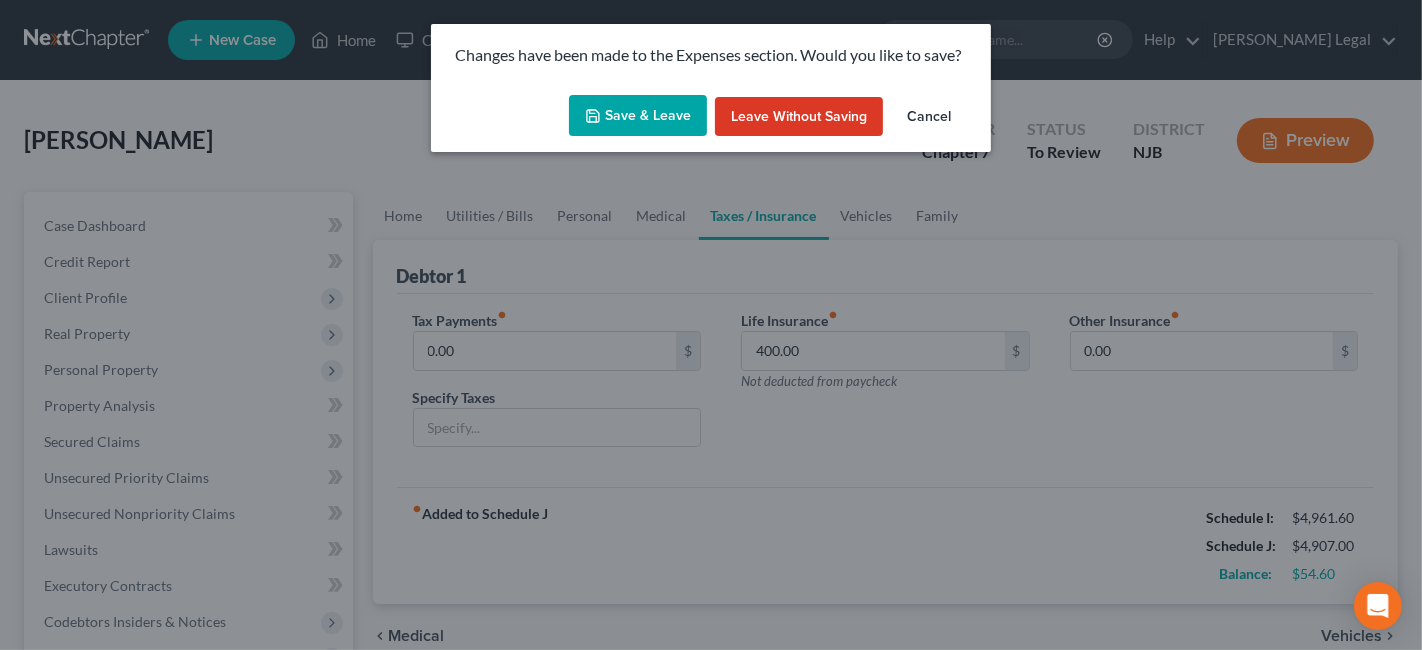 click on "Save & Leave" at bounding box center (638, 116) 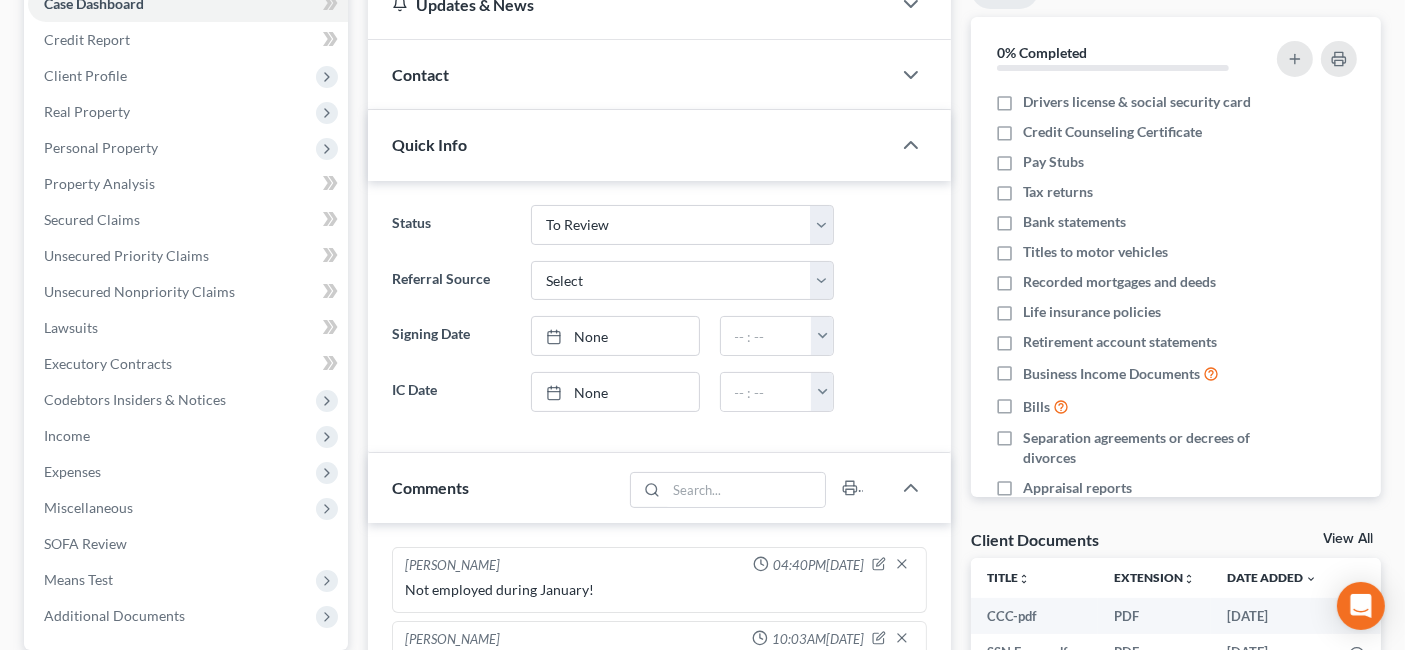 scroll, scrollTop: 555, scrollLeft: 0, axis: vertical 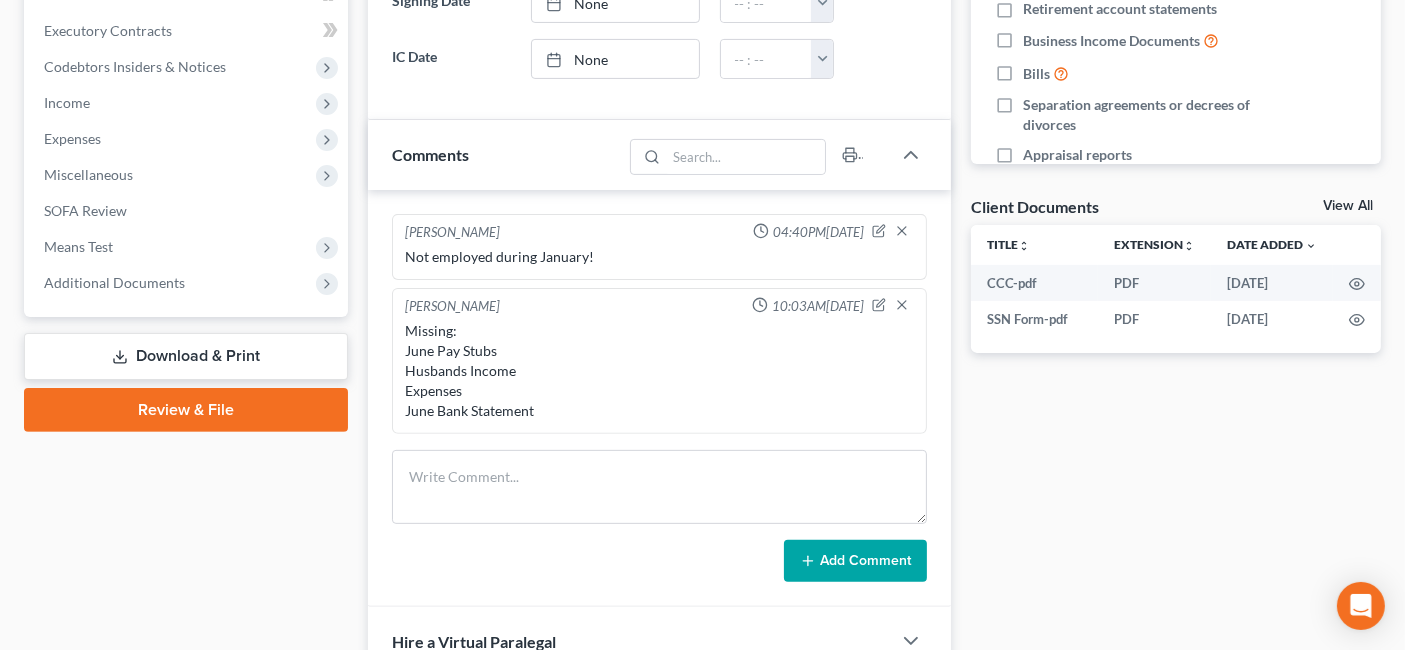 click on "Missing:
June Pay Stubs
Husbands Income
Expenses
June Bank Statement" at bounding box center (659, 371) 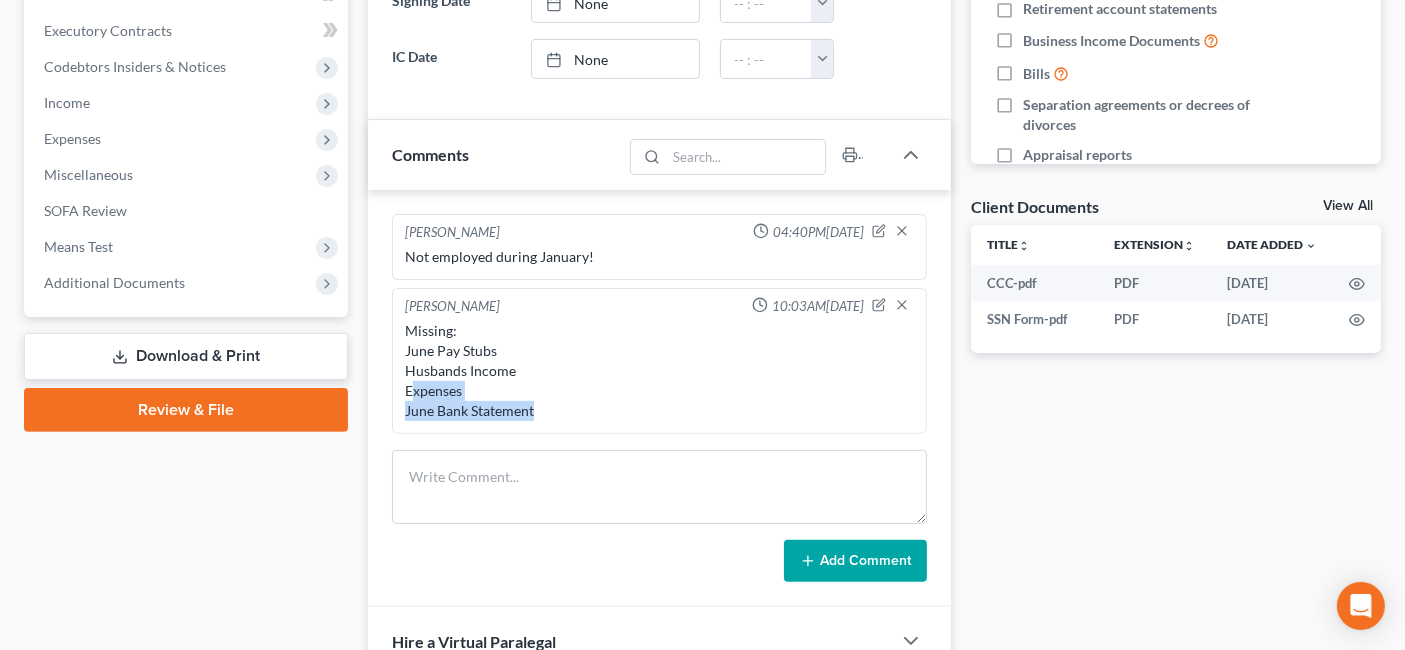 drag, startPoint x: 415, startPoint y: 384, endPoint x: 585, endPoint y: 411, distance: 172.13077 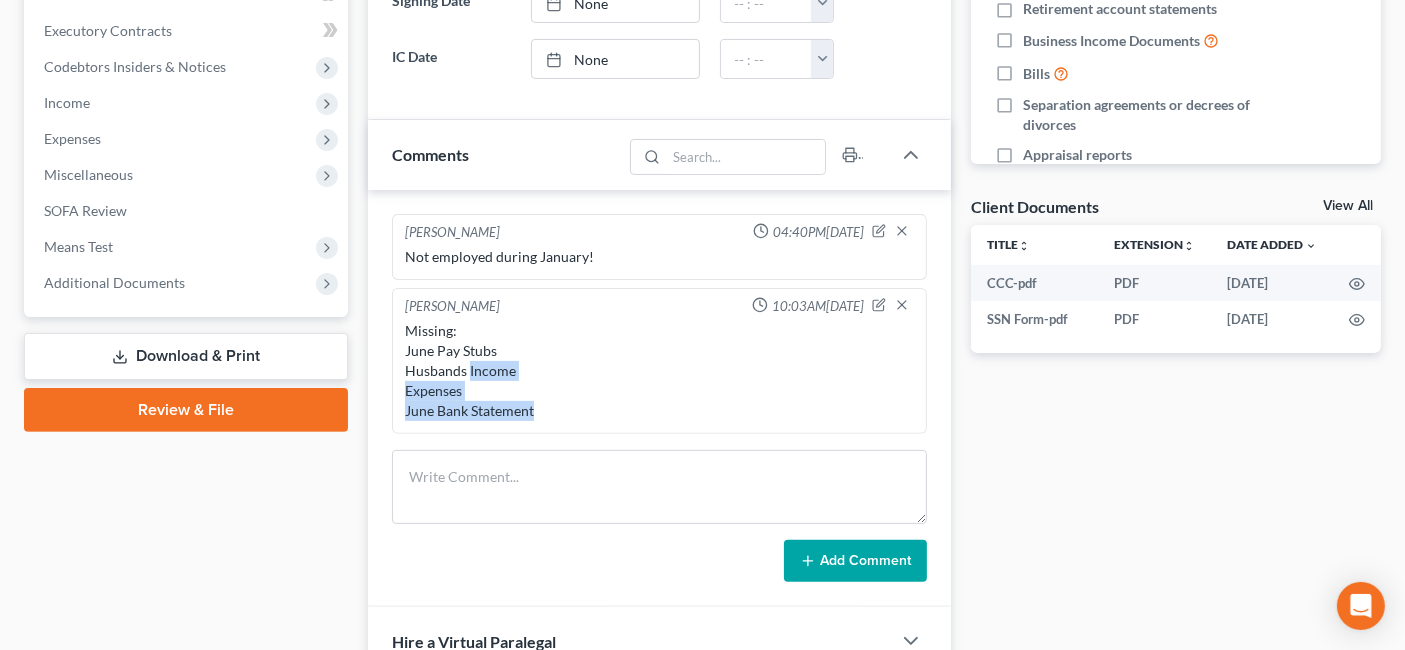 click on "Missing:
June Pay Stubs
Husbands Income
Expenses
June Bank Statement" at bounding box center [659, 371] 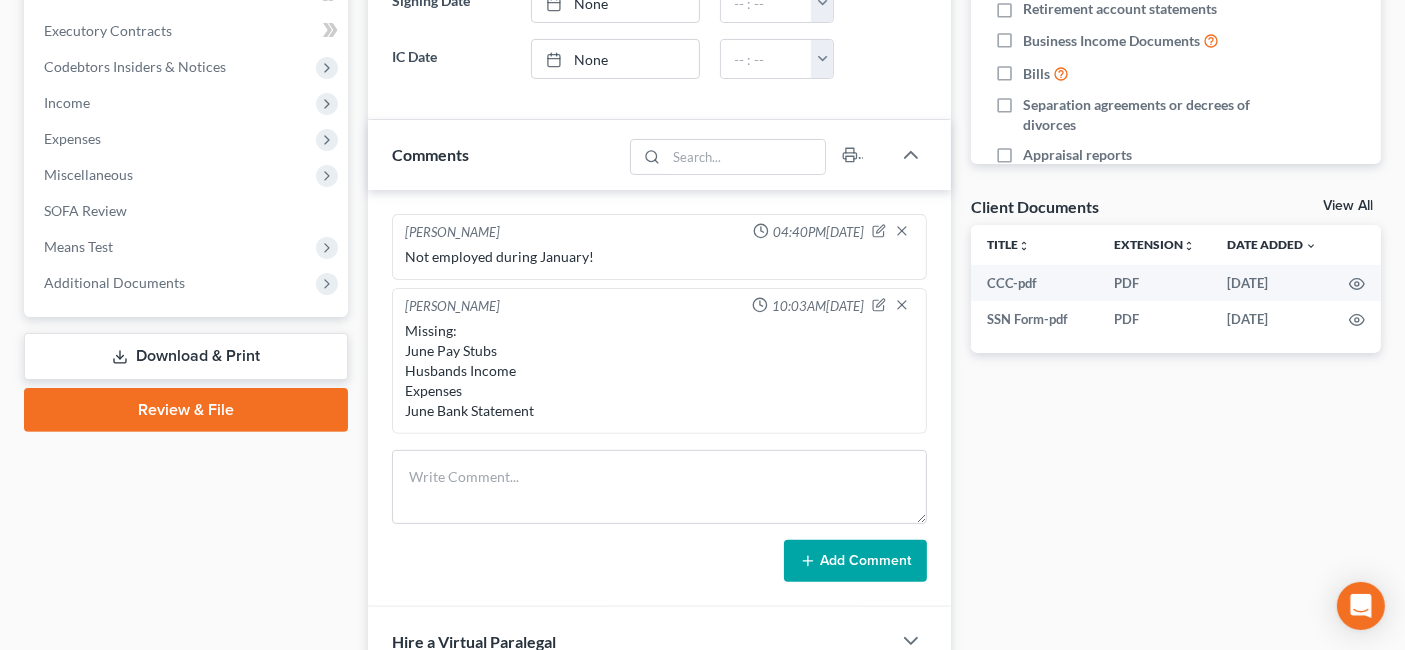 click on "Missing:
June Pay Stubs
Husbands Income
Expenses
June Bank Statement" at bounding box center (659, 371) 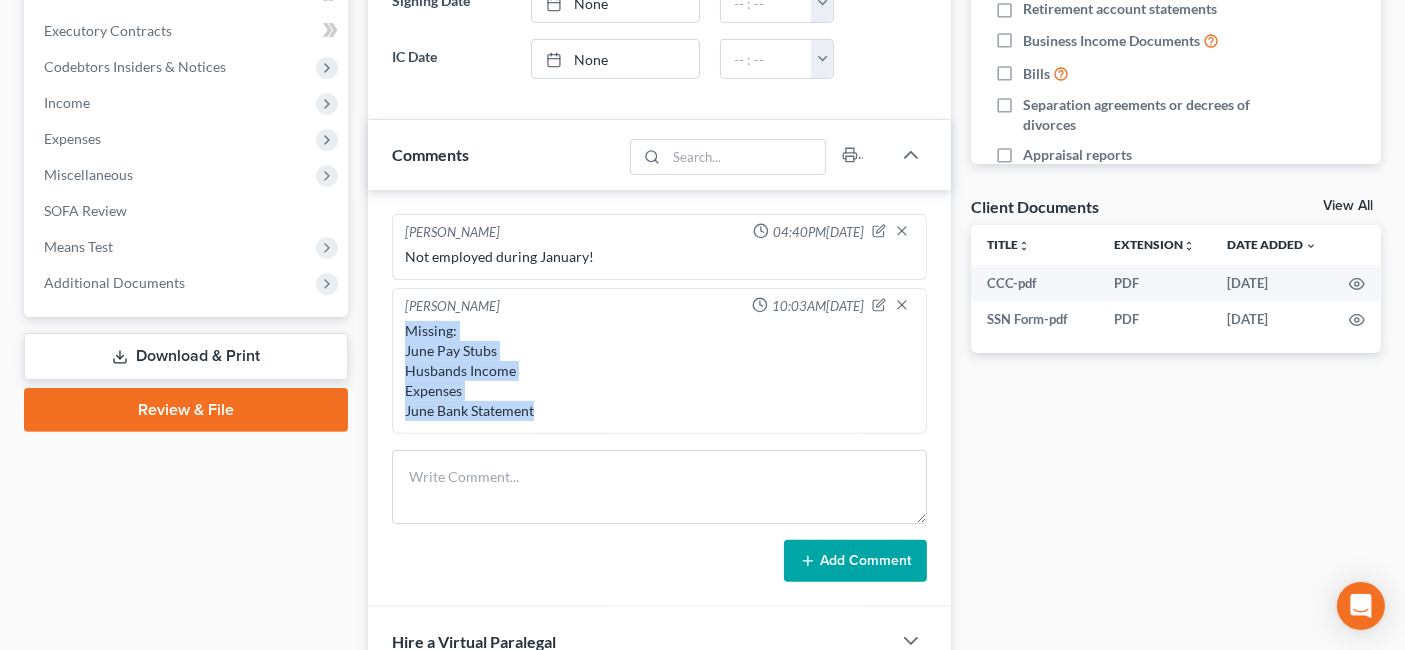 drag, startPoint x: 403, startPoint y: 328, endPoint x: 558, endPoint y: 407, distance: 173.97127 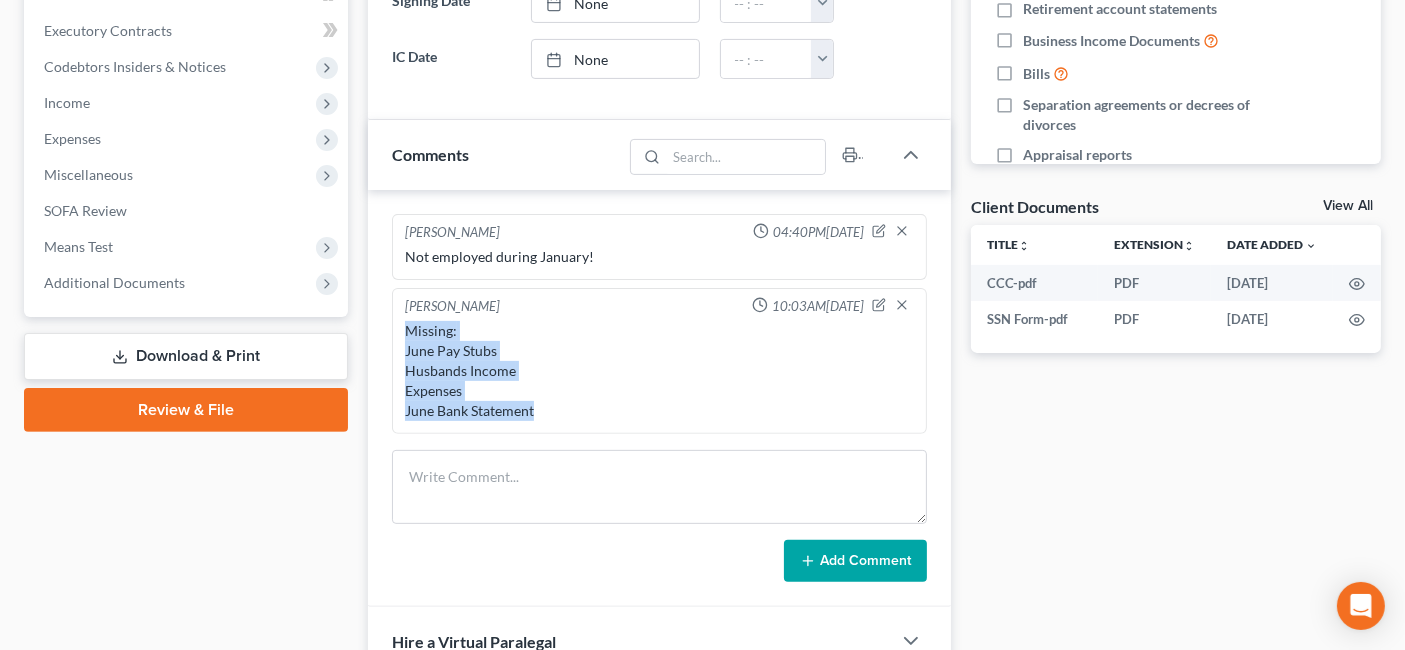 drag, startPoint x: 585, startPoint y: 404, endPoint x: 396, endPoint y: 326, distance: 204.4627 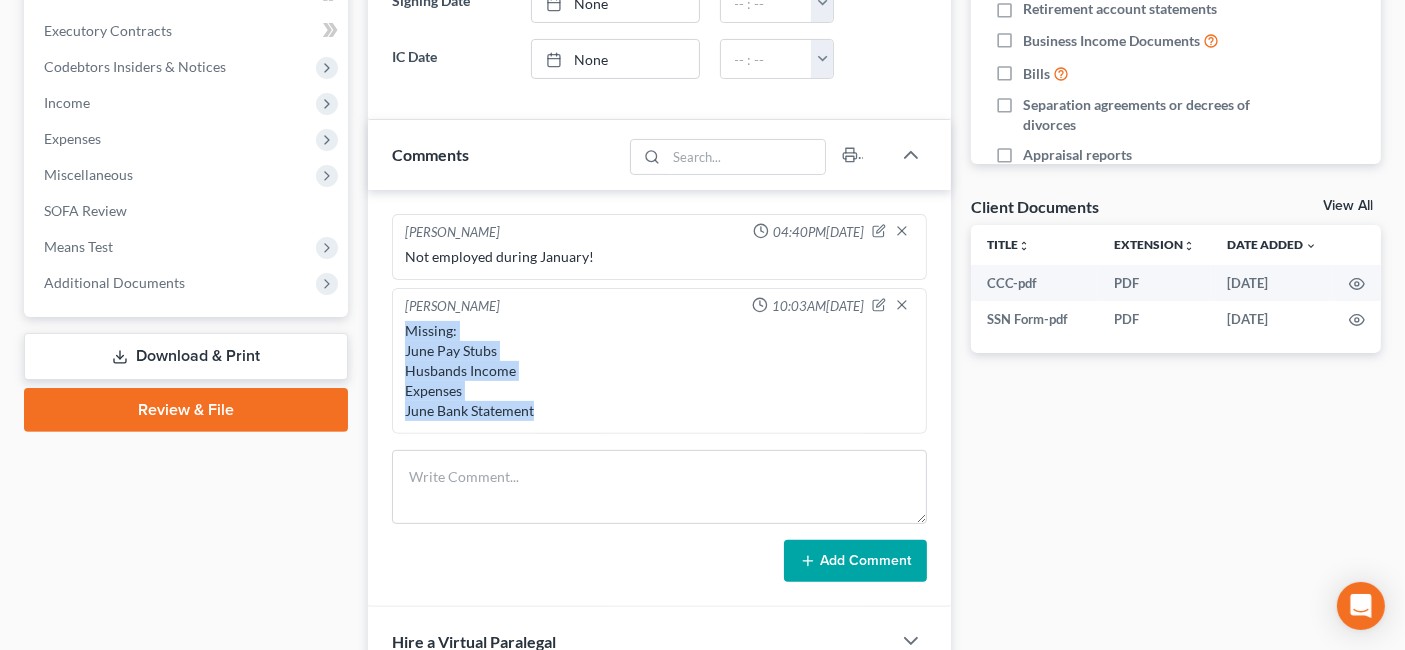 click on "Missing:
June Pay Stubs
Husbands Income
Expenses
June Bank Statement" at bounding box center (659, 371) 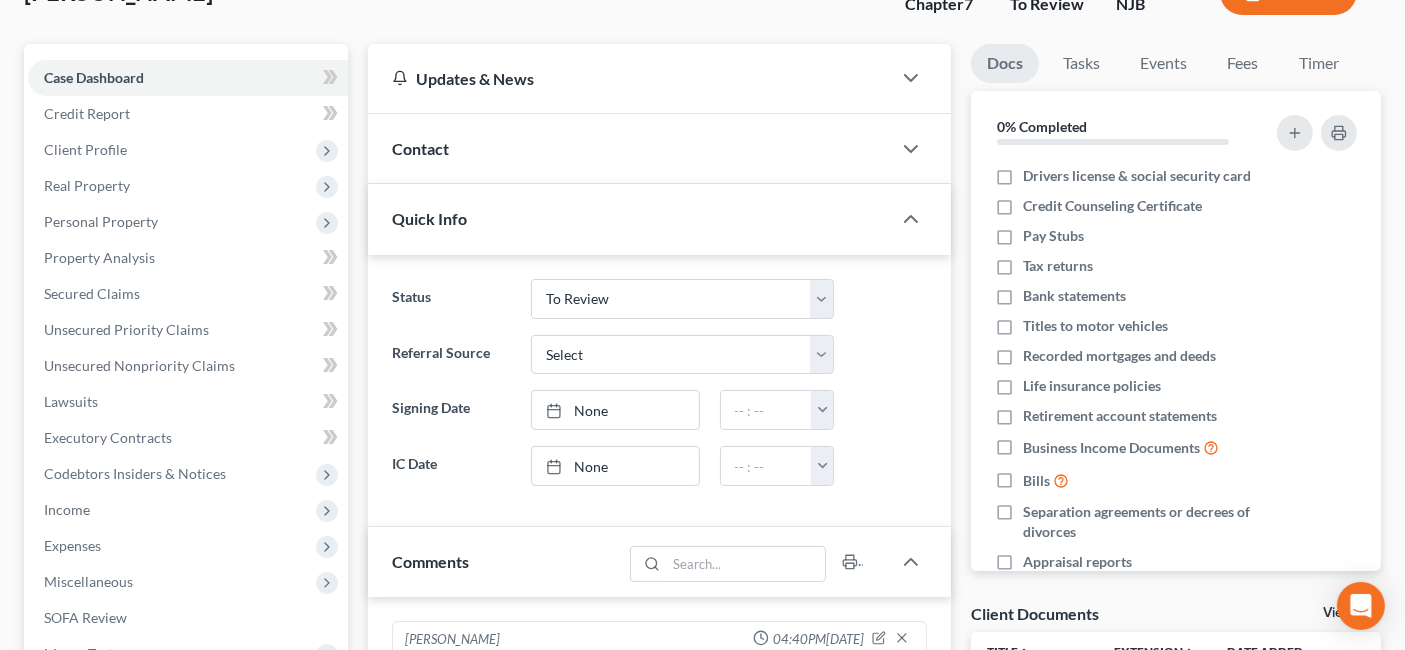 scroll, scrollTop: 111, scrollLeft: 0, axis: vertical 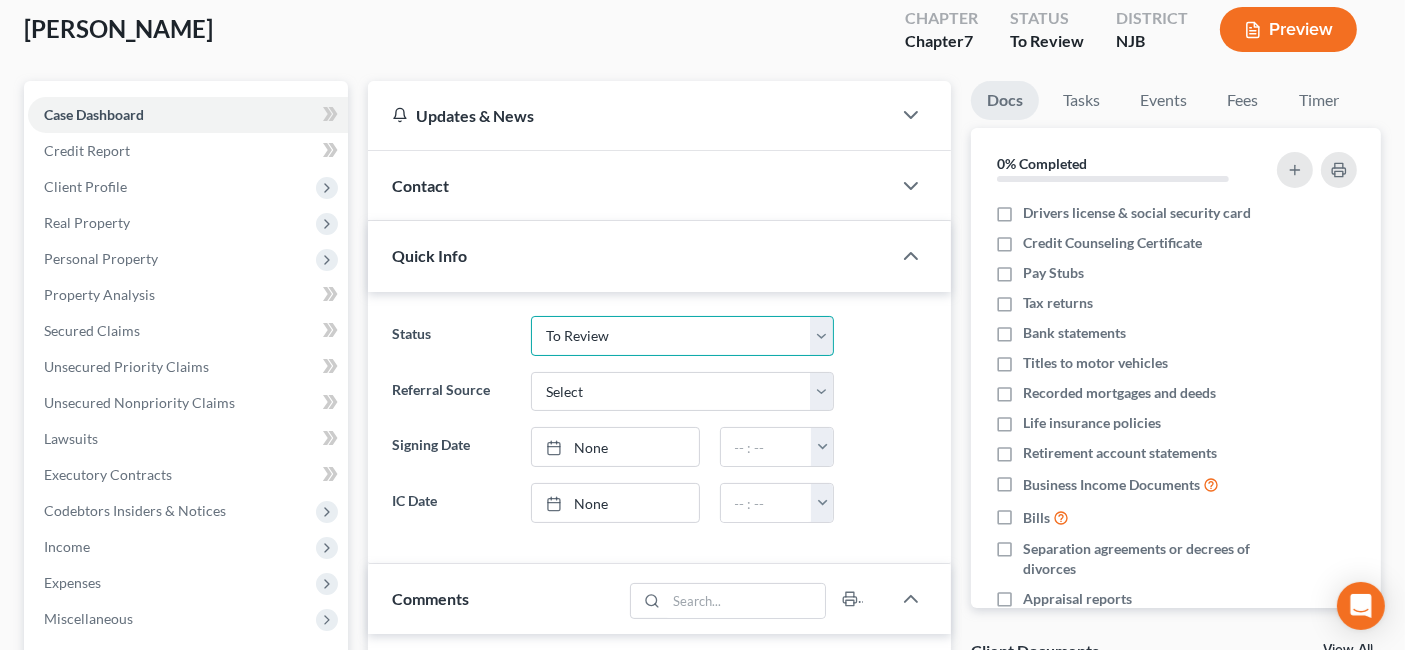 drag, startPoint x: 670, startPoint y: 341, endPoint x: 661, endPoint y: 349, distance: 12.0415945 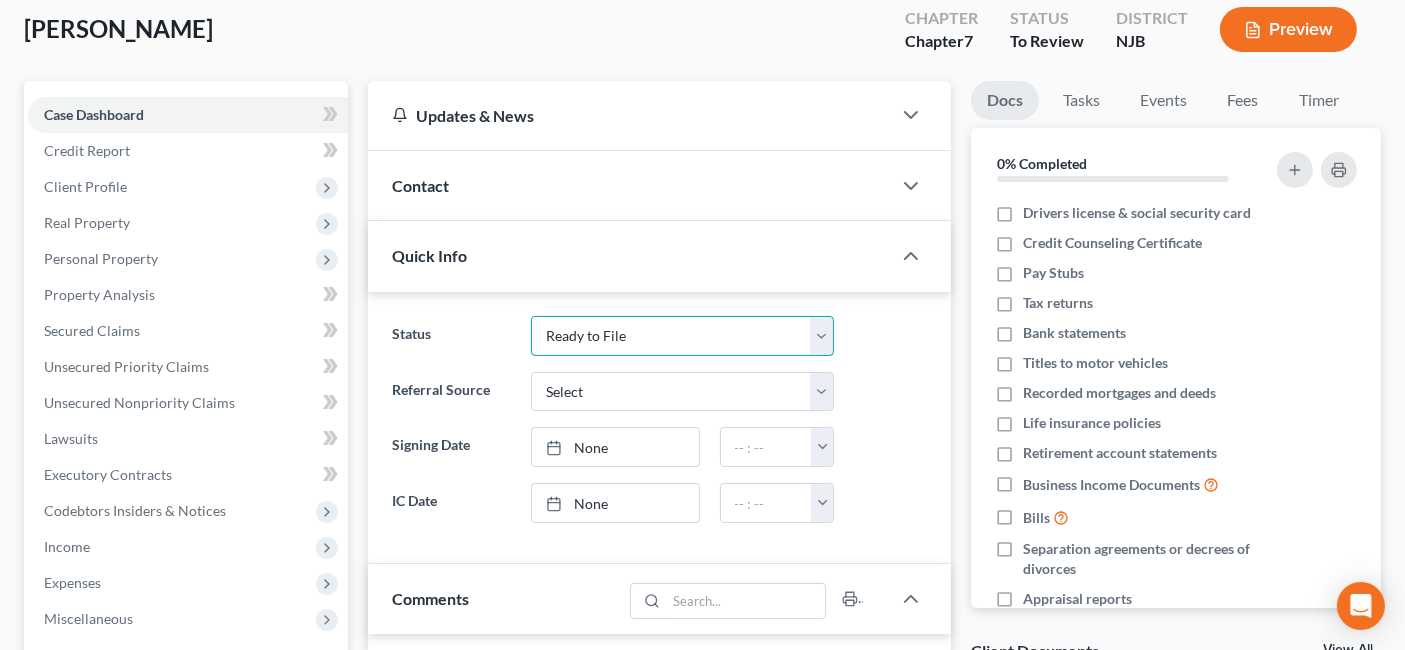 click on "Discharged Dismissed Filed In Progress Lead Ready to File To Review" at bounding box center [682, 336] 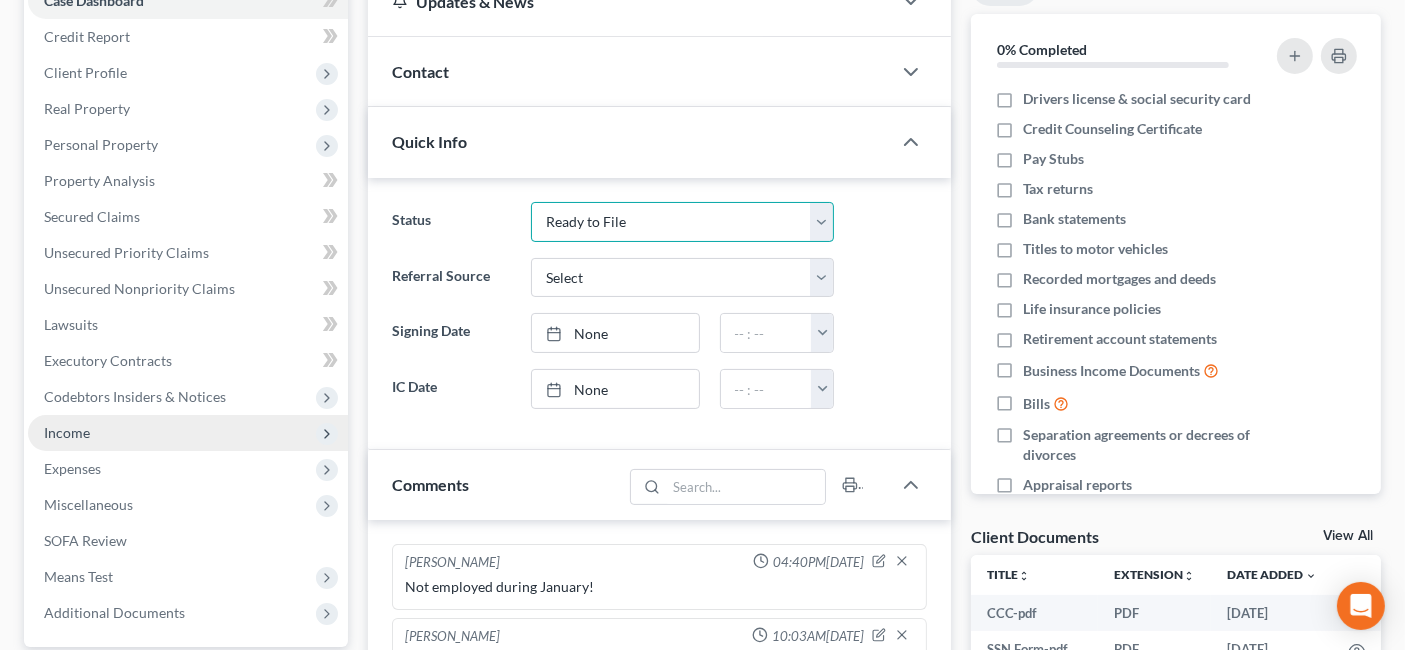 scroll, scrollTop: 222, scrollLeft: 0, axis: vertical 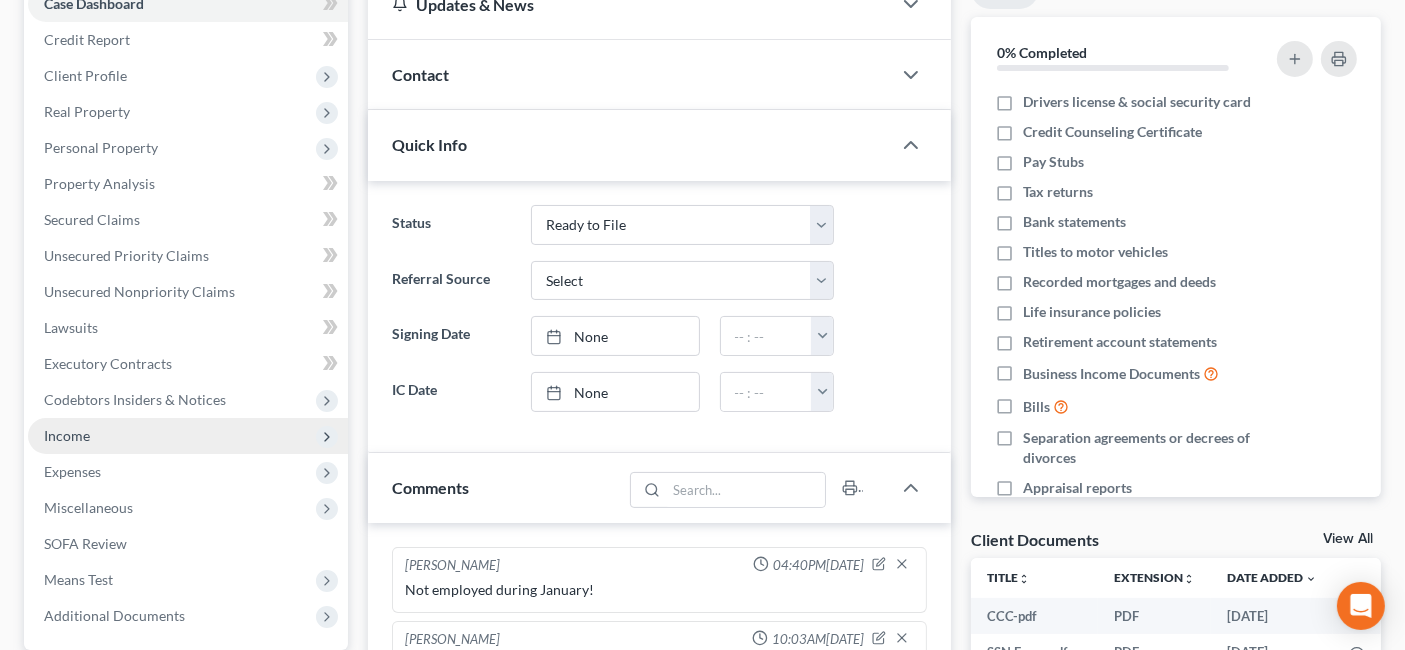 click on "Income" at bounding box center (67, 435) 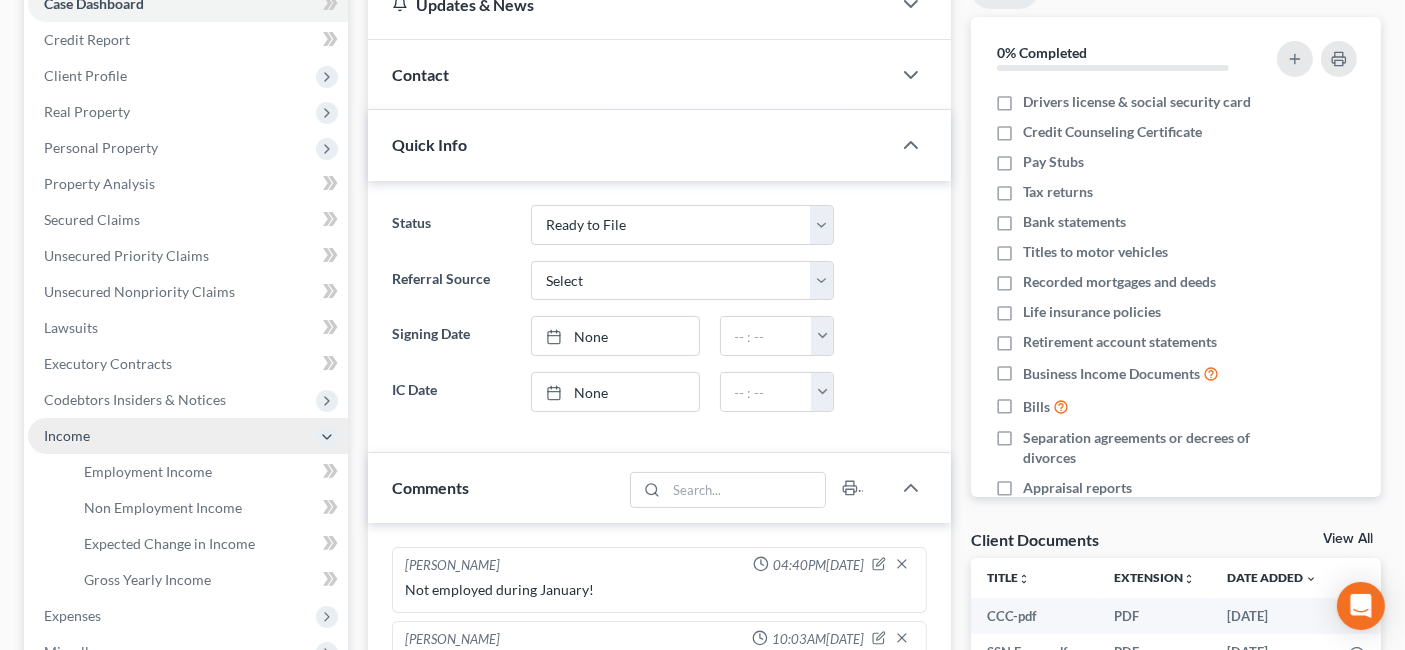 scroll, scrollTop: 333, scrollLeft: 0, axis: vertical 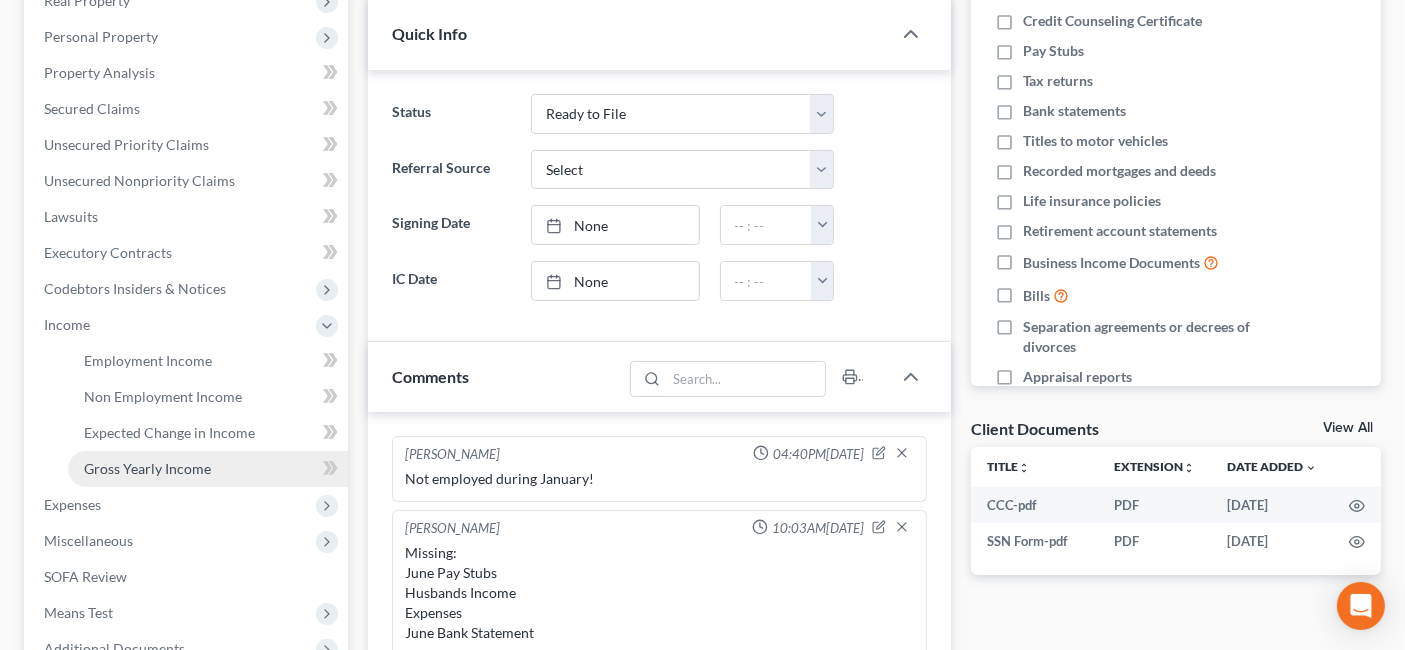 click on "Gross Yearly Income" at bounding box center (147, 468) 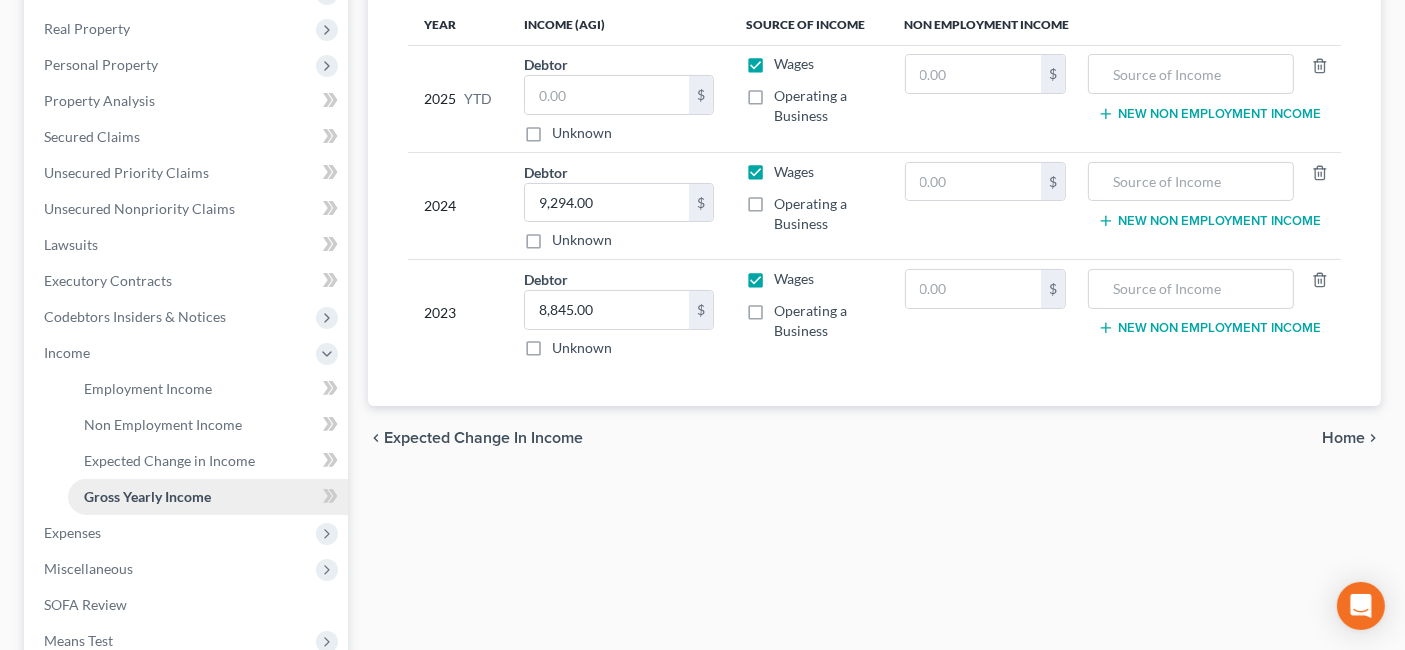 scroll, scrollTop: 333, scrollLeft: 0, axis: vertical 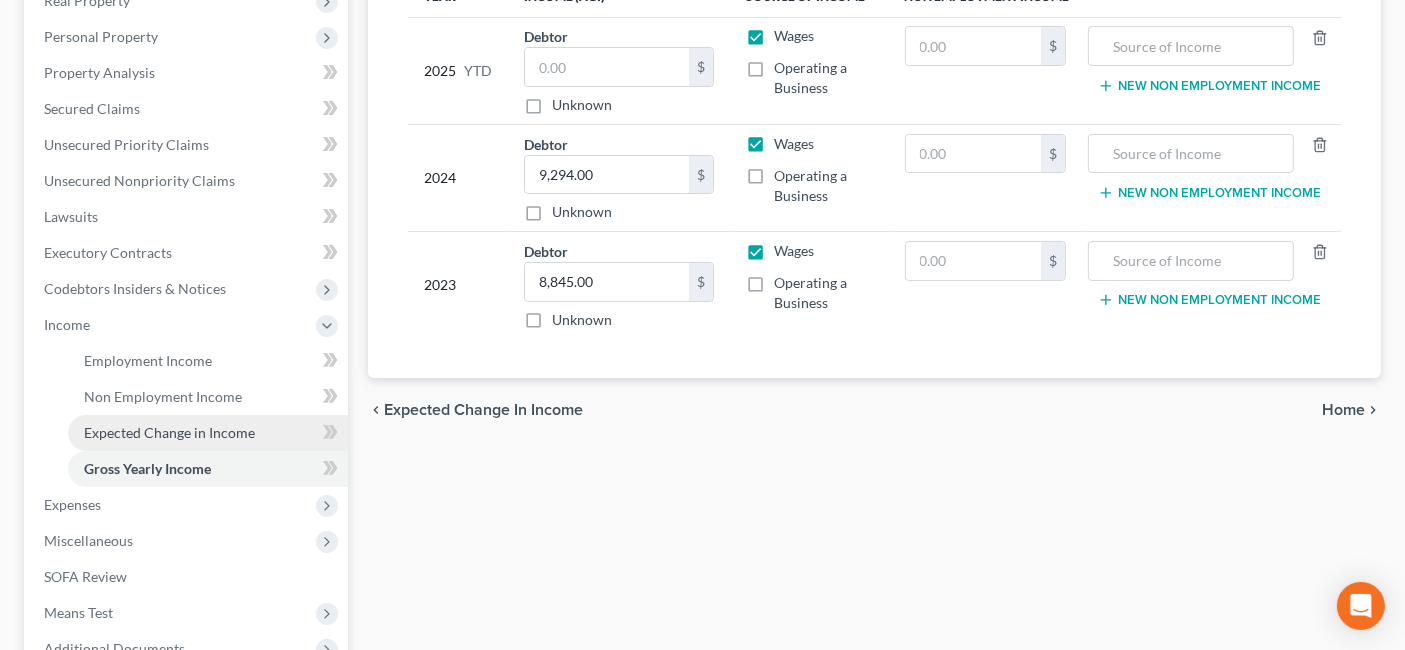 click on "Expected Change in Income" at bounding box center [169, 432] 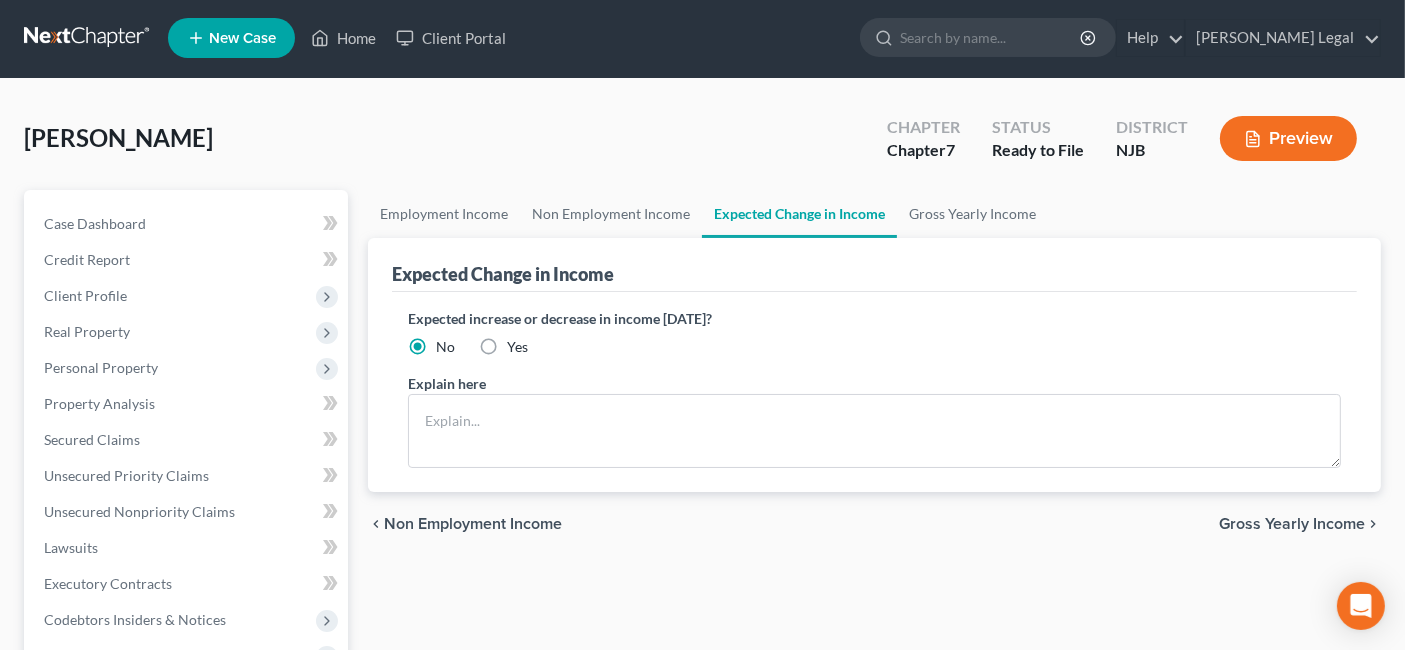 scroll, scrollTop: 0, scrollLeft: 0, axis: both 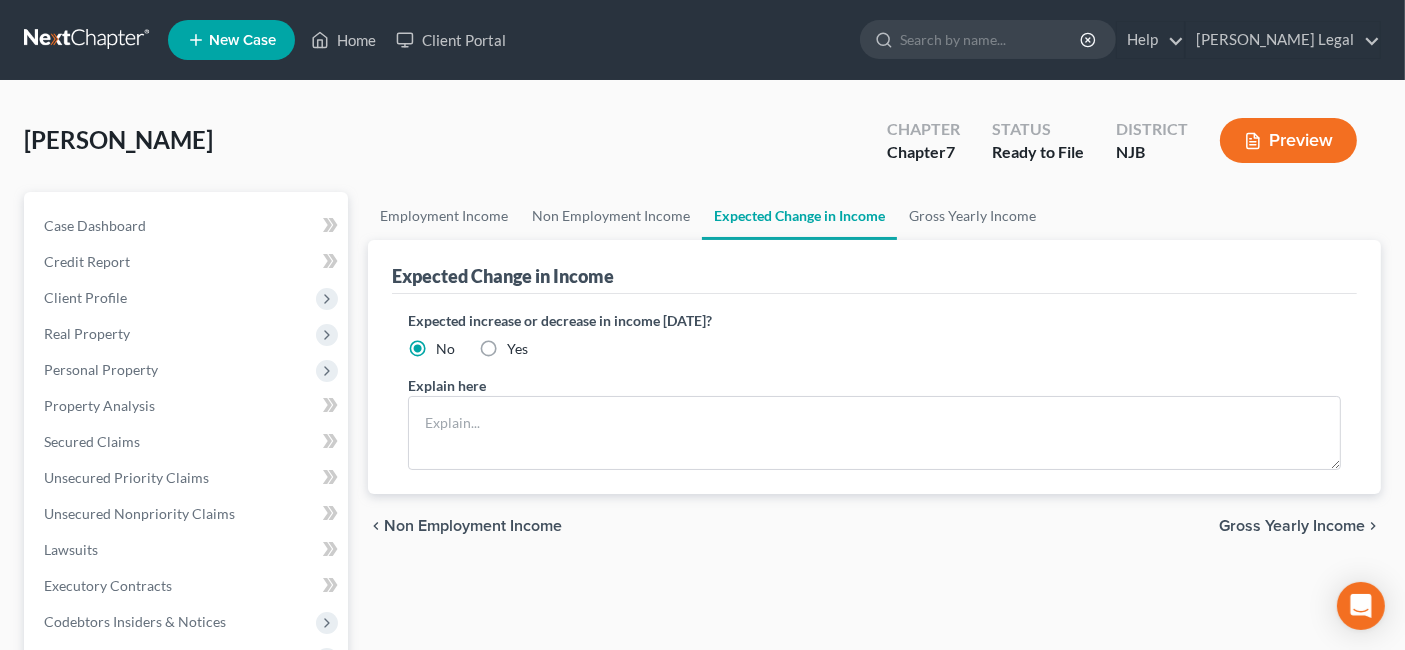click on "Yes" at bounding box center [517, 349] 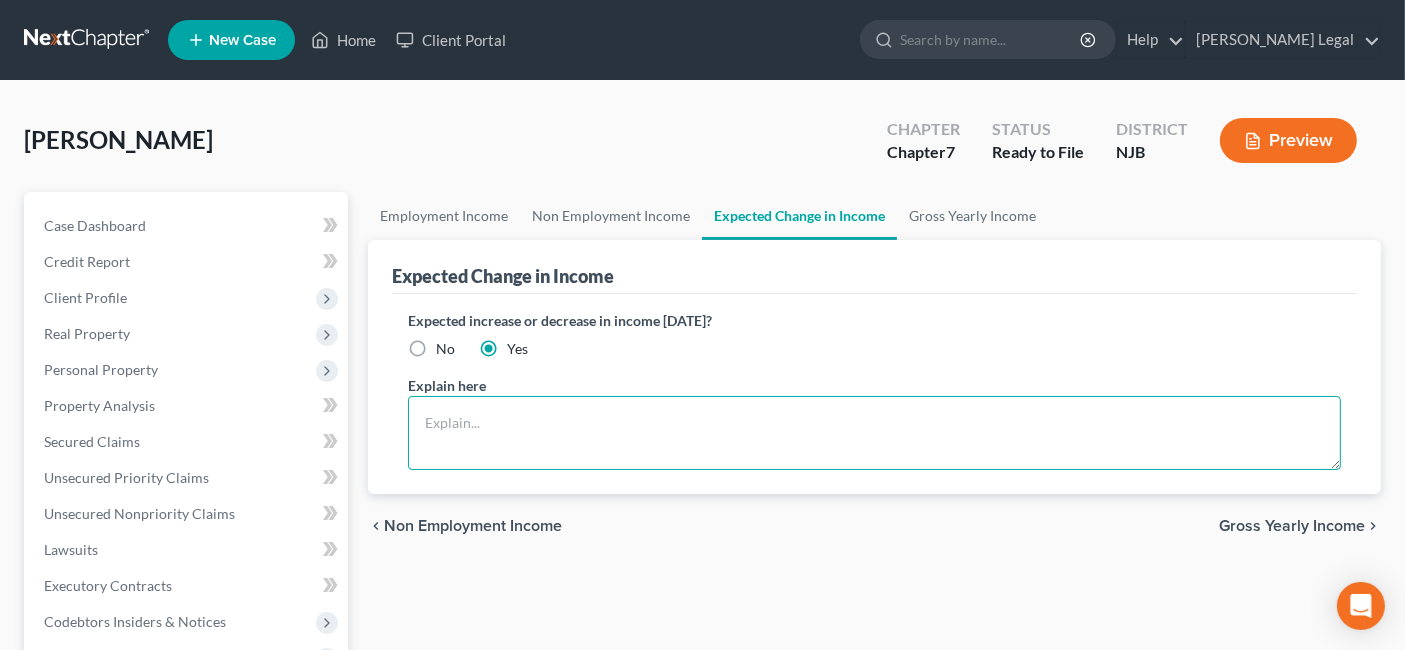 click at bounding box center (874, 433) 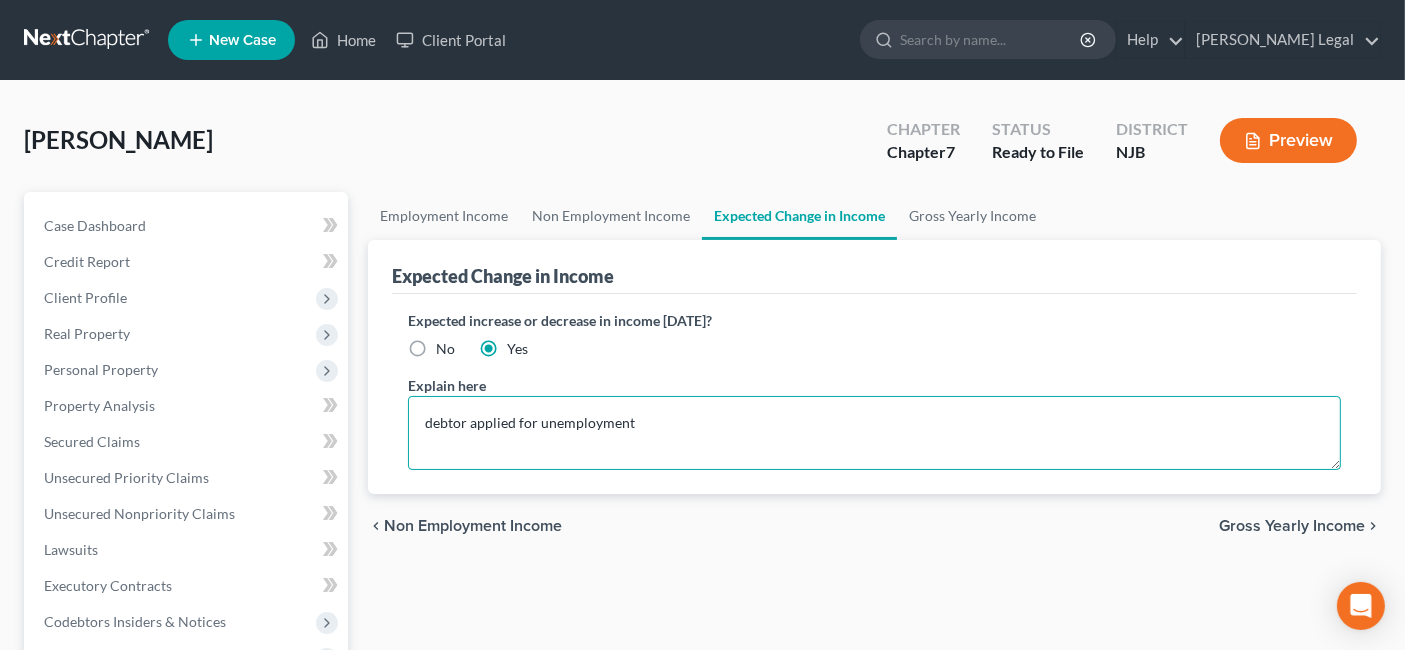 type on "debtor applied for unemployment" 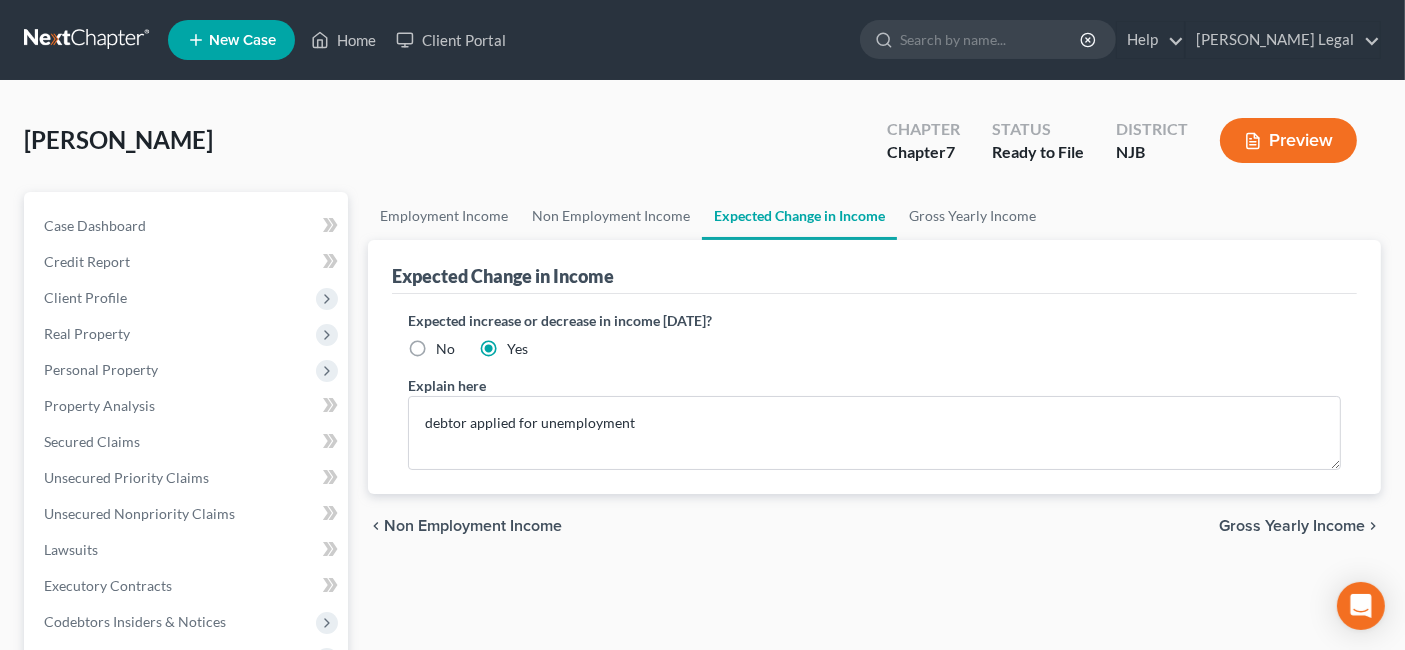 click on "Gross Yearly Income" at bounding box center (1292, 526) 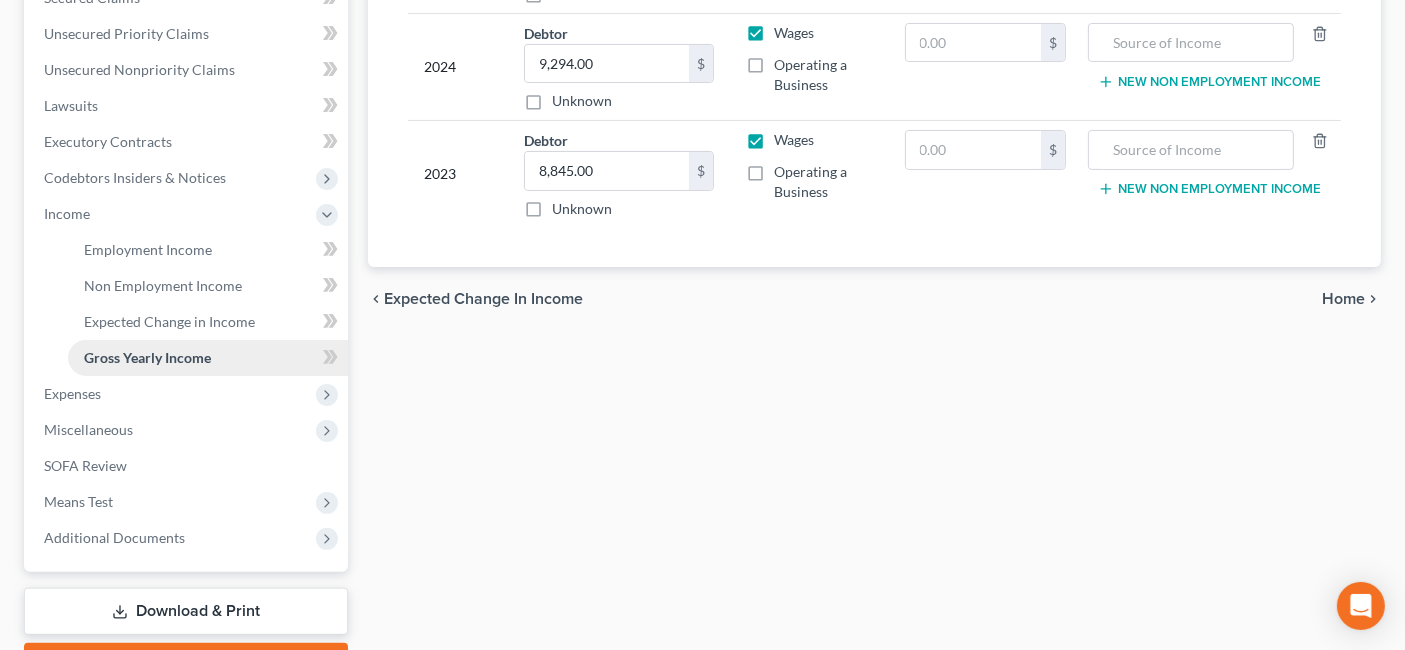 scroll, scrollTop: 333, scrollLeft: 0, axis: vertical 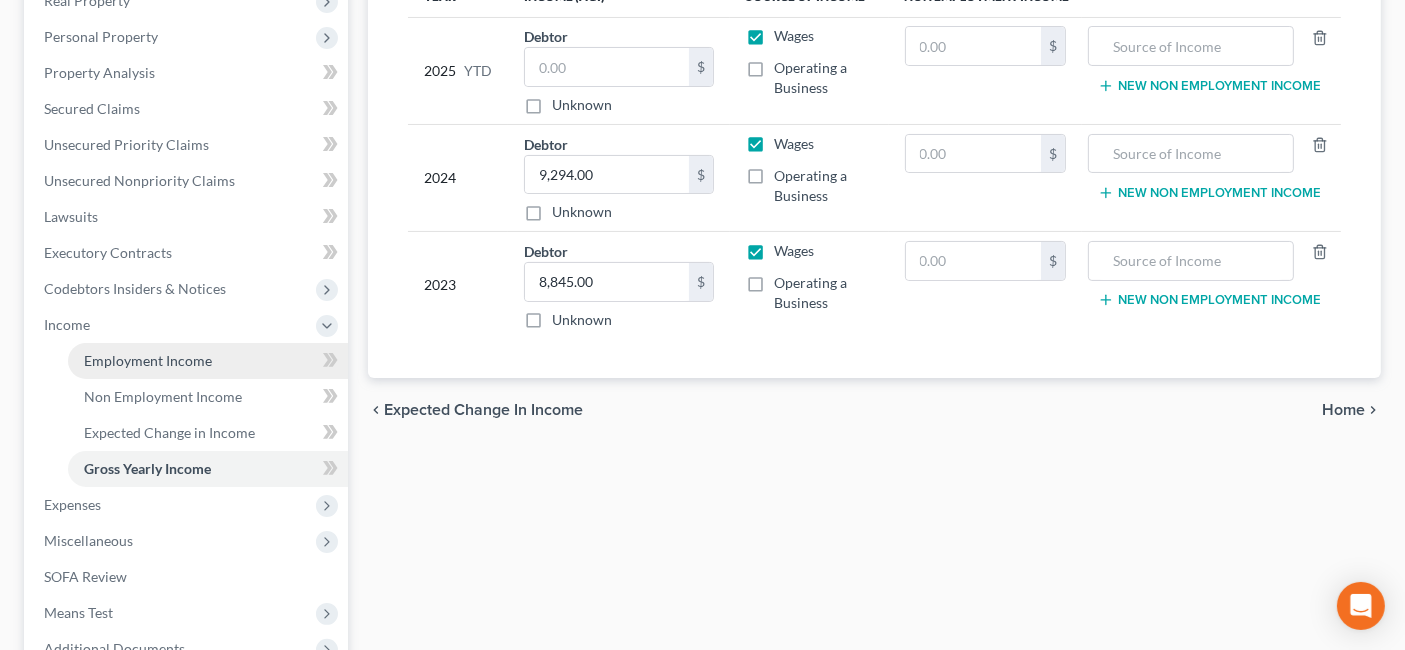 click on "Employment Income" at bounding box center [208, 361] 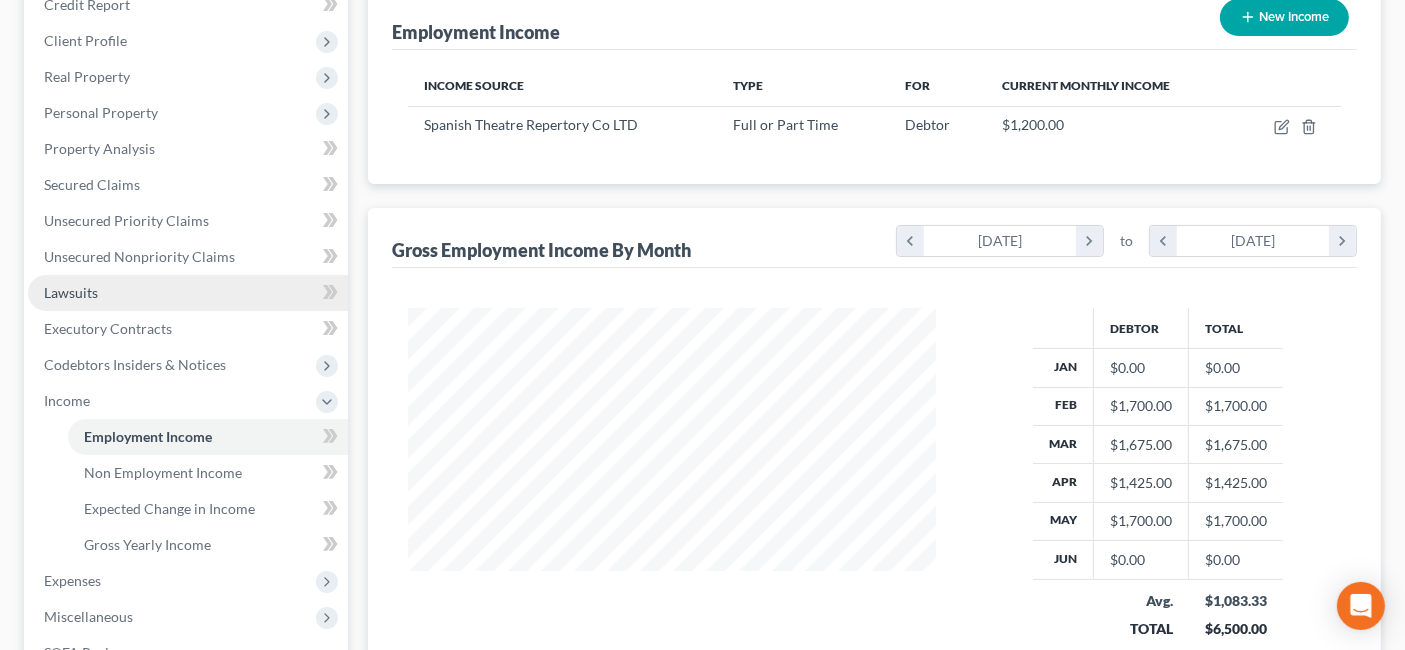 scroll, scrollTop: 0, scrollLeft: 0, axis: both 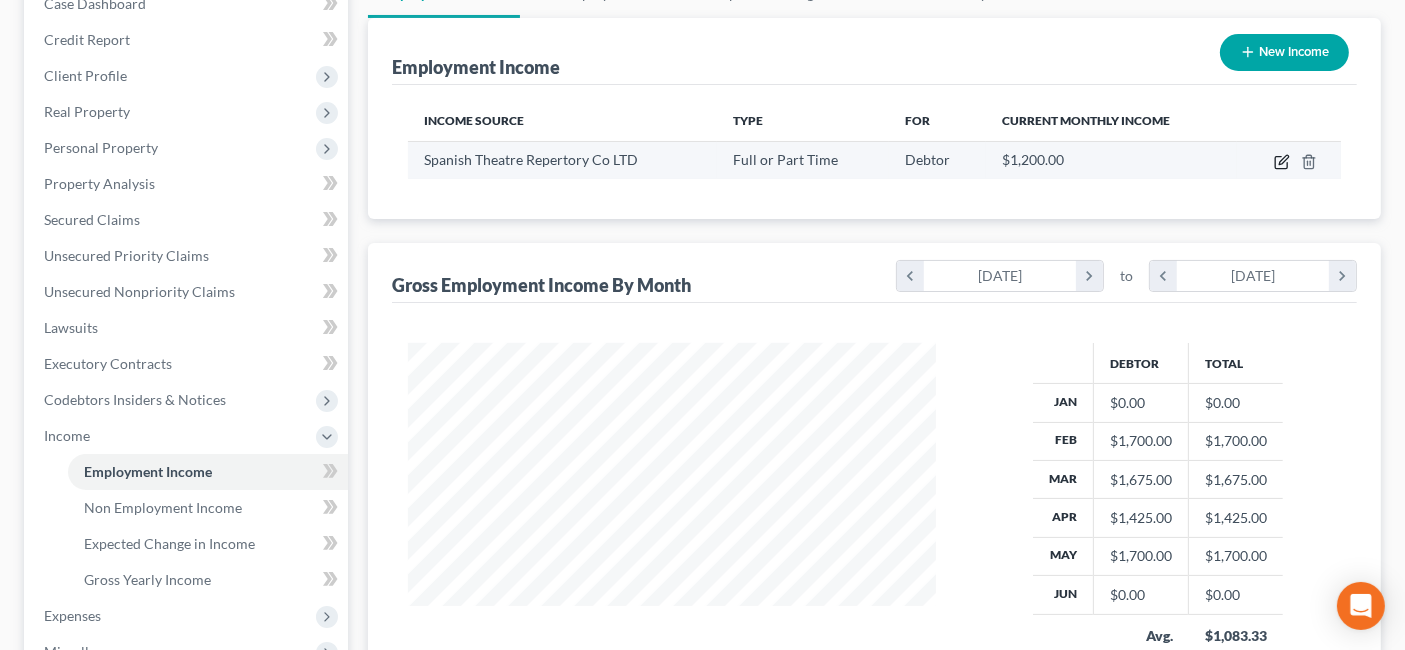 click 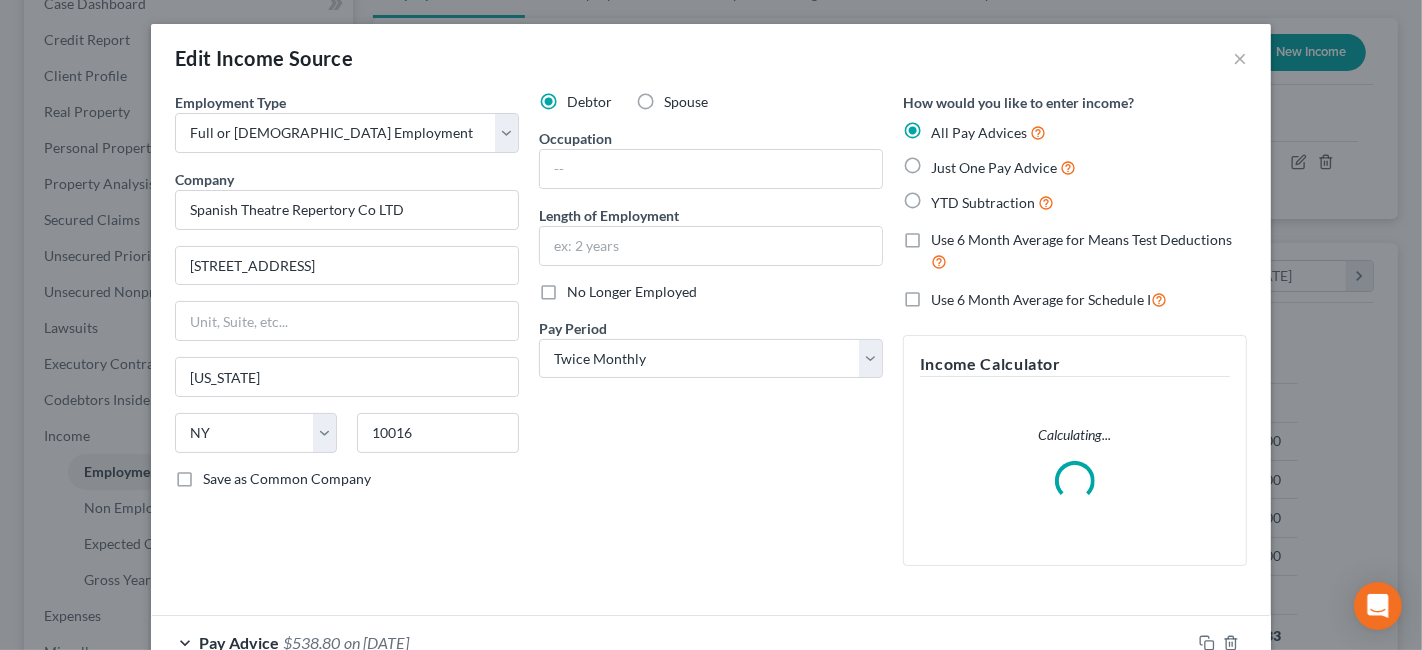 scroll, scrollTop: 999643, scrollLeft: 999425, axis: both 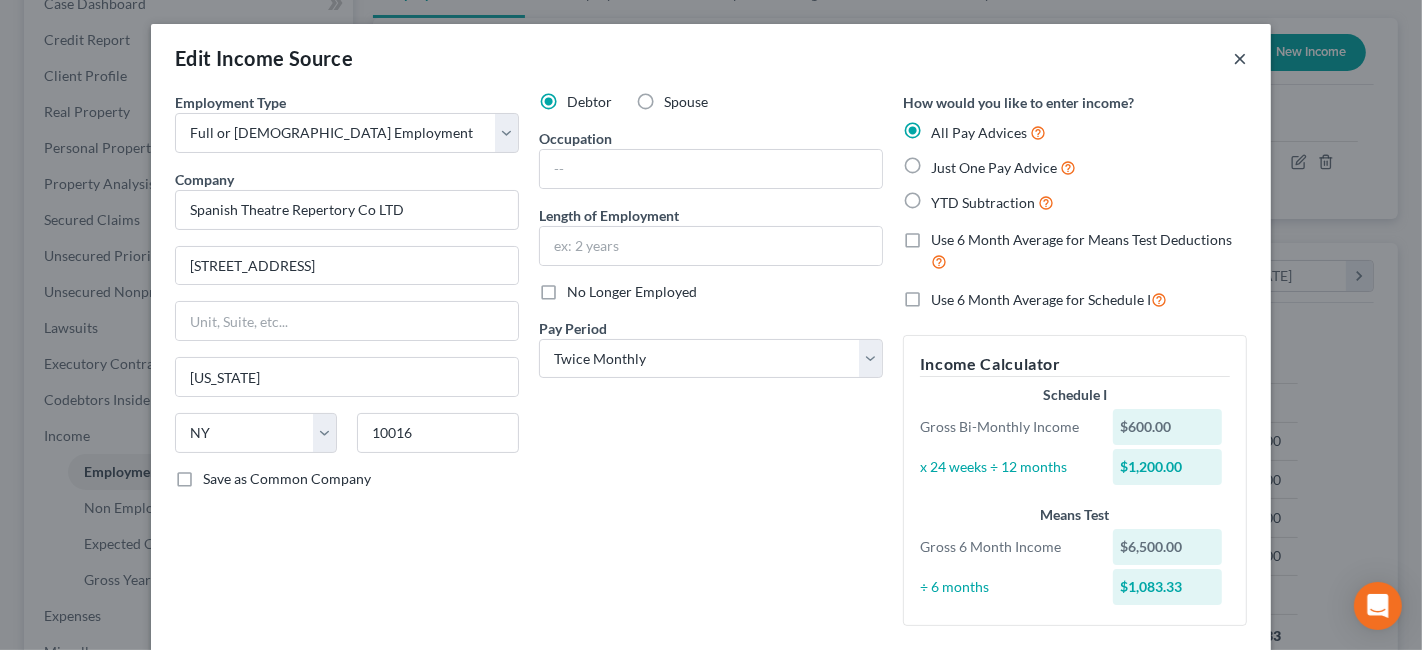click on "×" at bounding box center (1240, 58) 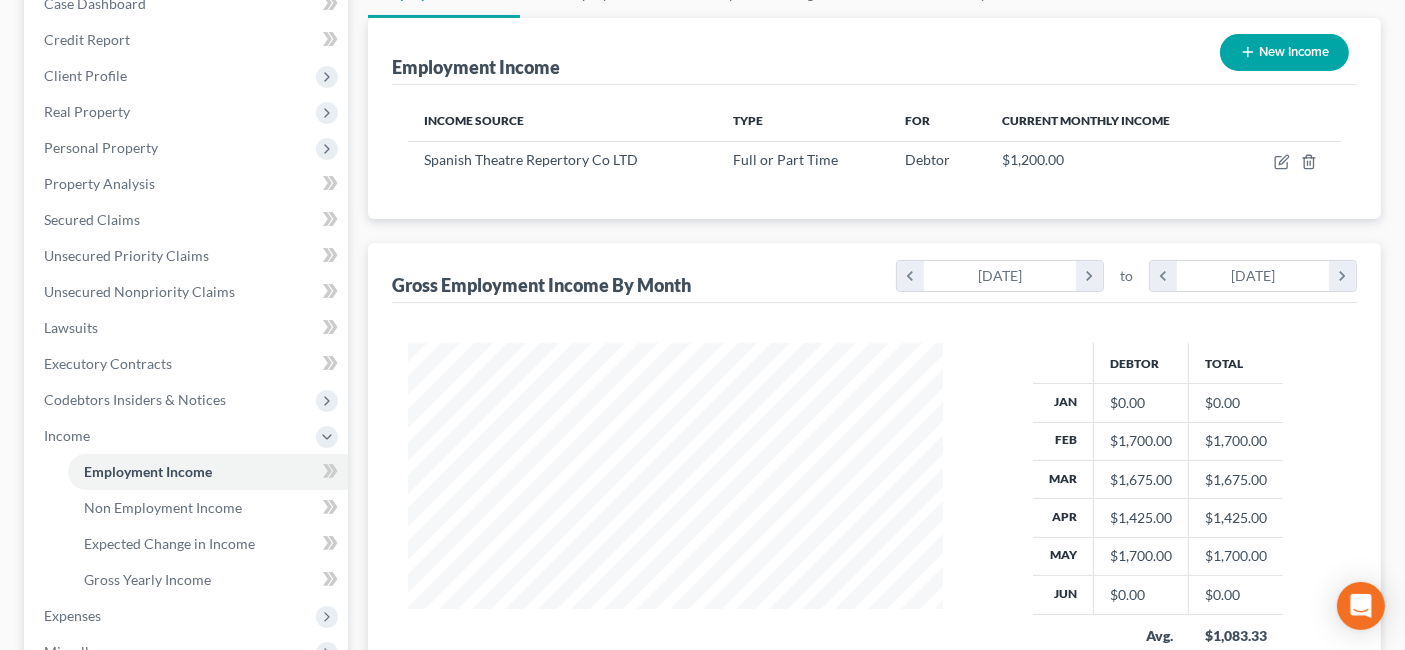 scroll, scrollTop: 356, scrollLeft: 567, axis: both 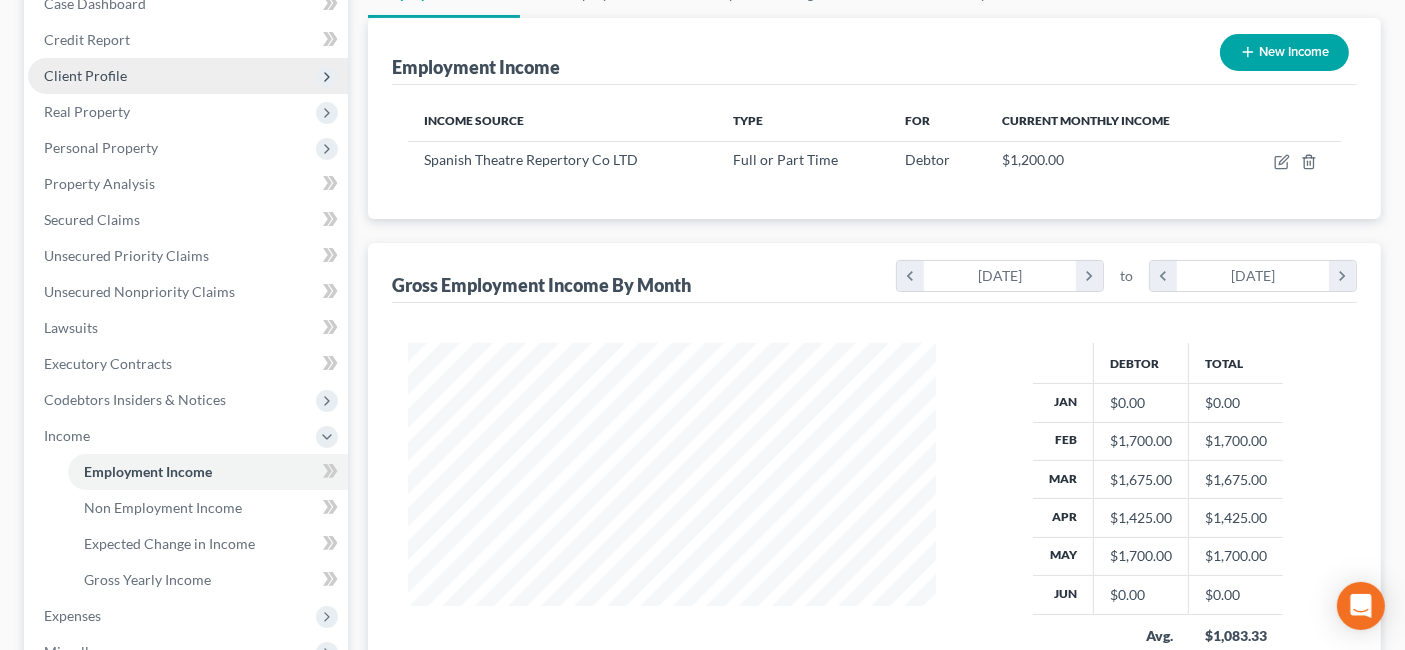 click on "Client Profile" at bounding box center [188, 76] 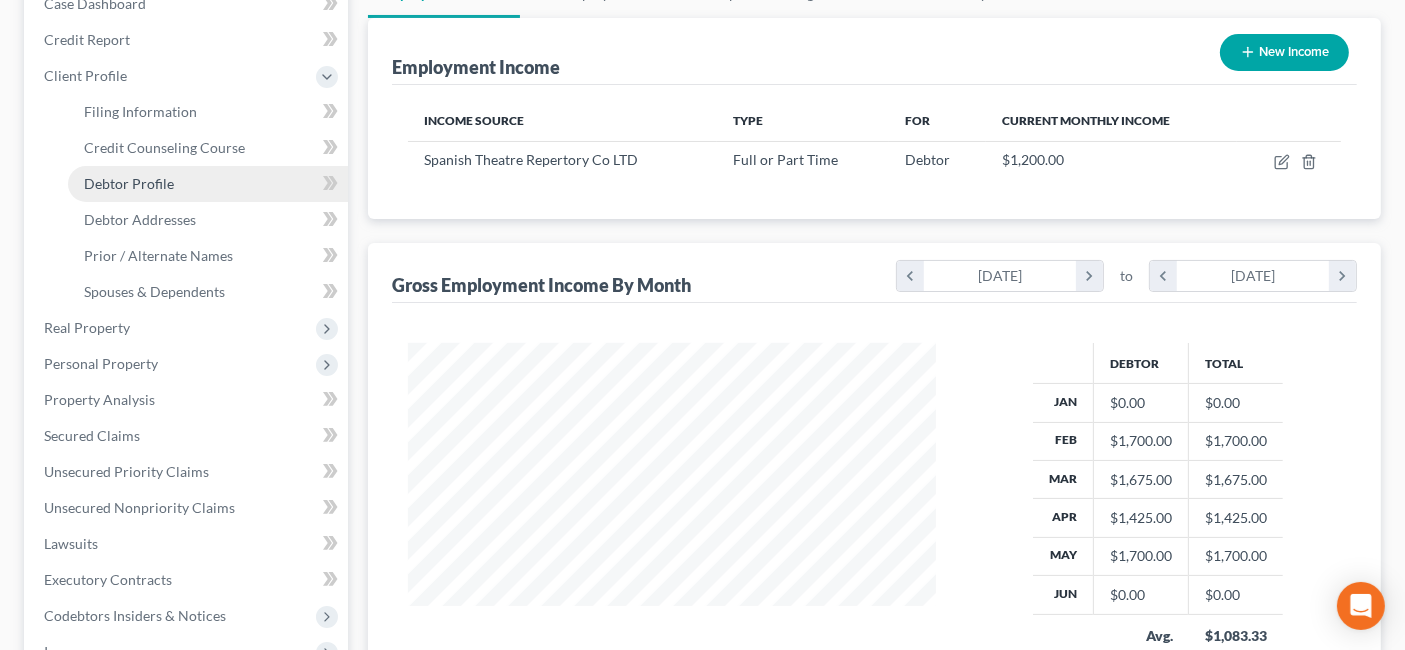 click on "Debtor Profile" at bounding box center (208, 184) 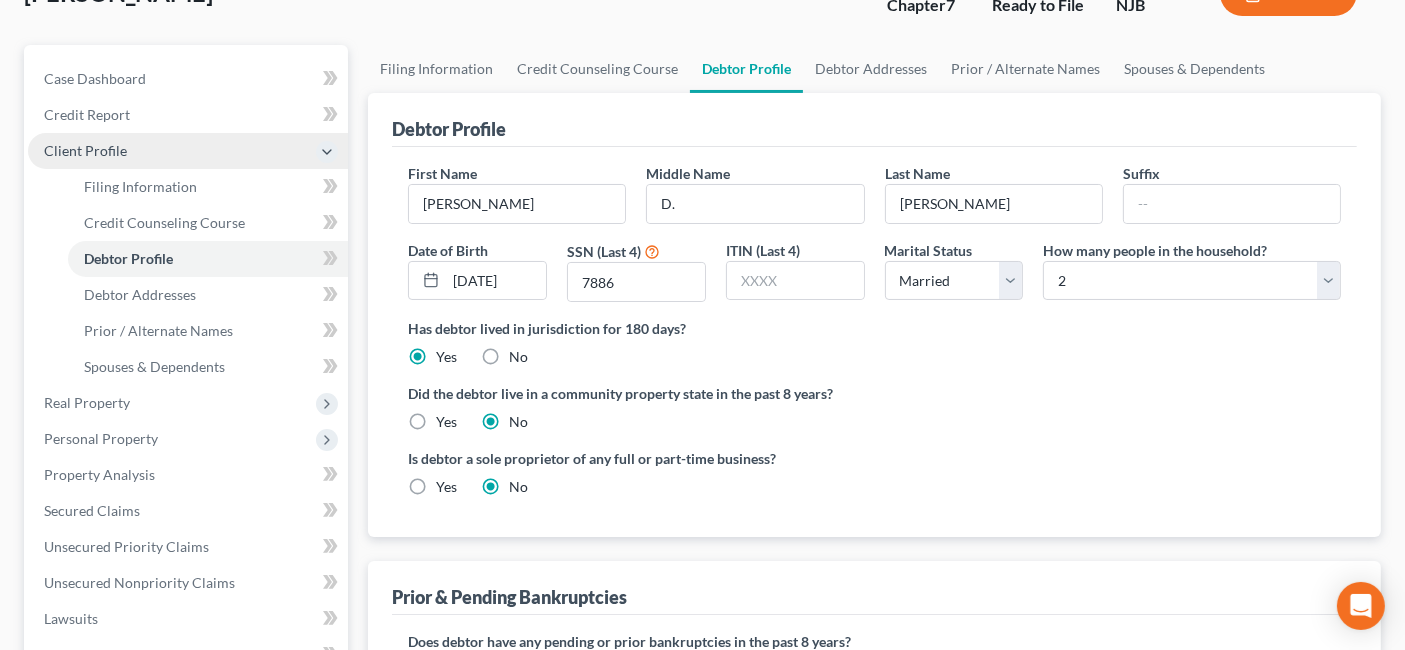 scroll, scrollTop: 0, scrollLeft: 0, axis: both 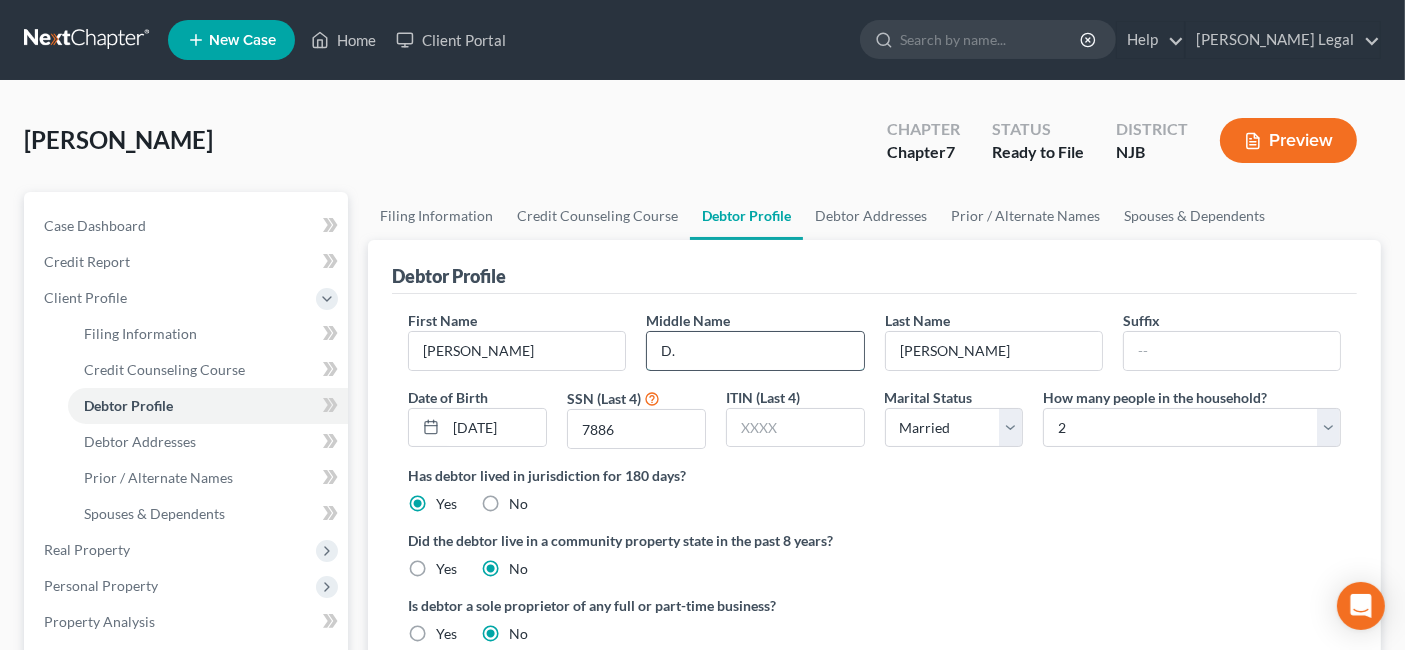 drag, startPoint x: 692, startPoint y: 350, endPoint x: 670, endPoint y: 359, distance: 23.769728 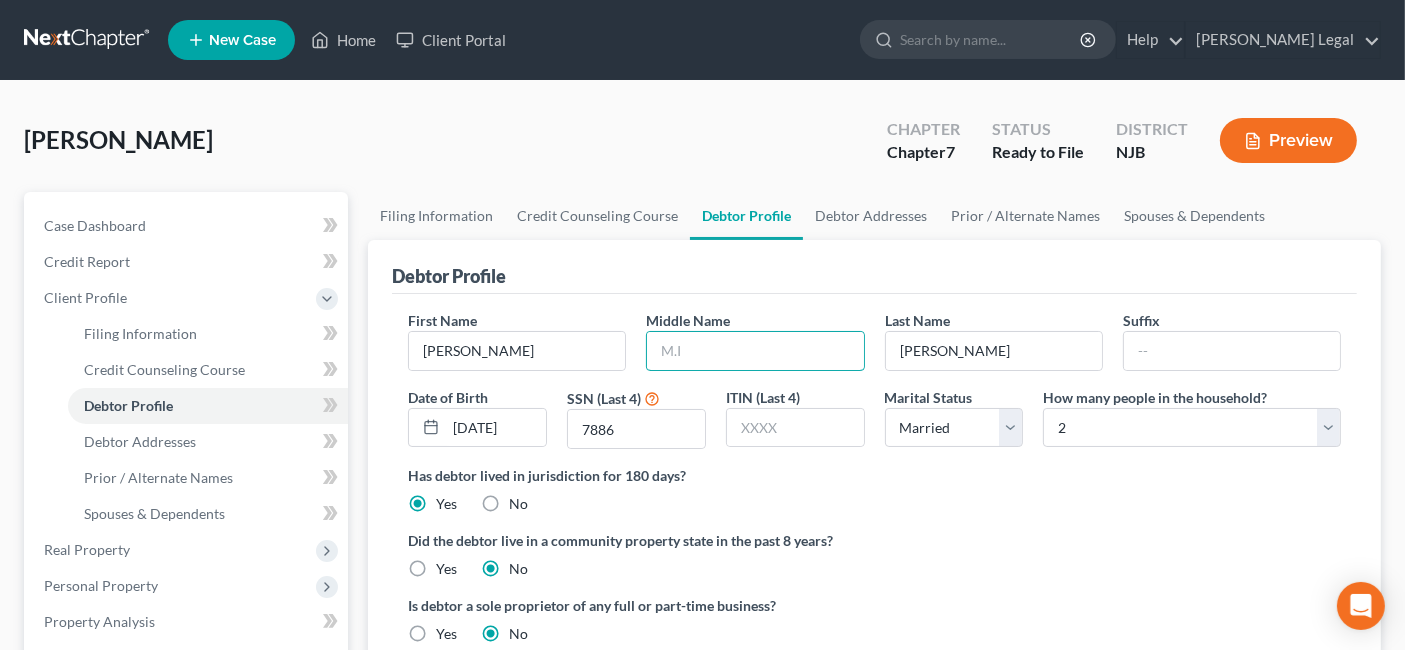 type 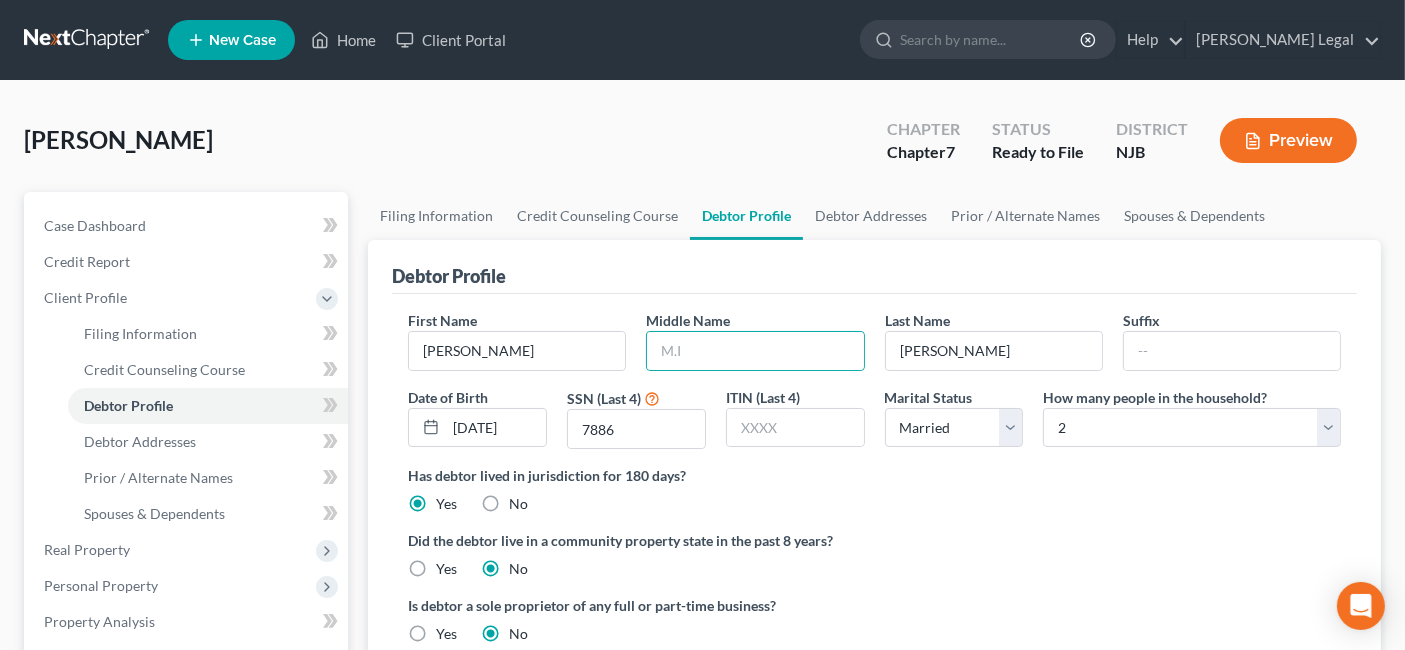 drag, startPoint x: 828, startPoint y: 518, endPoint x: 841, endPoint y: 481, distance: 39.217342 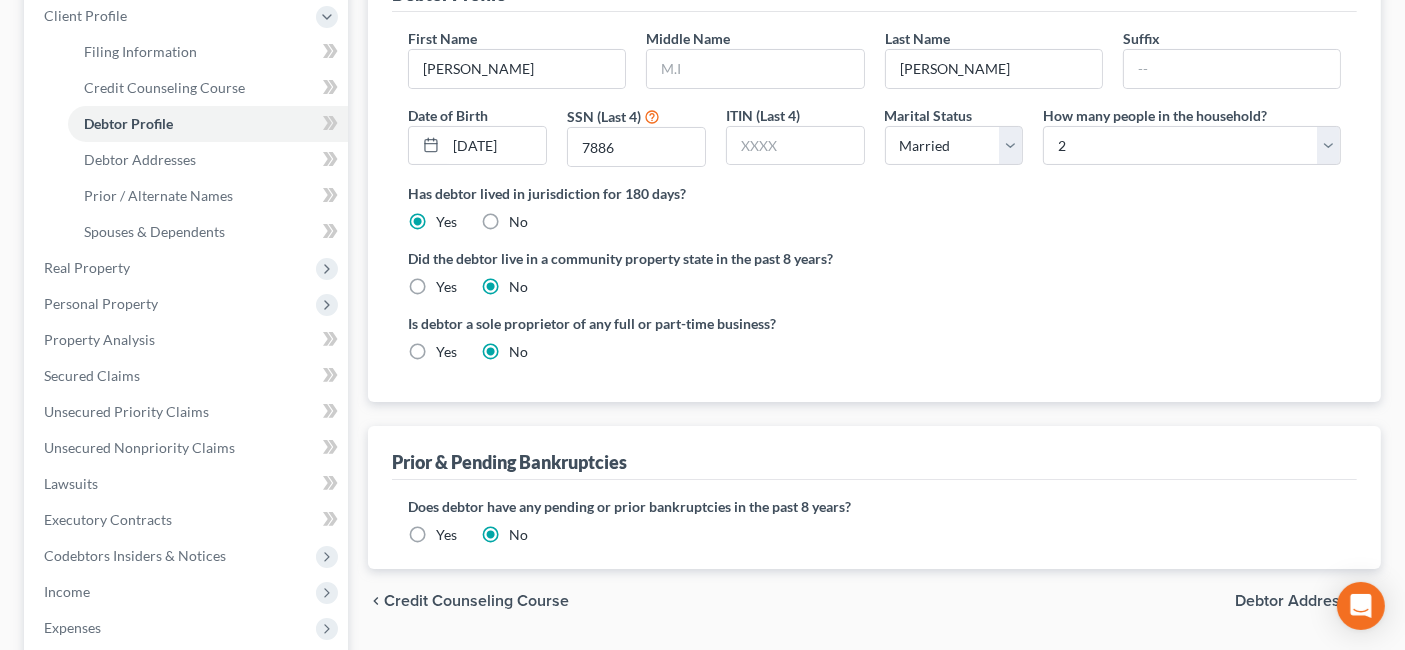 scroll, scrollTop: 333, scrollLeft: 0, axis: vertical 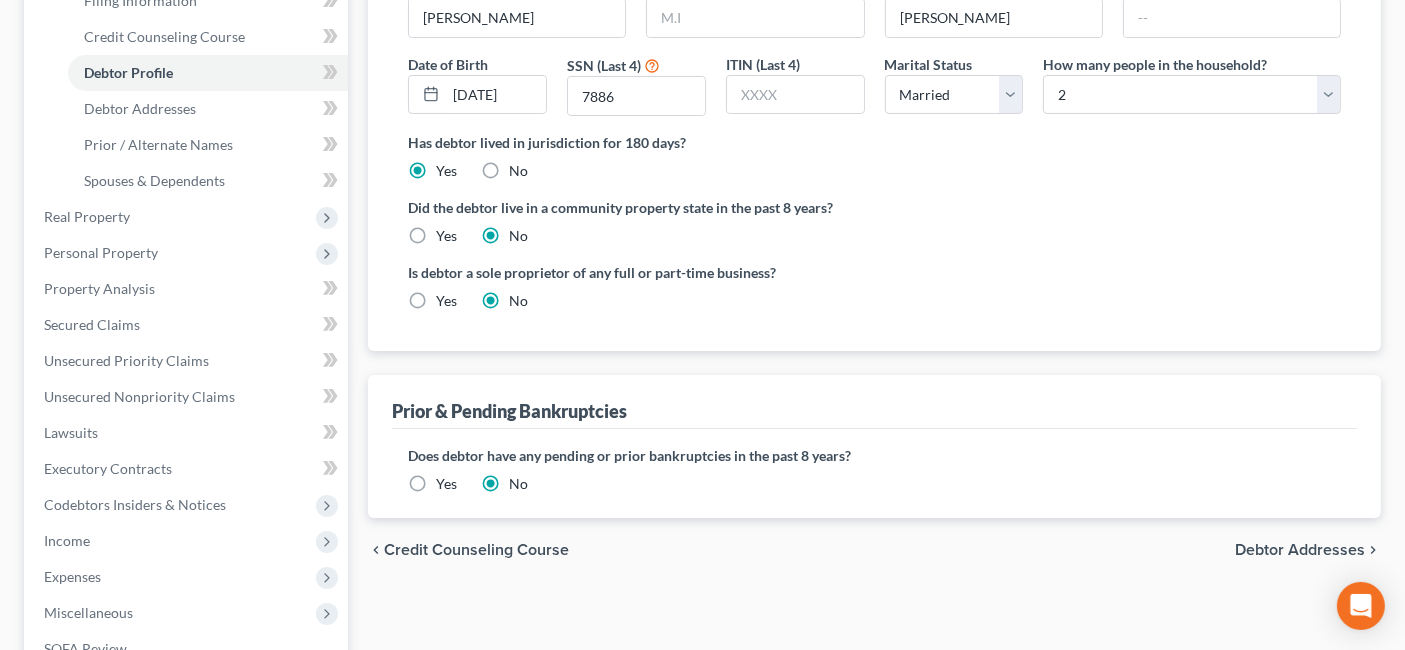 click on "Debtor Addresses" at bounding box center (1300, 550) 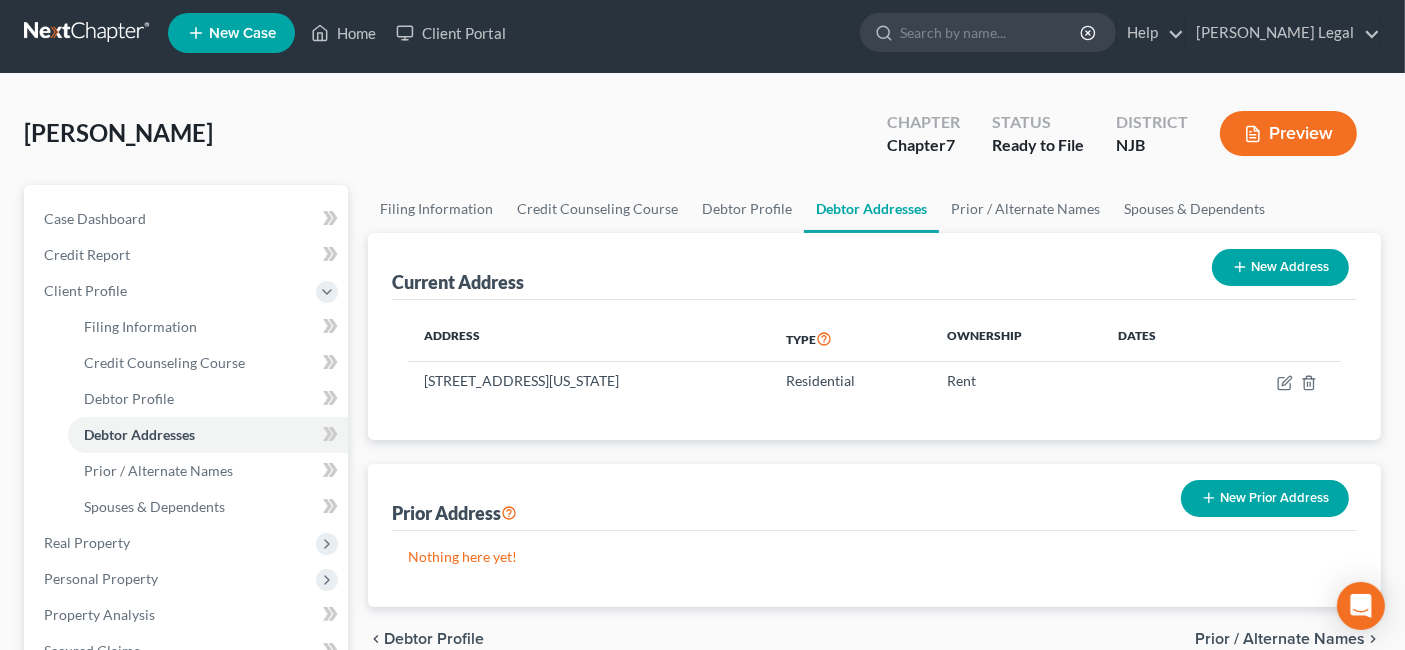 scroll, scrollTop: 0, scrollLeft: 0, axis: both 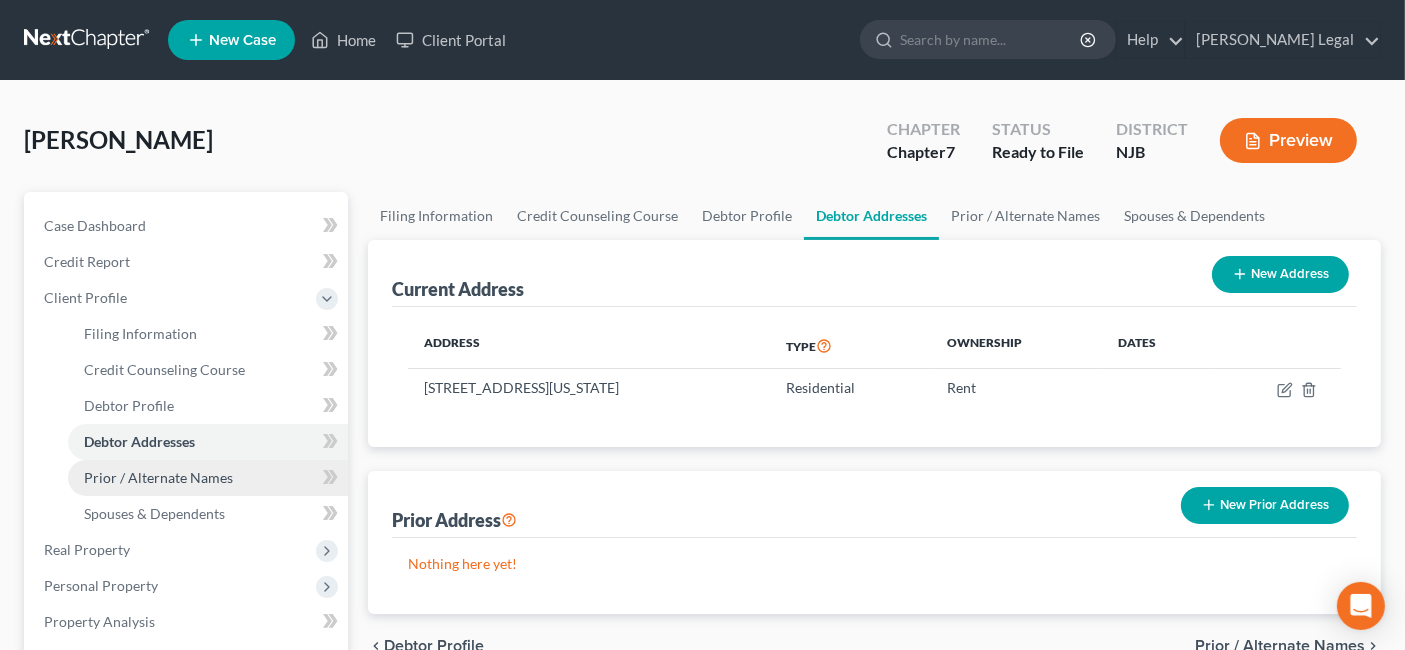 click on "Prior / Alternate Names" at bounding box center (208, 478) 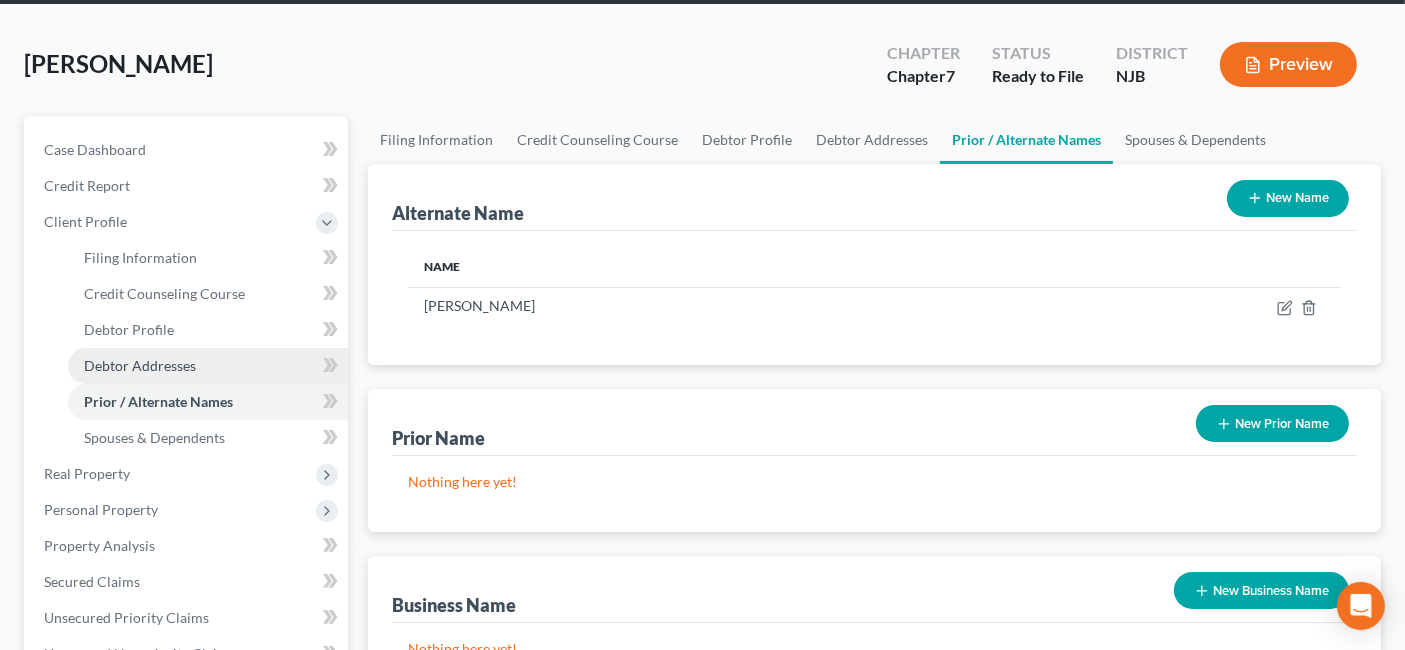 scroll, scrollTop: 111, scrollLeft: 0, axis: vertical 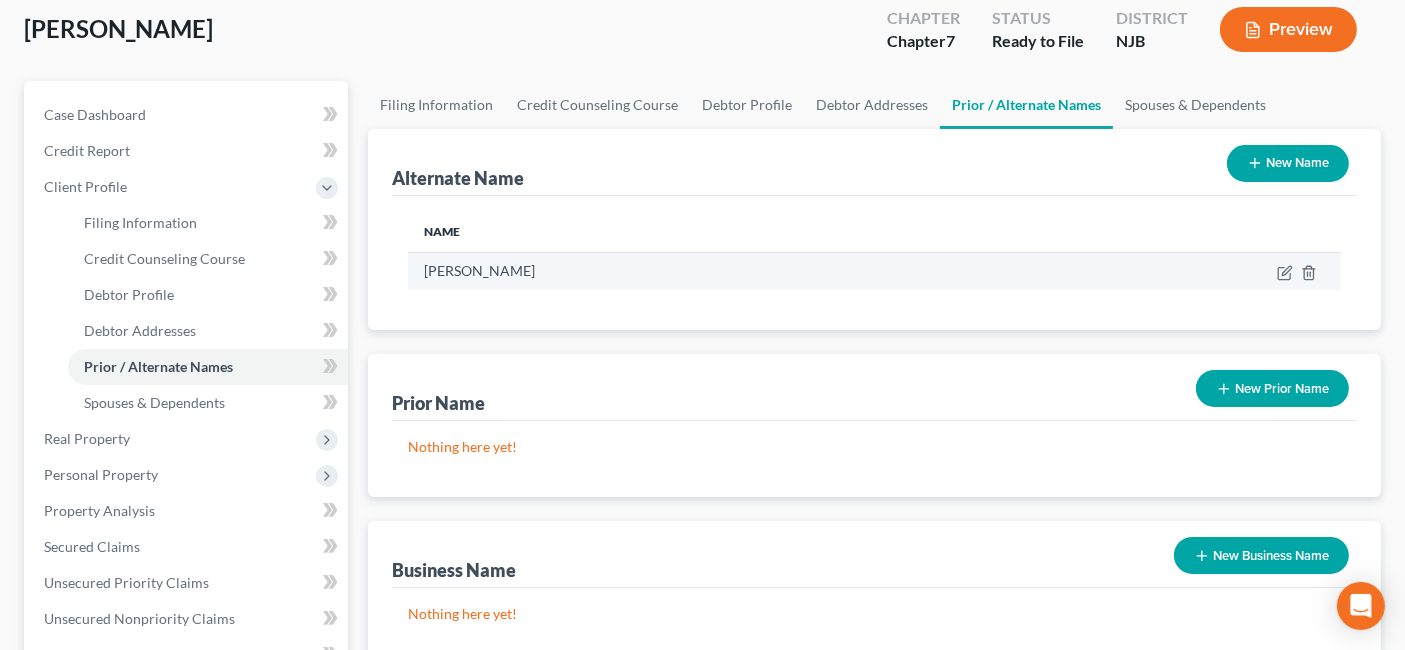 click at bounding box center (1173, 271) 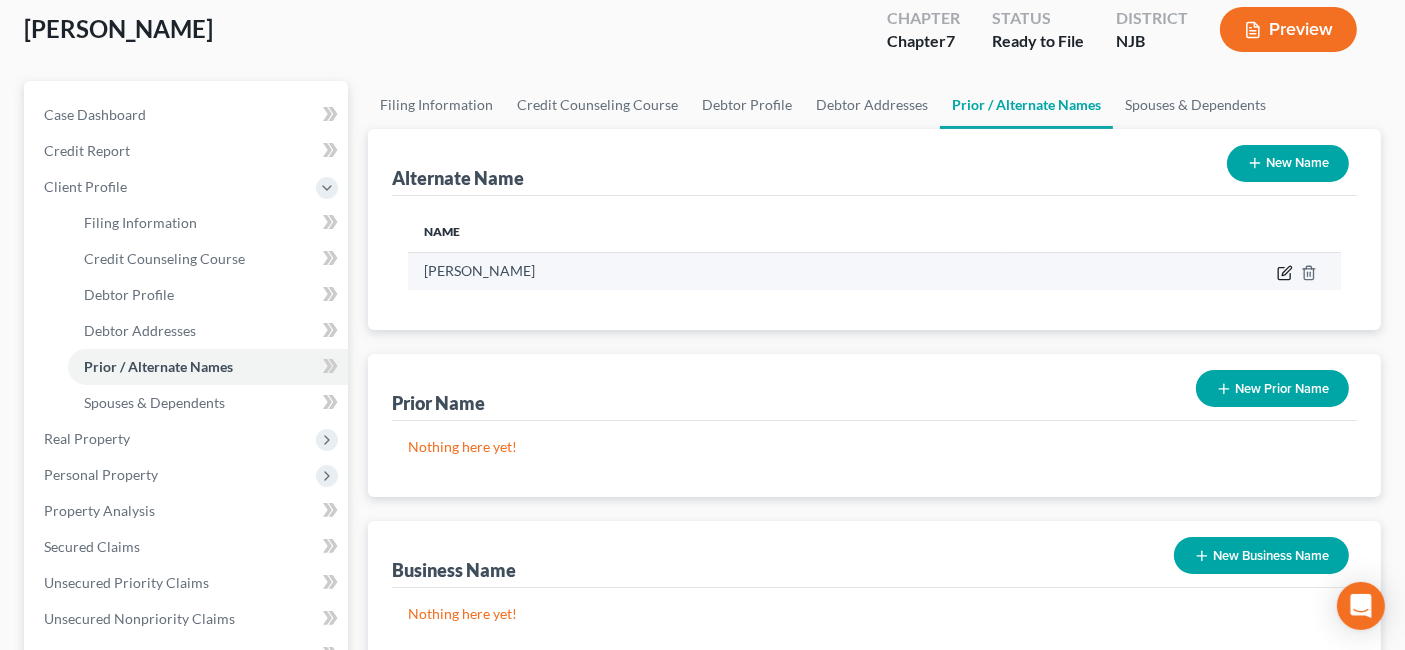 click 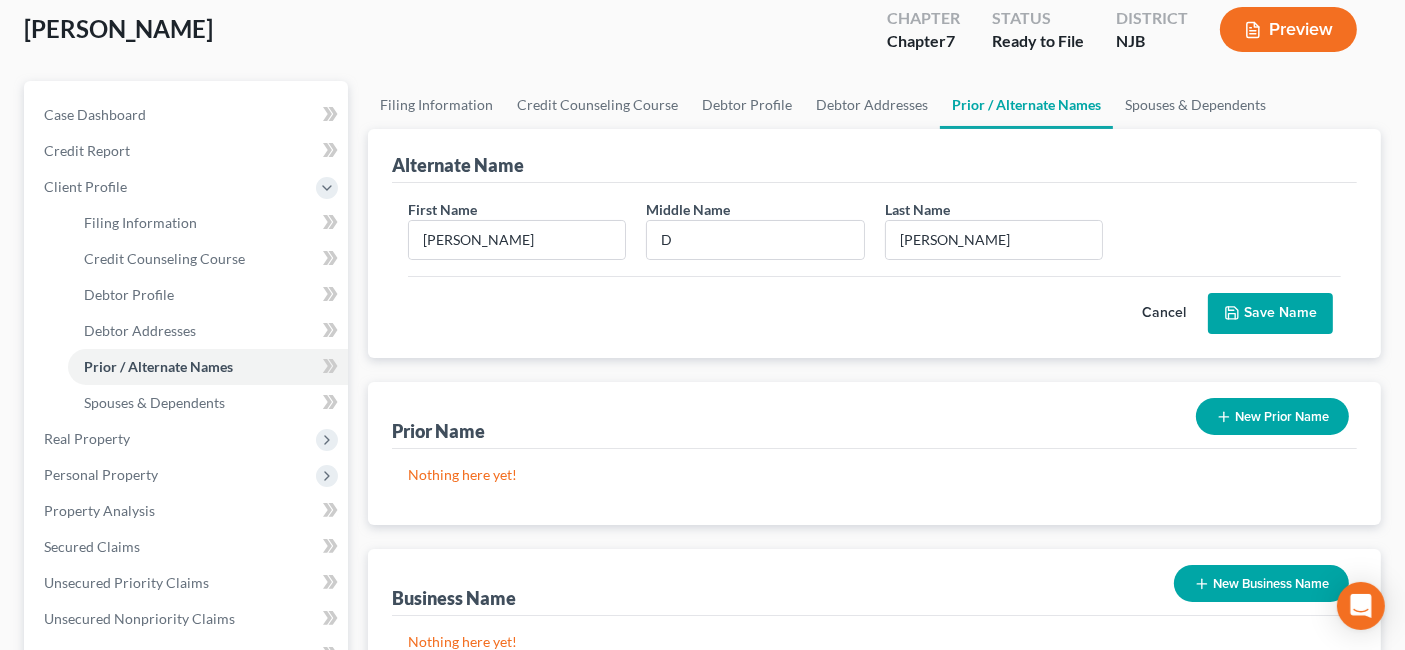 click on "Save Name" at bounding box center (1270, 314) 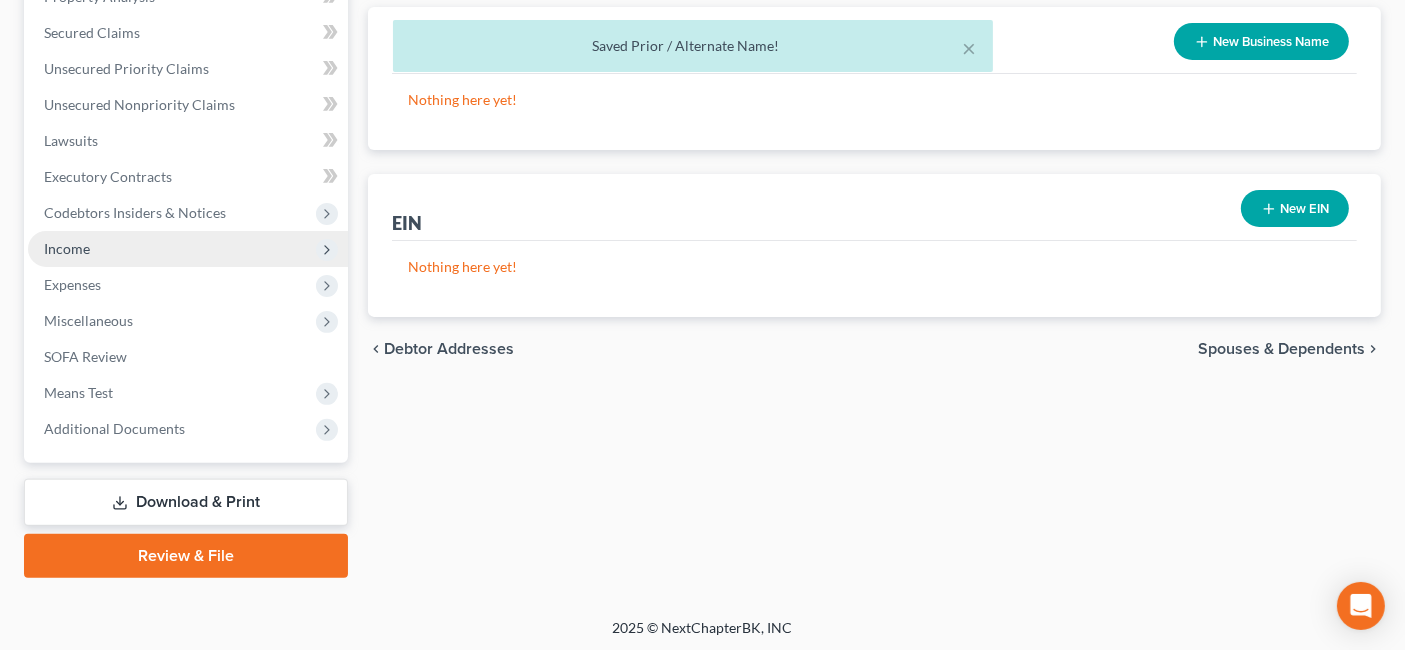 click on "Income" at bounding box center (188, 249) 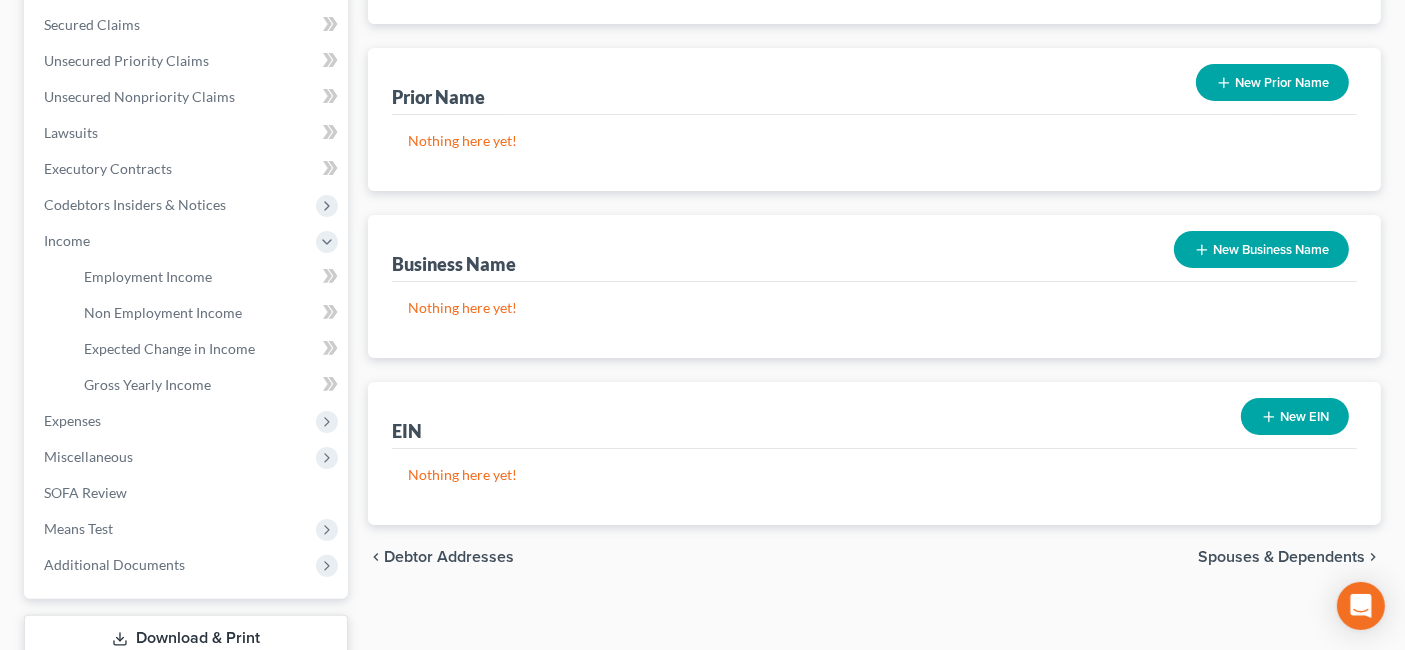 scroll, scrollTop: 444, scrollLeft: 0, axis: vertical 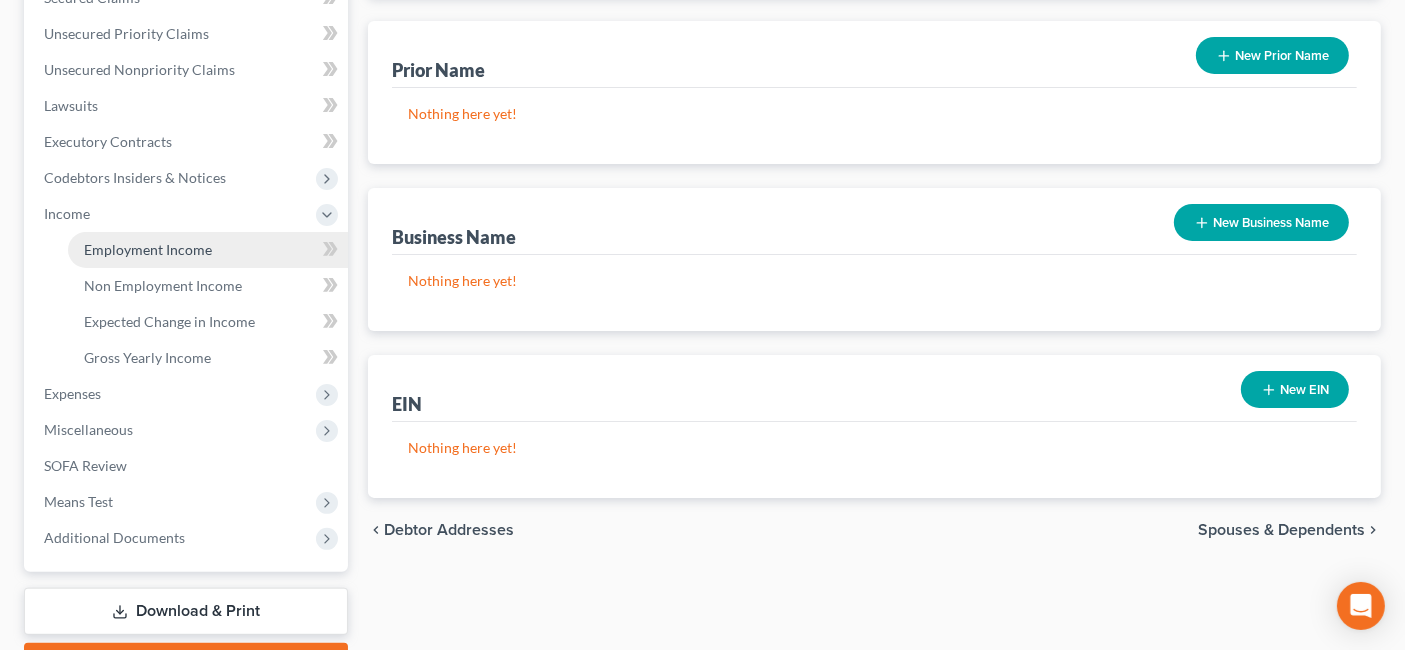 click on "Employment Income" at bounding box center (208, 250) 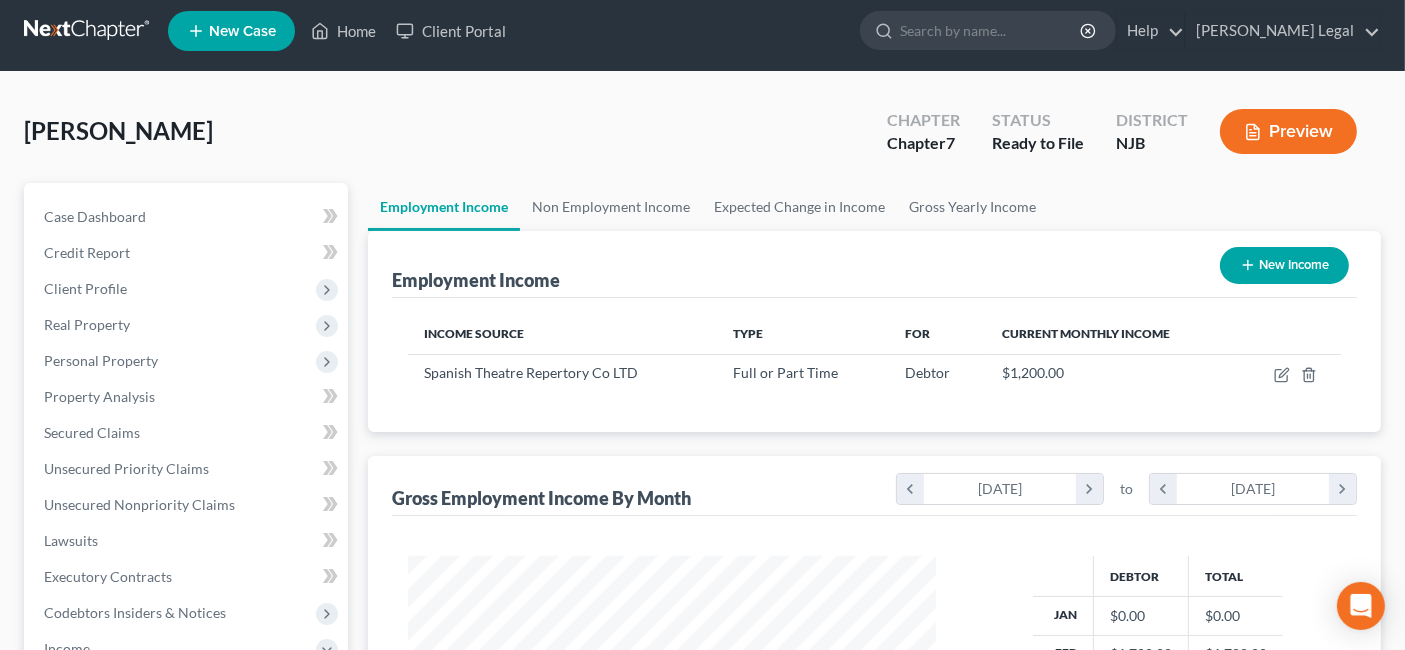 scroll, scrollTop: 0, scrollLeft: 0, axis: both 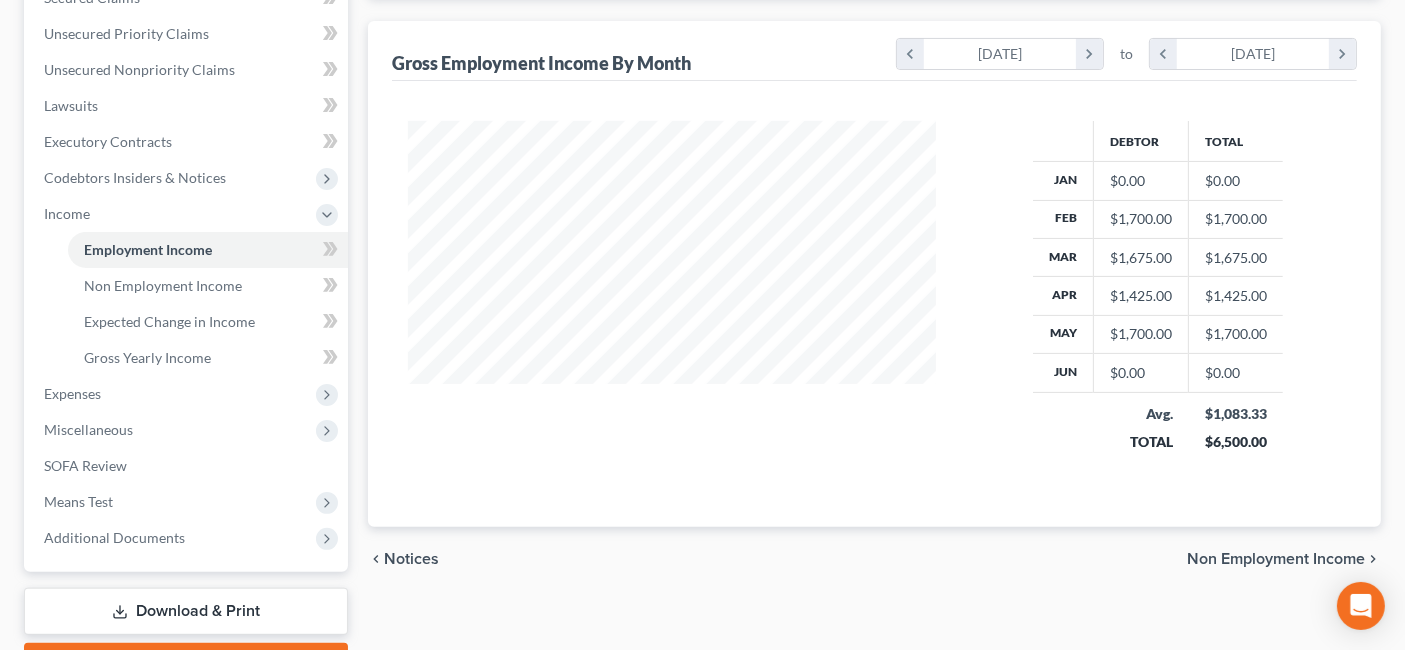 click on "Non Employment Income" at bounding box center [1276, 559] 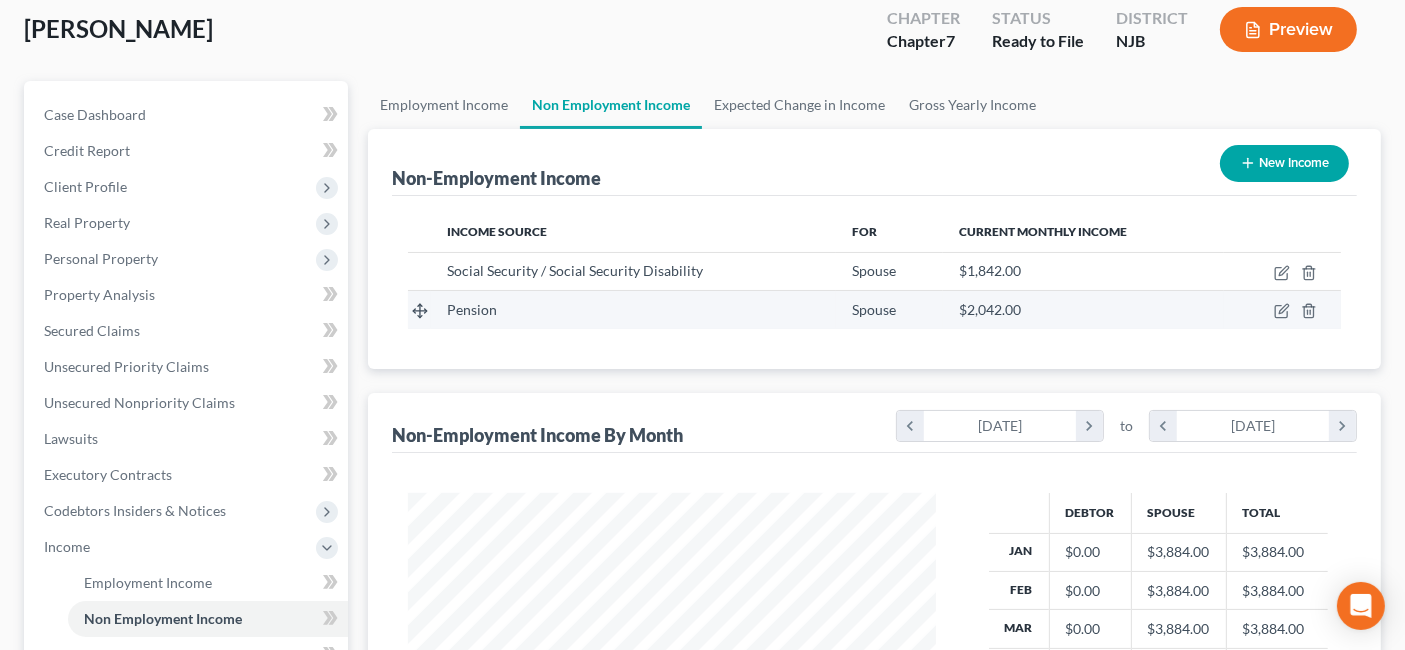scroll, scrollTop: 0, scrollLeft: 0, axis: both 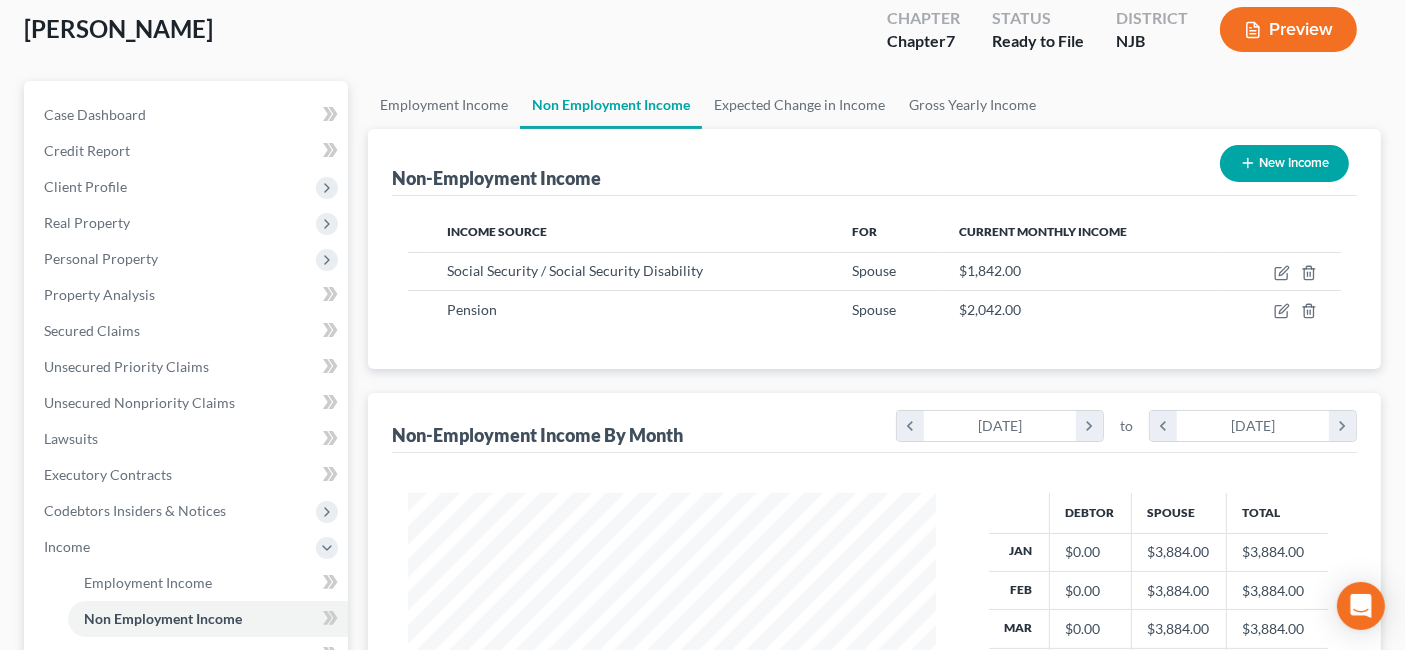 click on "New Income" at bounding box center [1284, 163] 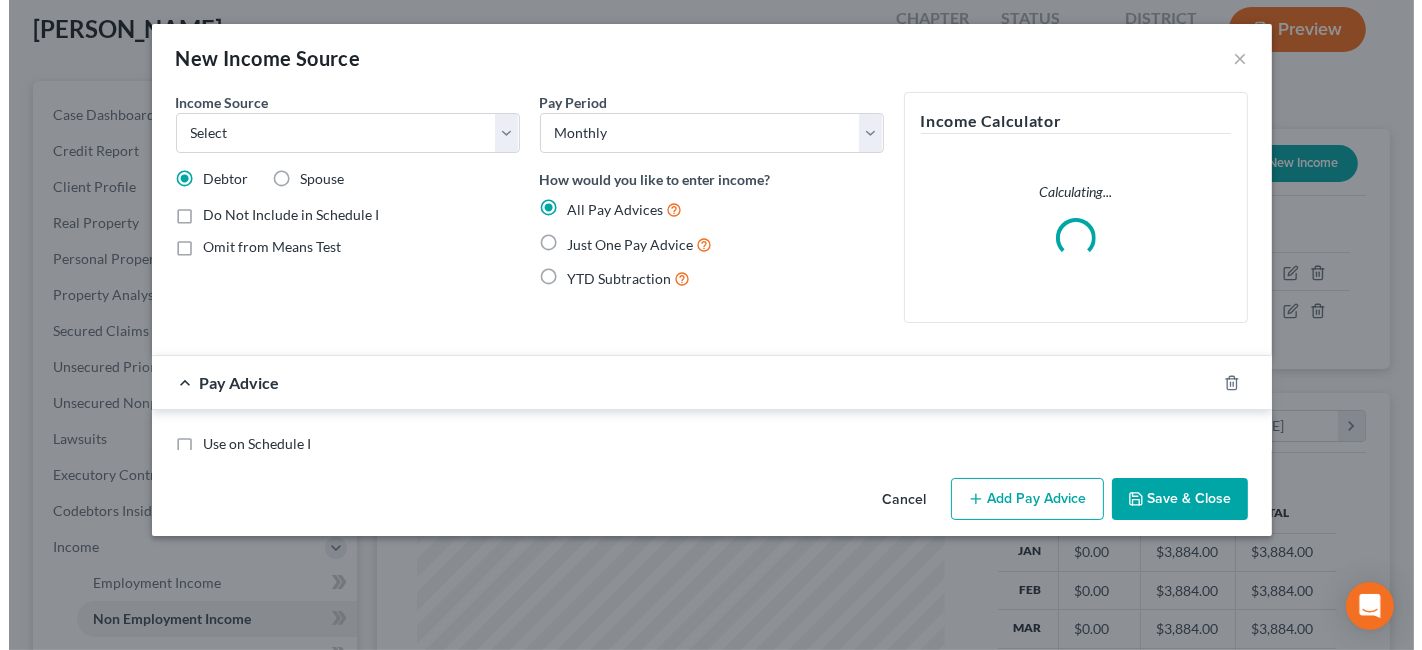 scroll, scrollTop: 999643, scrollLeft: 999425, axis: both 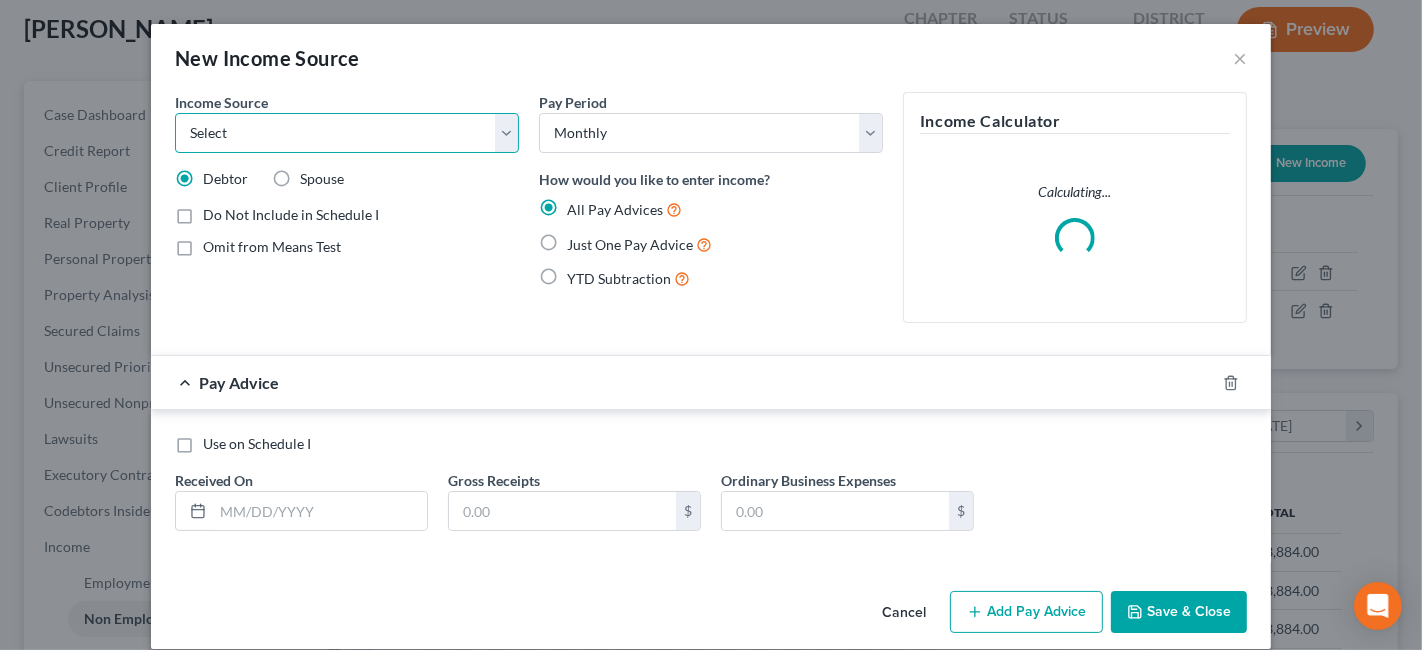 click on "Select Unemployment Disability (from employer) Pension Retirement Social Security / Social Security Disability Other Government Assistance Interests, Dividends or Royalties Child / Family Support Contributions to Household Property / Rental Business, Professional or Farm Alimony / Maintenance Payments Military Disability Benefits Other Monthly Income" at bounding box center (347, 133) 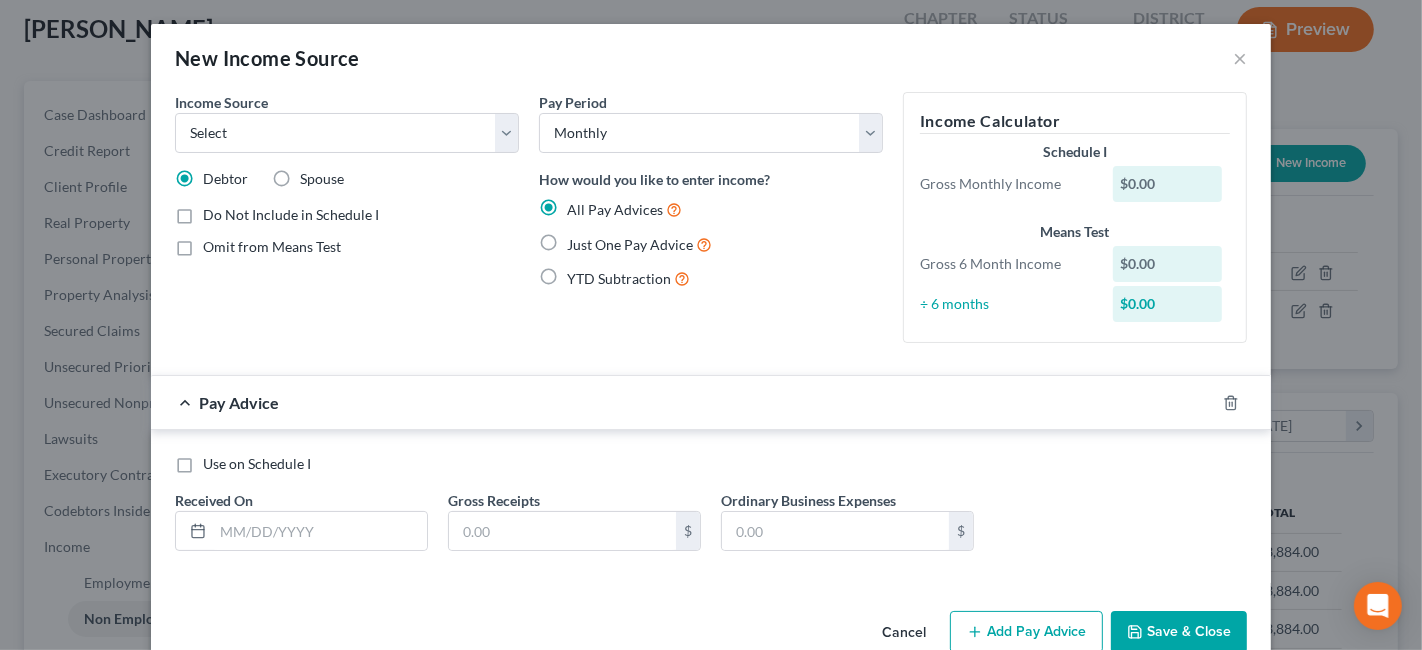 click on "Pay Period Select Monthly Twice Monthly Every Other Week Weekly How would you like to enter income?
All Pay Advices
Just One Pay Advice
YTD Subtraction" at bounding box center (711, 225) 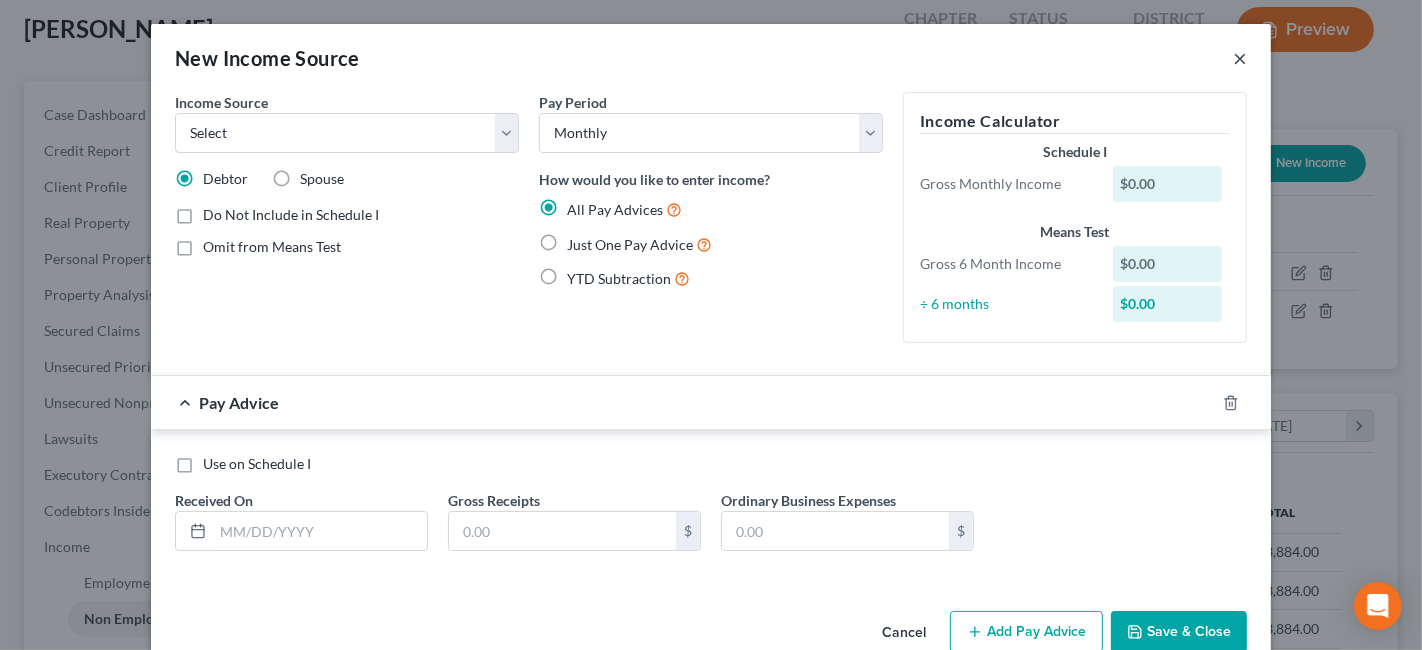 click on "×" at bounding box center (1240, 58) 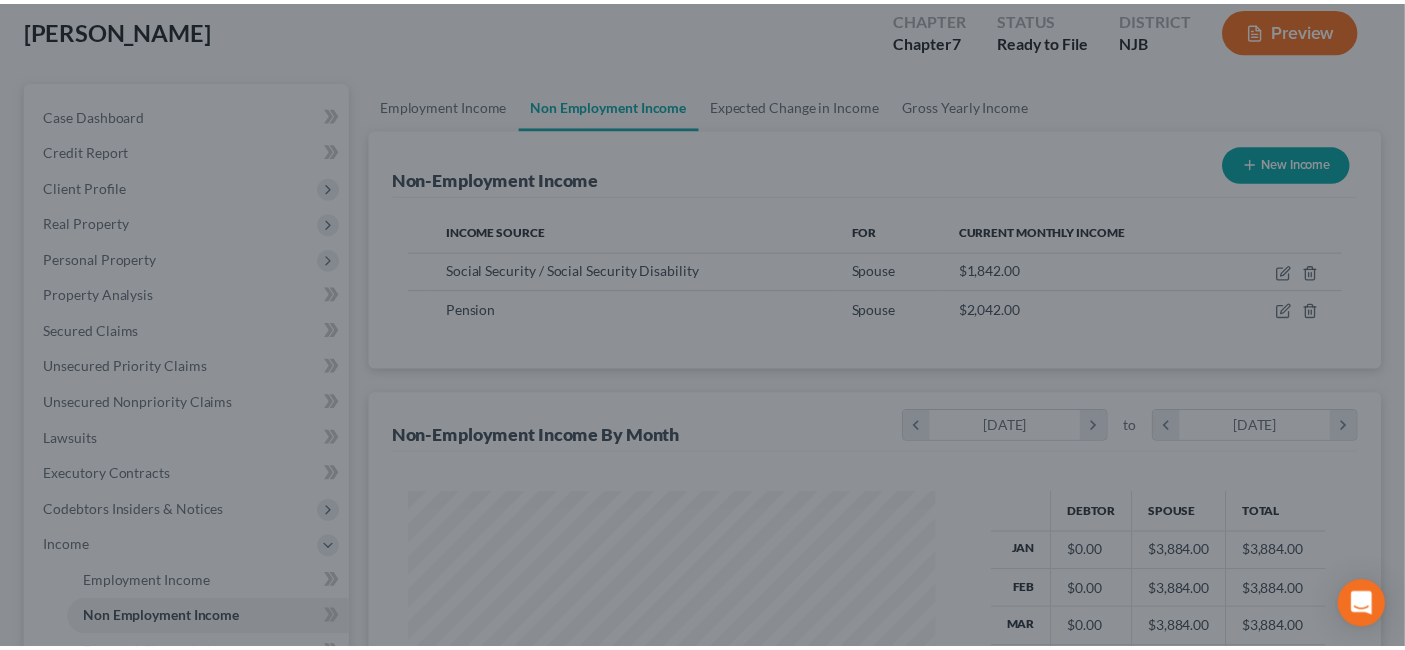 scroll, scrollTop: 356, scrollLeft: 567, axis: both 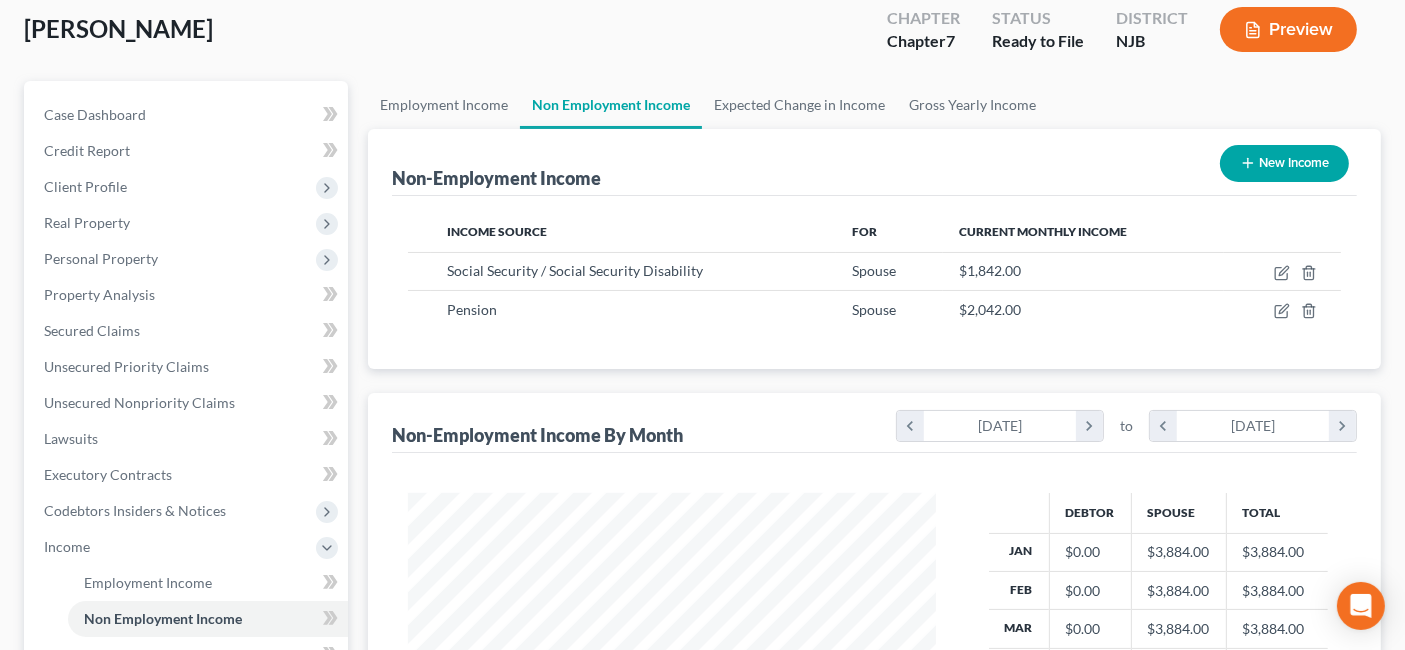 click on "New Income" at bounding box center [1284, 163] 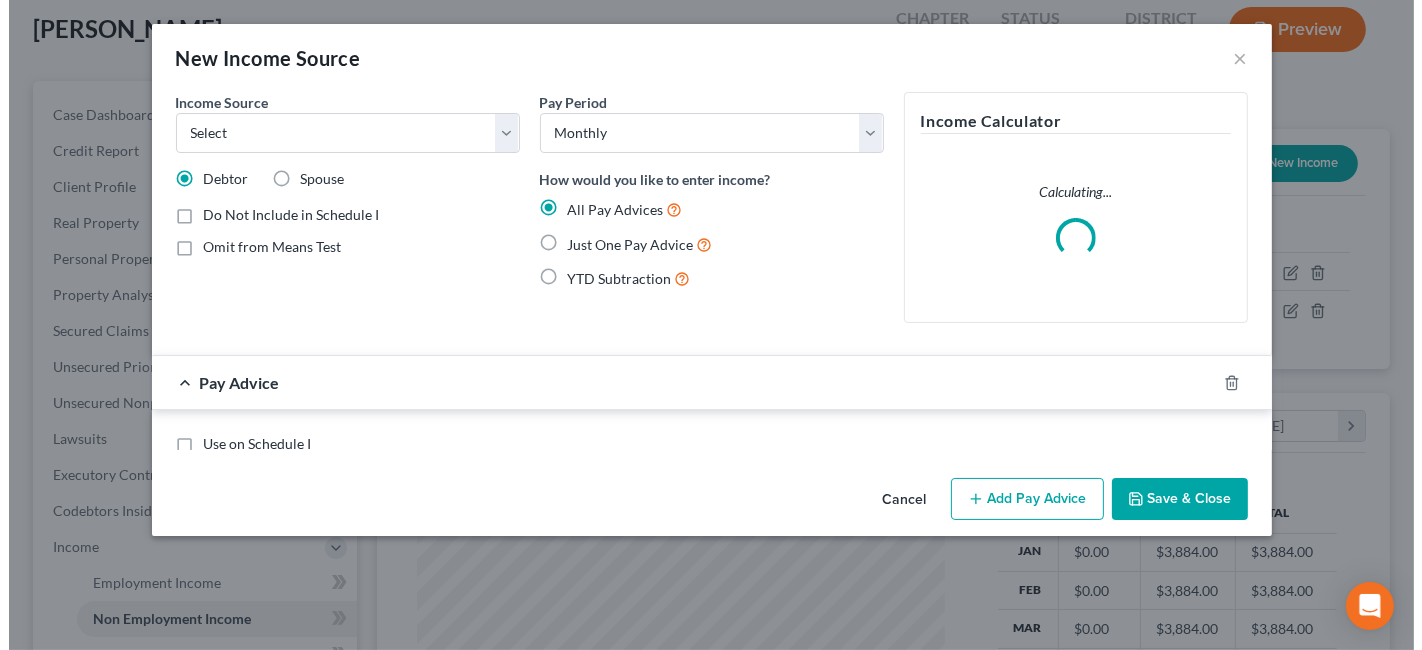scroll, scrollTop: 999643, scrollLeft: 999425, axis: both 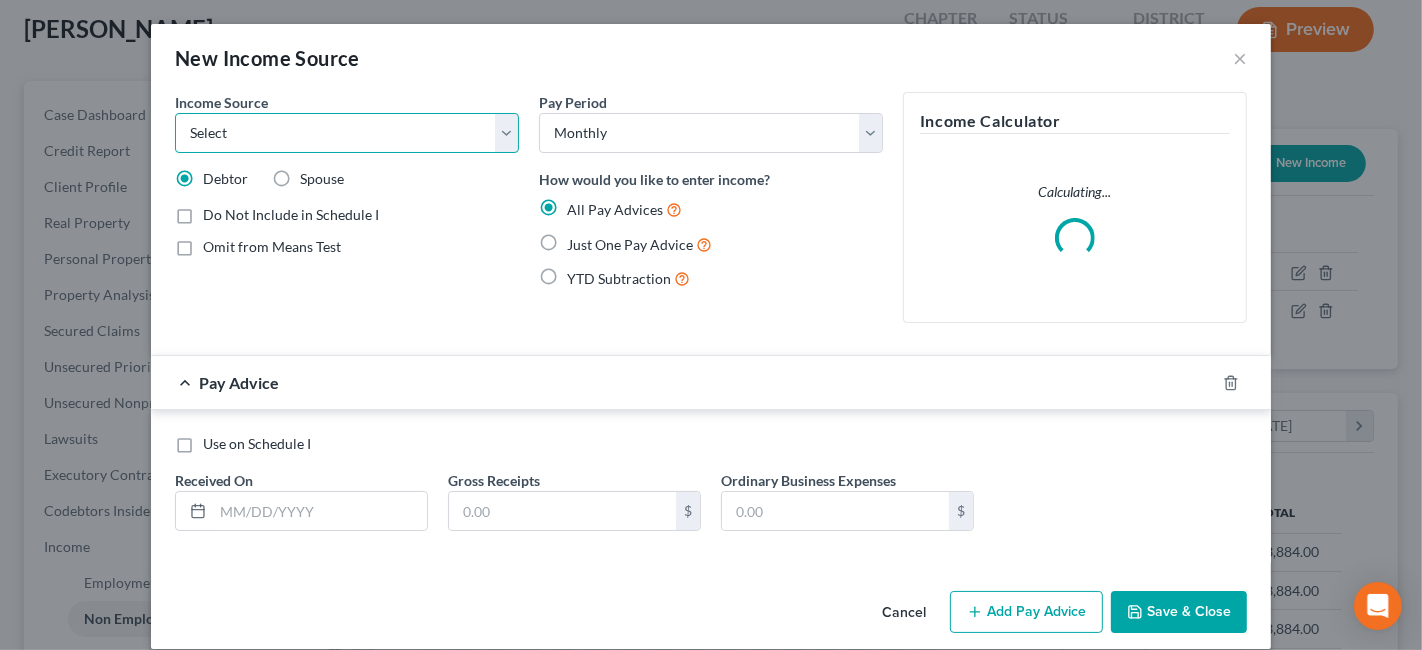 click on "Select Unemployment Disability (from employer) Pension Retirement Social Security / Social Security Disability Other Government Assistance Interests, Dividends or Royalties Child / Family Support Contributions to Household Property / Rental Business, Professional or Farm Alimony / Maintenance Payments Military Disability Benefits Other Monthly Income" at bounding box center [347, 133] 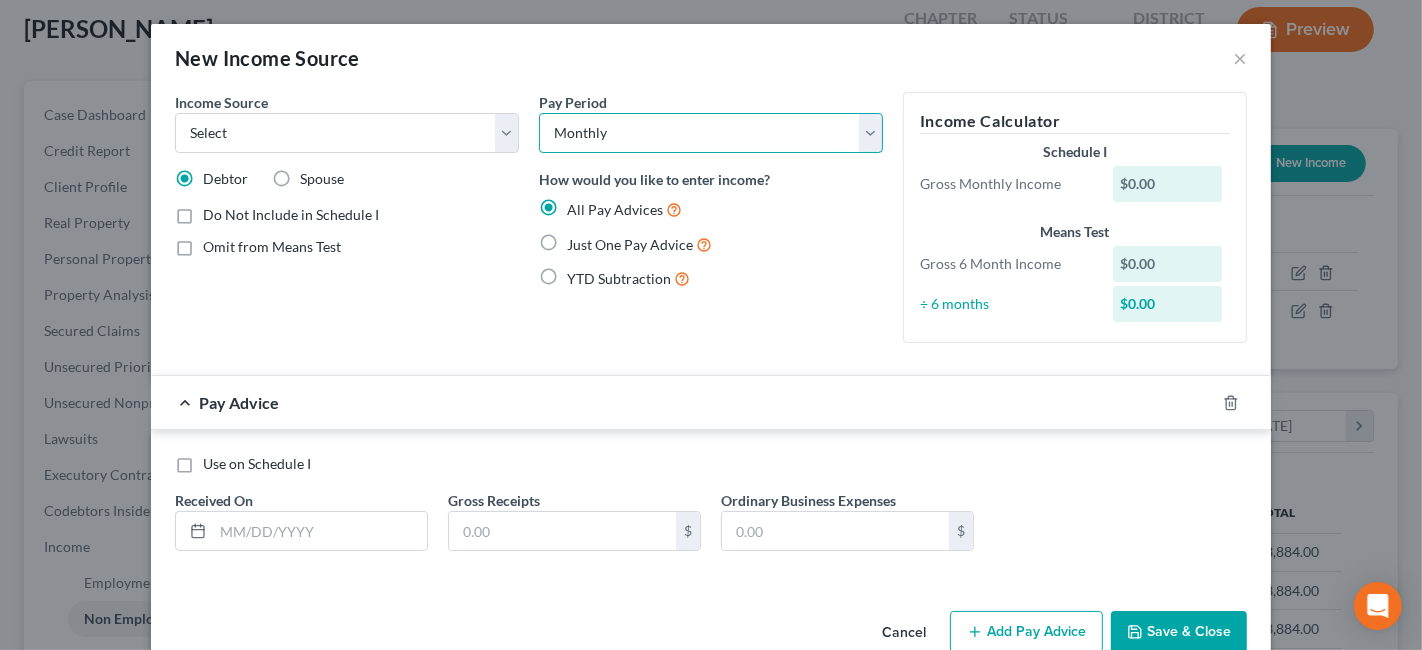 click on "Select Monthly Twice Monthly Every Other Week Weekly" at bounding box center [711, 133] 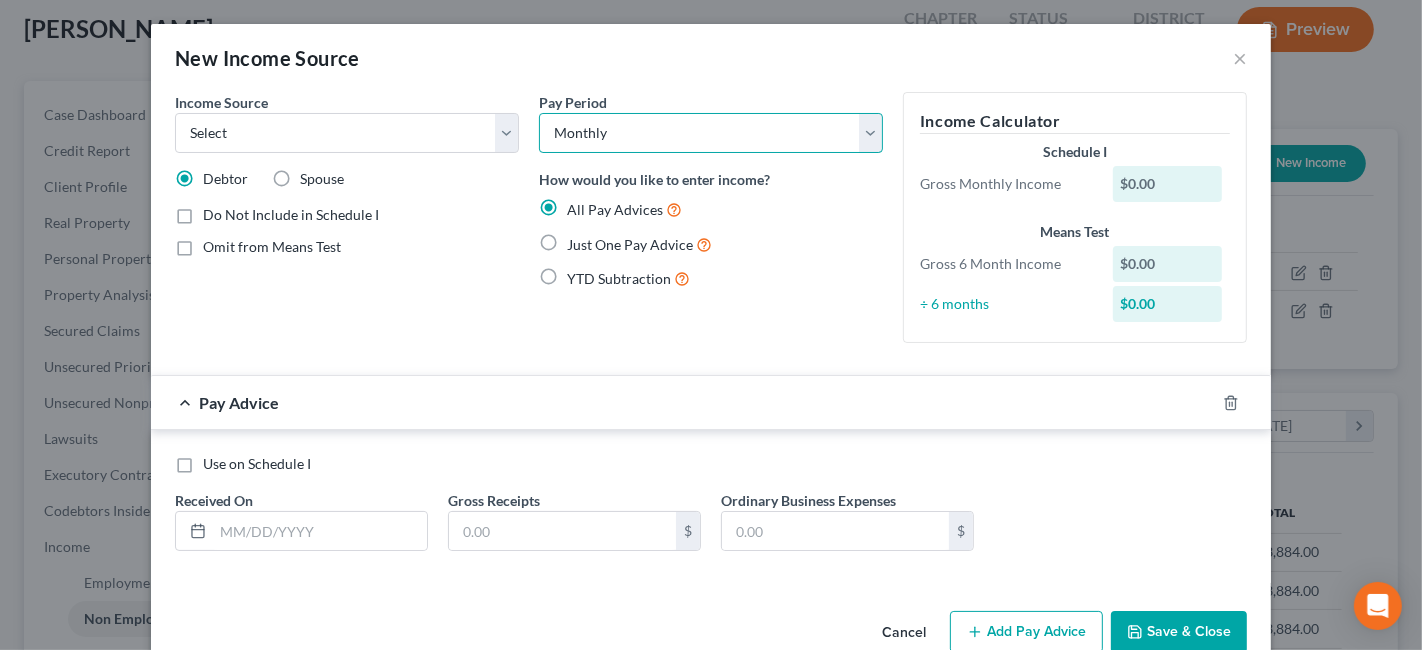 click on "Select Monthly Twice Monthly Every Other Week Weekly" at bounding box center [711, 133] 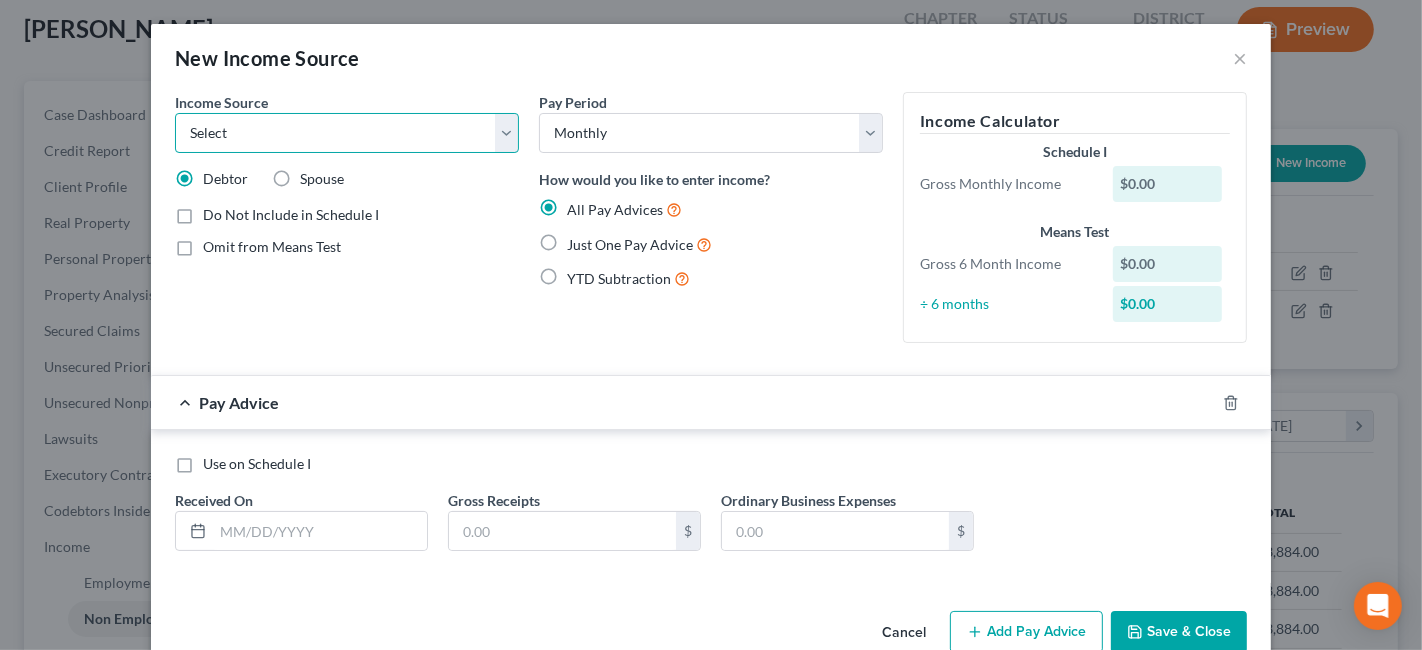 click on "Select Unemployment Disability (from employer) Pension Retirement Social Security / Social Security Disability Other Government Assistance Interests, Dividends or Royalties Child / Family Support Contributions to Household Property / Rental Business, Professional or Farm Alimony / Maintenance Payments Military Disability Benefits Other Monthly Income" at bounding box center [347, 133] 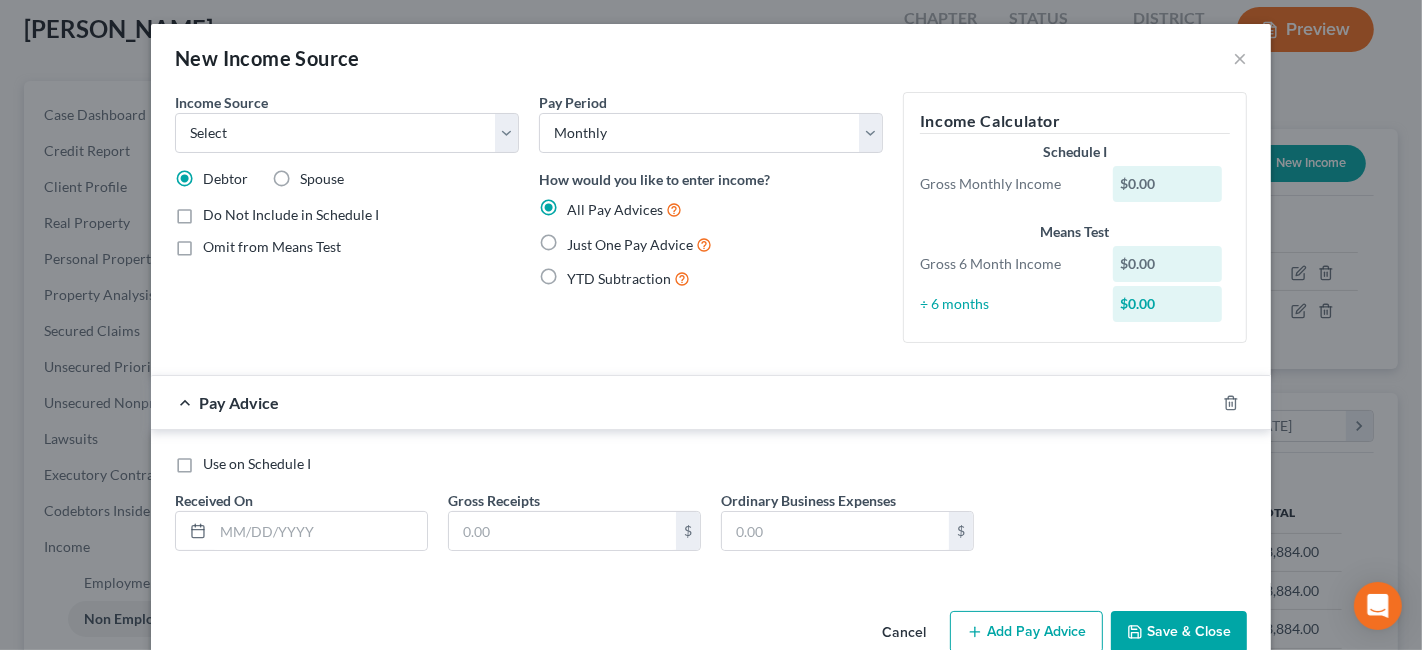 click on "Income Source
*
Select Unemployment Disability (from employer) Pension Retirement Social Security / Social Security Disability Other Government Assistance Interests, Dividends or Royalties Child / Family Support Contributions to Household Property / Rental Business, Professional or Farm Alimony / Maintenance Payments Military Disability Benefits Other Monthly Income Debtor Spouse Do Not Include in Schedule I Omit from Means Test Pay Period Select Monthly Twice Monthly Every Other Week Weekly How would you like to enter income?
All Pay Advices
Just One Pay Advice
YTD Subtraction
Income Calculator
Schedule I Gross Monthly Income $0.00 Means Test Gross 6 Month Income $0.00 ÷ 6 months $0.00
Pay Advice
Use on Schedule I
Received On
*
Gross Receipts $ Ordinary Business Expenses $" at bounding box center [711, 337] 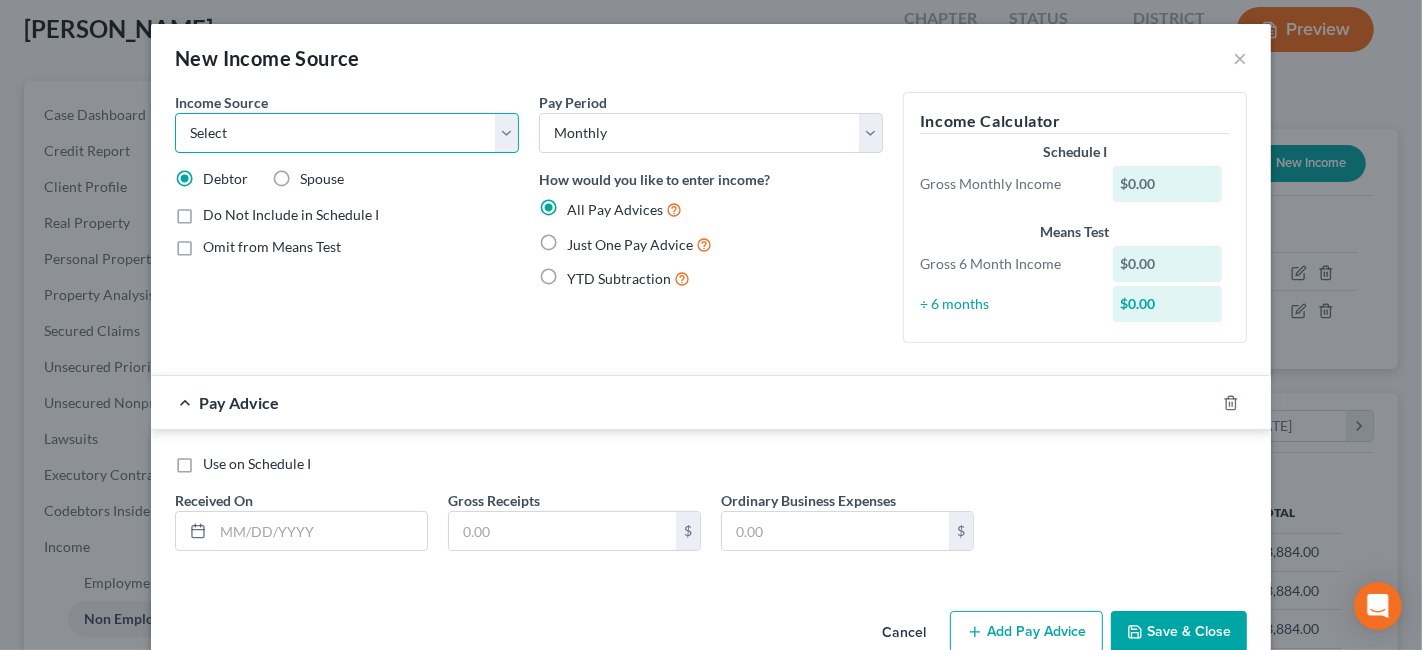 click on "Select Unemployment Disability (from employer) Pension Retirement Social Security / Social Security Disability Other Government Assistance Interests, Dividends or Royalties Child / Family Support Contributions to Household Property / Rental Business, Professional or Farm Alimony / Maintenance Payments Military Disability Benefits Other Monthly Income" at bounding box center [347, 133] 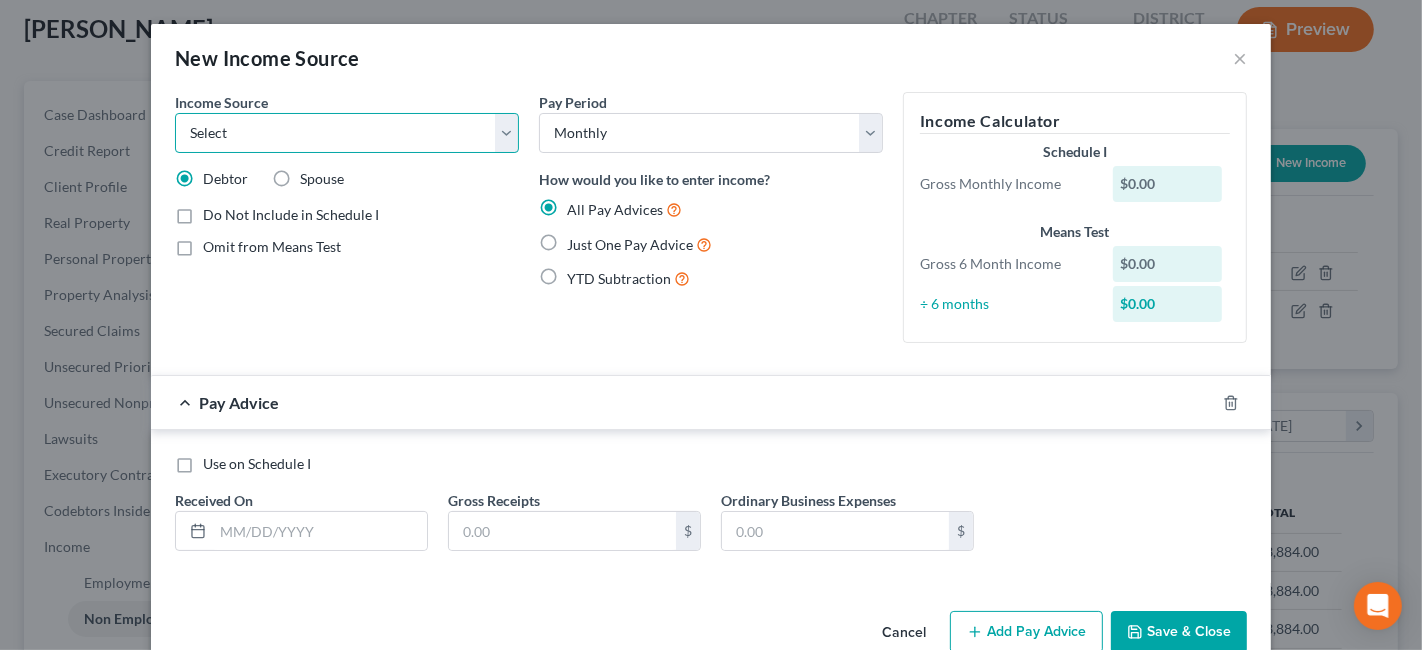 select on "4" 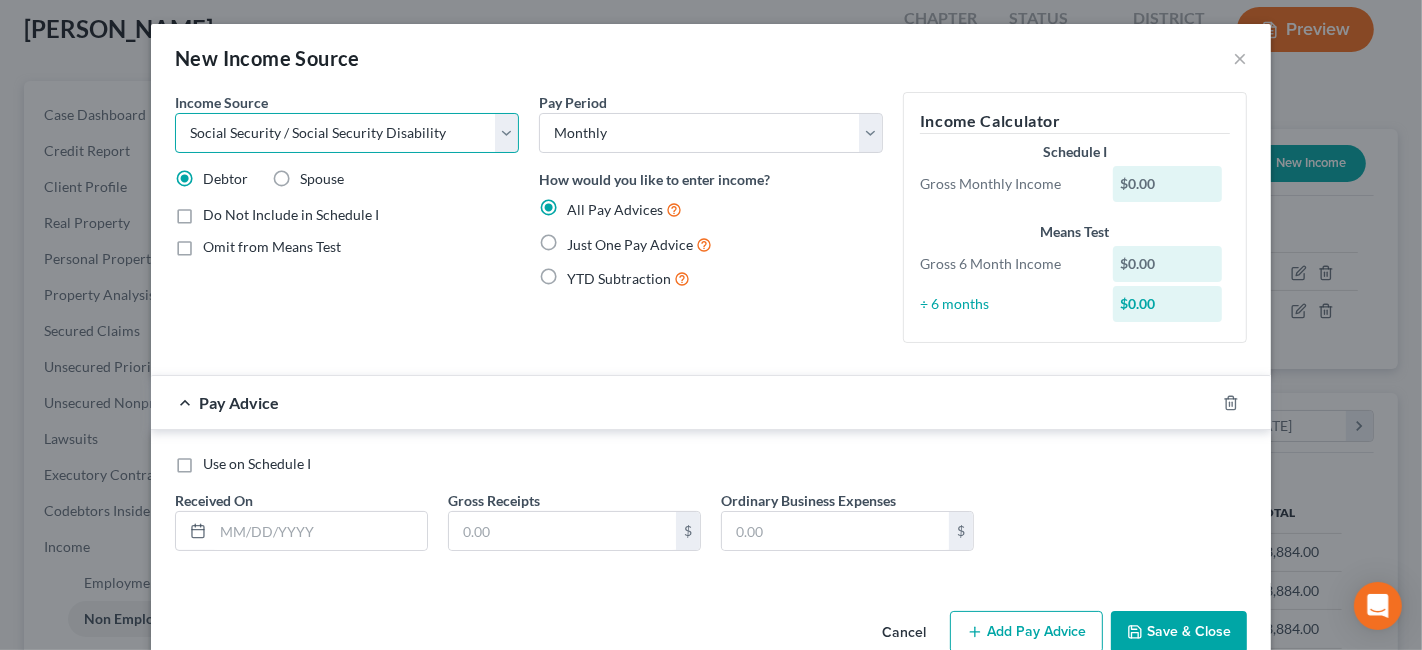 click on "Select Unemployment Disability (from employer) Pension Retirement Social Security / Social Security Disability Other Government Assistance Interests, Dividends or Royalties Child / Family Support Contributions to Household Property / Rental Business, Professional or Farm Alimony / Maintenance Payments Military Disability Benefits Other Monthly Income" at bounding box center (347, 133) 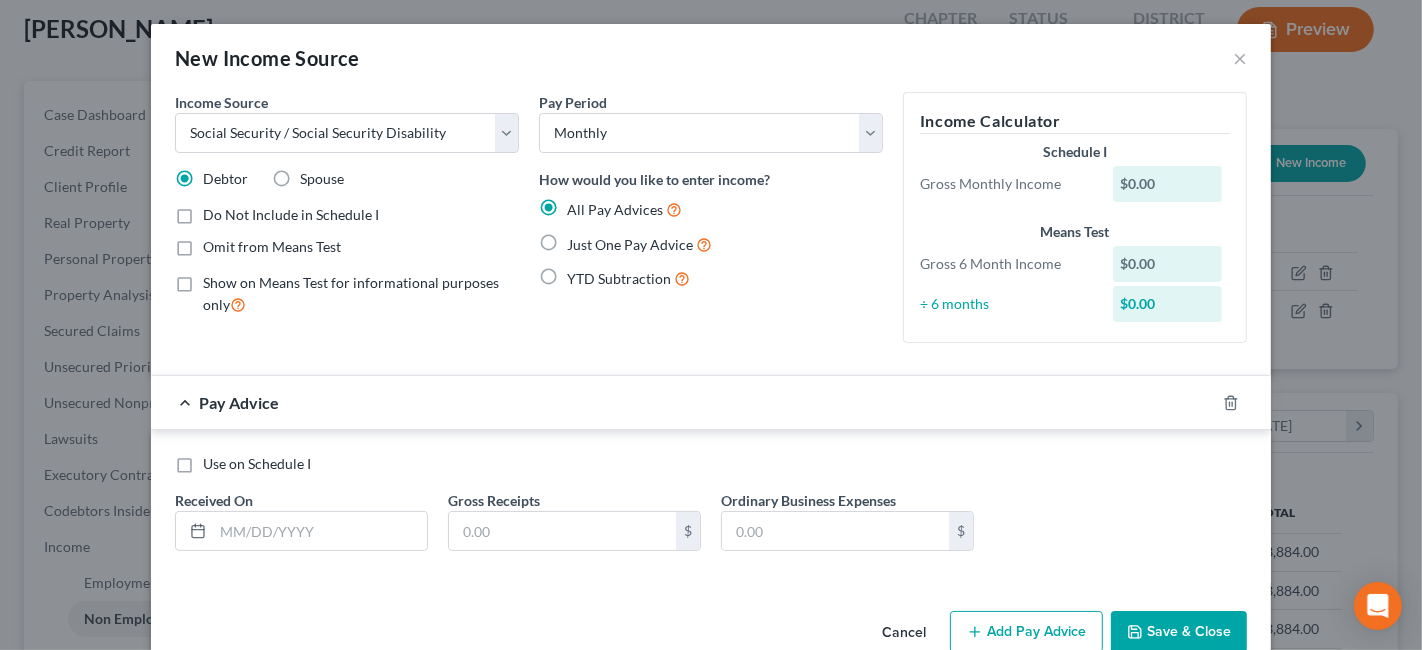 click on "Just One Pay Advice" at bounding box center [630, 244] 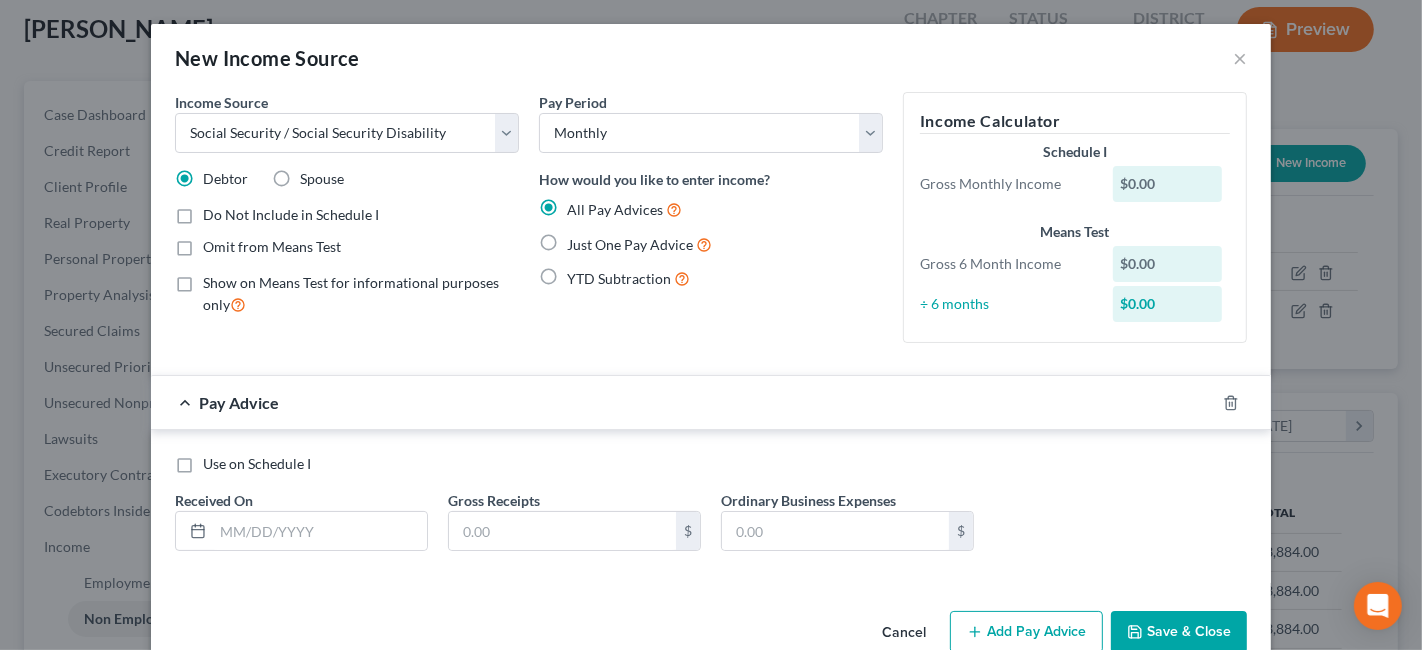 click on "Just One Pay Advice" at bounding box center [581, 239] 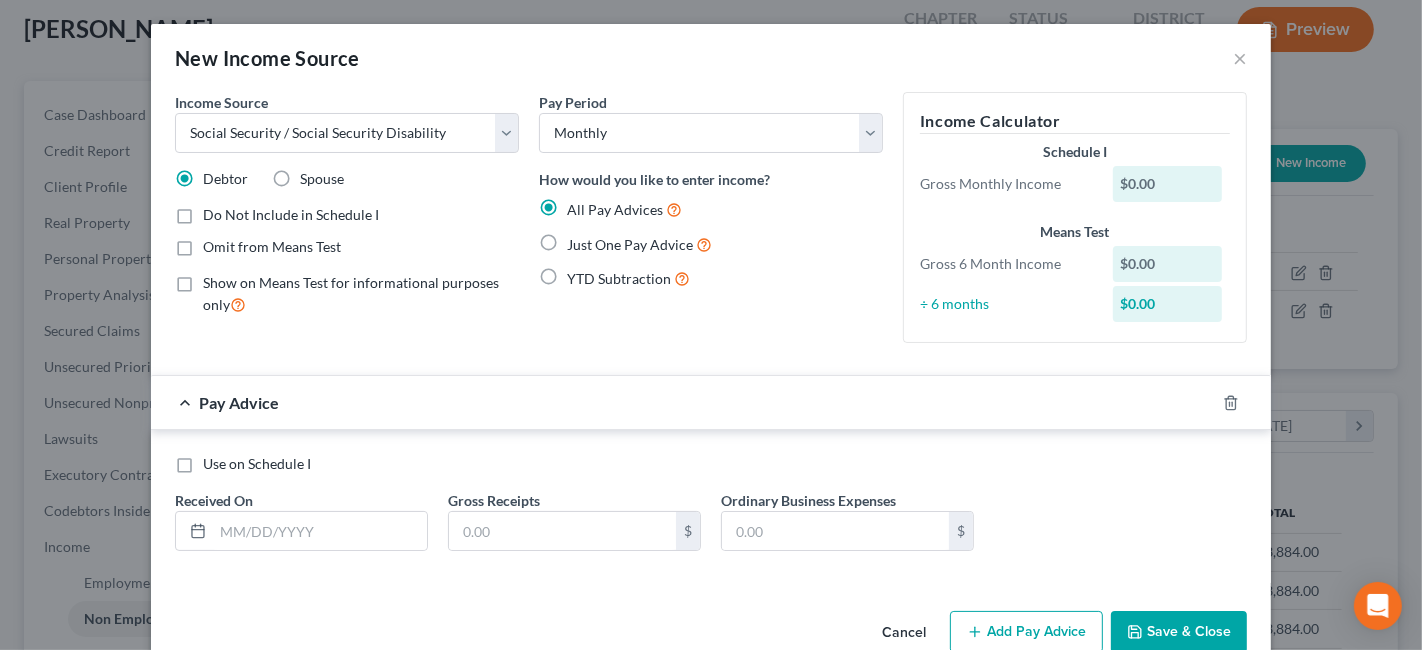 radio on "true" 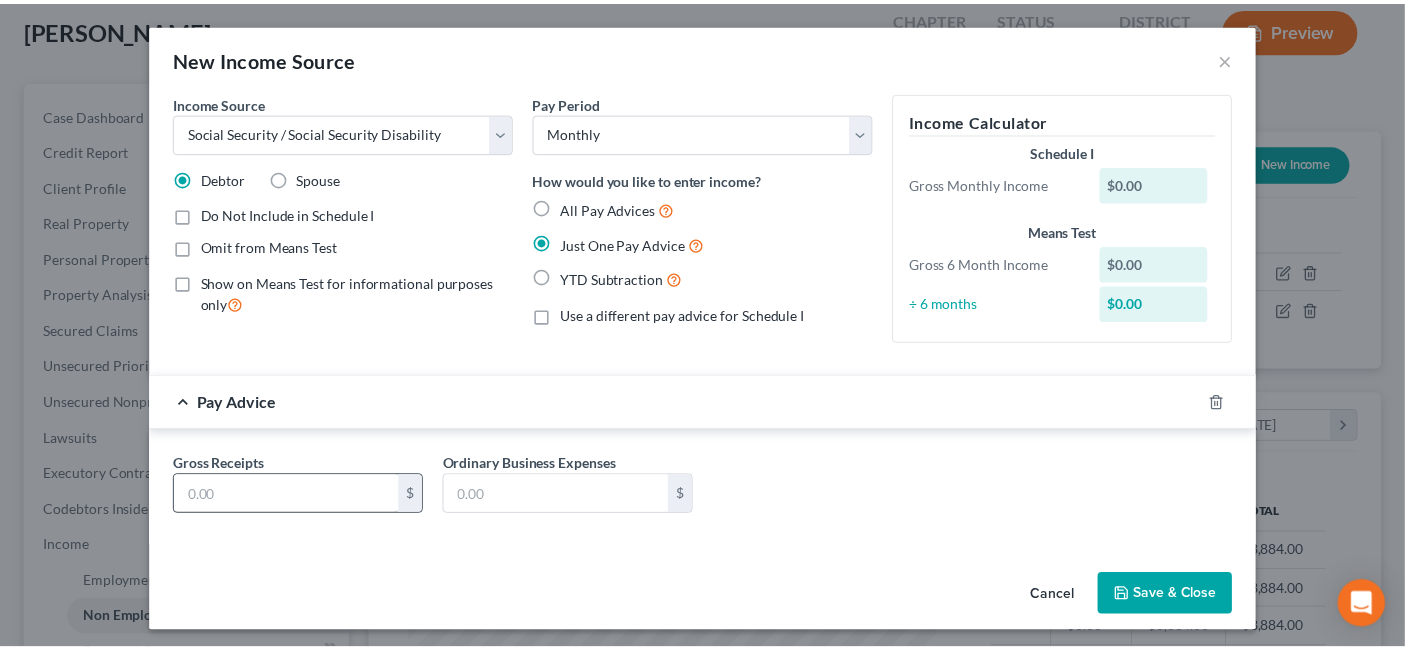 scroll, scrollTop: 4, scrollLeft: 0, axis: vertical 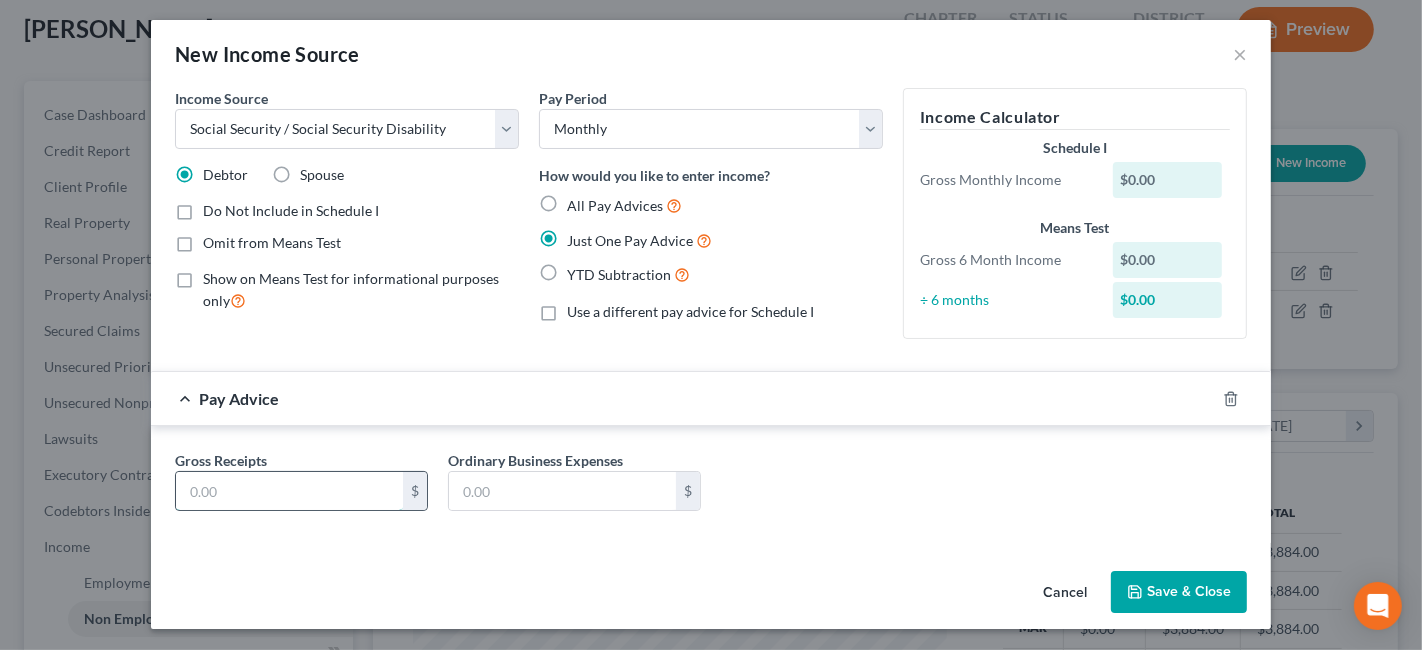 click at bounding box center (289, 491) 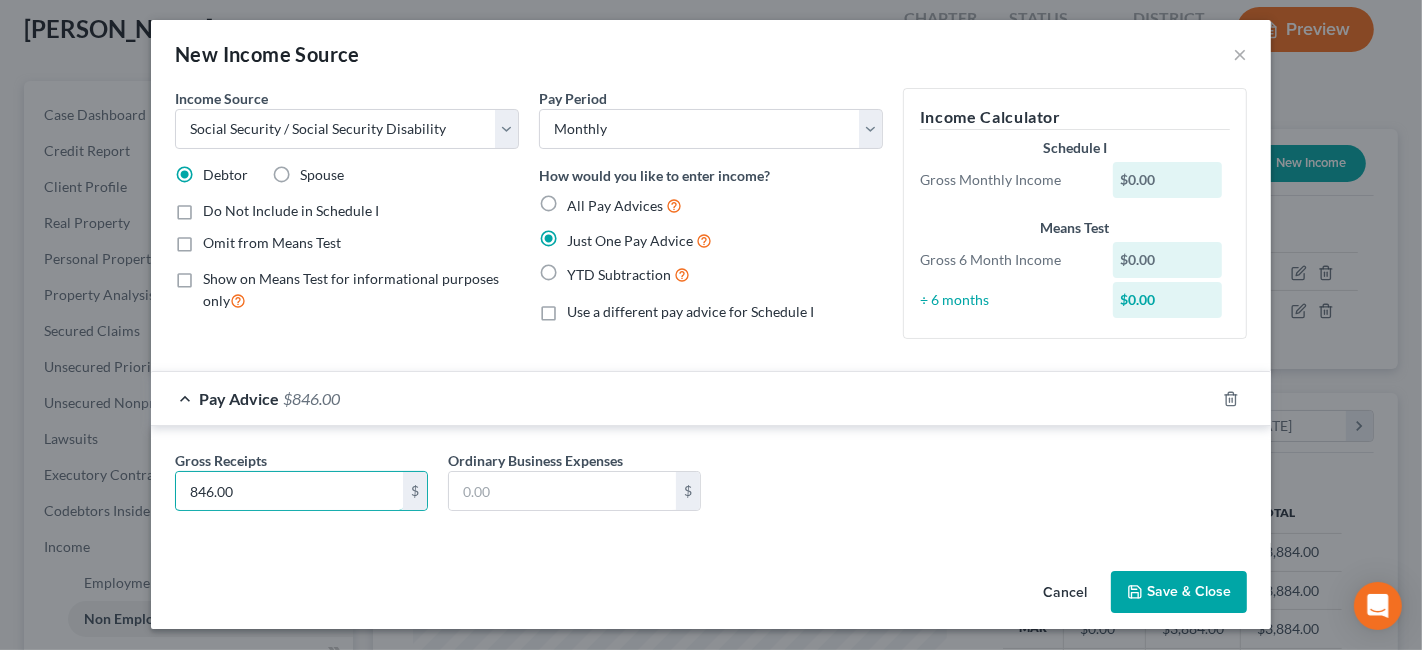 type on "846.00" 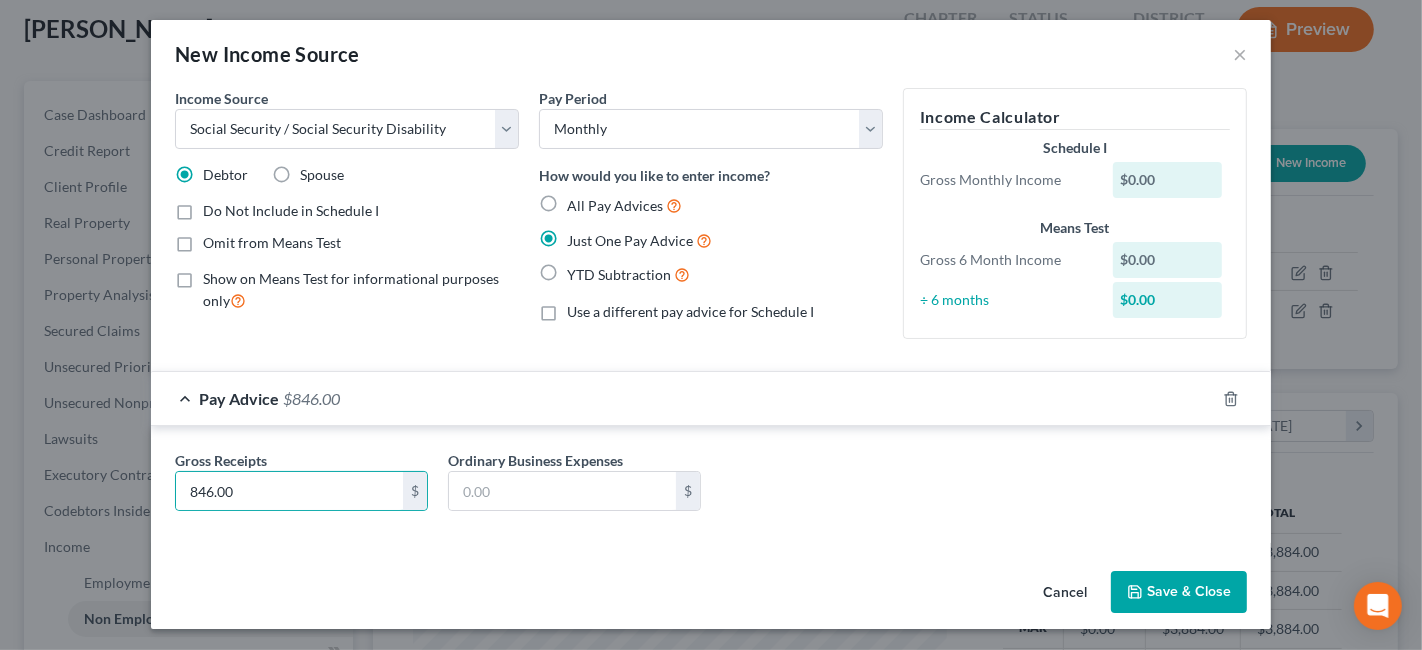 click 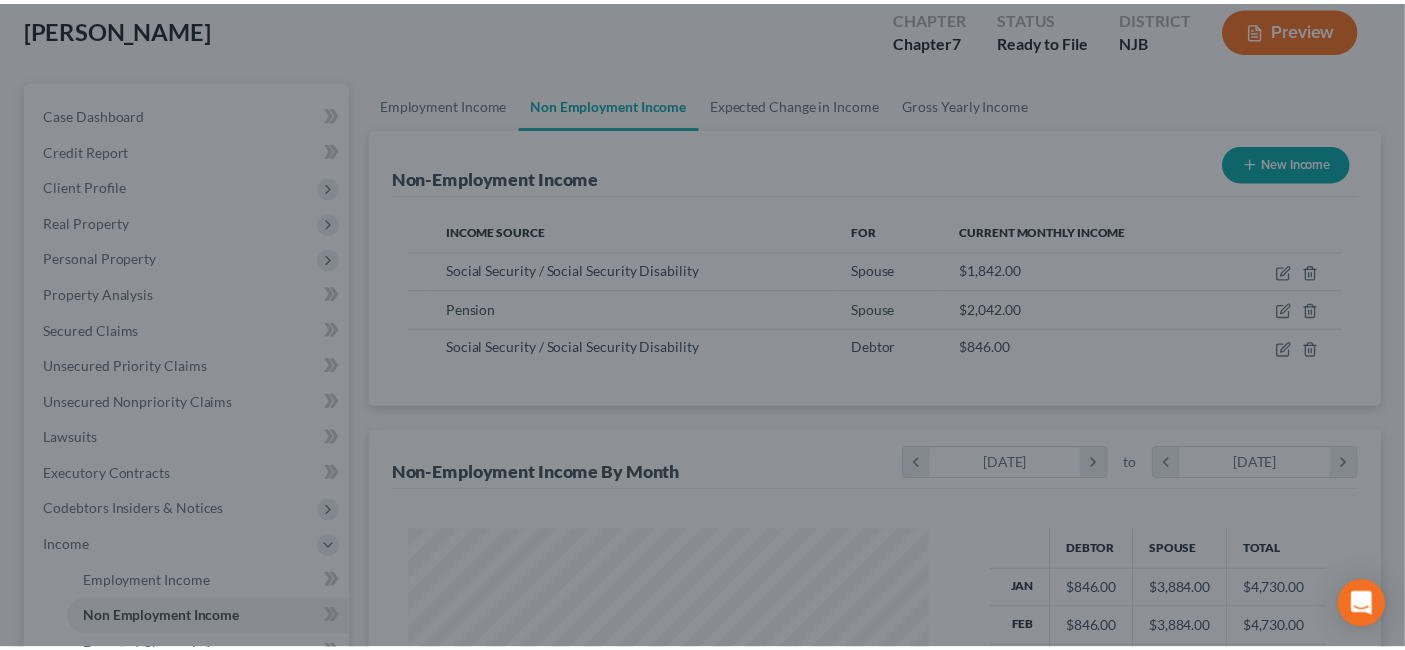 scroll, scrollTop: 356, scrollLeft: 567, axis: both 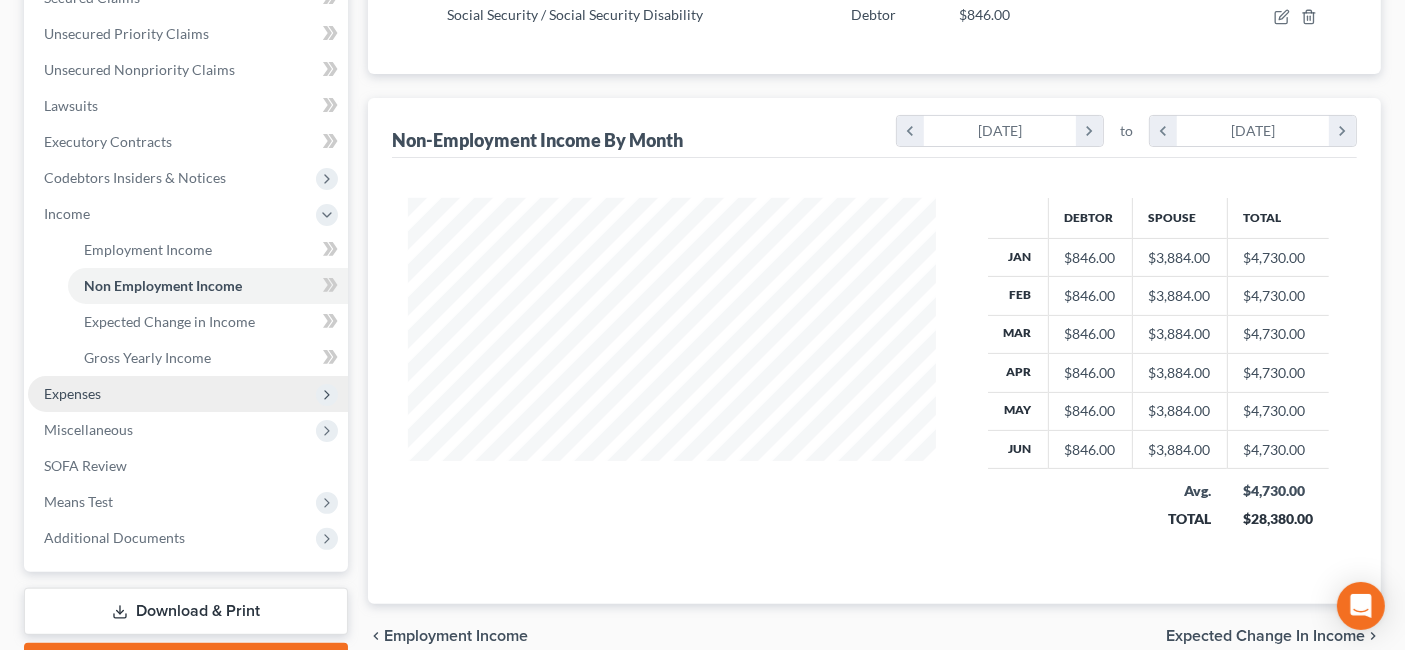 click on "Expenses" at bounding box center (188, 394) 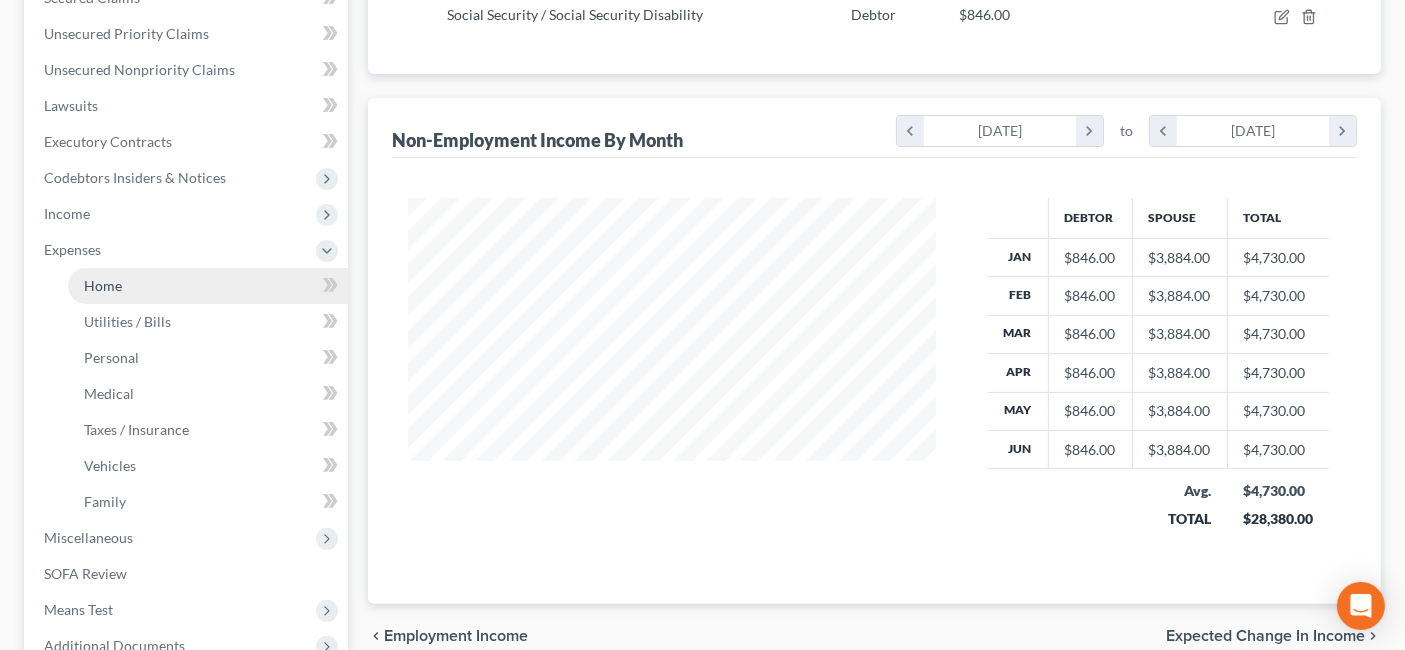 click on "Home" at bounding box center (208, 286) 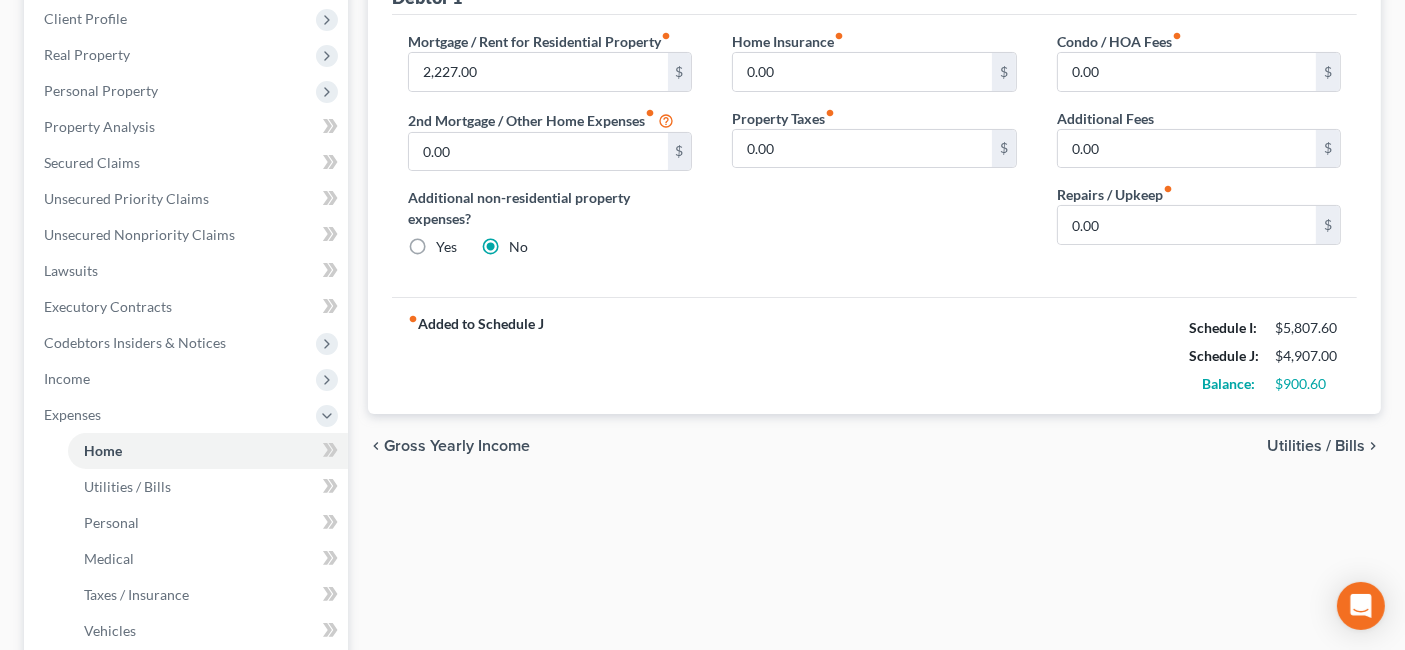 scroll, scrollTop: 309, scrollLeft: 0, axis: vertical 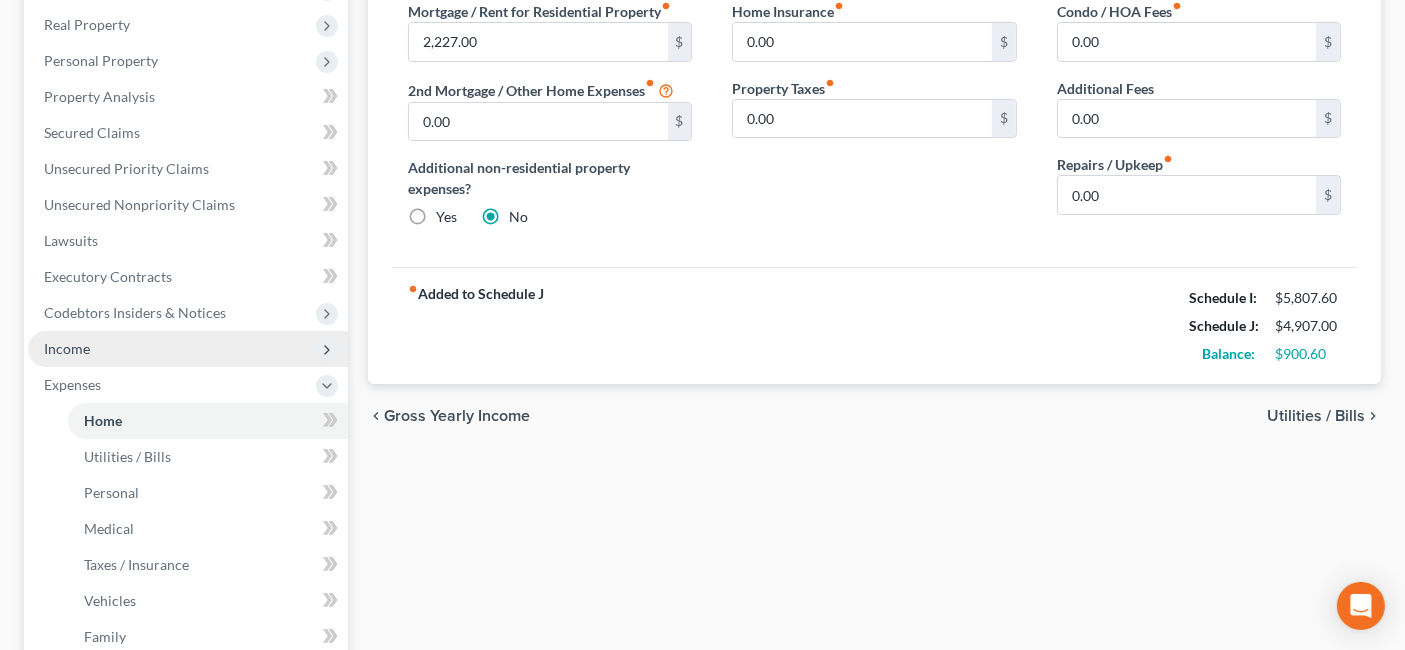 click on "Income" at bounding box center [188, 349] 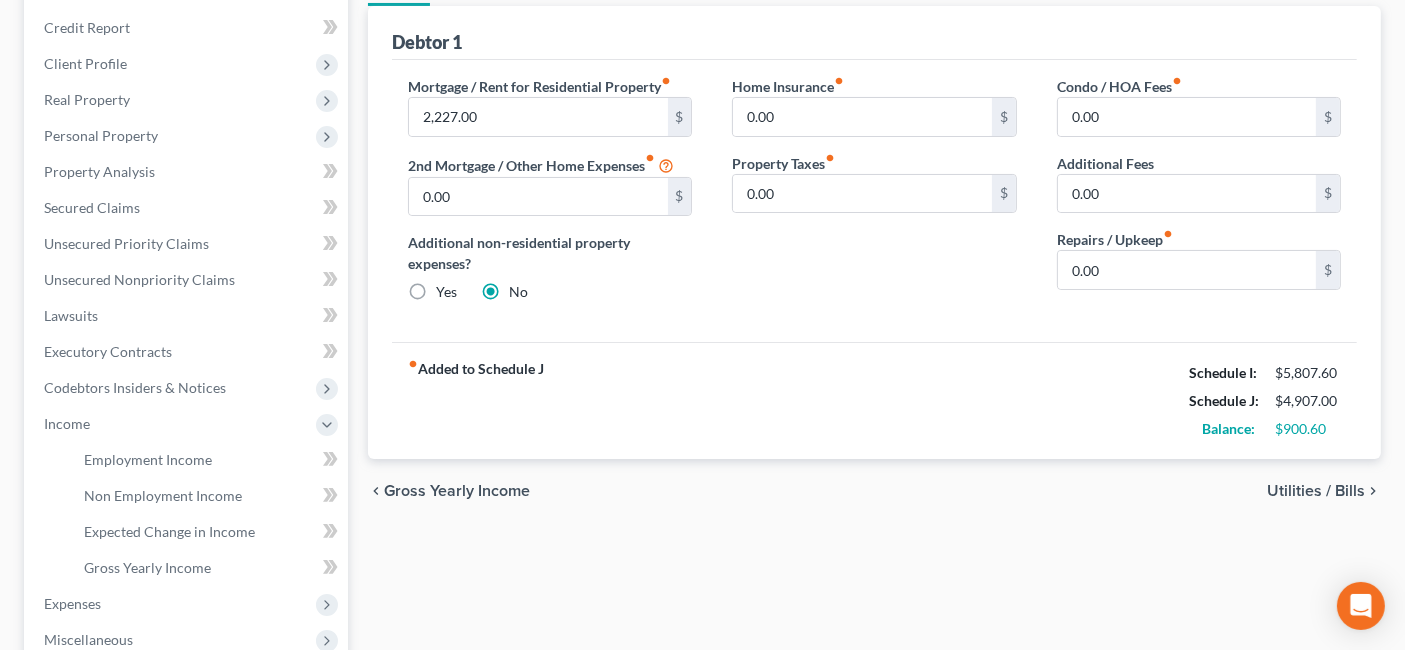 scroll, scrollTop: 420, scrollLeft: 0, axis: vertical 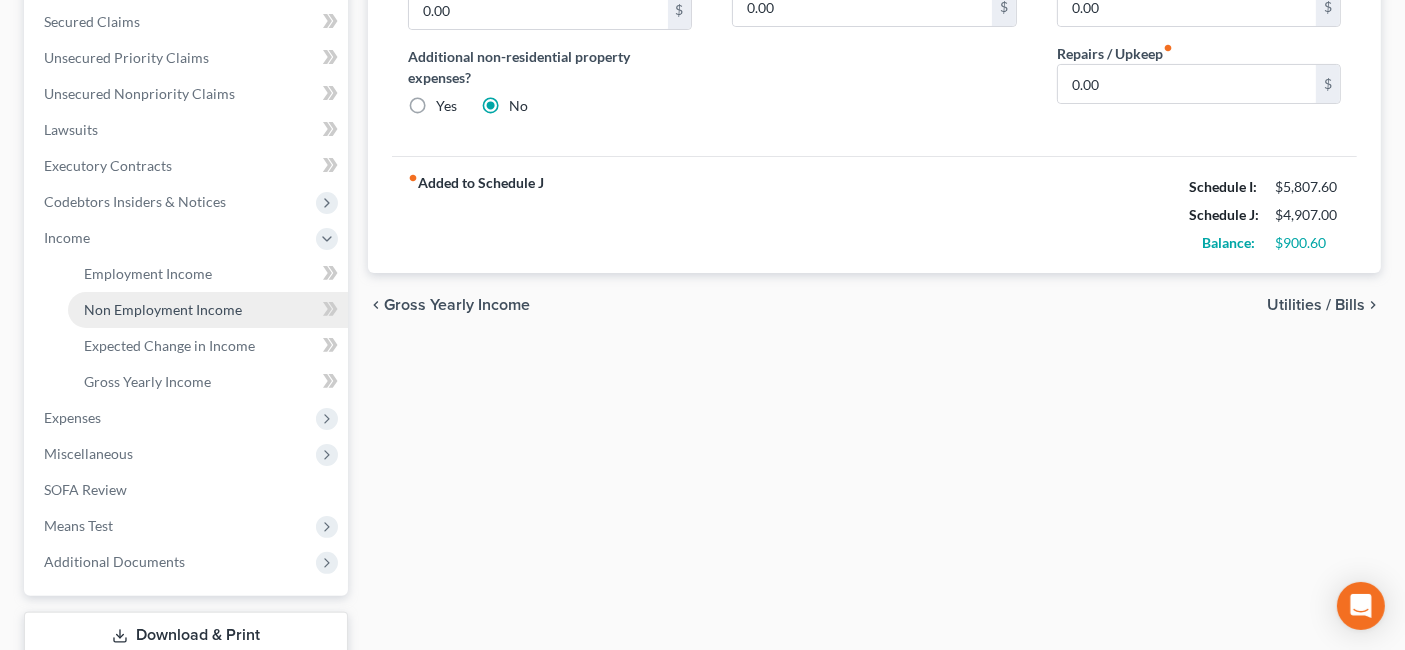 click on "Non Employment Income" at bounding box center (208, 310) 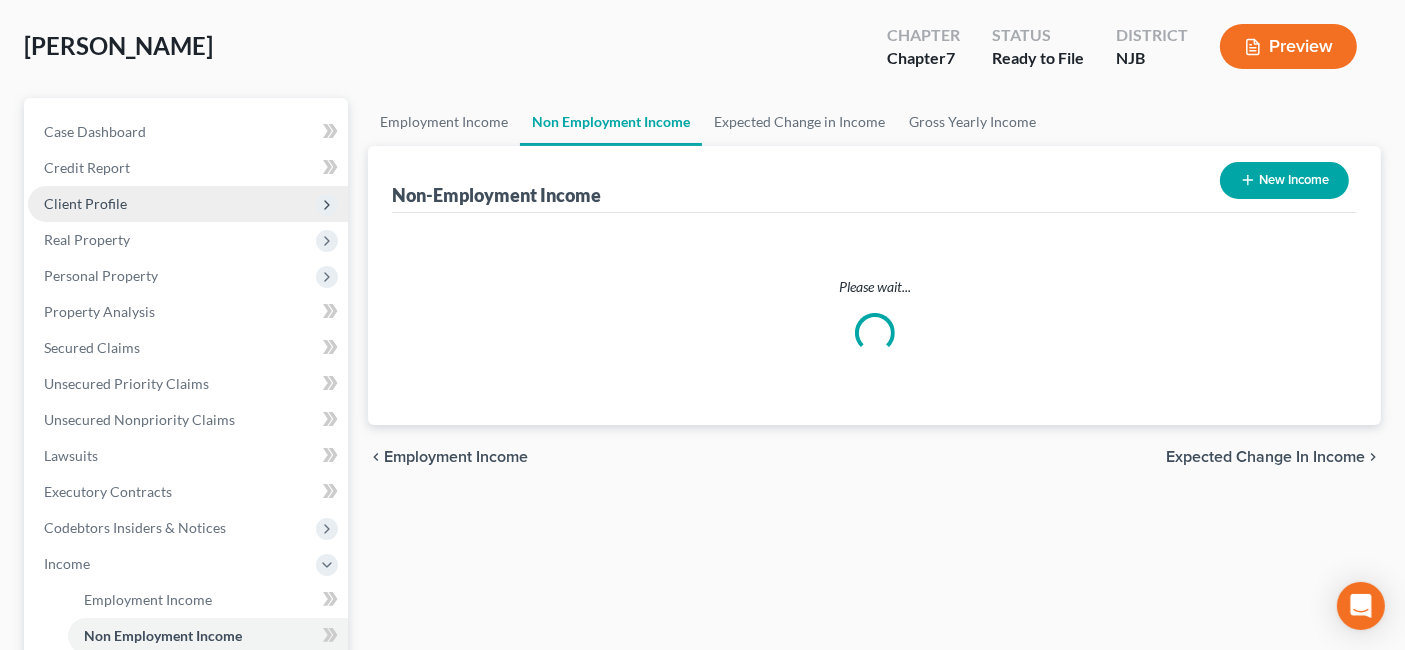 scroll, scrollTop: 0, scrollLeft: 0, axis: both 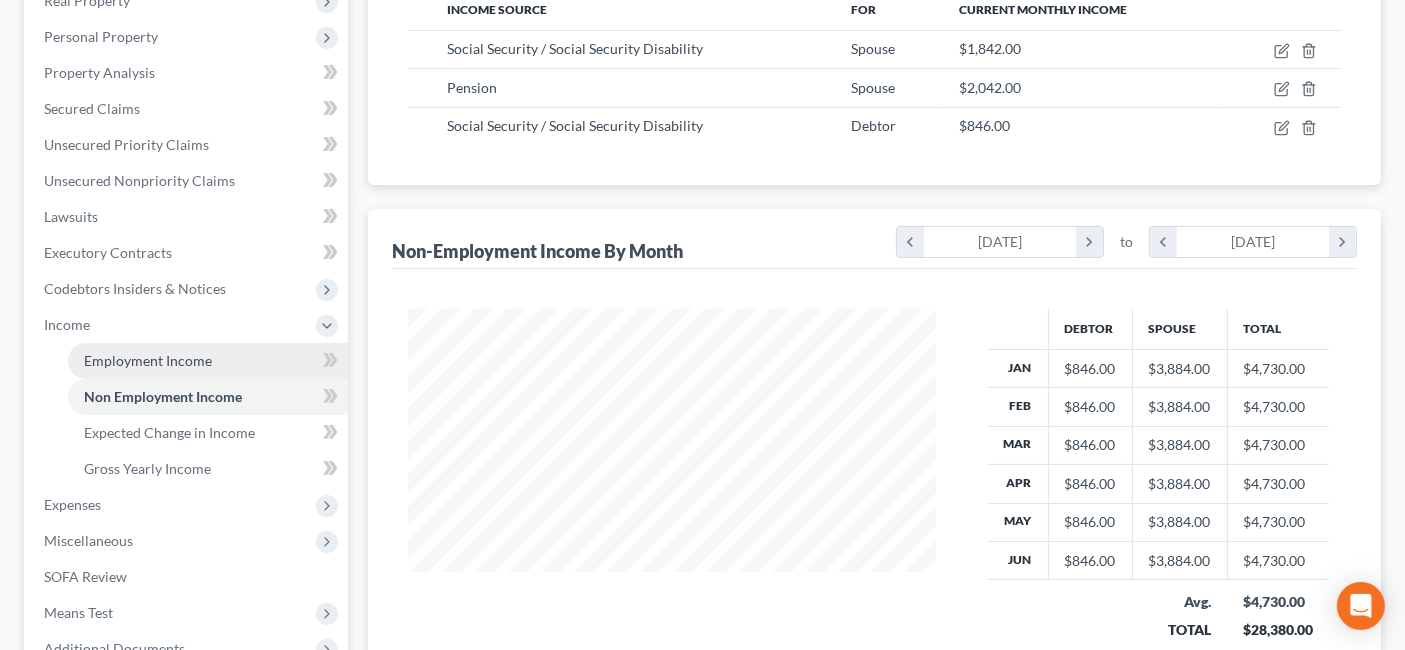click on "Employment Income" at bounding box center (148, 360) 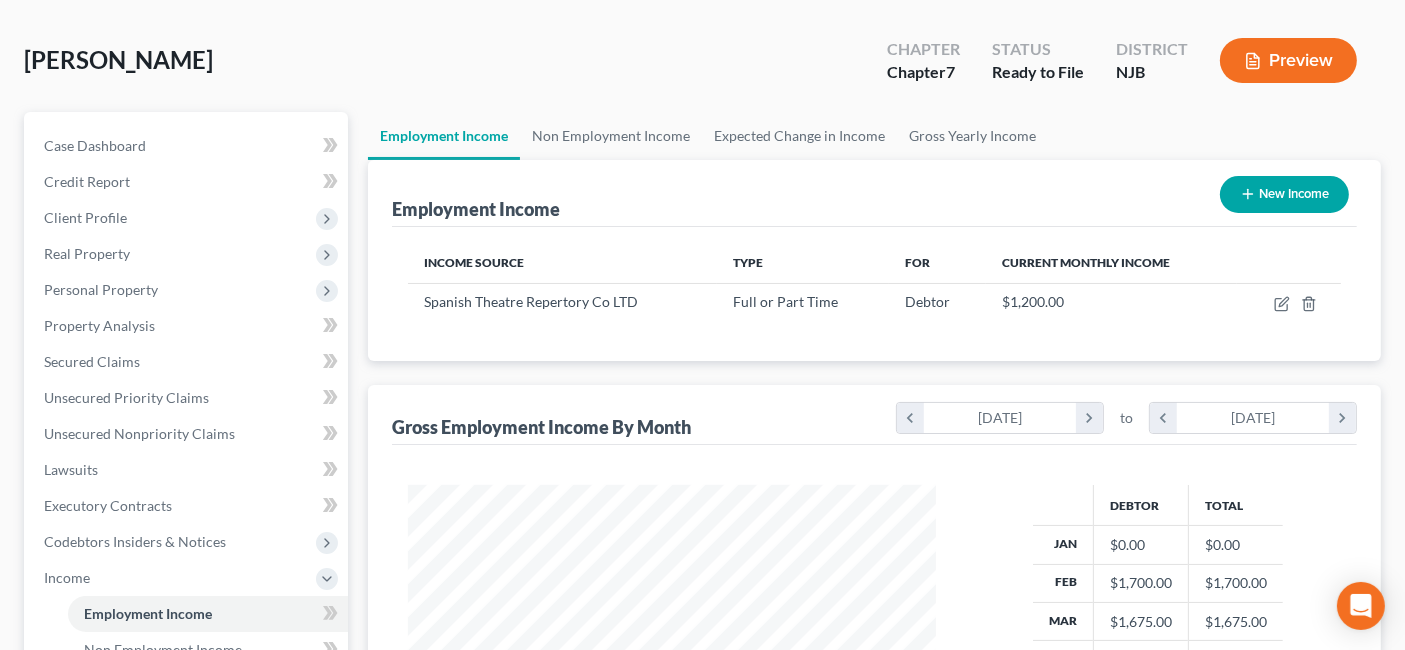 scroll, scrollTop: 0, scrollLeft: 0, axis: both 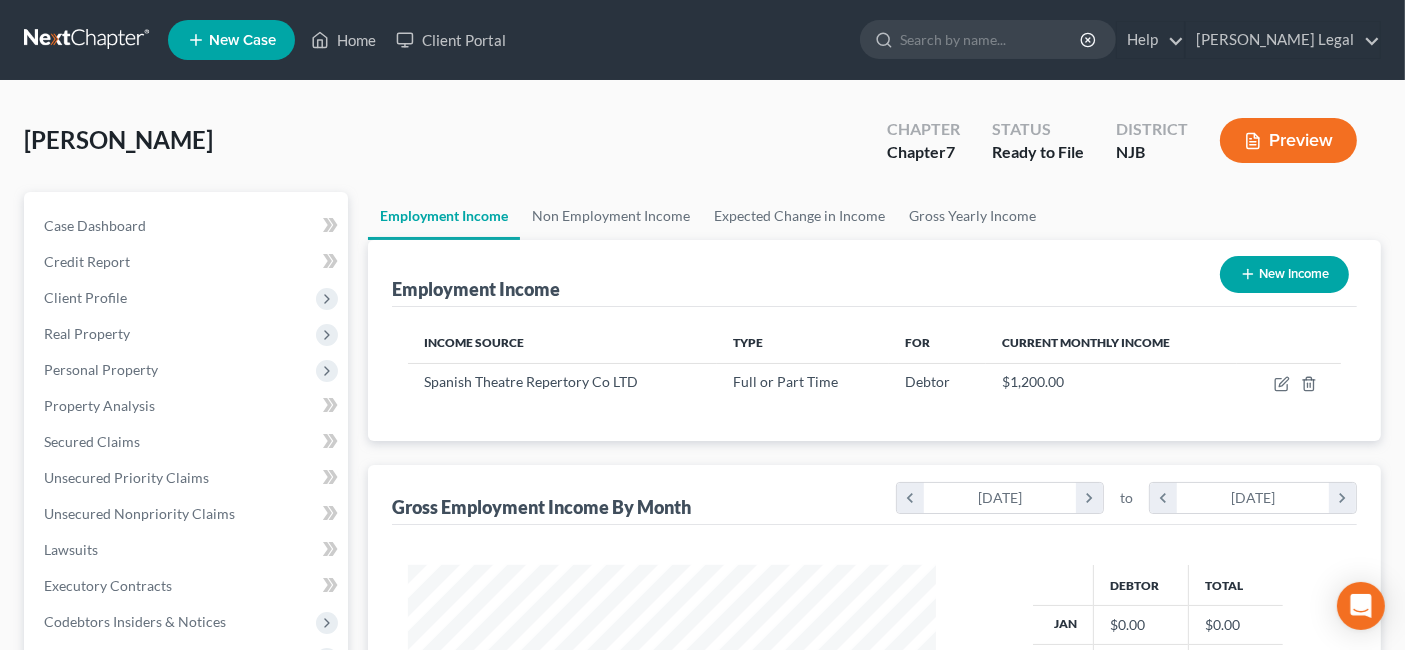 click 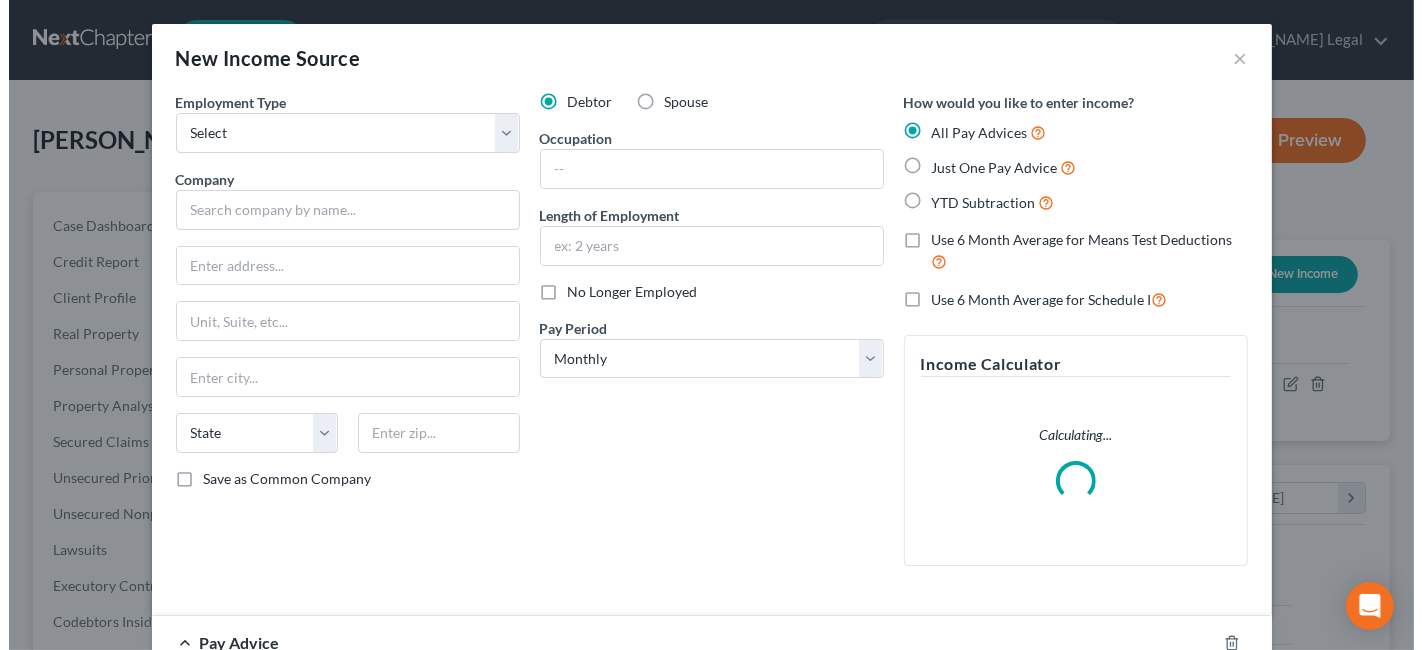 scroll, scrollTop: 999643, scrollLeft: 999425, axis: both 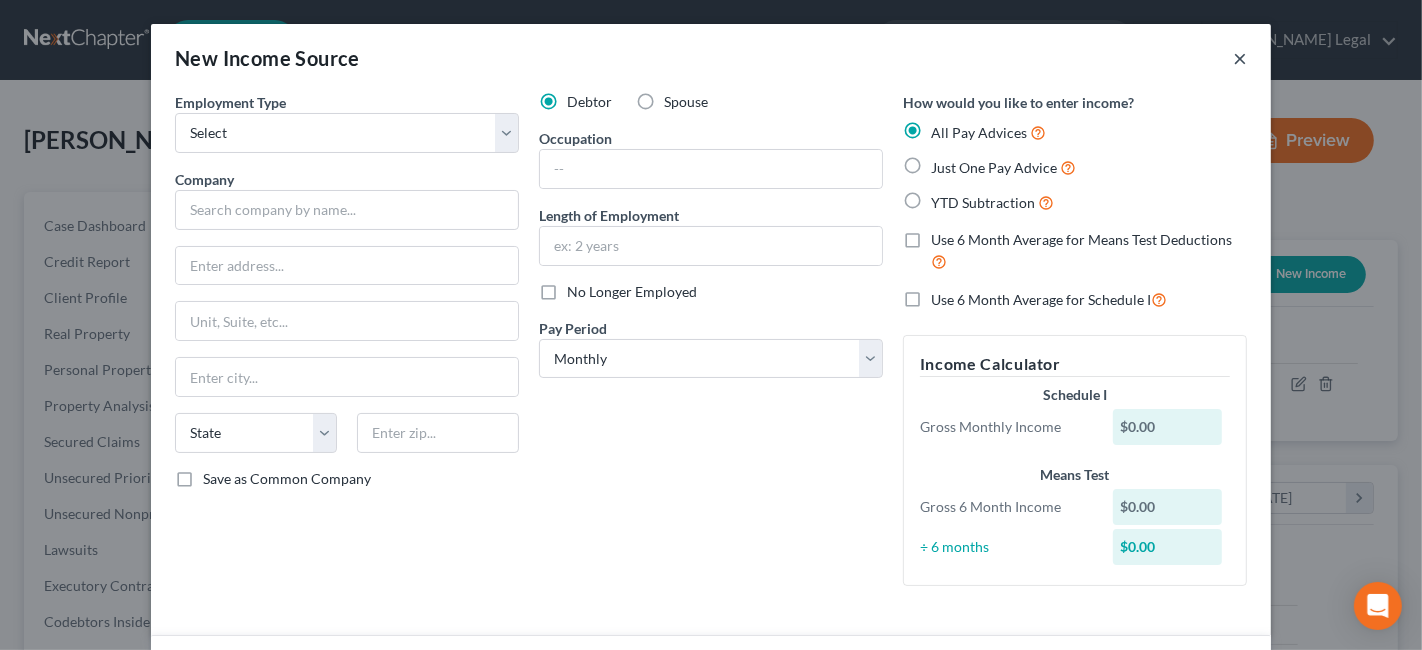 click on "×" at bounding box center [1240, 58] 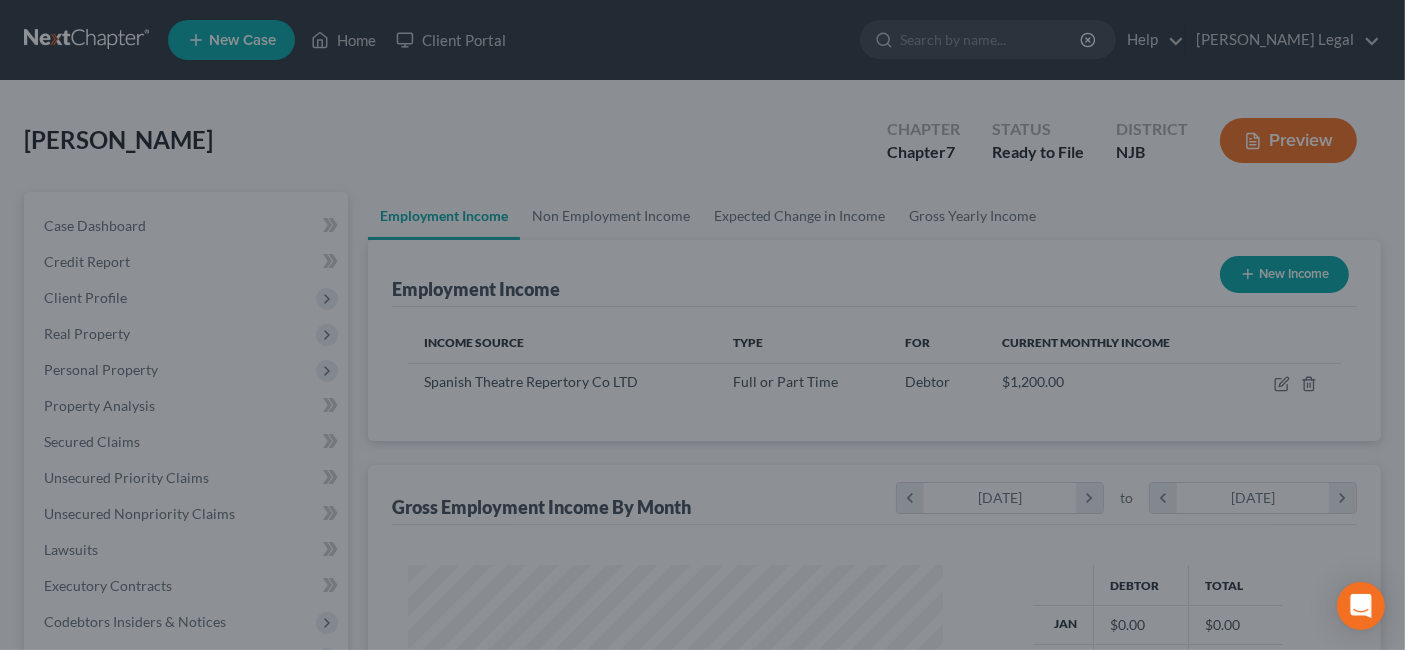 scroll, scrollTop: 356, scrollLeft: 567, axis: both 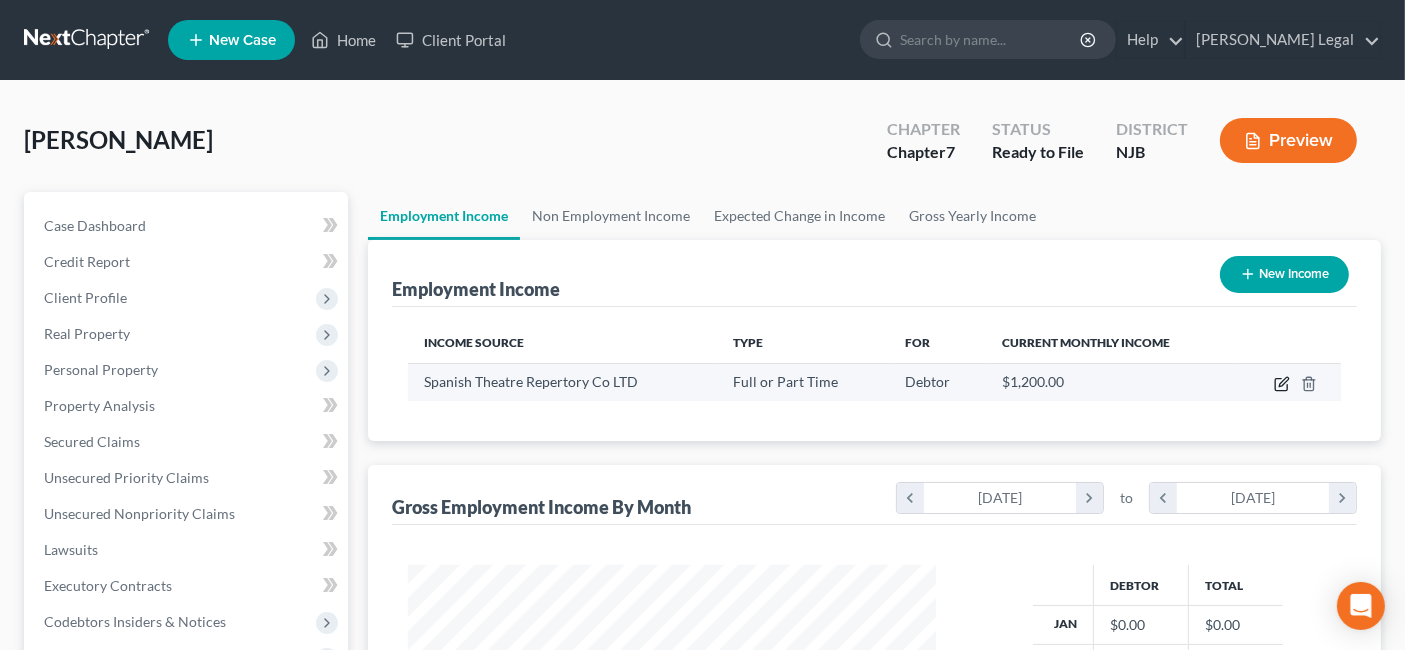click 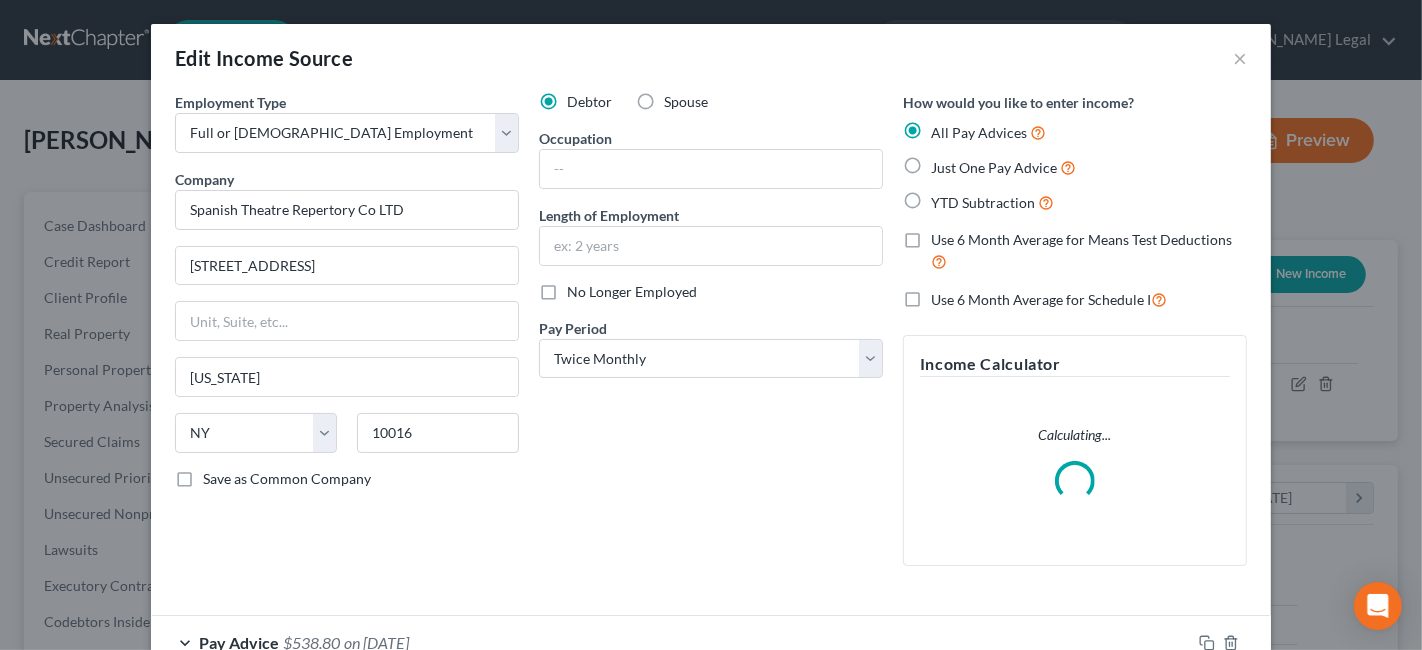 scroll, scrollTop: 999643, scrollLeft: 999425, axis: both 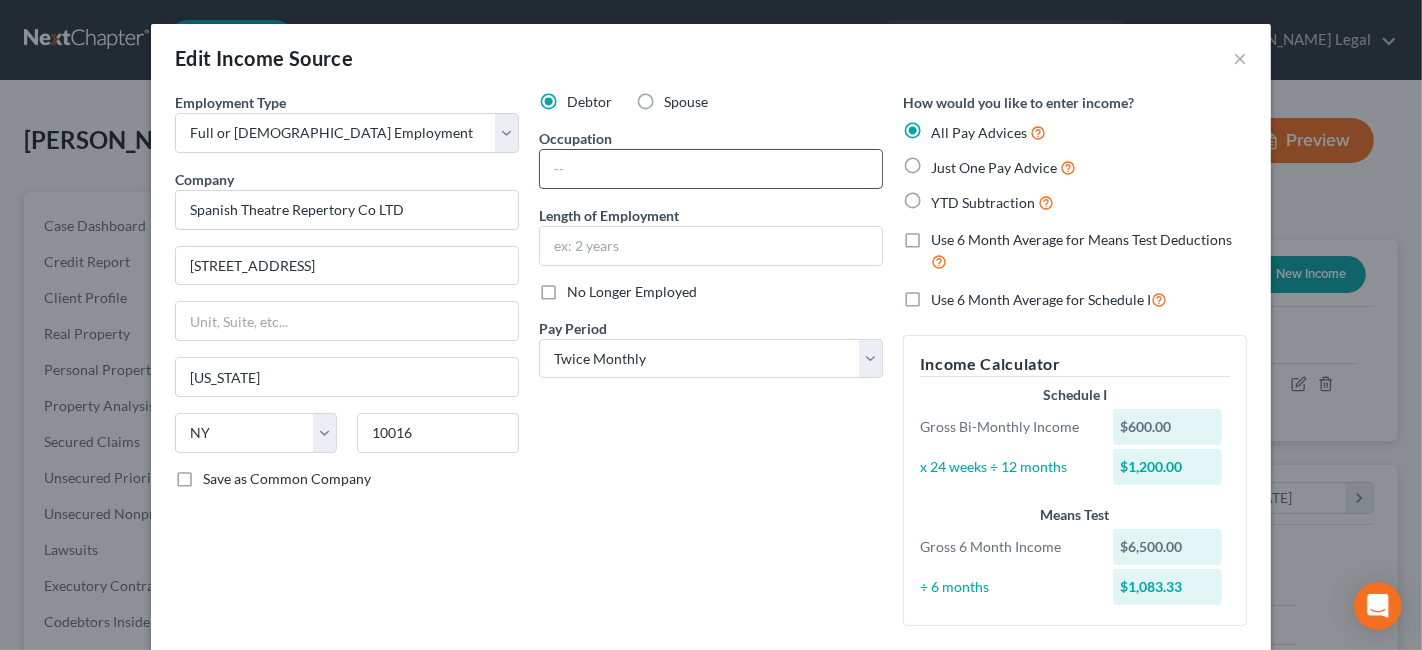 click at bounding box center (711, 169) 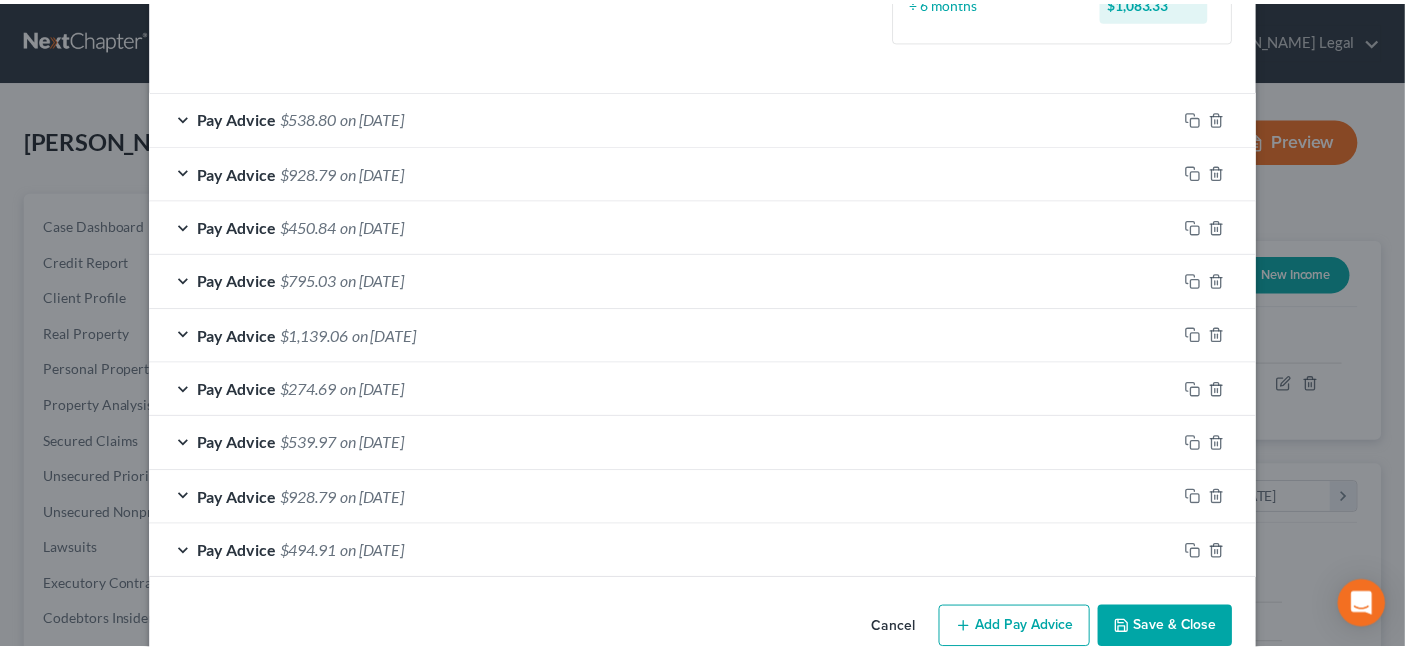 scroll, scrollTop: 620, scrollLeft: 0, axis: vertical 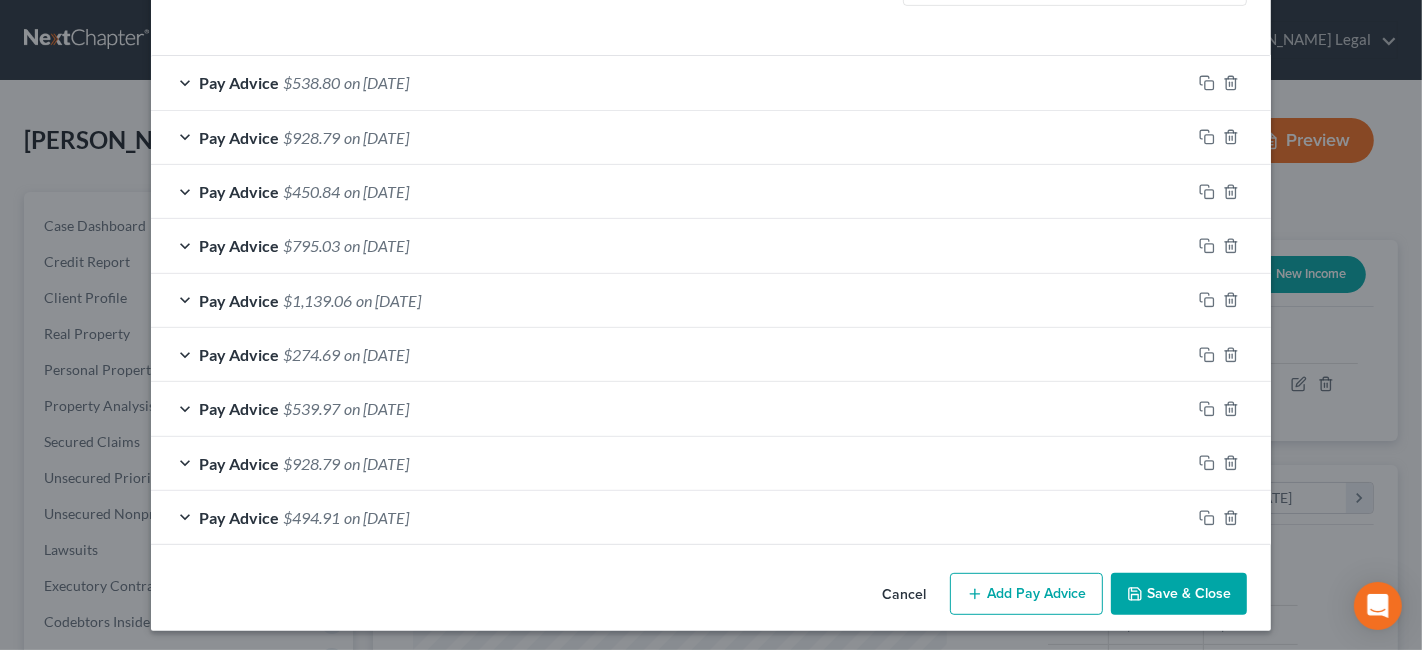 click on "Pay Advice $538.80 on [DATE]" at bounding box center (671, 82) 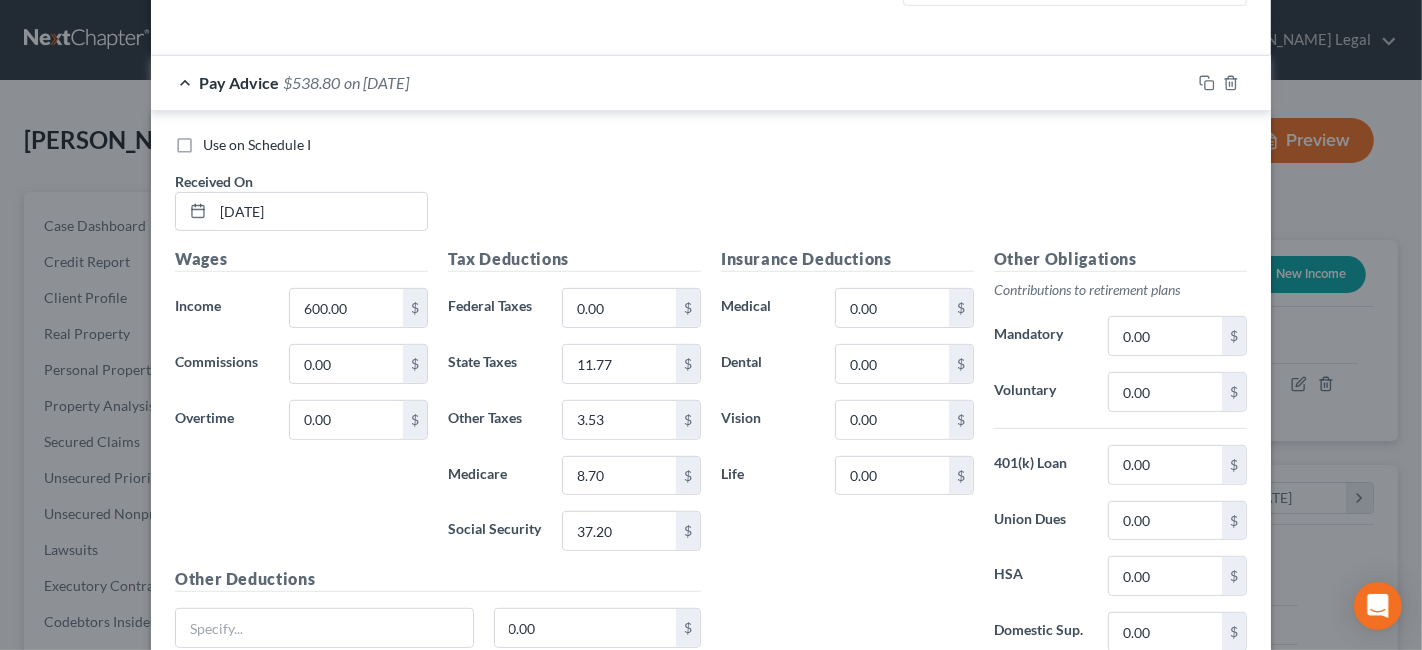 click on "Pay Advice $538.80 on [DATE]" at bounding box center [671, 82] 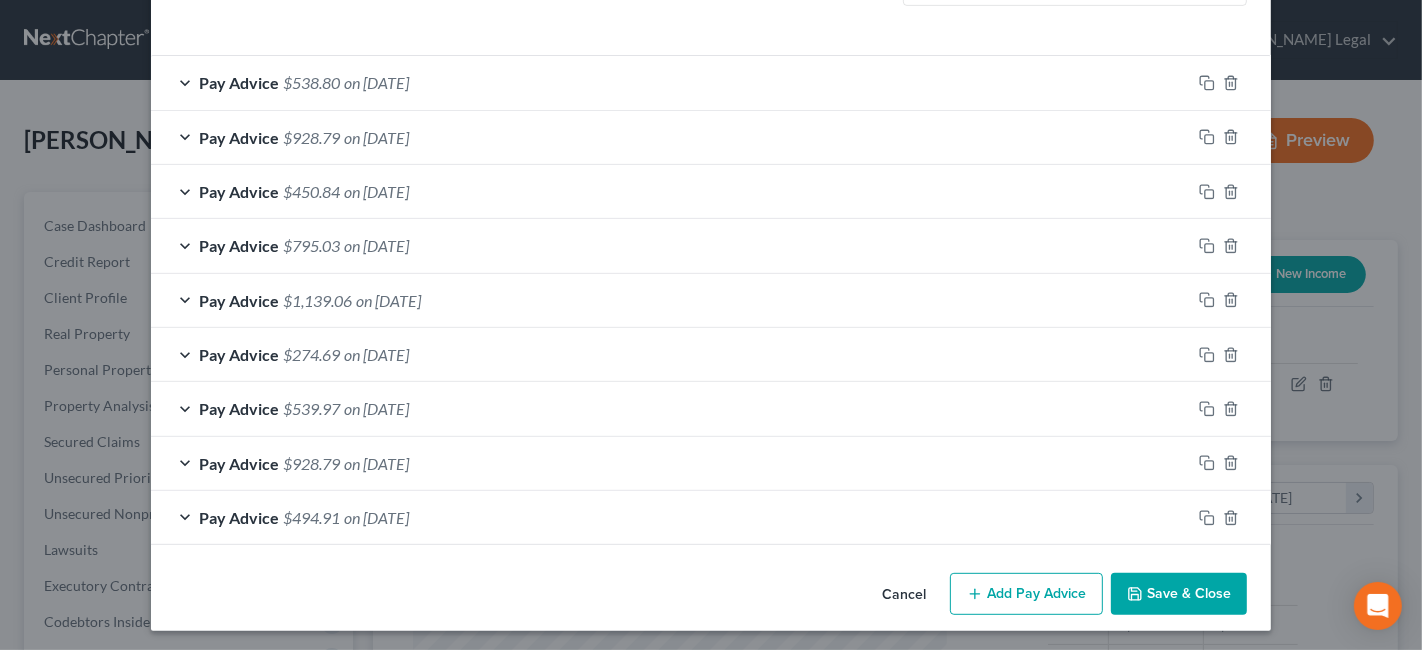 click on "Save & Close" at bounding box center [1179, 594] 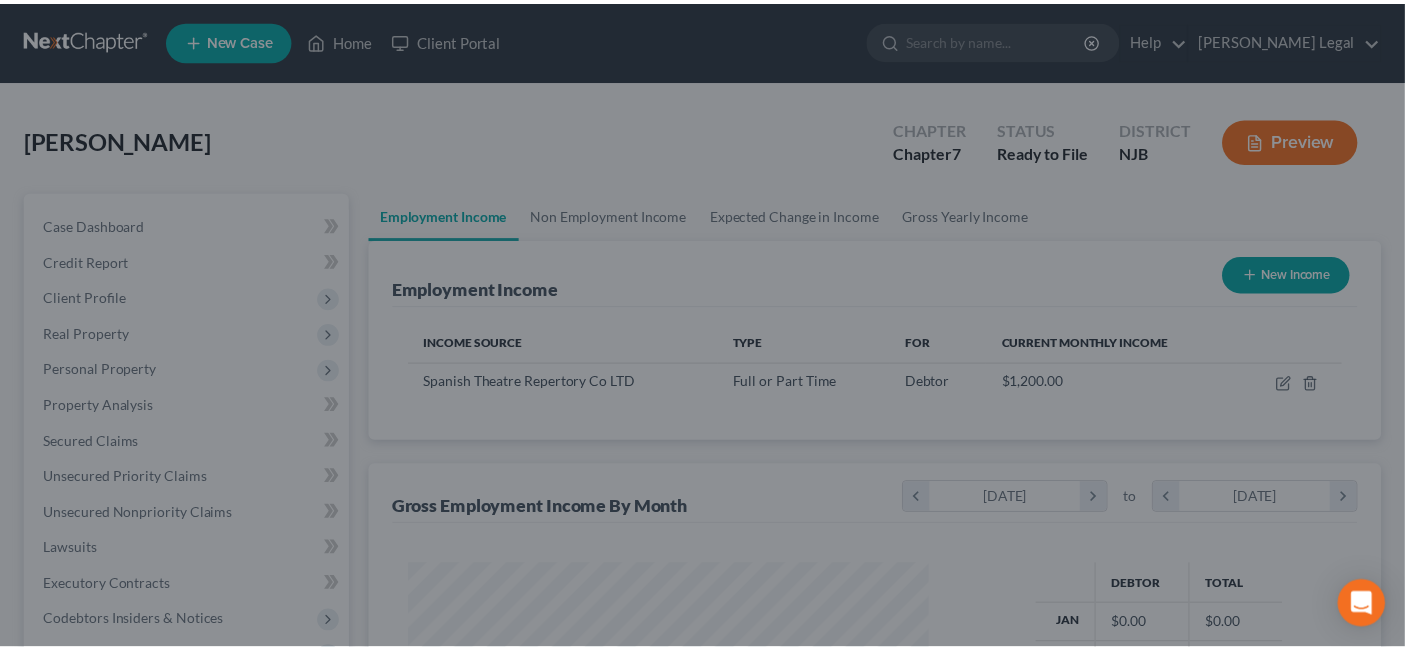 scroll, scrollTop: 356, scrollLeft: 567, axis: both 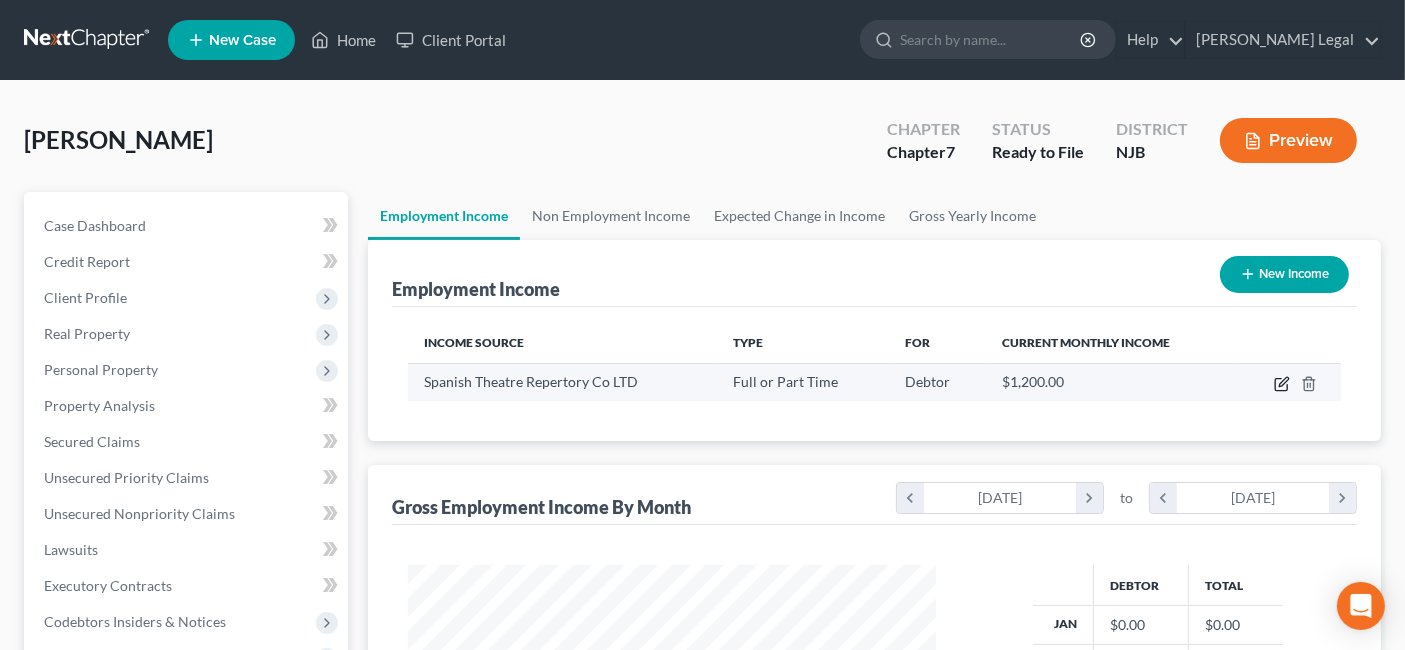 click 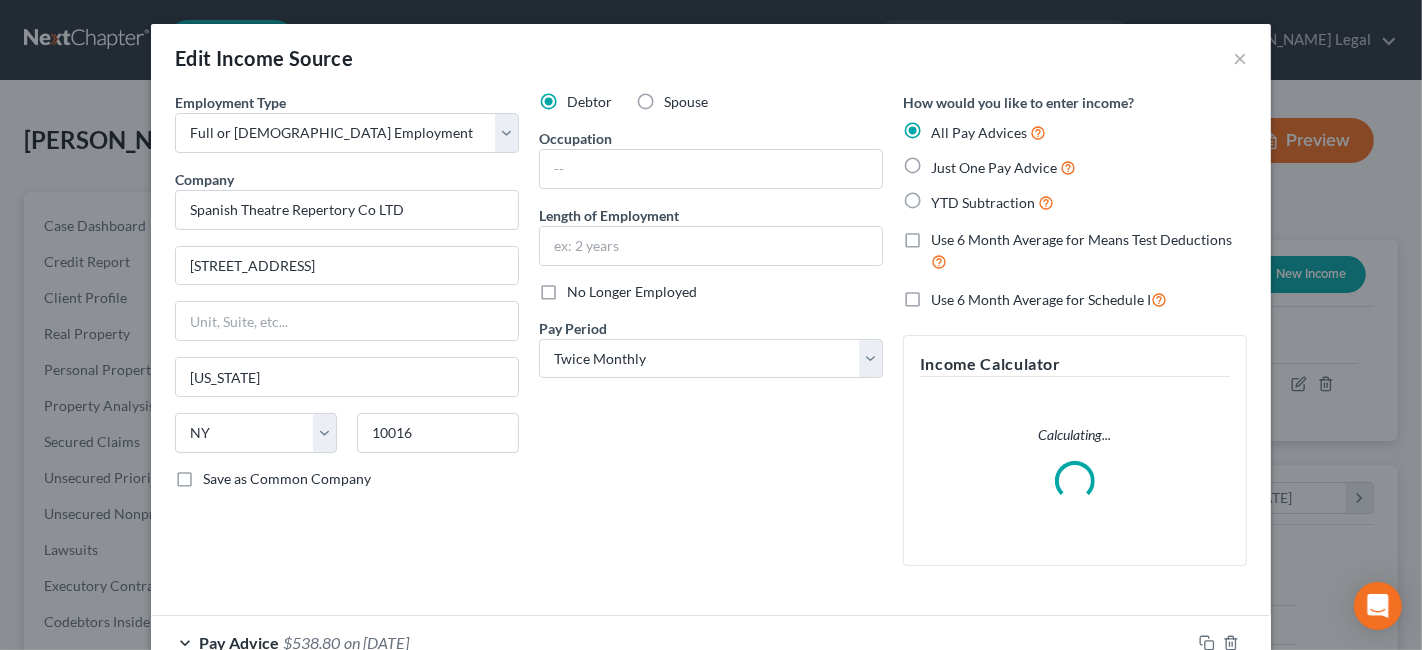 scroll, scrollTop: 999643, scrollLeft: 999425, axis: both 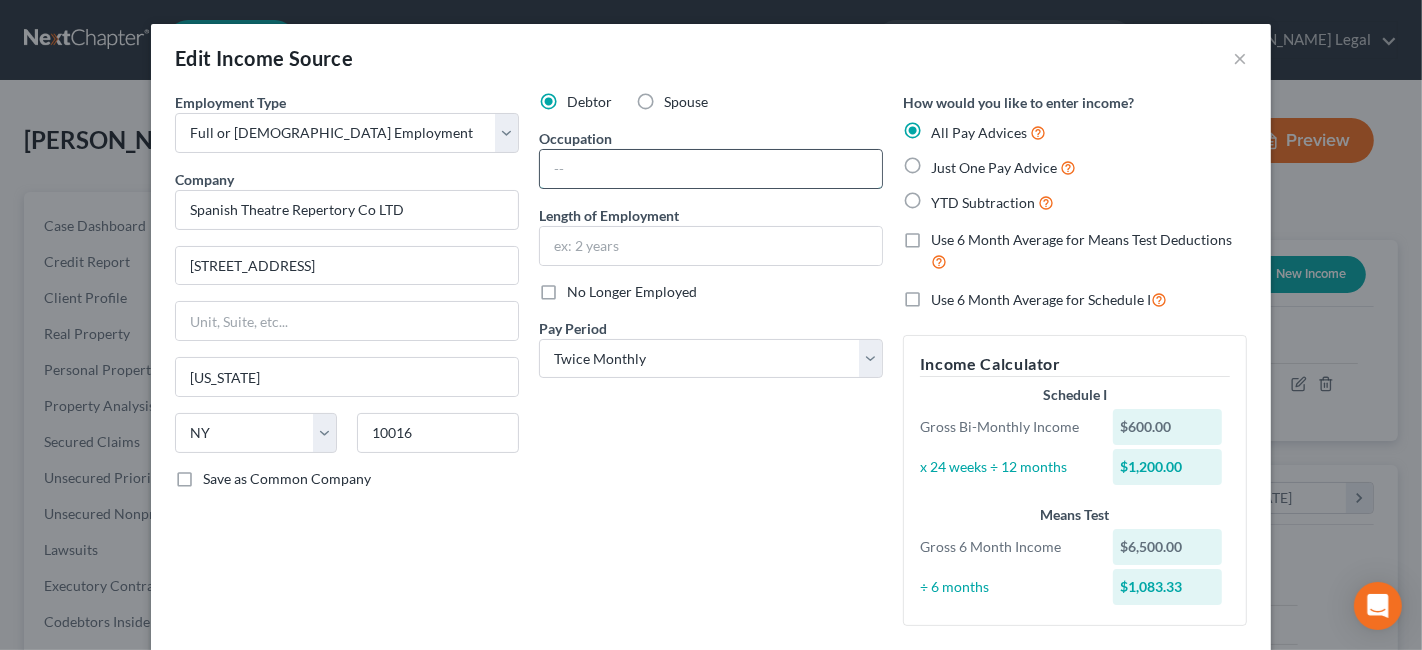 click at bounding box center [711, 169] 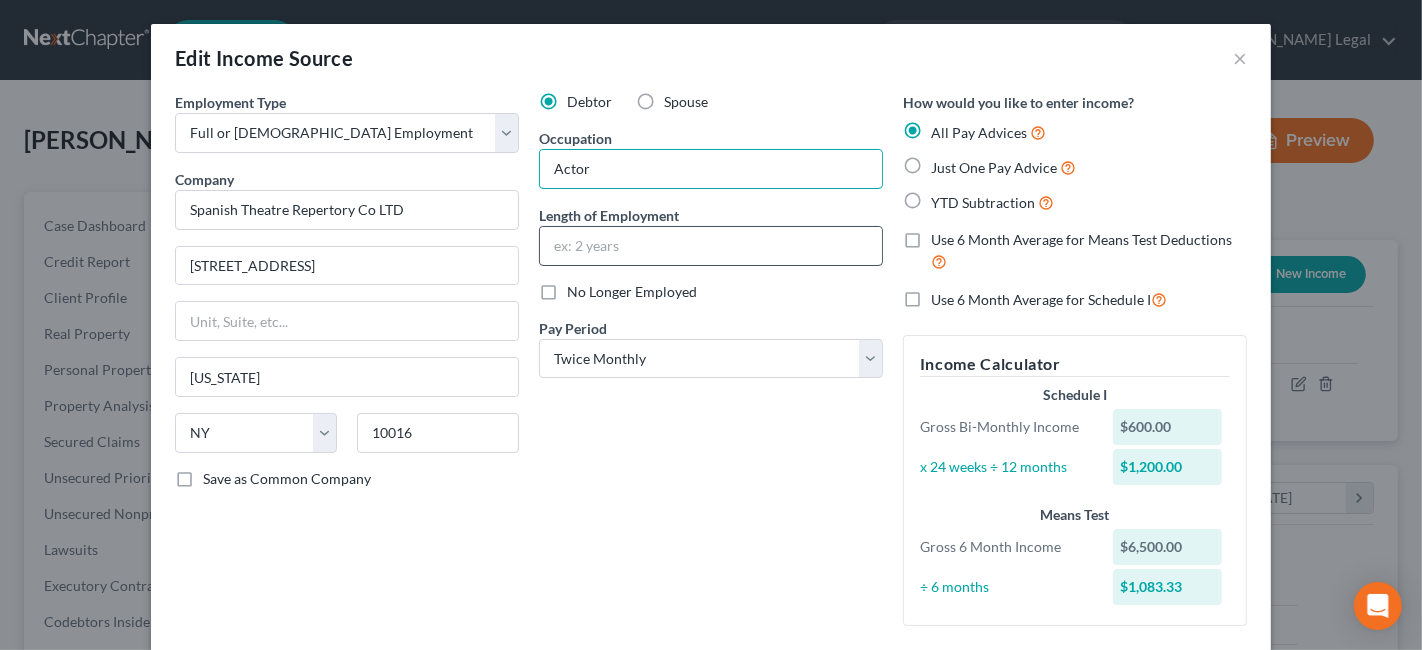 type on "Actor" 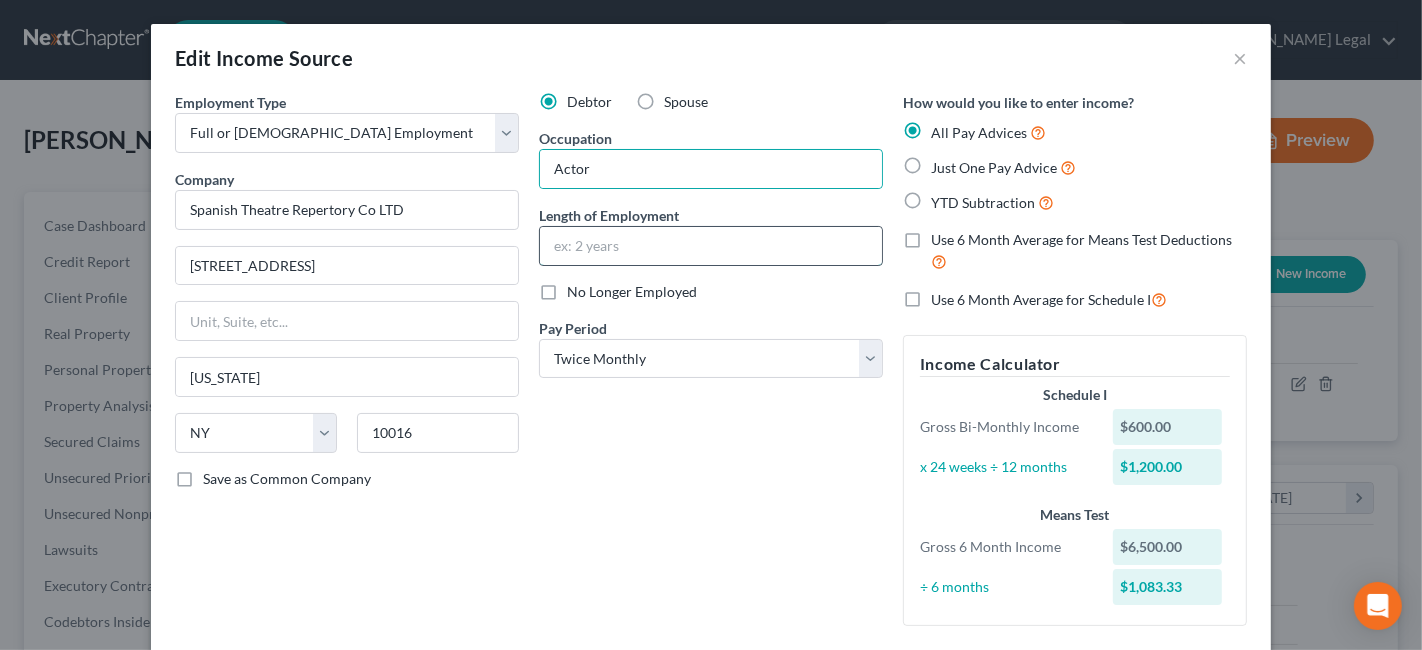 click at bounding box center [711, 246] 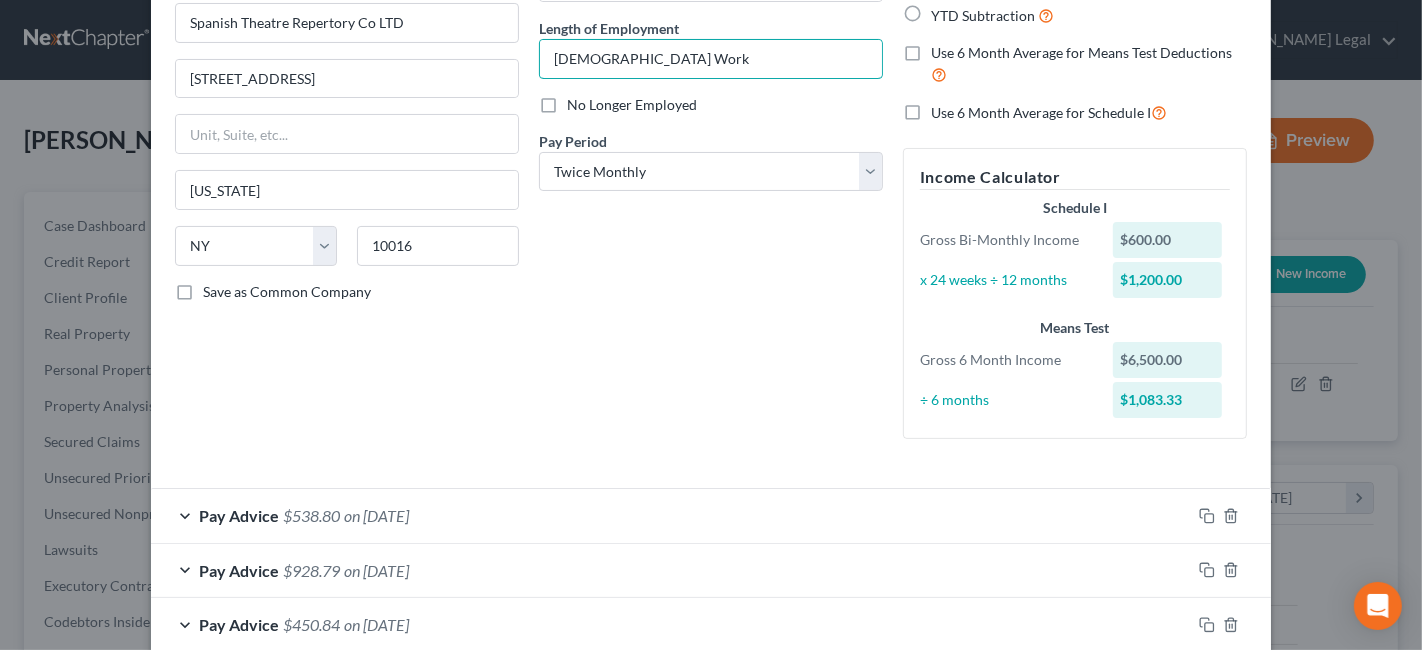 scroll, scrollTop: 222, scrollLeft: 0, axis: vertical 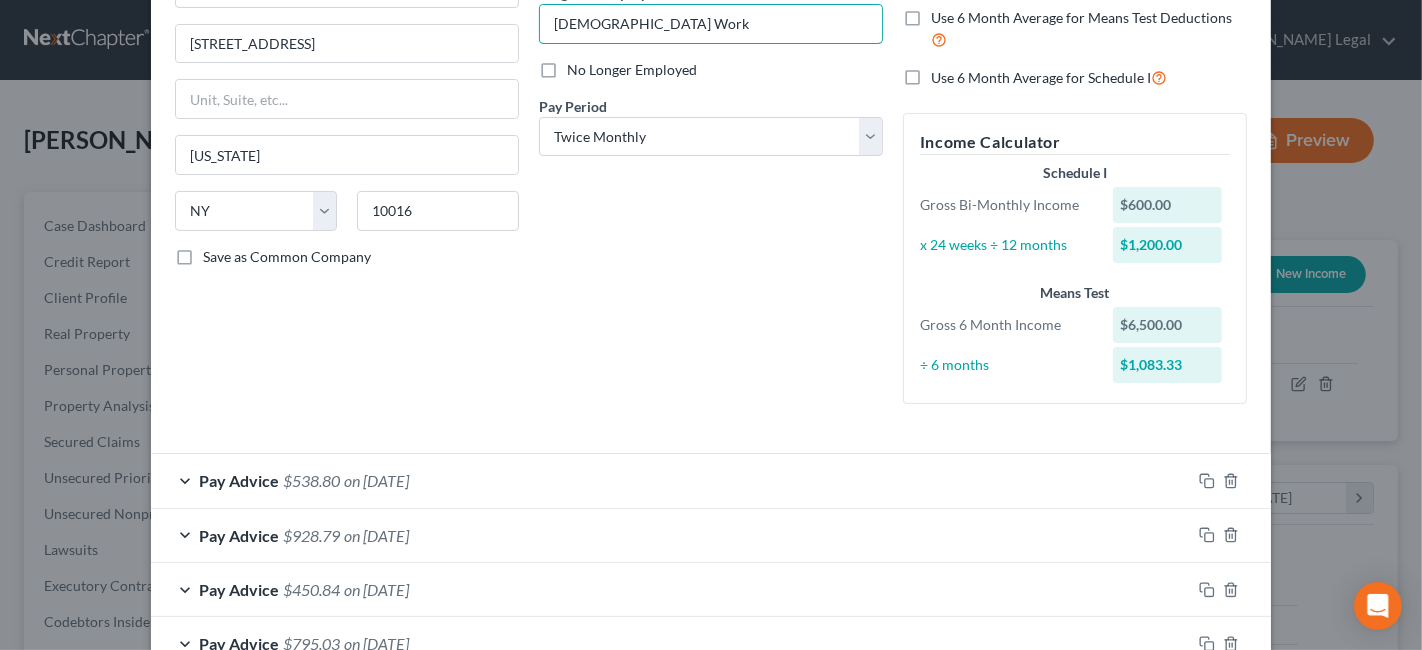 type on "[DEMOGRAPHIC_DATA] Work" 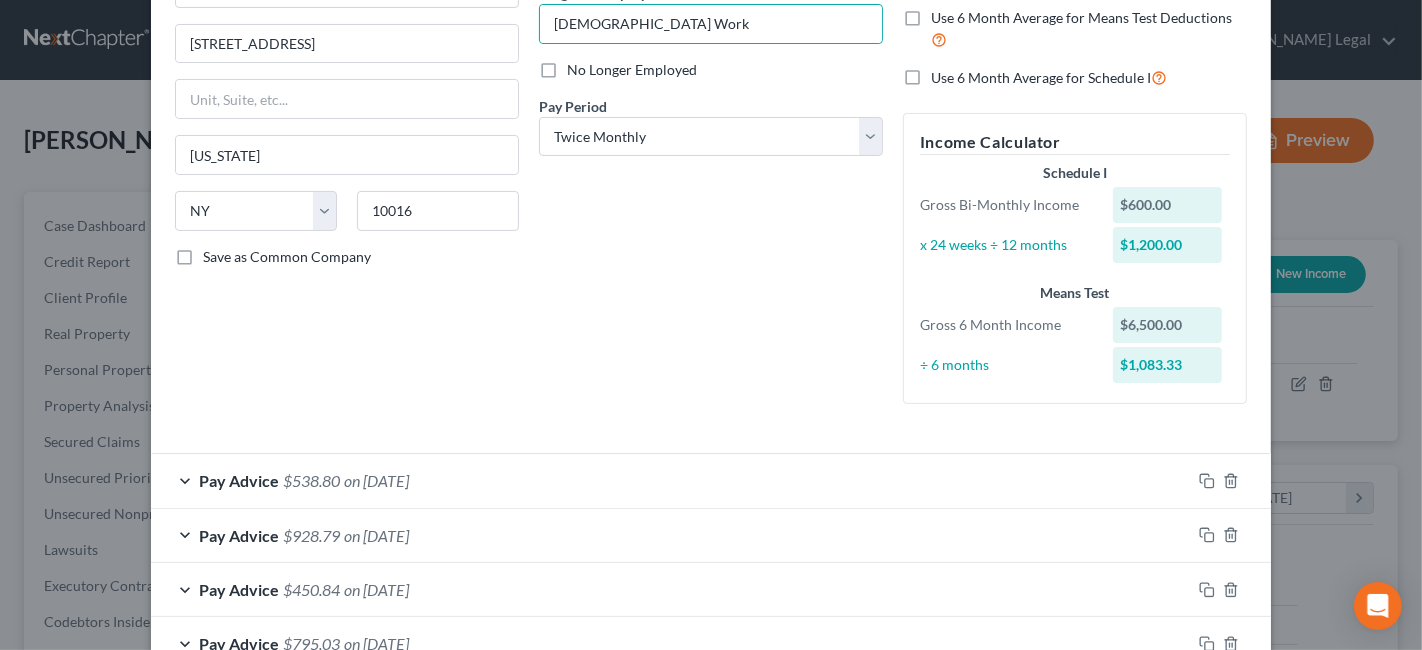 click on "No Longer Employed" at bounding box center (632, 70) 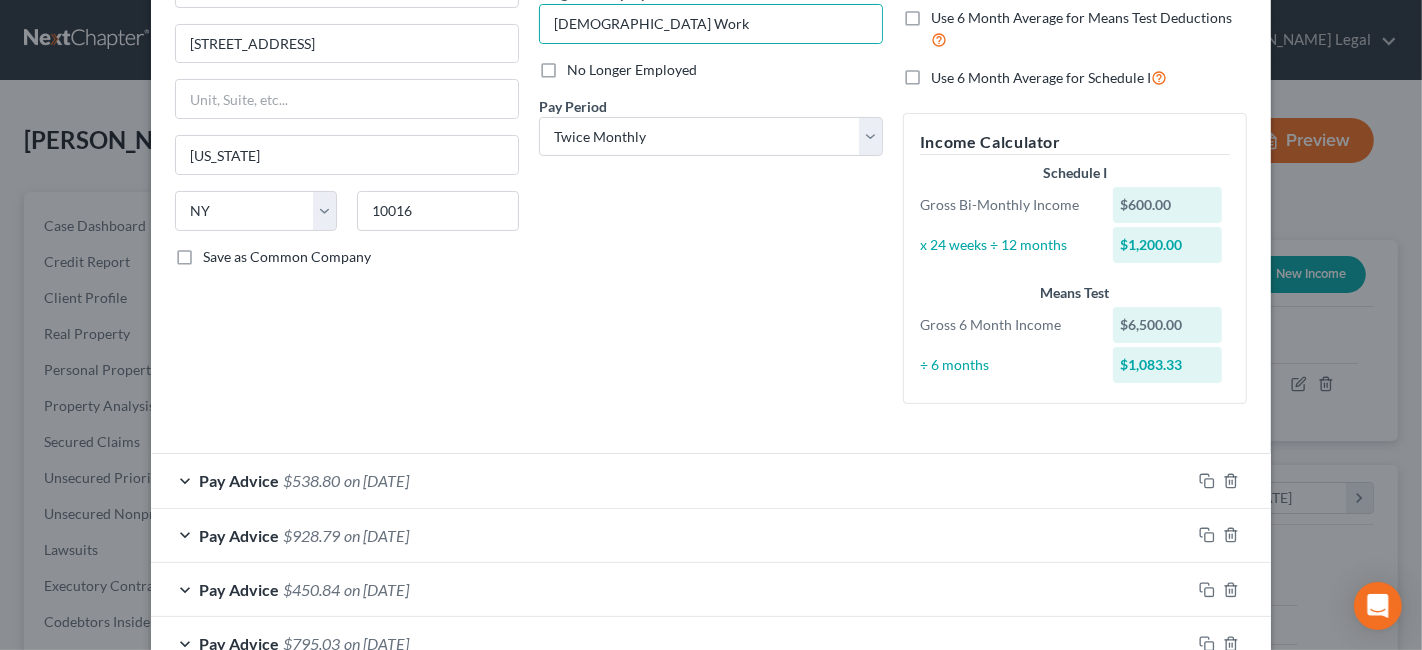 click on "No Longer Employed" at bounding box center (581, 66) 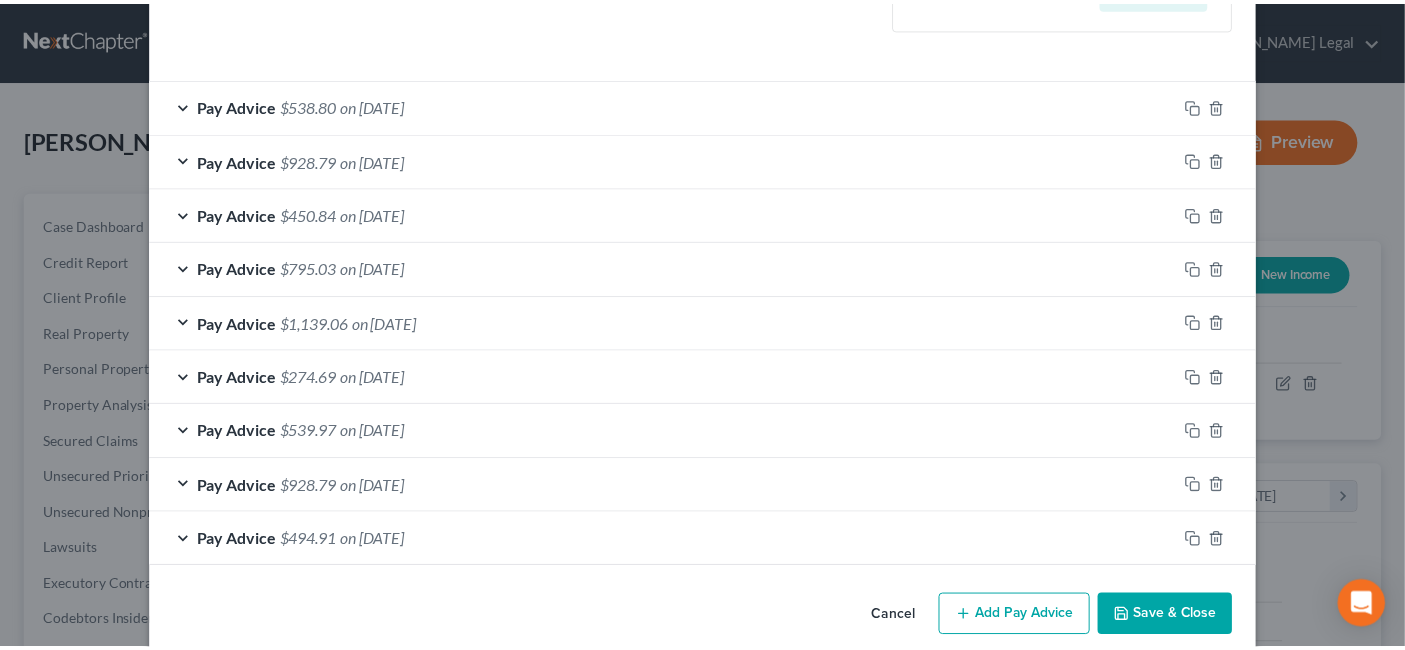 scroll, scrollTop: 620, scrollLeft: 0, axis: vertical 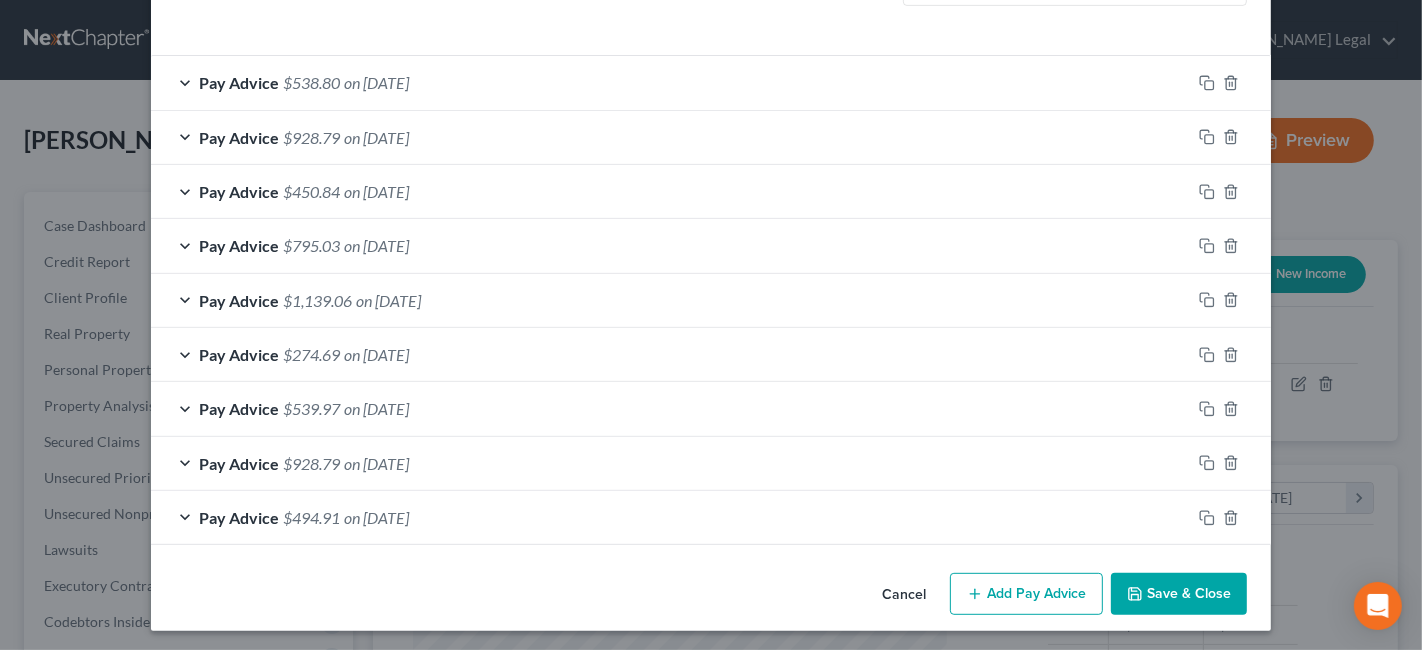 click on "Save & Close" at bounding box center [1179, 594] 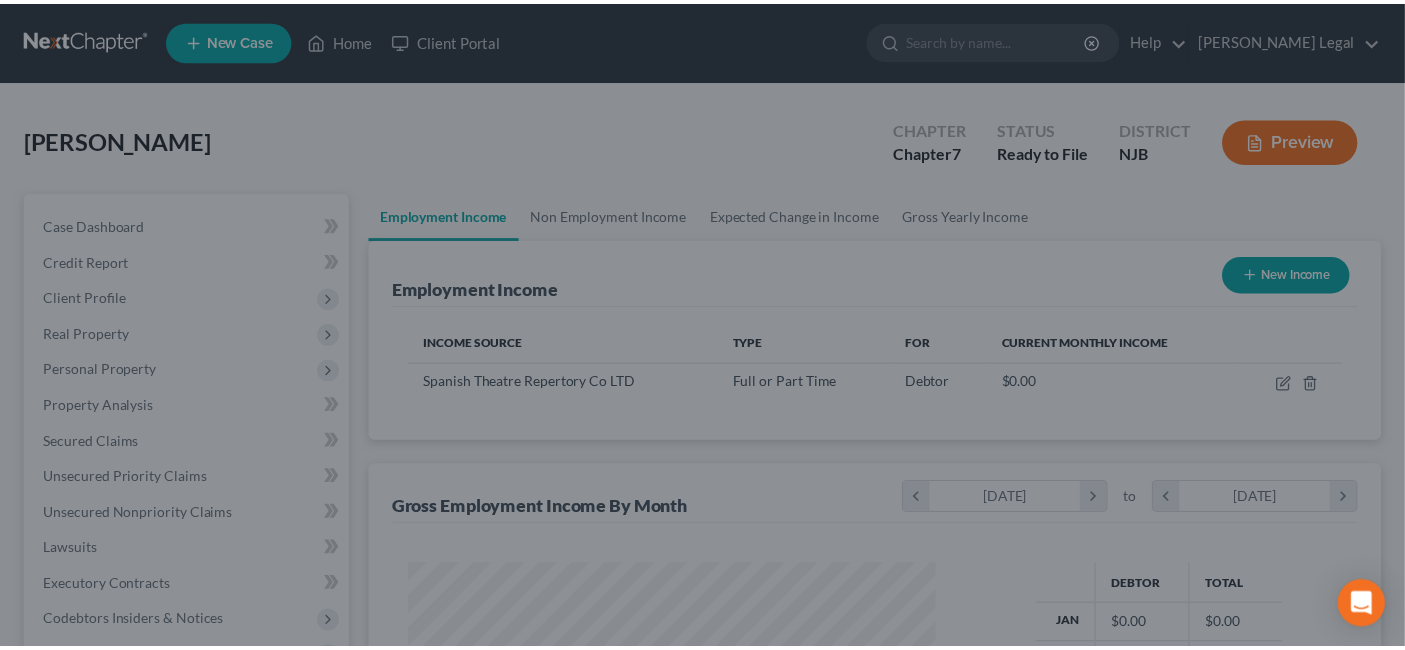 scroll, scrollTop: 356, scrollLeft: 567, axis: both 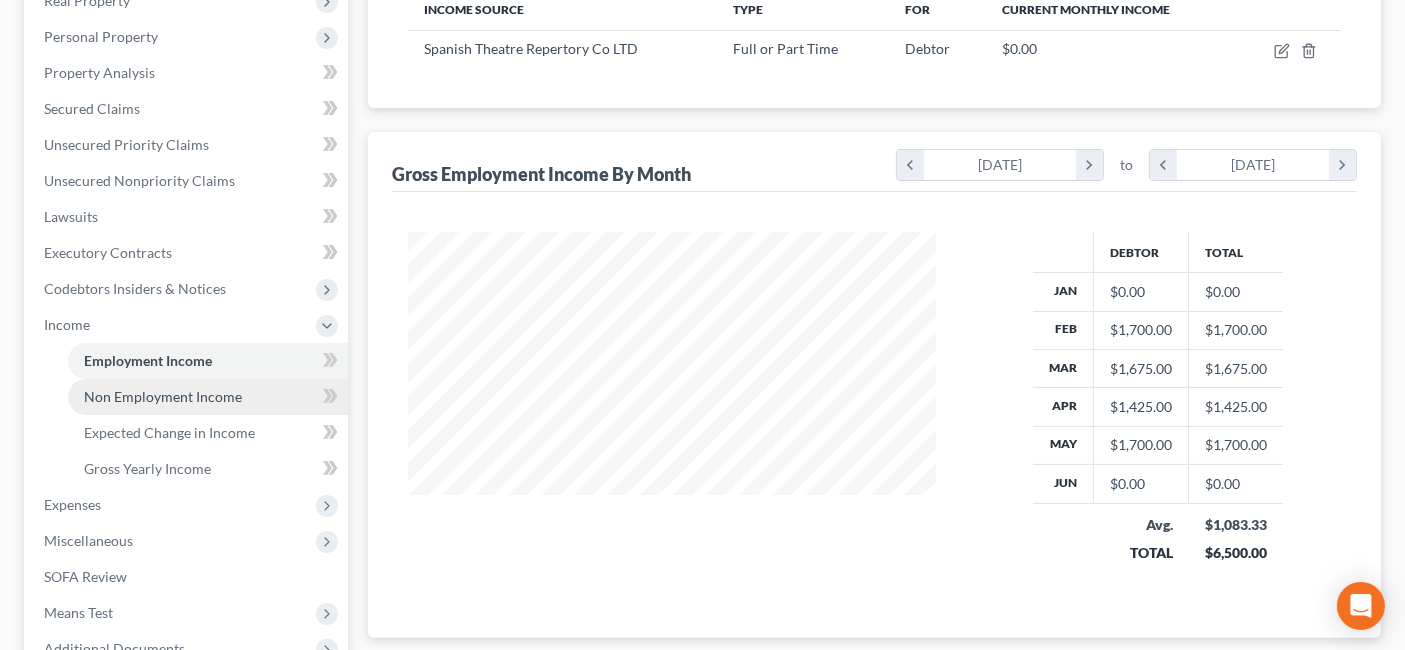 click on "Non Employment Income" at bounding box center [163, 396] 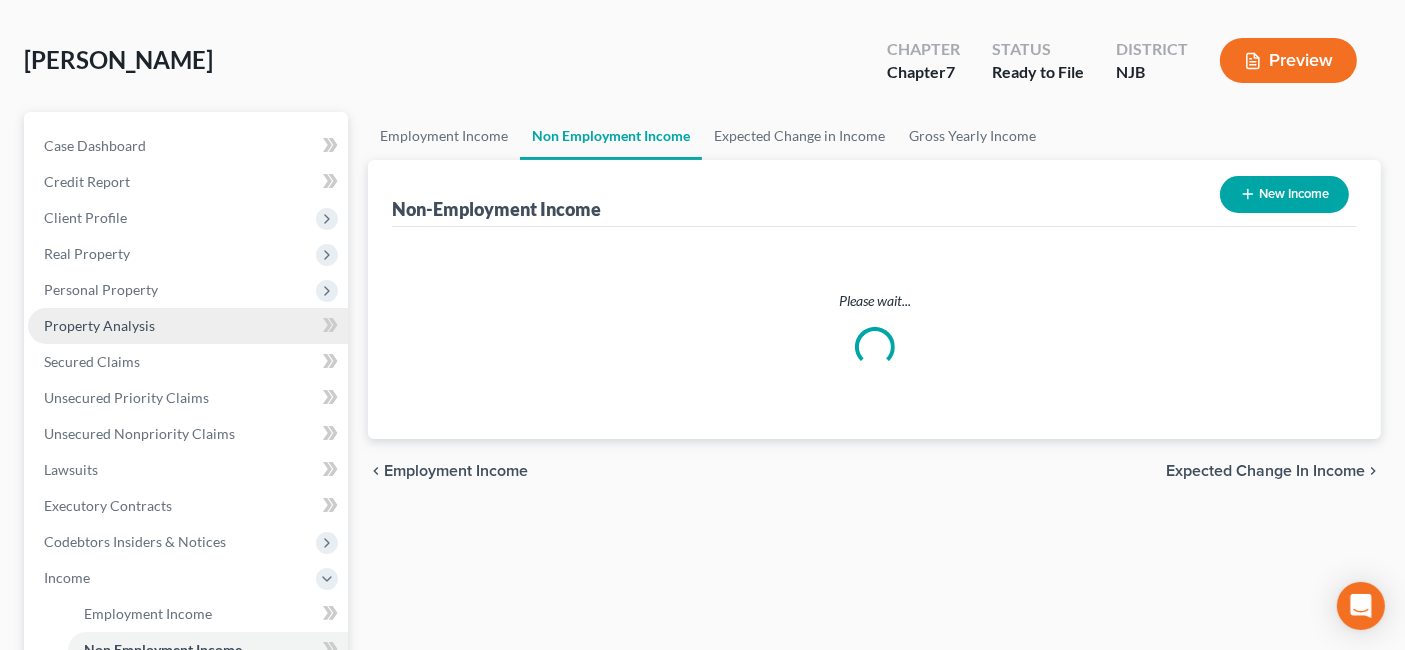 scroll, scrollTop: 0, scrollLeft: 0, axis: both 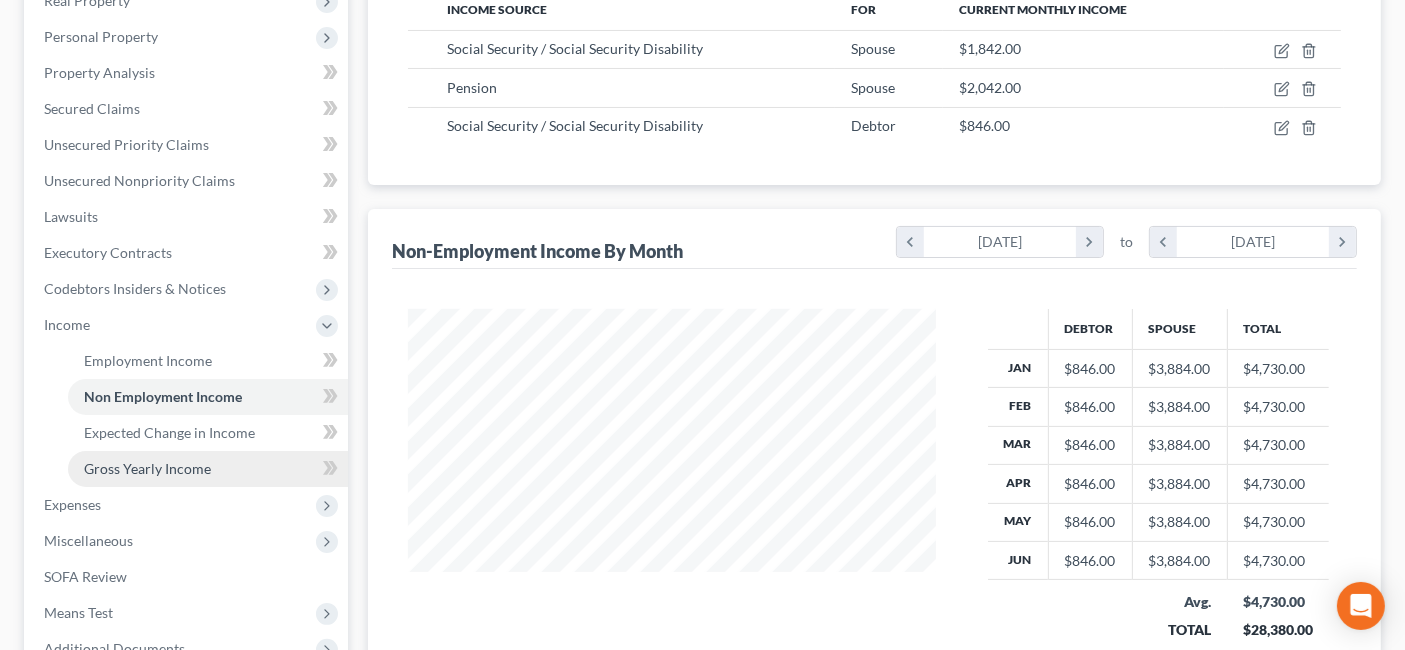 click on "Gross Yearly Income" at bounding box center (208, 469) 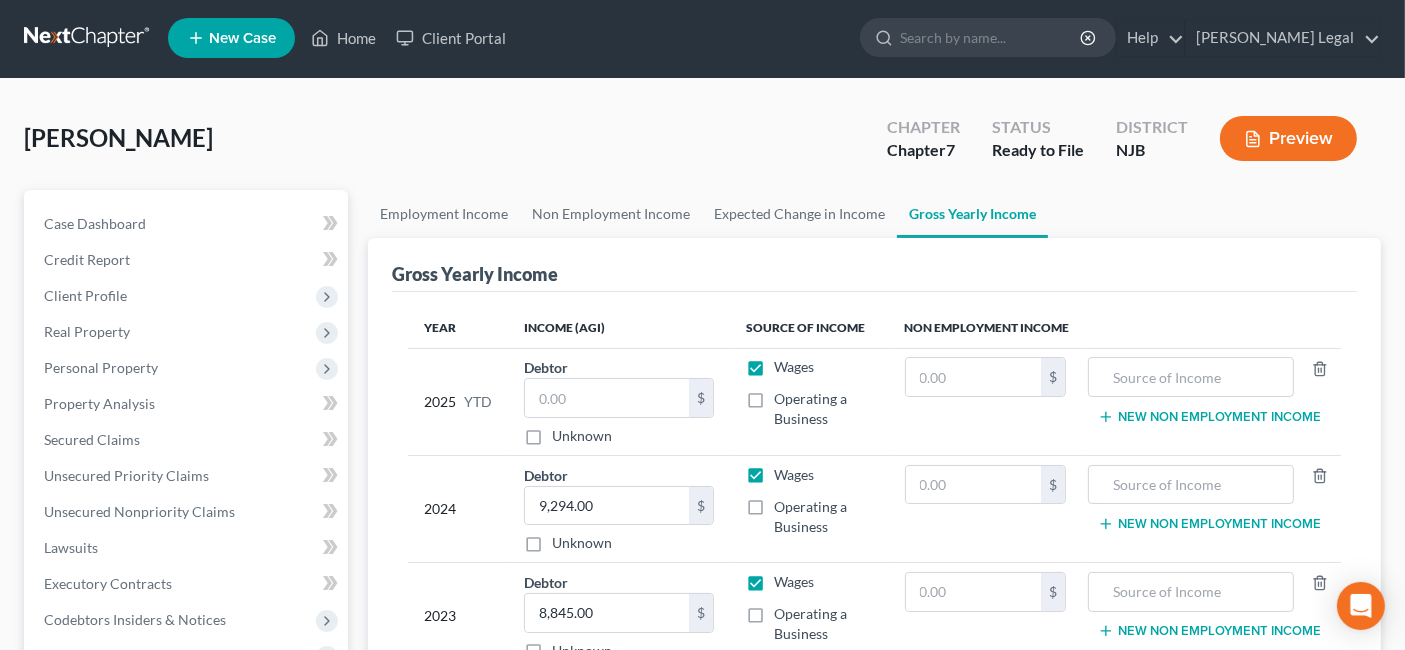 scroll, scrollTop: 0, scrollLeft: 0, axis: both 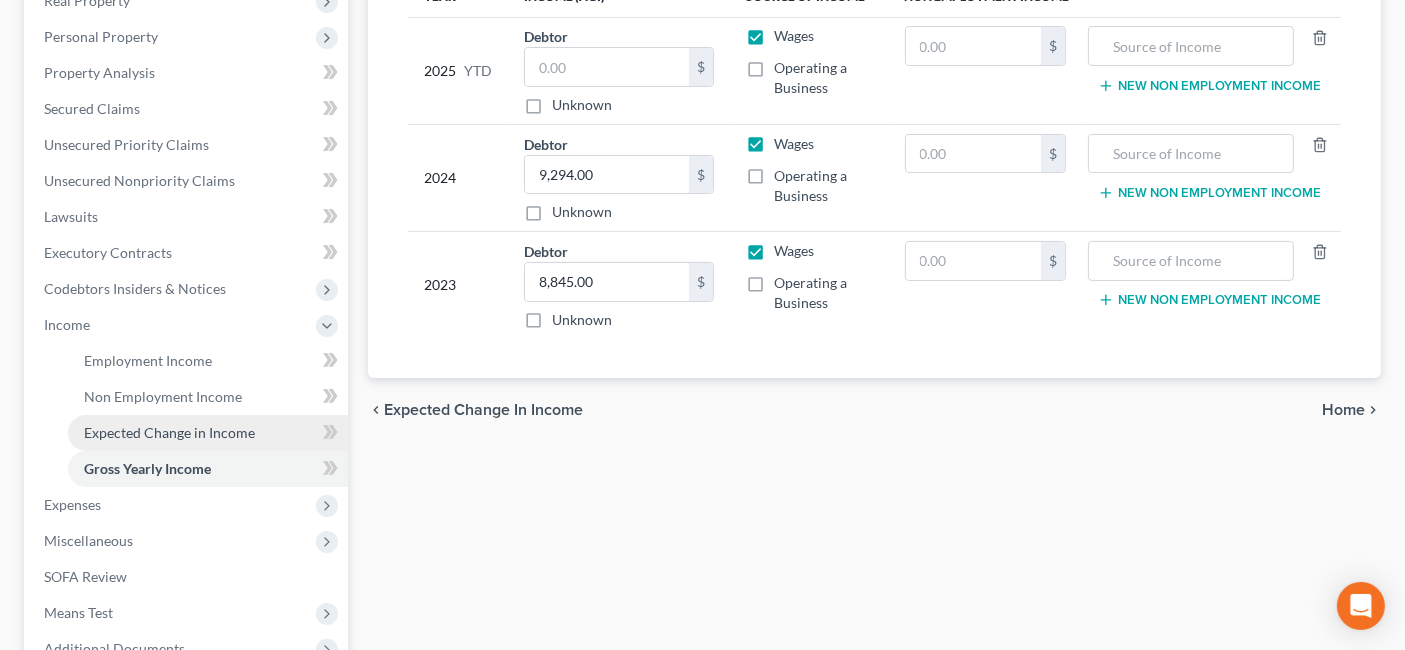 click on "Expected Change in Income" at bounding box center [169, 432] 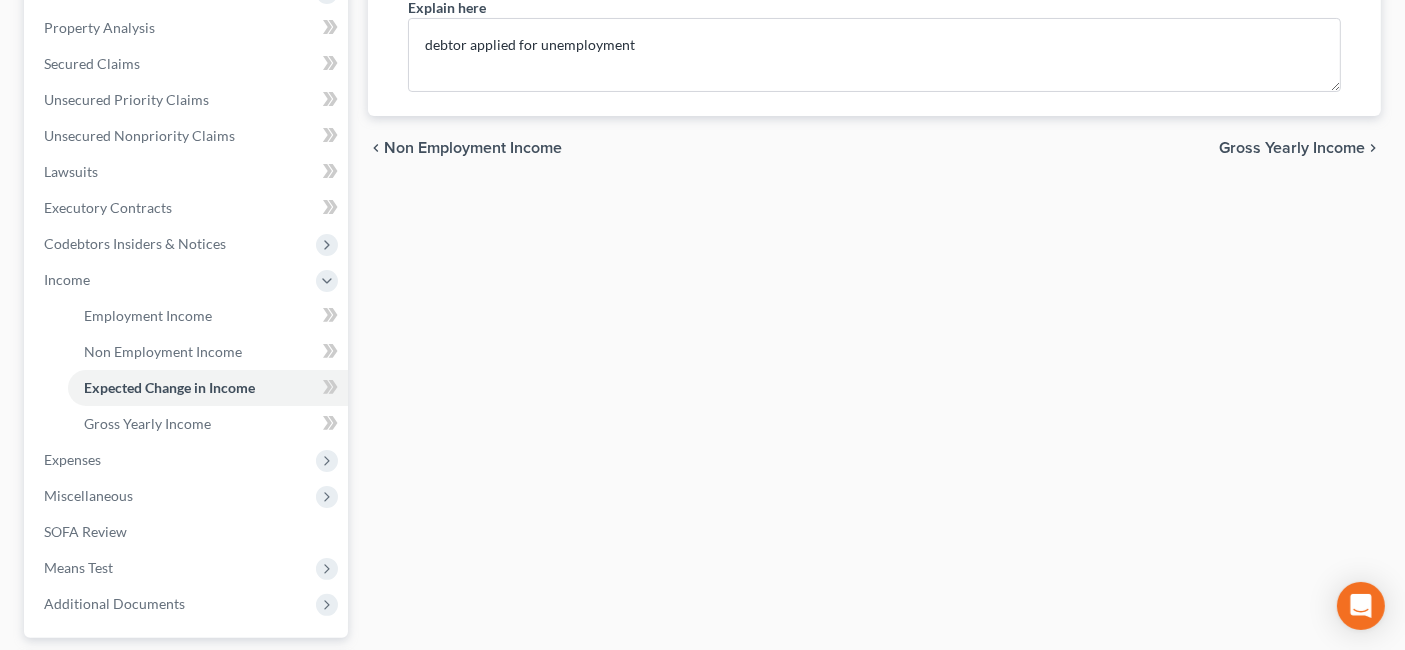 scroll, scrollTop: 444, scrollLeft: 0, axis: vertical 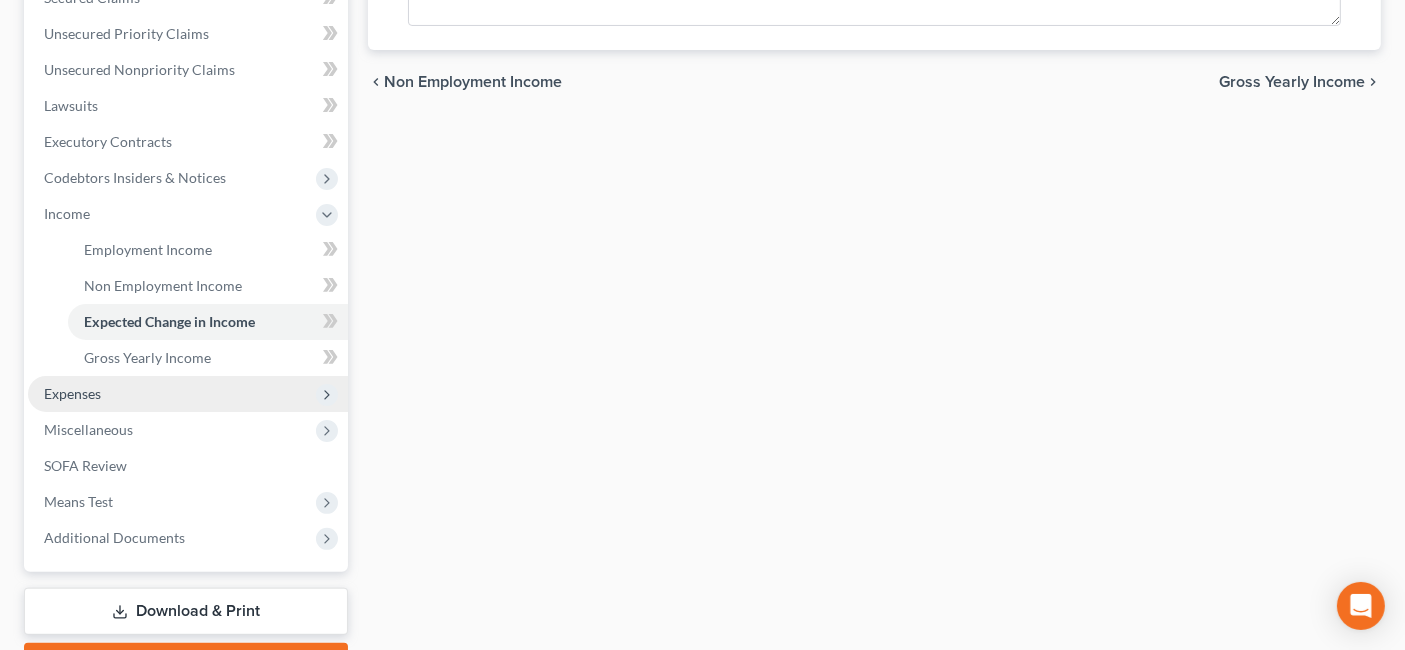 click on "Expenses" at bounding box center (188, 394) 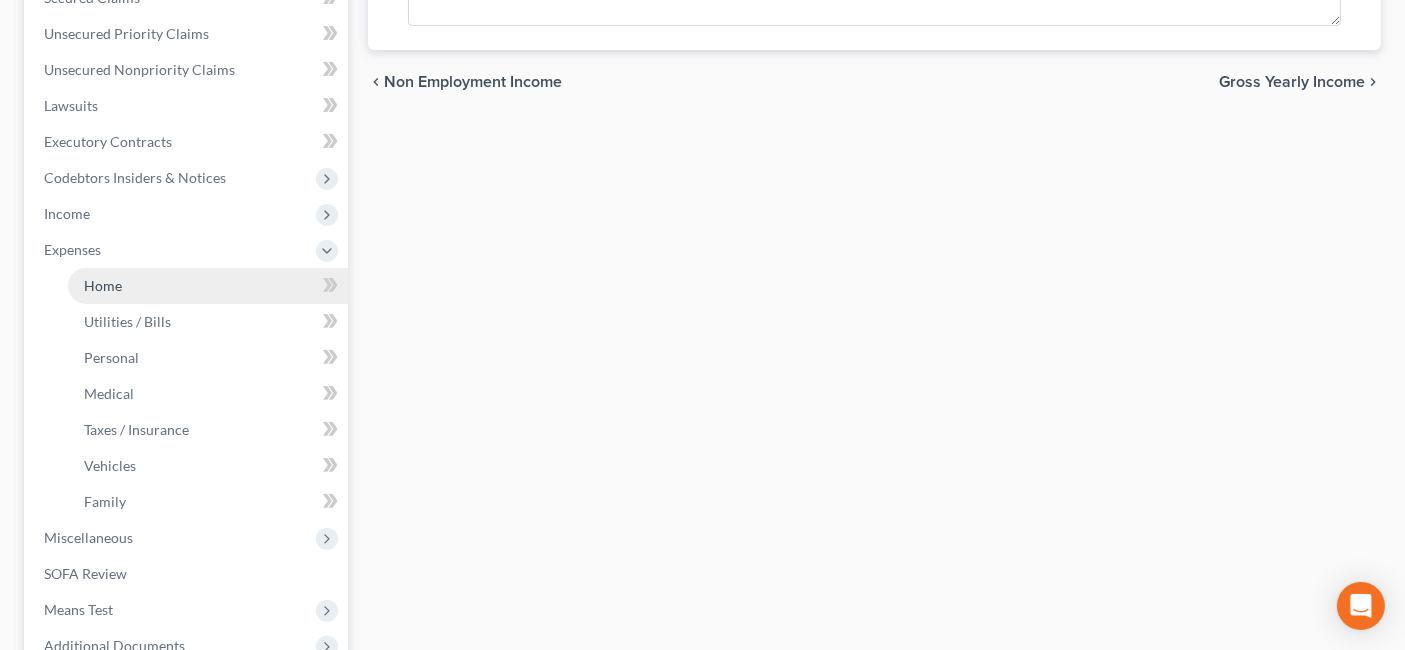 click on "Home" at bounding box center (208, 286) 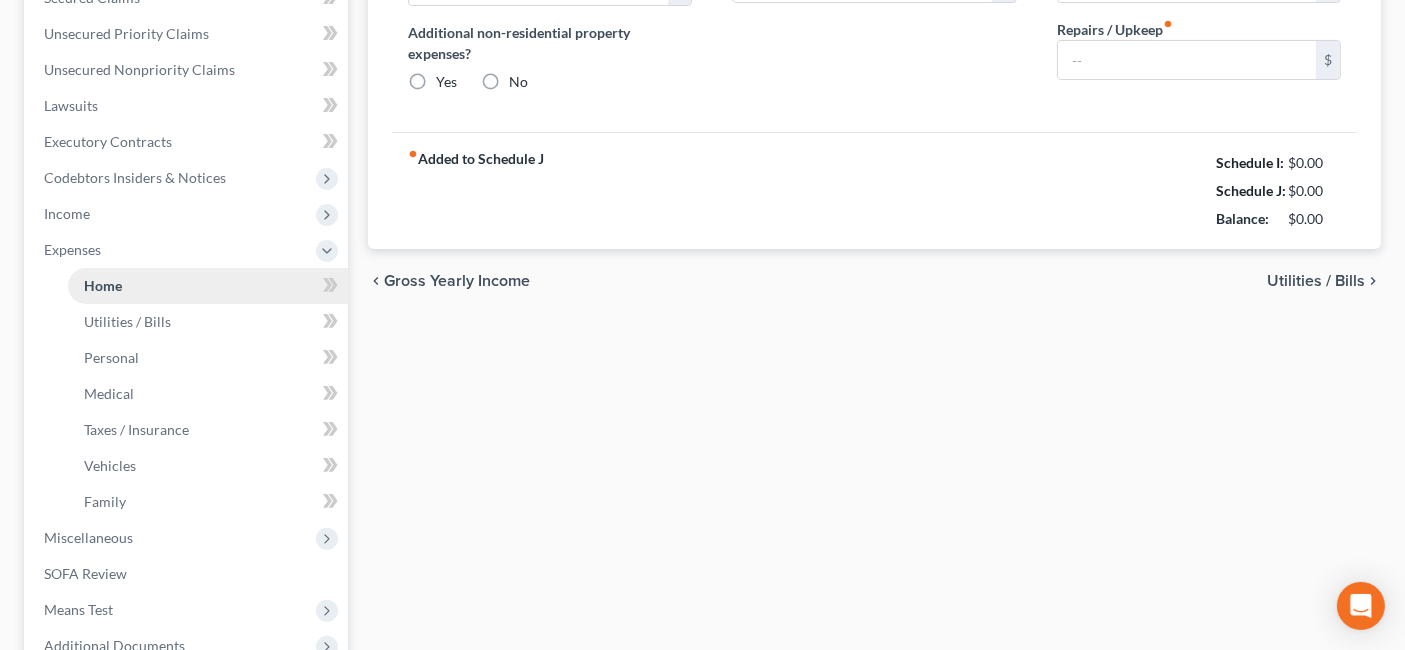 scroll, scrollTop: 199, scrollLeft: 0, axis: vertical 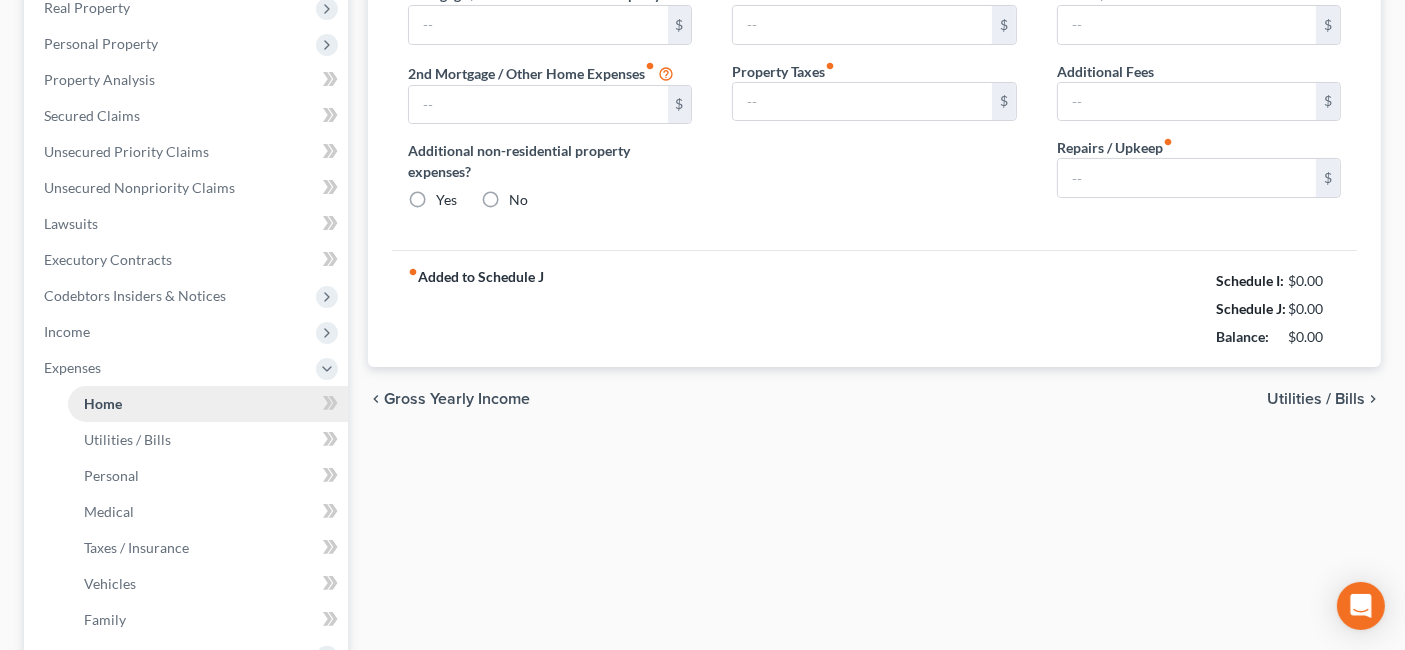 type on "2,227.00" 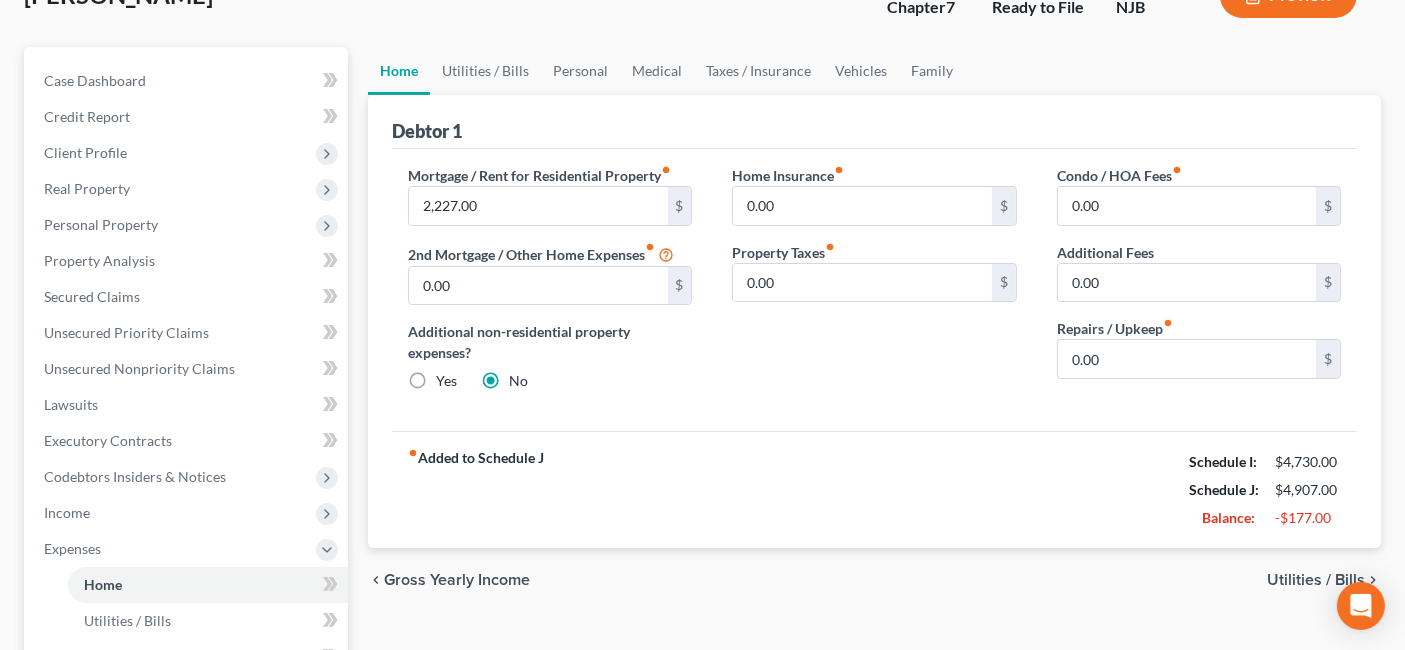 scroll, scrollTop: 111, scrollLeft: 0, axis: vertical 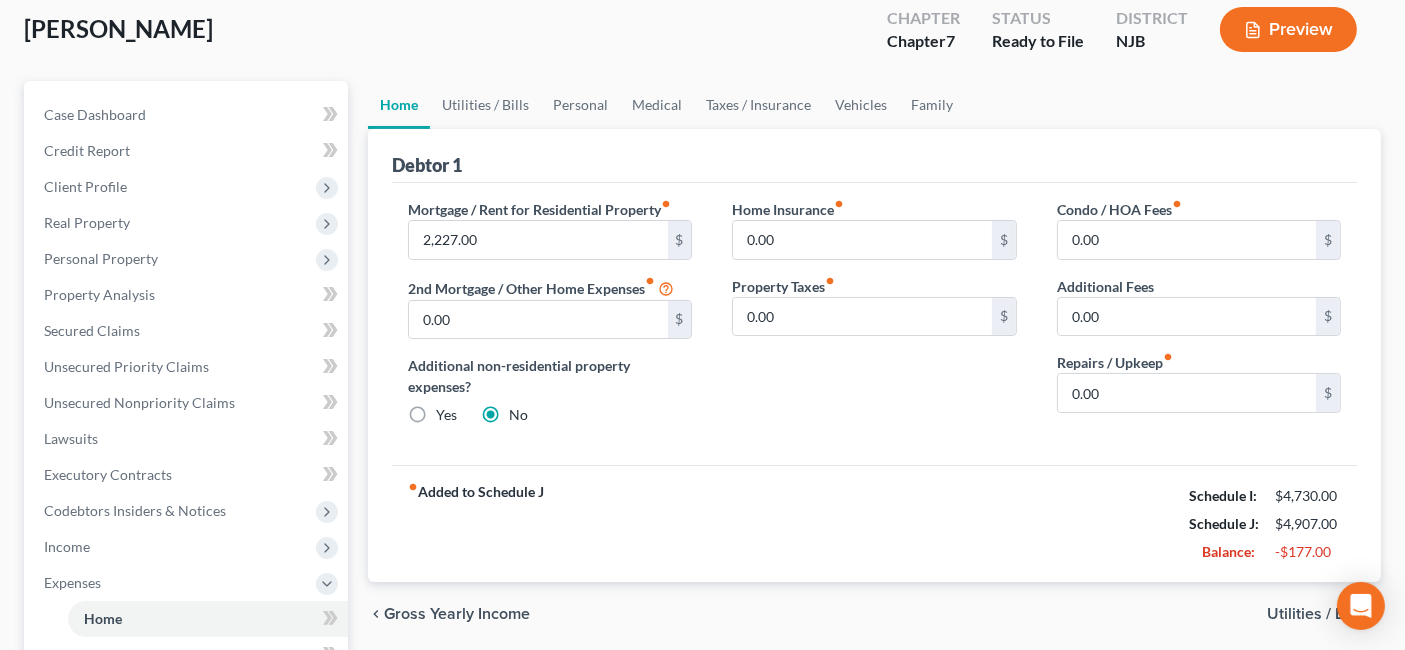 click on "Utilities / Bills" at bounding box center [1316, 614] 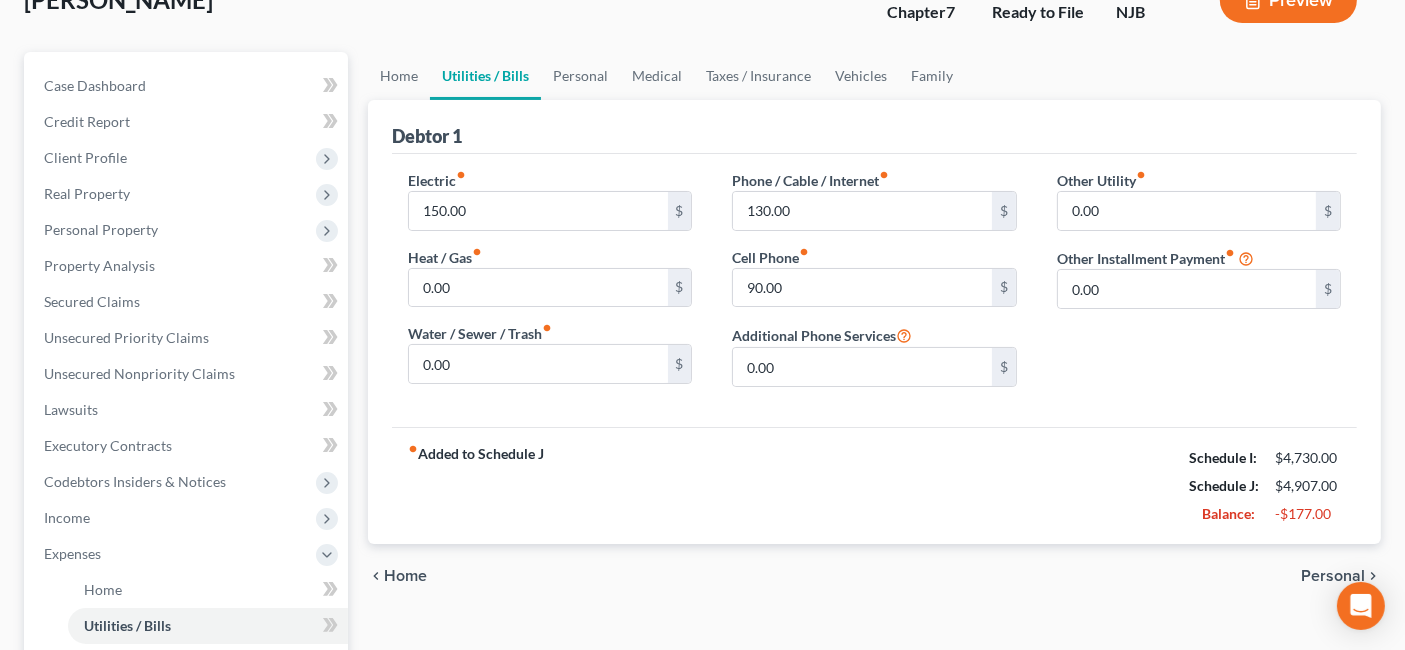 scroll, scrollTop: 222, scrollLeft: 0, axis: vertical 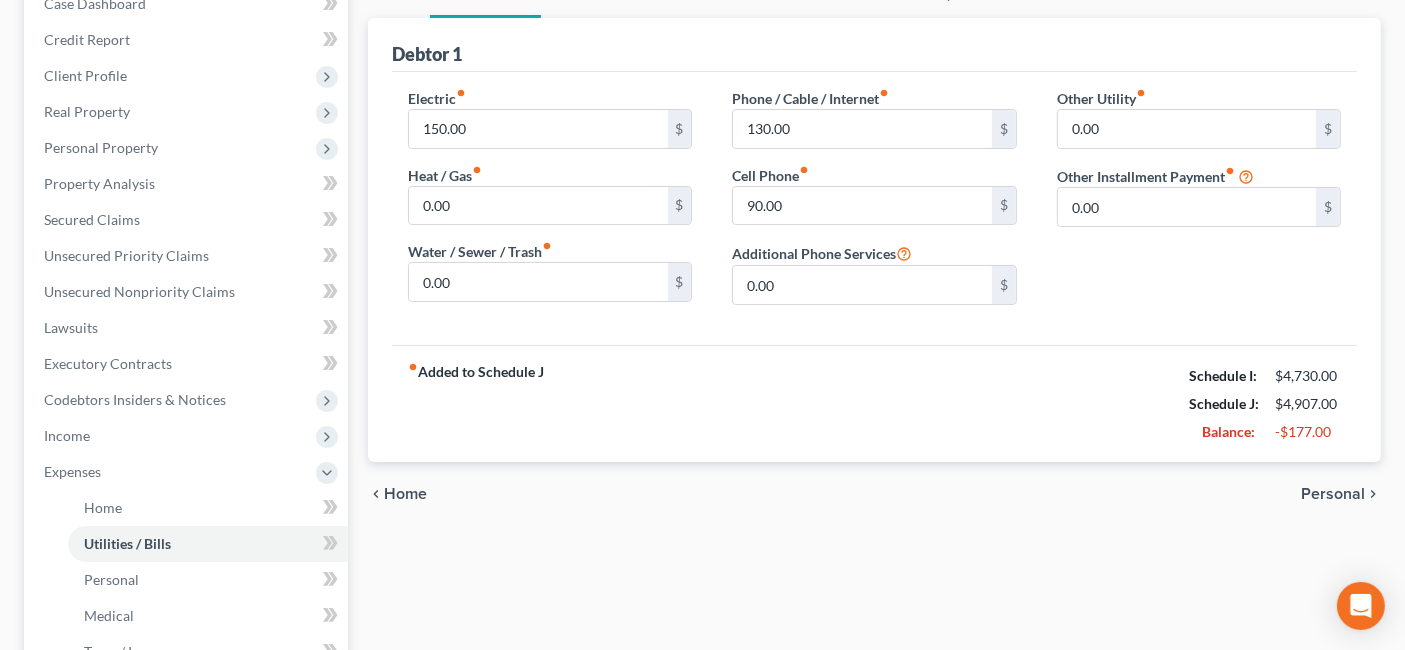 click on "Personal" at bounding box center [1333, 494] 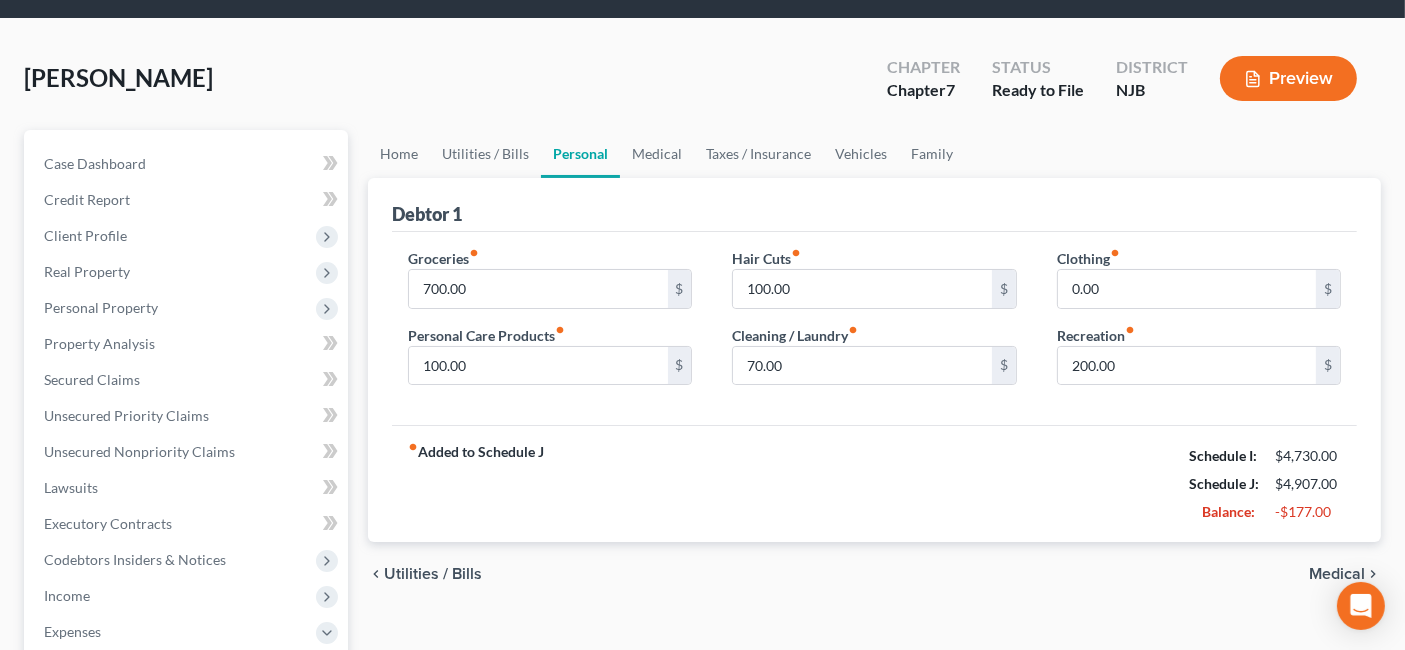 scroll, scrollTop: 111, scrollLeft: 0, axis: vertical 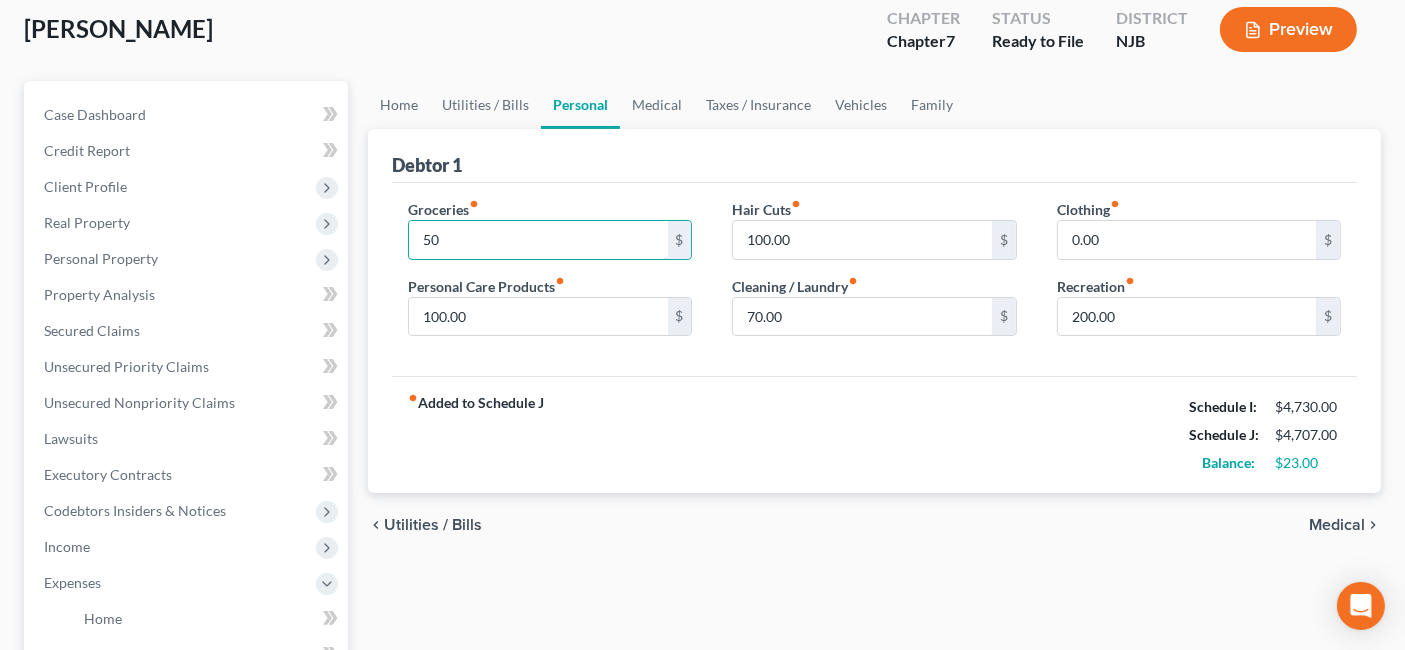type on "5" 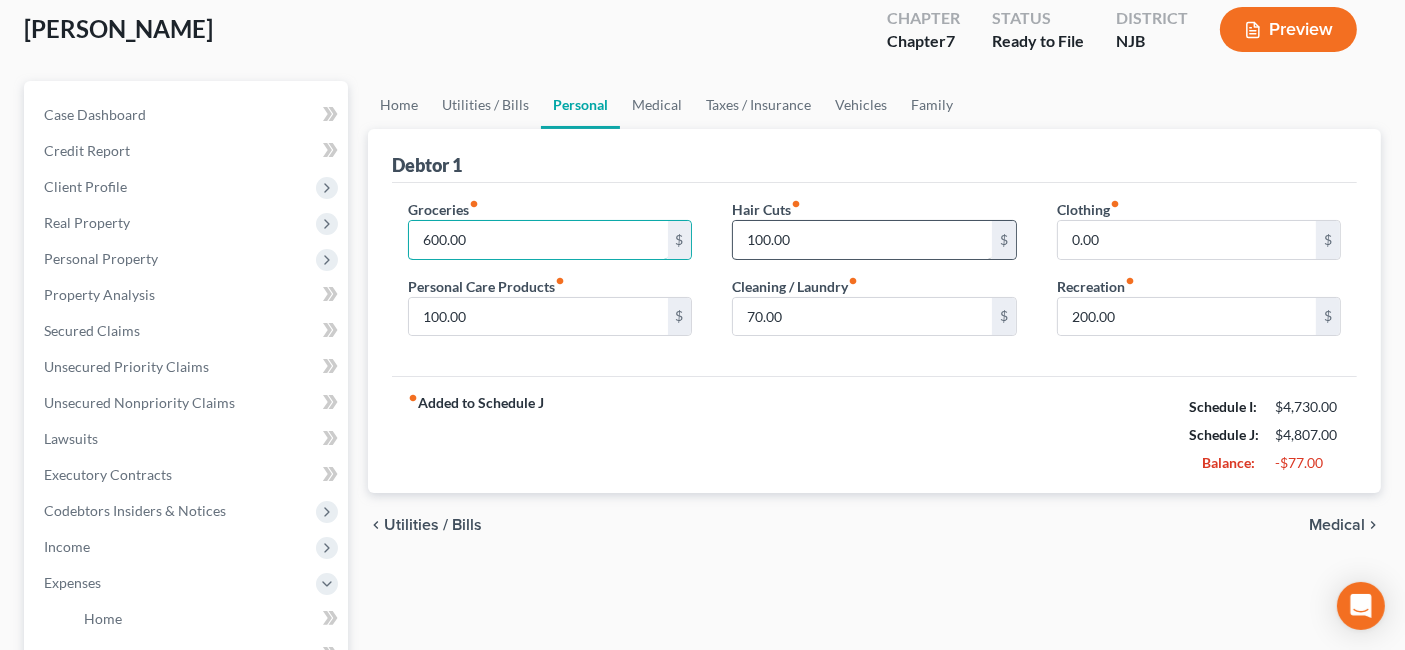 type on "600.00" 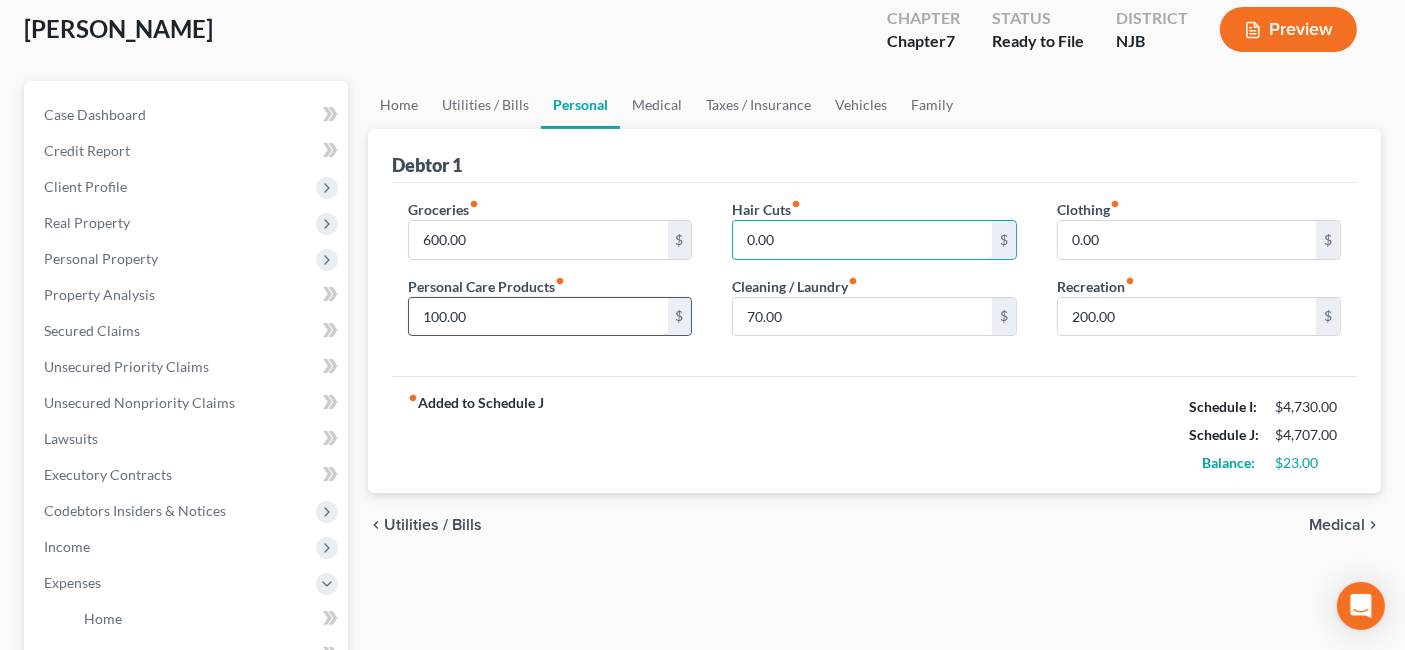 type on "0.00" 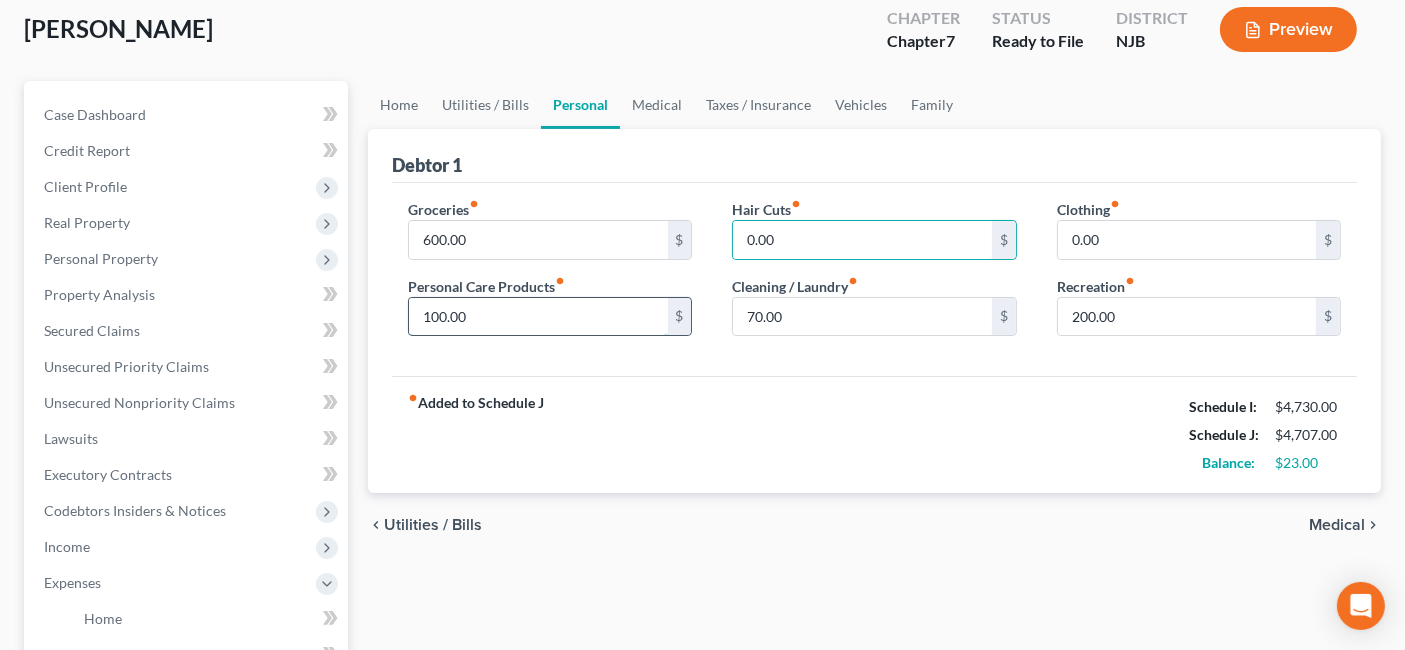 click on "100.00" at bounding box center [538, 317] 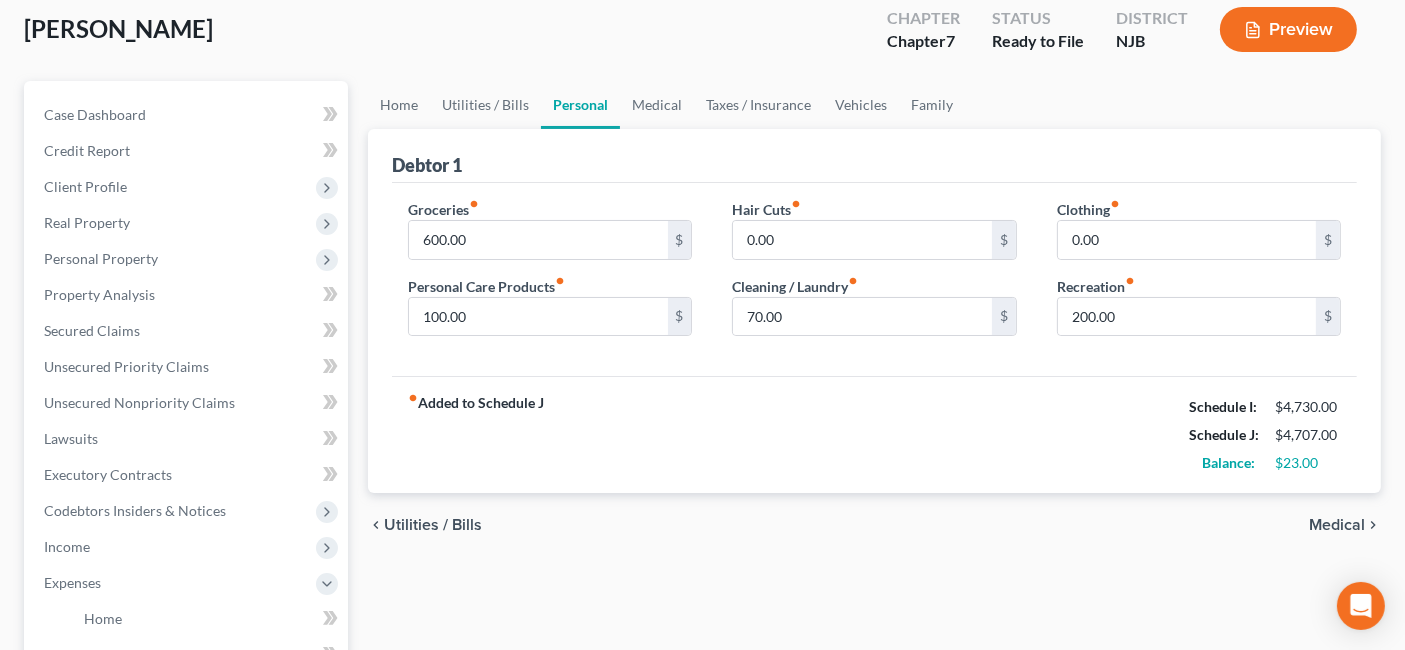 click on "Groceries  fiber_manual_record 600.00 $ Personal Care Products  fiber_manual_record 100.00 $ Hair Cuts  fiber_manual_record 0.00 $ Cleaning / Laundry  fiber_manual_record 70.00 $ Clothing  fiber_manual_record 0.00 $ Recreation  fiber_manual_record 200.00 $" at bounding box center (874, 280) 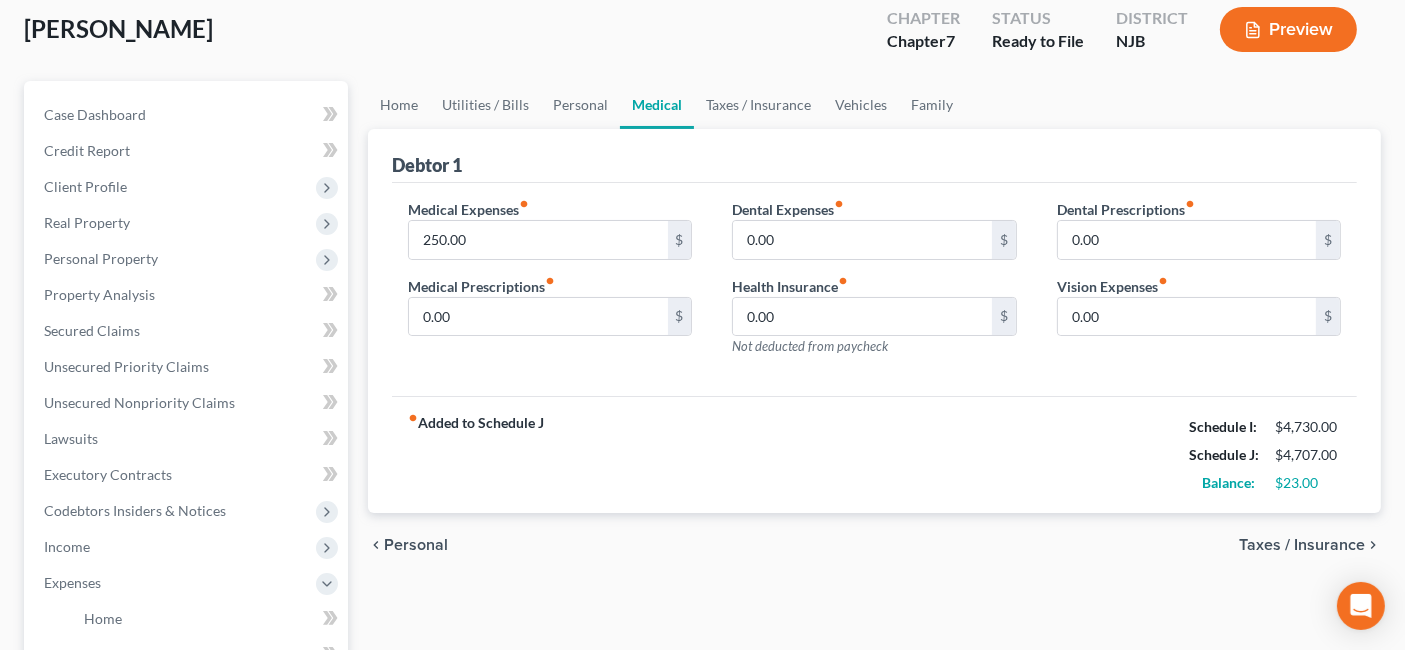 scroll, scrollTop: 222, scrollLeft: 0, axis: vertical 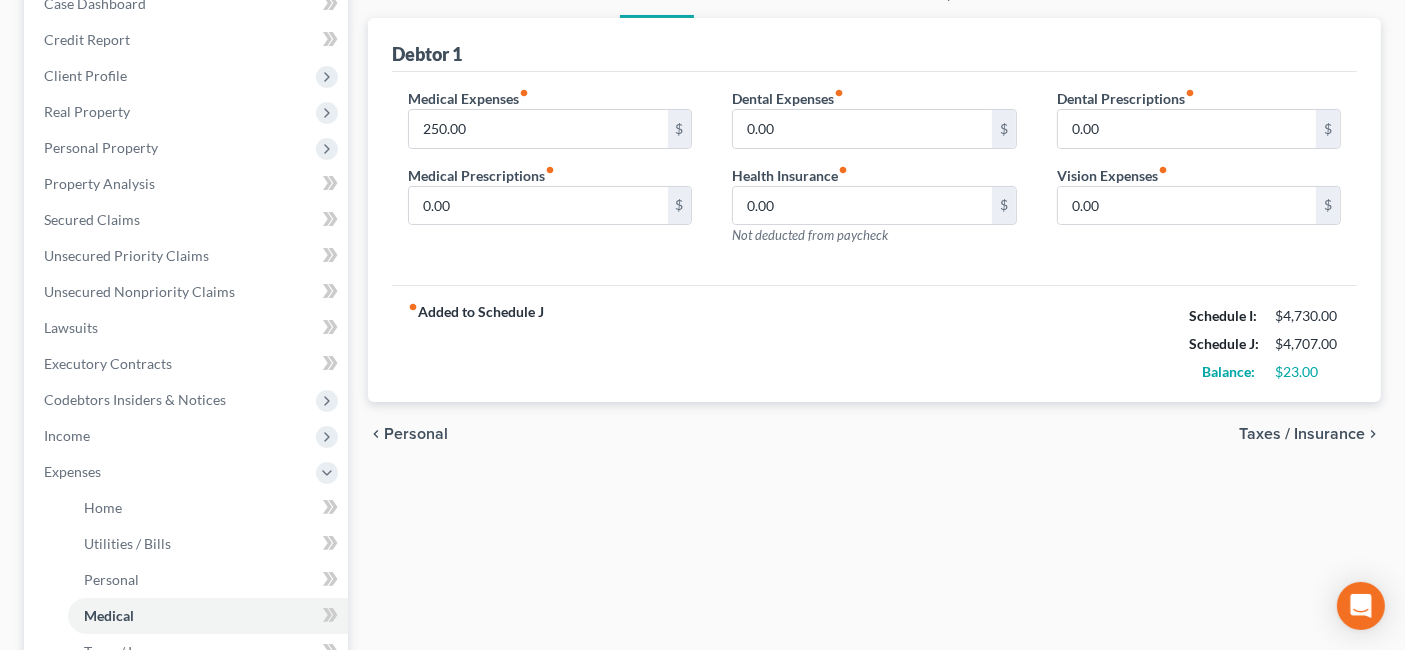 click on "Taxes / Insurance" at bounding box center (1302, 434) 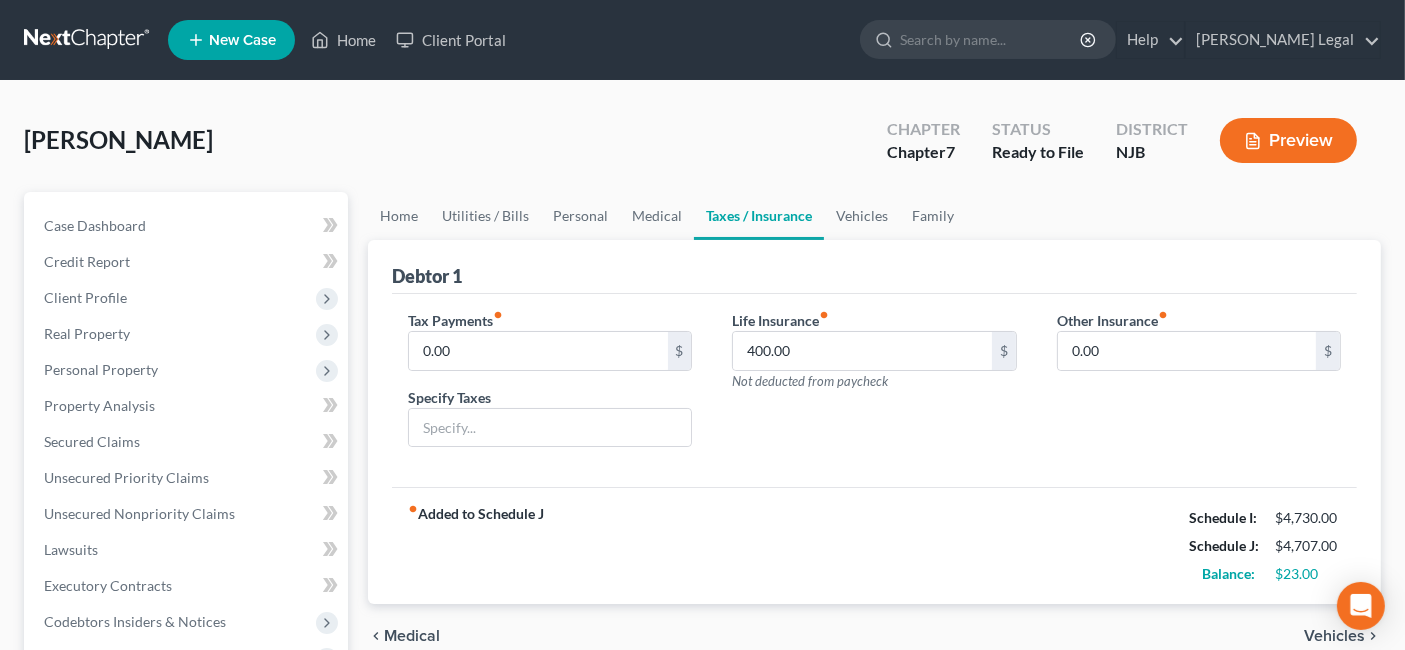scroll, scrollTop: 111, scrollLeft: 0, axis: vertical 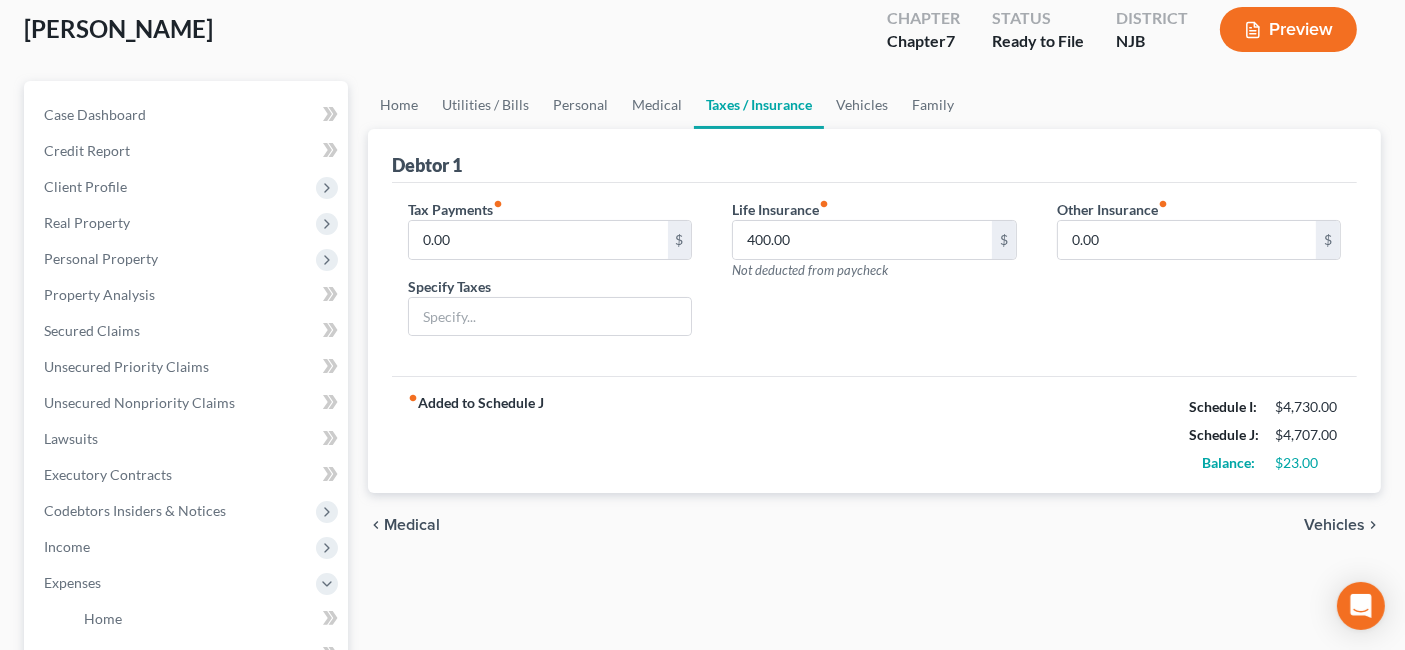 click on "Vehicles" at bounding box center (1334, 525) 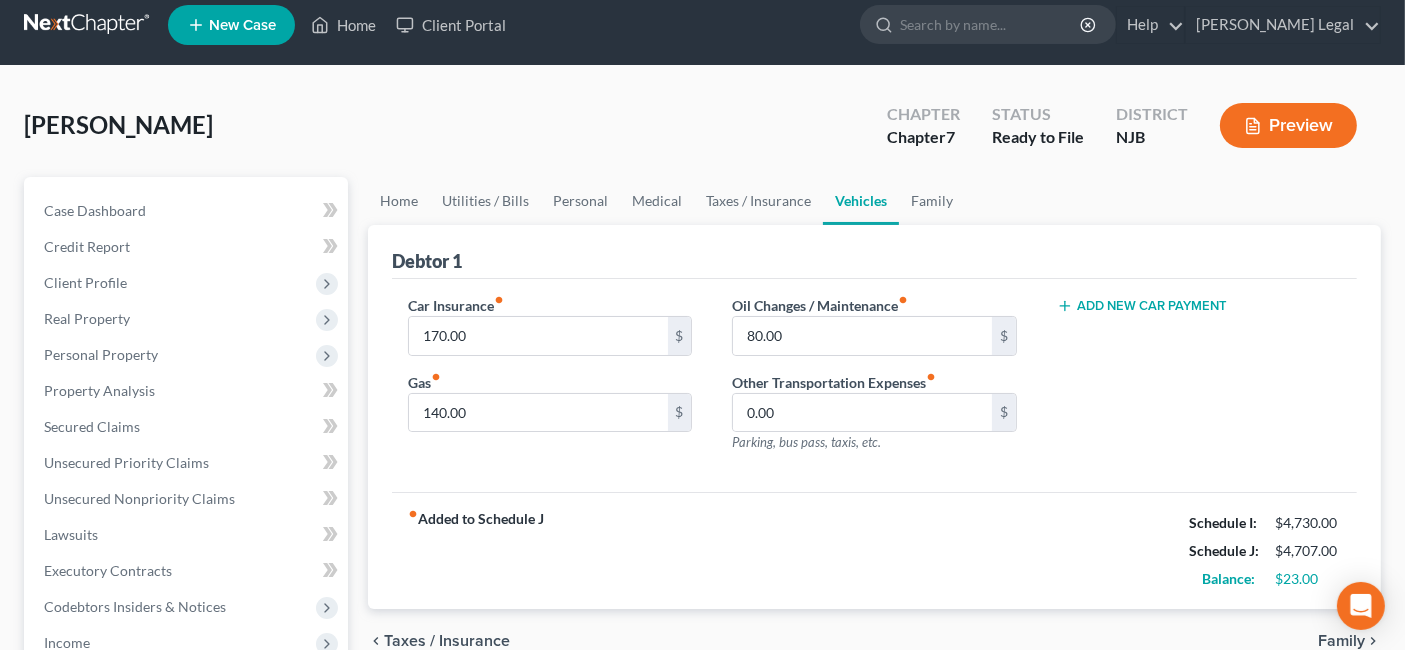 scroll, scrollTop: 222, scrollLeft: 0, axis: vertical 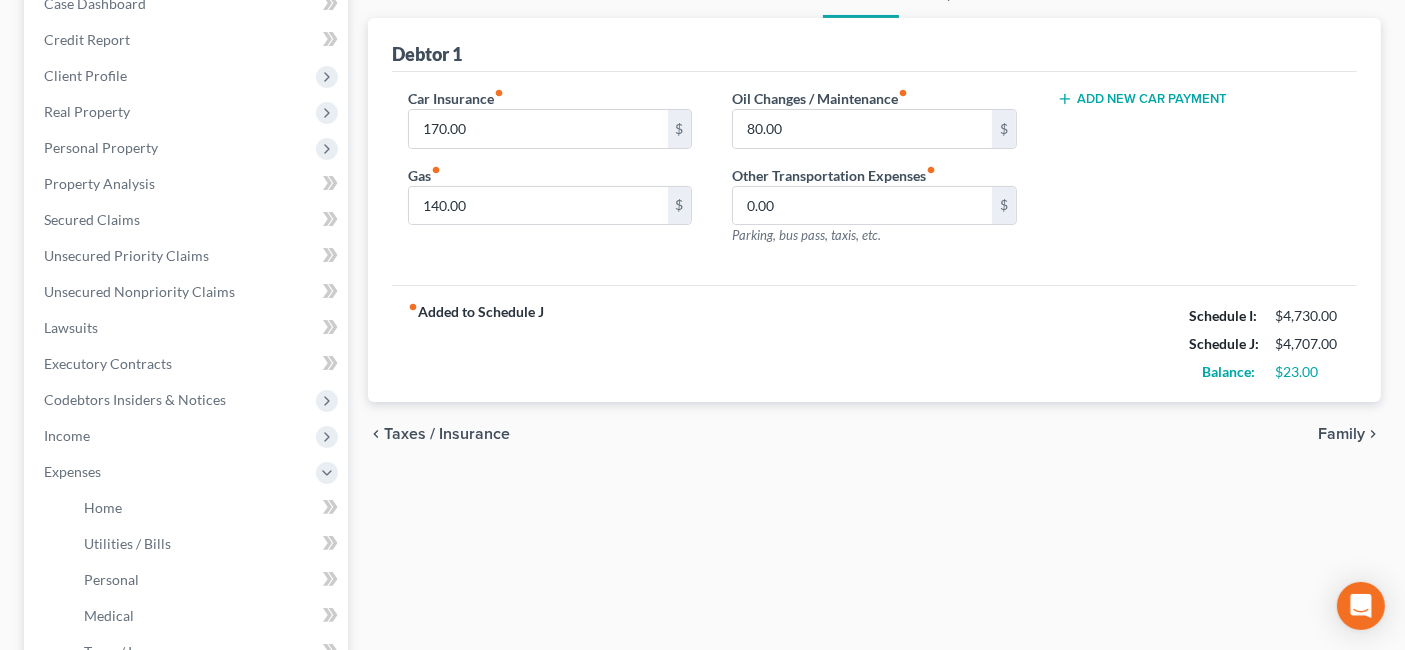 click on "Family" at bounding box center [1341, 434] 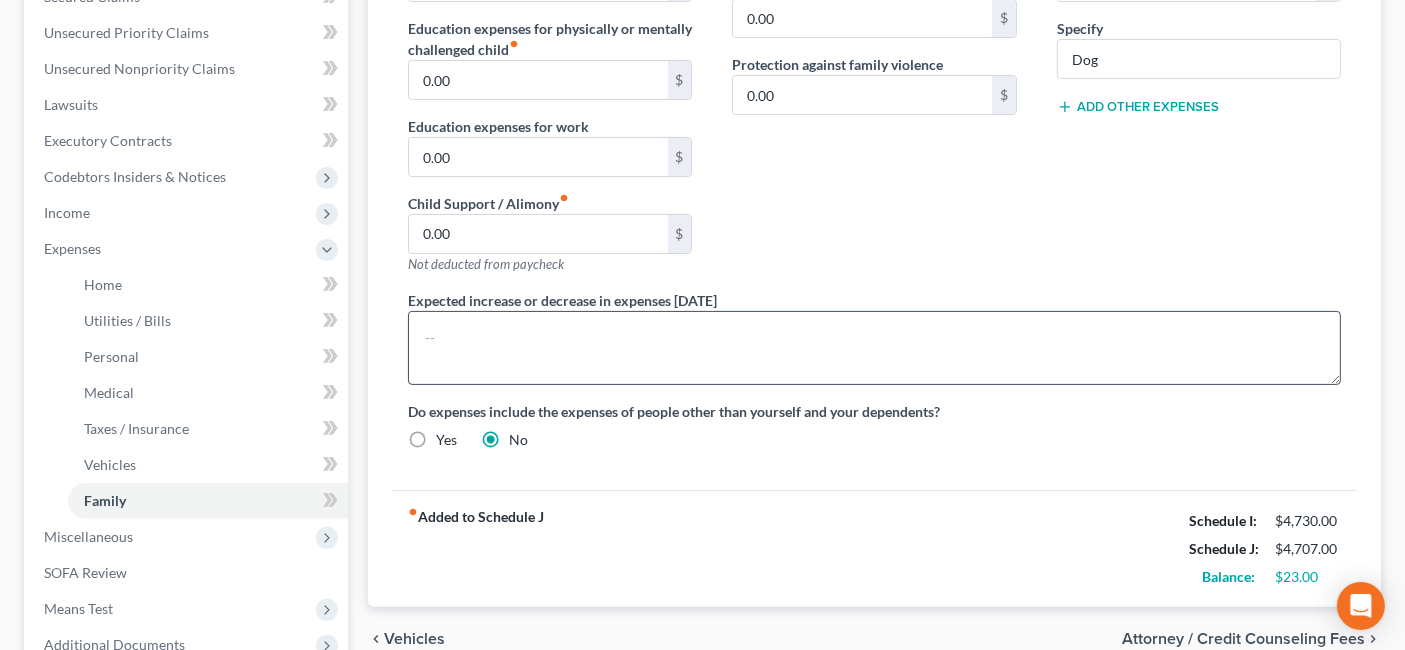 scroll, scrollTop: 555, scrollLeft: 0, axis: vertical 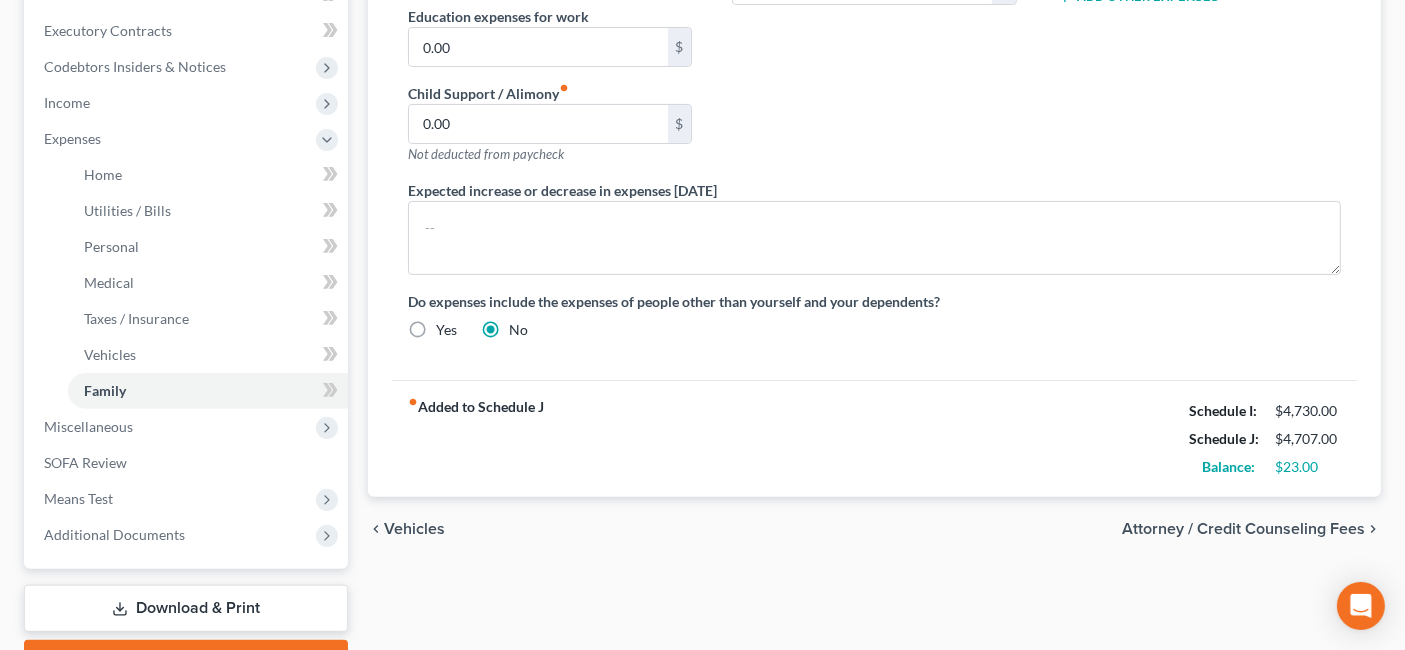 click on "Attorney / Credit Counseling Fees" at bounding box center (1243, 529) 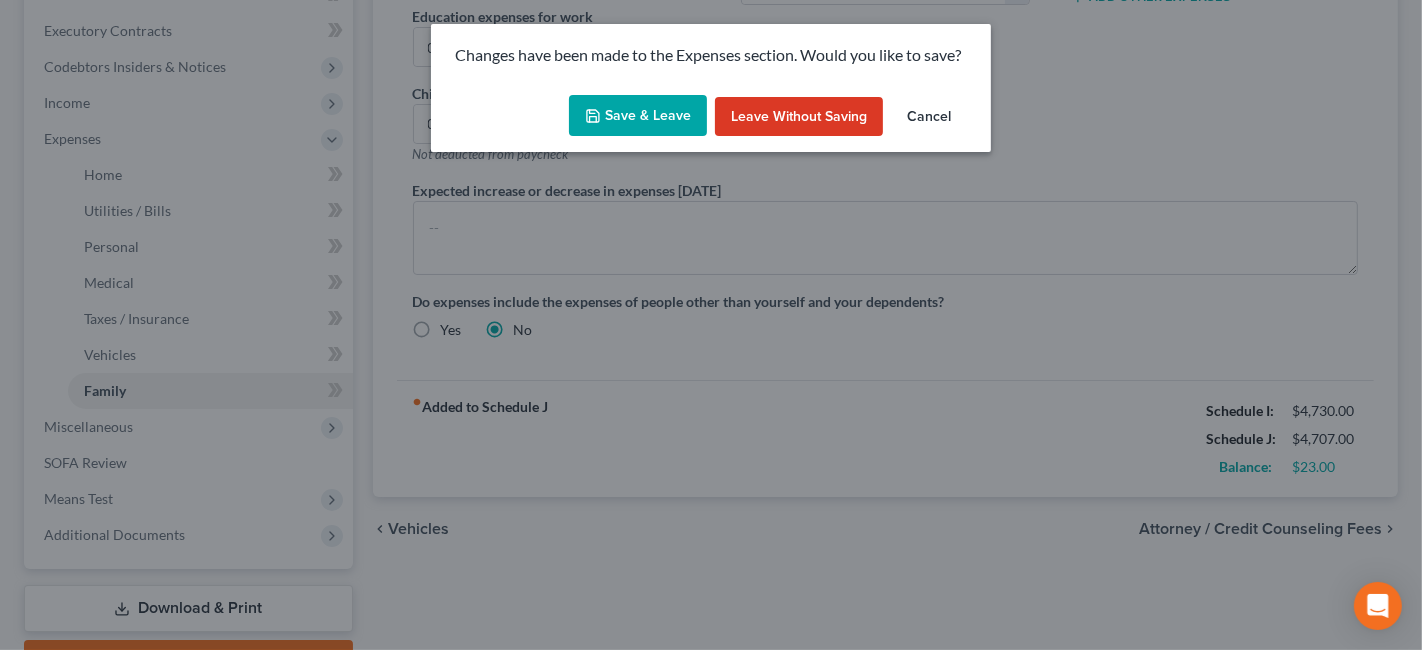 click on "Save & Leave" at bounding box center (638, 116) 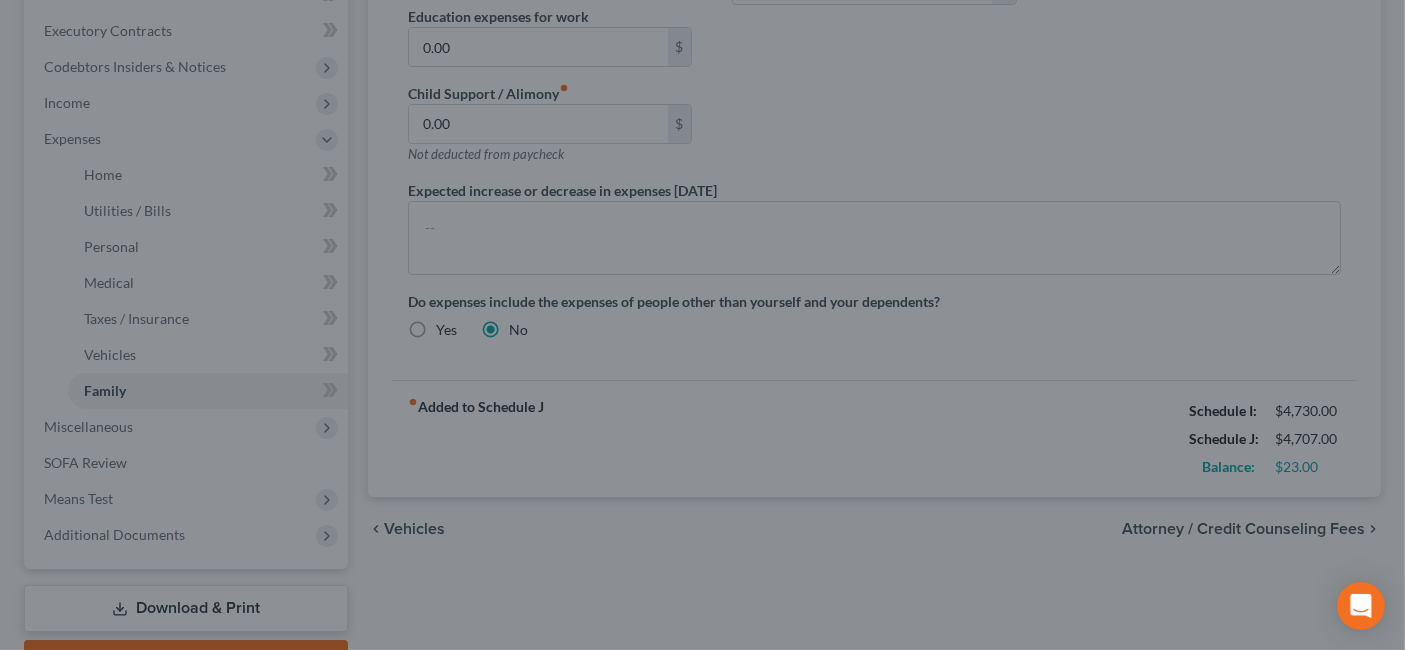 select on "0" 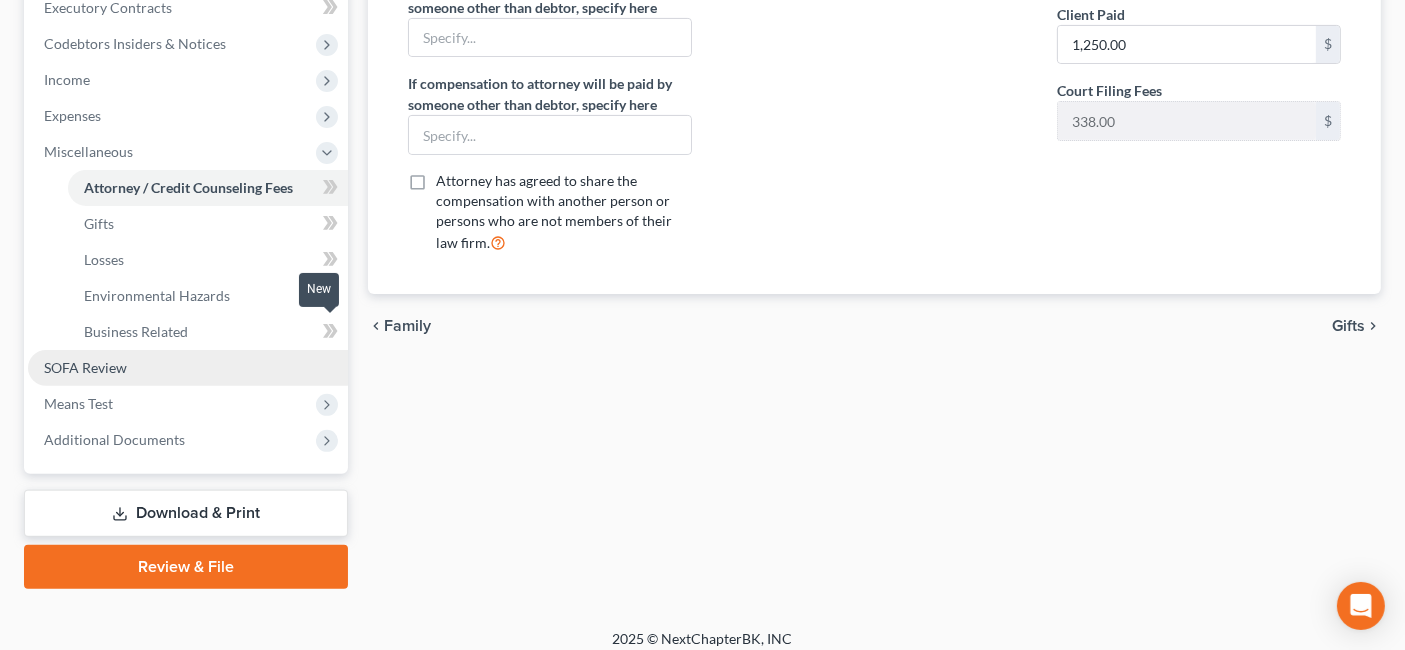 scroll, scrollTop: 590, scrollLeft: 0, axis: vertical 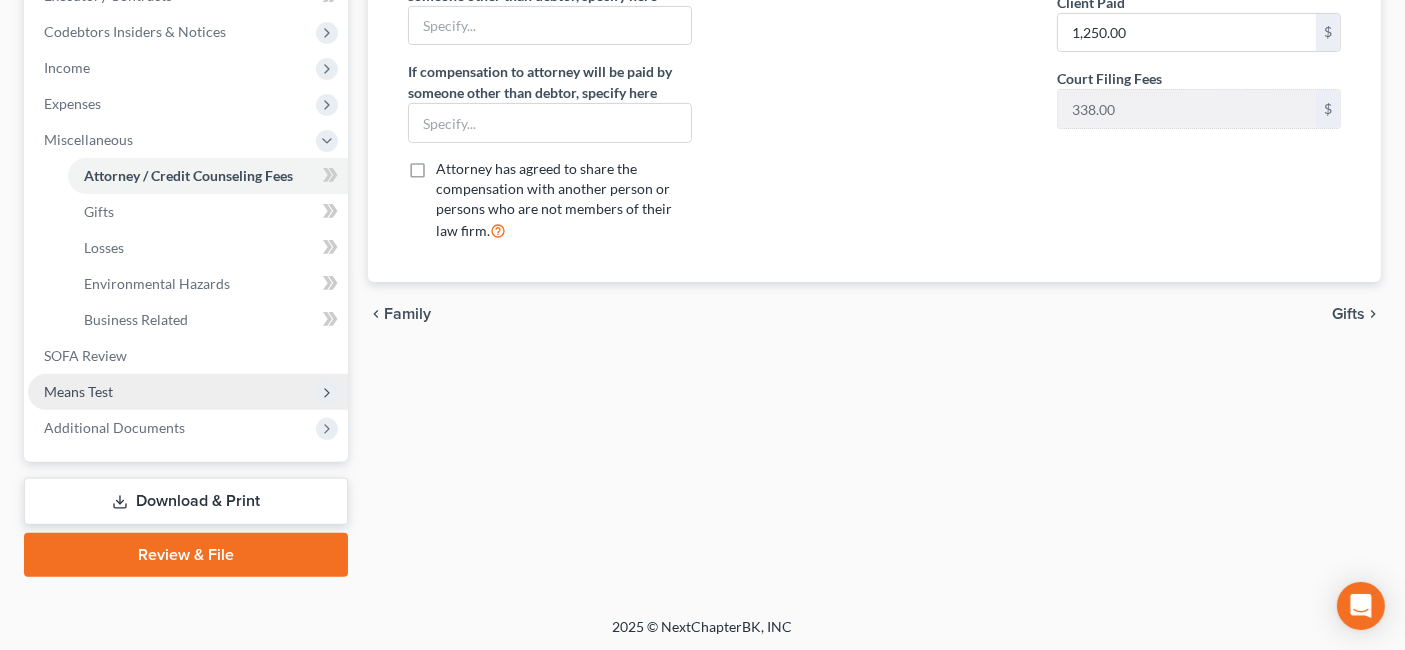 click on "Means Test" at bounding box center [188, 392] 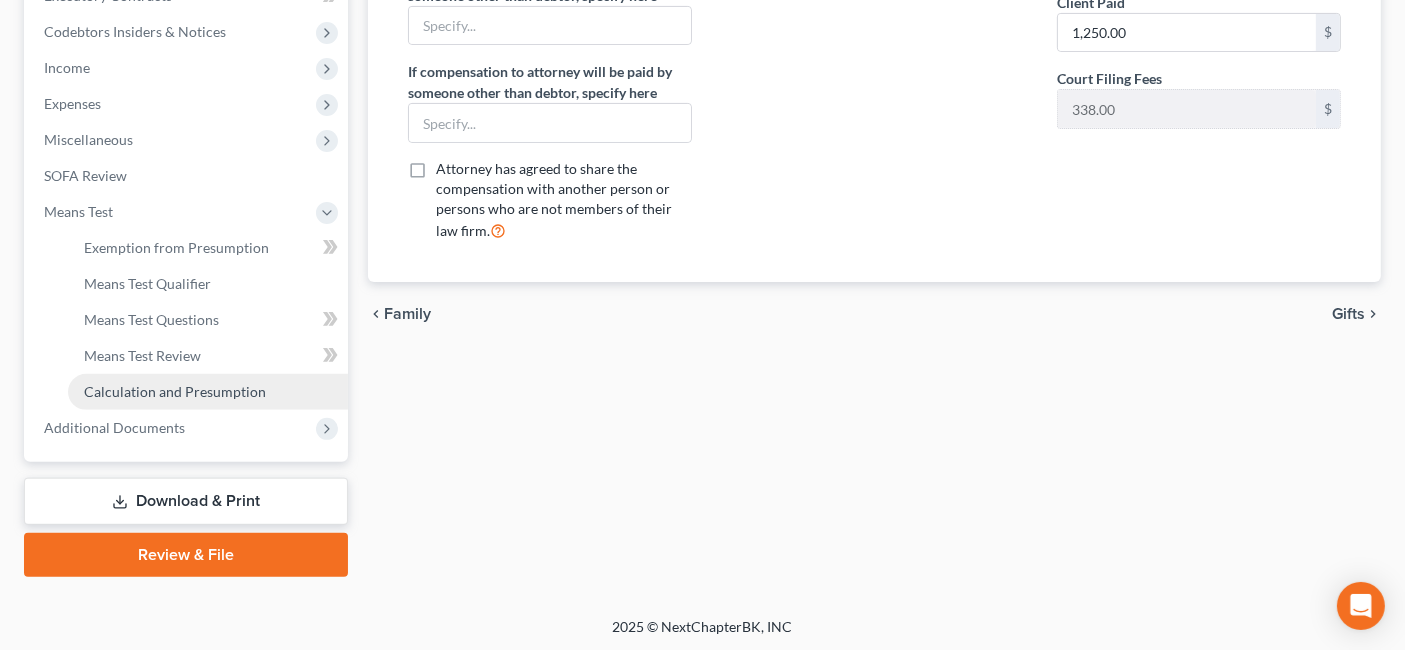 click on "Calculation and Presumption" at bounding box center [208, 392] 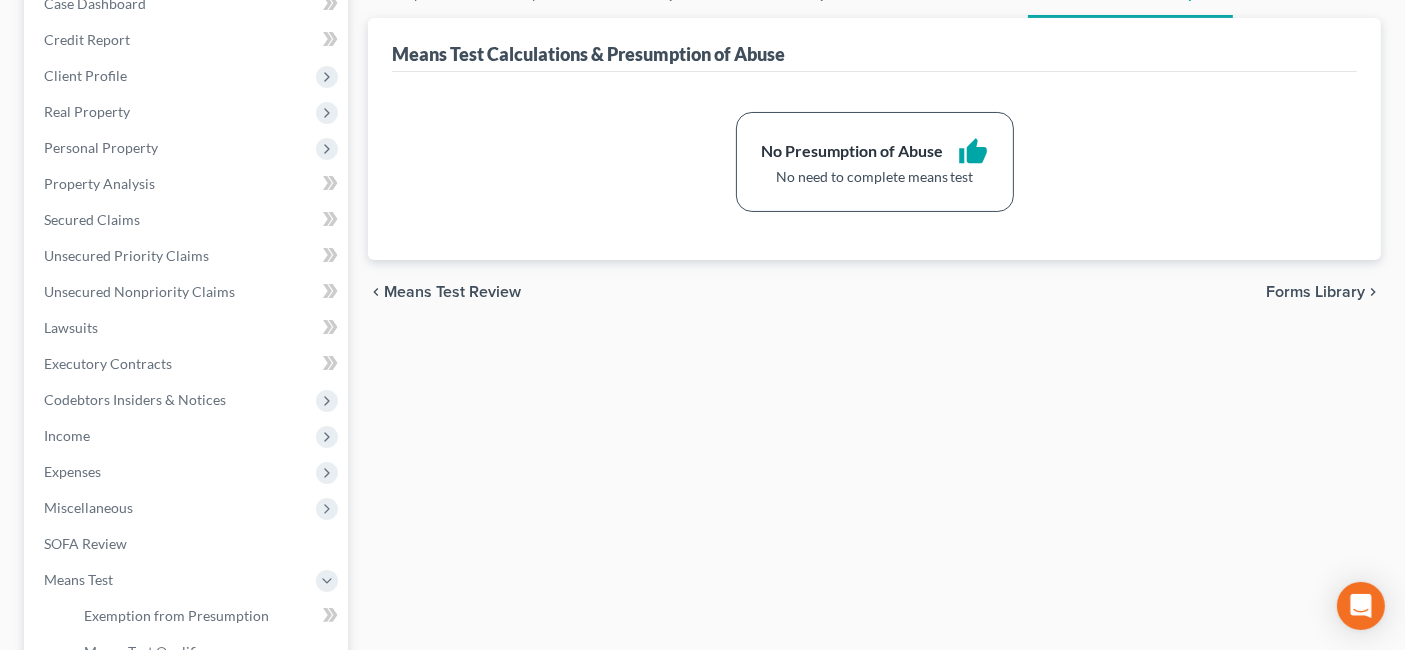 scroll, scrollTop: 0, scrollLeft: 0, axis: both 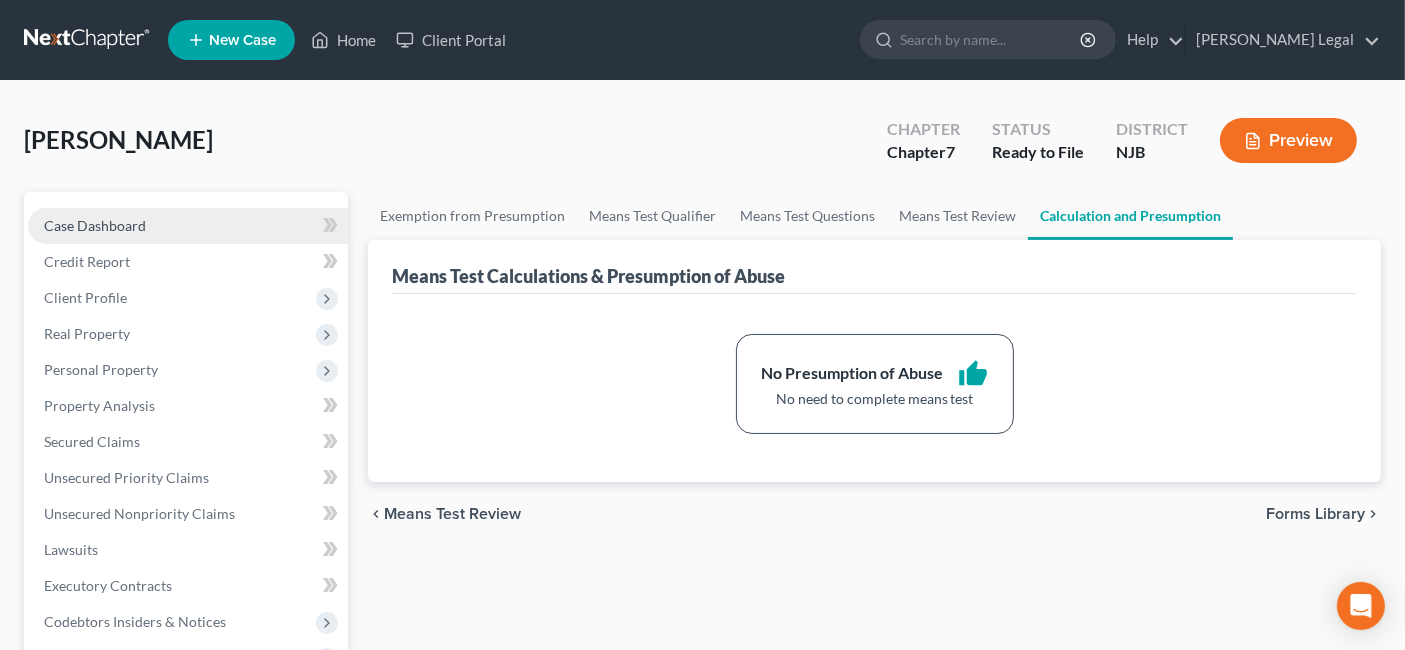 click on "Case Dashboard" at bounding box center (188, 226) 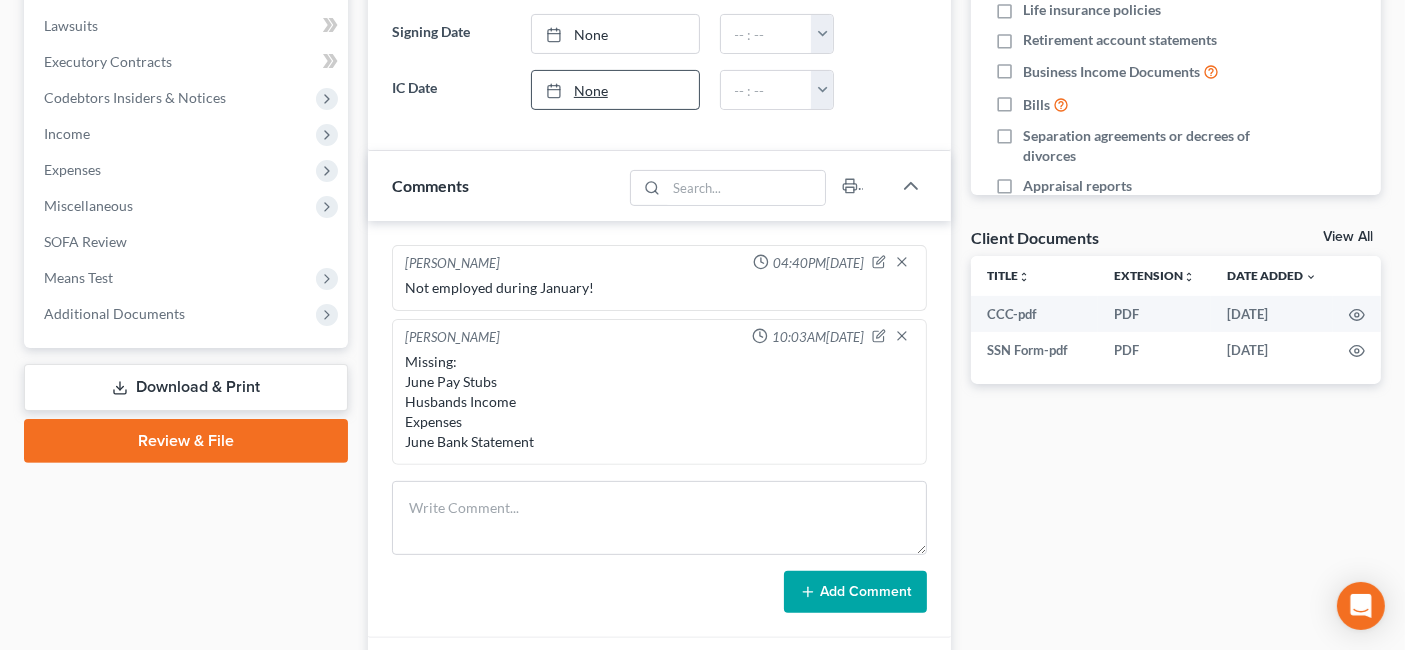 scroll, scrollTop: 555, scrollLeft: 0, axis: vertical 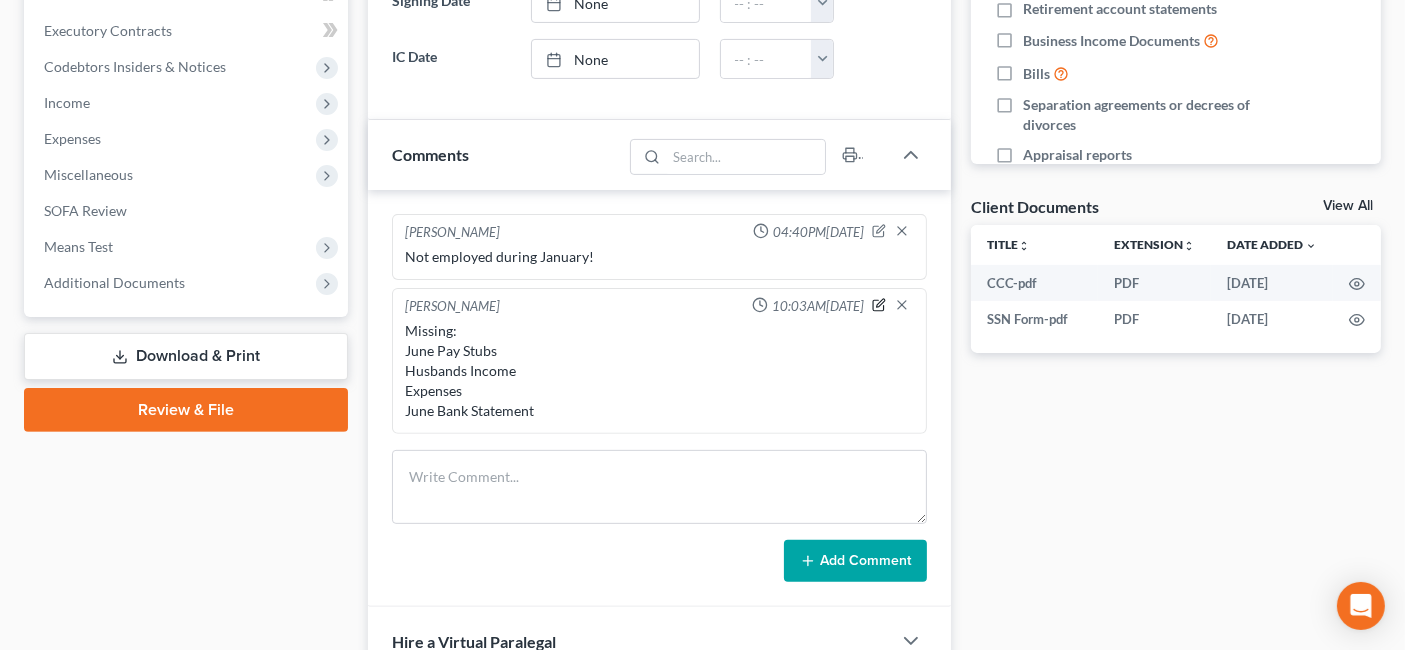 click 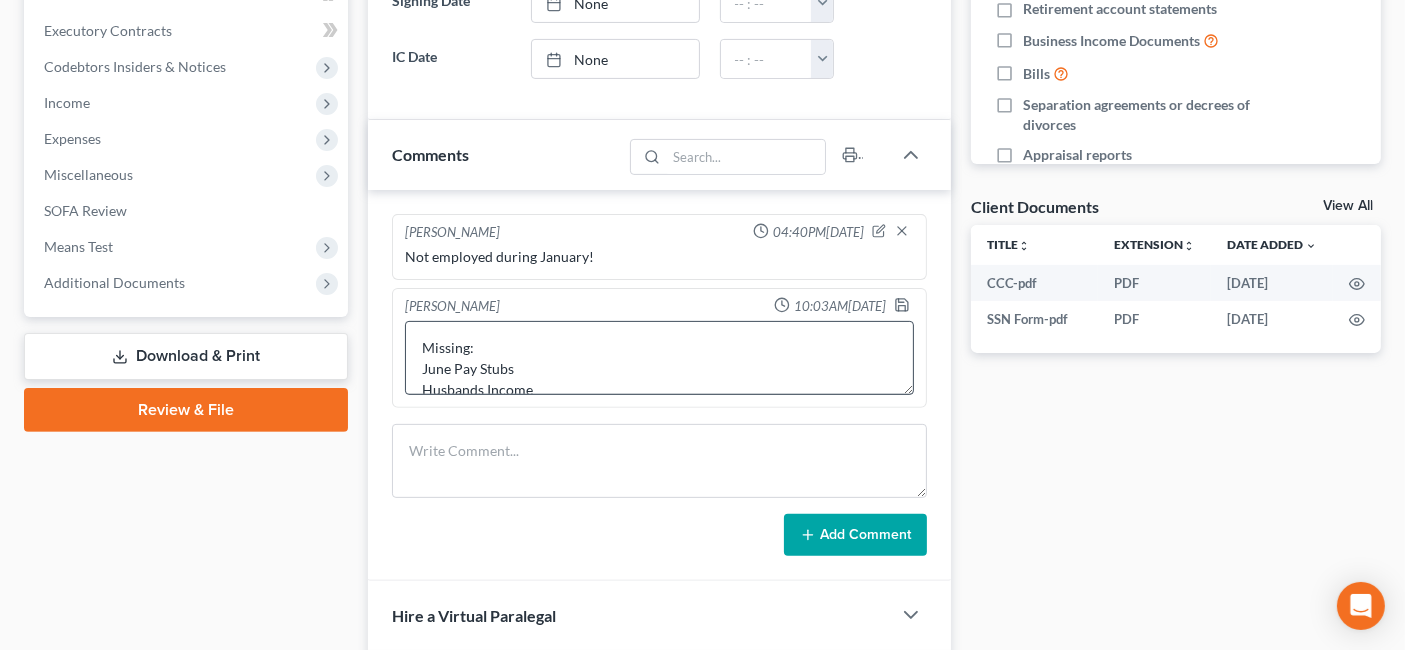 scroll, scrollTop: 62, scrollLeft: 0, axis: vertical 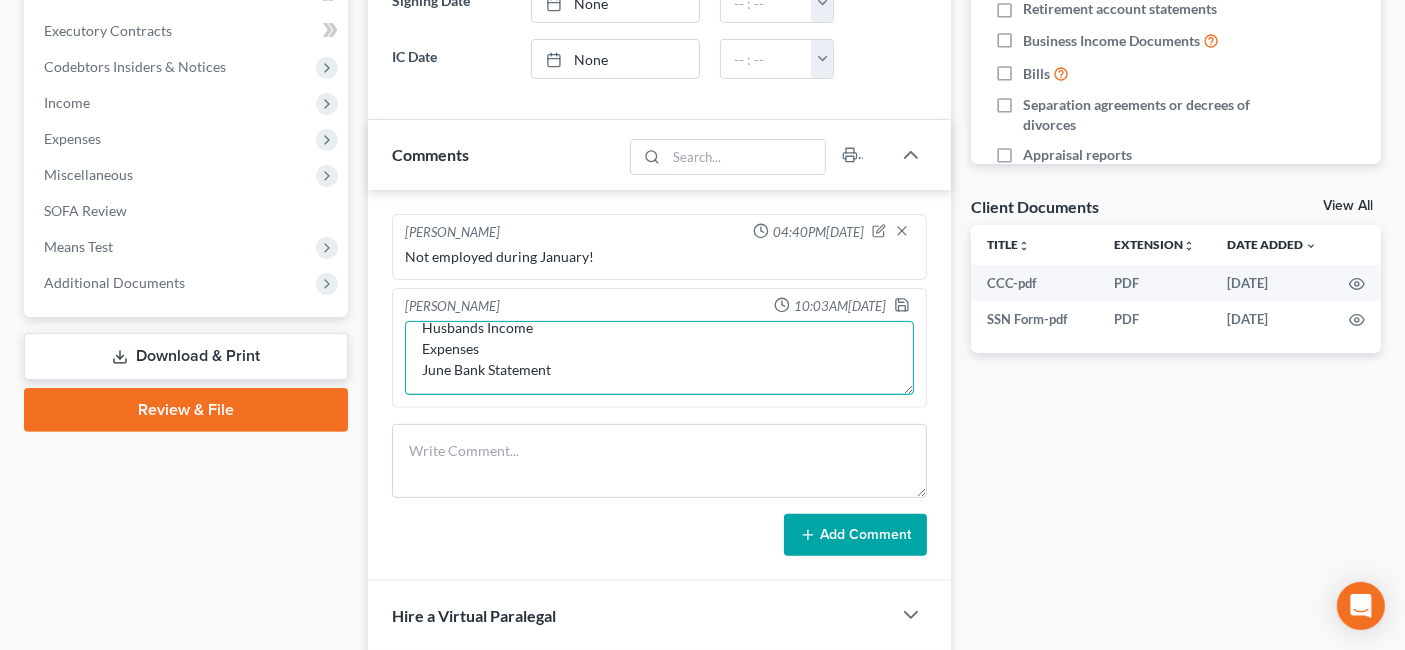 drag, startPoint x: 631, startPoint y: 373, endPoint x: 414, endPoint y: 343, distance: 219.06392 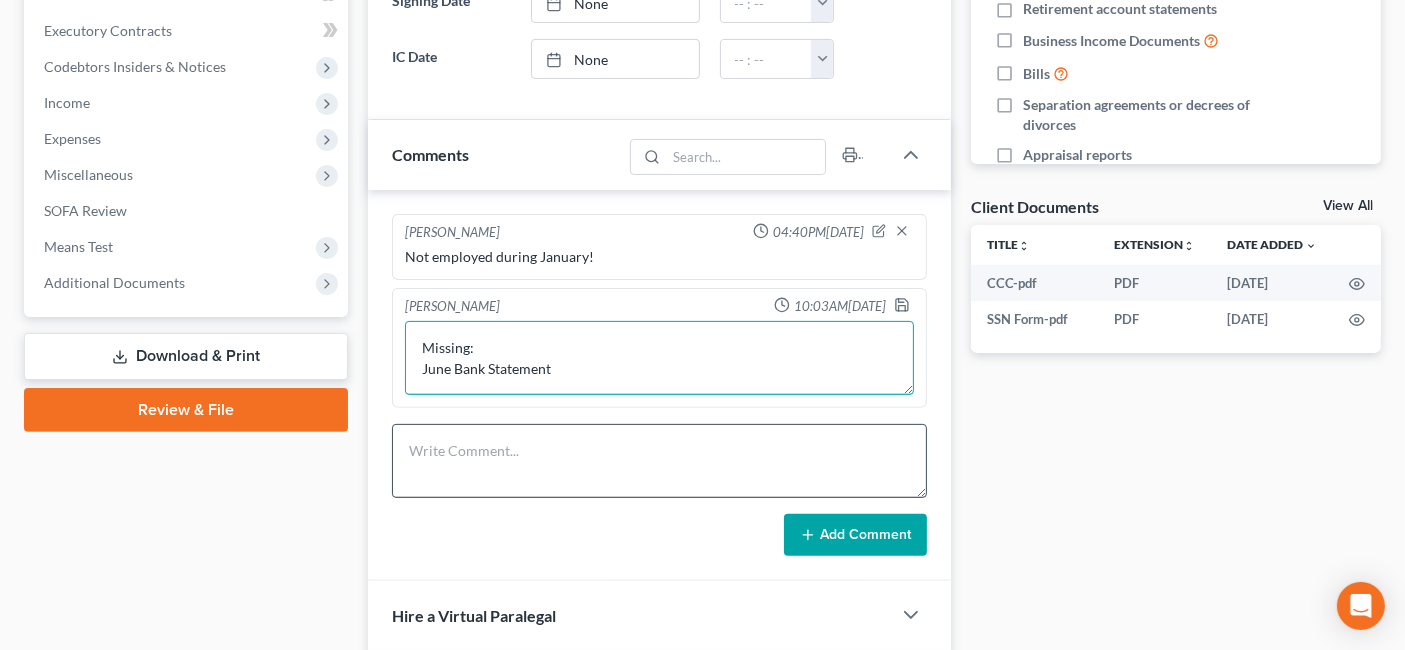 scroll, scrollTop: 3, scrollLeft: 0, axis: vertical 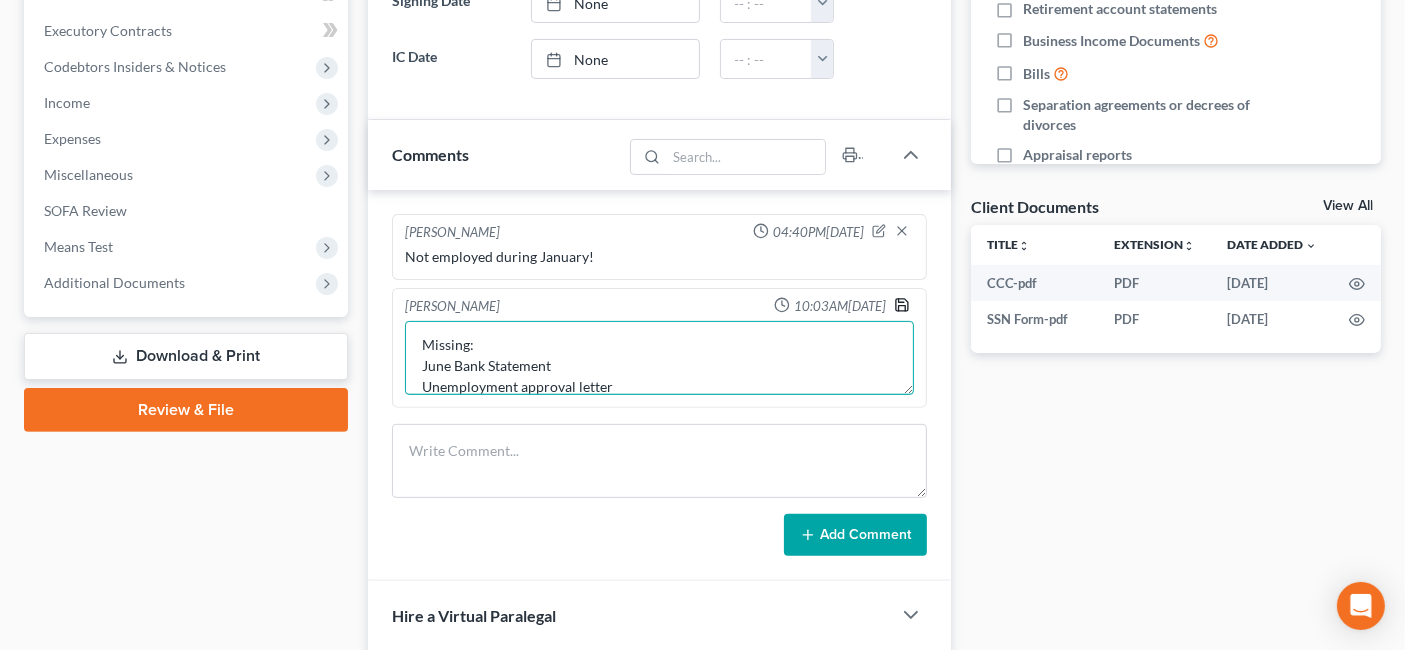 type on "Missing:
June Bank Statement
Unemployment approval letter" 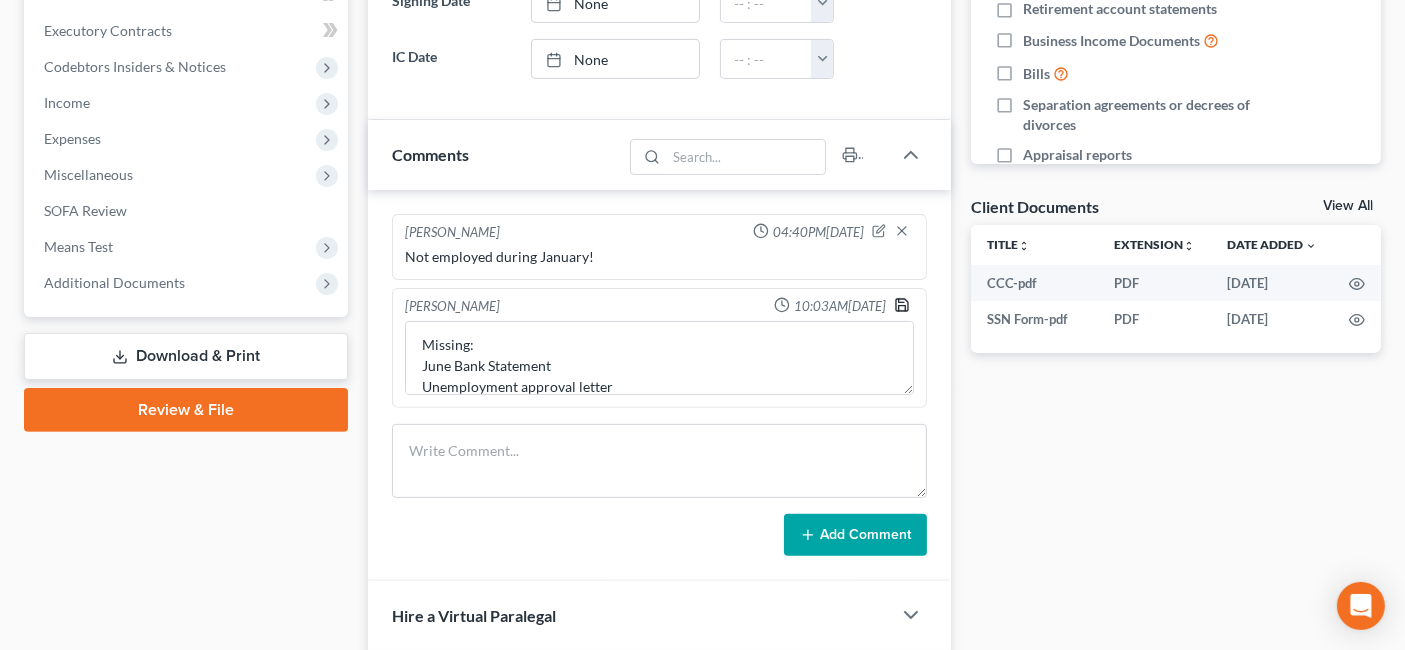 click 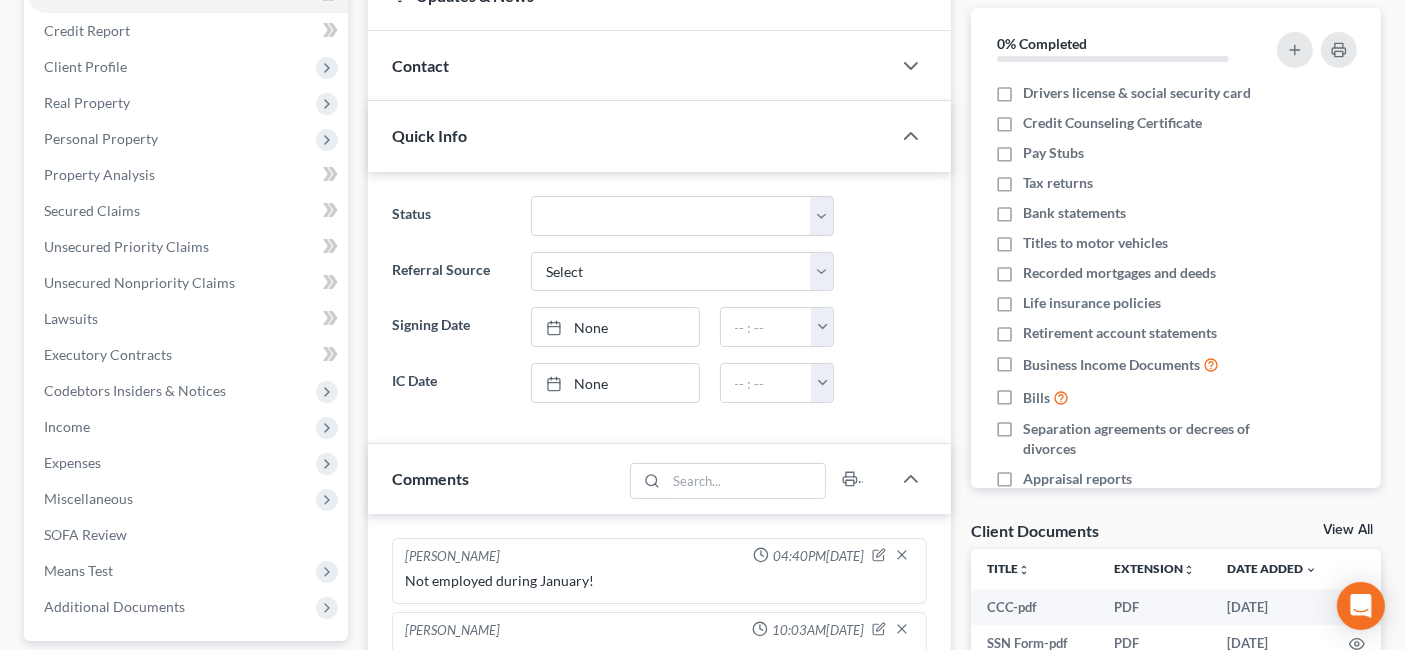 scroll, scrollTop: 0, scrollLeft: 0, axis: both 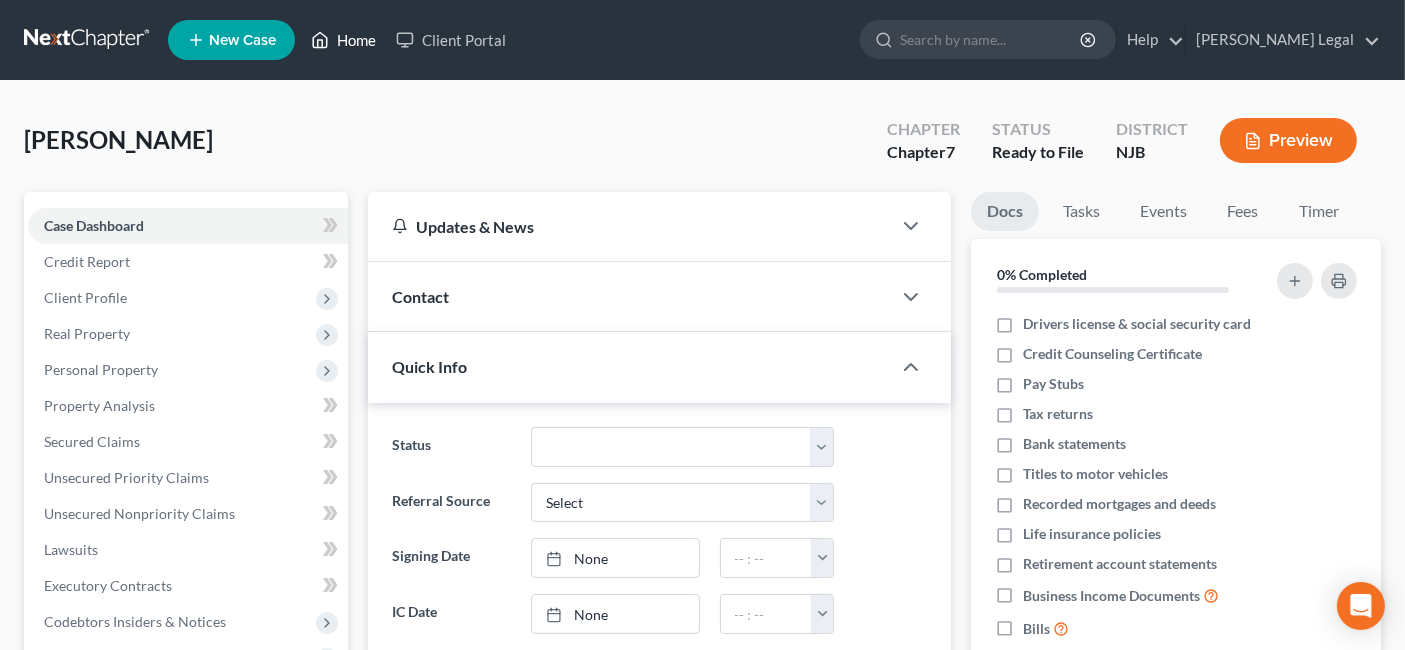drag, startPoint x: 345, startPoint y: 24, endPoint x: 492, endPoint y: 134, distance: 183.60011 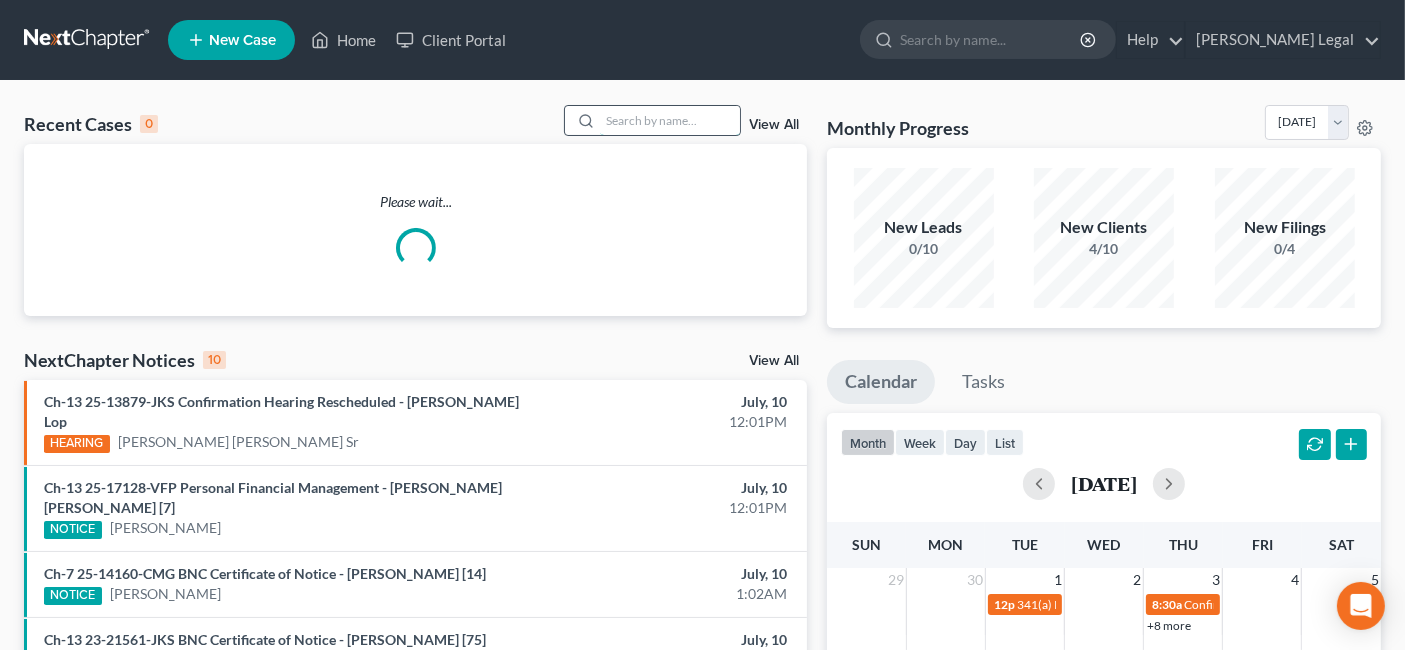 click at bounding box center [670, 120] 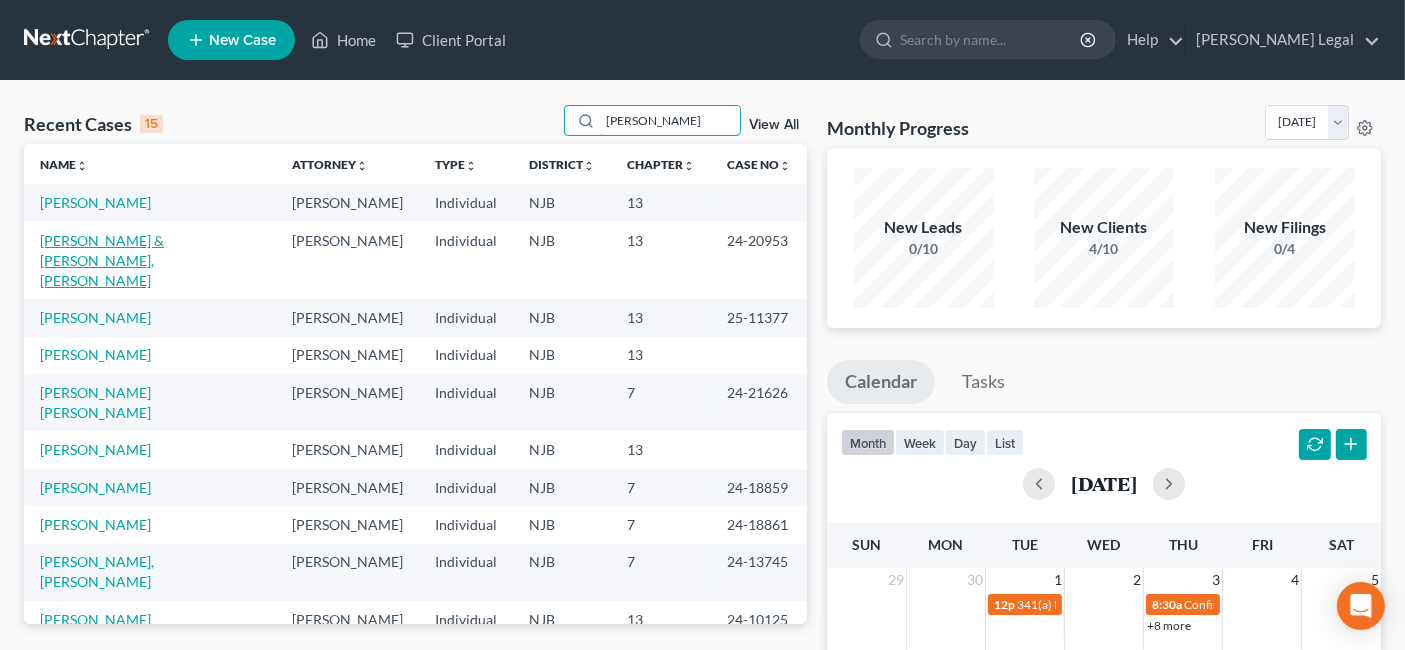 type on "[PERSON_NAME]" 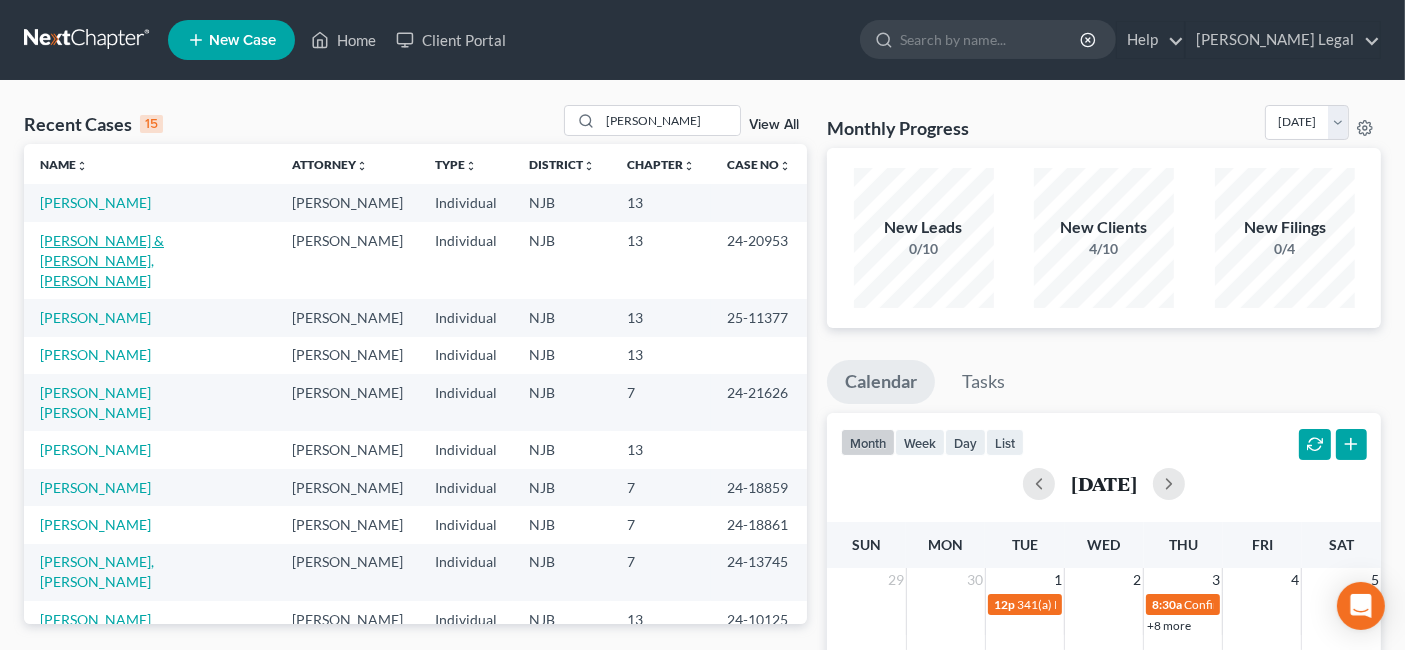click on "[PERSON_NAME] & [PERSON_NAME], [PERSON_NAME]" at bounding box center (102, 260) 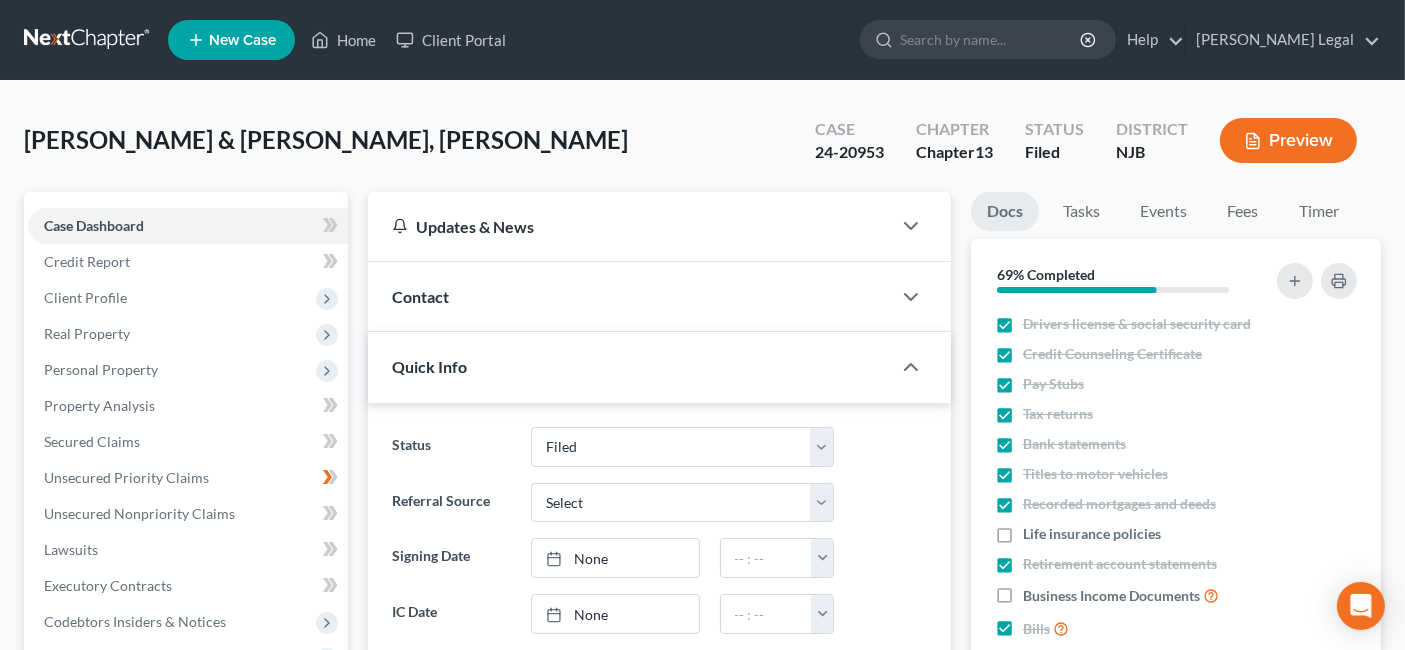 scroll, scrollTop: 666, scrollLeft: 0, axis: vertical 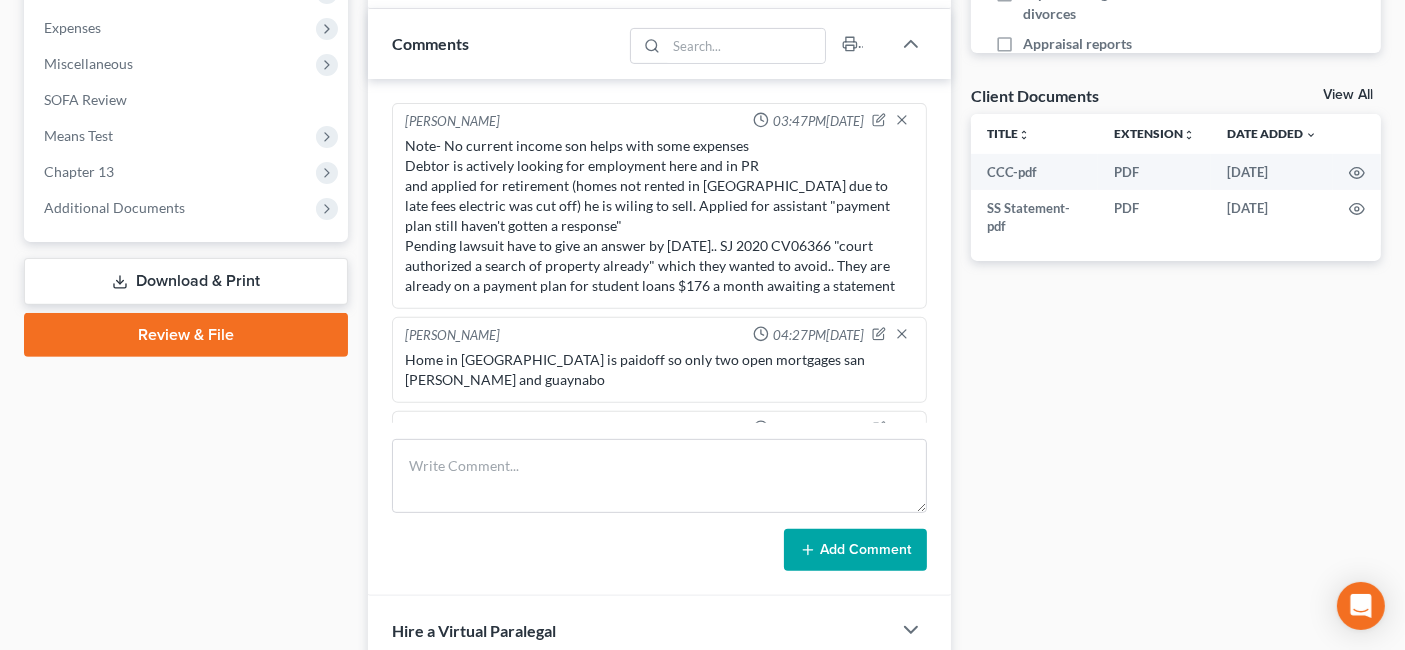drag, startPoint x: 182, startPoint y: 210, endPoint x: 182, endPoint y: 321, distance: 111 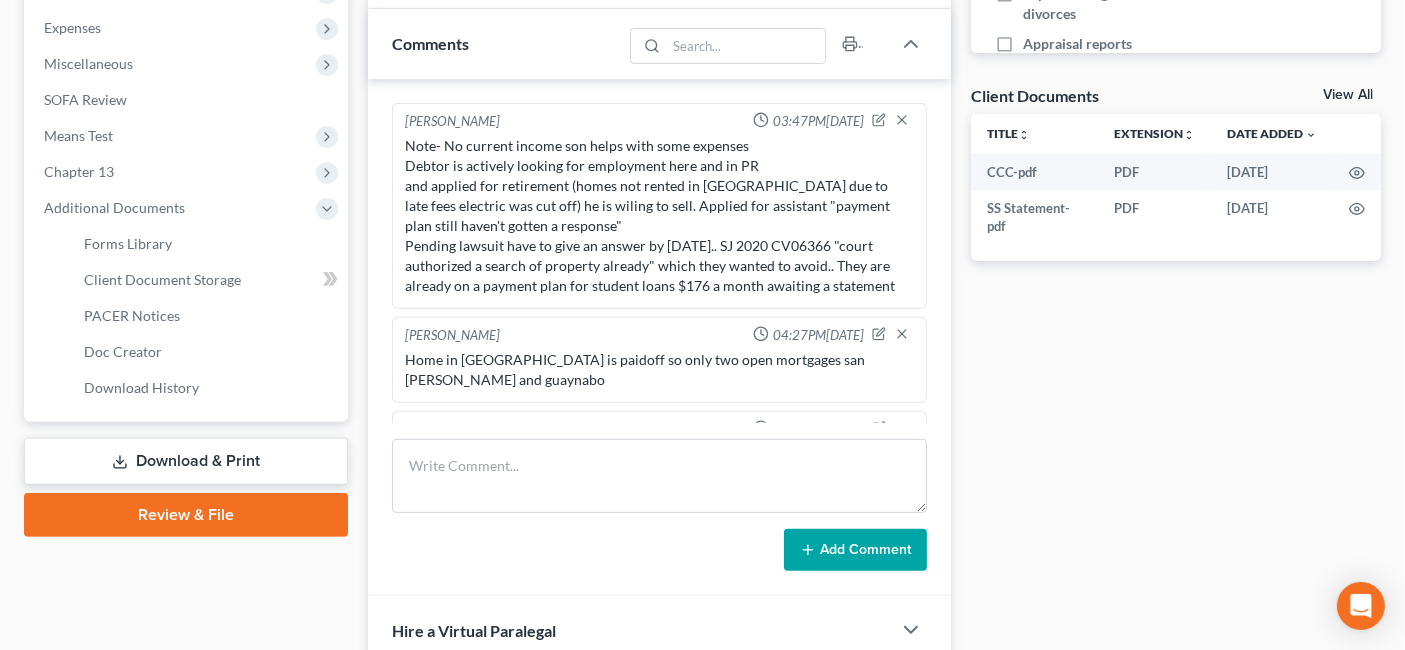 scroll, scrollTop: 886, scrollLeft: 0, axis: vertical 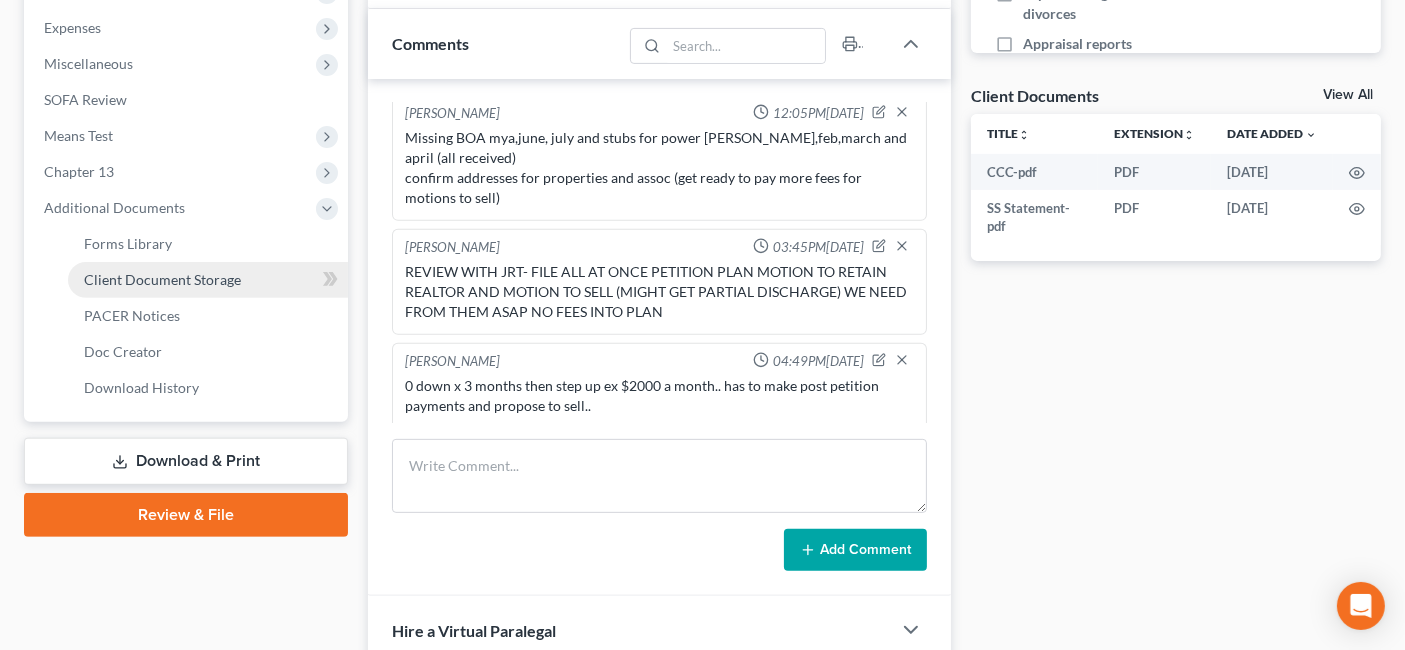 click on "Client Document Storage" at bounding box center [208, 280] 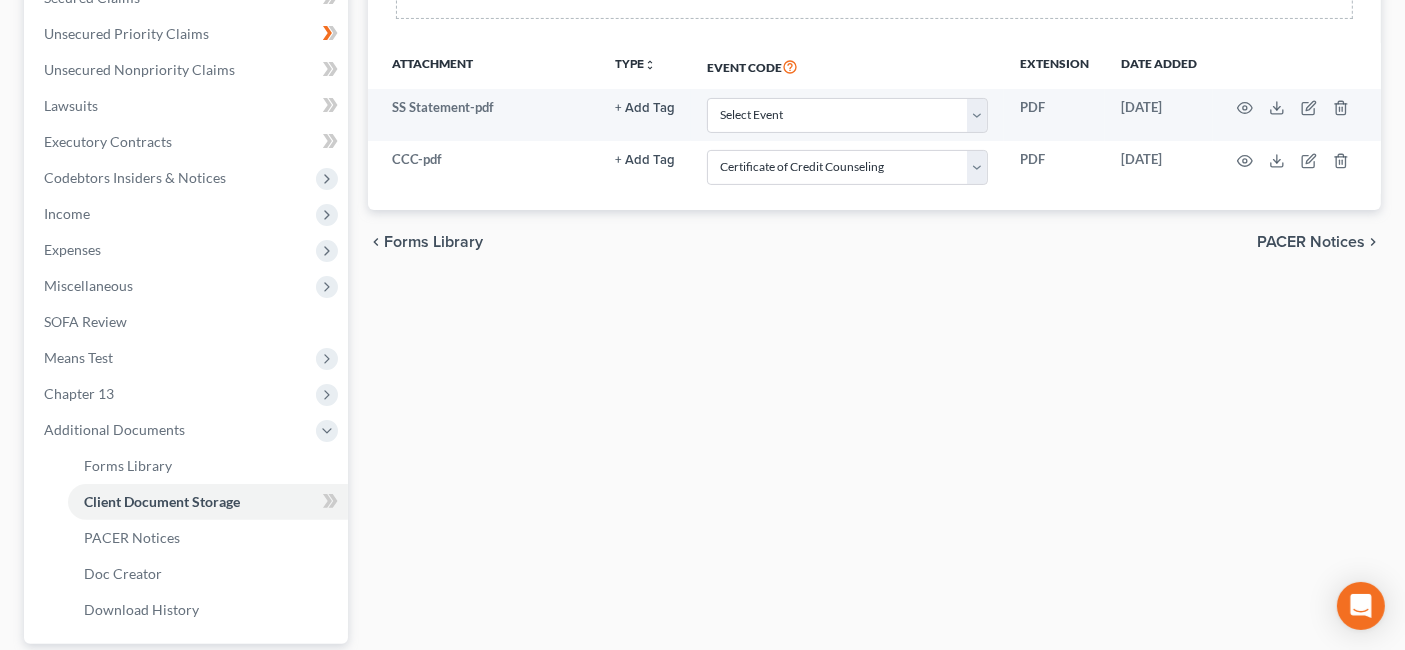 scroll, scrollTop: 625, scrollLeft: 0, axis: vertical 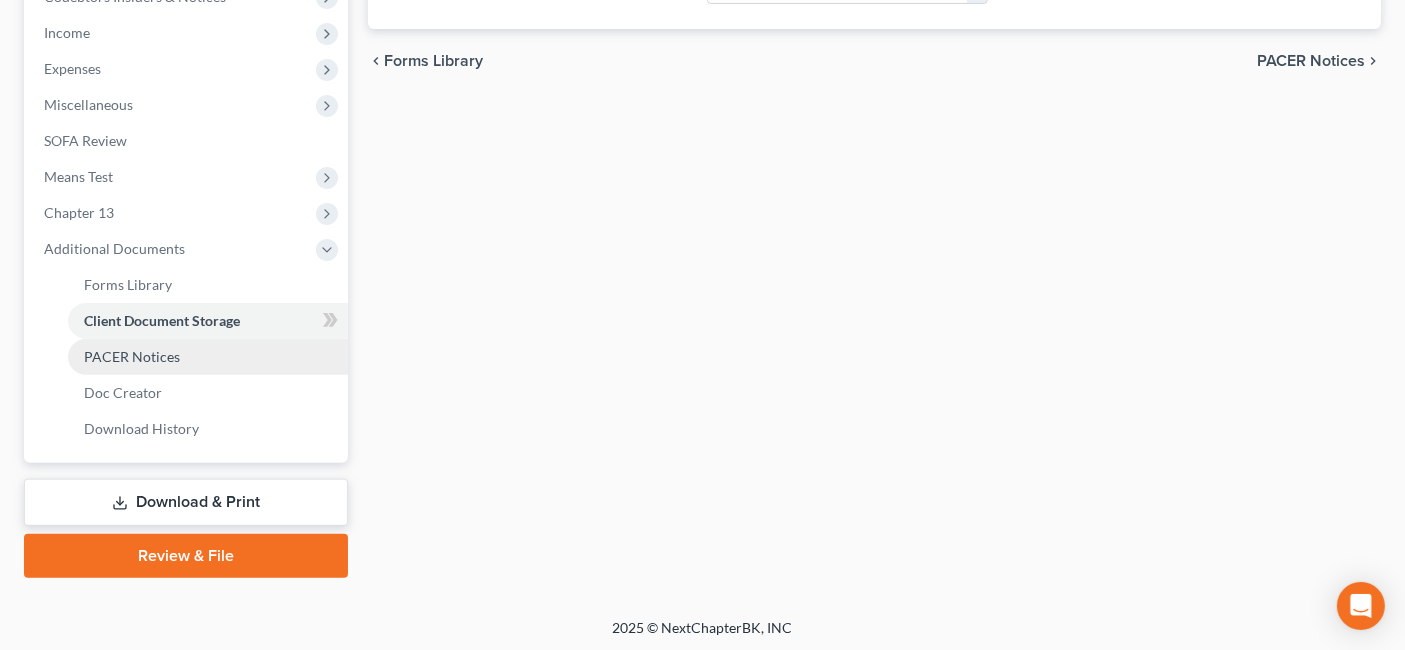 click on "PACER Notices" at bounding box center [208, 357] 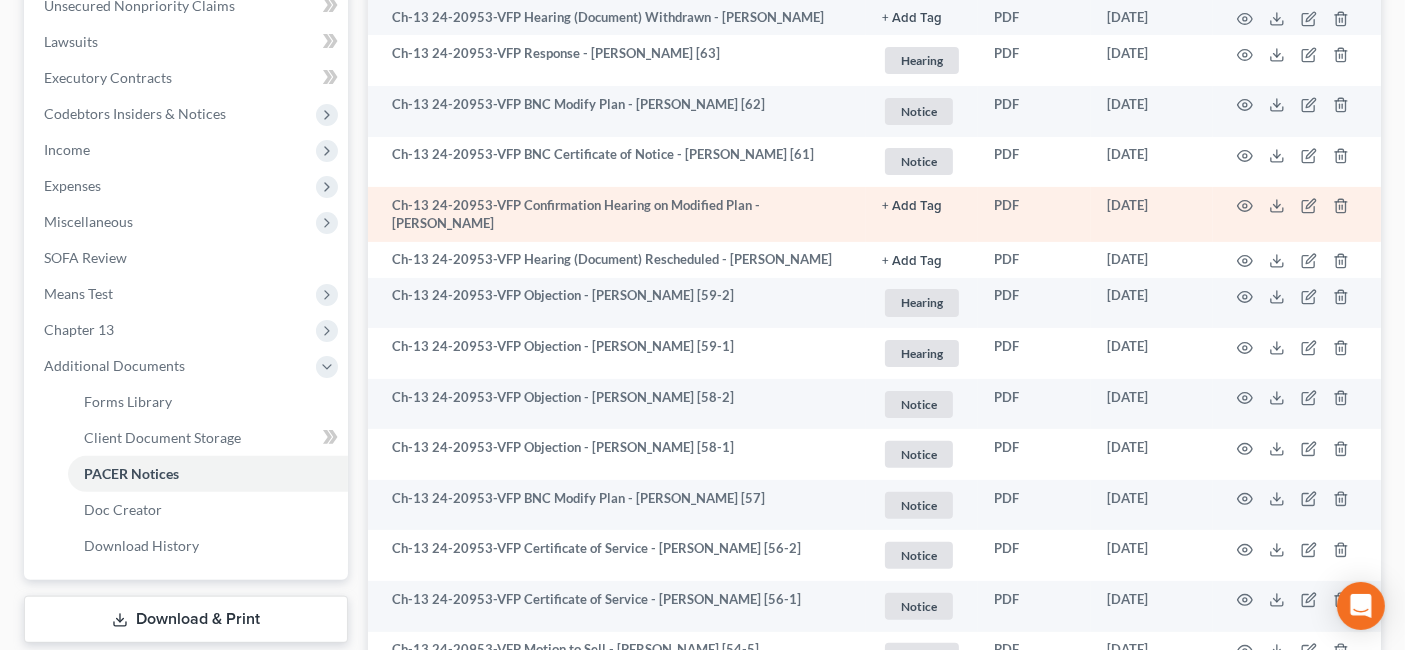 scroll, scrollTop: 555, scrollLeft: 0, axis: vertical 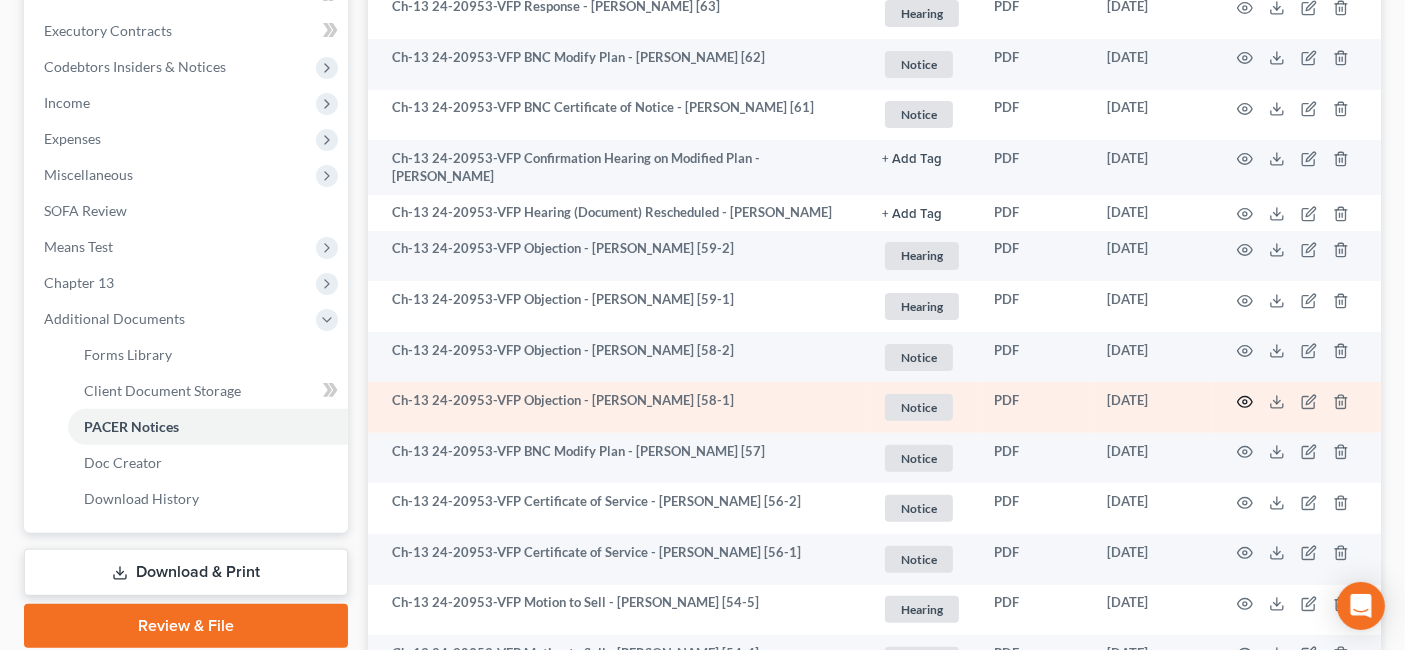 click 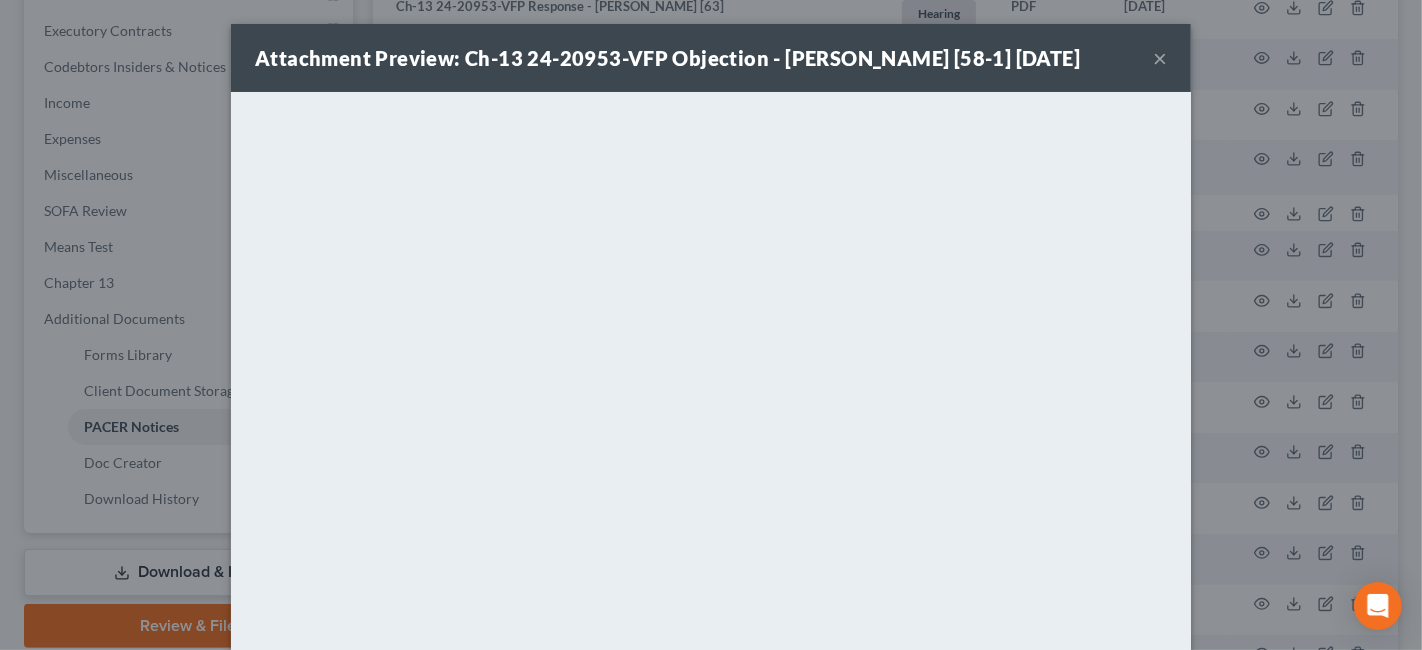 click on "×" at bounding box center [1160, 58] 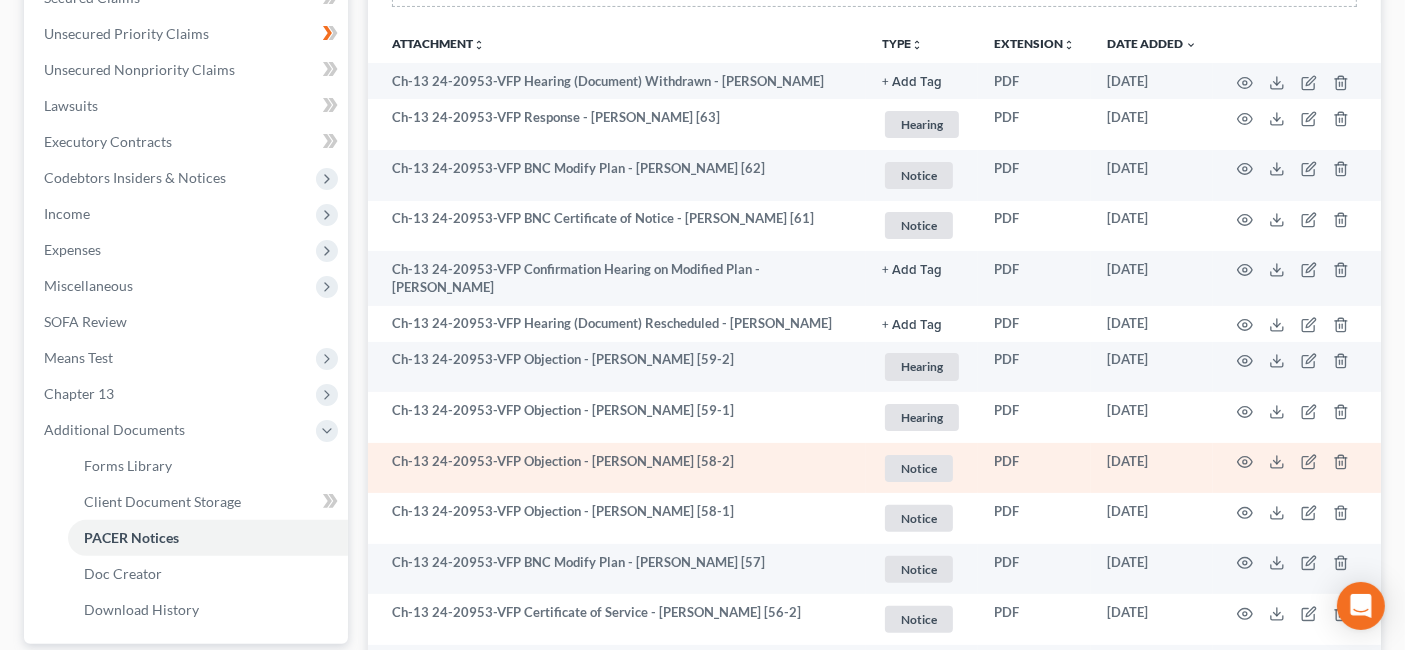 scroll, scrollTop: 555, scrollLeft: 0, axis: vertical 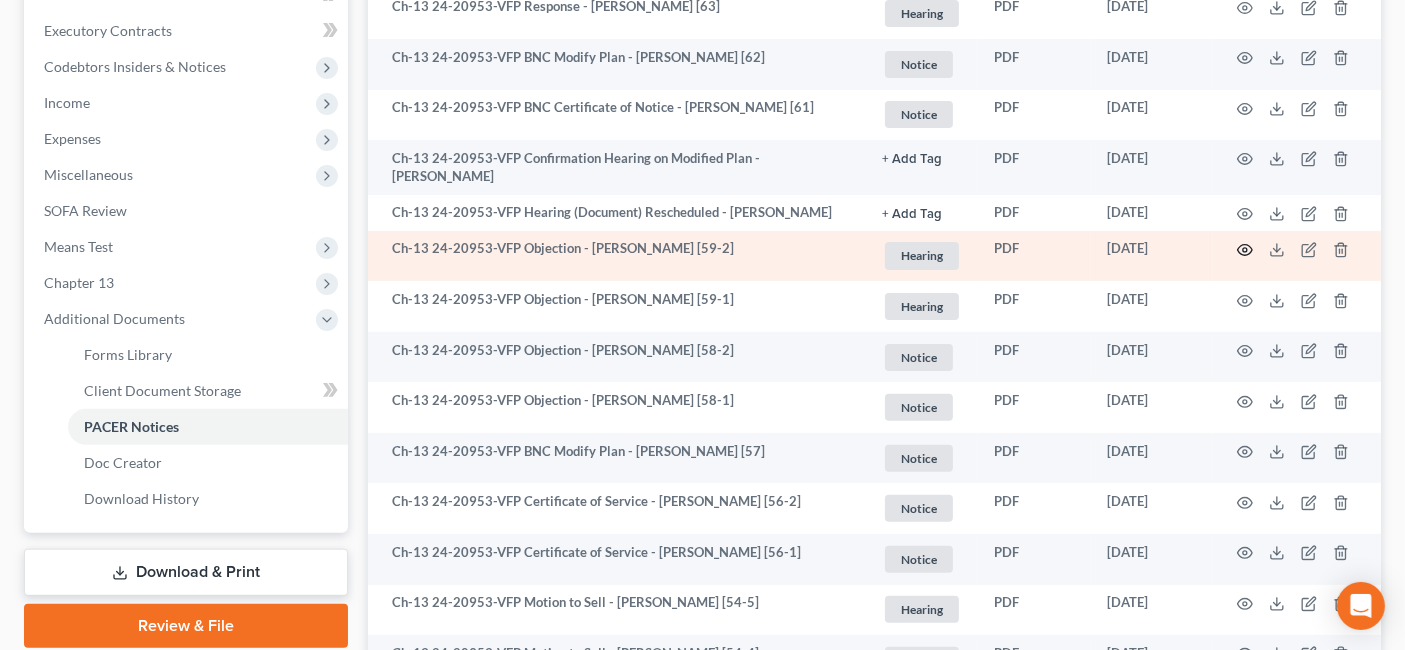 click 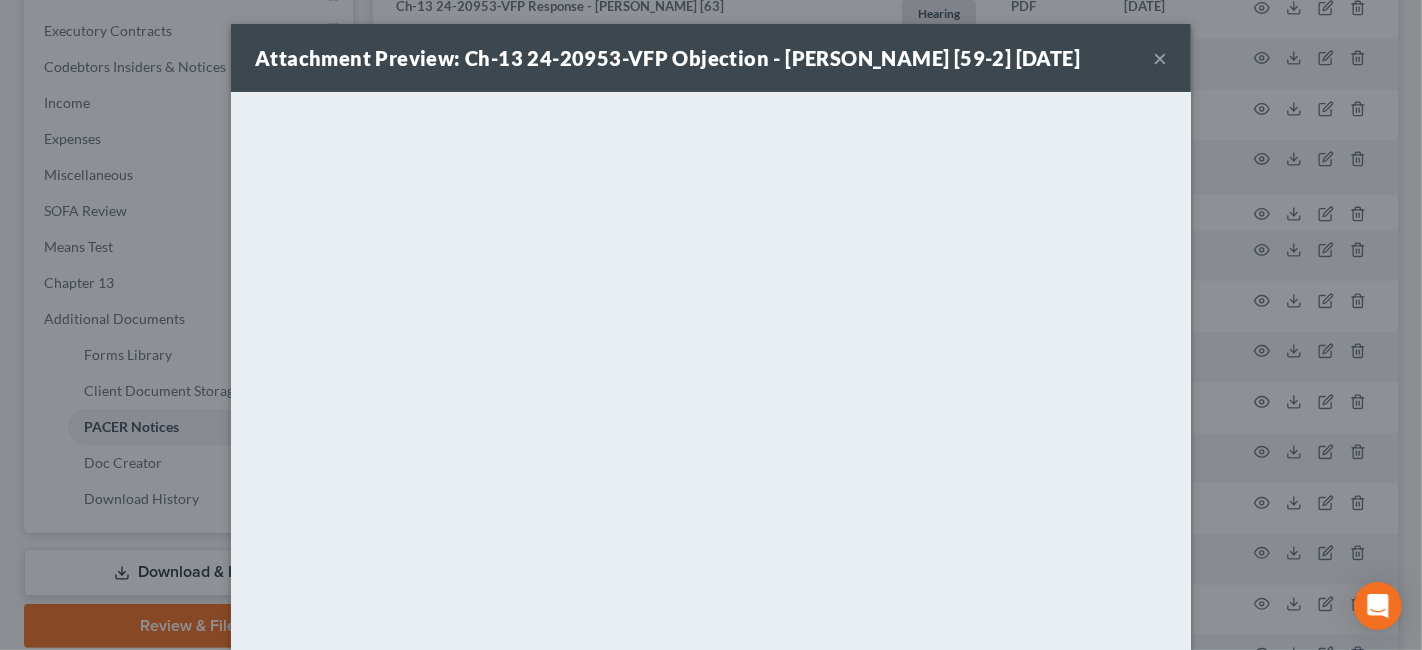 click on "Attachment Preview: Ch-13 24-20953-VFP Objection - [PERSON_NAME] [59-2] [DATE] ×" at bounding box center (711, 58) 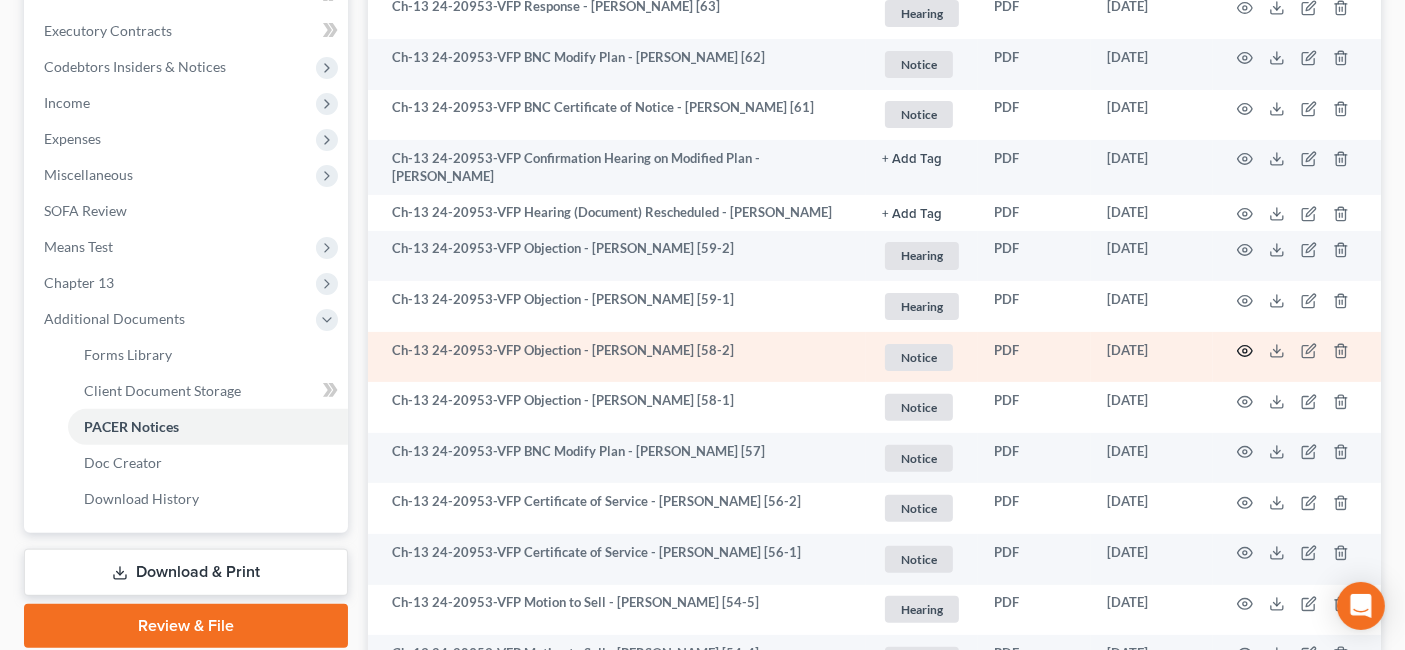 click 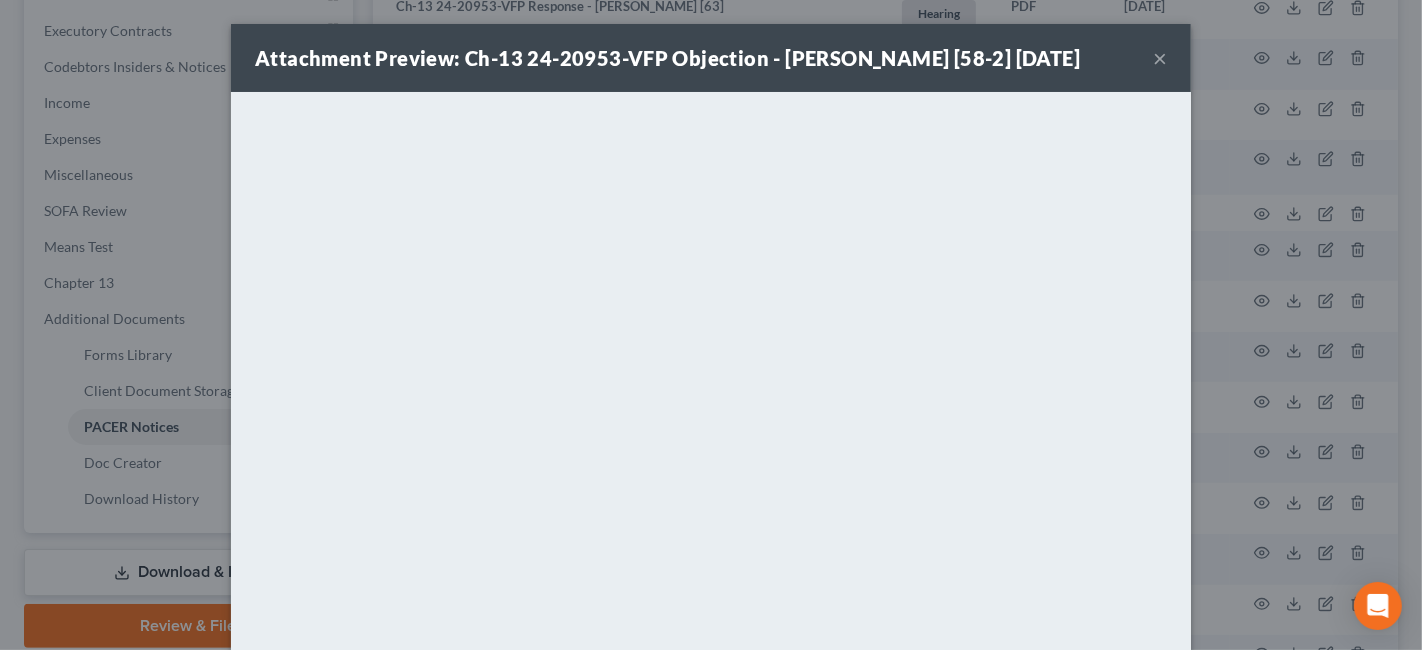 click on "×" at bounding box center (1160, 58) 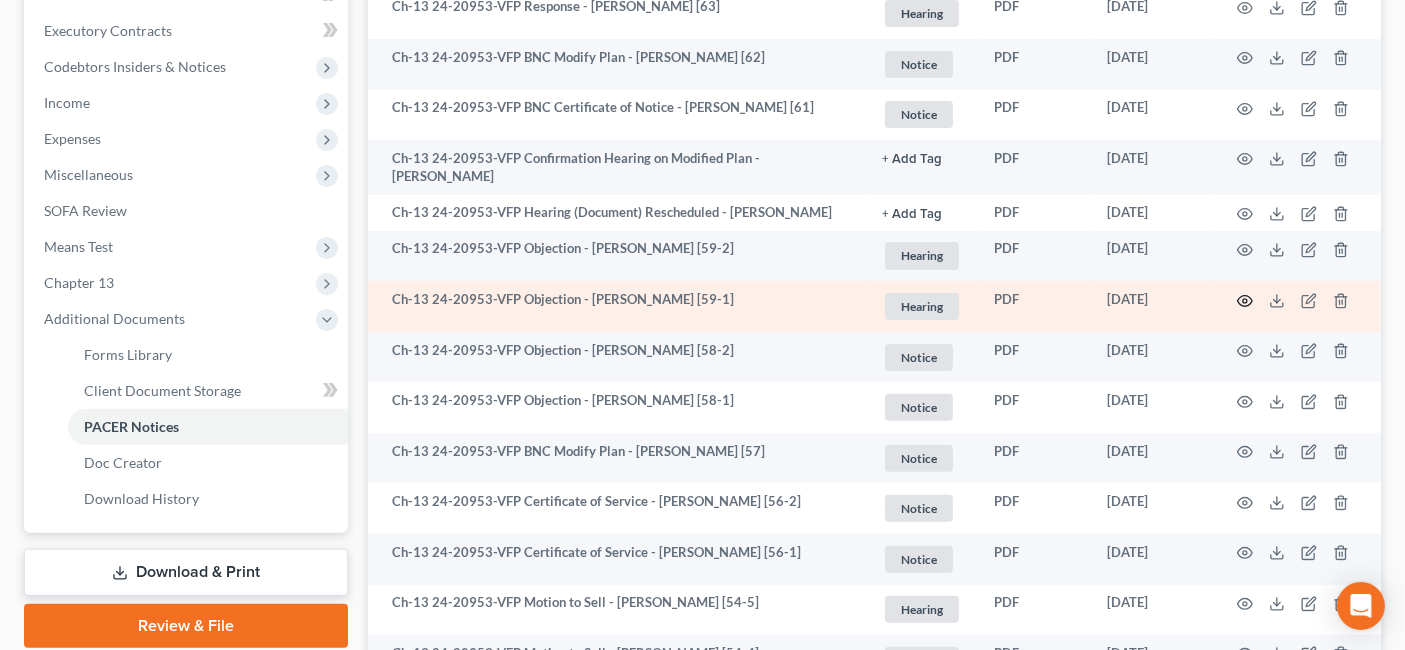 click 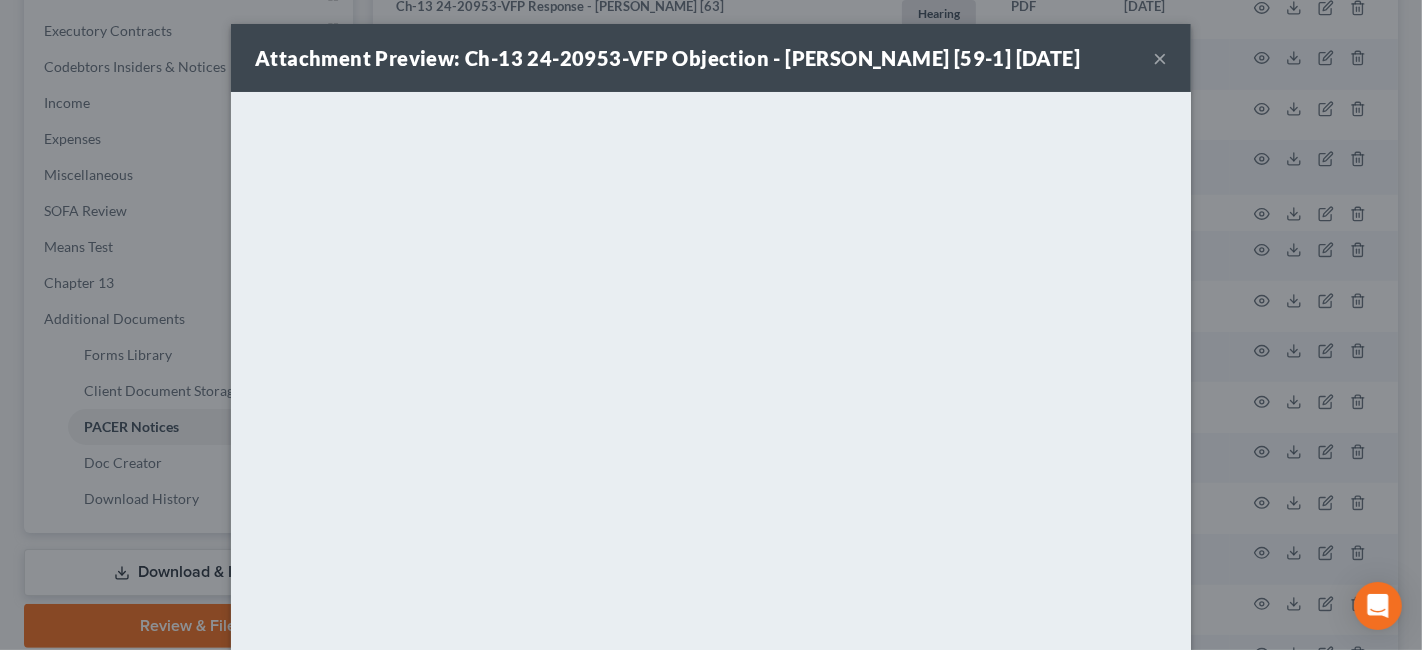click on "×" at bounding box center [1160, 58] 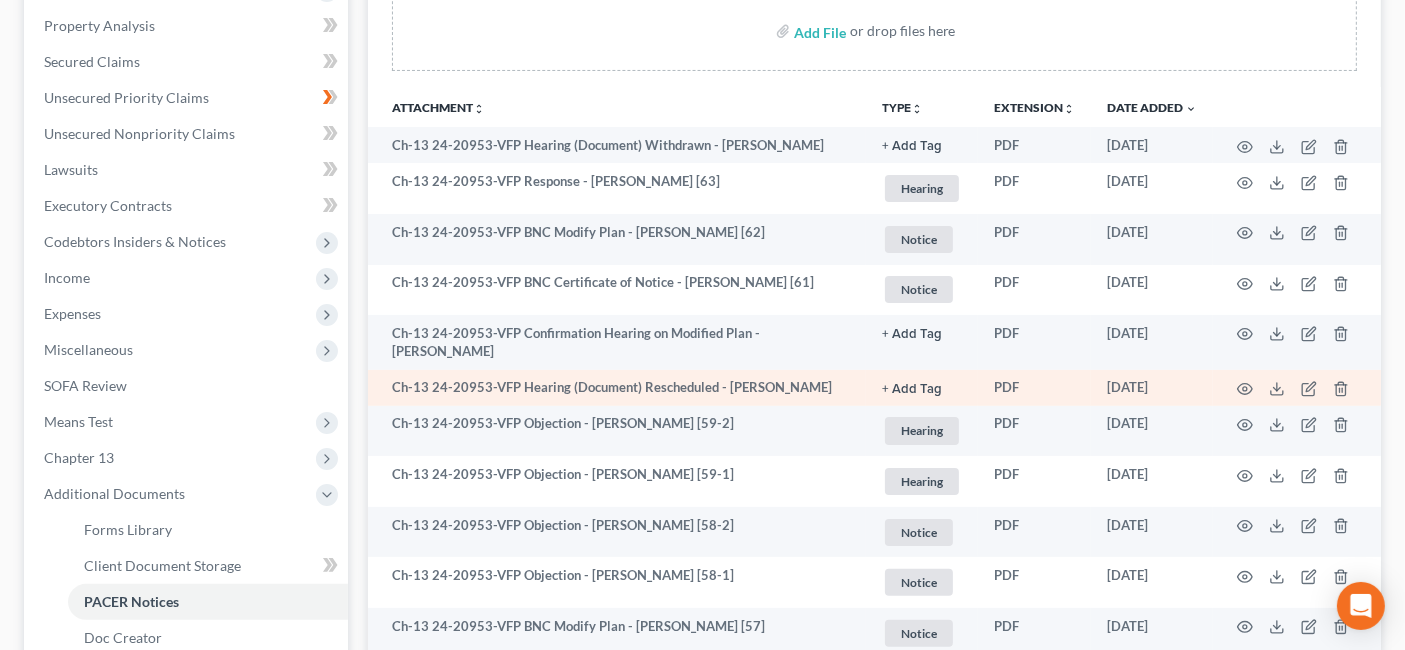 scroll, scrollTop: 333, scrollLeft: 0, axis: vertical 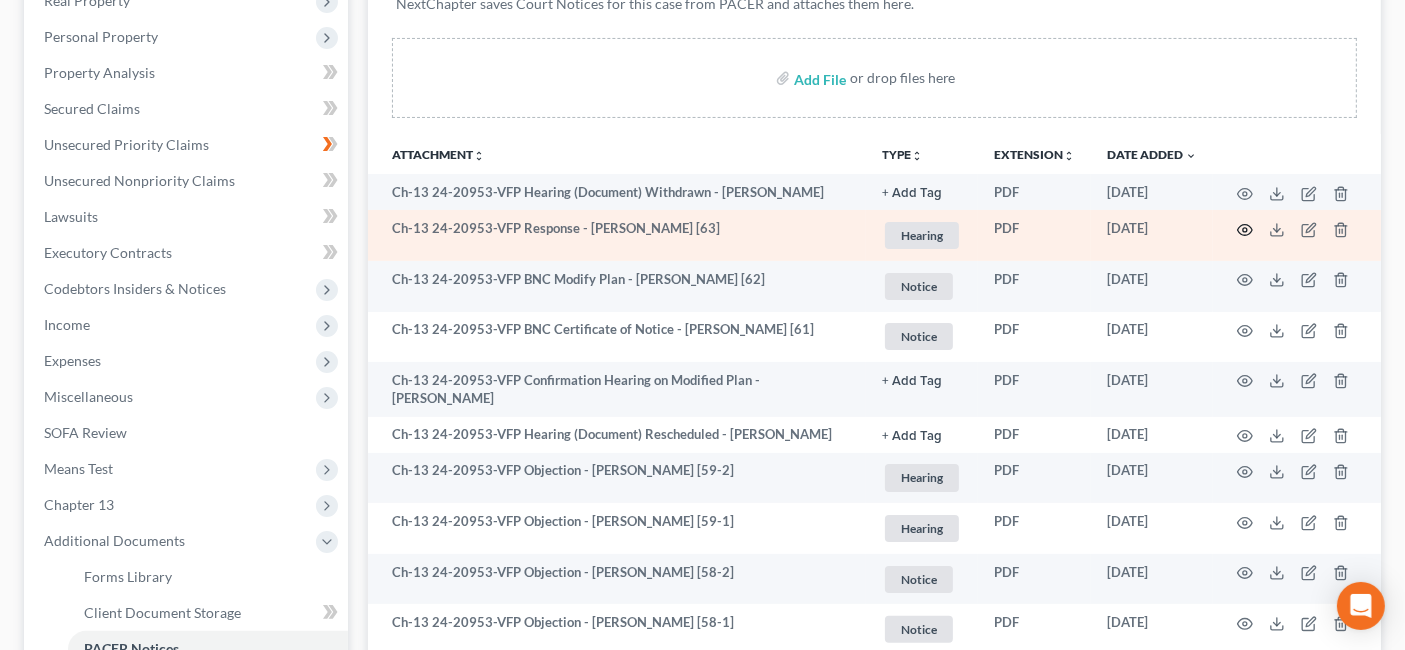 click 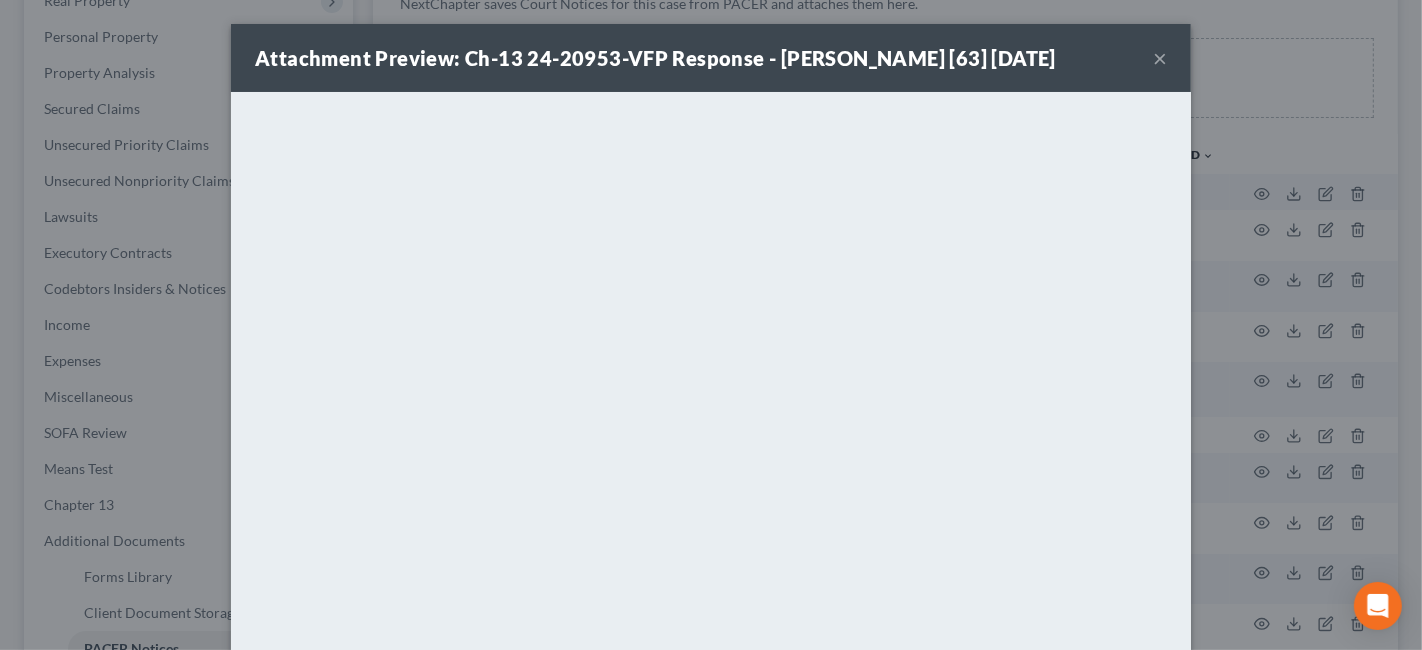 click on "×" at bounding box center [1160, 58] 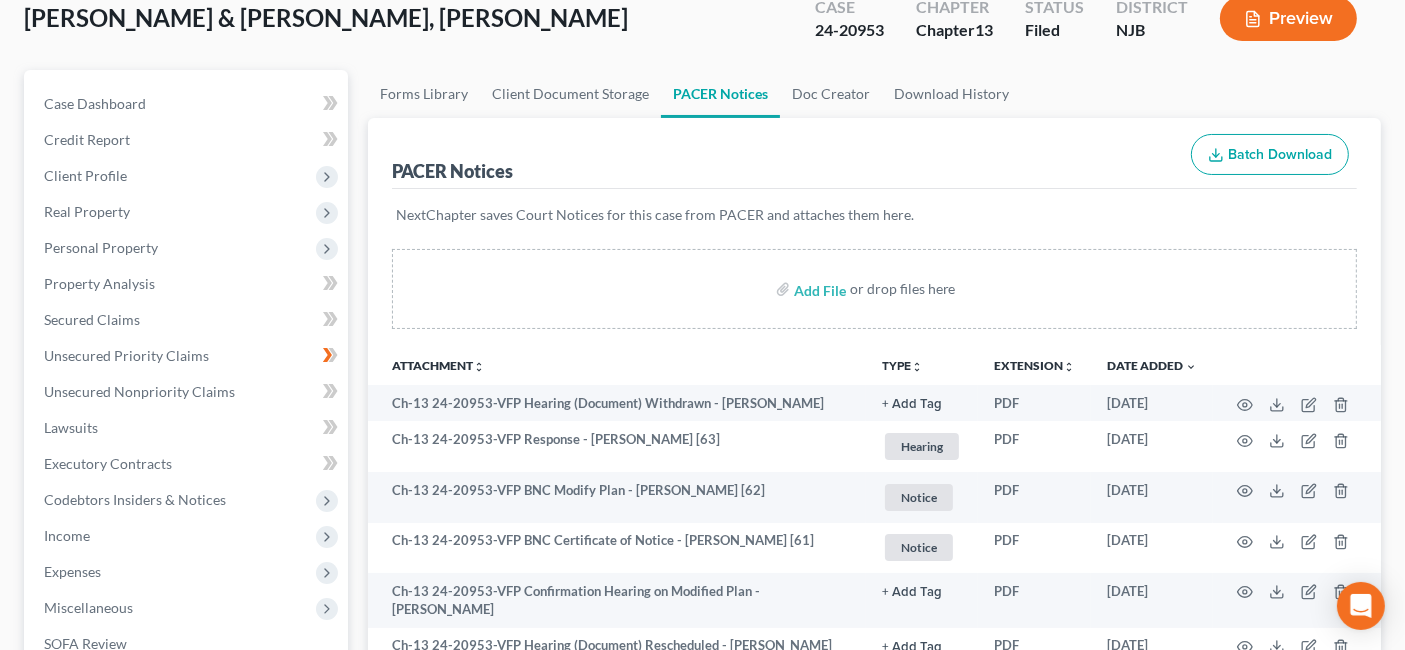 scroll, scrollTop: 0, scrollLeft: 0, axis: both 